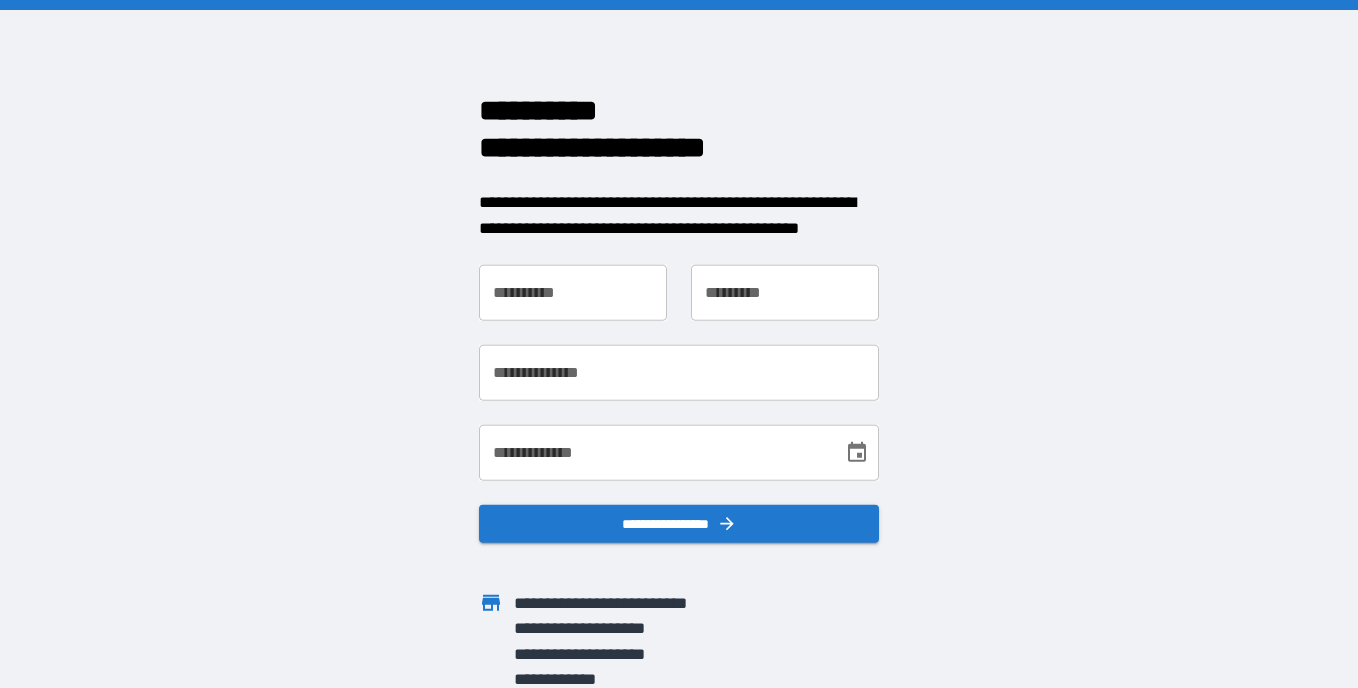 scroll, scrollTop: 0, scrollLeft: 0, axis: both 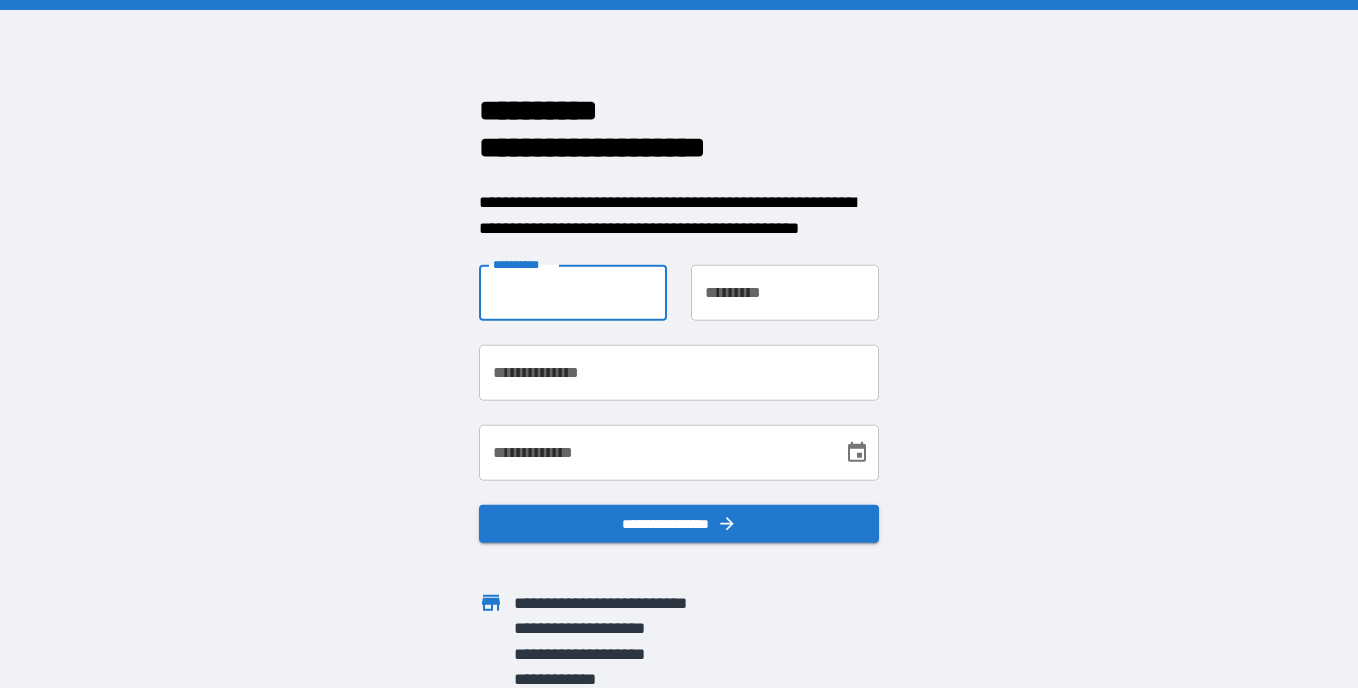 click on "**********" at bounding box center (573, 293) 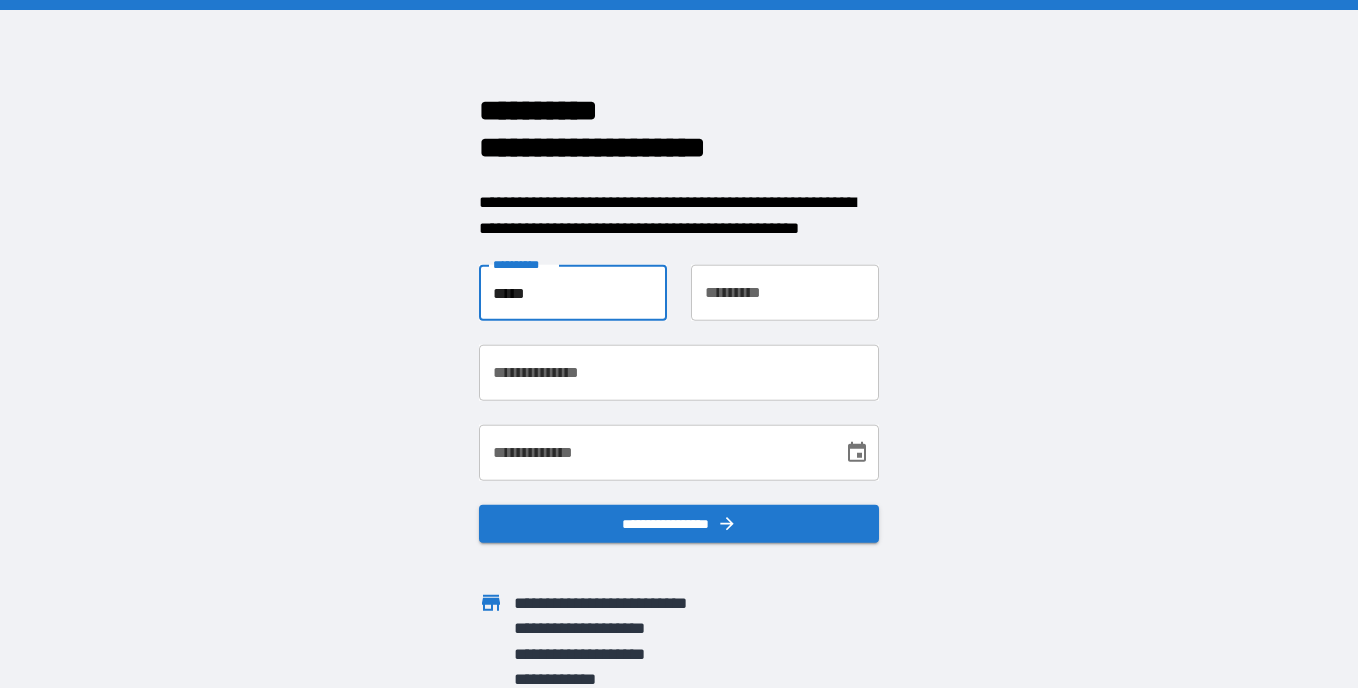 type on "*****" 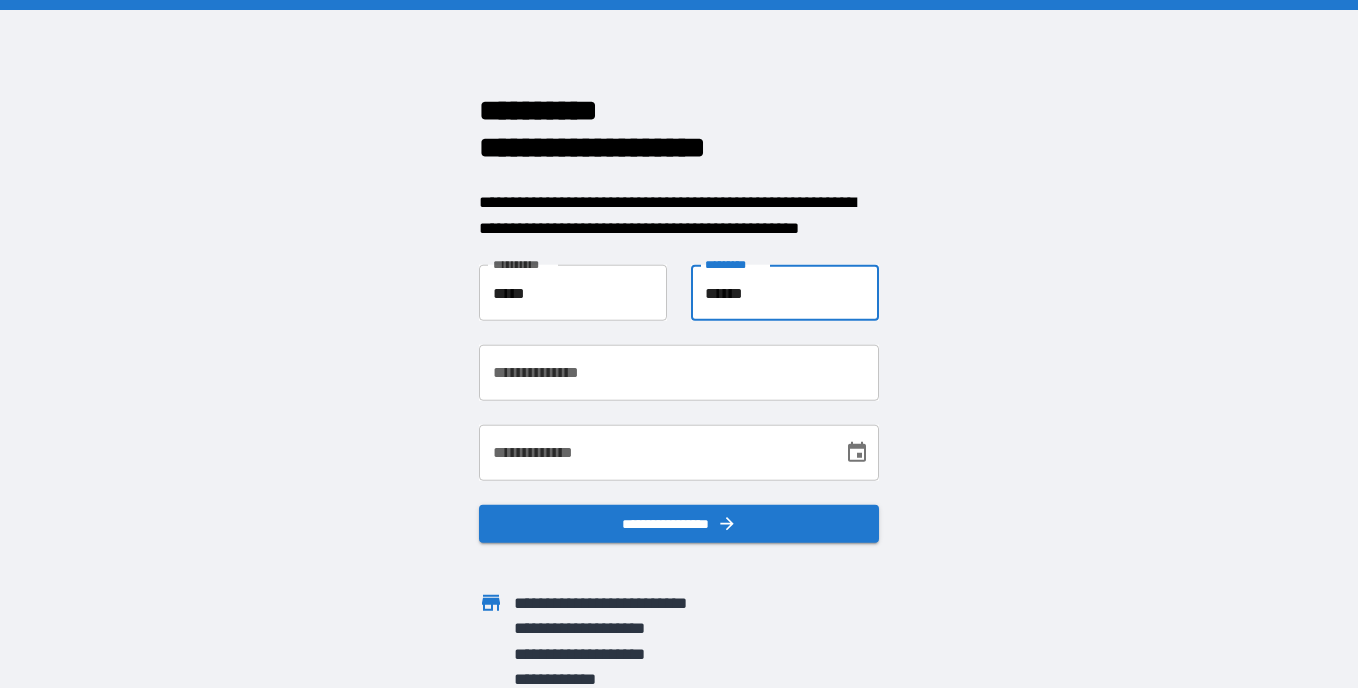 type on "******" 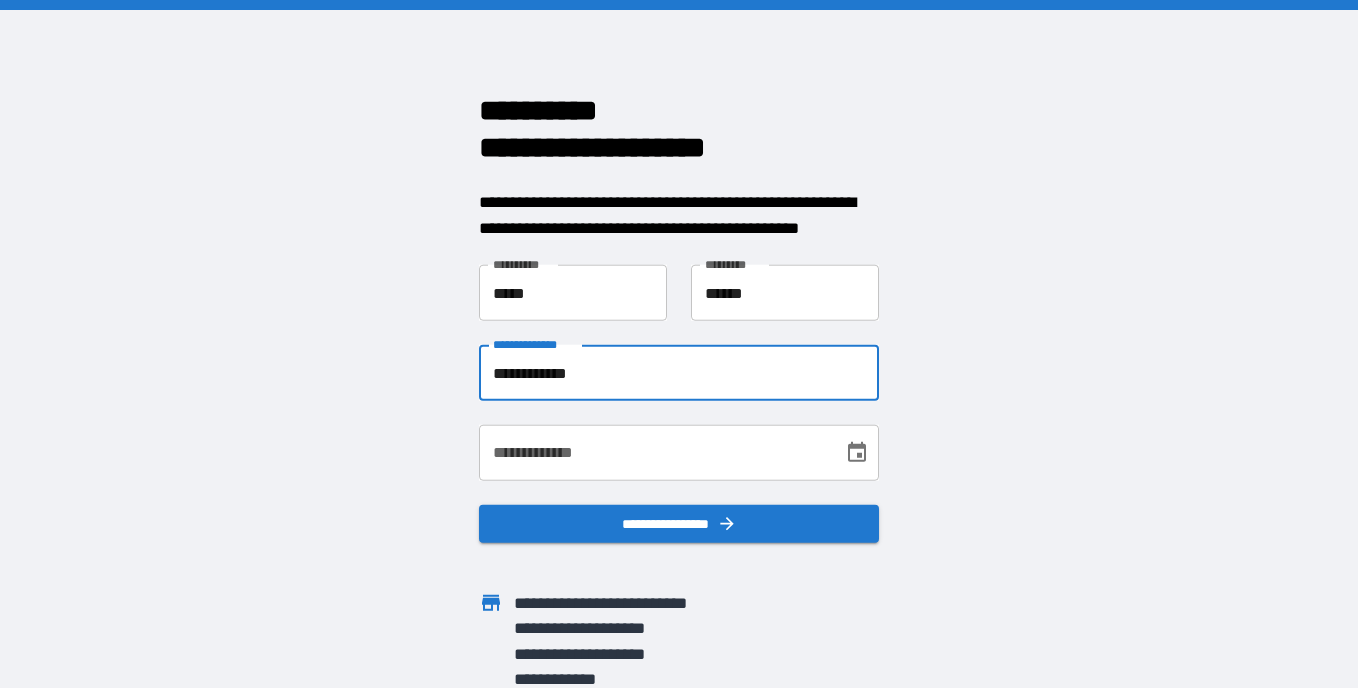 type on "**********" 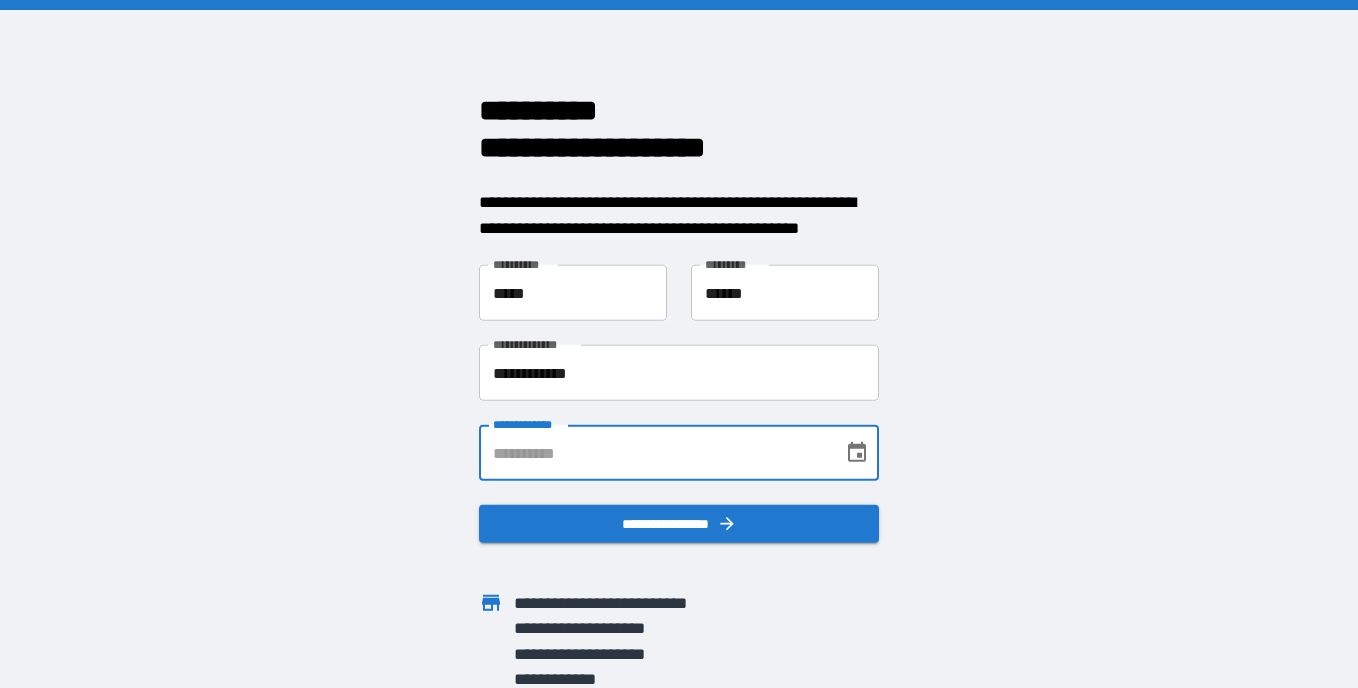 click on "**********" at bounding box center (654, 453) 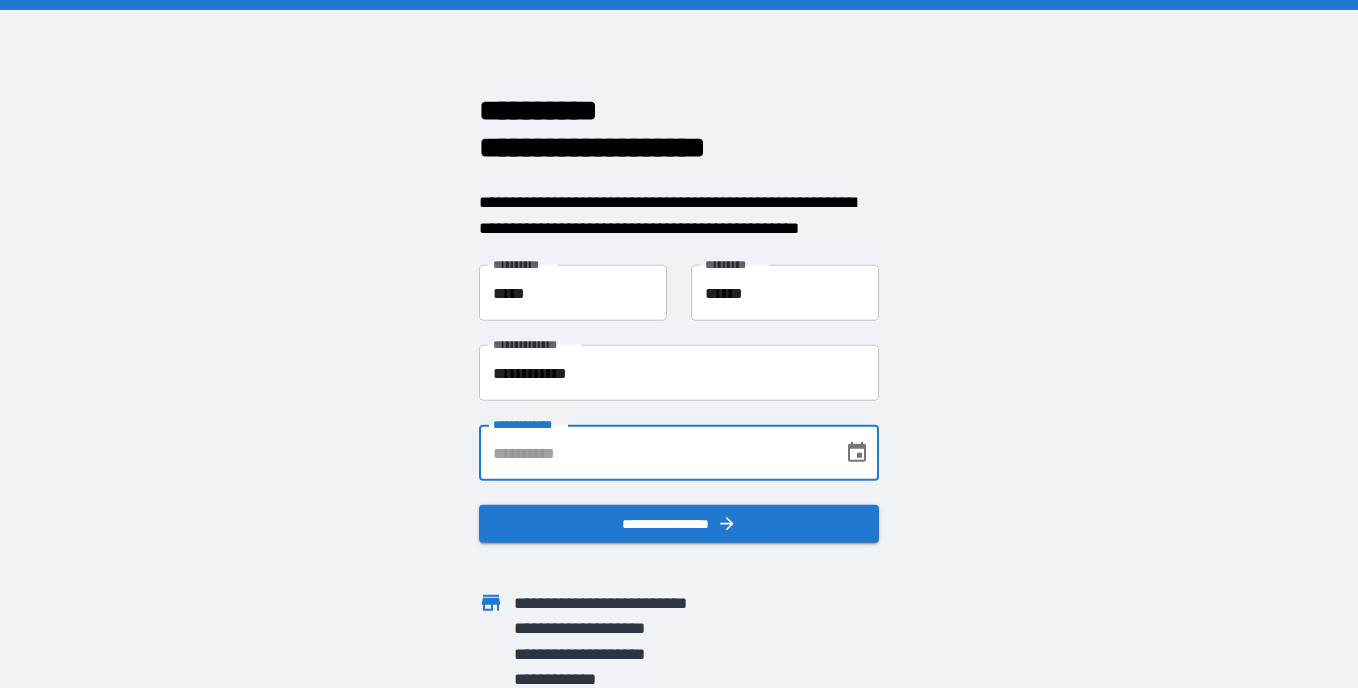 type on "**********" 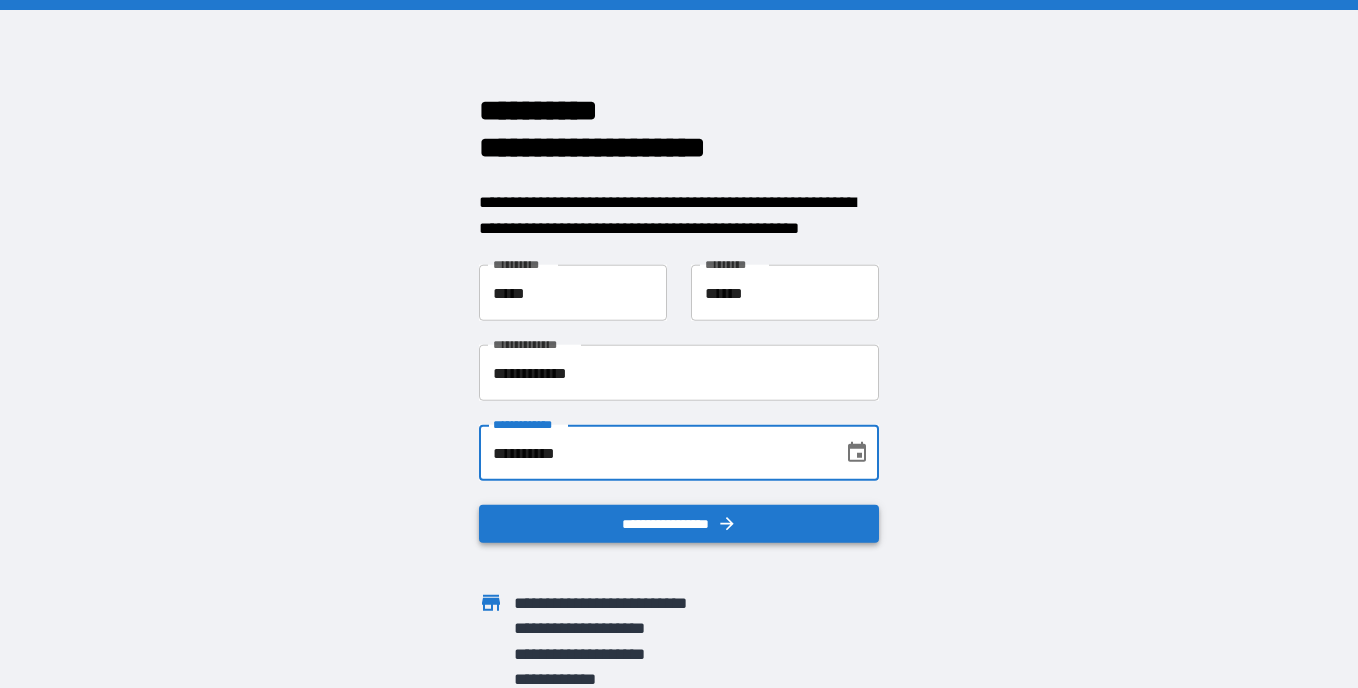 click on "**********" at bounding box center [679, 524] 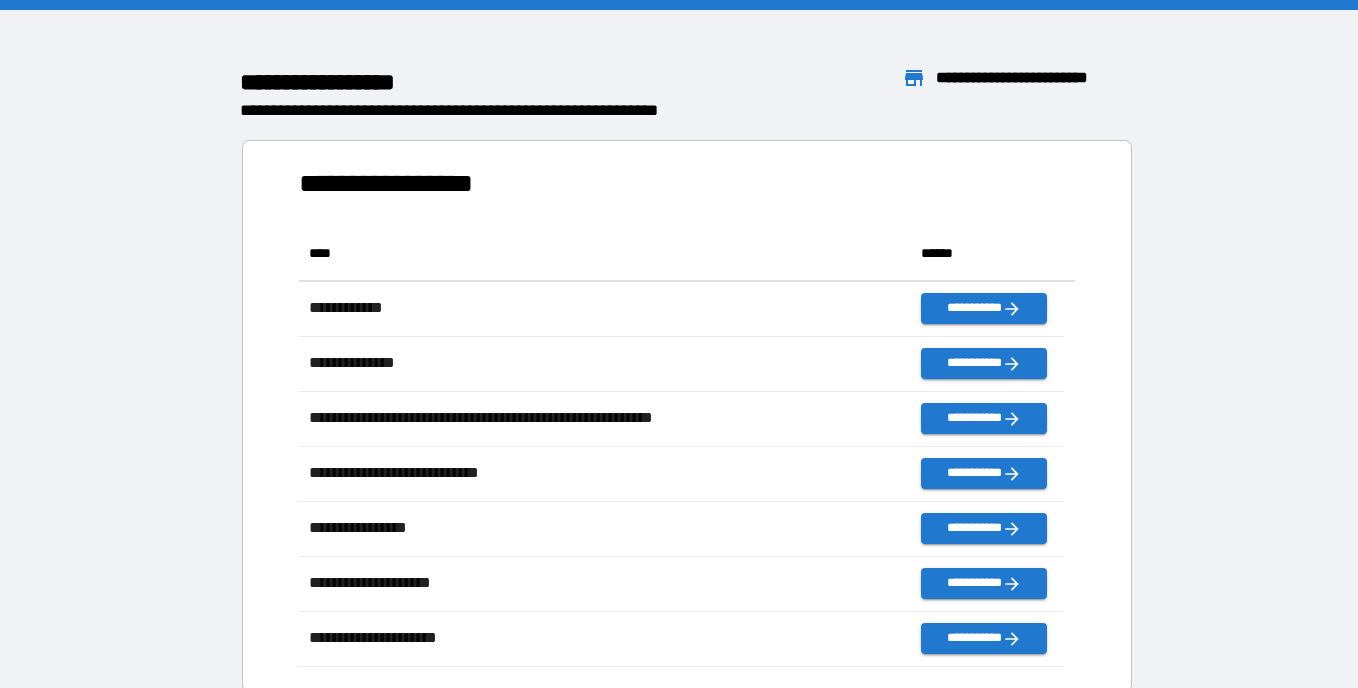 scroll, scrollTop: 426, scrollLeft: 751, axis: both 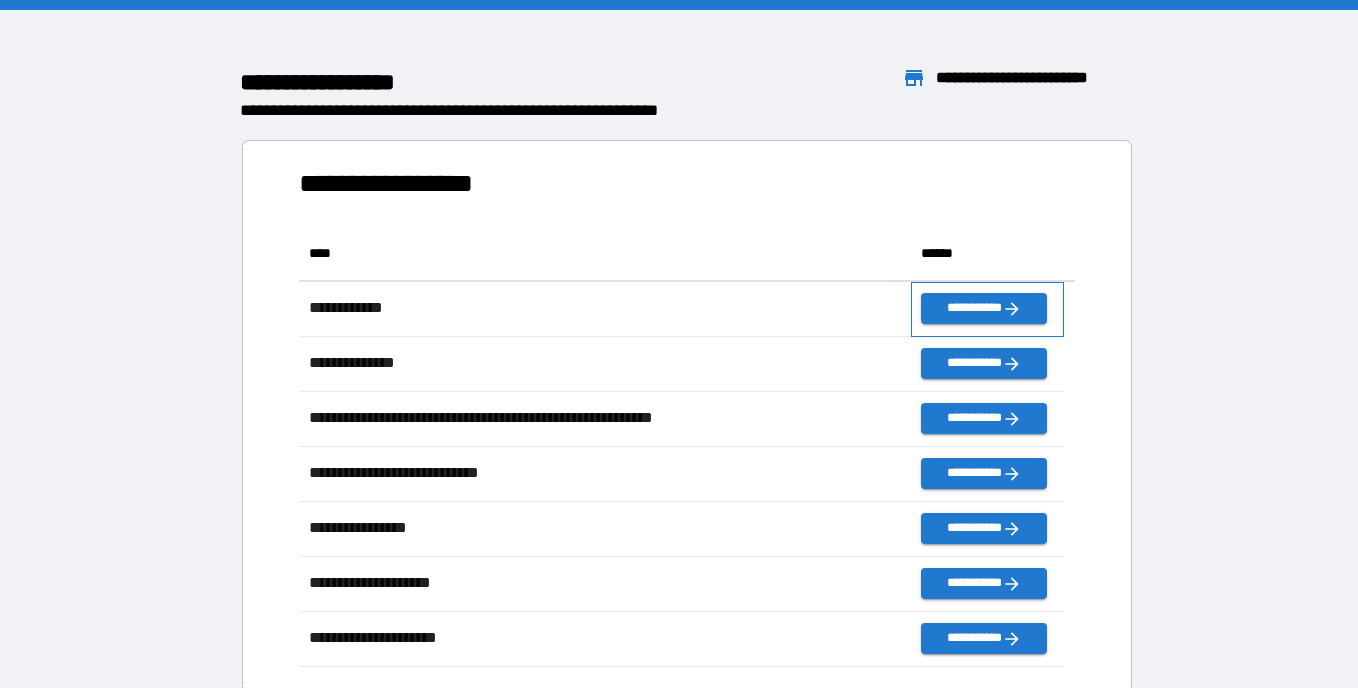 click on "**********" at bounding box center [987, 309] 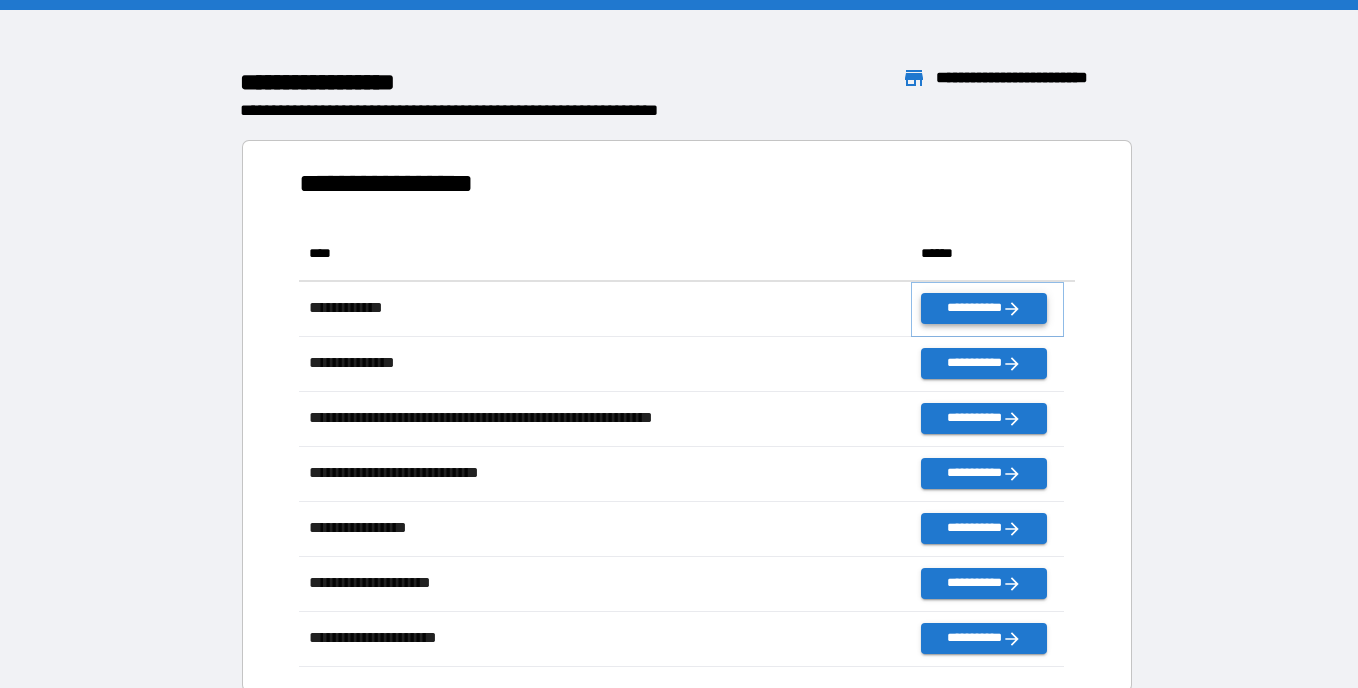 click on "**********" at bounding box center [983, 308] 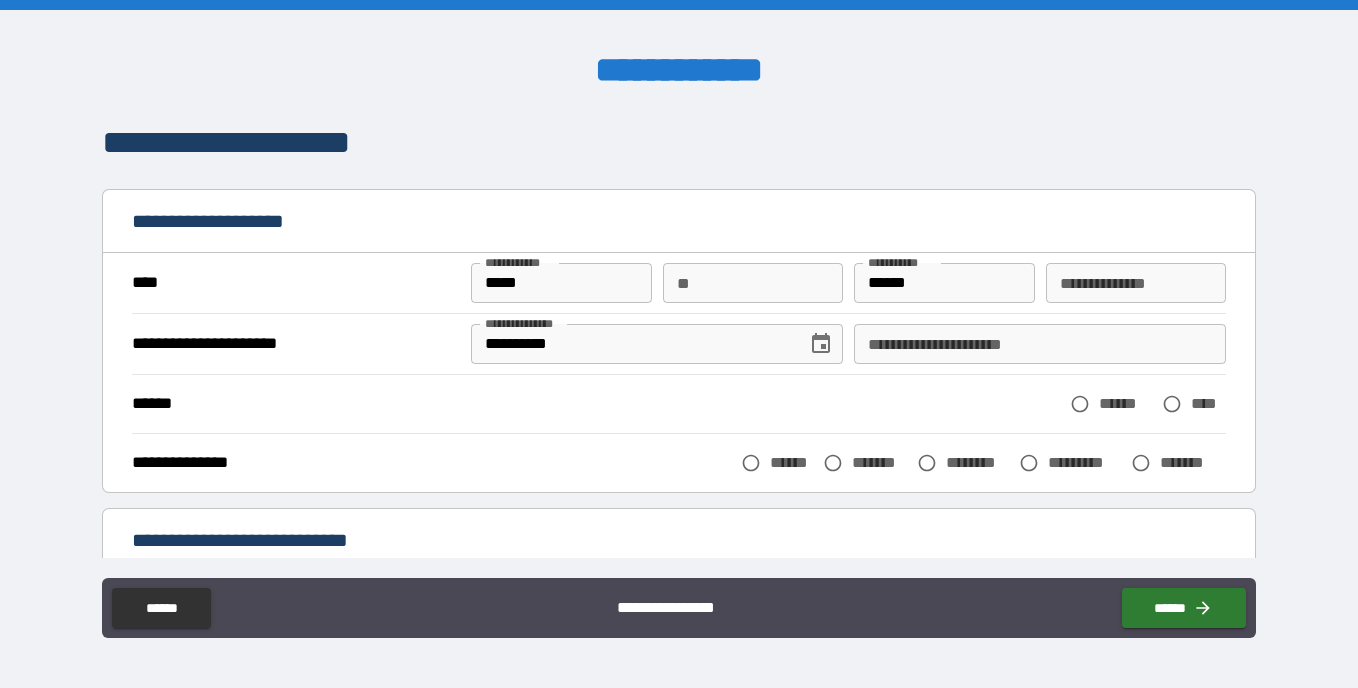 click on "*****" at bounding box center (561, 283) 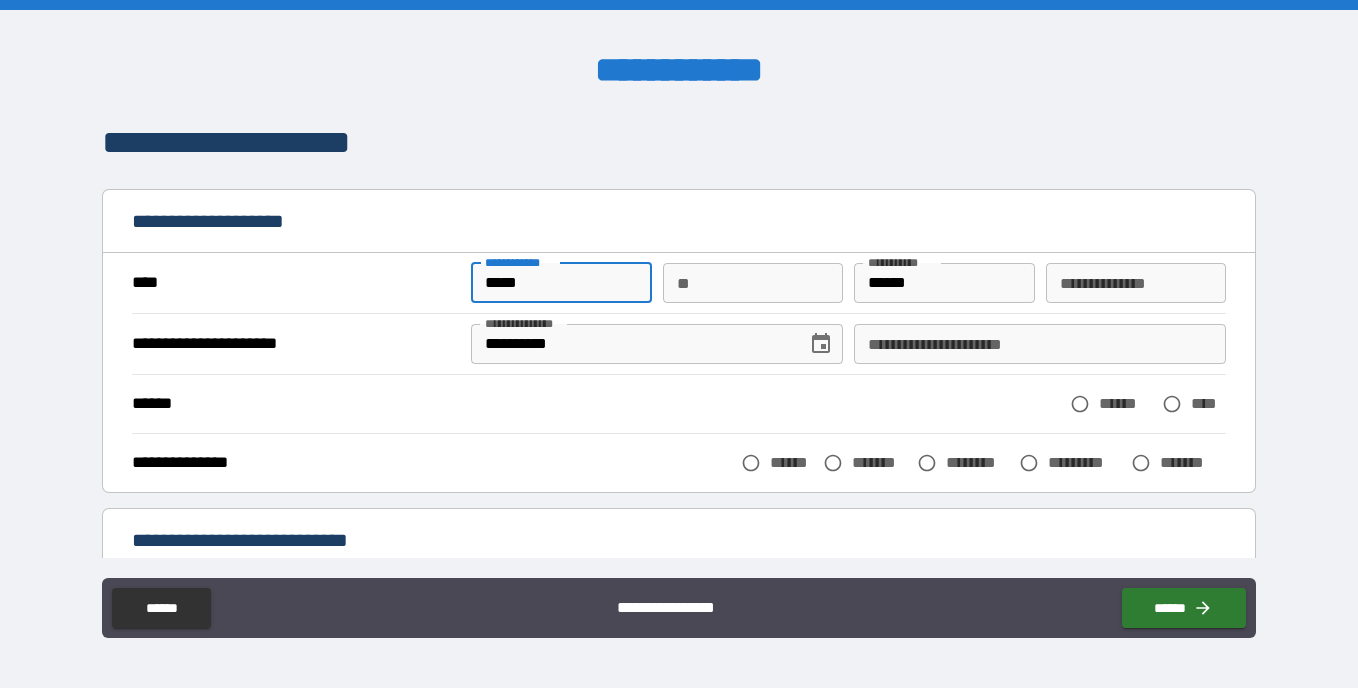 click on "**********" at bounding box center [679, 343] 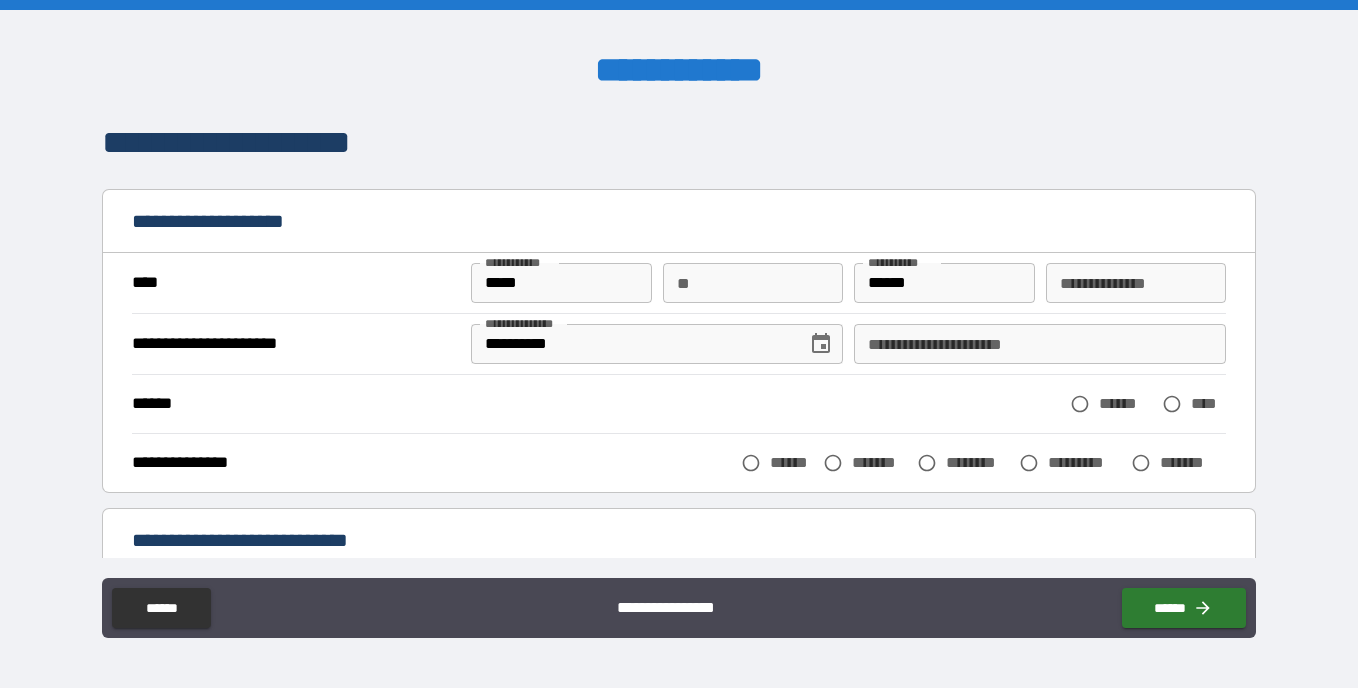 click on "**********" at bounding box center (1040, 344) 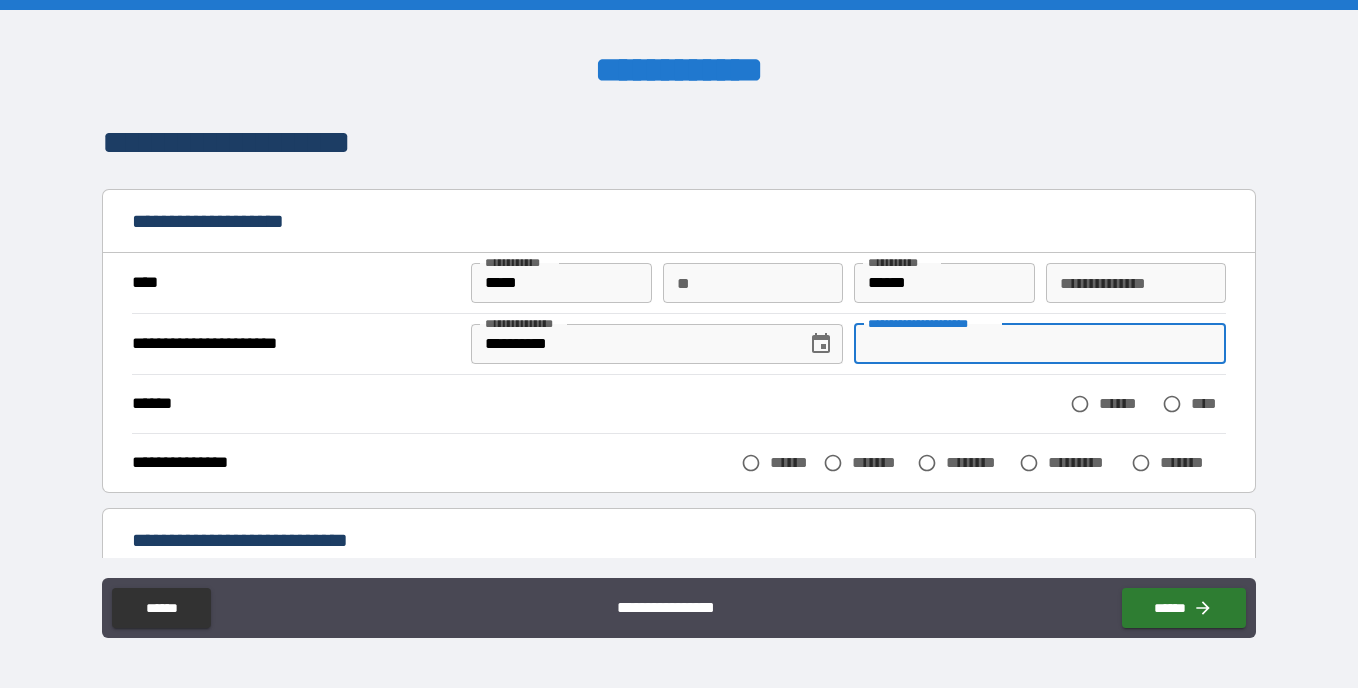 type 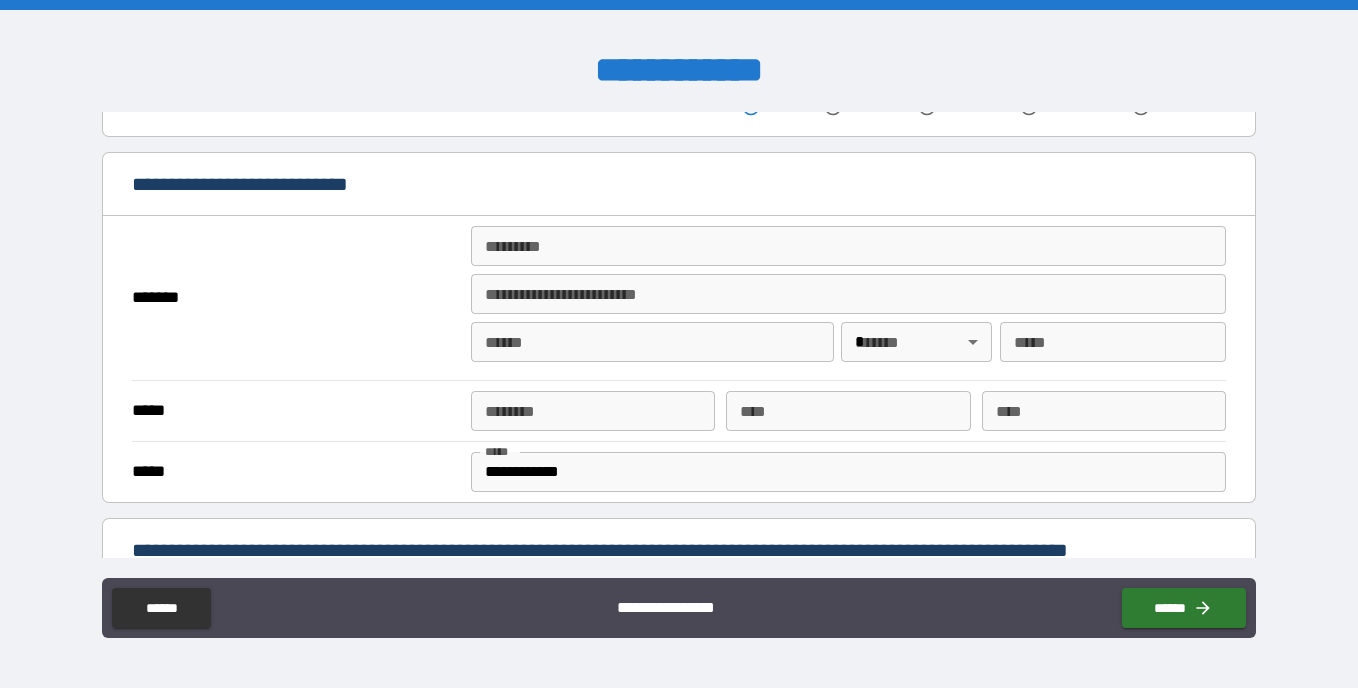 scroll, scrollTop: 362, scrollLeft: 0, axis: vertical 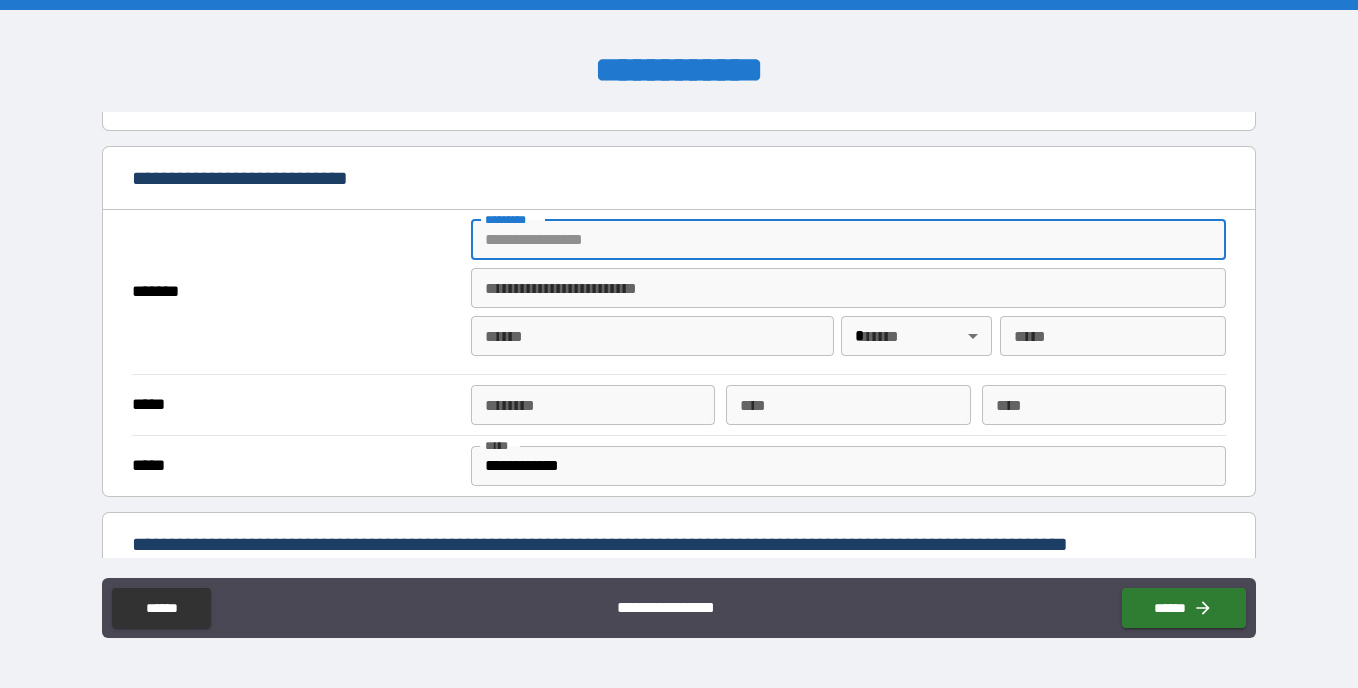 click on "*******   *" at bounding box center (848, 240) 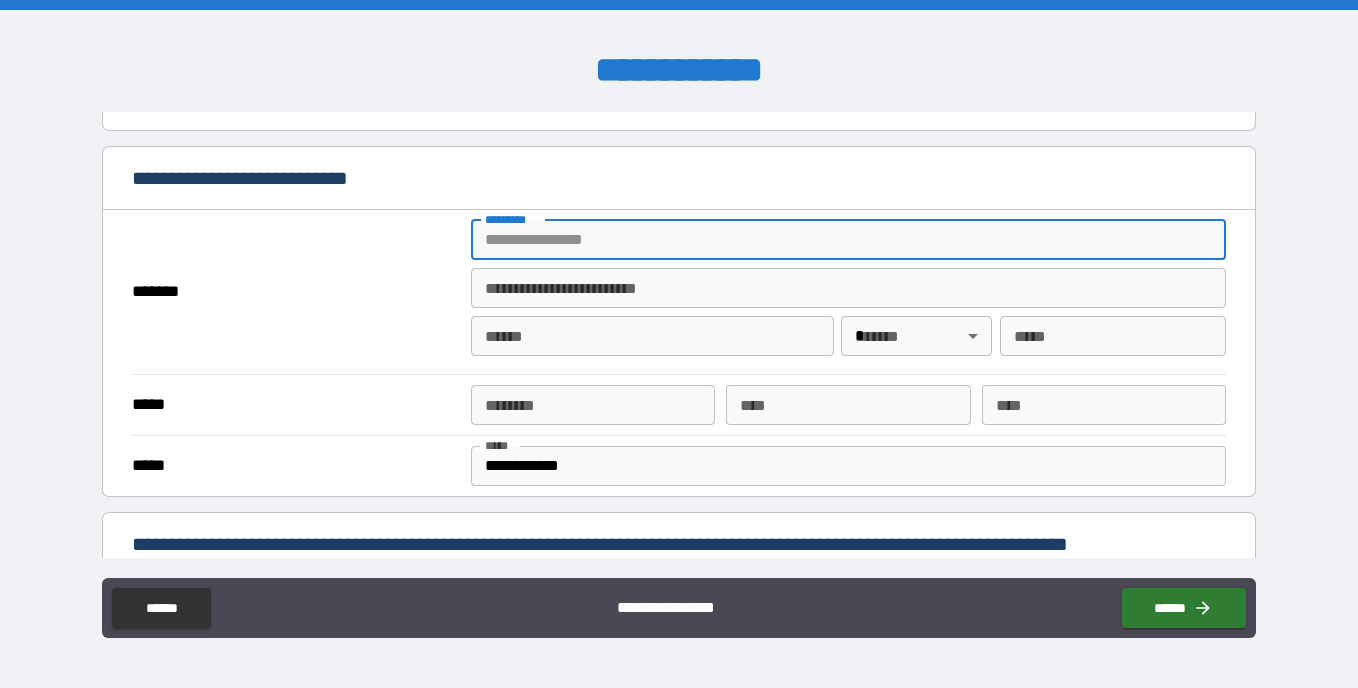 type on "**********" 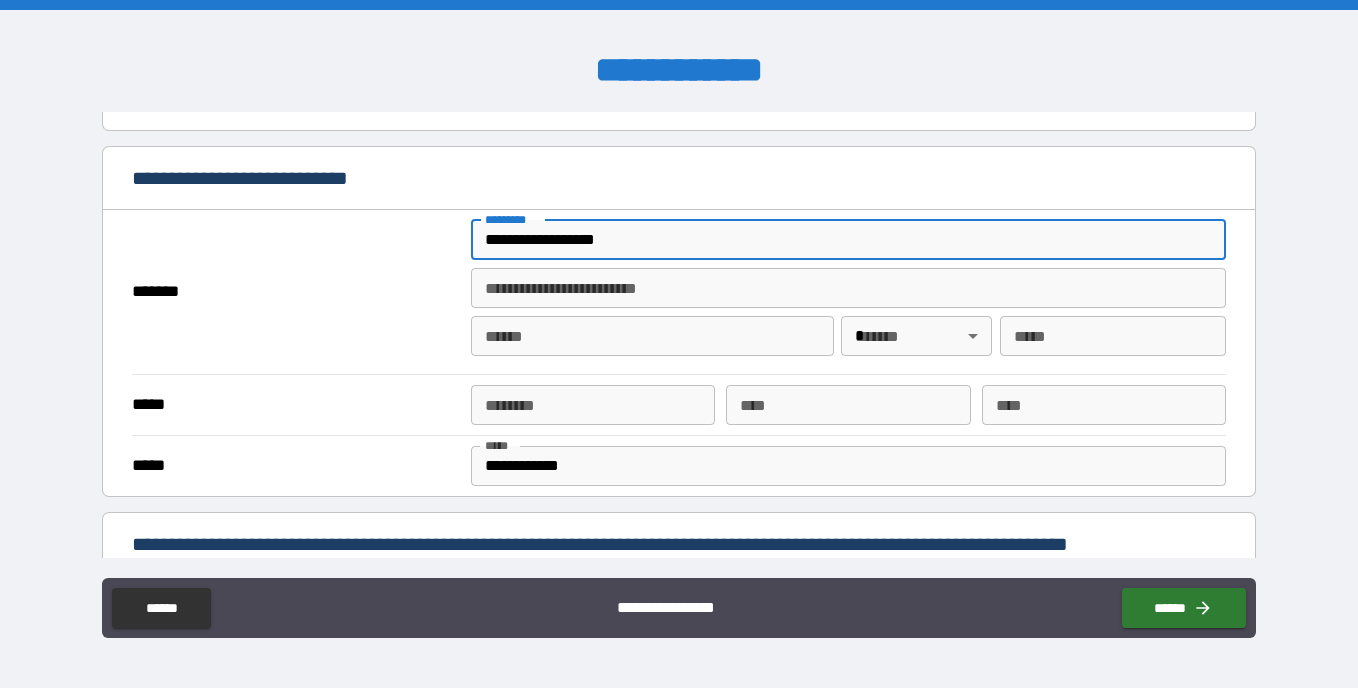 type on "**********" 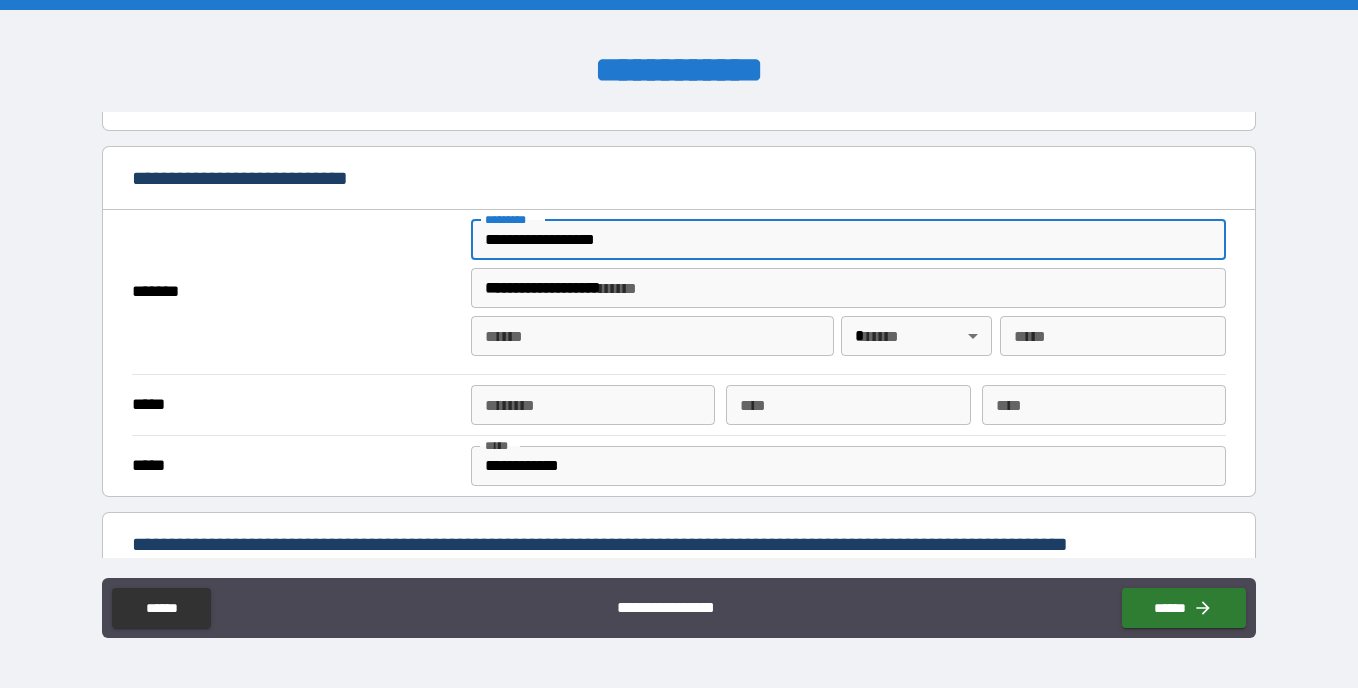 type on "*********" 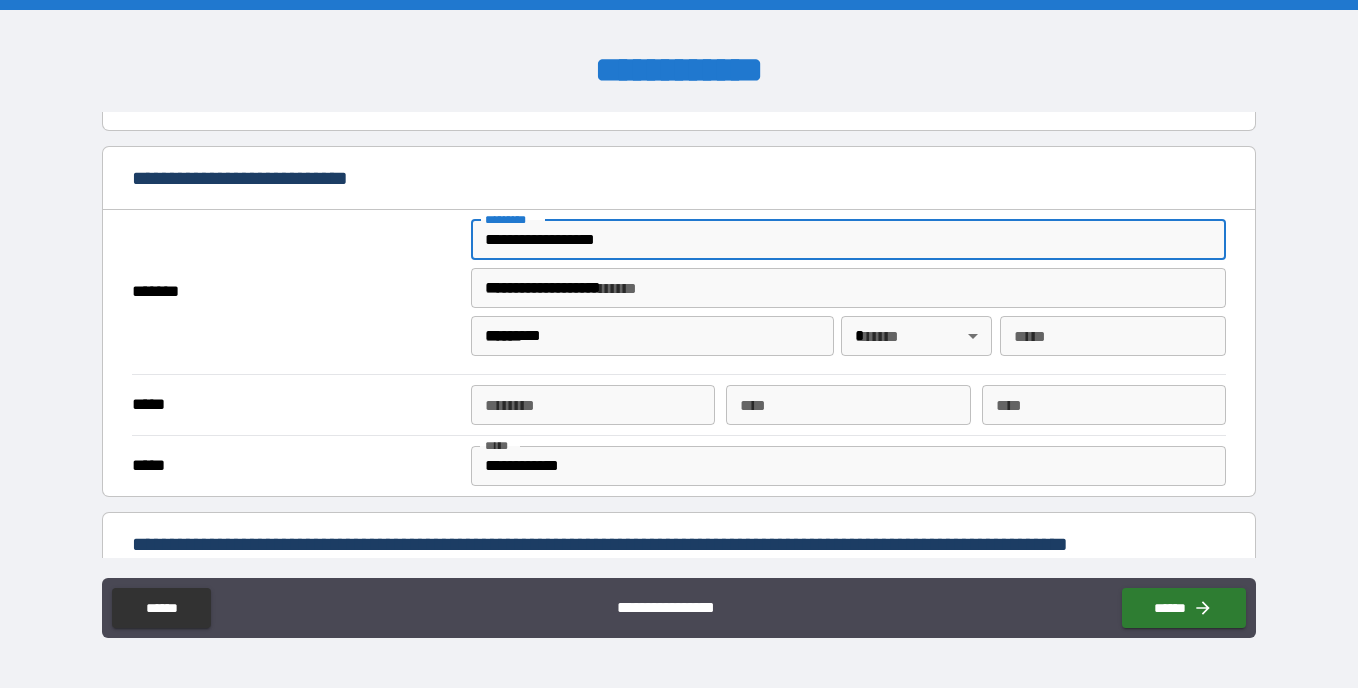 type on "*****" 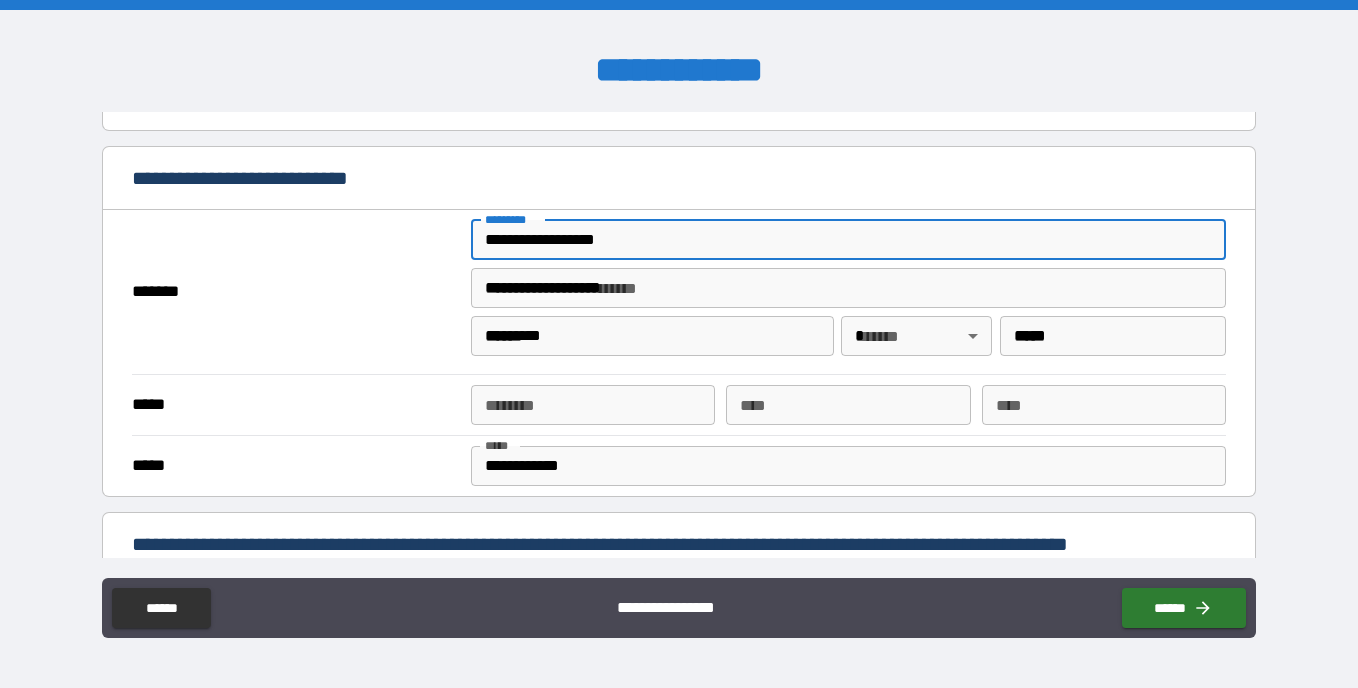 type on "**********" 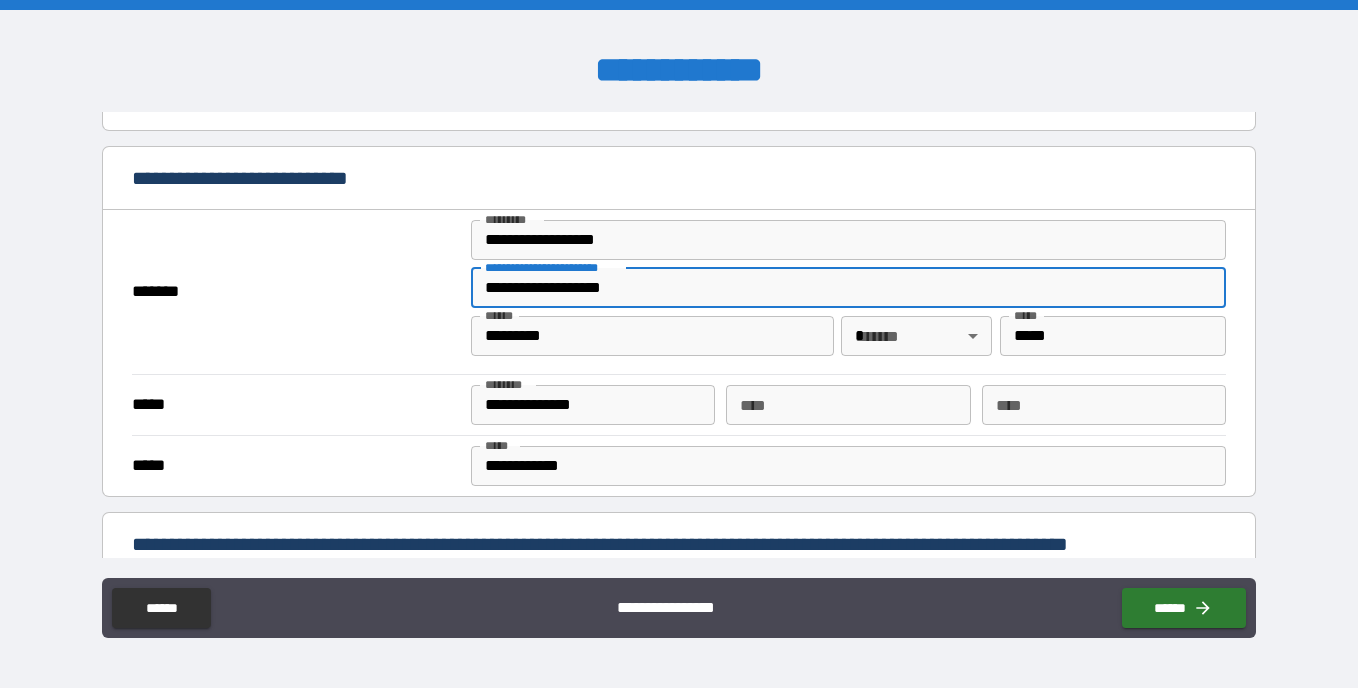 click on "**********" at bounding box center (848, 288) 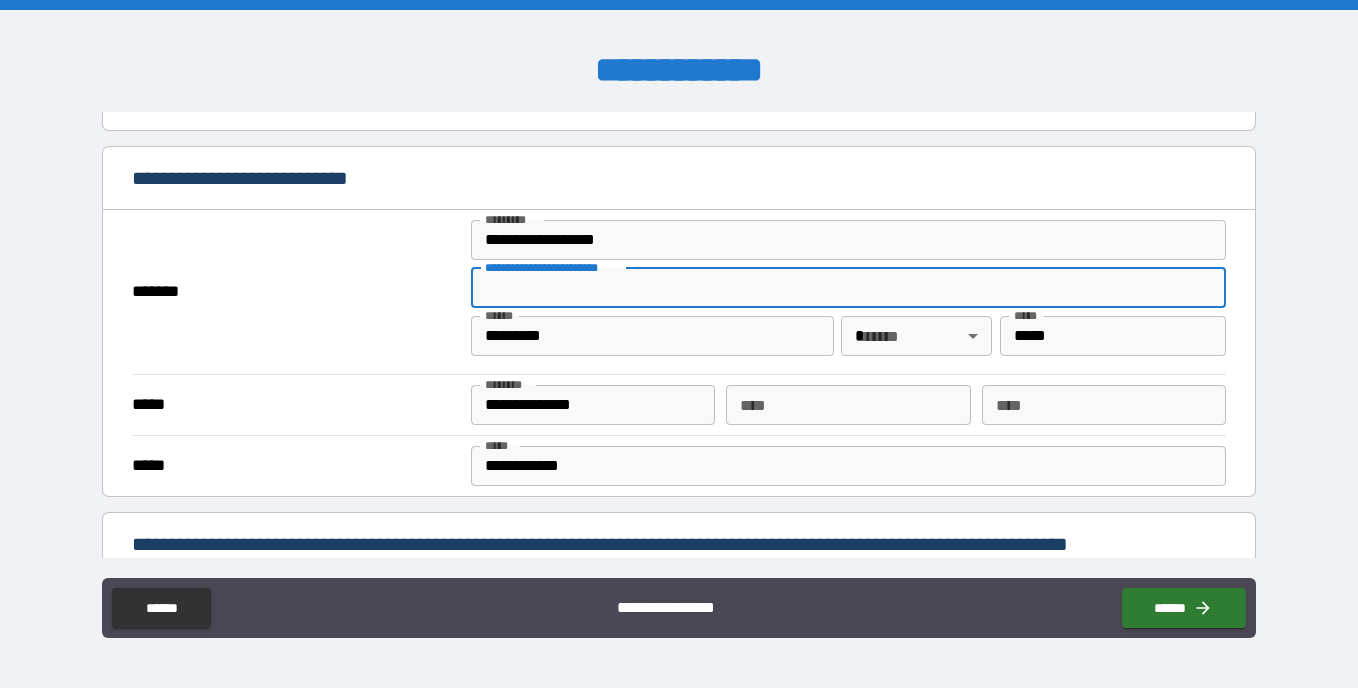 type 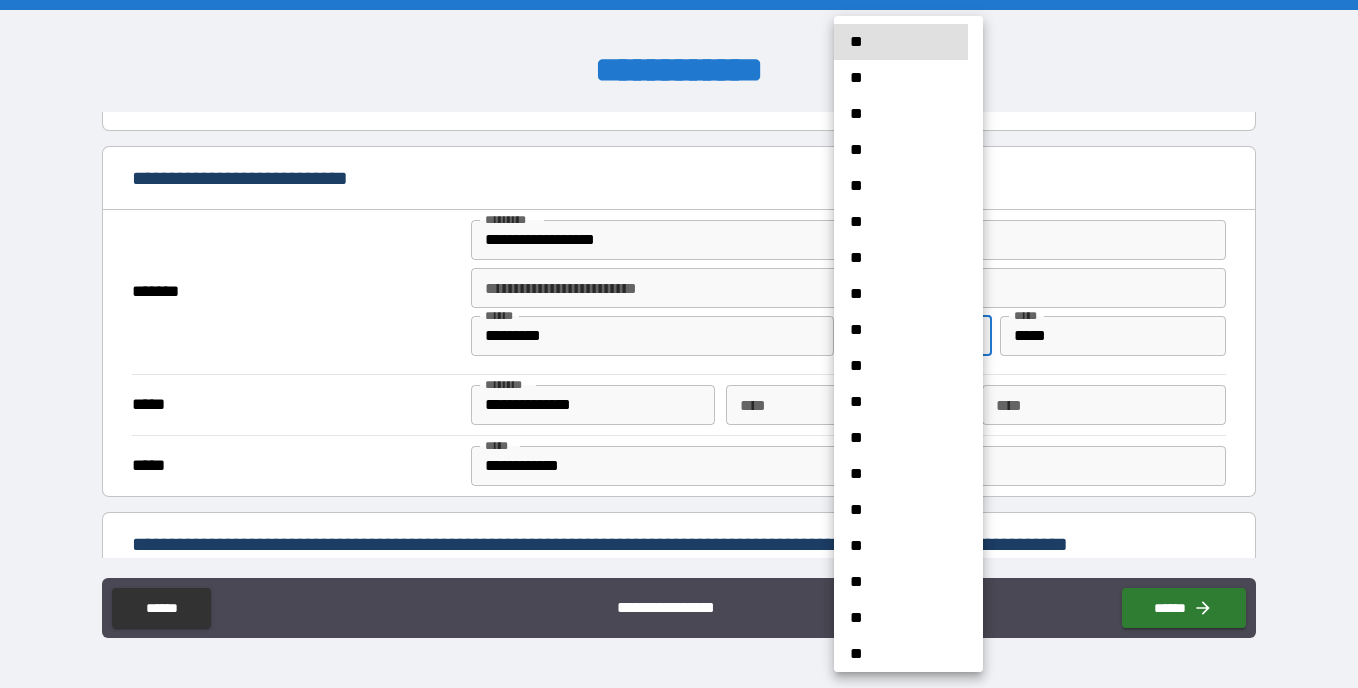 click on "**********" at bounding box center [679, 344] 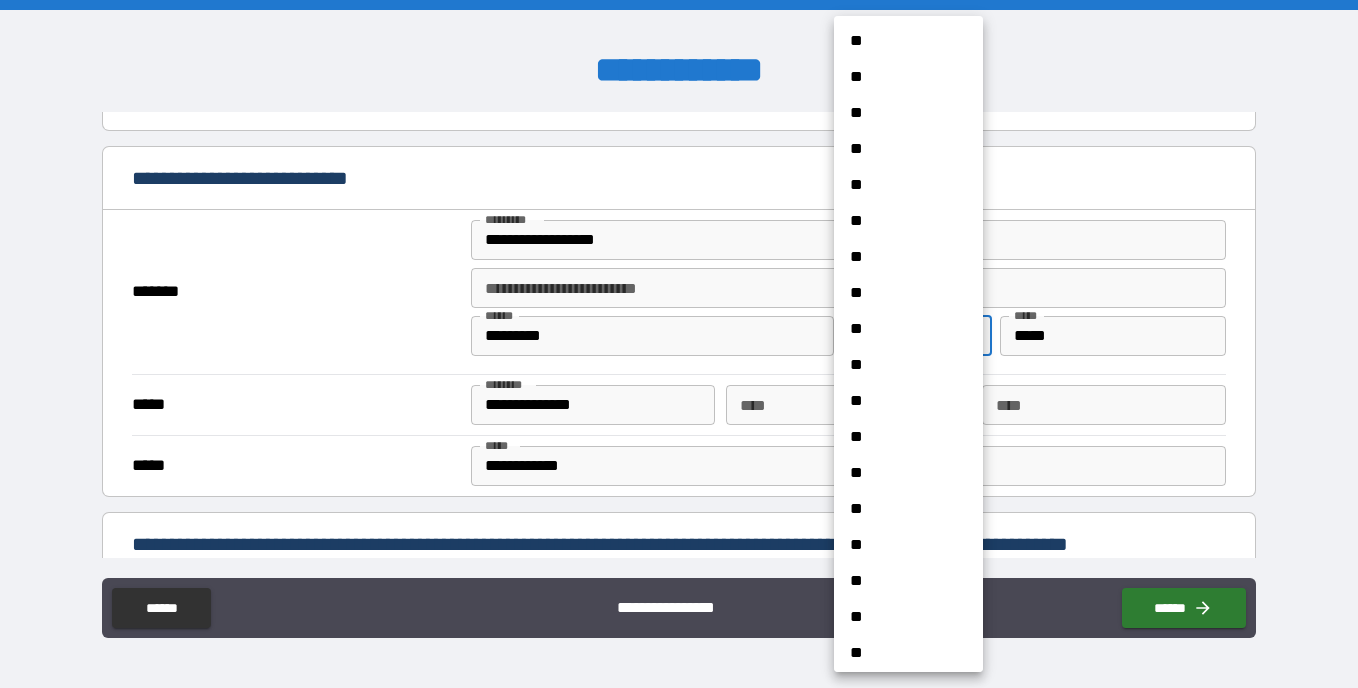 scroll, scrollTop: 1389, scrollLeft: 0, axis: vertical 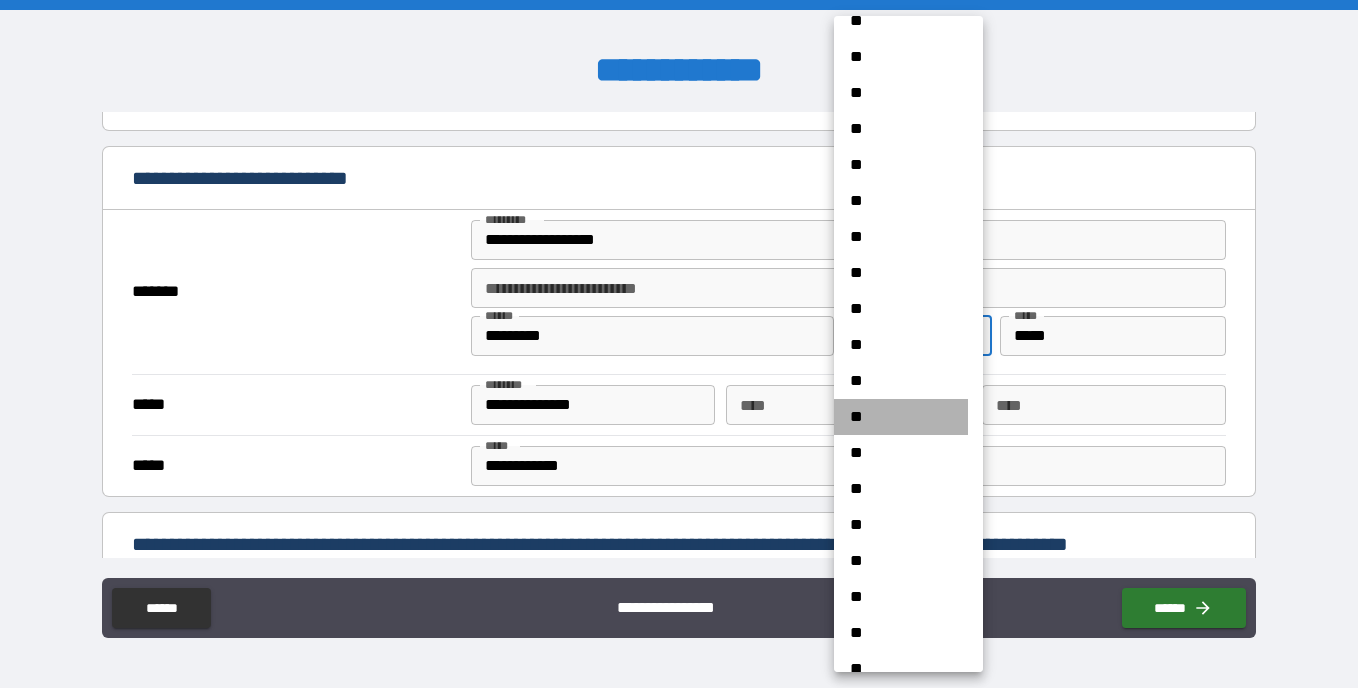 click on "**" at bounding box center (901, 417) 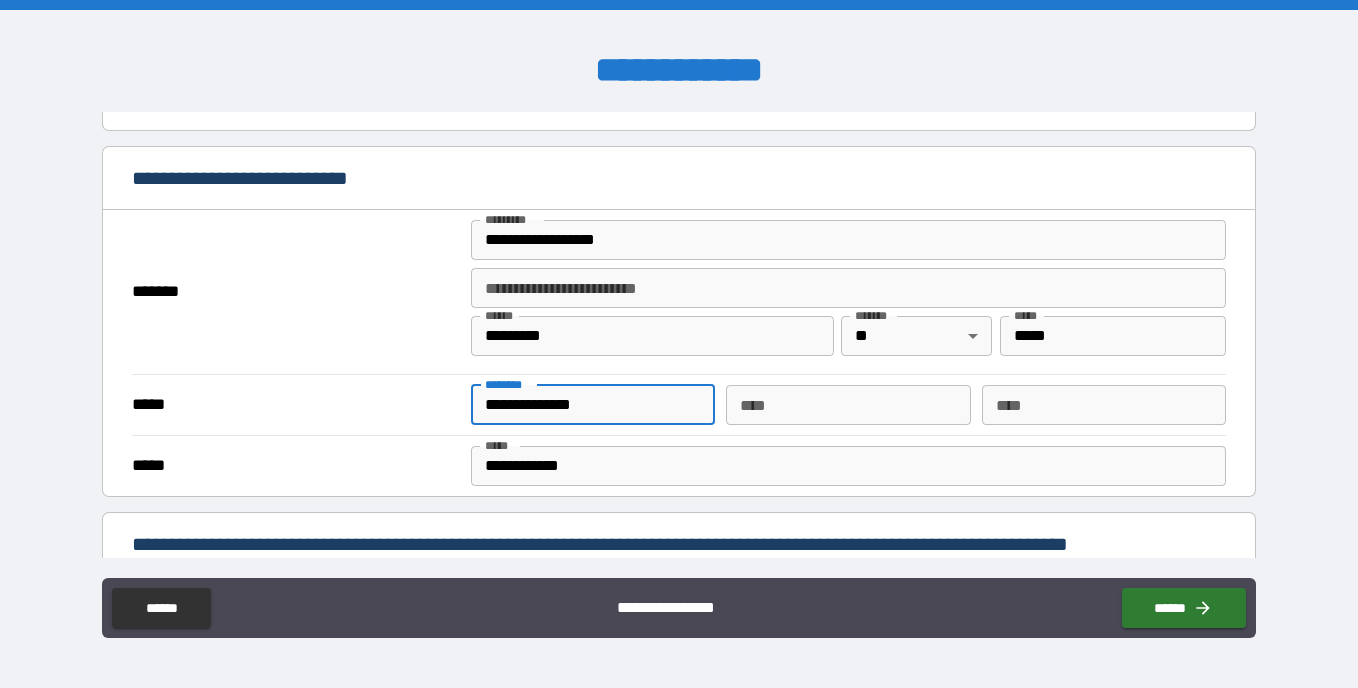 drag, startPoint x: 663, startPoint y: 406, endPoint x: 480, endPoint y: 399, distance: 183.13383 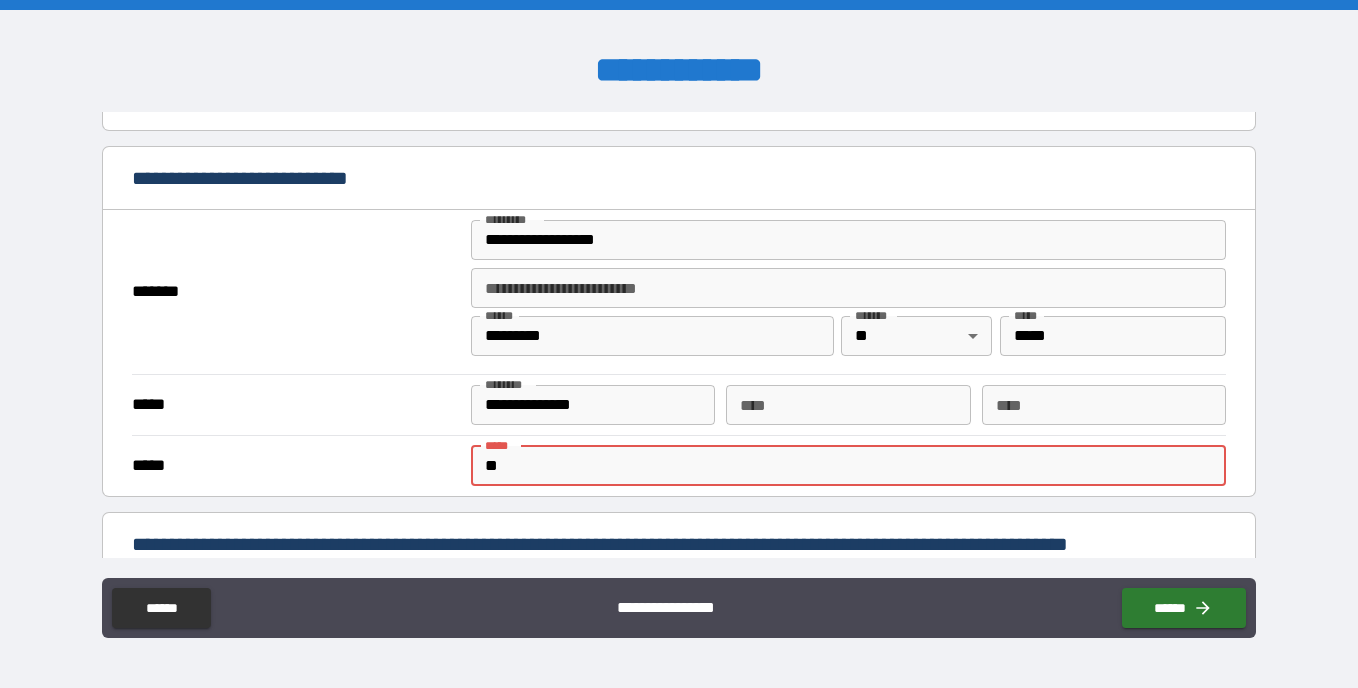 type on "*" 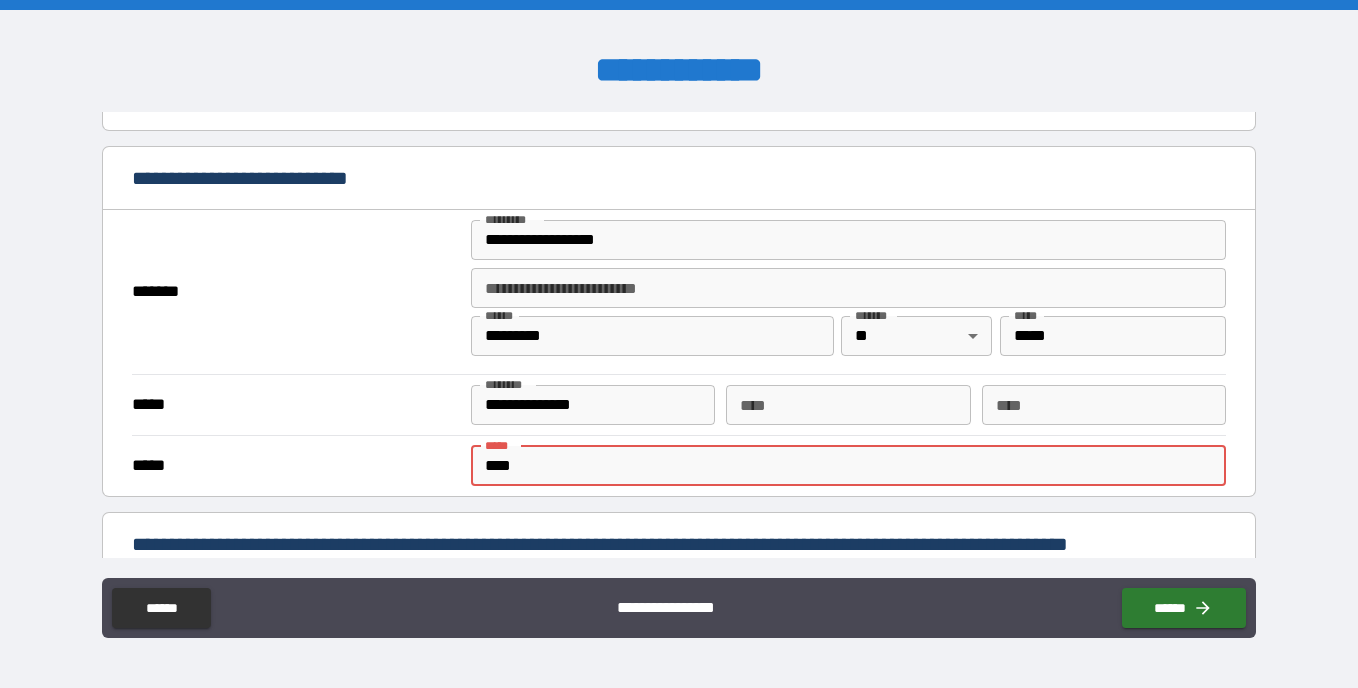 type on "**********" 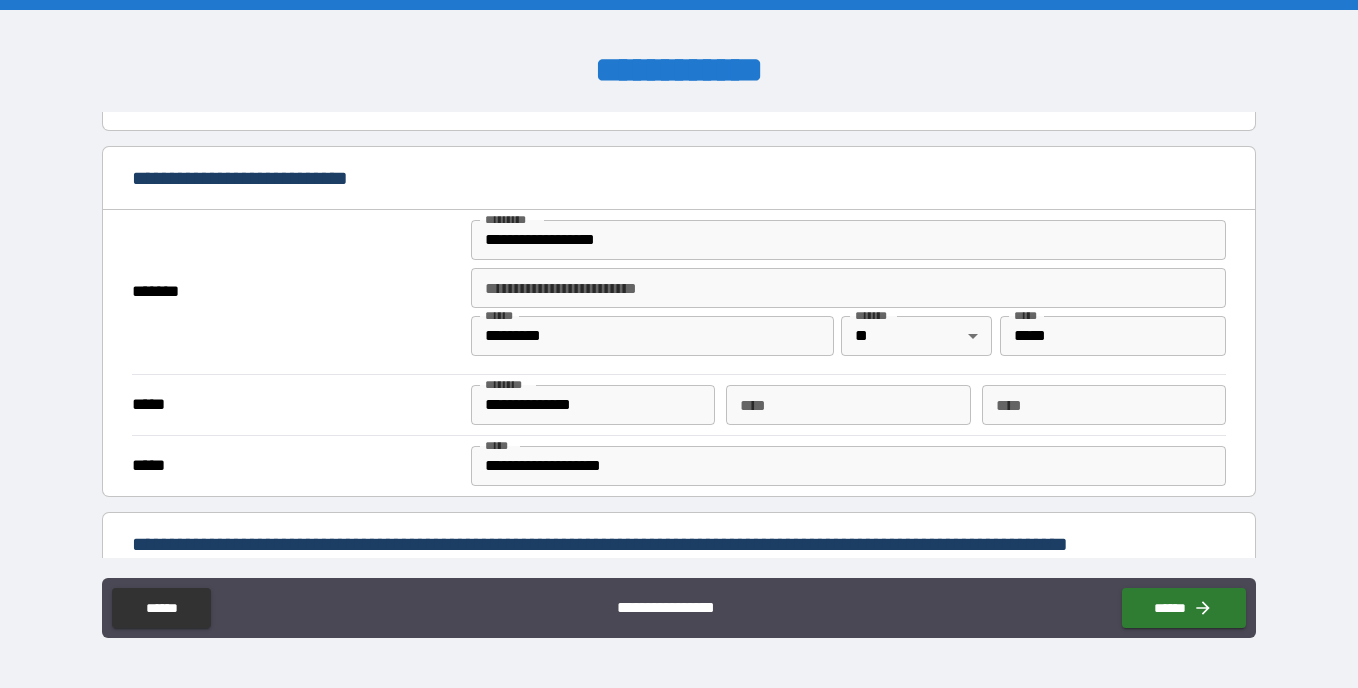 type on "****" 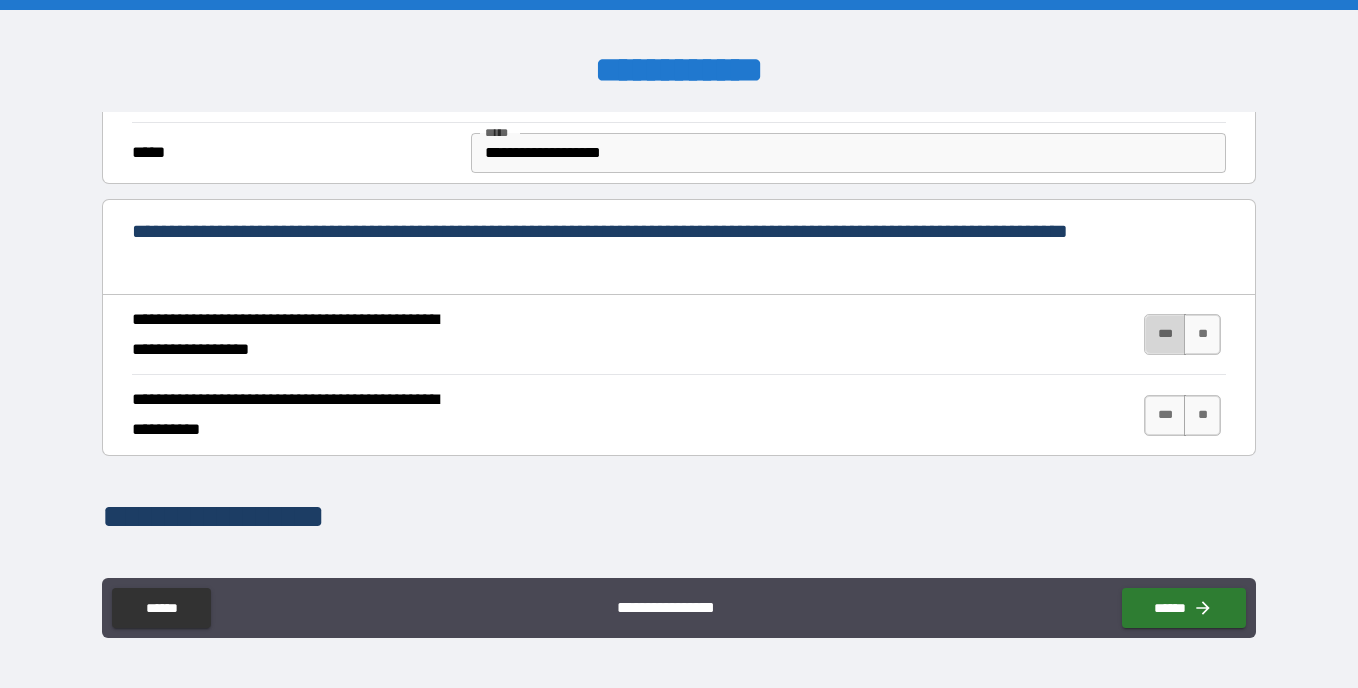 click on "***" at bounding box center (1165, 334) 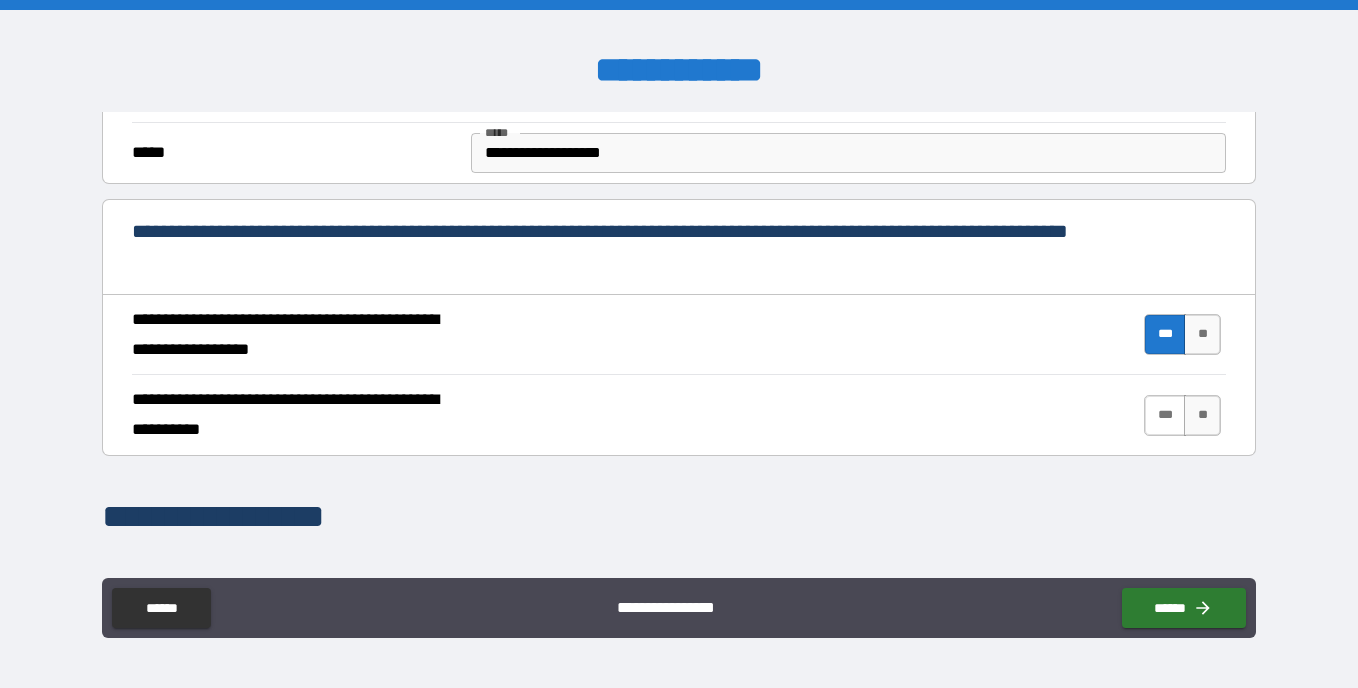 click on "***" at bounding box center (1165, 415) 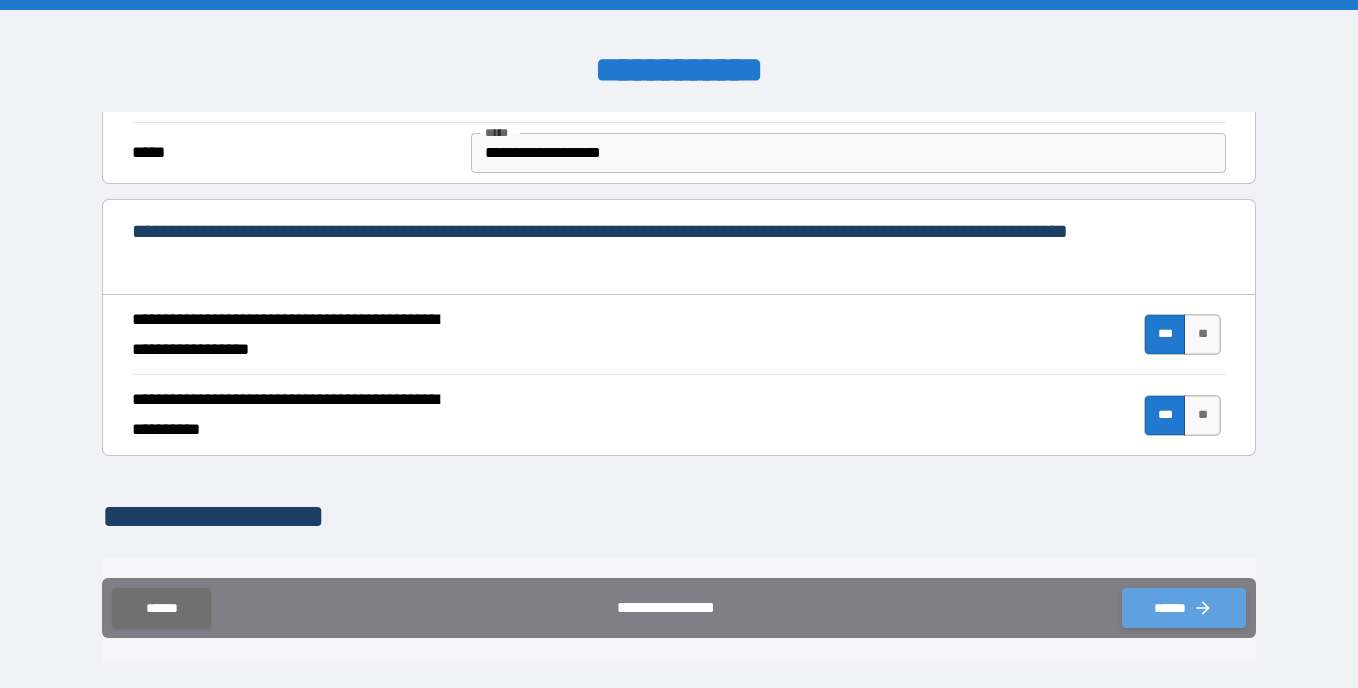 click on "******" at bounding box center [1184, 608] 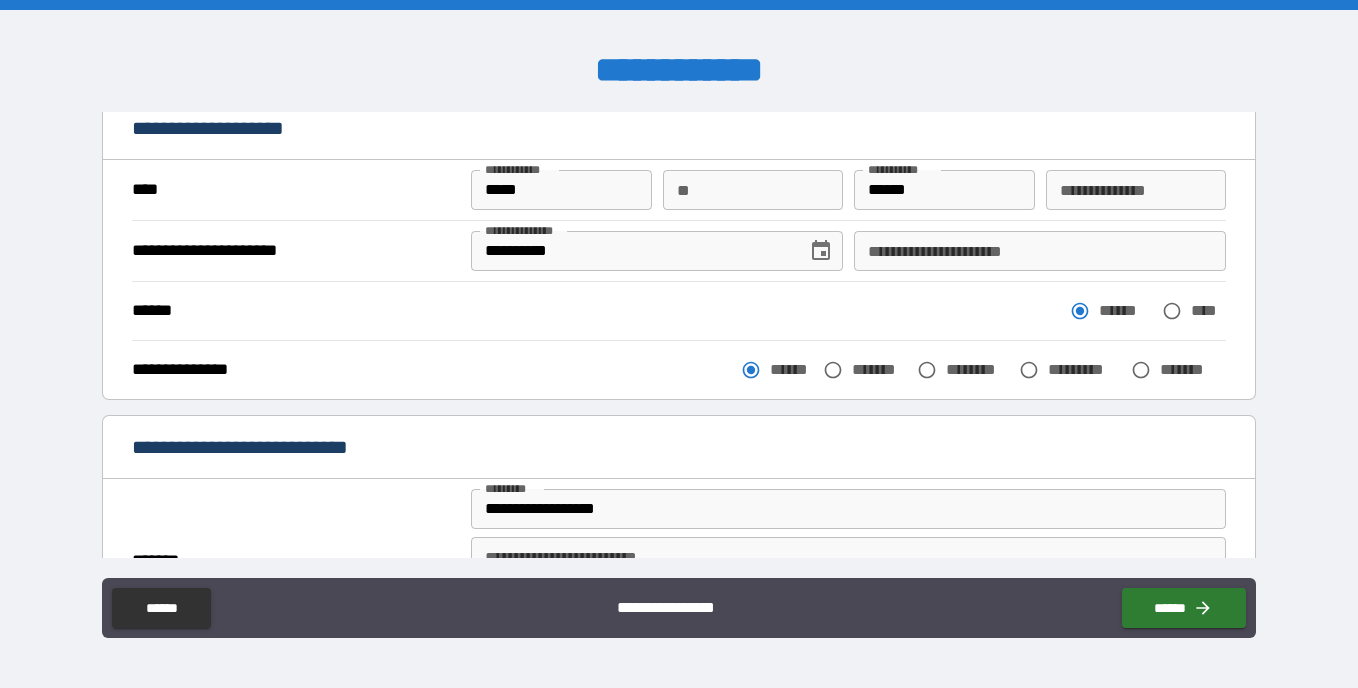 scroll, scrollTop: 98, scrollLeft: 0, axis: vertical 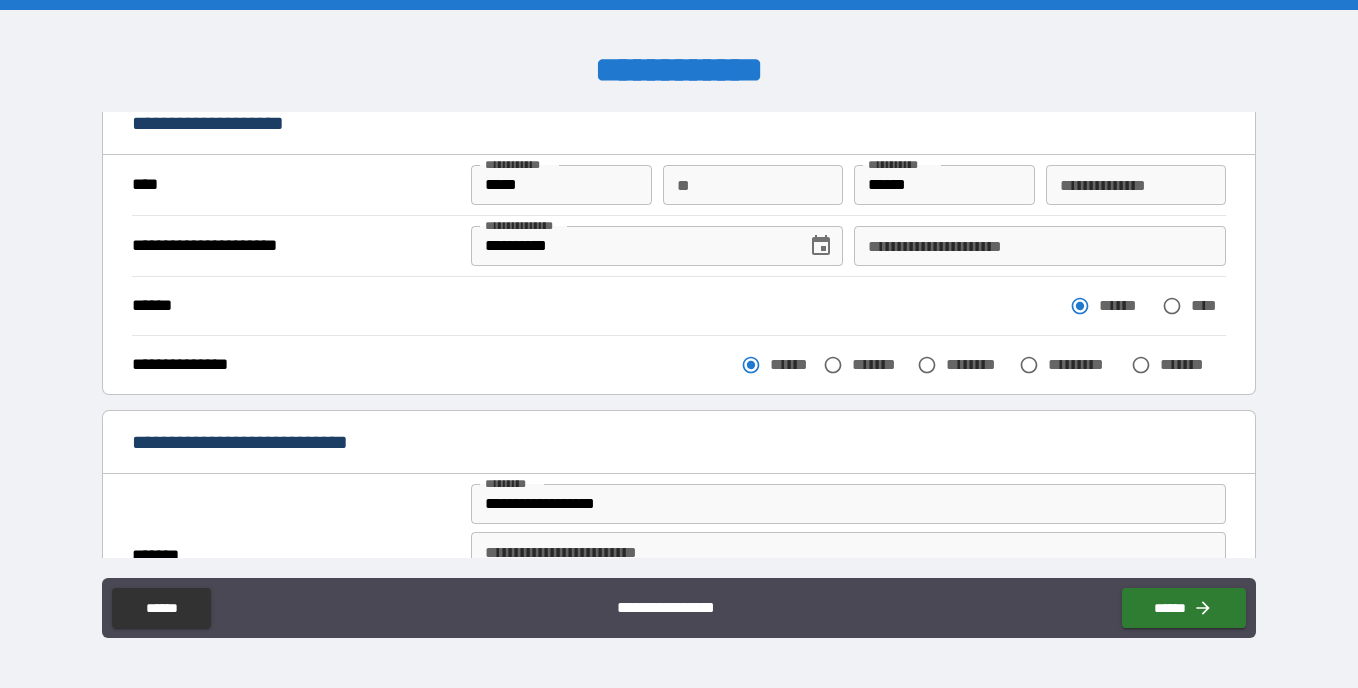 click on "**********" at bounding box center (679, 245) 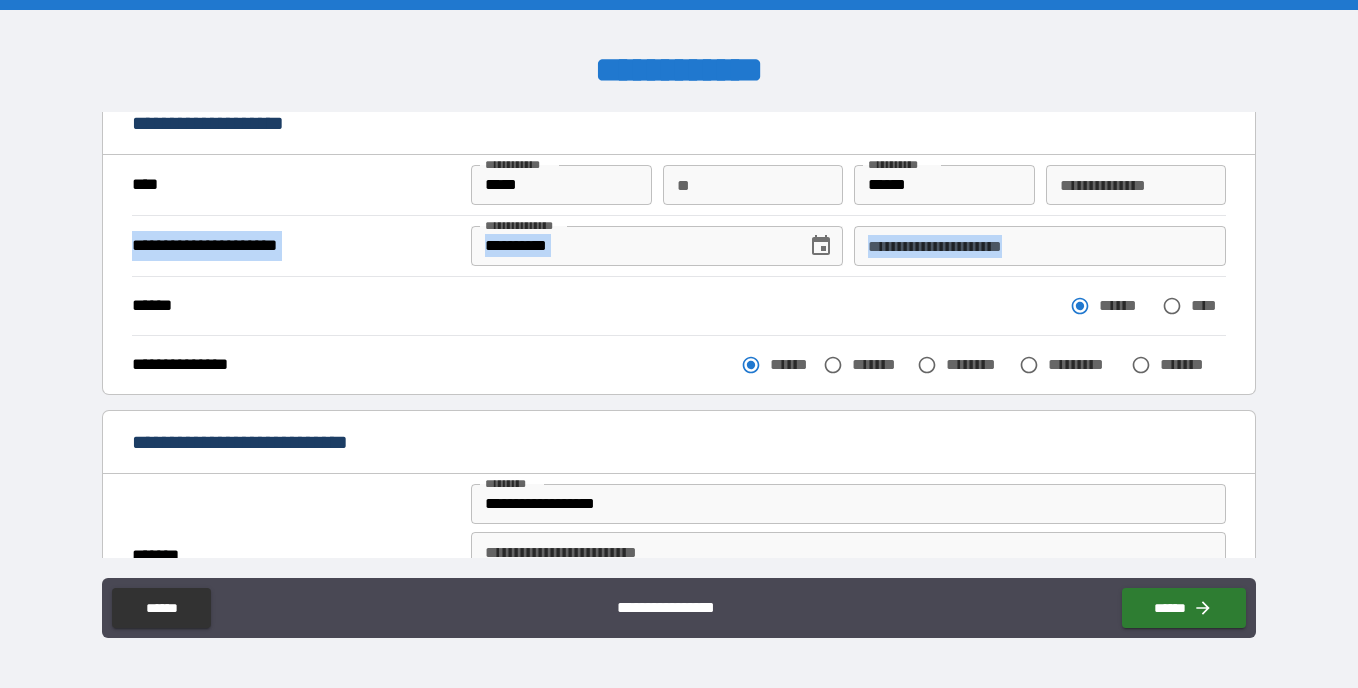 drag, startPoint x: 1261, startPoint y: 167, endPoint x: 1262, endPoint y: 225, distance: 58.00862 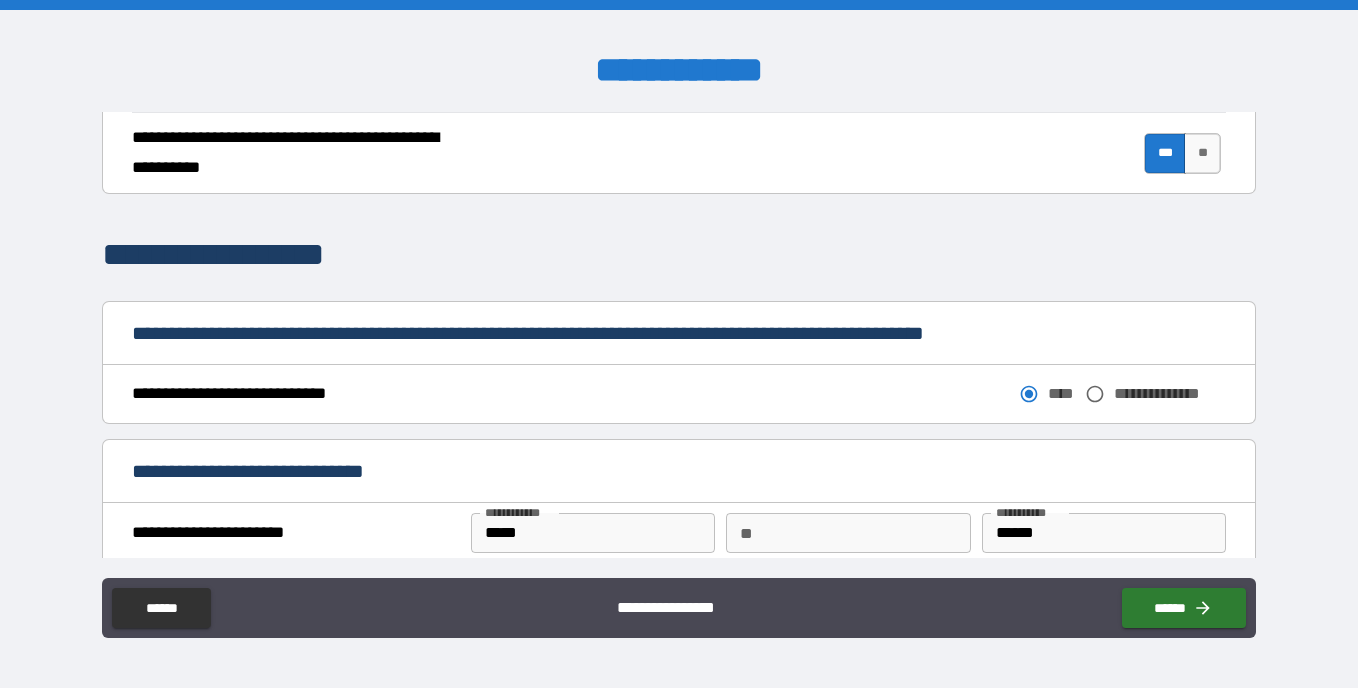 scroll, scrollTop: 959, scrollLeft: 0, axis: vertical 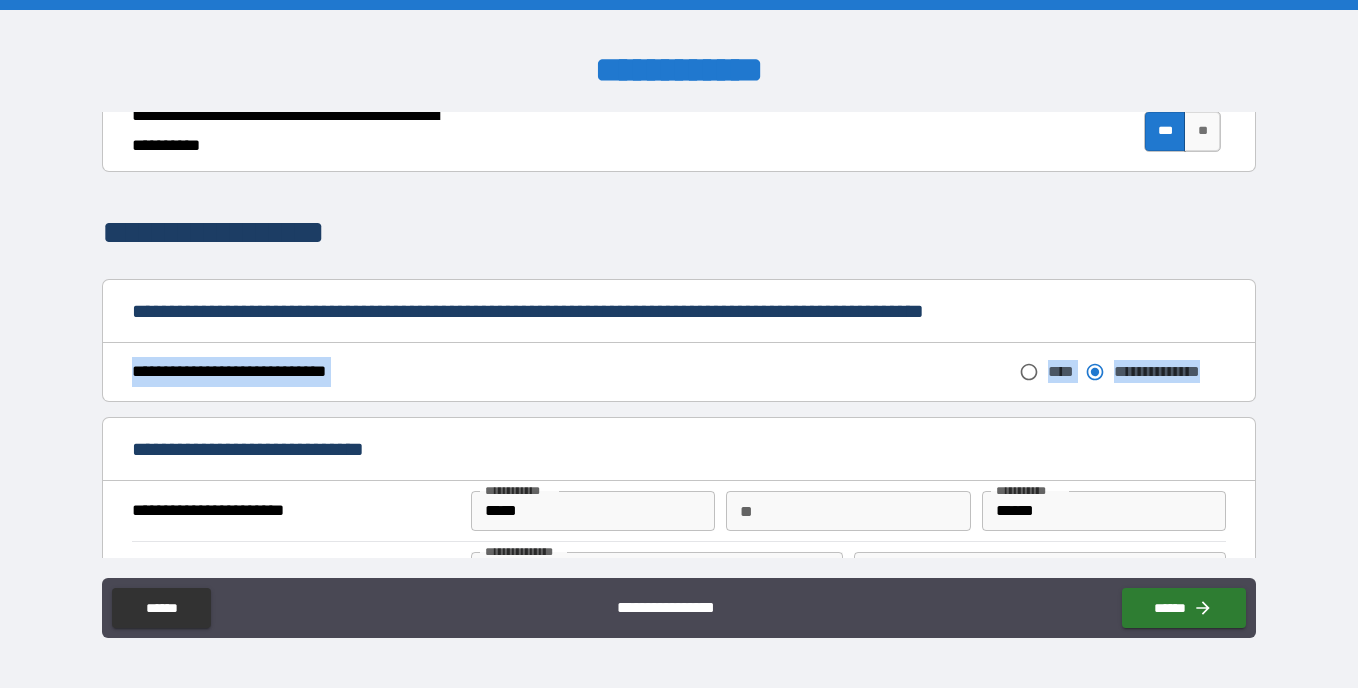 drag, startPoint x: 1256, startPoint y: 337, endPoint x: 1261, endPoint y: 356, distance: 19.646883 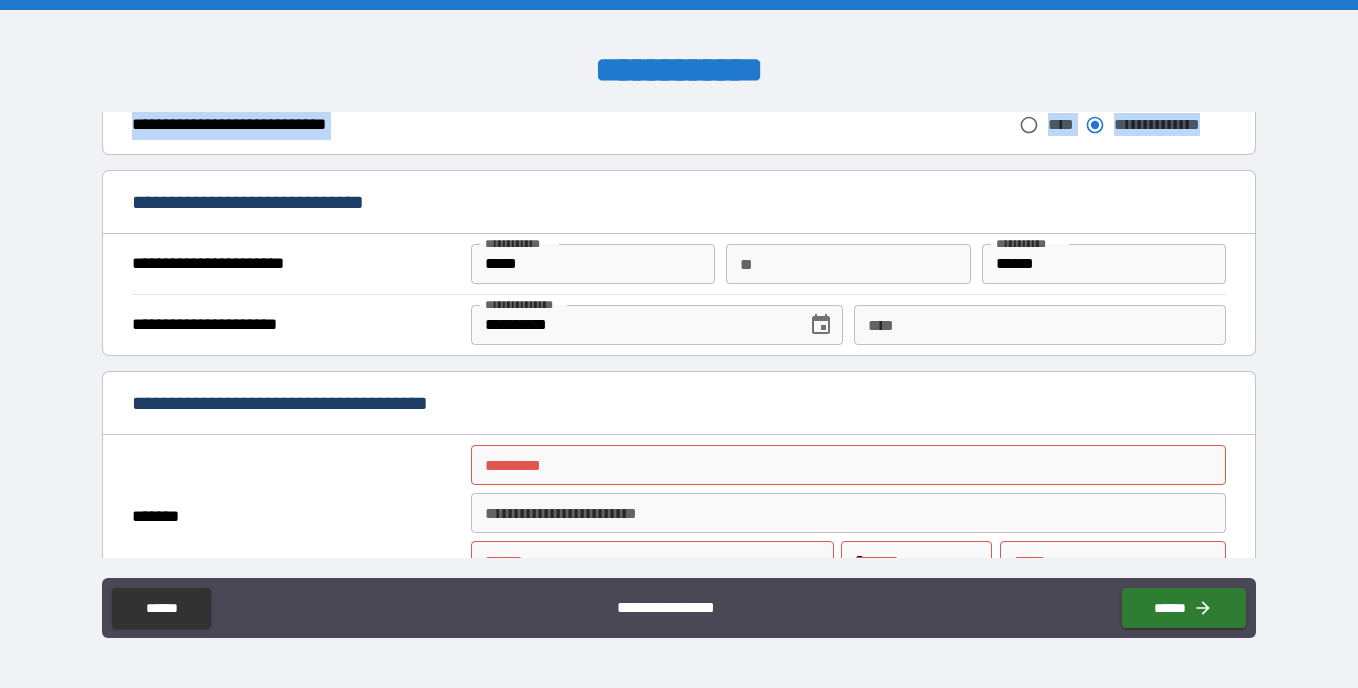 scroll, scrollTop: 1216, scrollLeft: 0, axis: vertical 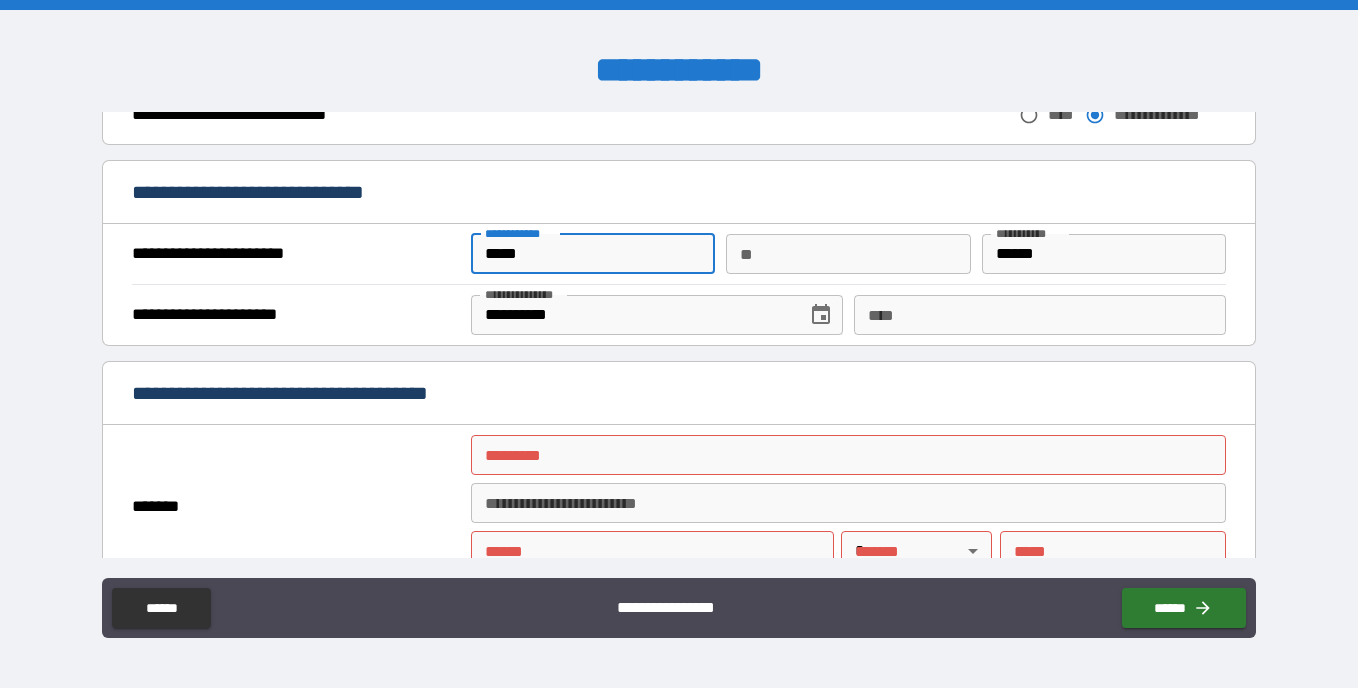 drag, startPoint x: 581, startPoint y: 260, endPoint x: 440, endPoint y: 252, distance: 141.22676 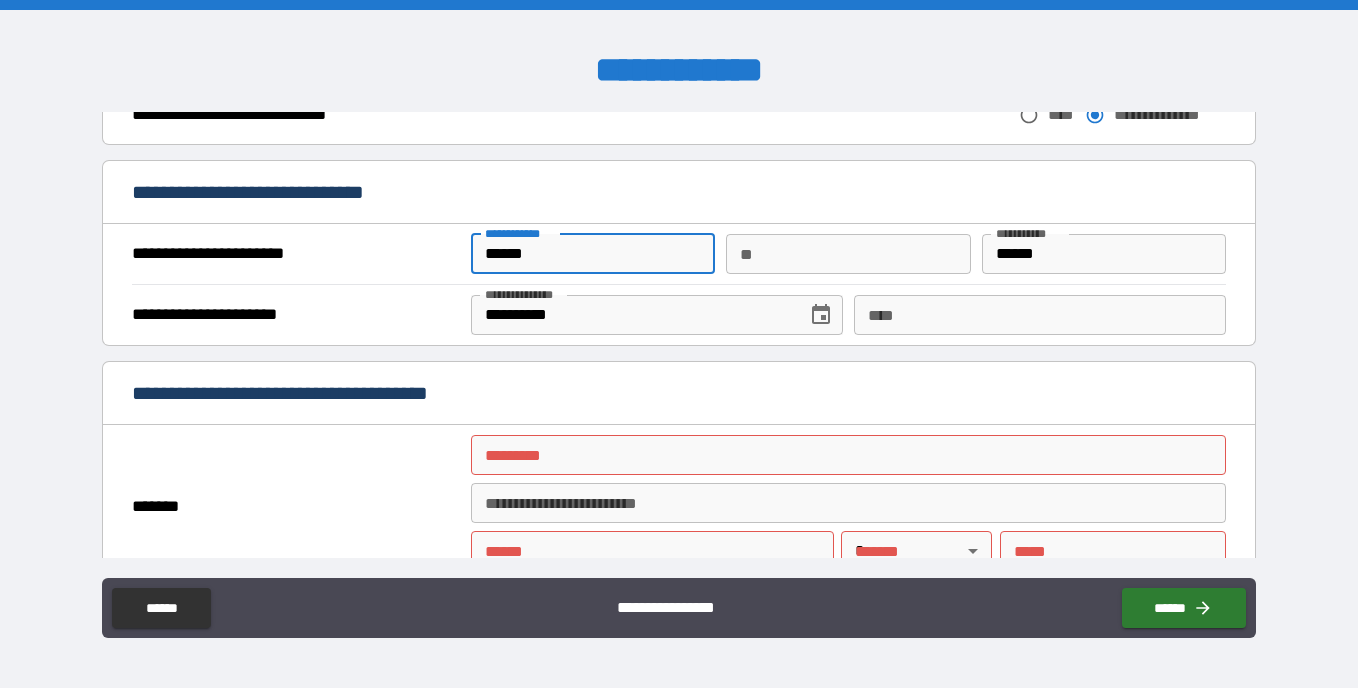 type on "******" 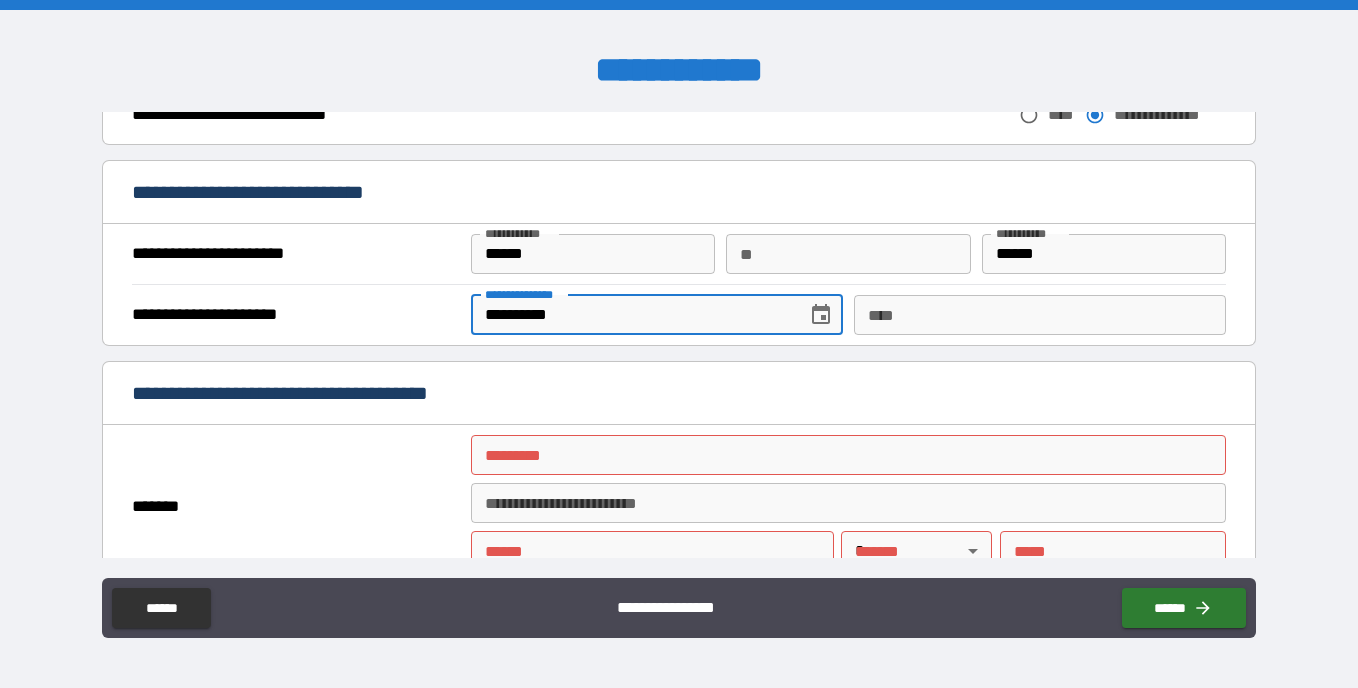 drag, startPoint x: 607, startPoint y: 313, endPoint x: 427, endPoint y: 310, distance: 180.025 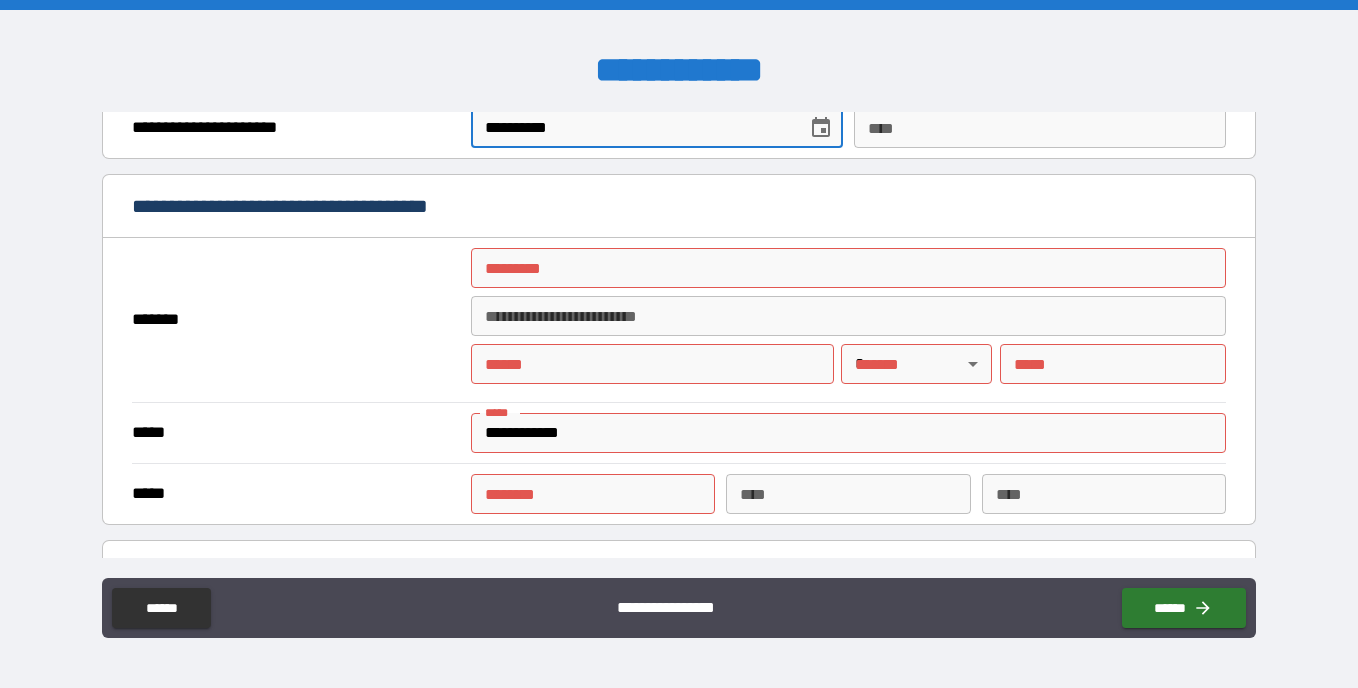 scroll, scrollTop: 1413, scrollLeft: 0, axis: vertical 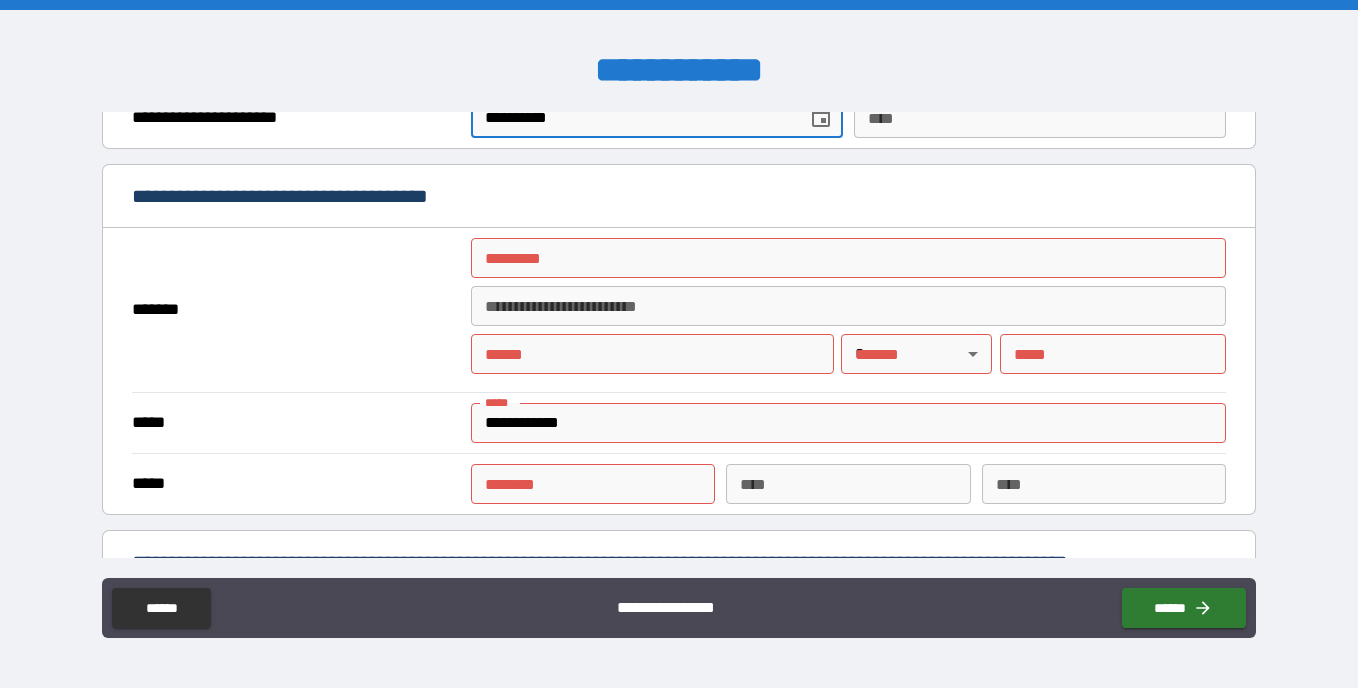 type on "**********" 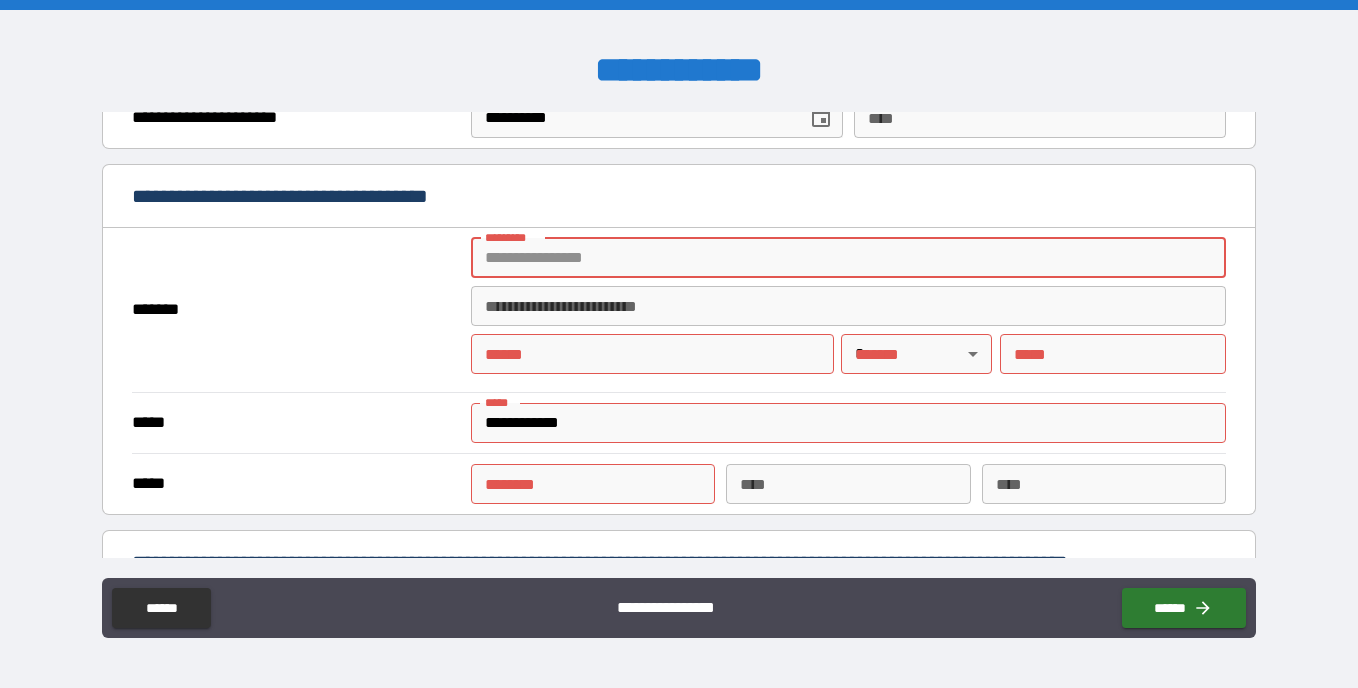 type on "**********" 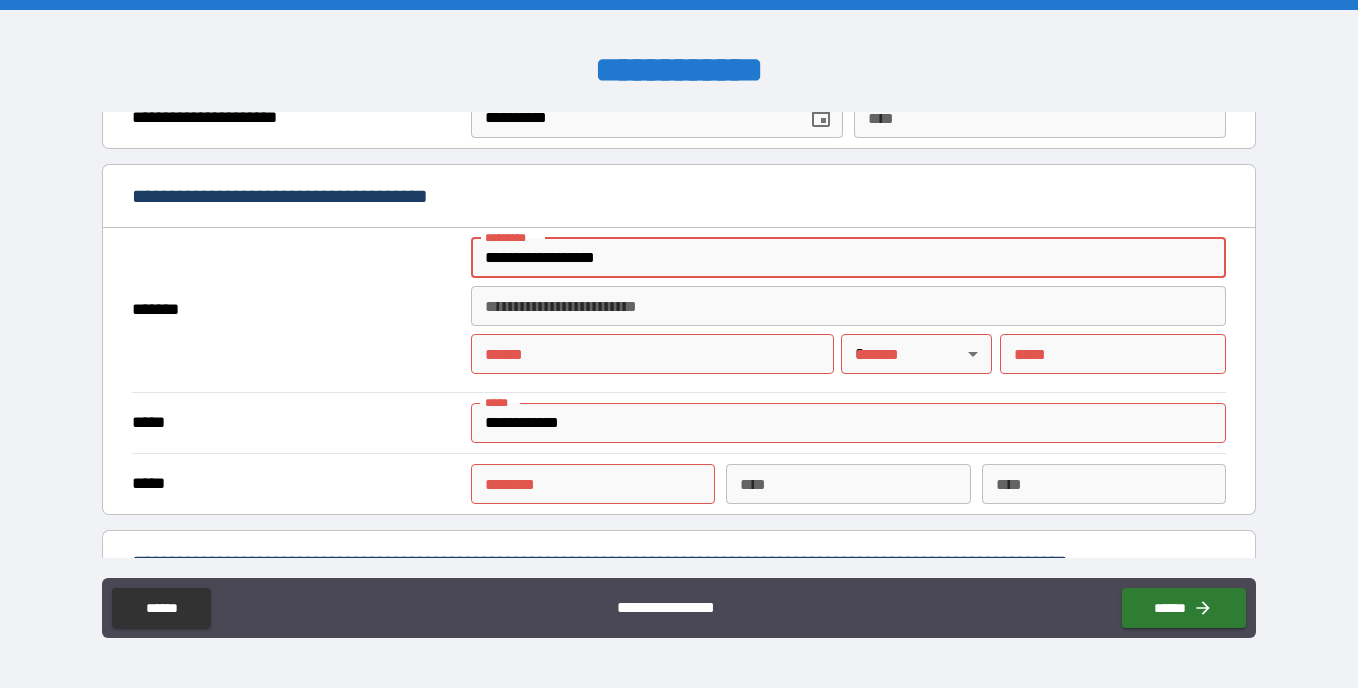 type on "**********" 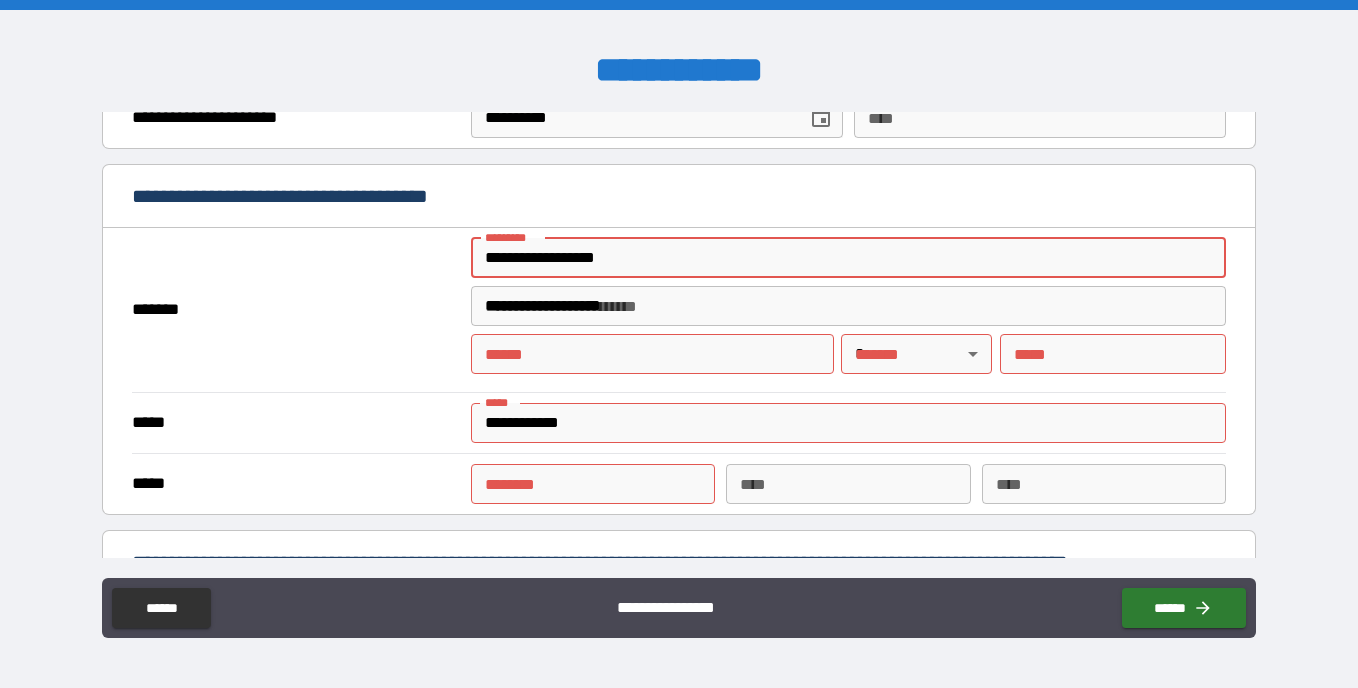 type on "*********" 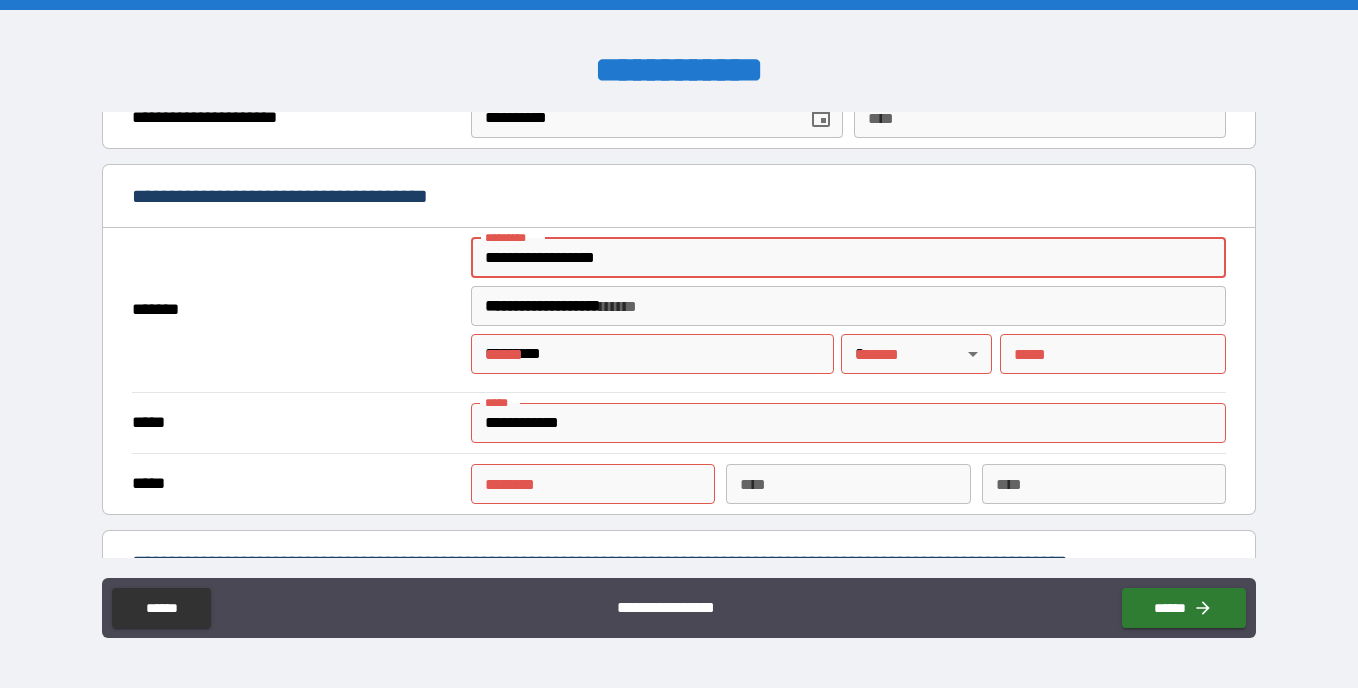type on "*****" 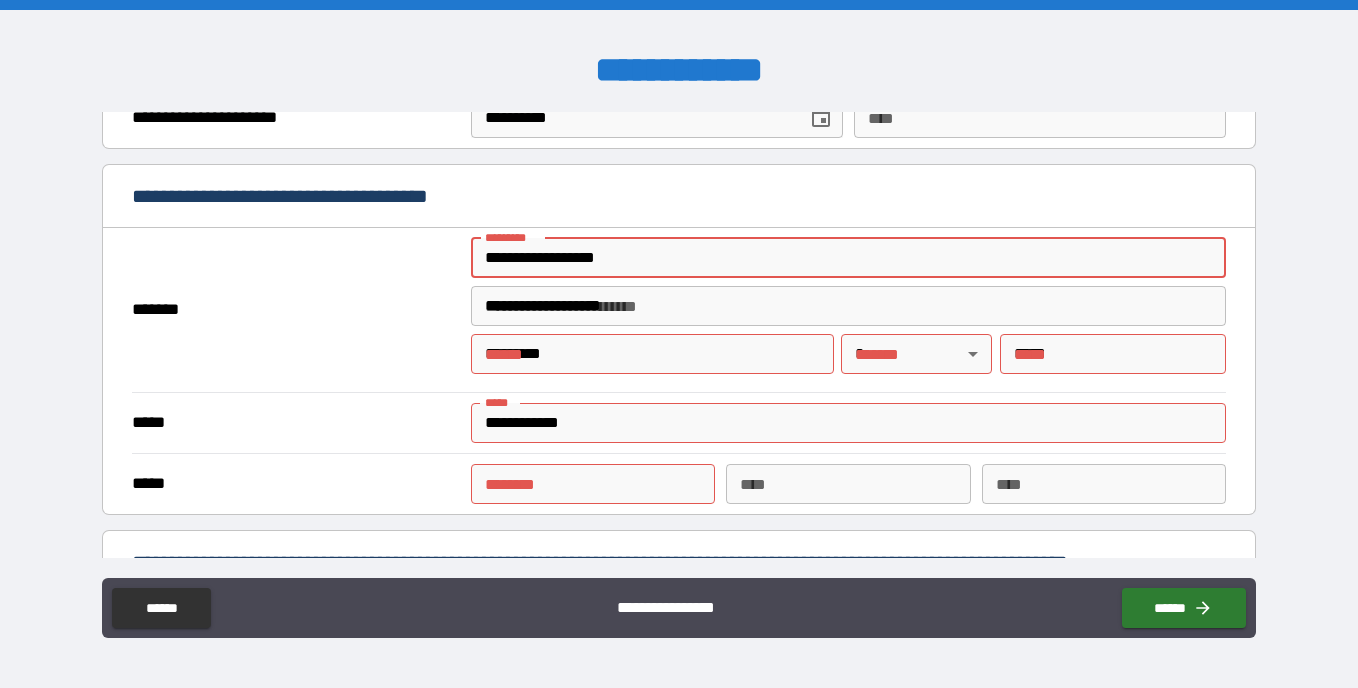 type on "**********" 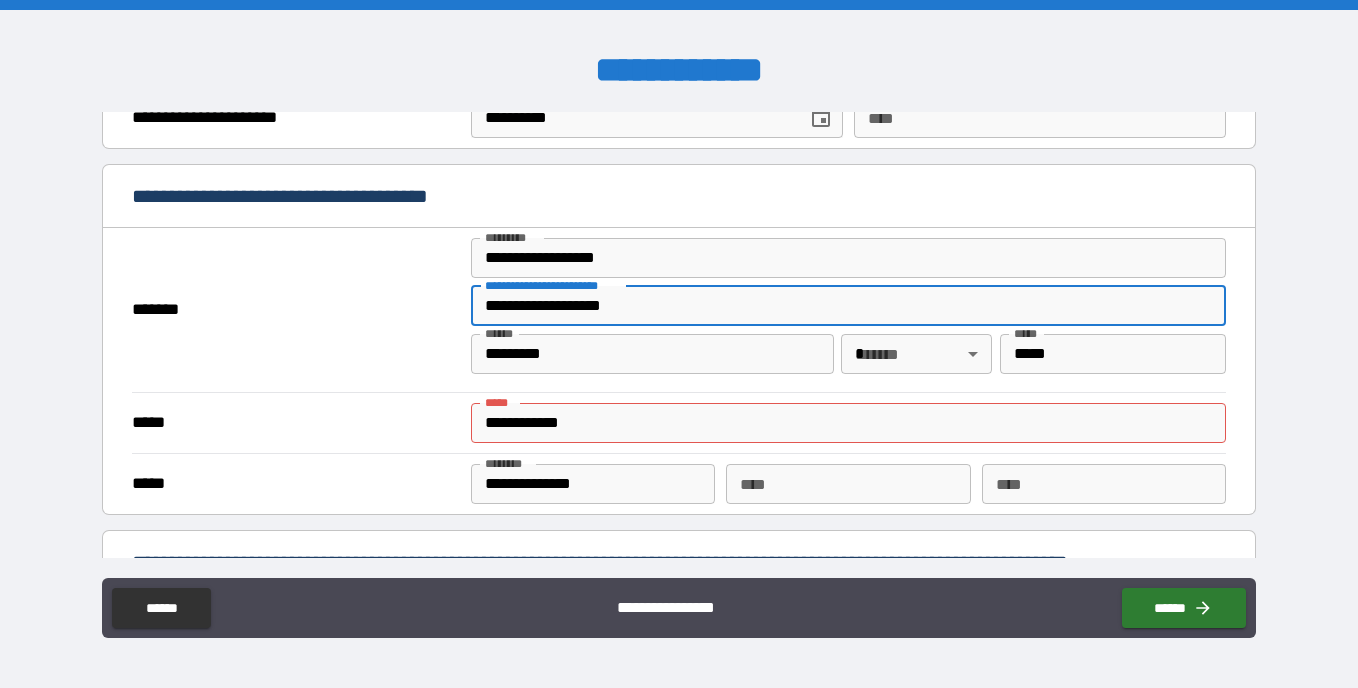 drag, startPoint x: 647, startPoint y: 318, endPoint x: 414, endPoint y: 315, distance: 233.01932 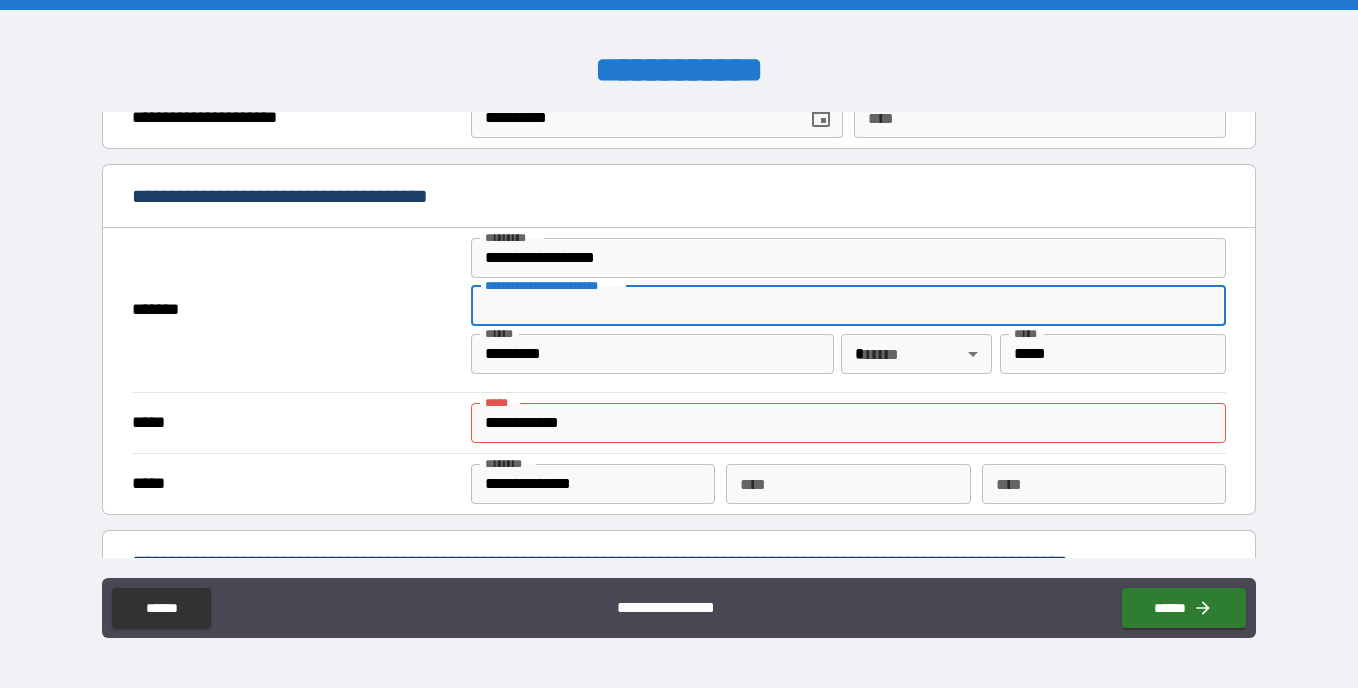 type 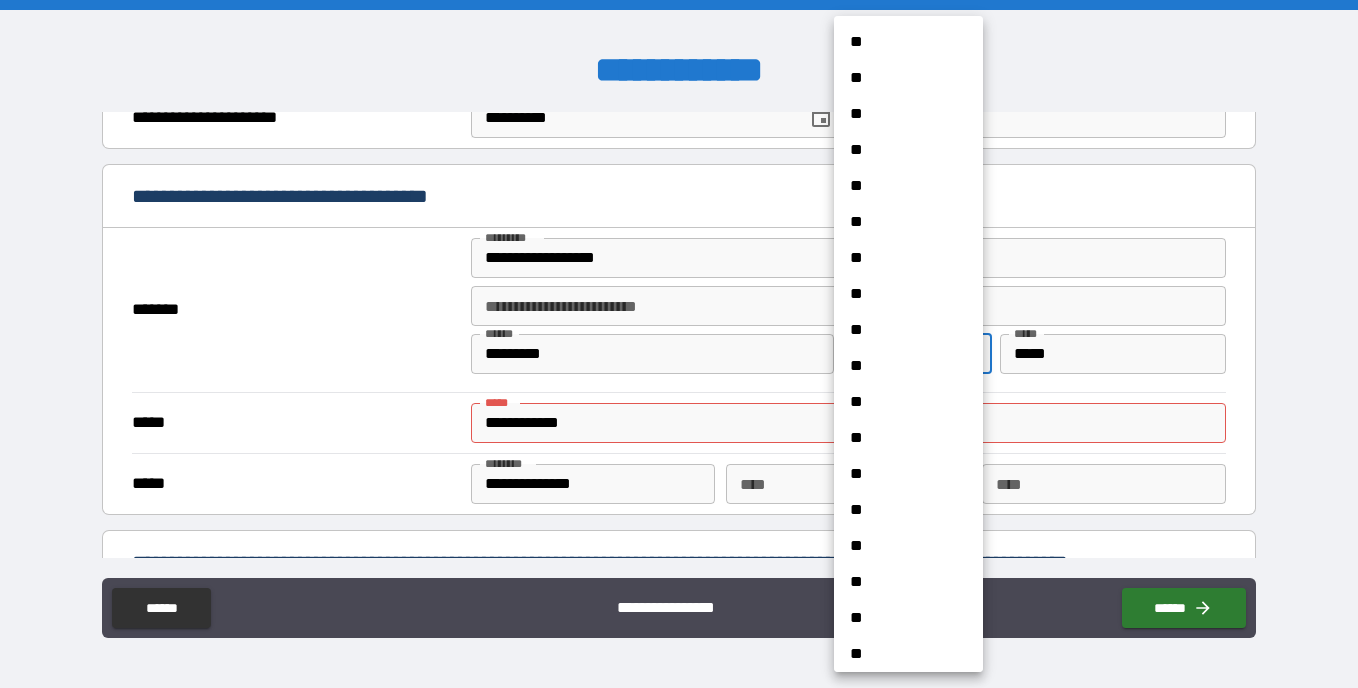 scroll, scrollTop: 1372, scrollLeft: 0, axis: vertical 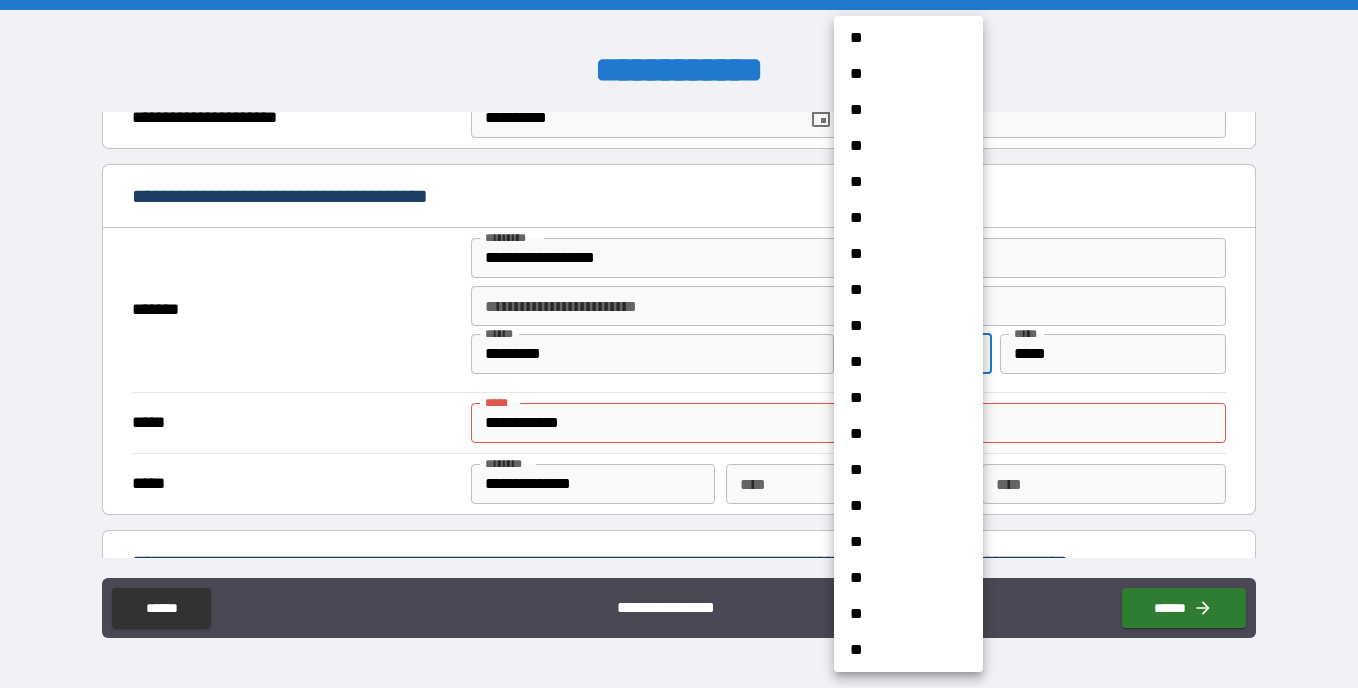 click on "**" at bounding box center [901, 434] 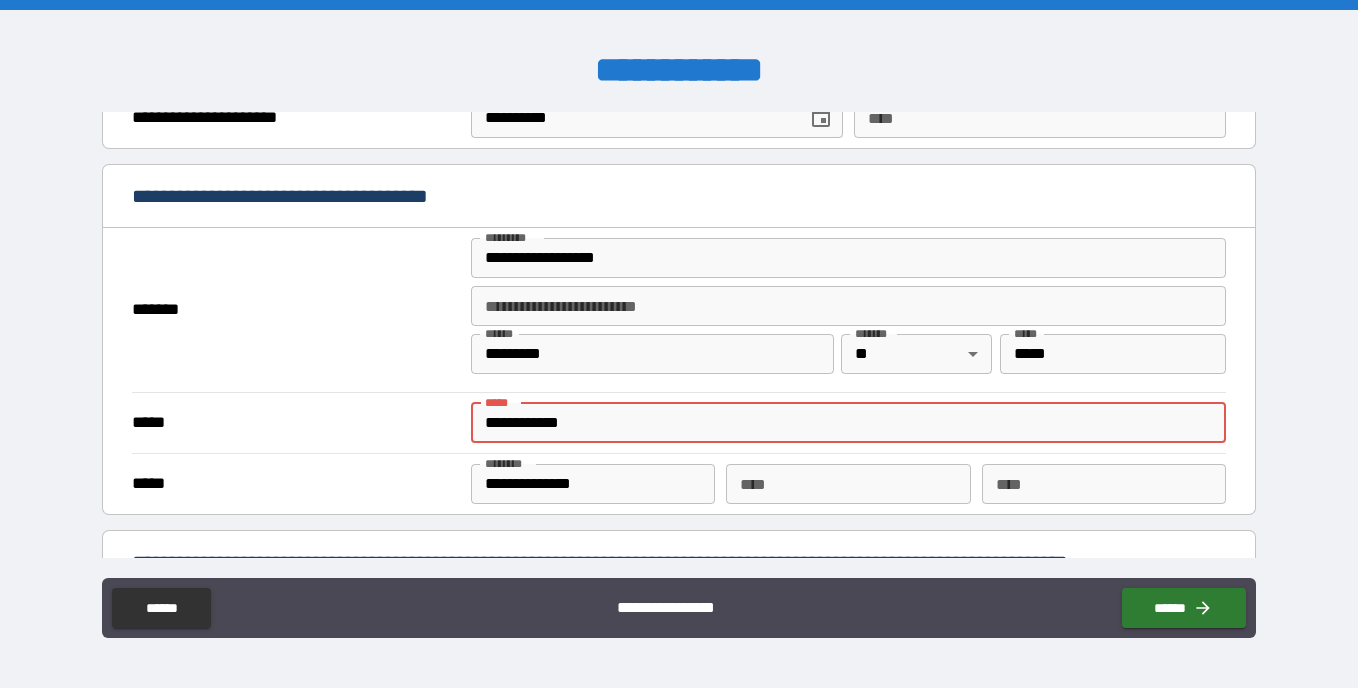 drag, startPoint x: 610, startPoint y: 429, endPoint x: 429, endPoint y: 430, distance: 181.00276 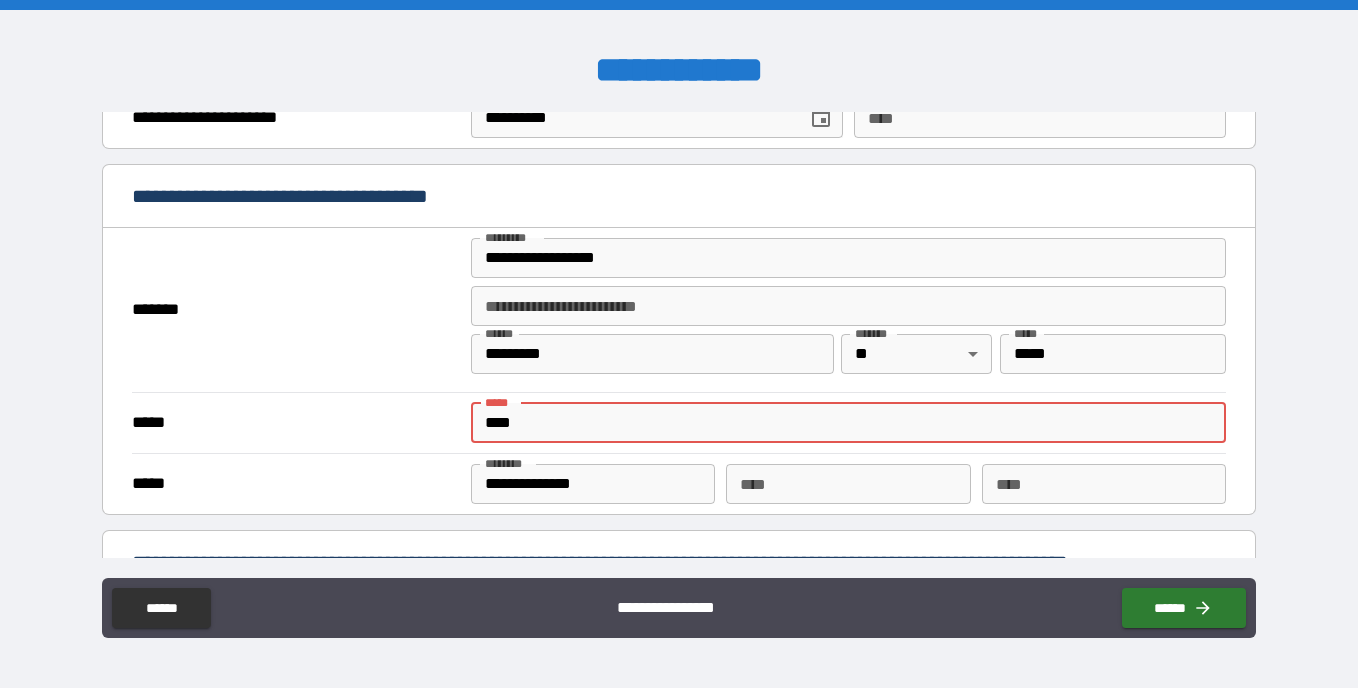 type on "**********" 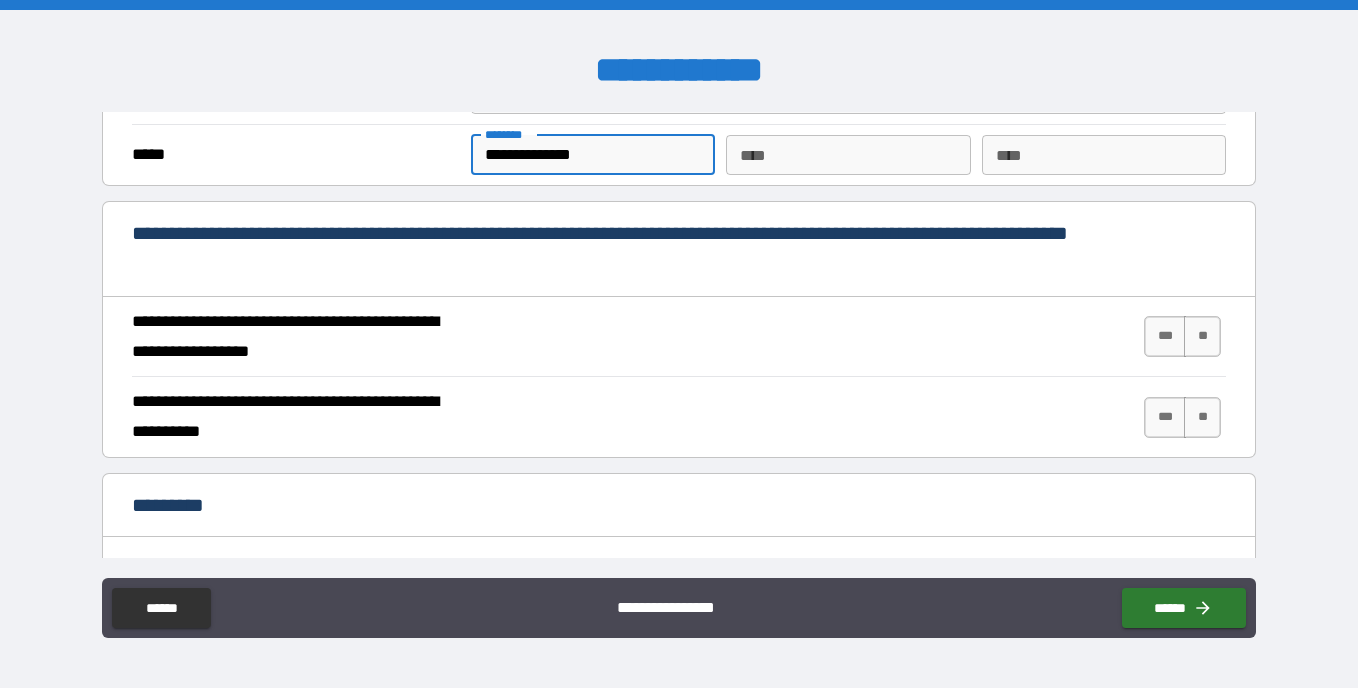 scroll, scrollTop: 1754, scrollLeft: 0, axis: vertical 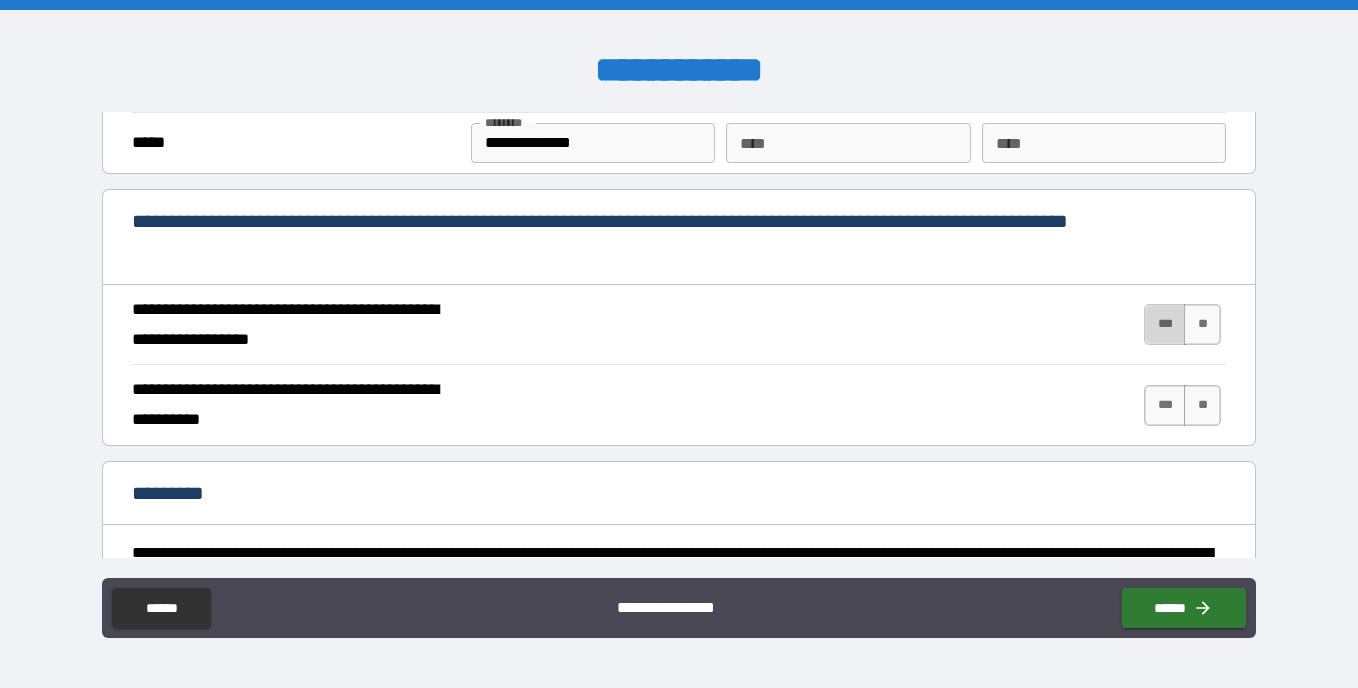 click on "***" at bounding box center [1165, 324] 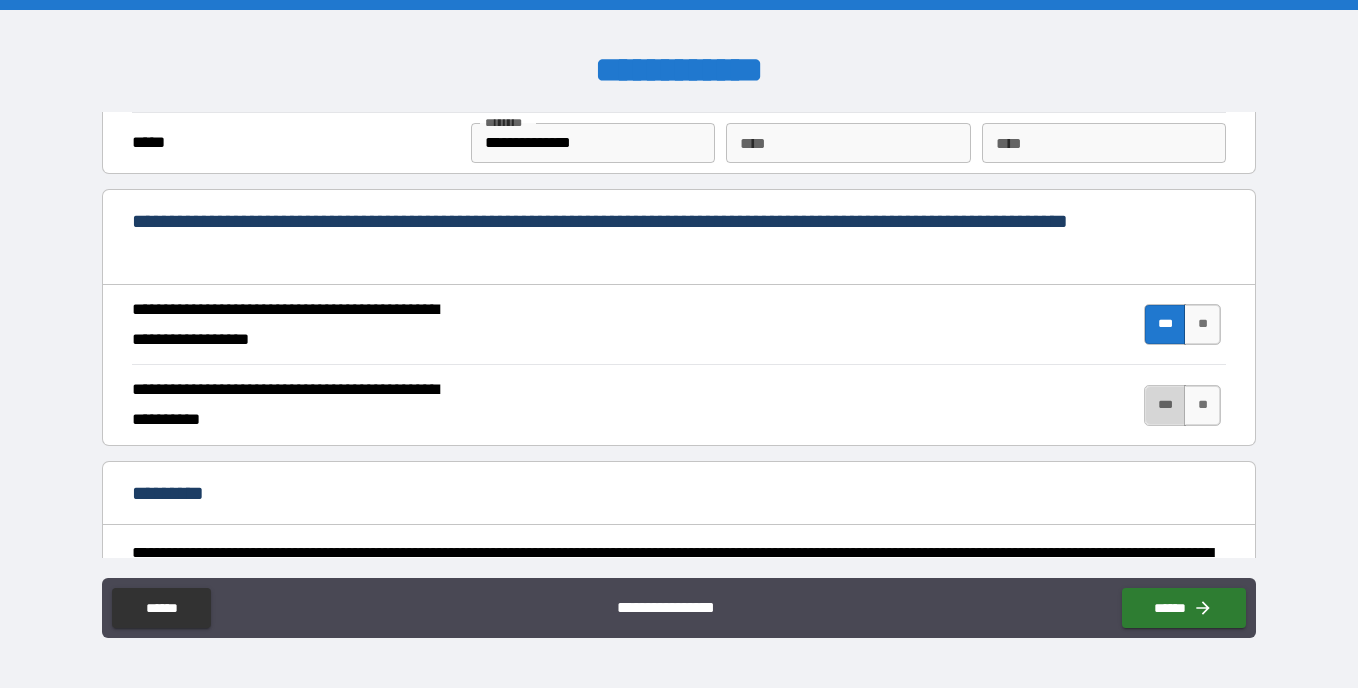 click on "***" at bounding box center (1165, 405) 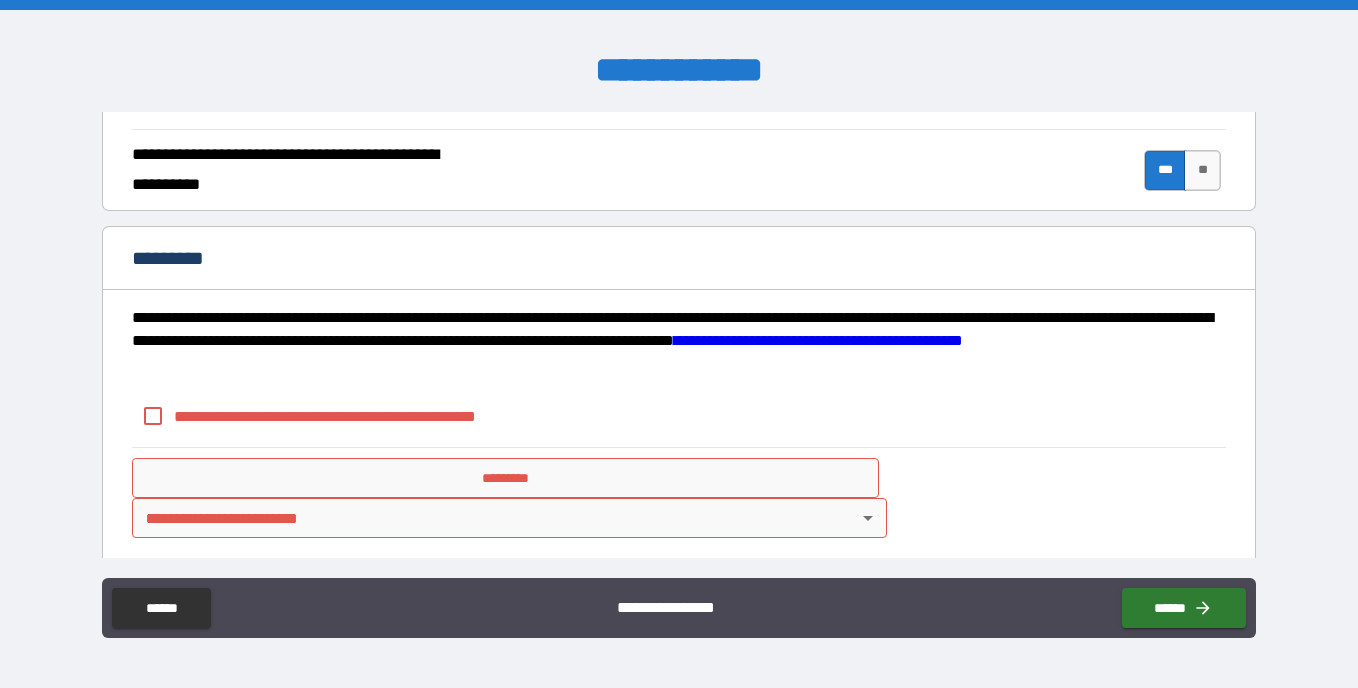 scroll, scrollTop: 2000, scrollLeft: 0, axis: vertical 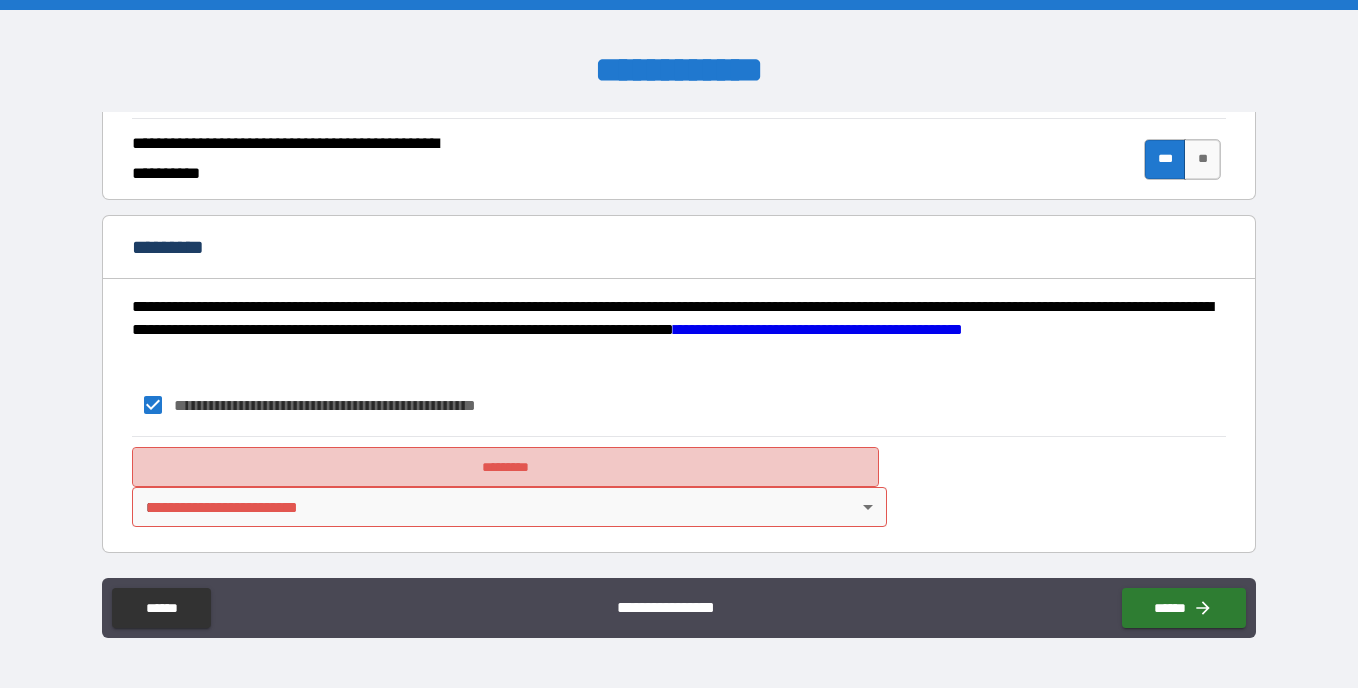 click on "*********" at bounding box center (505, 467) 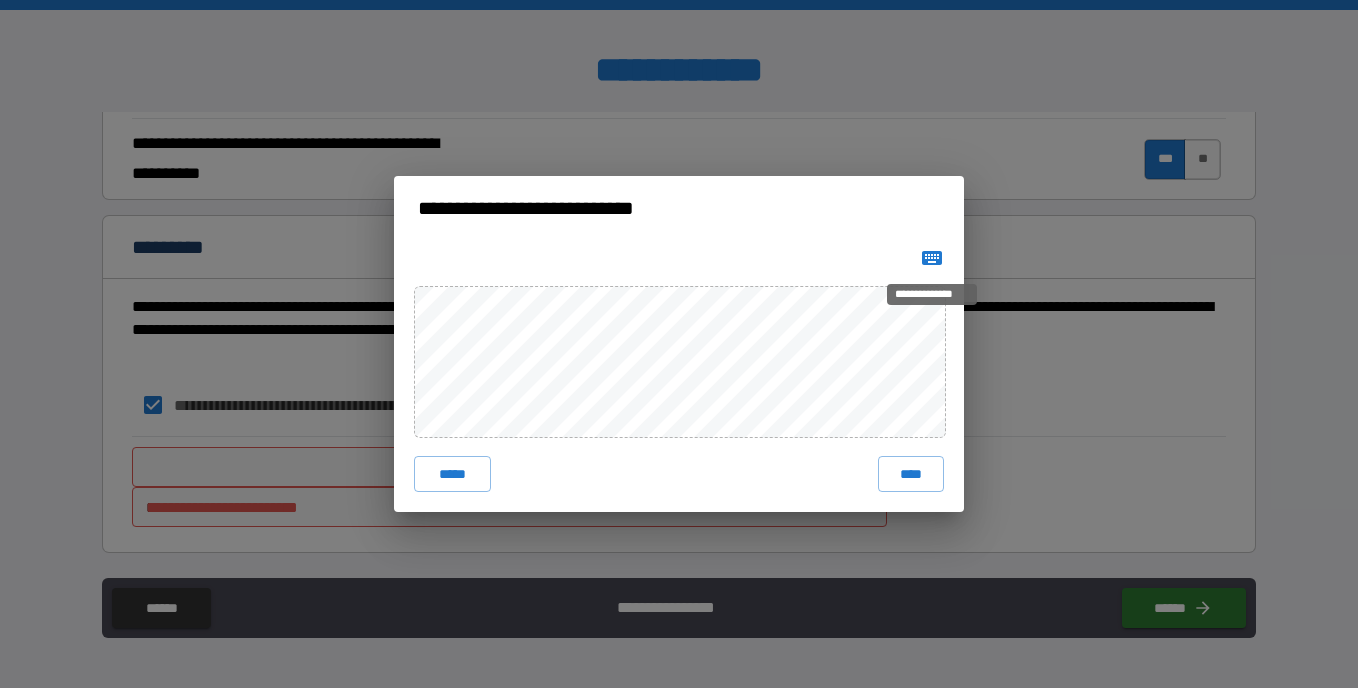 click 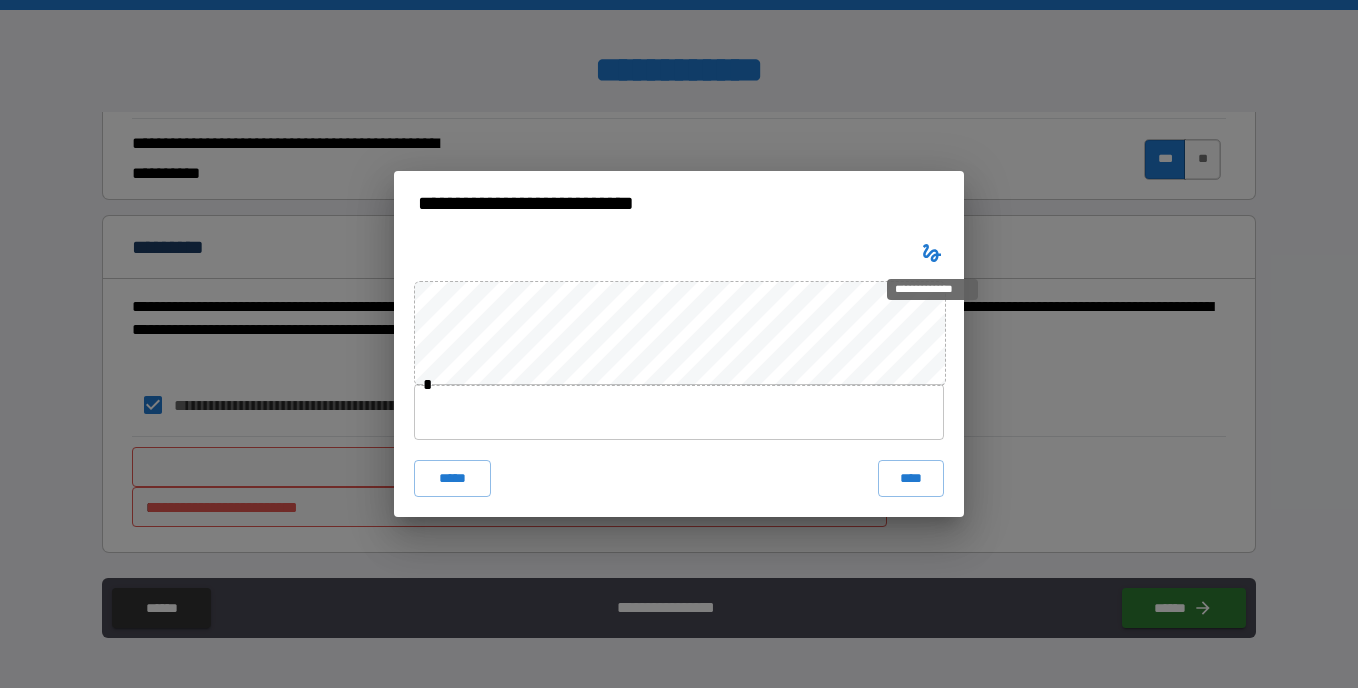type 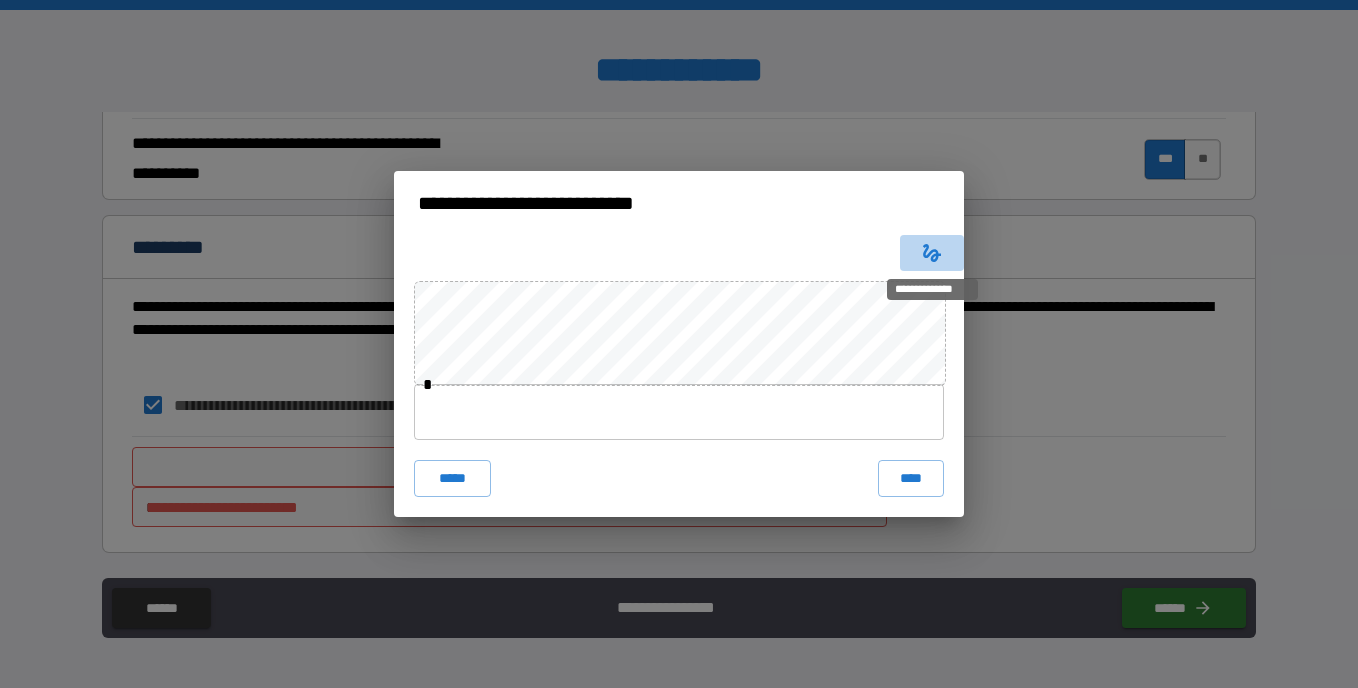 click 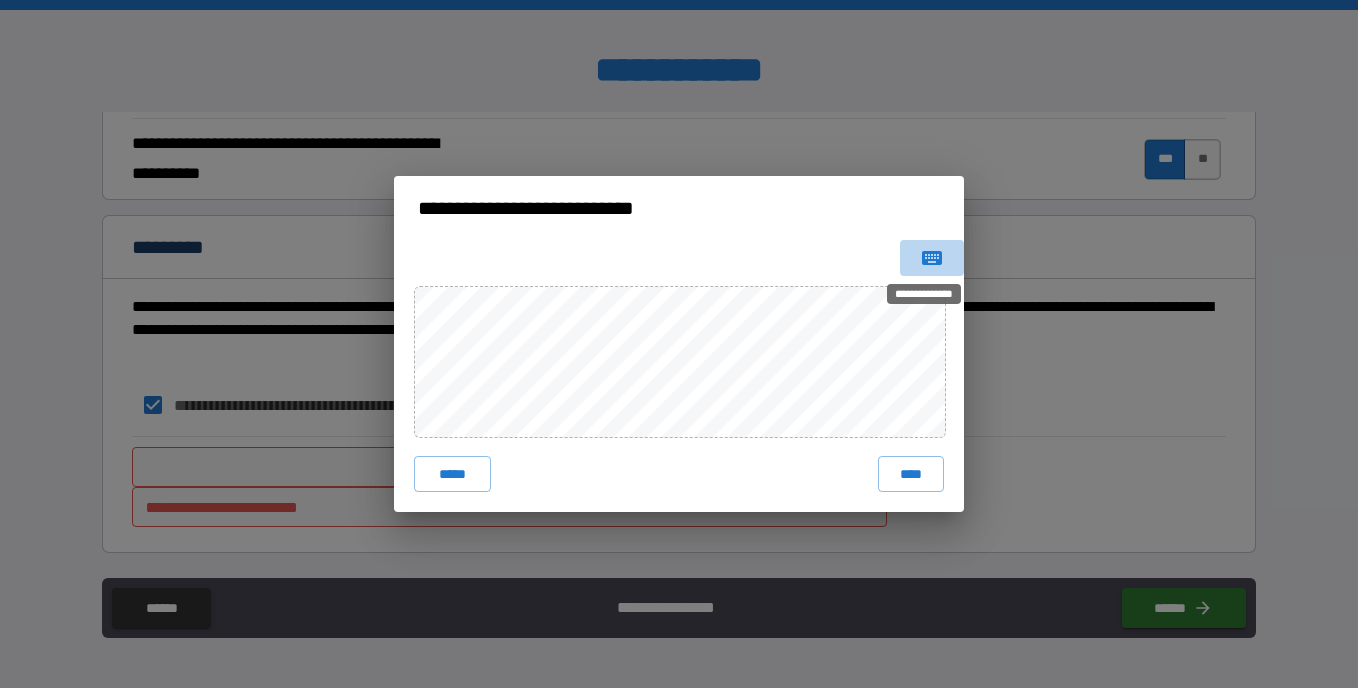 click 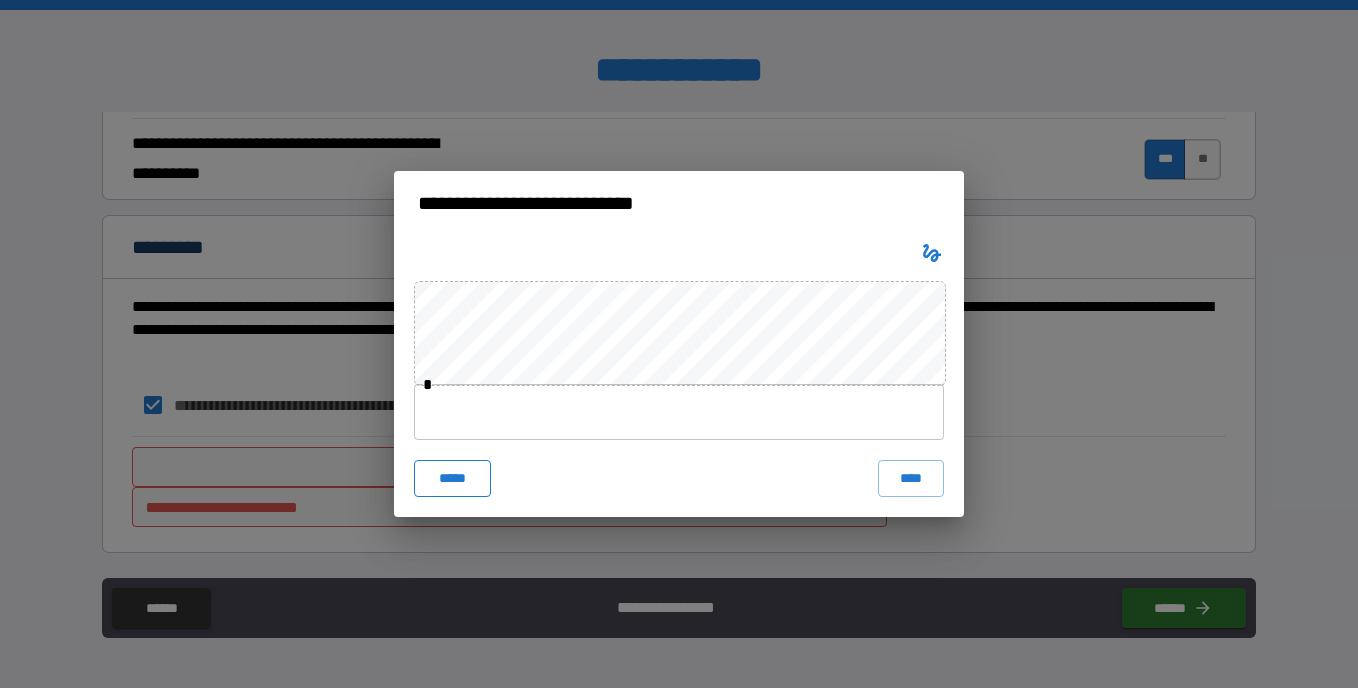 click on "*****" at bounding box center (452, 478) 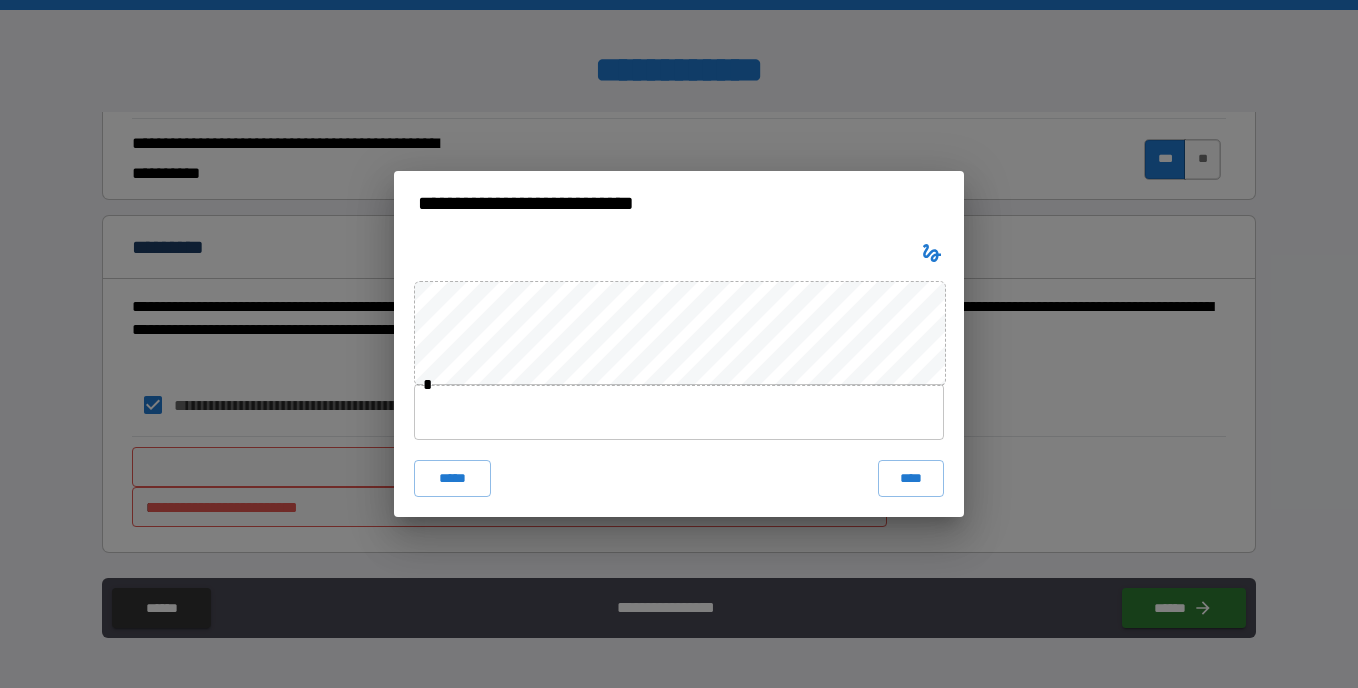 click at bounding box center [679, 412] 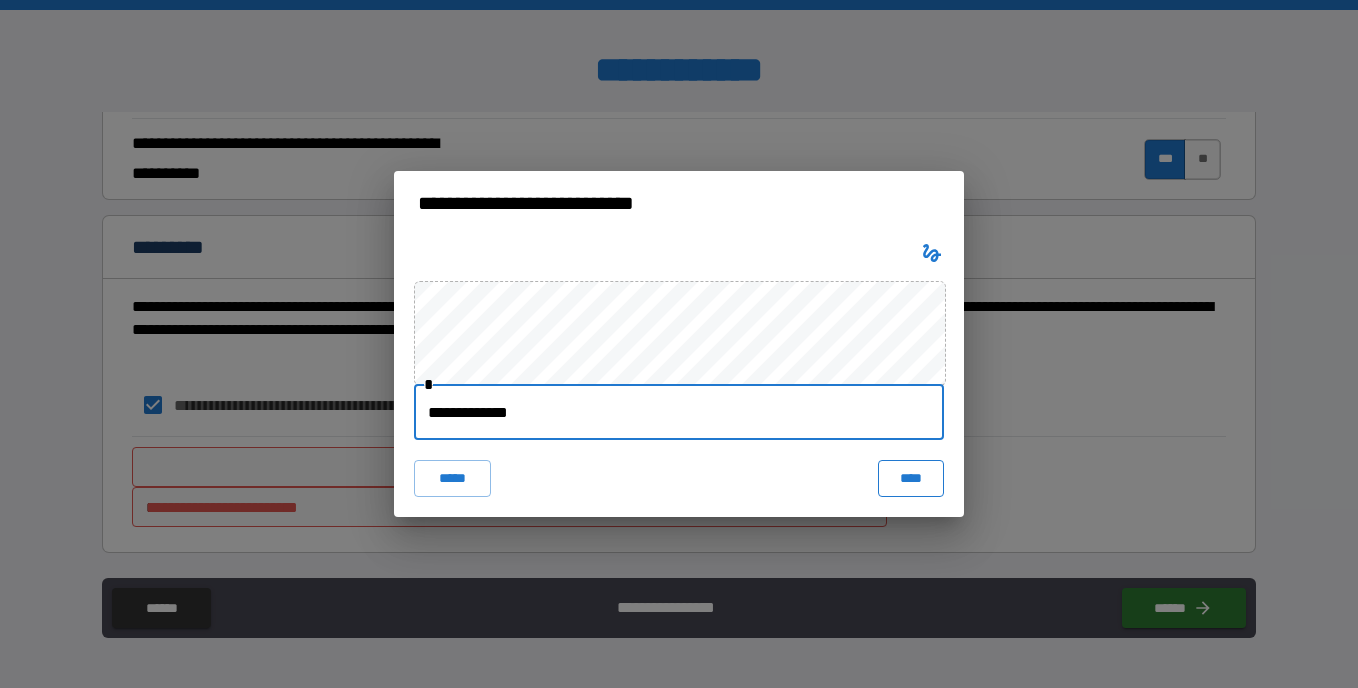 type on "**********" 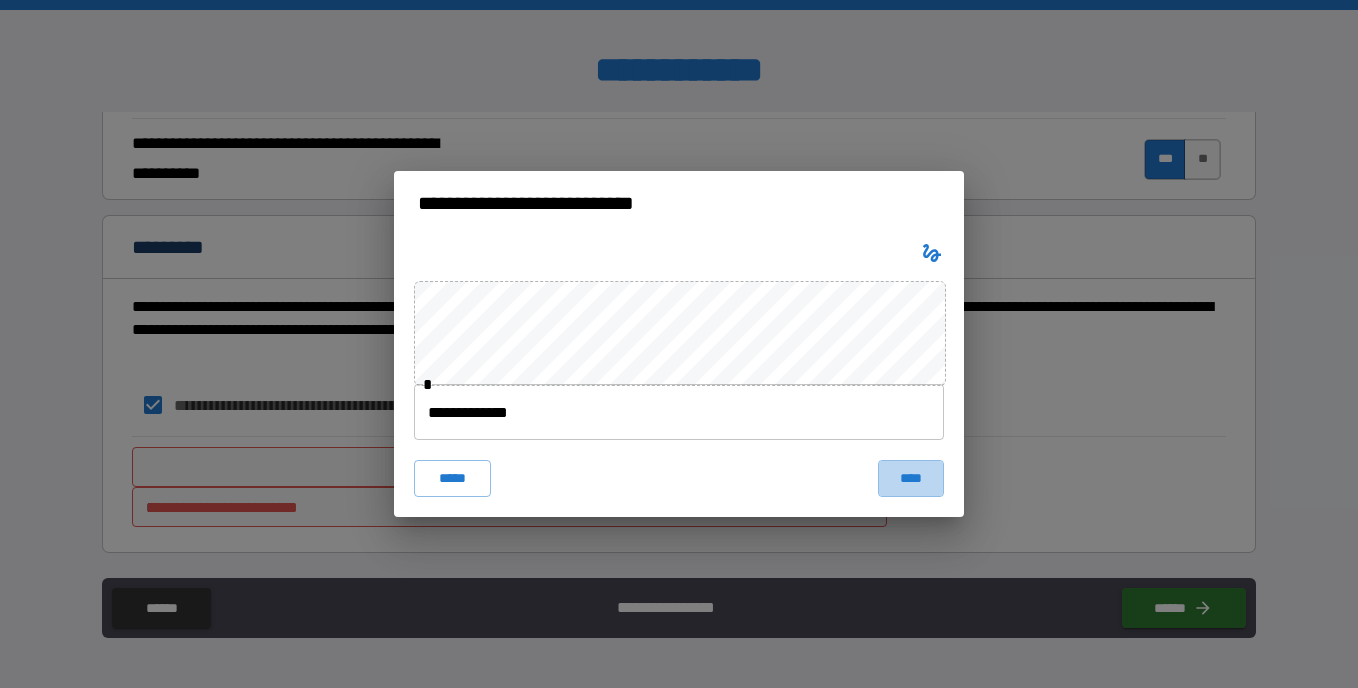 click on "****" at bounding box center (911, 478) 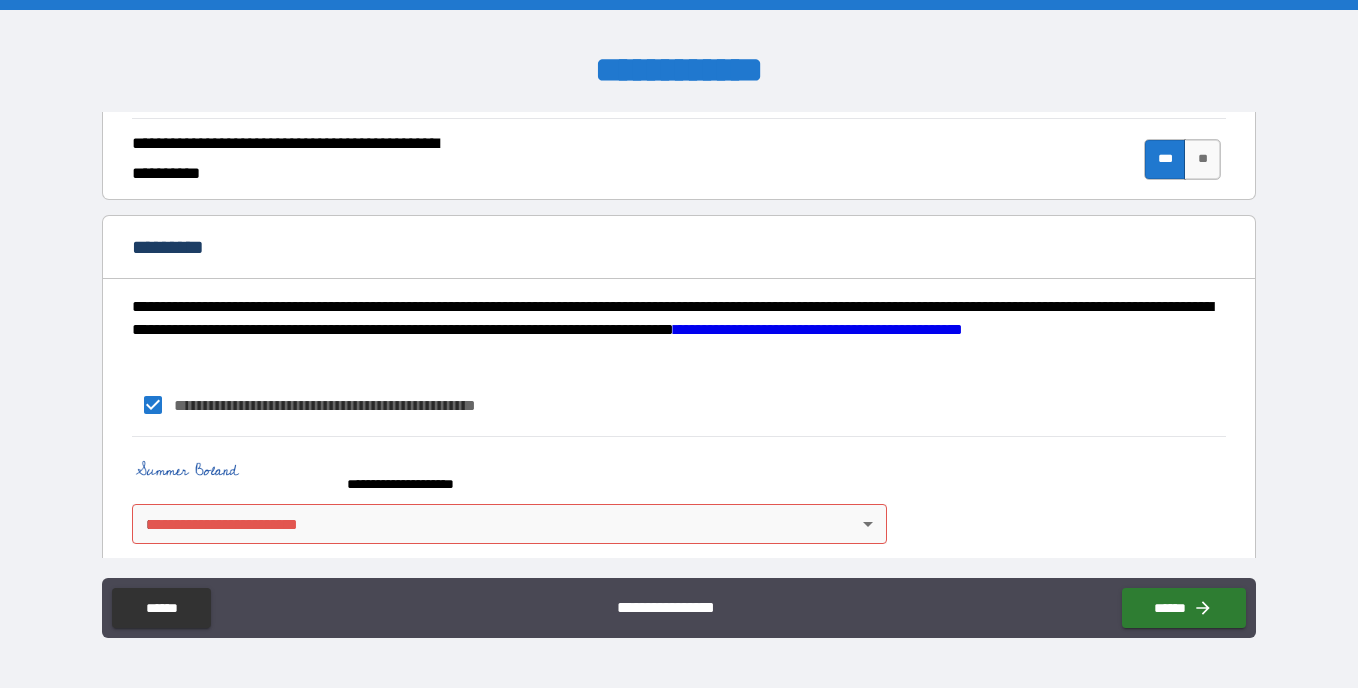click on "**********" at bounding box center [679, 344] 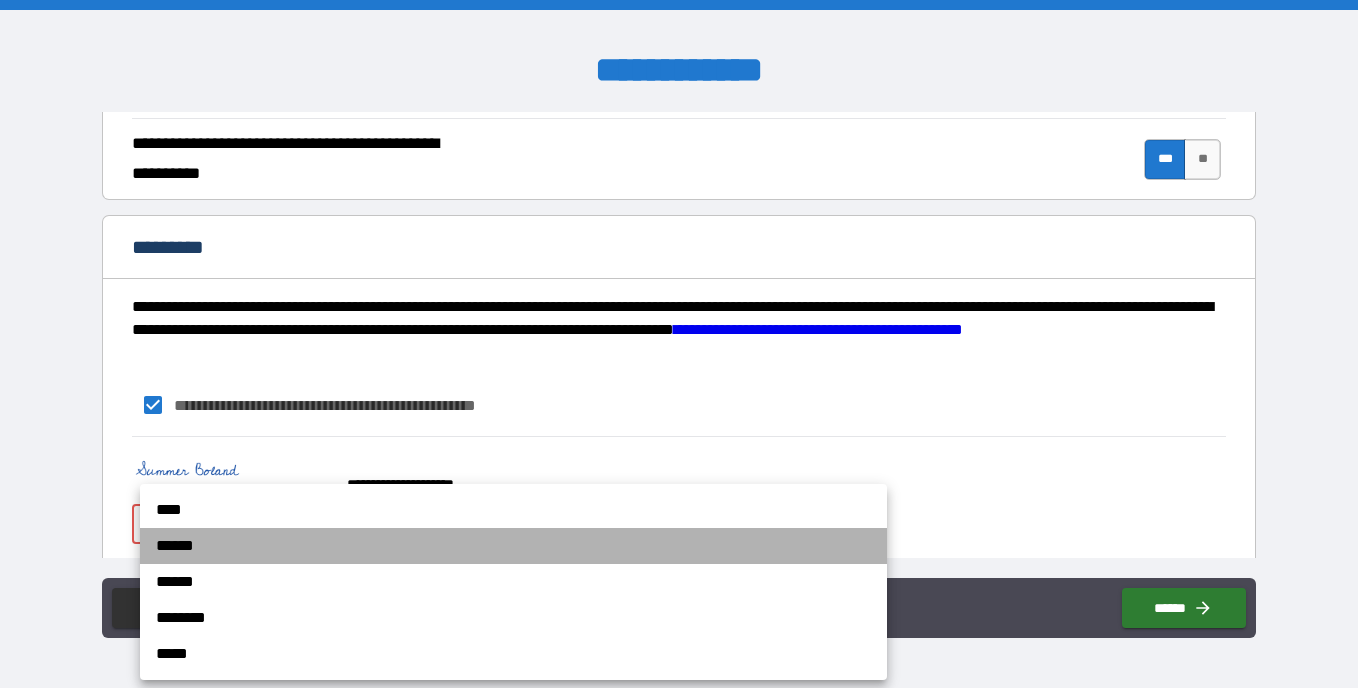 click on "******" at bounding box center (513, 546) 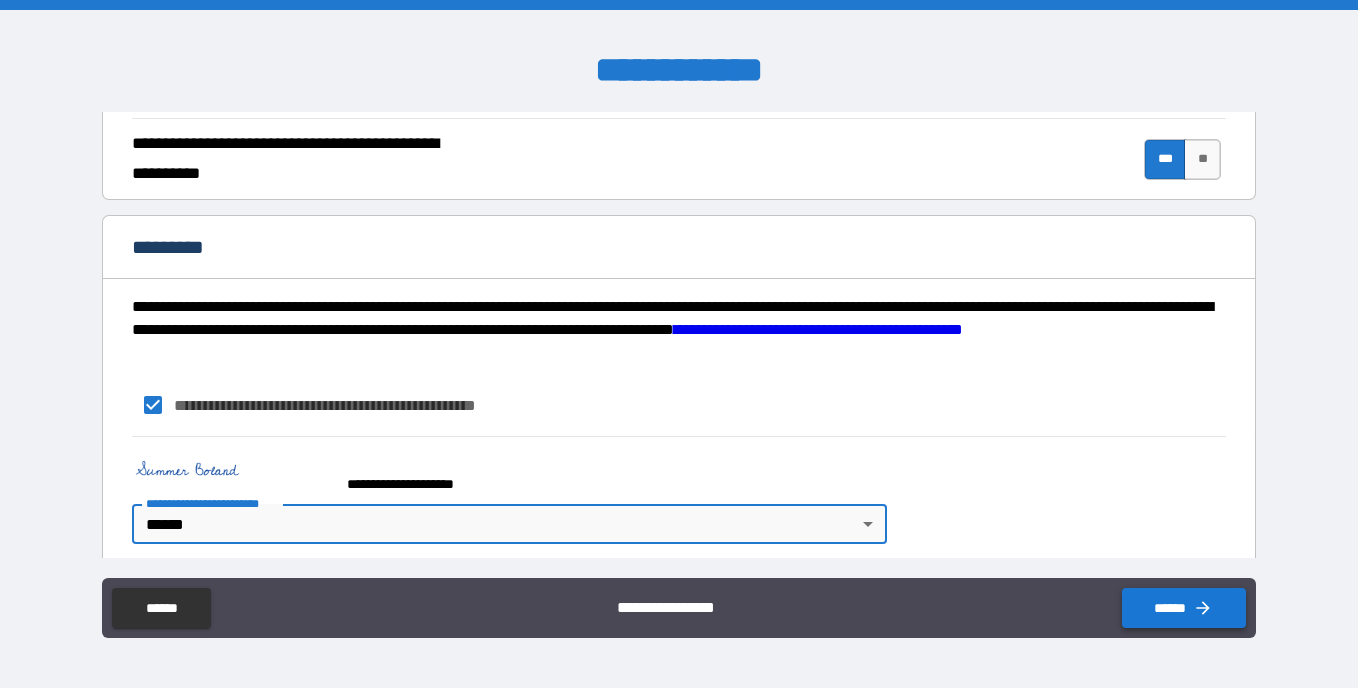 click on "******" at bounding box center [1184, 608] 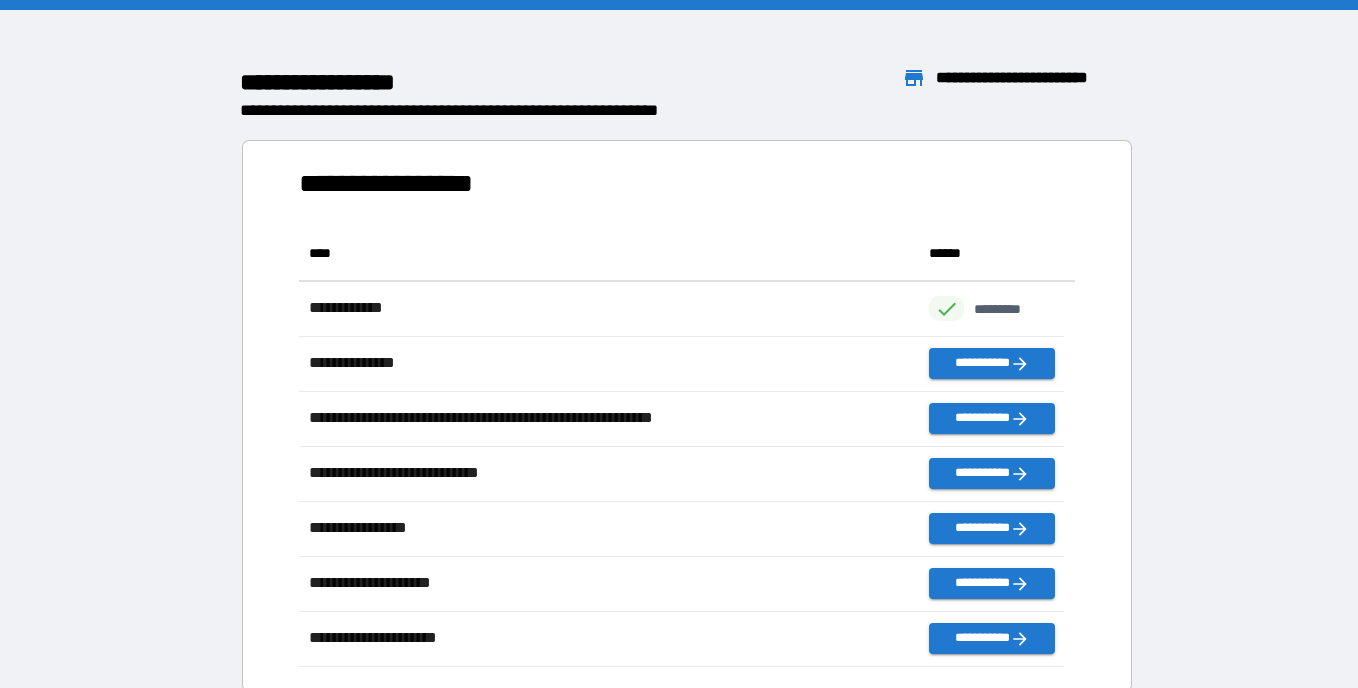 scroll, scrollTop: 426, scrollLeft: 751, axis: both 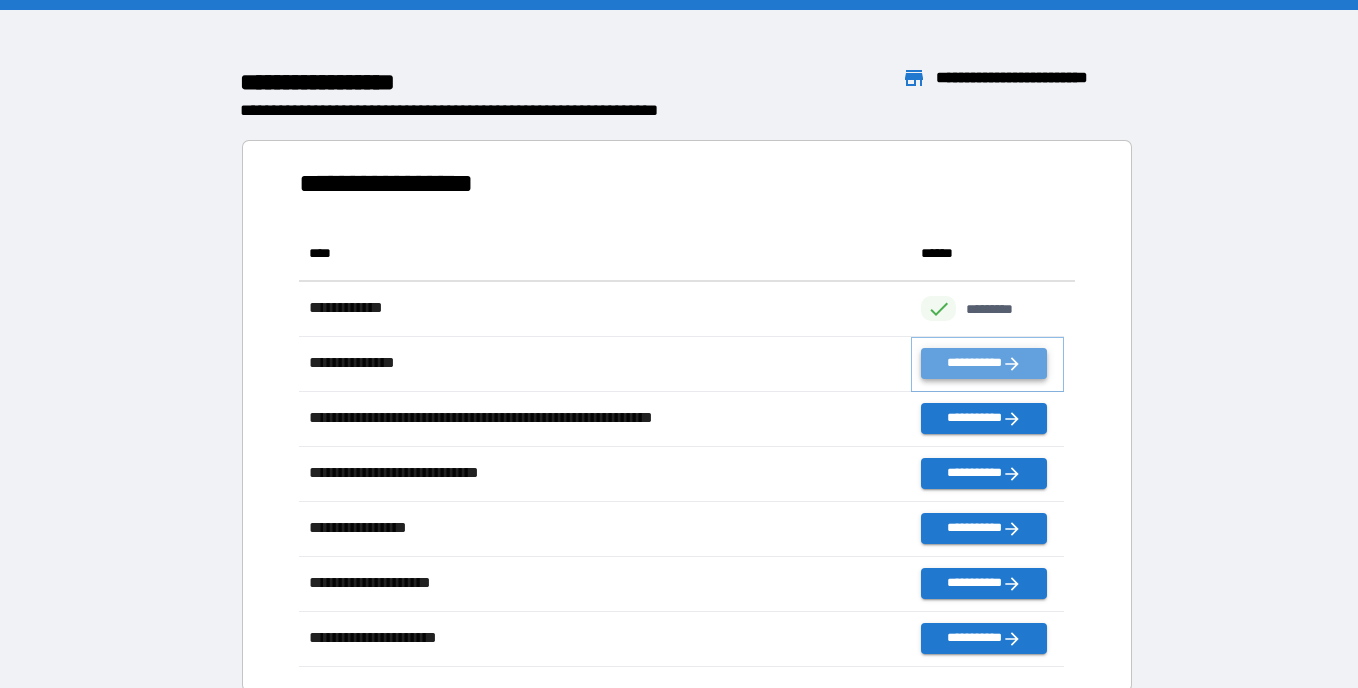 click on "**********" at bounding box center [983, 363] 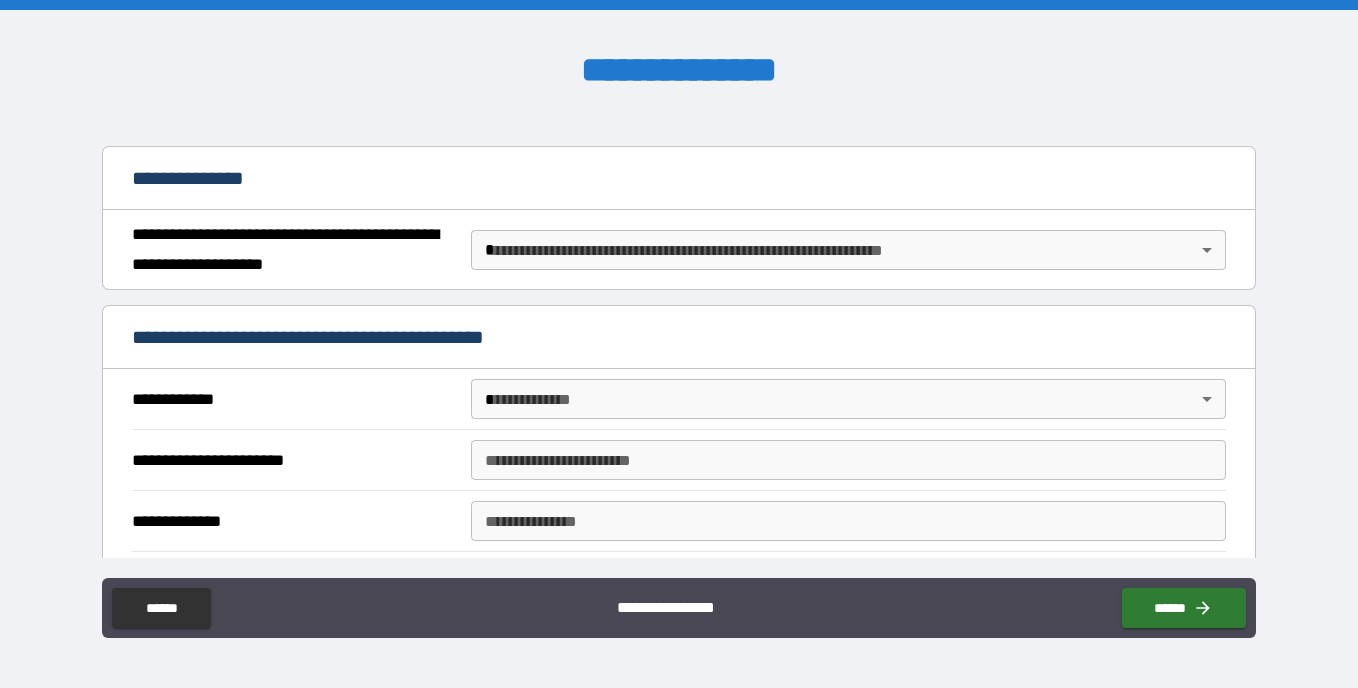 scroll, scrollTop: 205, scrollLeft: 0, axis: vertical 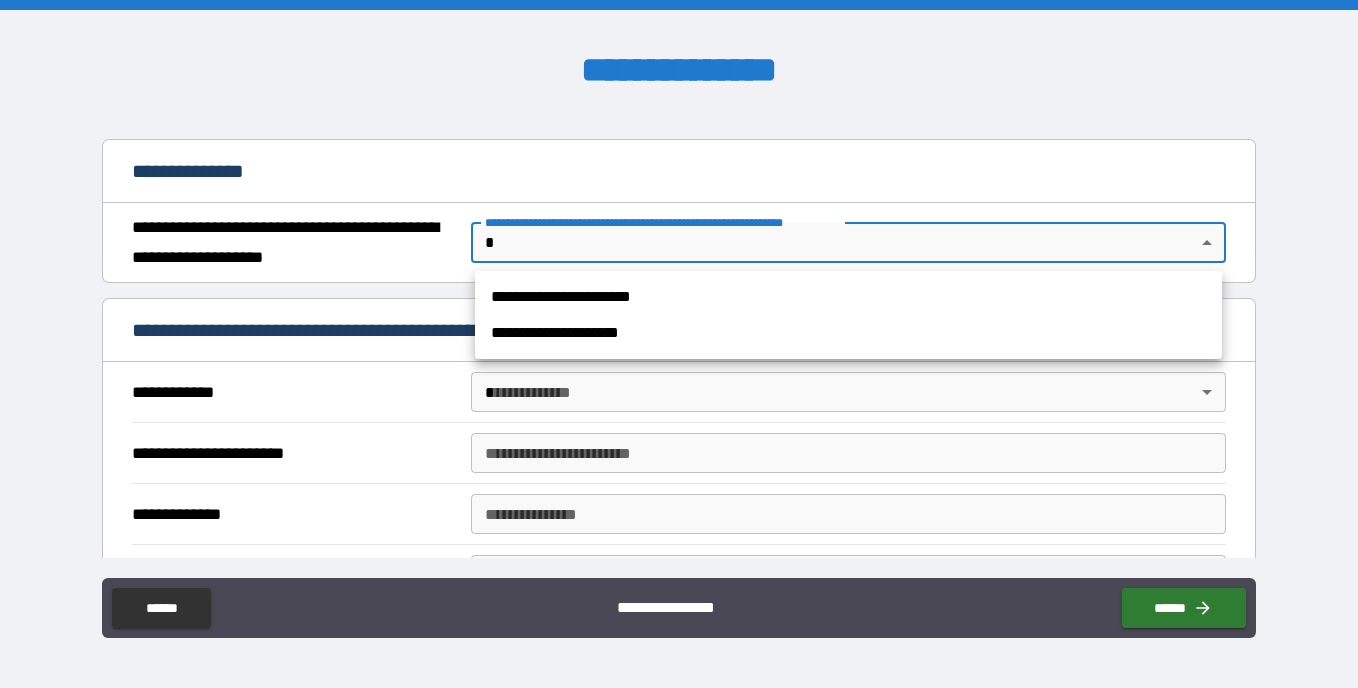 click on "**********" at bounding box center [679, 344] 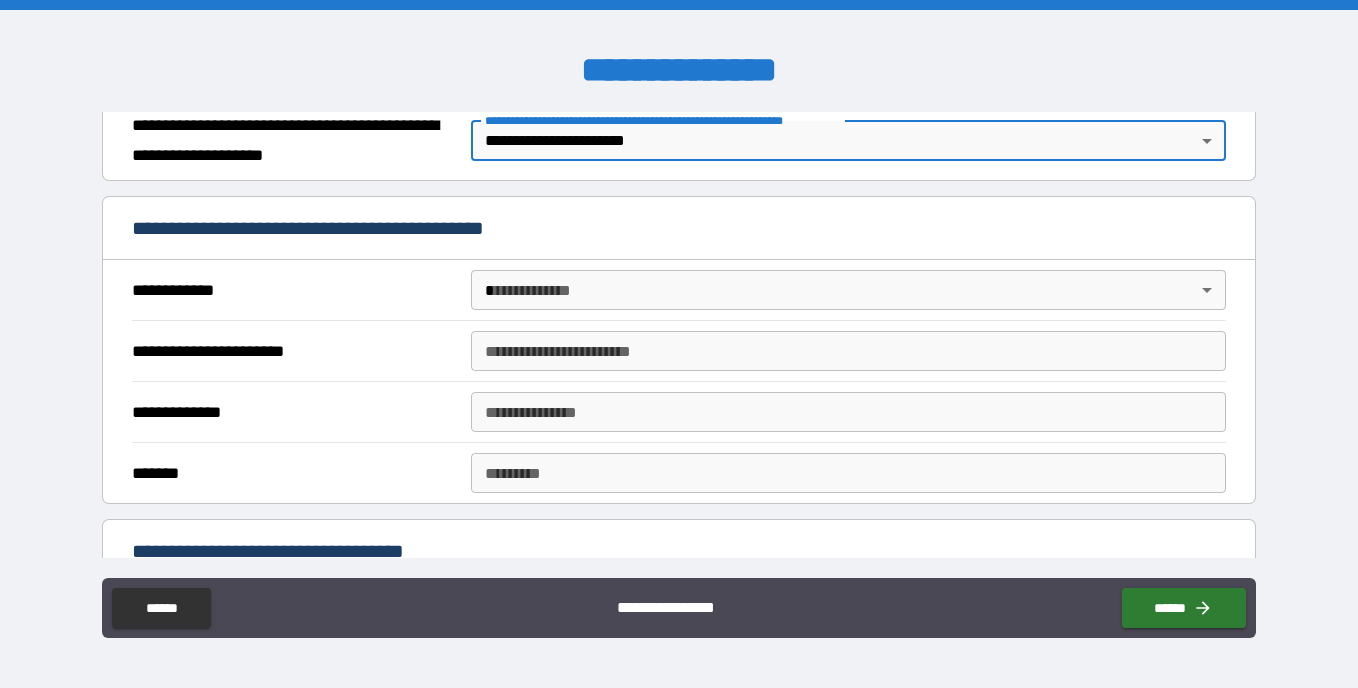 scroll, scrollTop: 314, scrollLeft: 0, axis: vertical 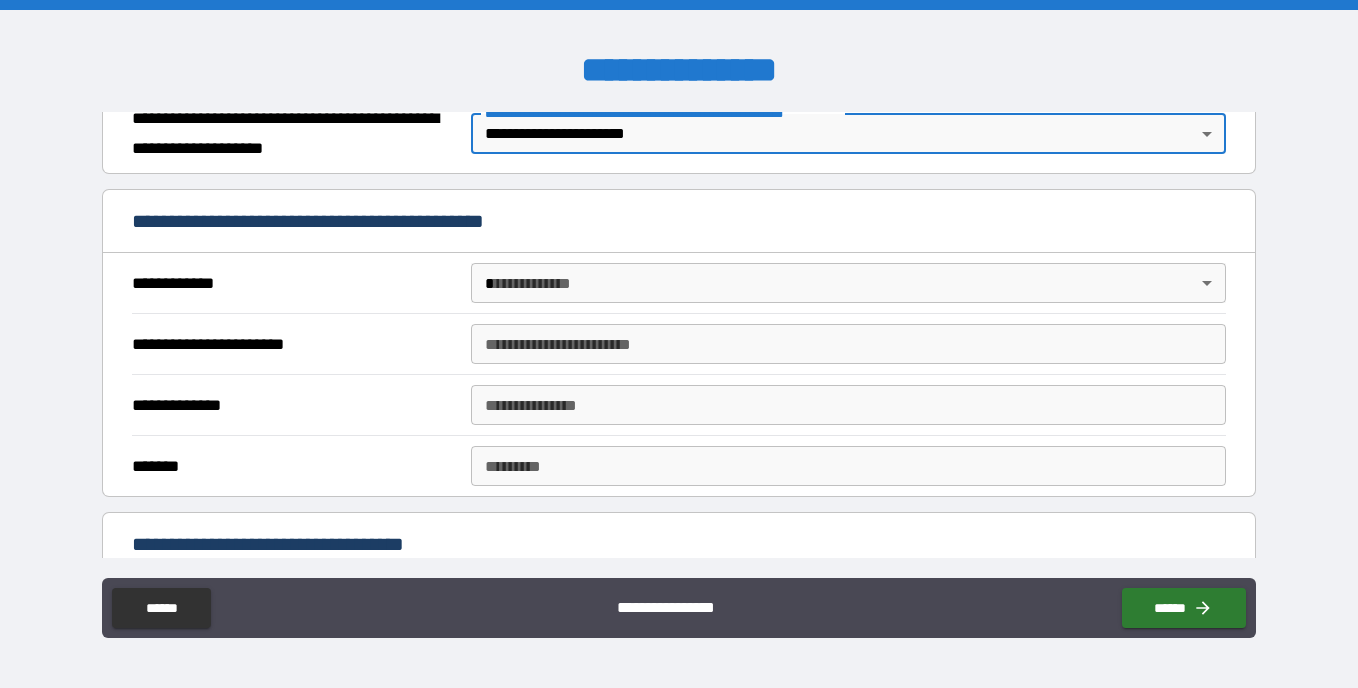 click on "**********" at bounding box center (679, 344) 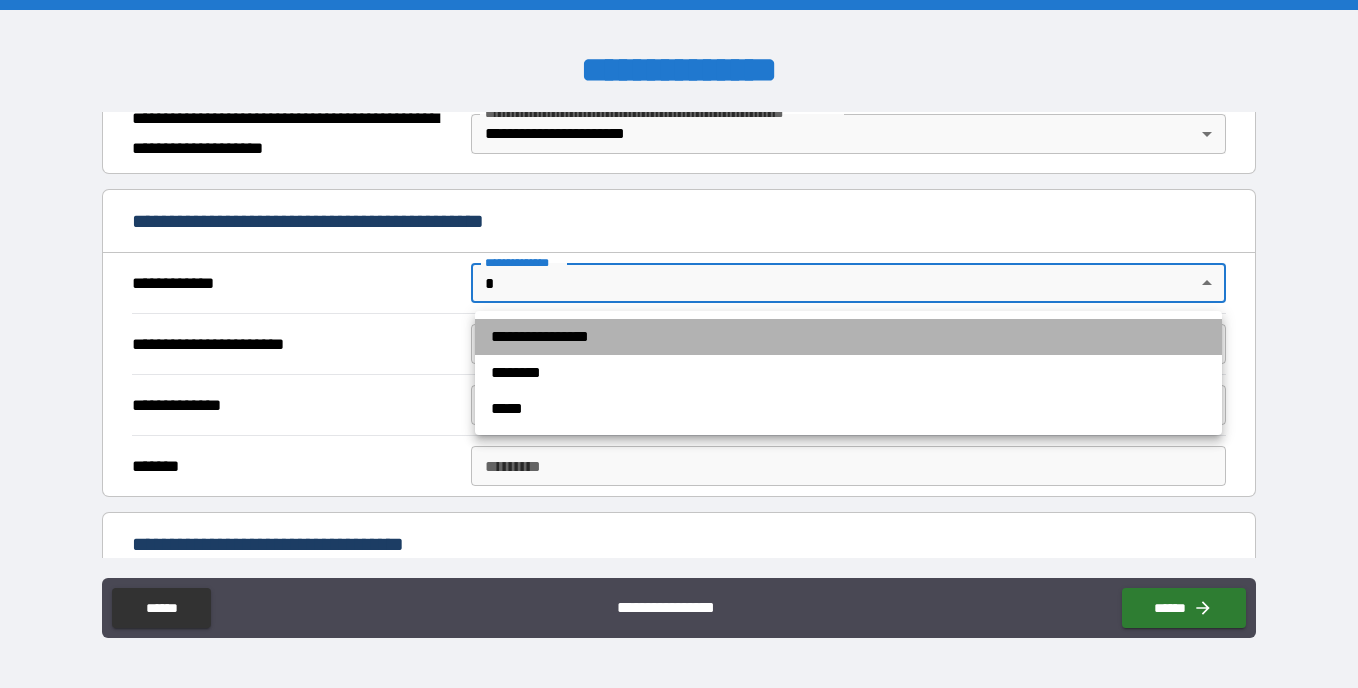 click on "**********" at bounding box center (848, 337) 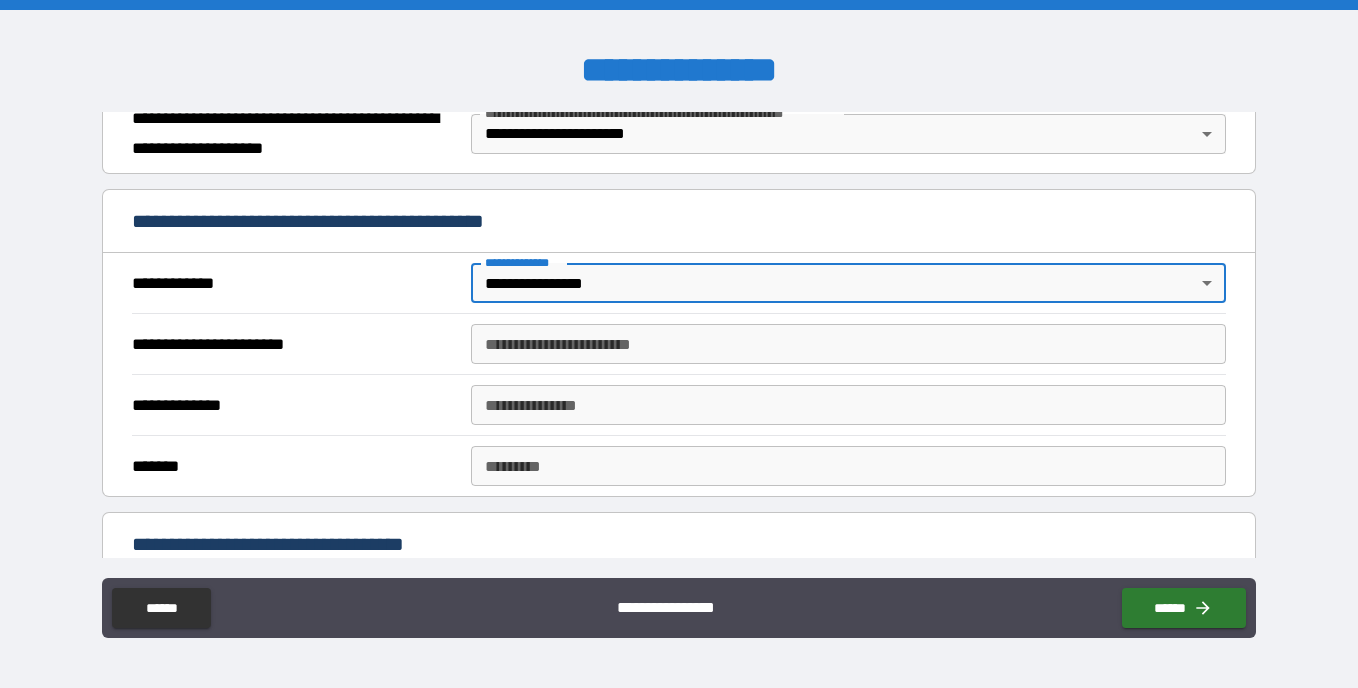 click on "**********" at bounding box center [848, 344] 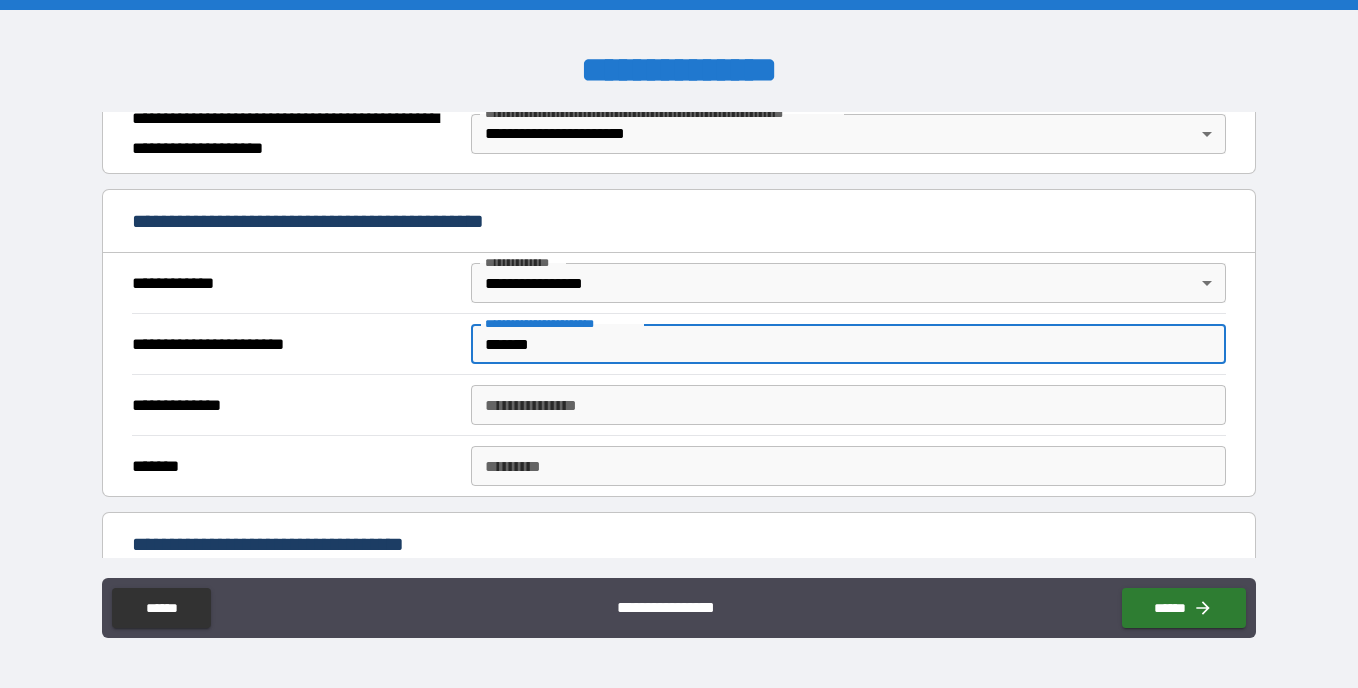 type on "*******" 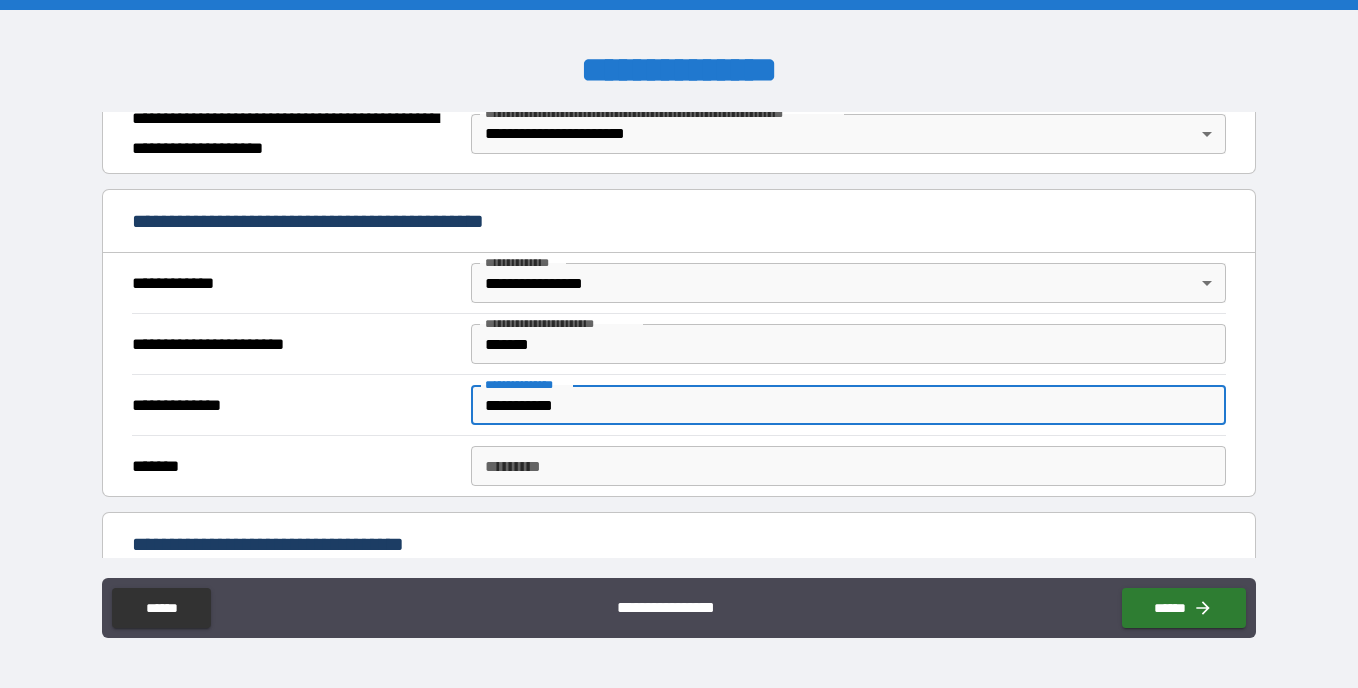 type on "**********" 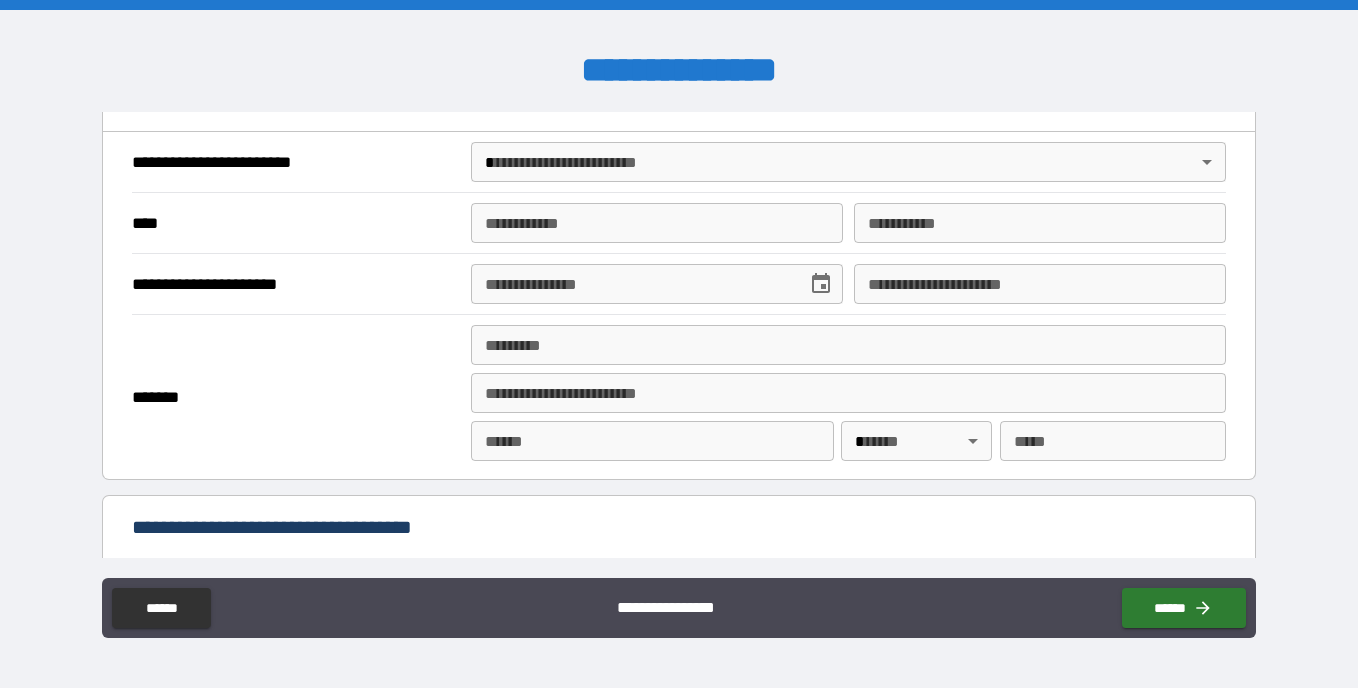 scroll, scrollTop: 682, scrollLeft: 0, axis: vertical 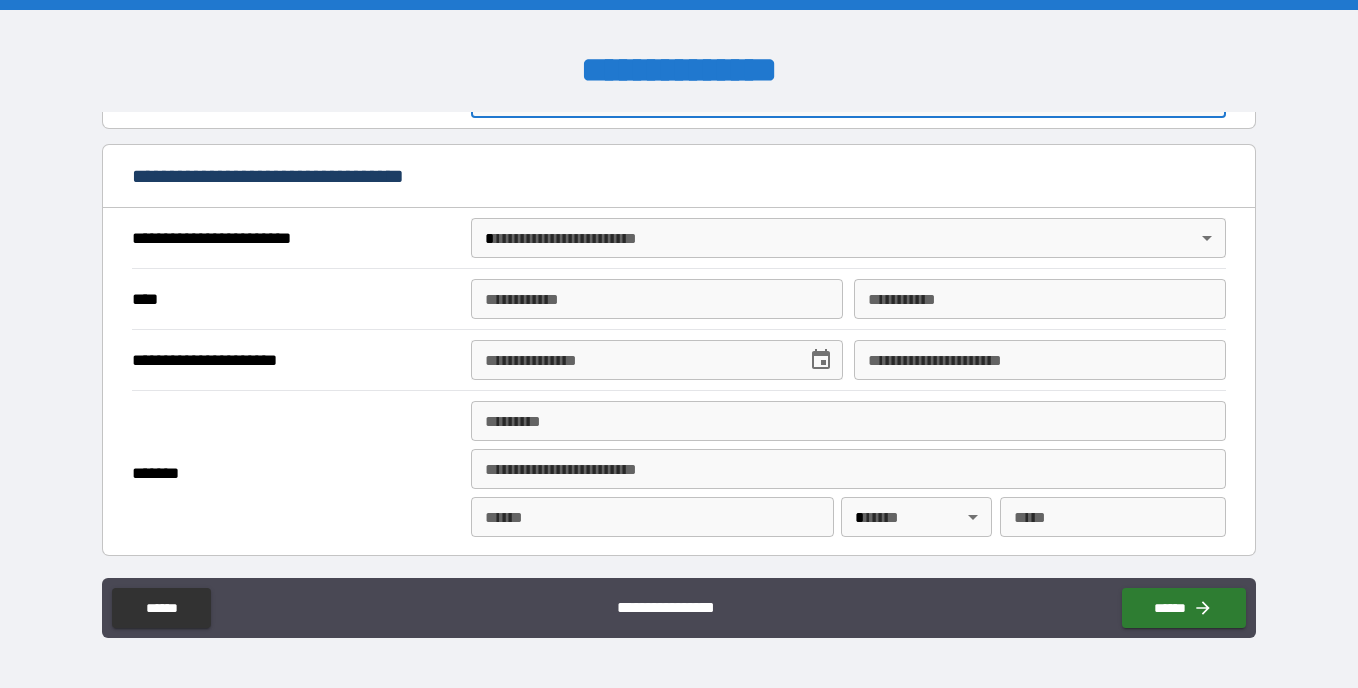 type on "*****" 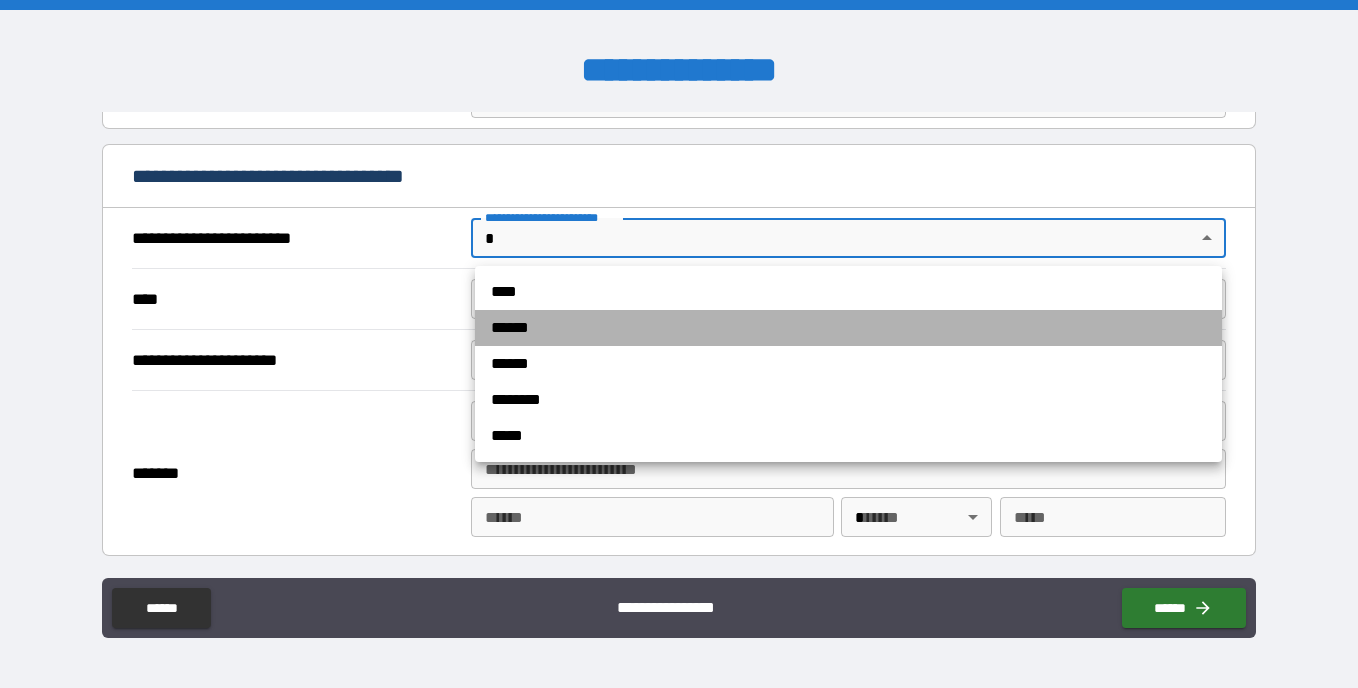 click on "******" at bounding box center [848, 328] 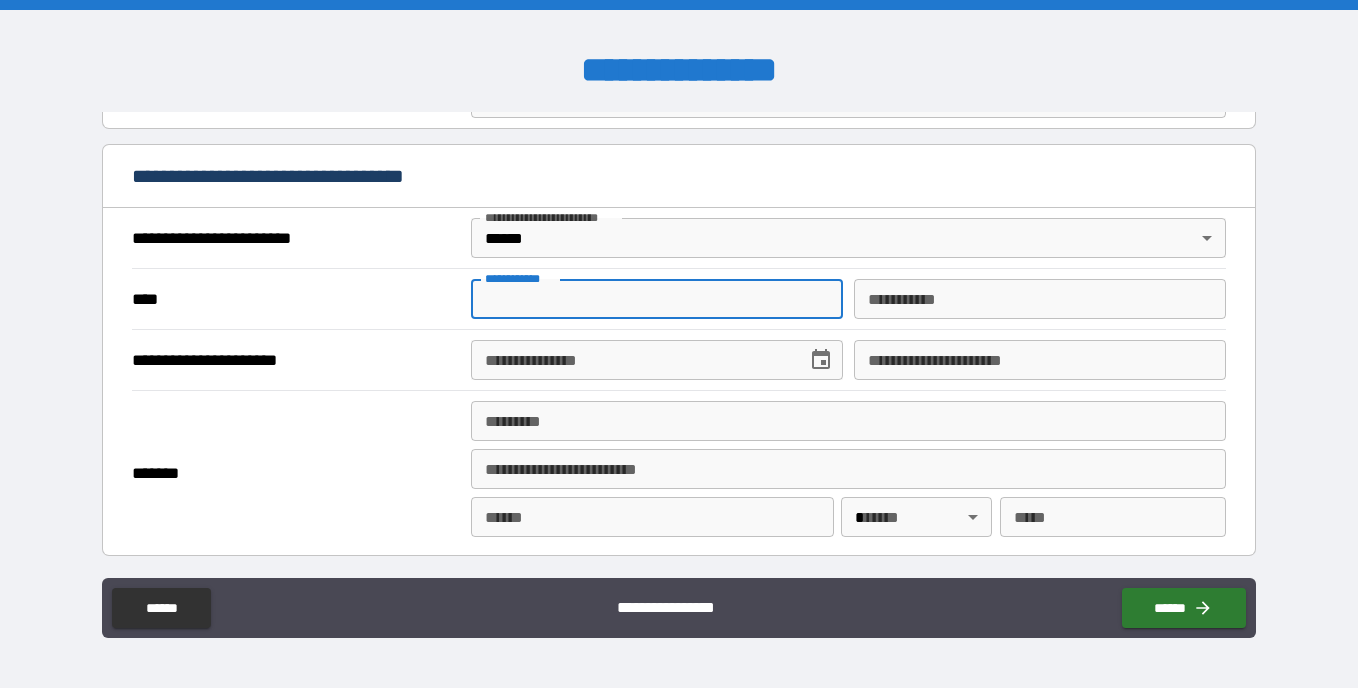 click on "**********" at bounding box center (657, 299) 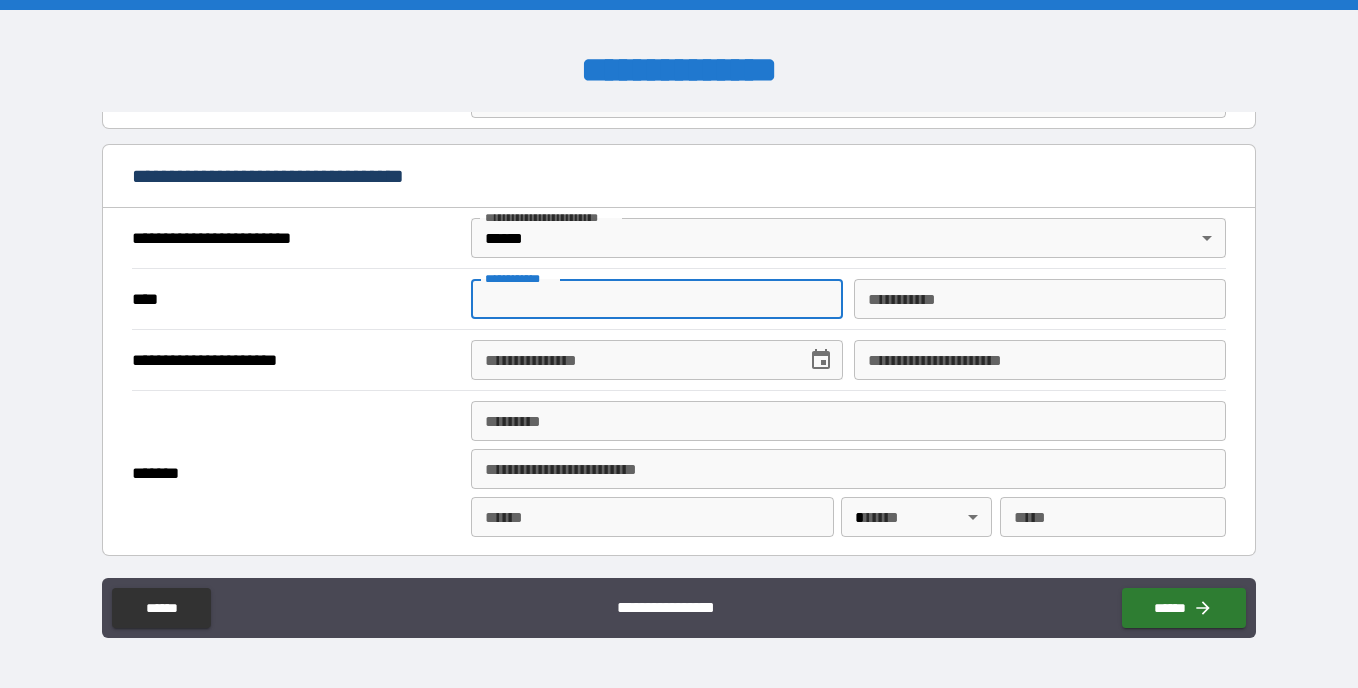 type on "******" 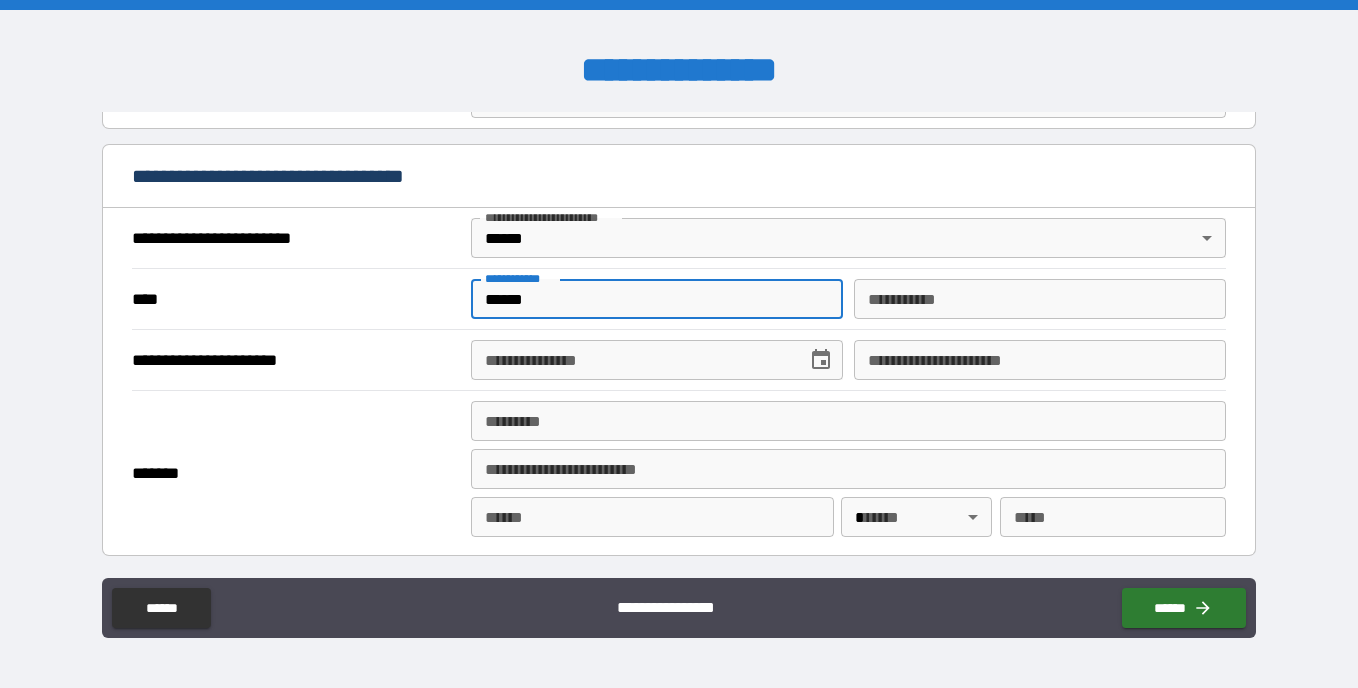 type on "******" 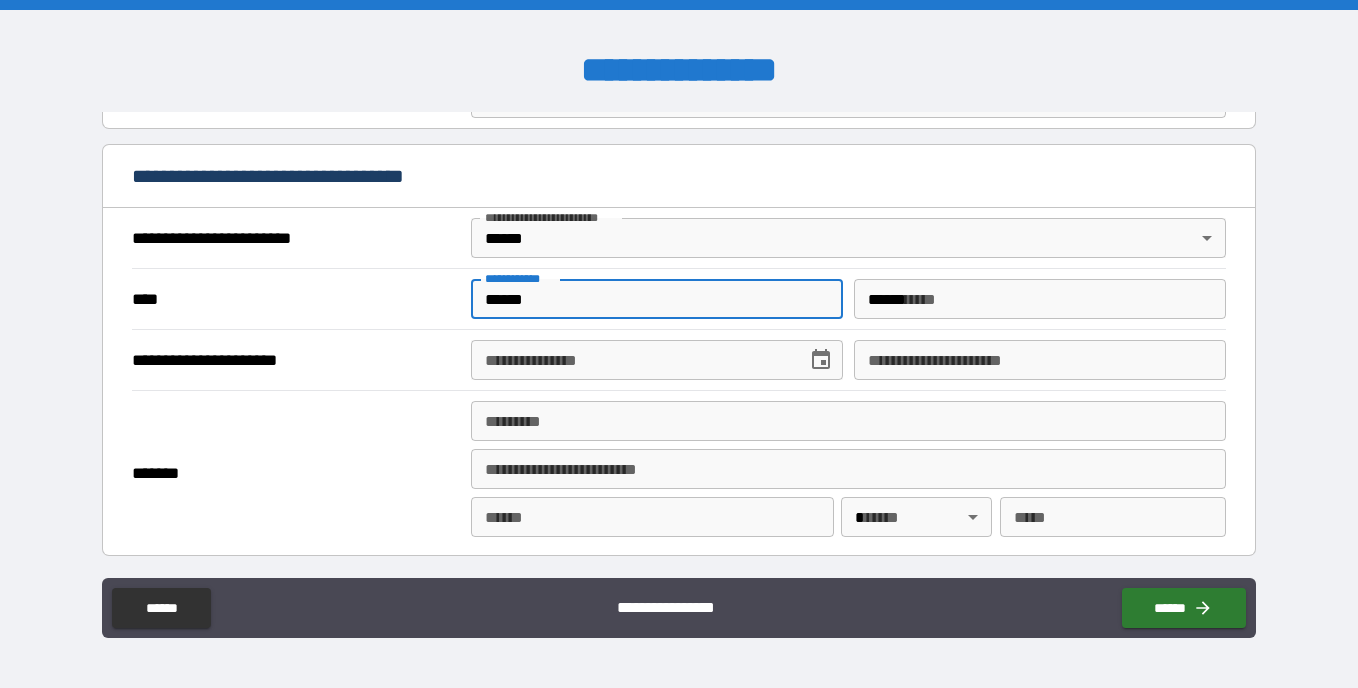 type on "**********" 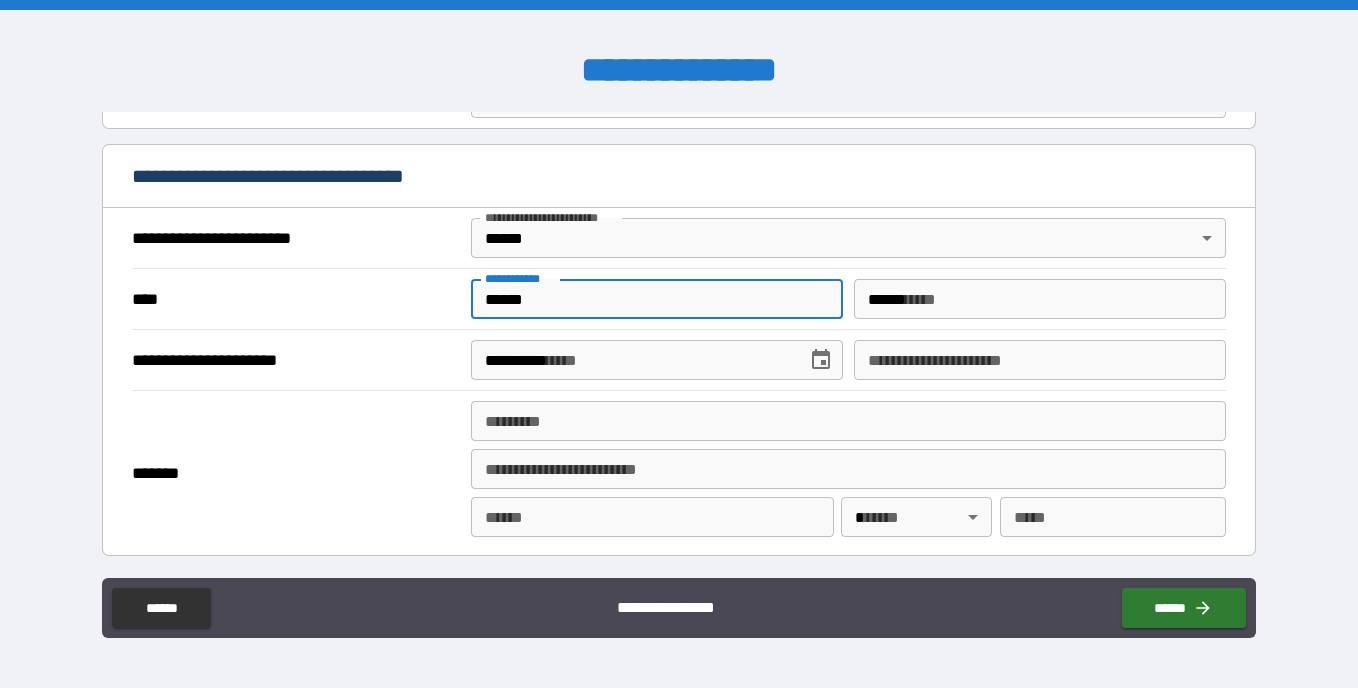 type on "**********" 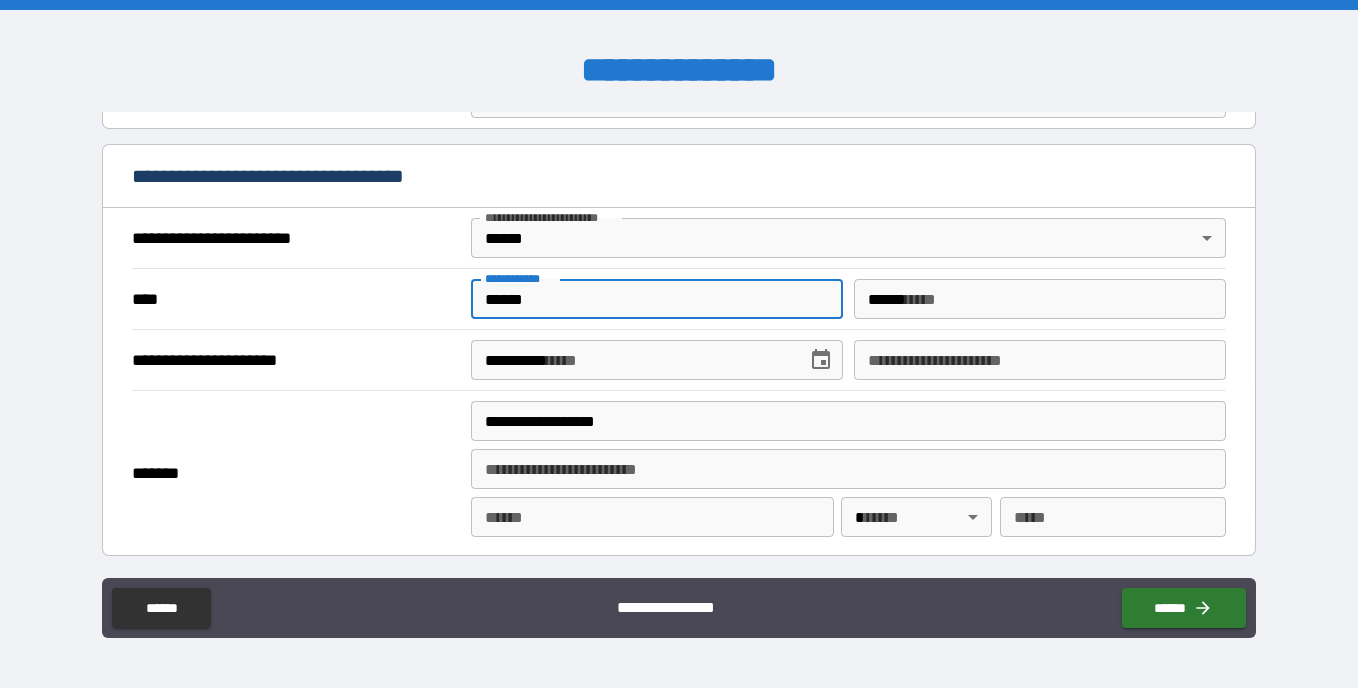 type on "**********" 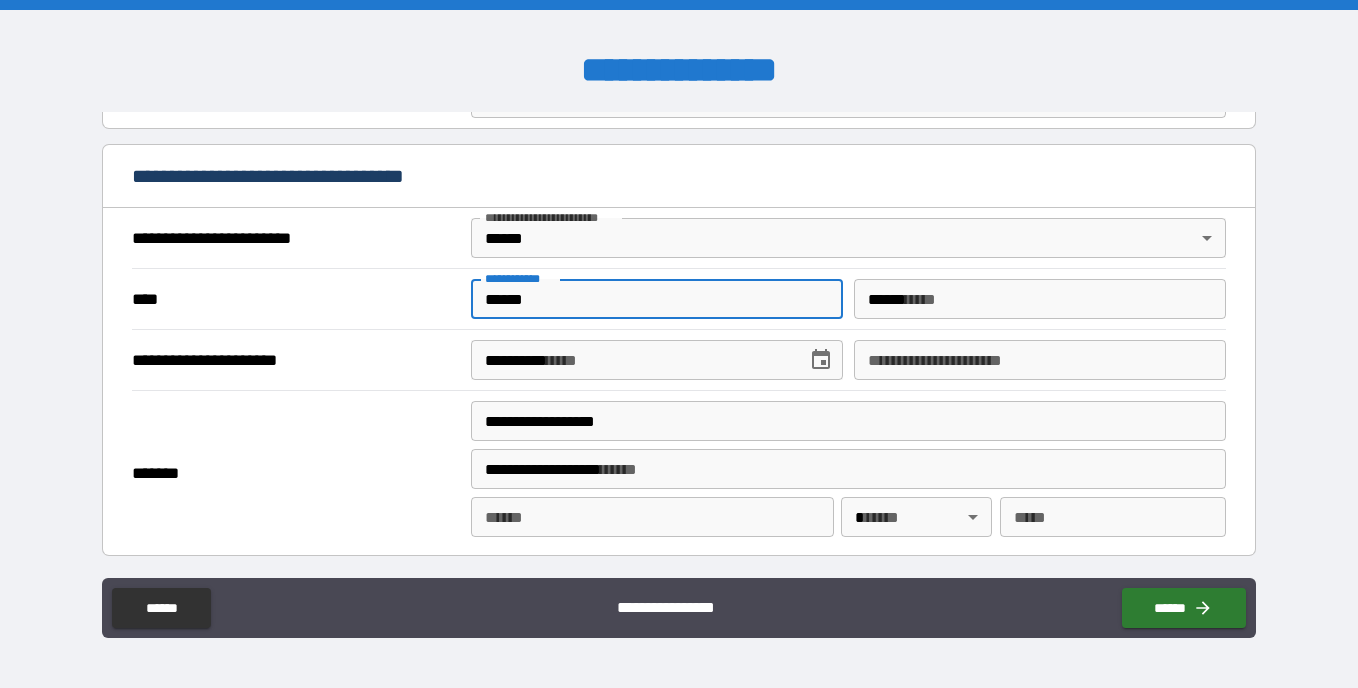 type on "*********" 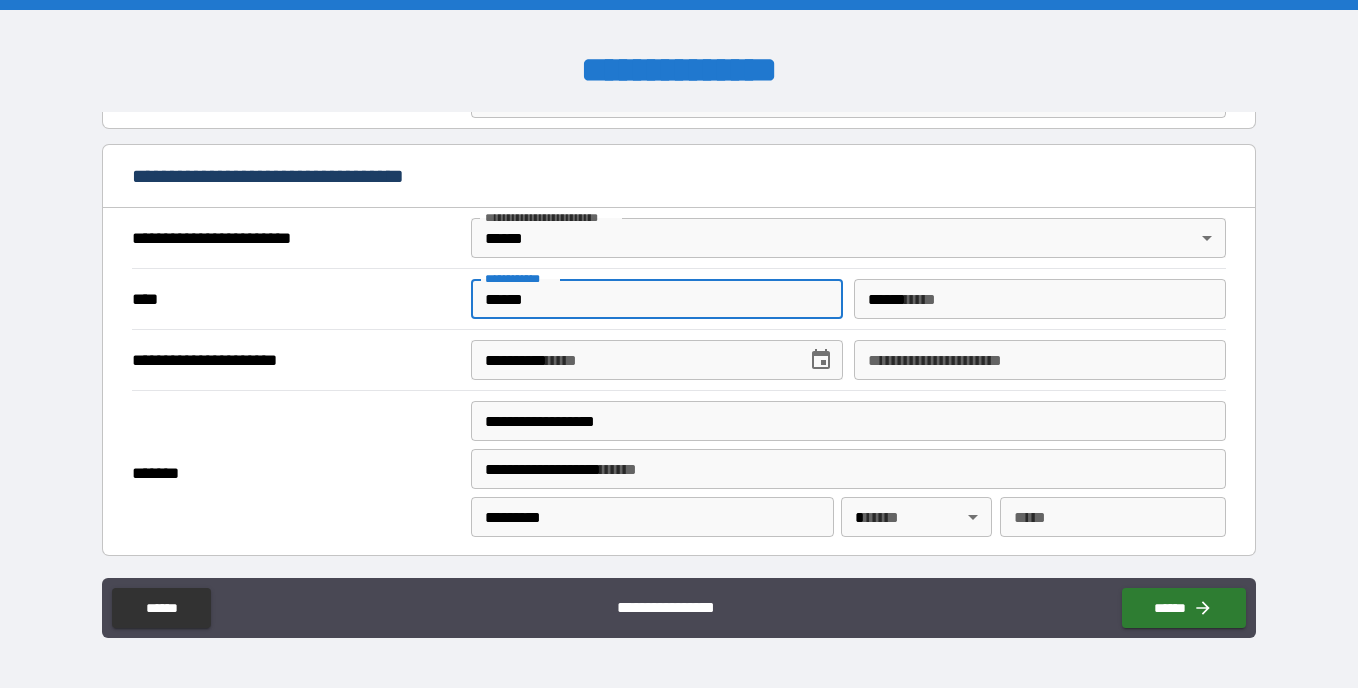 type on "*****" 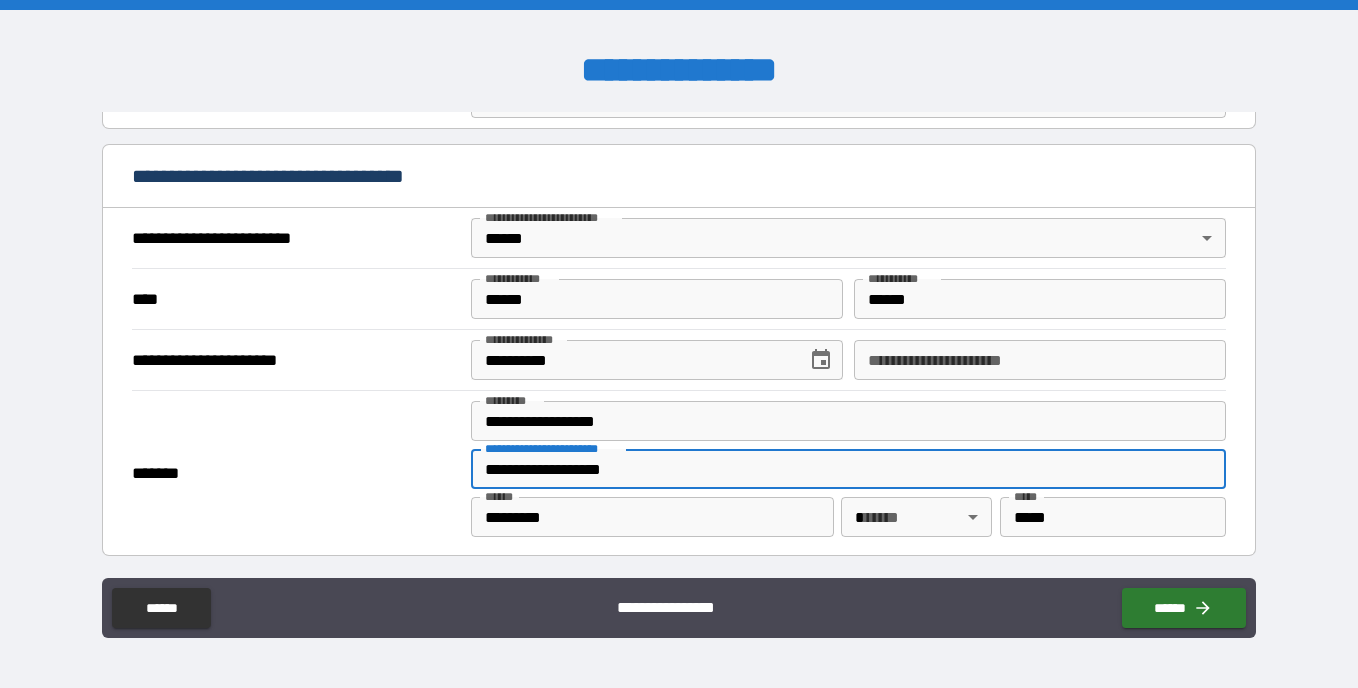 drag, startPoint x: 701, startPoint y: 467, endPoint x: 461, endPoint y: 481, distance: 240.40799 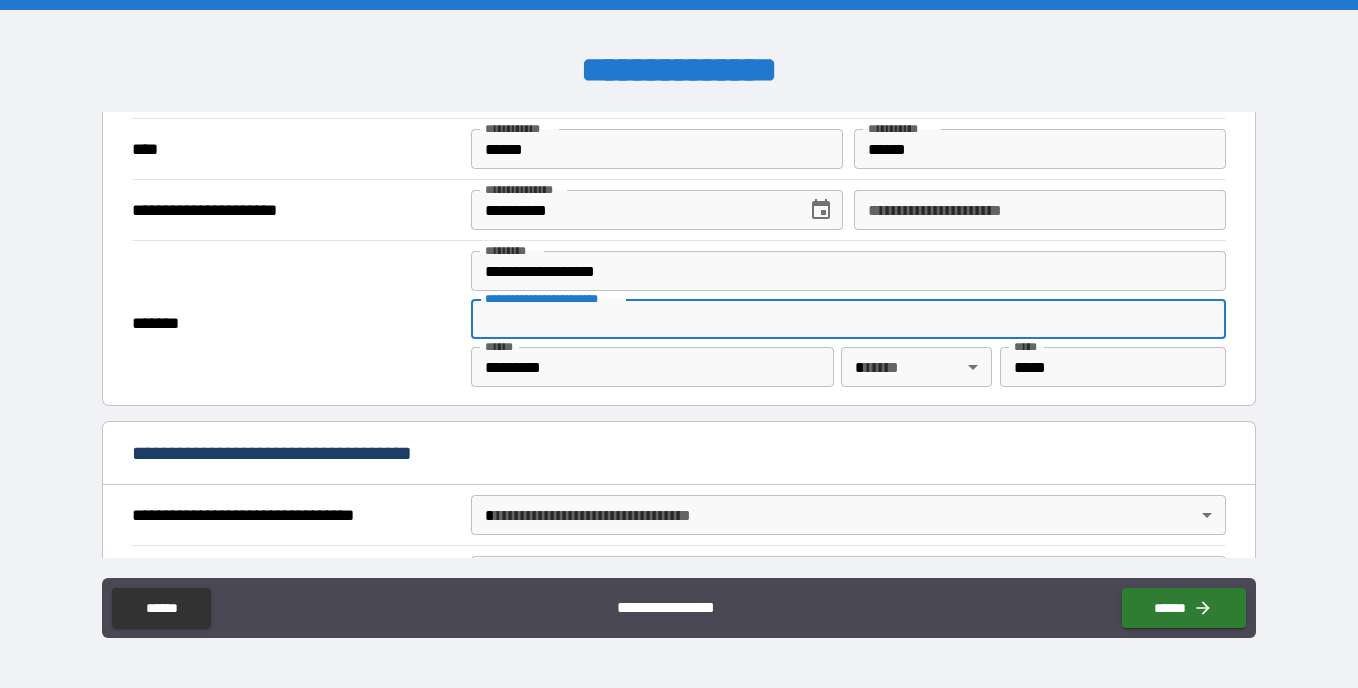 scroll, scrollTop: 840, scrollLeft: 0, axis: vertical 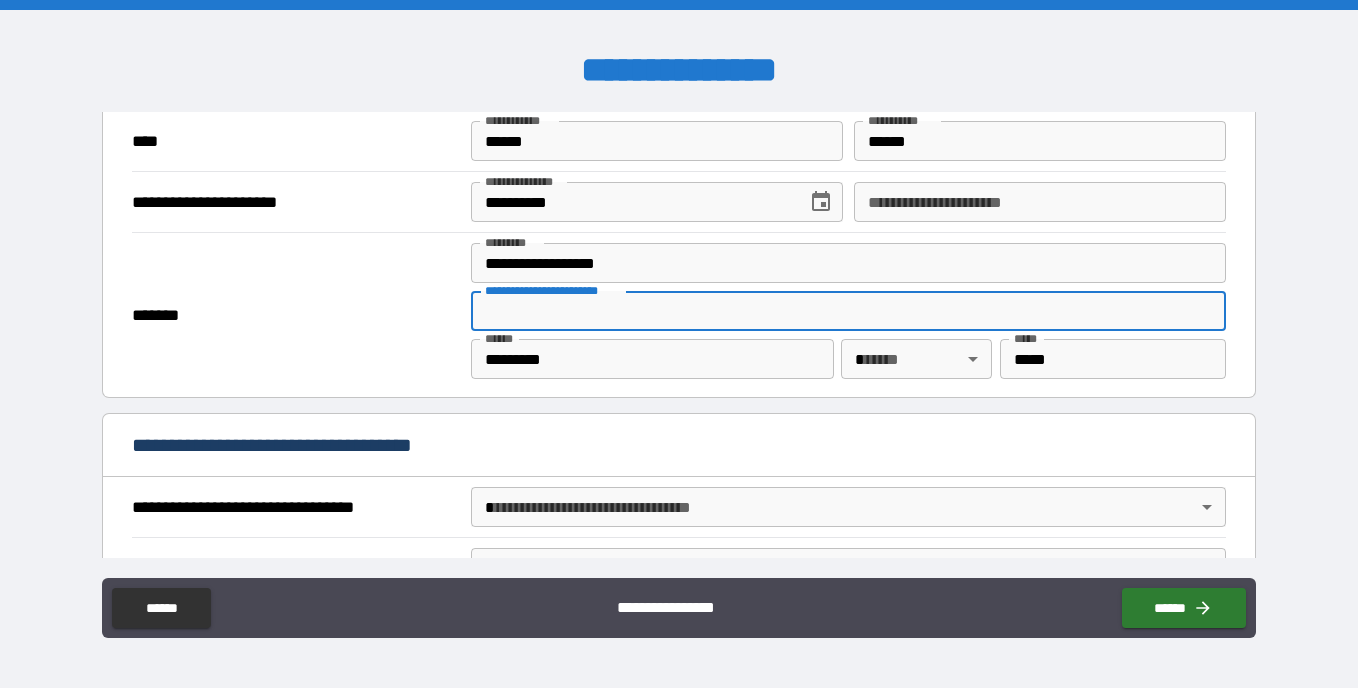 type 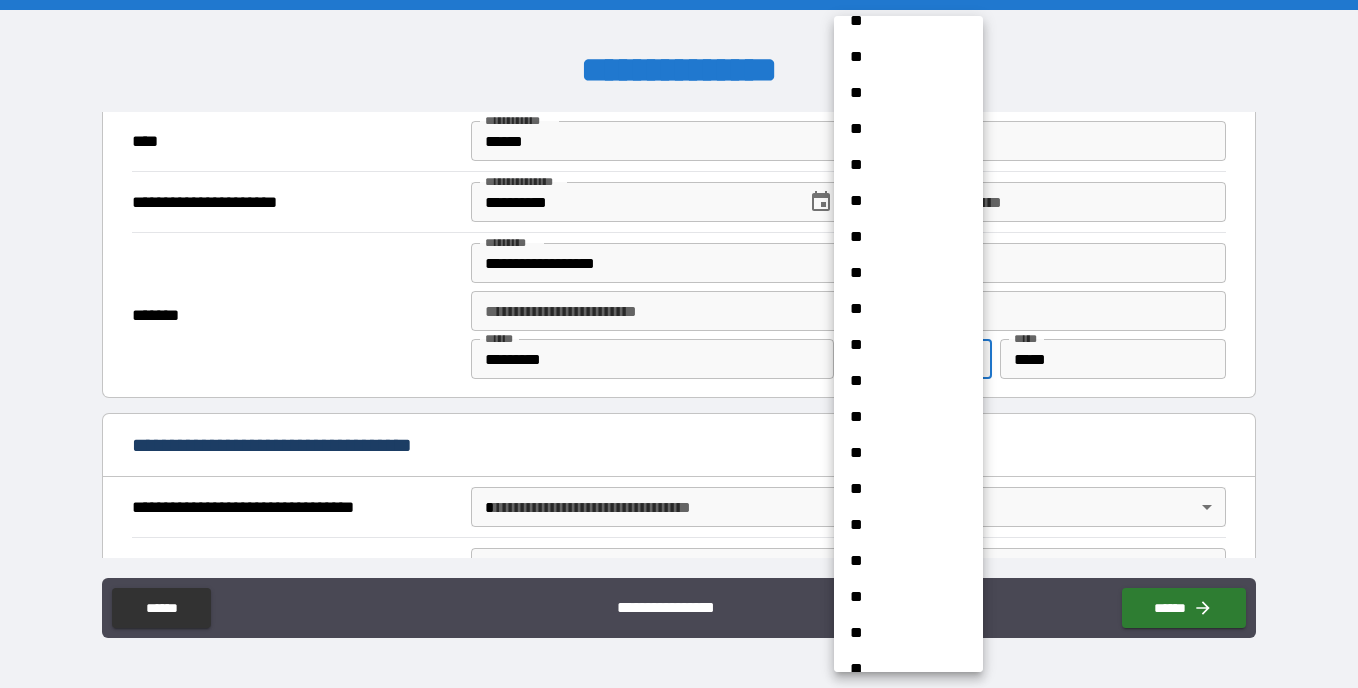 scroll, scrollTop: 1449, scrollLeft: 0, axis: vertical 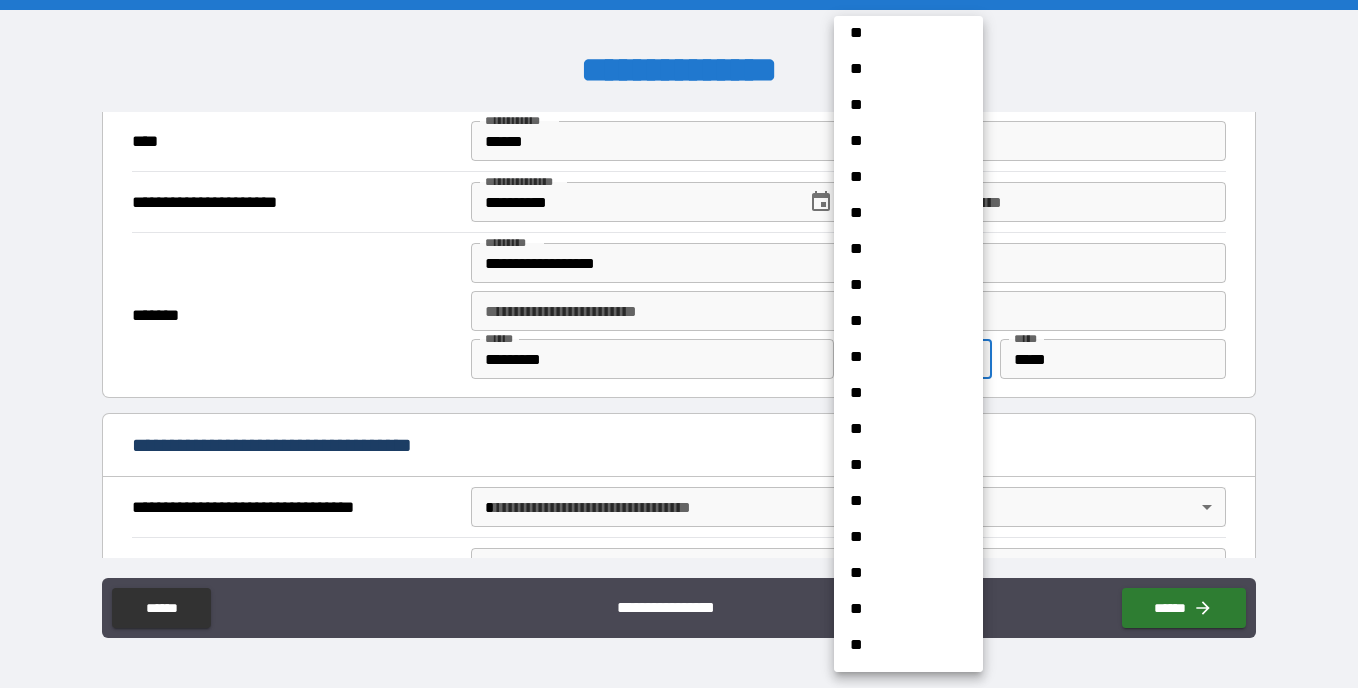 click on "**" at bounding box center (901, 357) 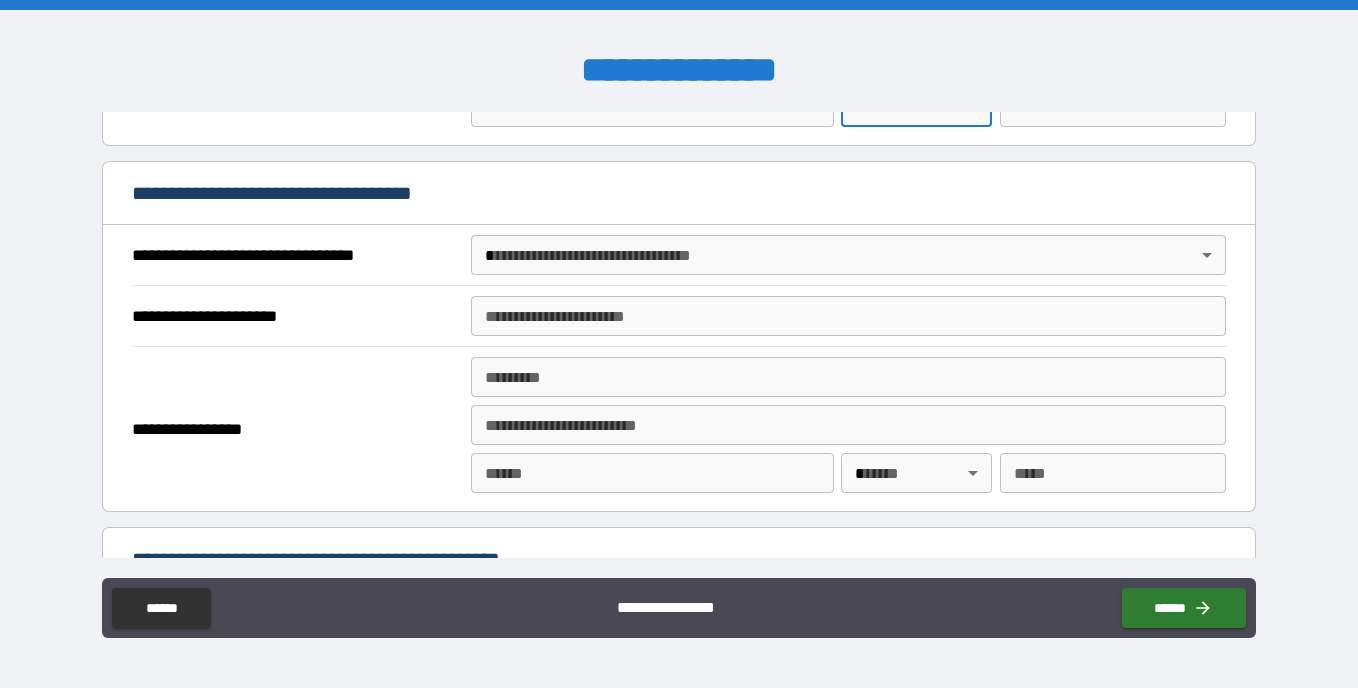 scroll, scrollTop: 1106, scrollLeft: 0, axis: vertical 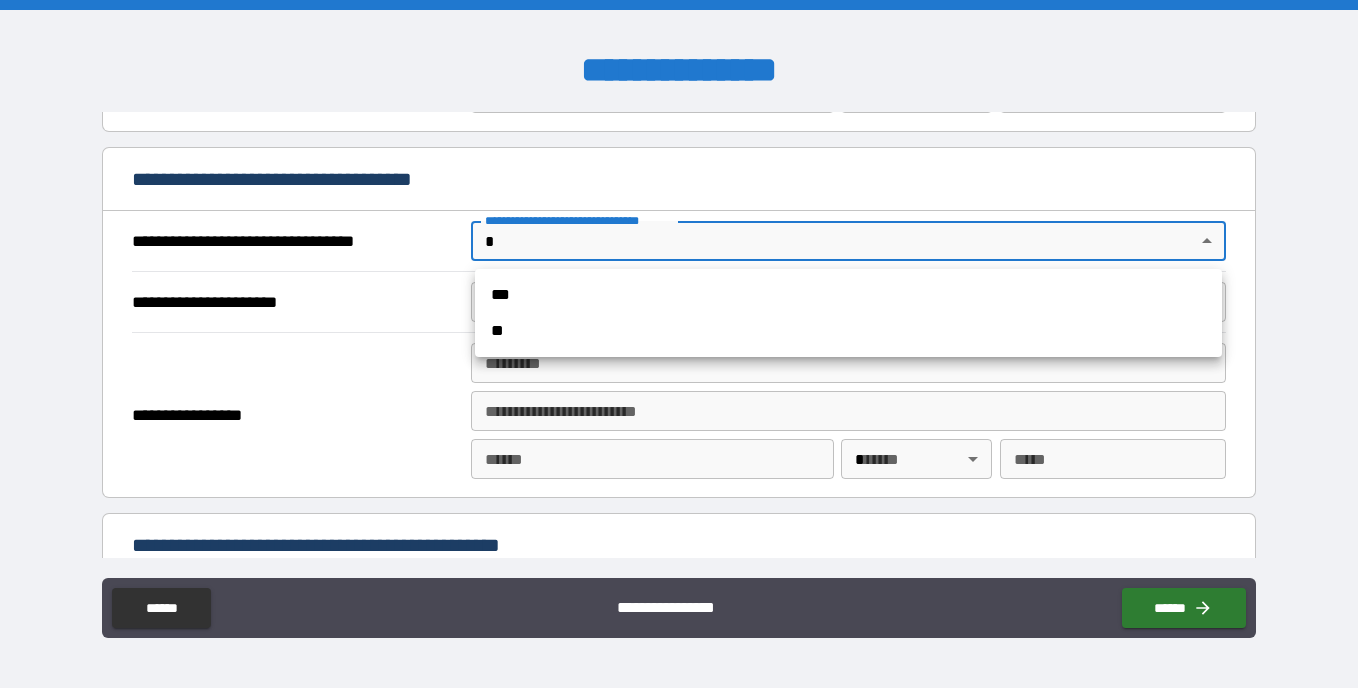 click on "**********" at bounding box center [679, 344] 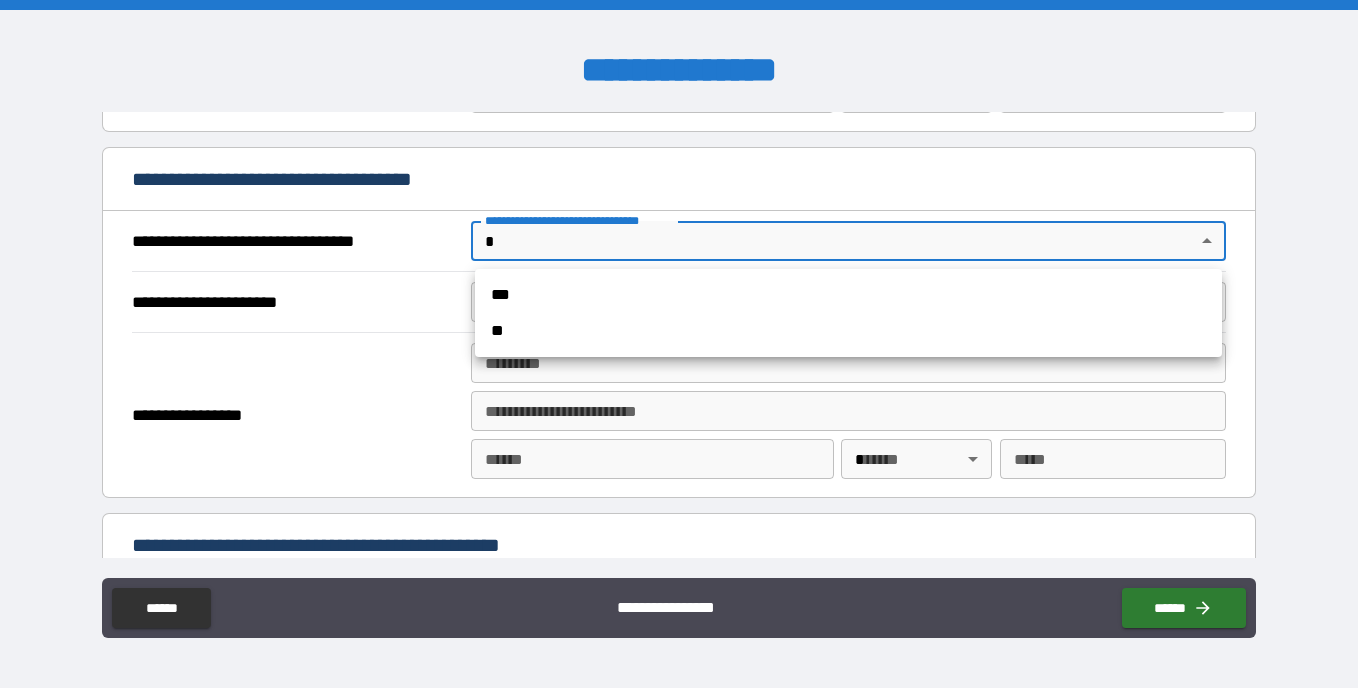 click on "***" at bounding box center [848, 295] 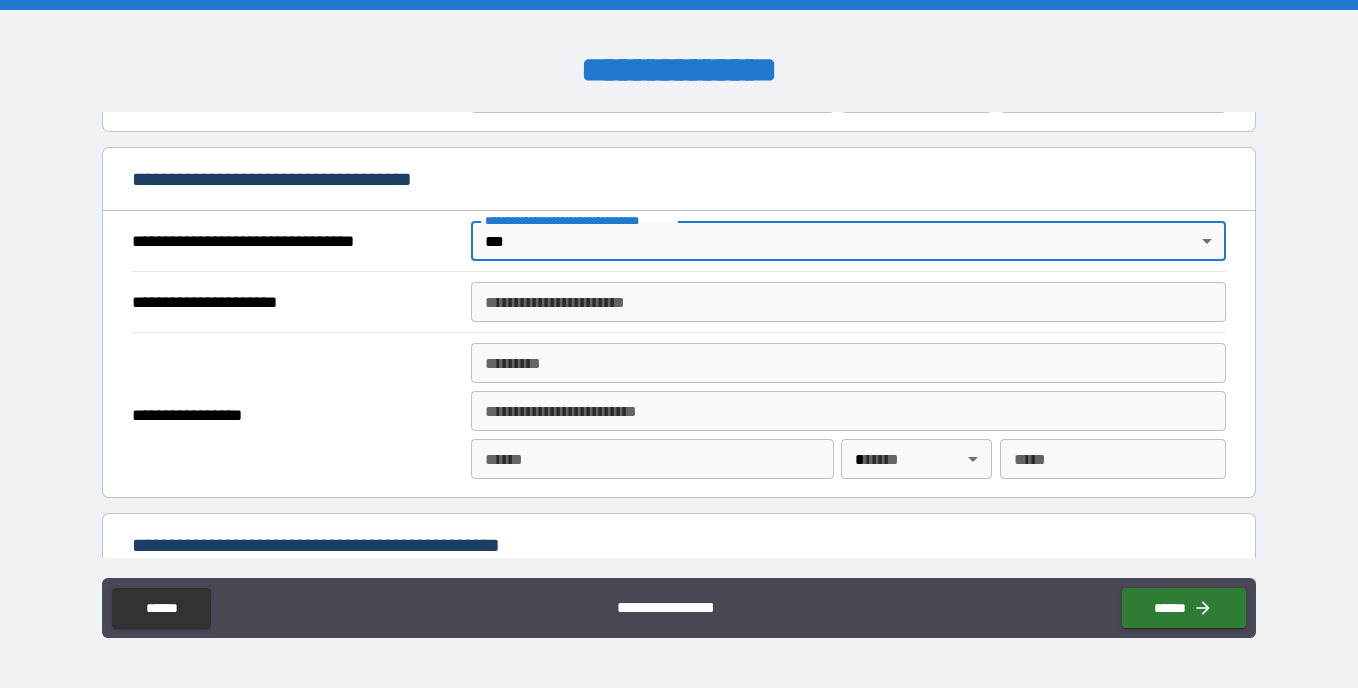 click on "**********" at bounding box center (848, 302) 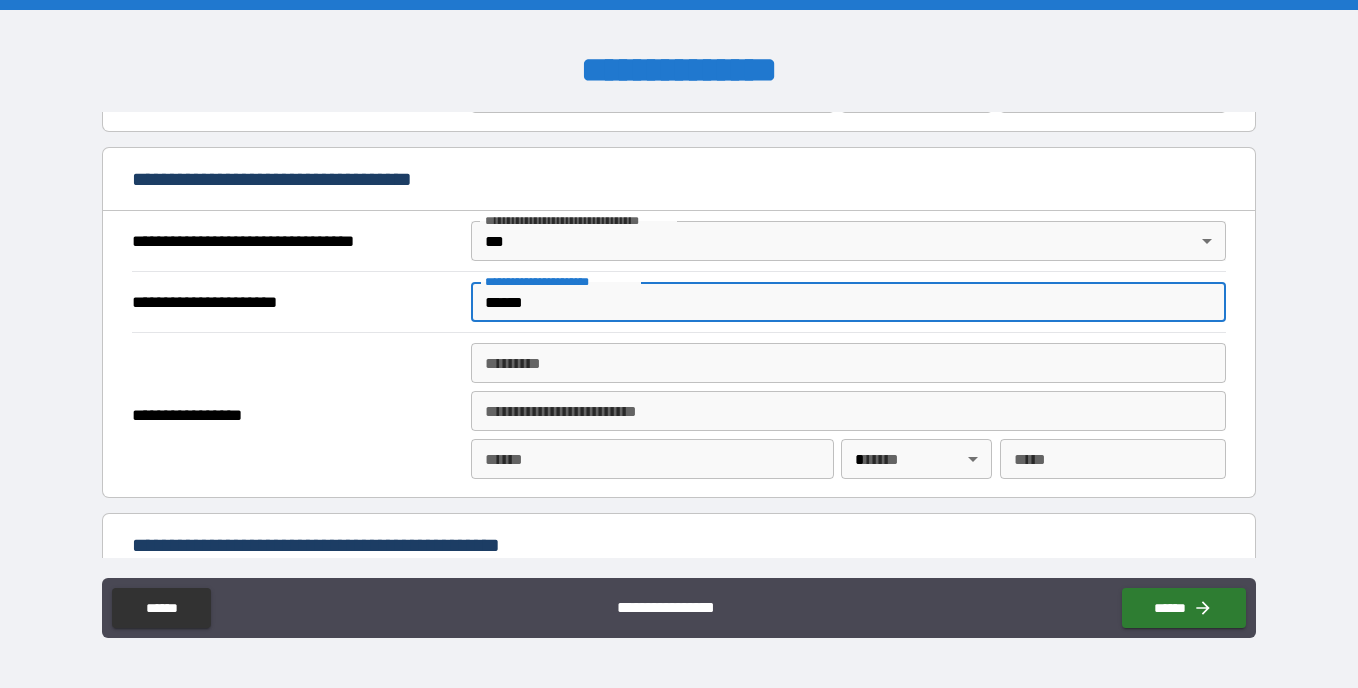 type on "**********" 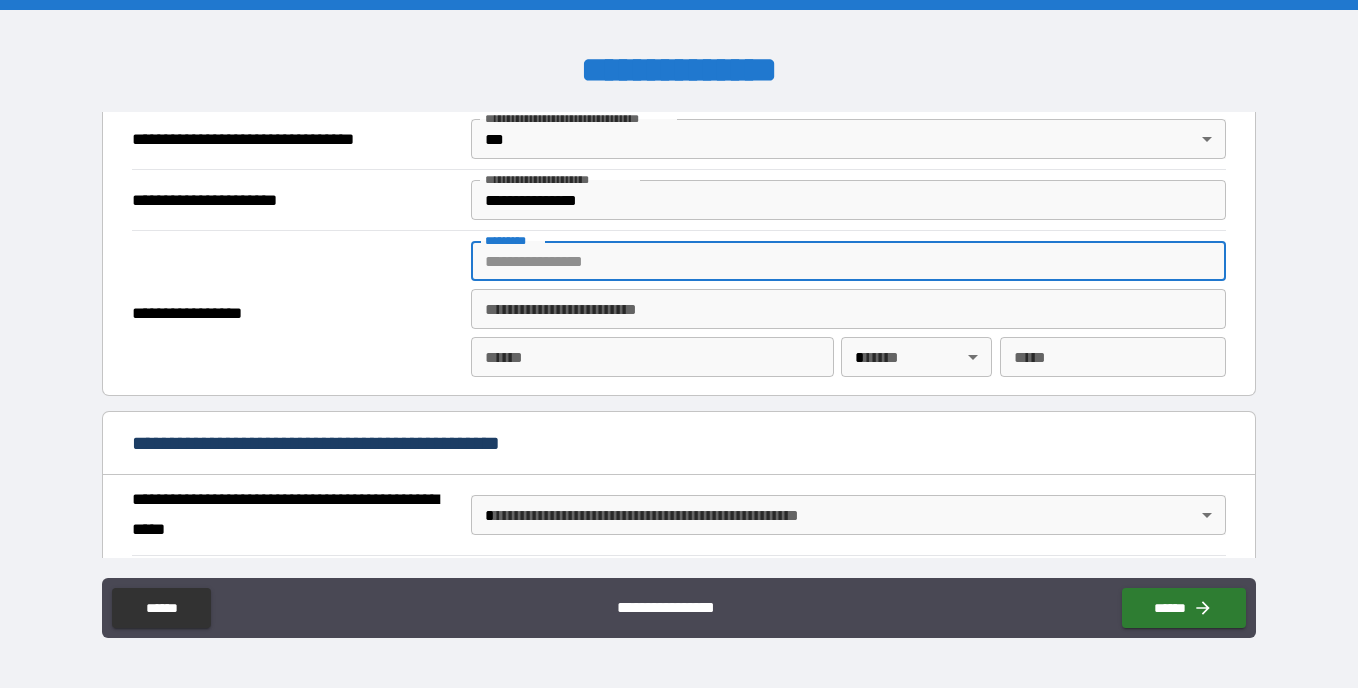 scroll, scrollTop: 1236, scrollLeft: 0, axis: vertical 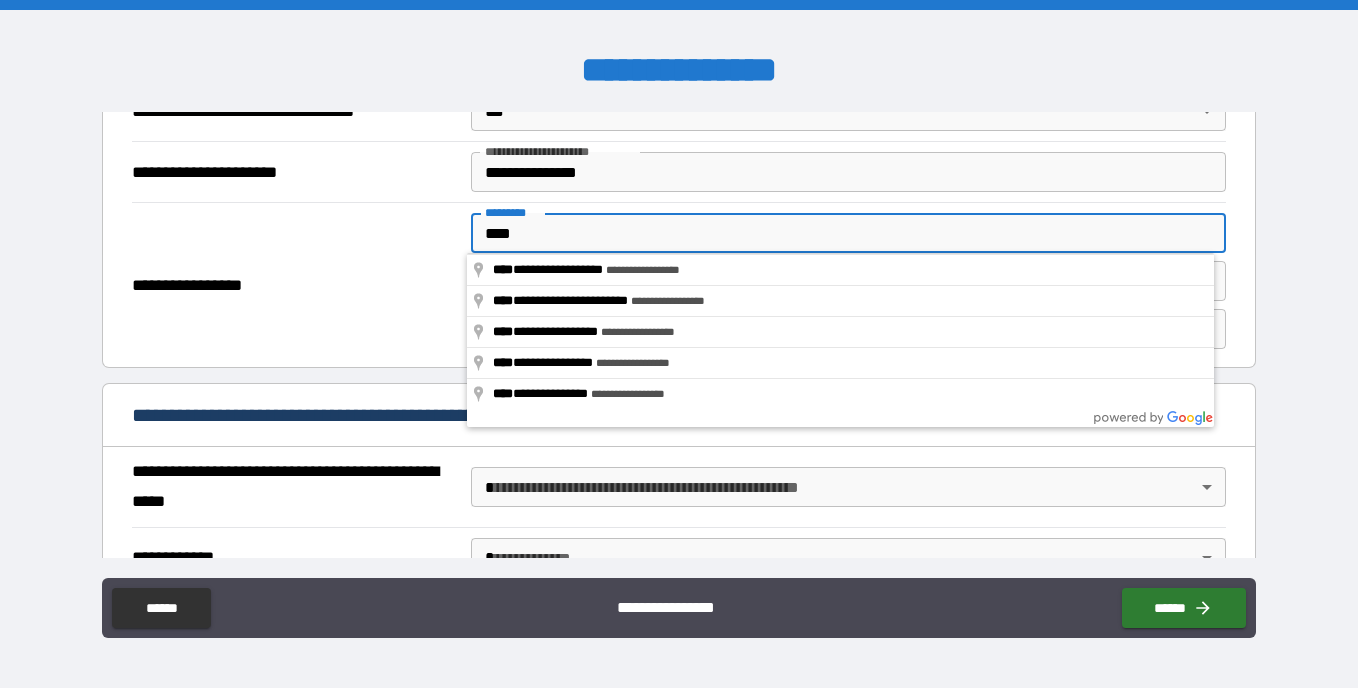type on "**********" 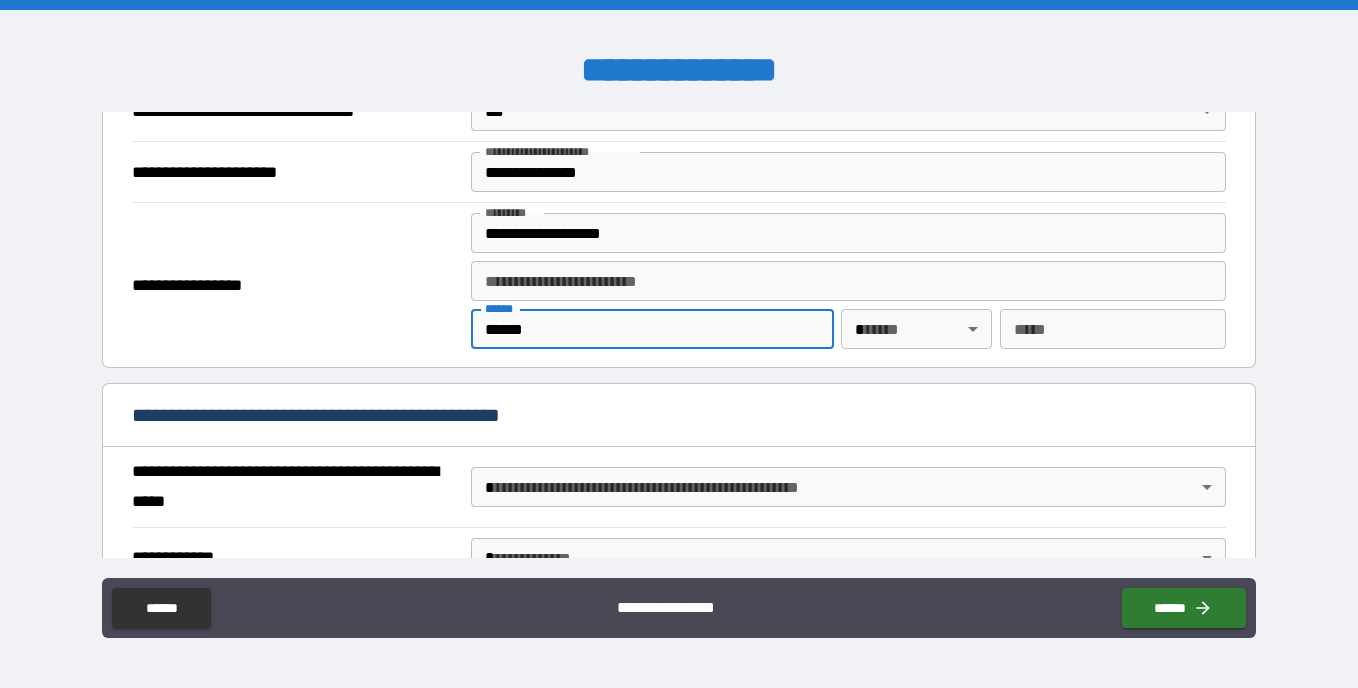 type on "******" 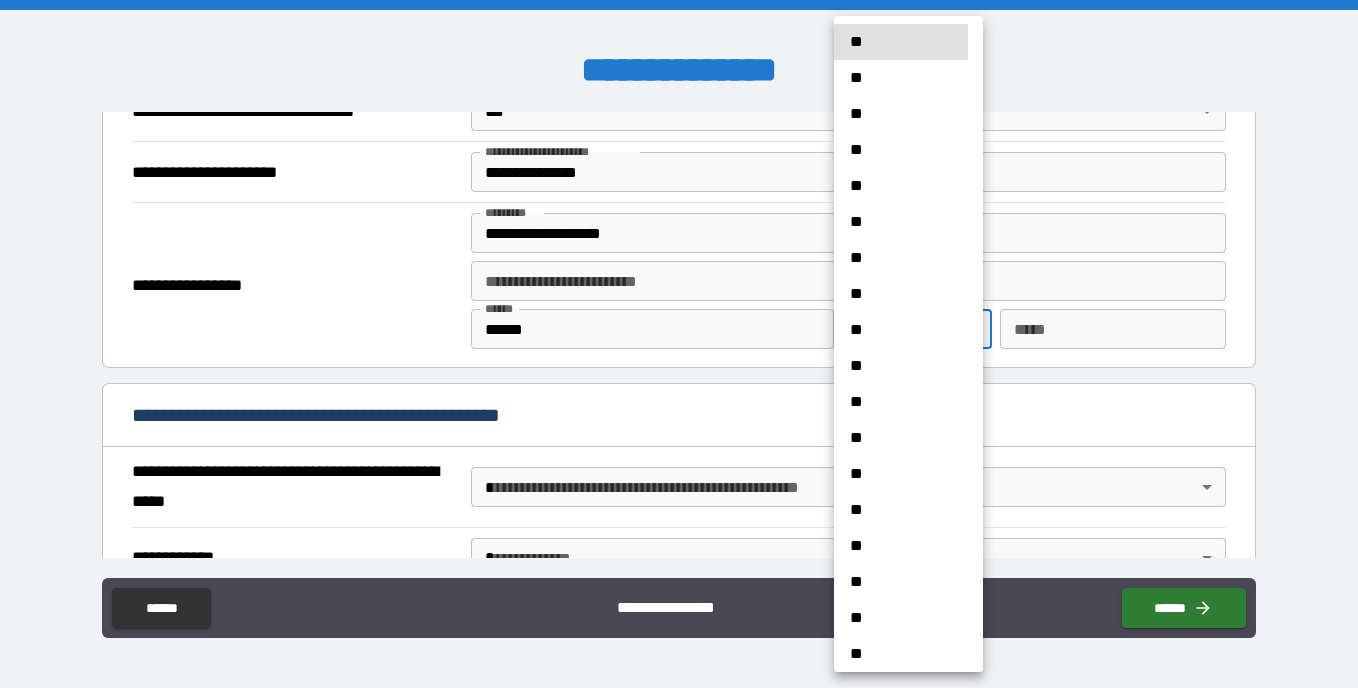 click on "**********" at bounding box center (679, 344) 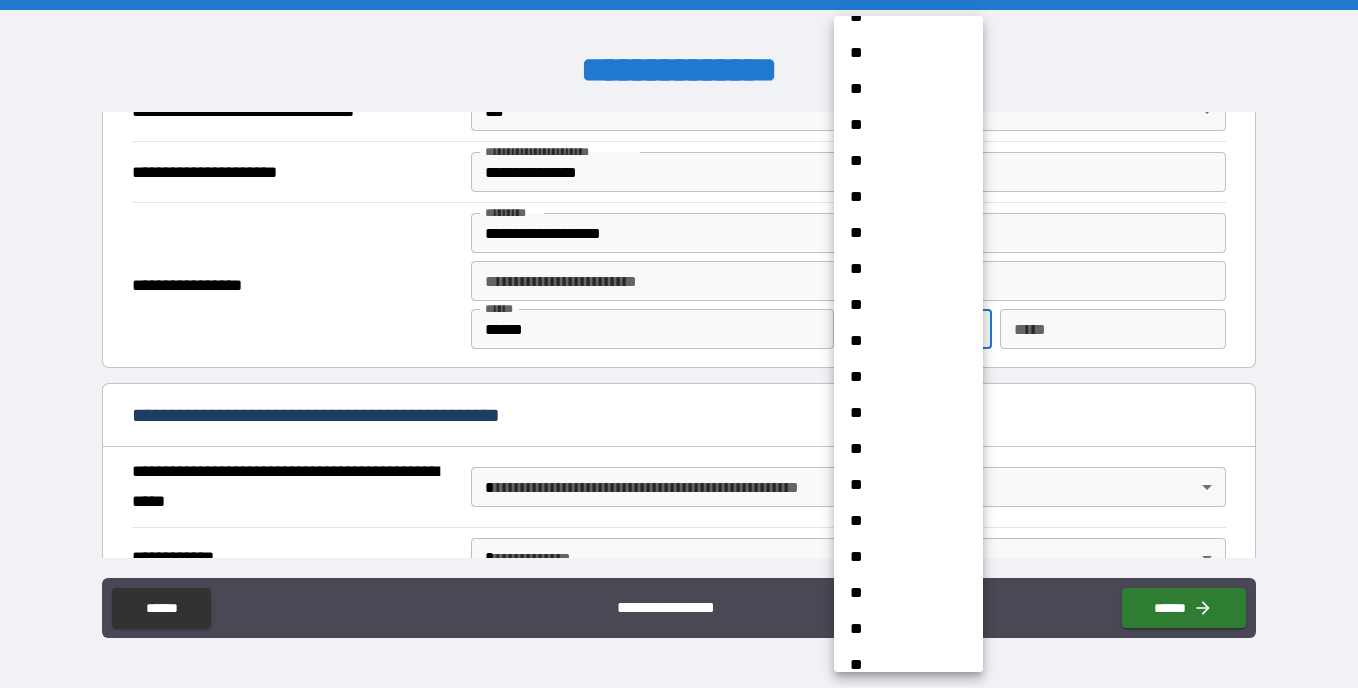 scroll, scrollTop: 961, scrollLeft: 0, axis: vertical 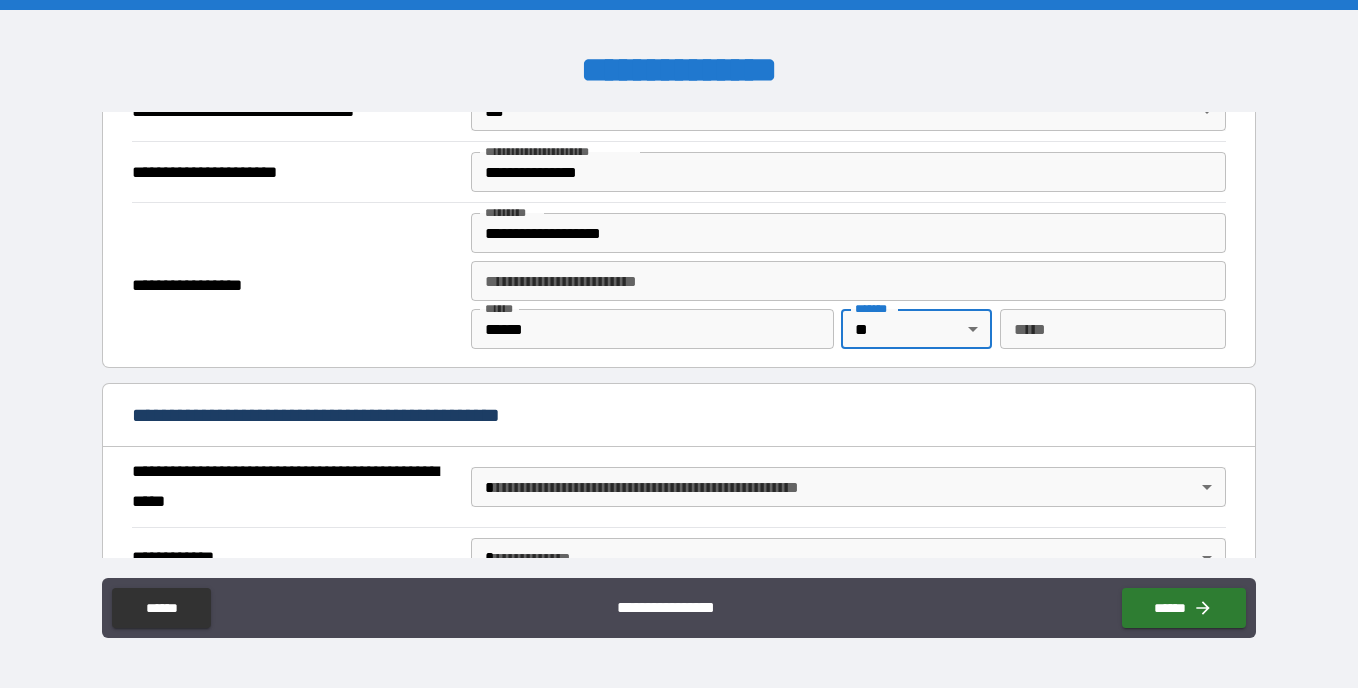 click on "***   *" at bounding box center [1113, 329] 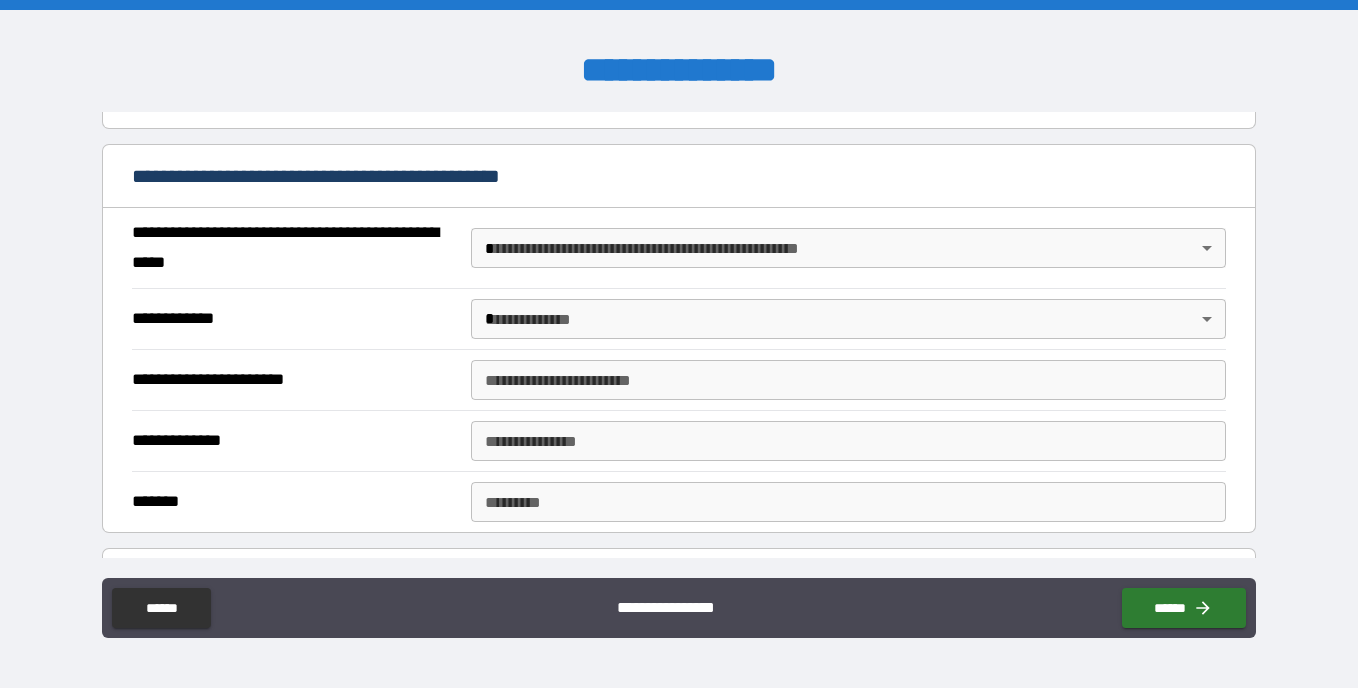 scroll, scrollTop: 1468, scrollLeft: 0, axis: vertical 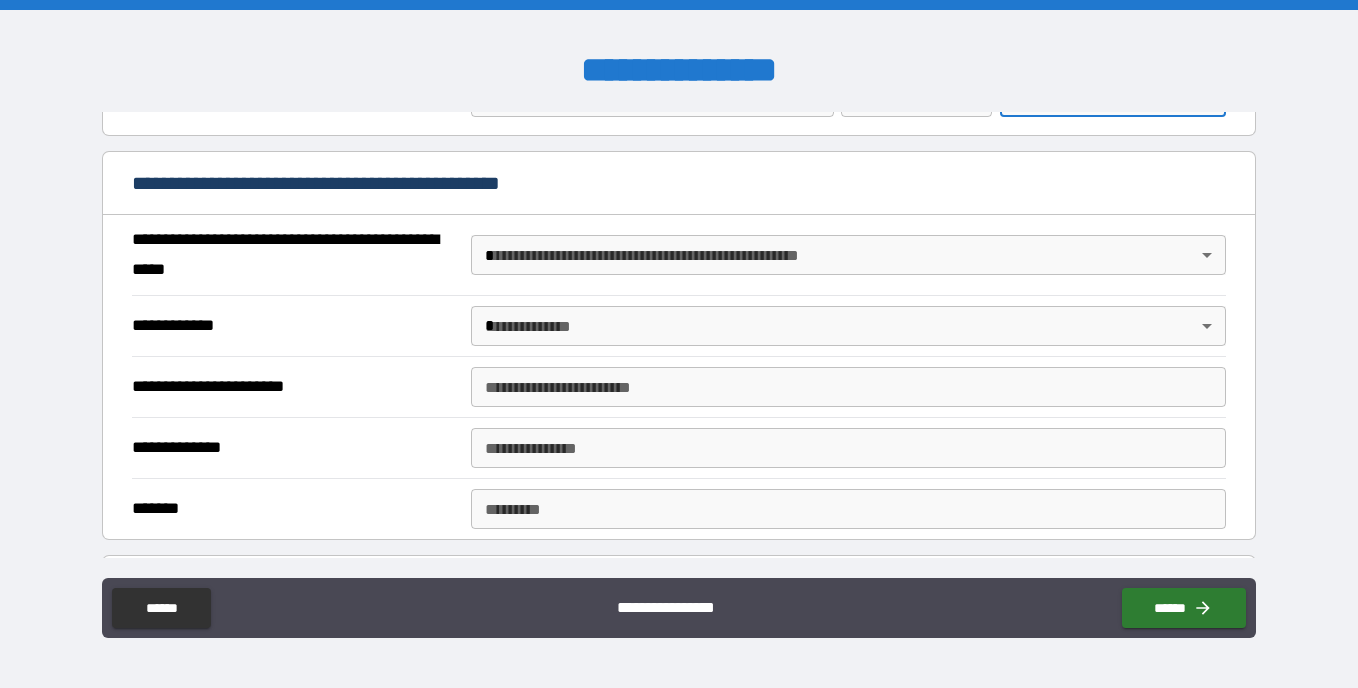 type on "*****" 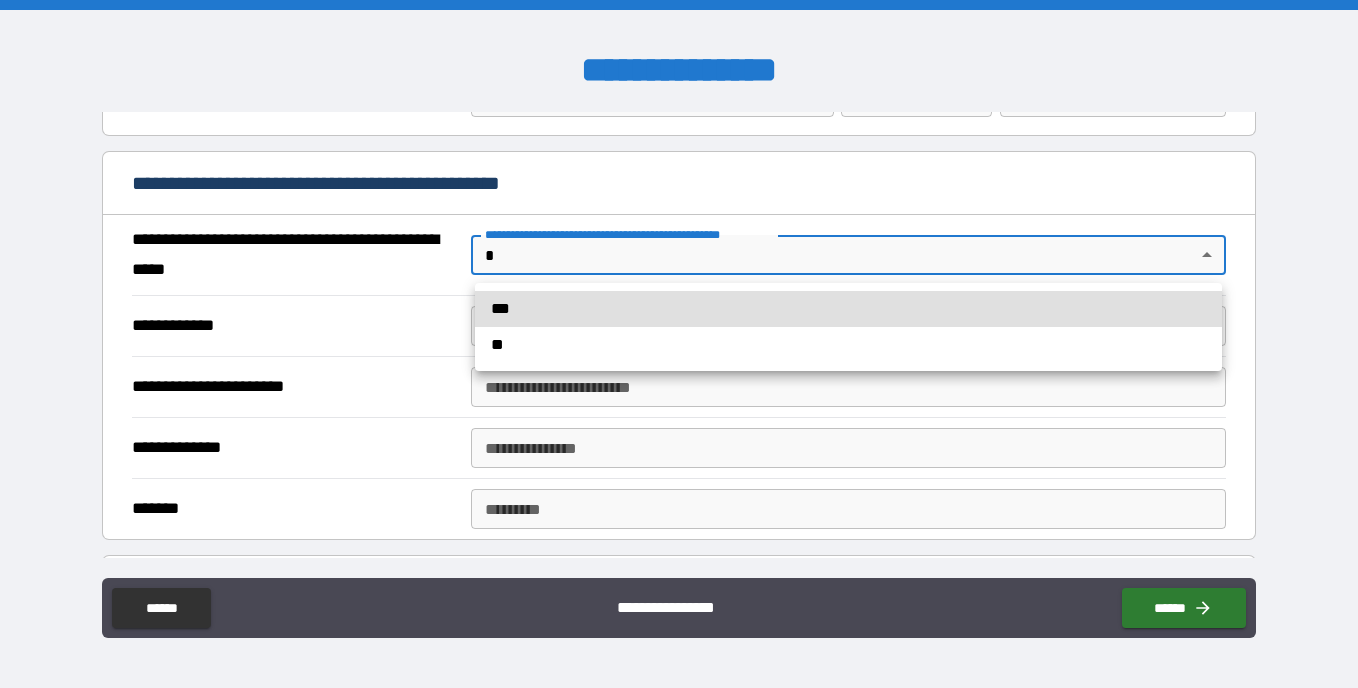 click on "**********" at bounding box center [679, 344] 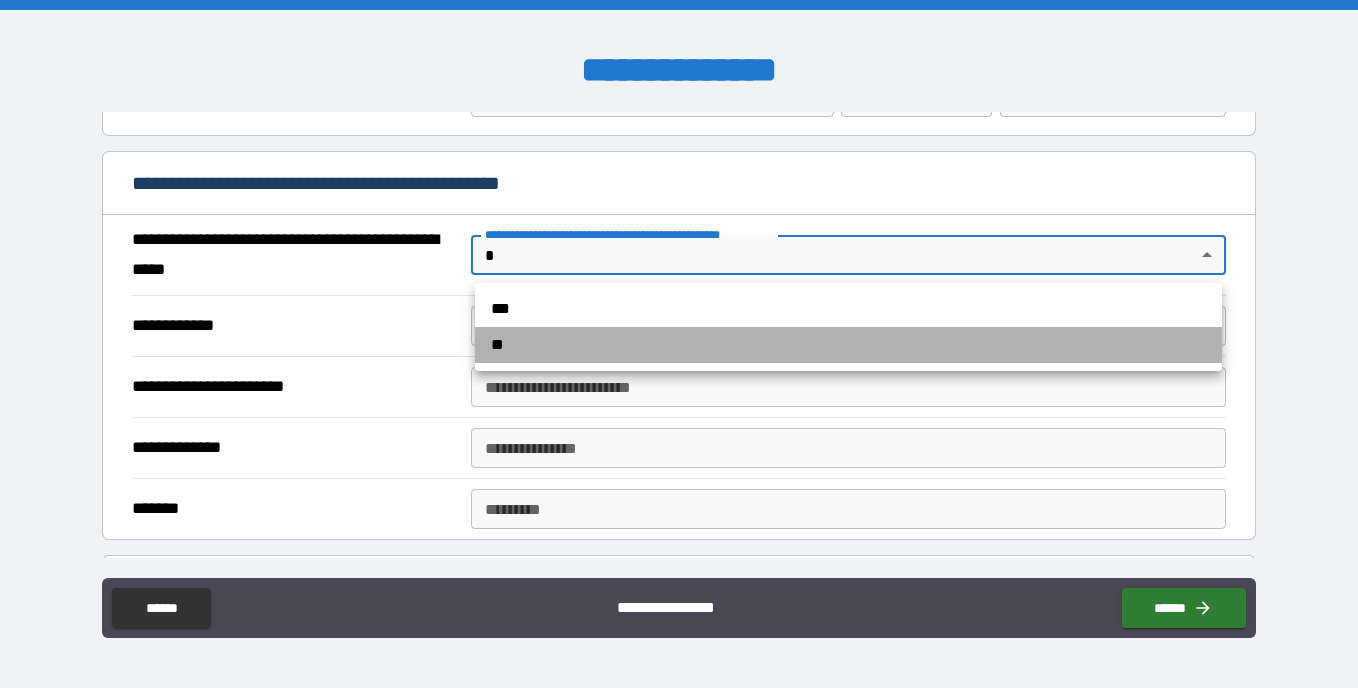 click on "**" at bounding box center [848, 345] 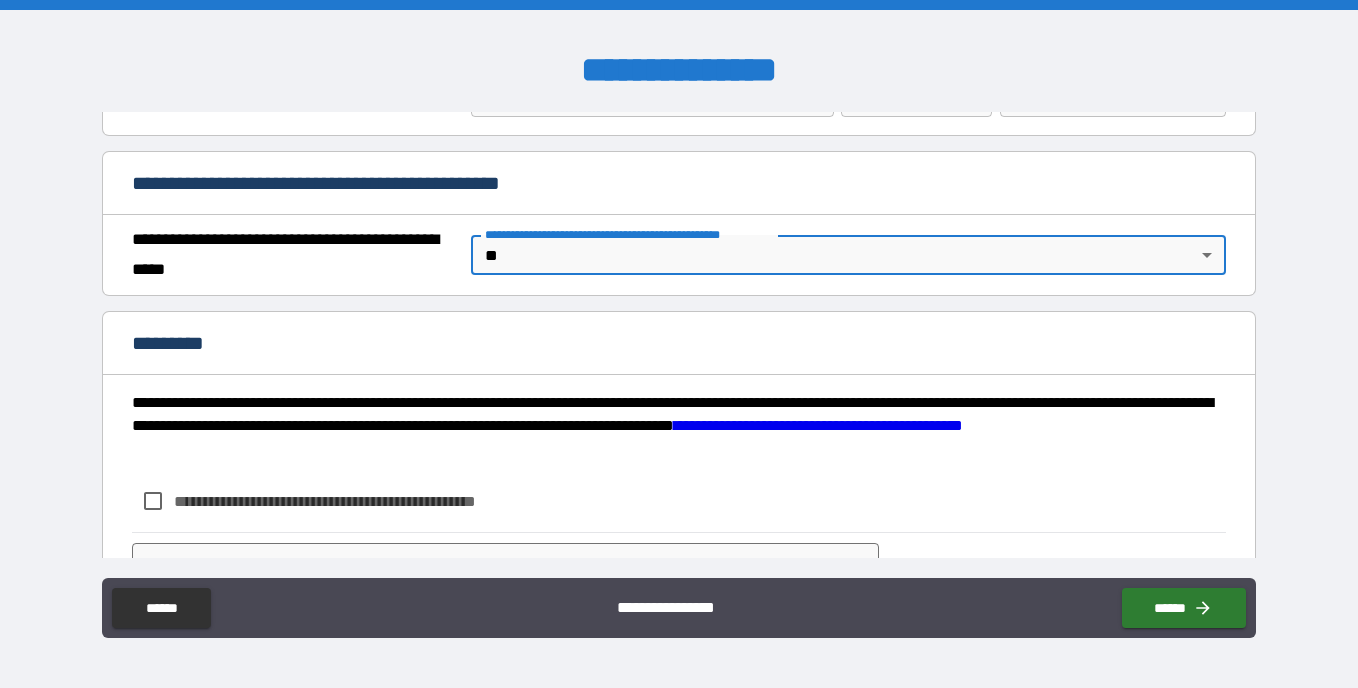 scroll, scrollTop: 1564, scrollLeft: 0, axis: vertical 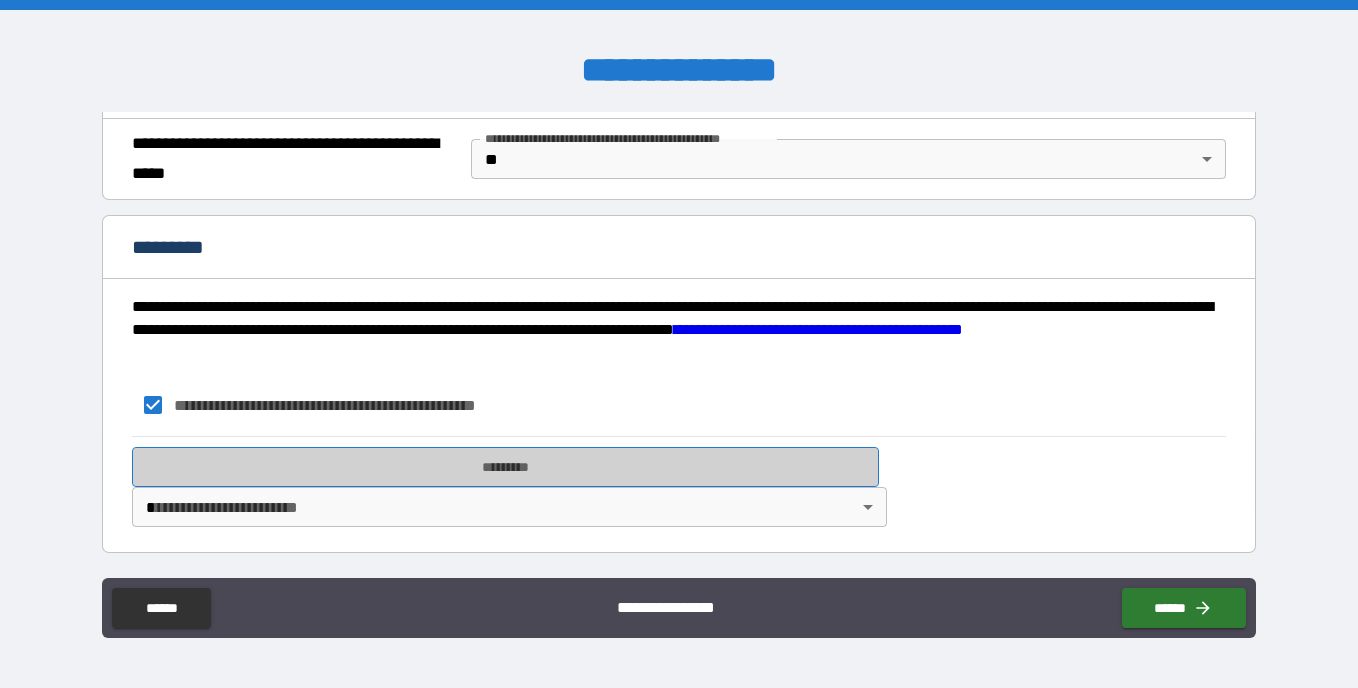 click on "*********" at bounding box center [505, 467] 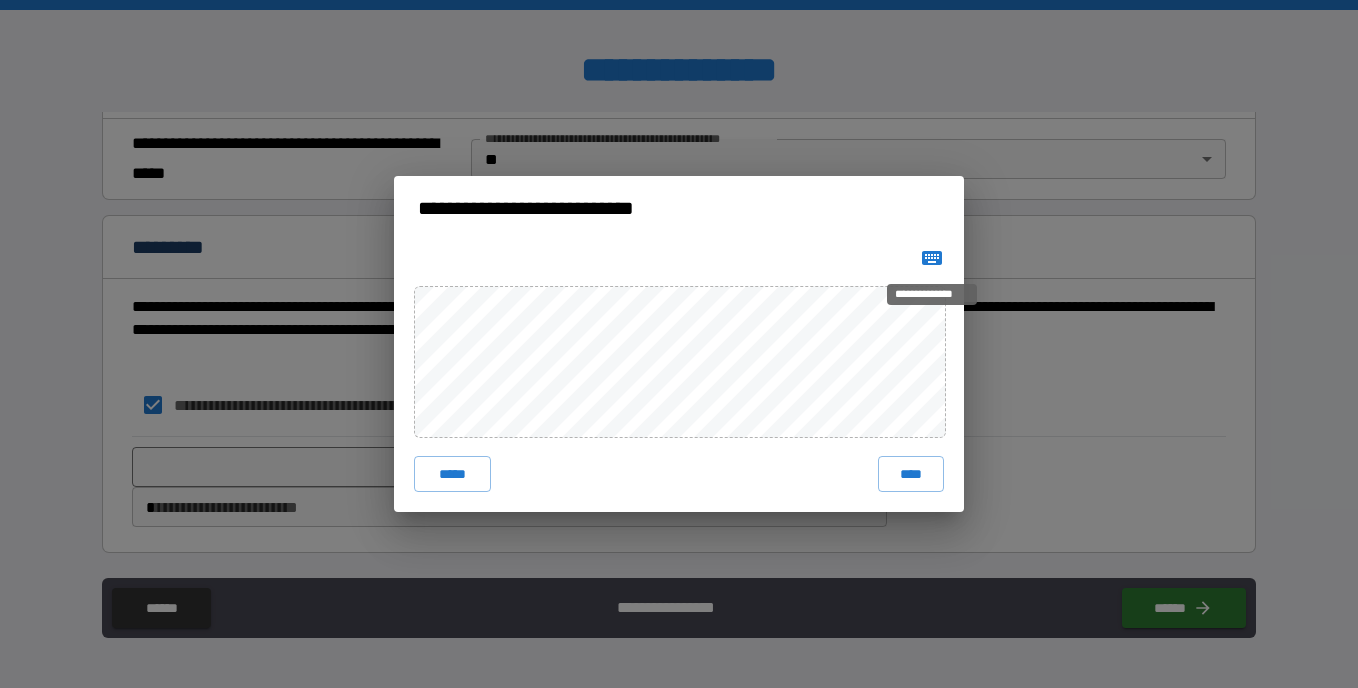 click 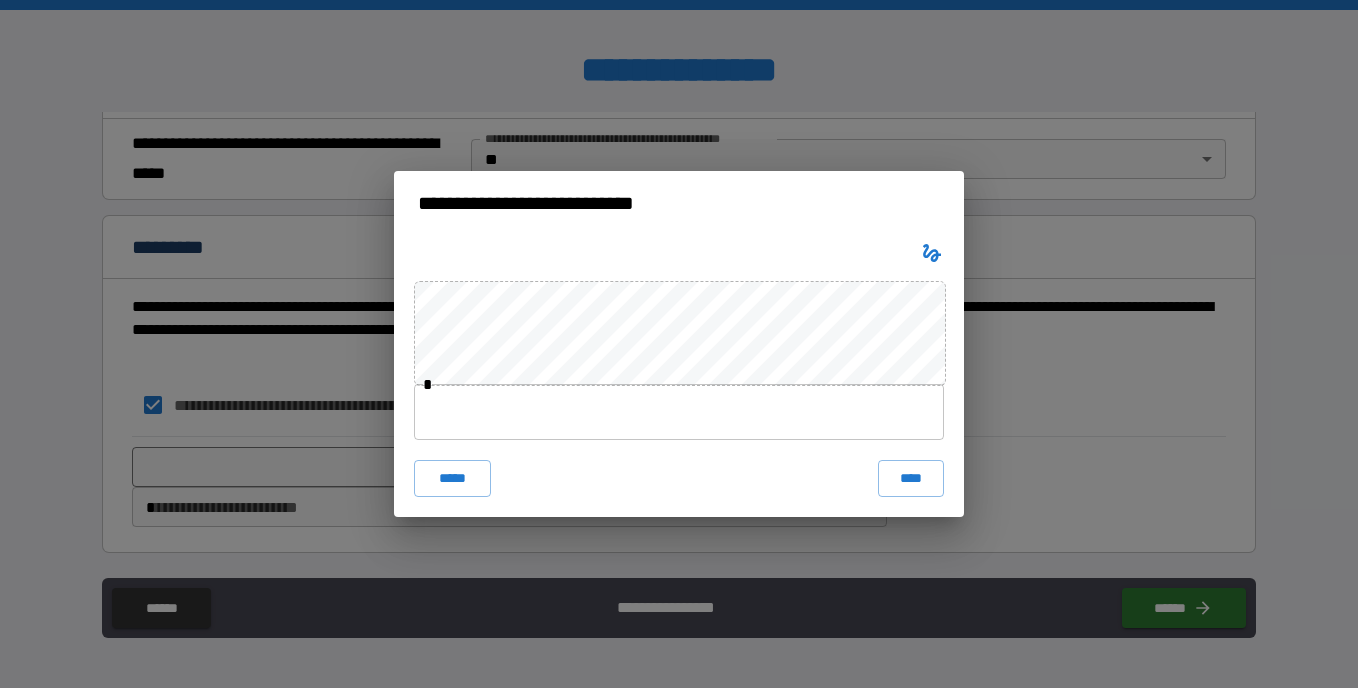 click at bounding box center [679, 412] 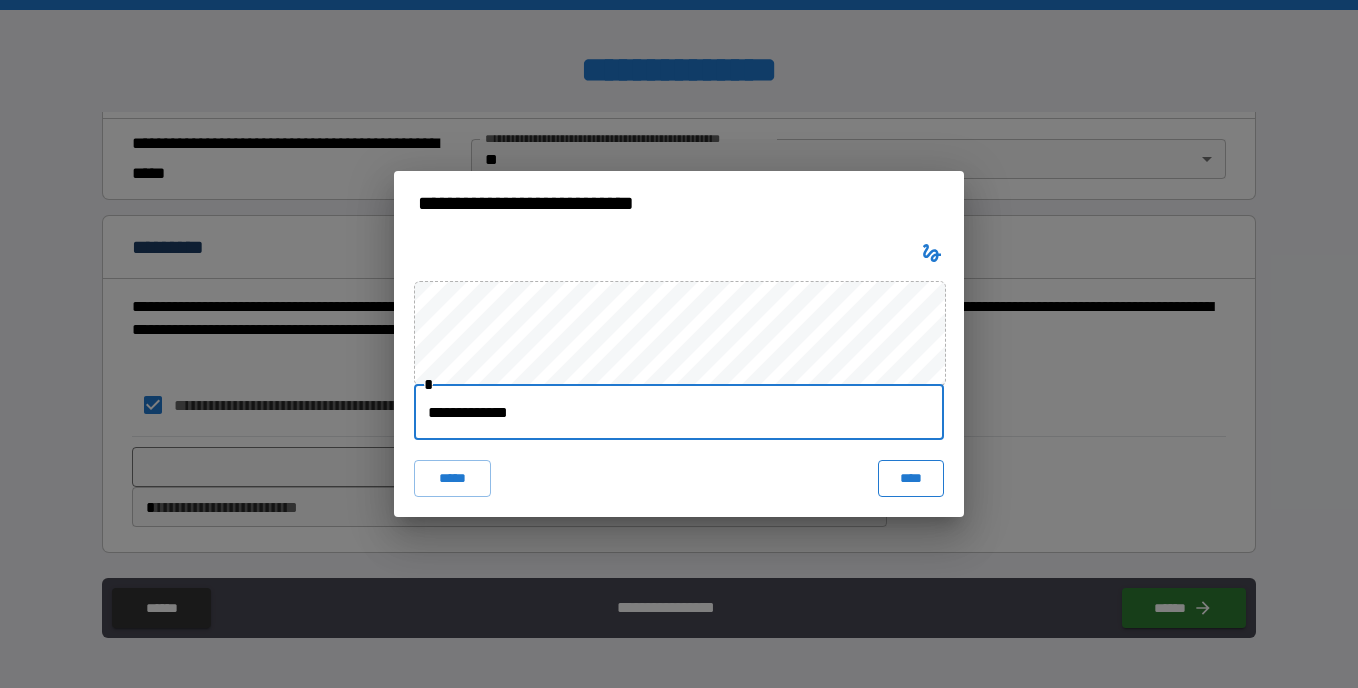 type on "**********" 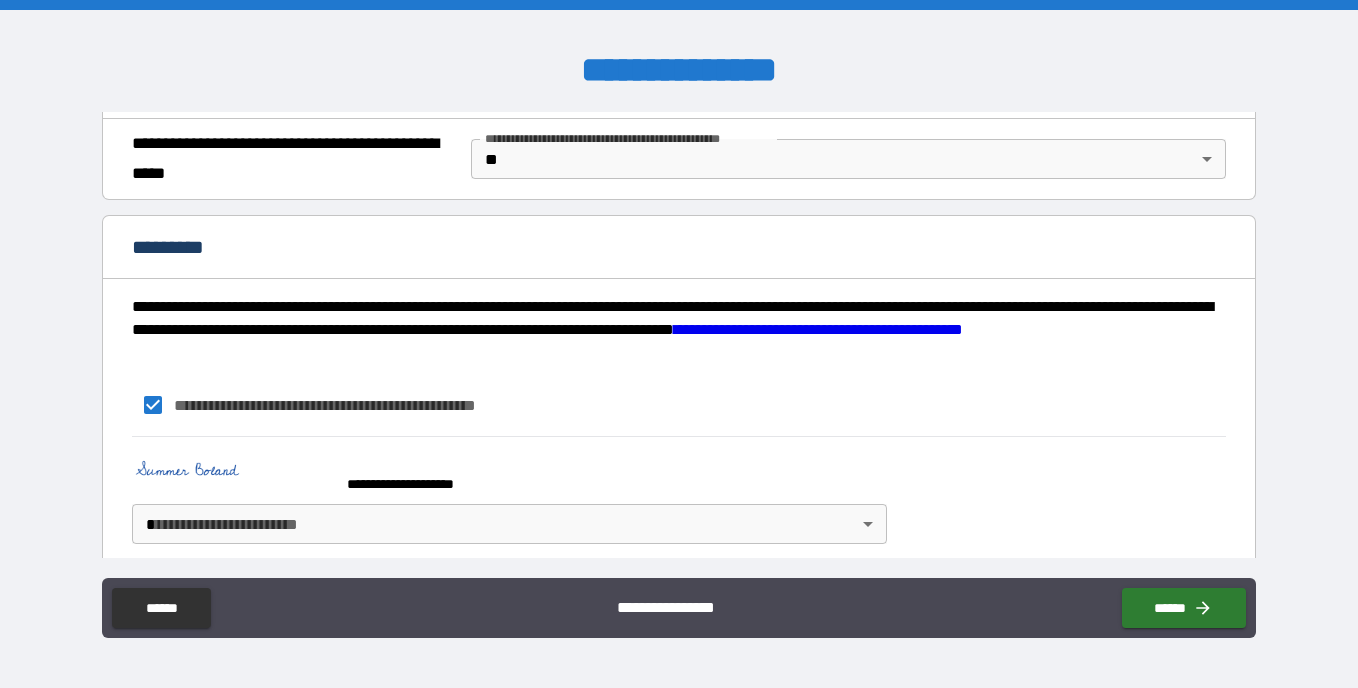 click on "**********" at bounding box center [679, 344] 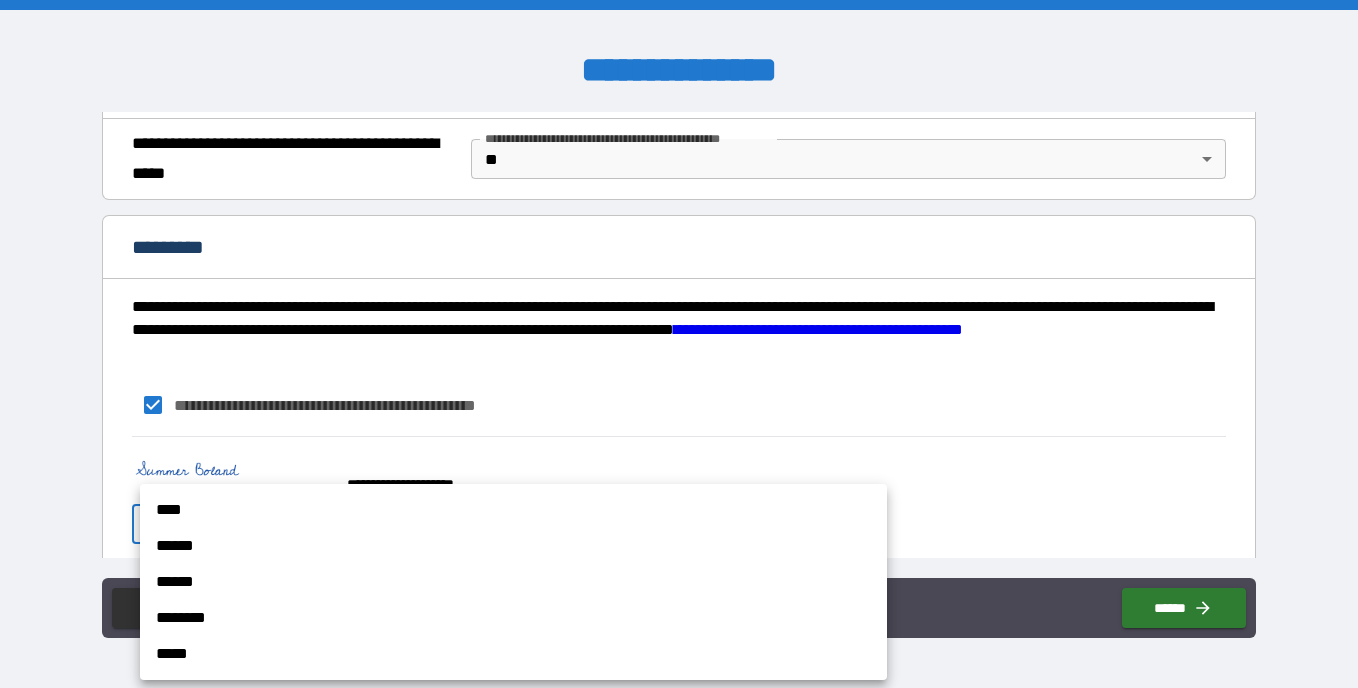click on "******" at bounding box center [513, 546] 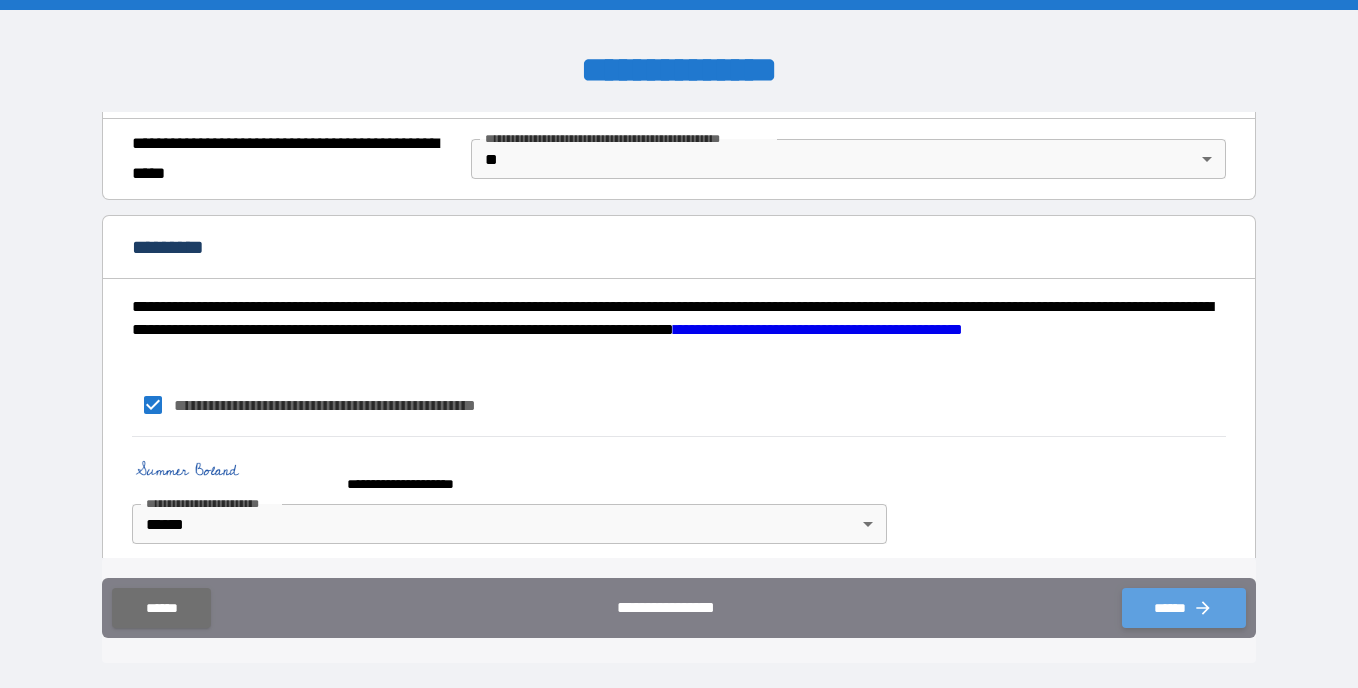 click on "******" at bounding box center (1184, 608) 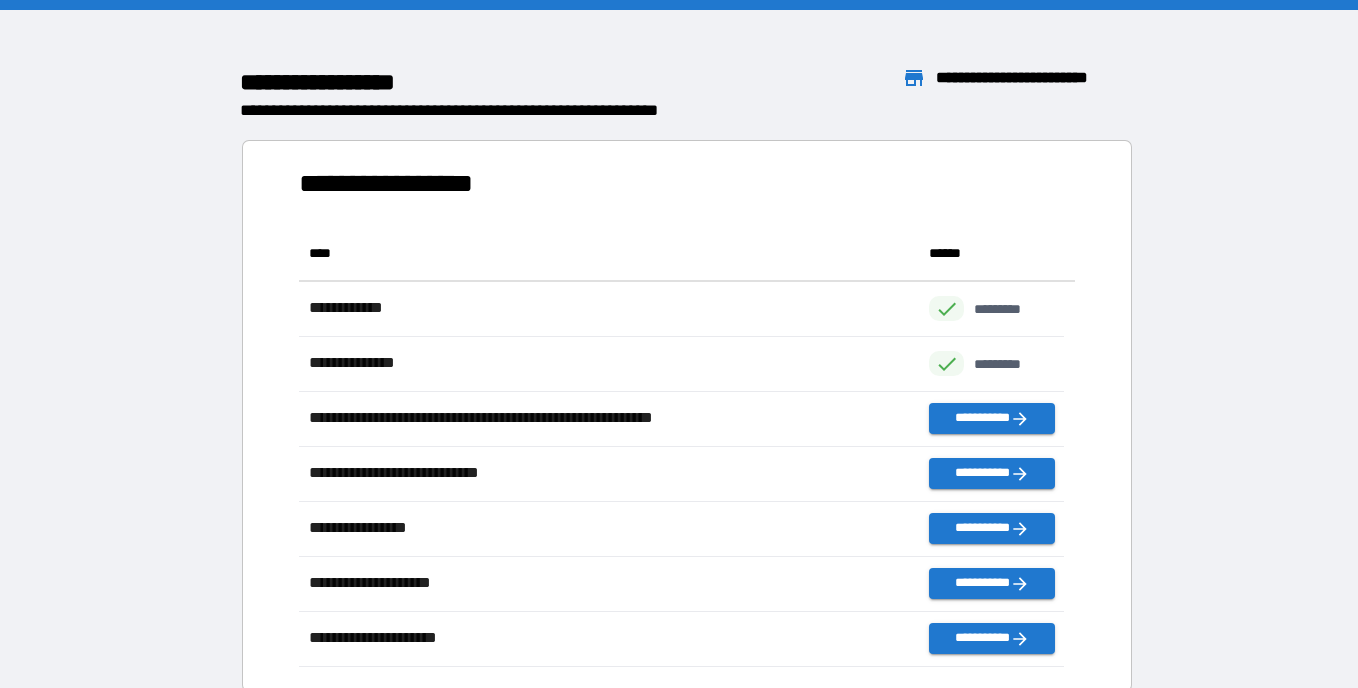 scroll, scrollTop: 426, scrollLeft: 751, axis: both 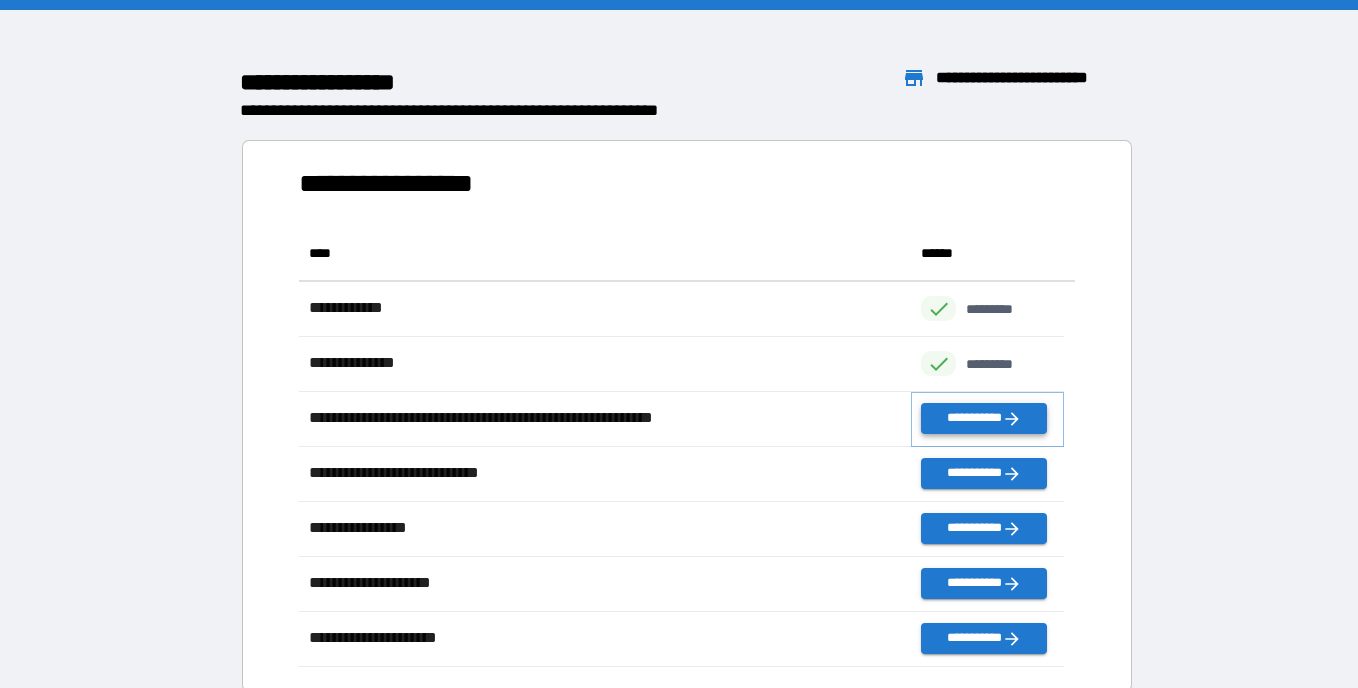click on "**********" at bounding box center (983, 418) 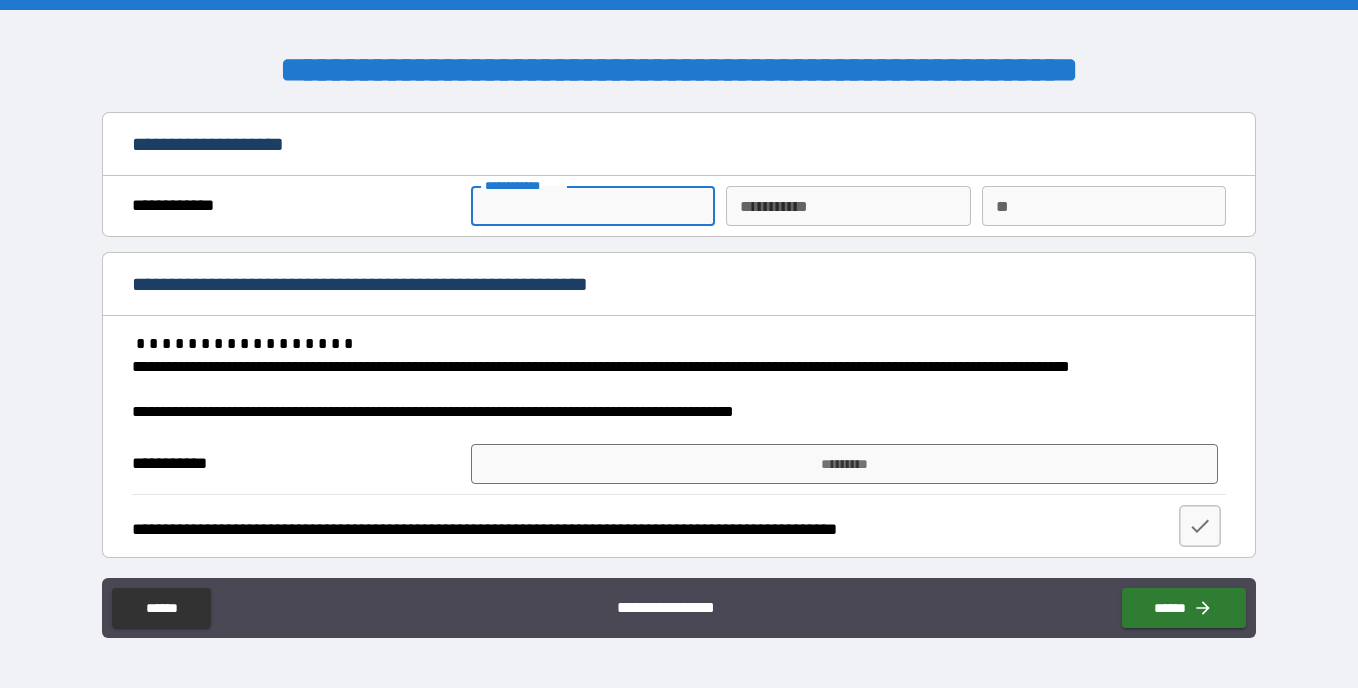 click on "**********" at bounding box center [593, 206] 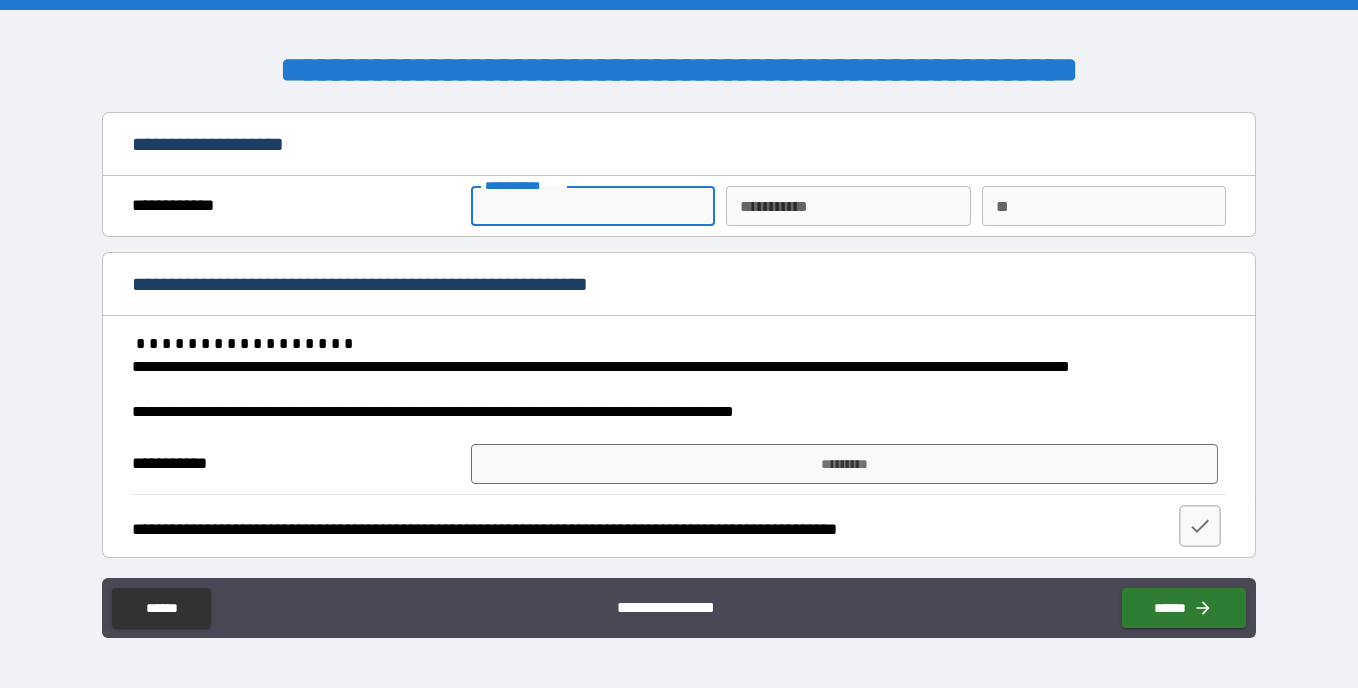 type on "*****" 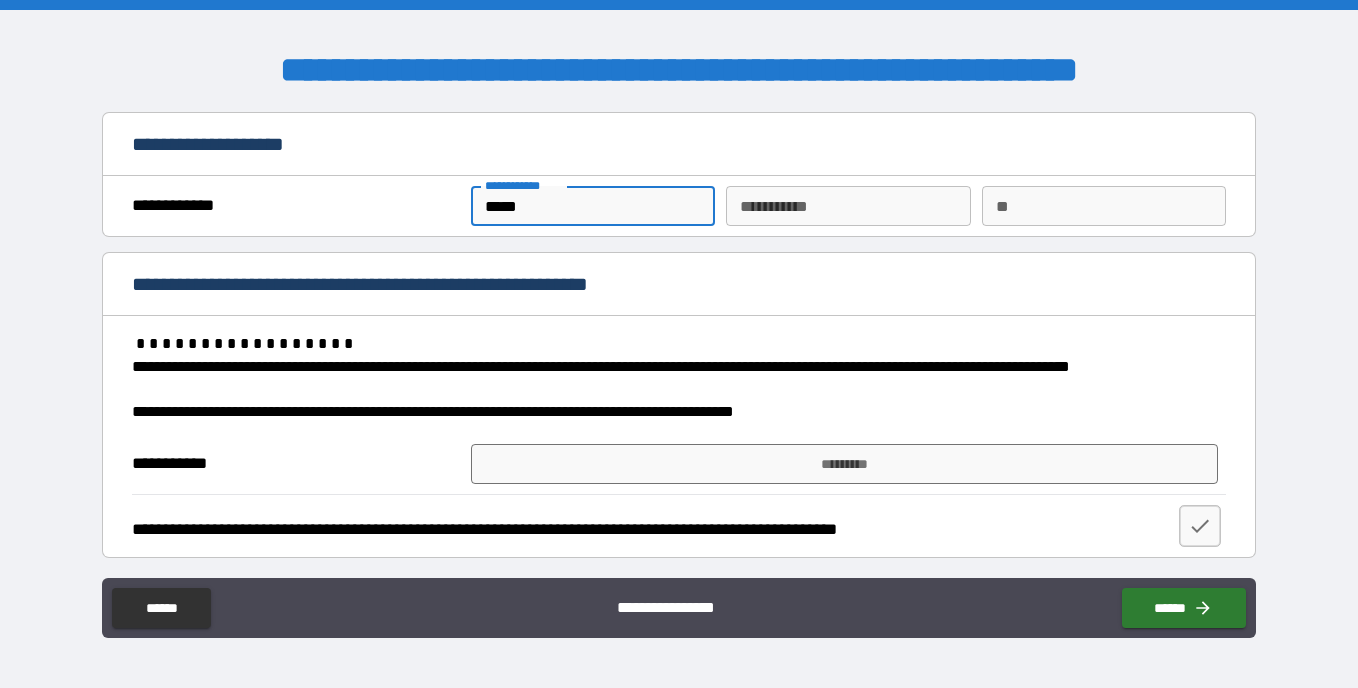 type on "******" 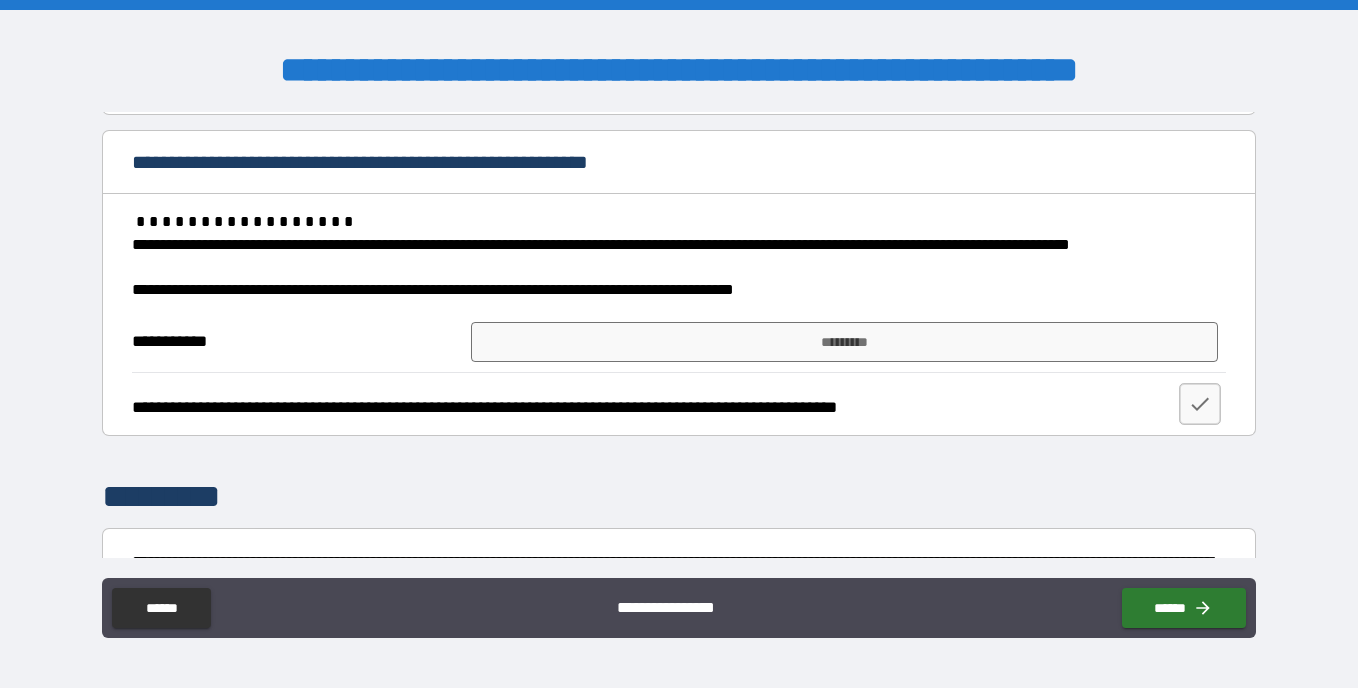 scroll, scrollTop: 126, scrollLeft: 0, axis: vertical 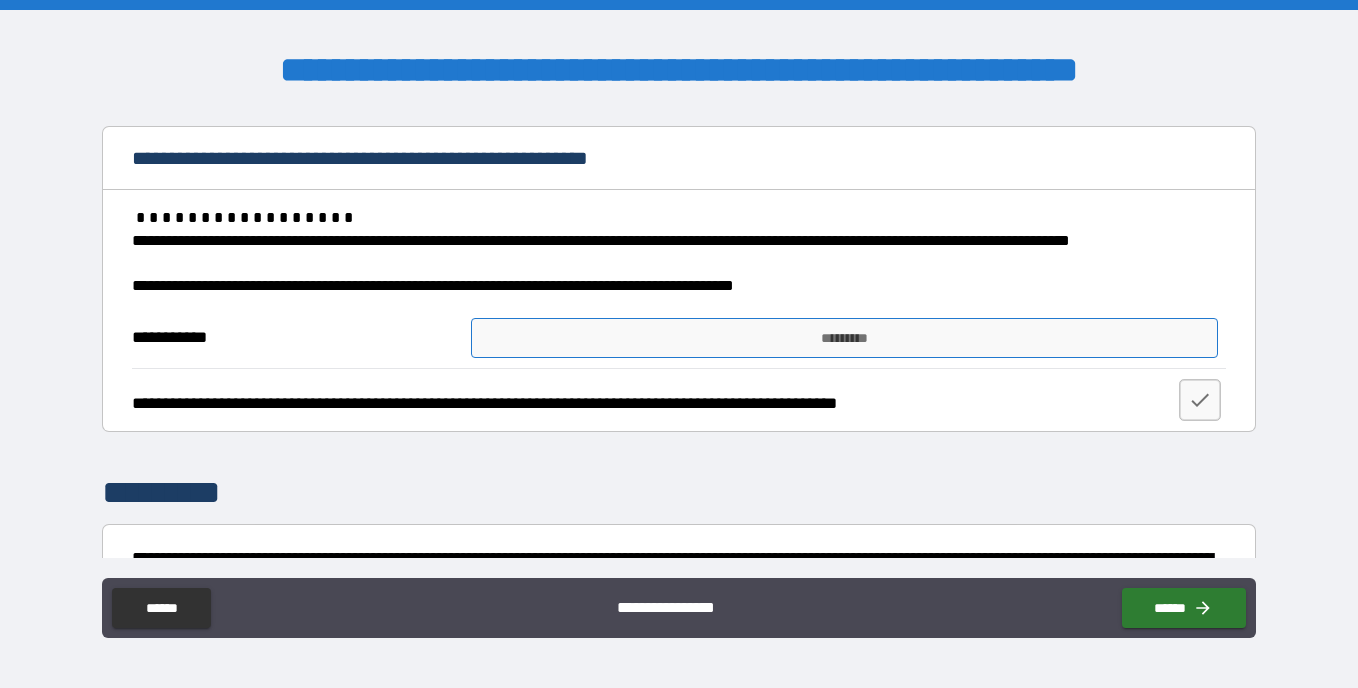 click on "*********" at bounding box center [844, 338] 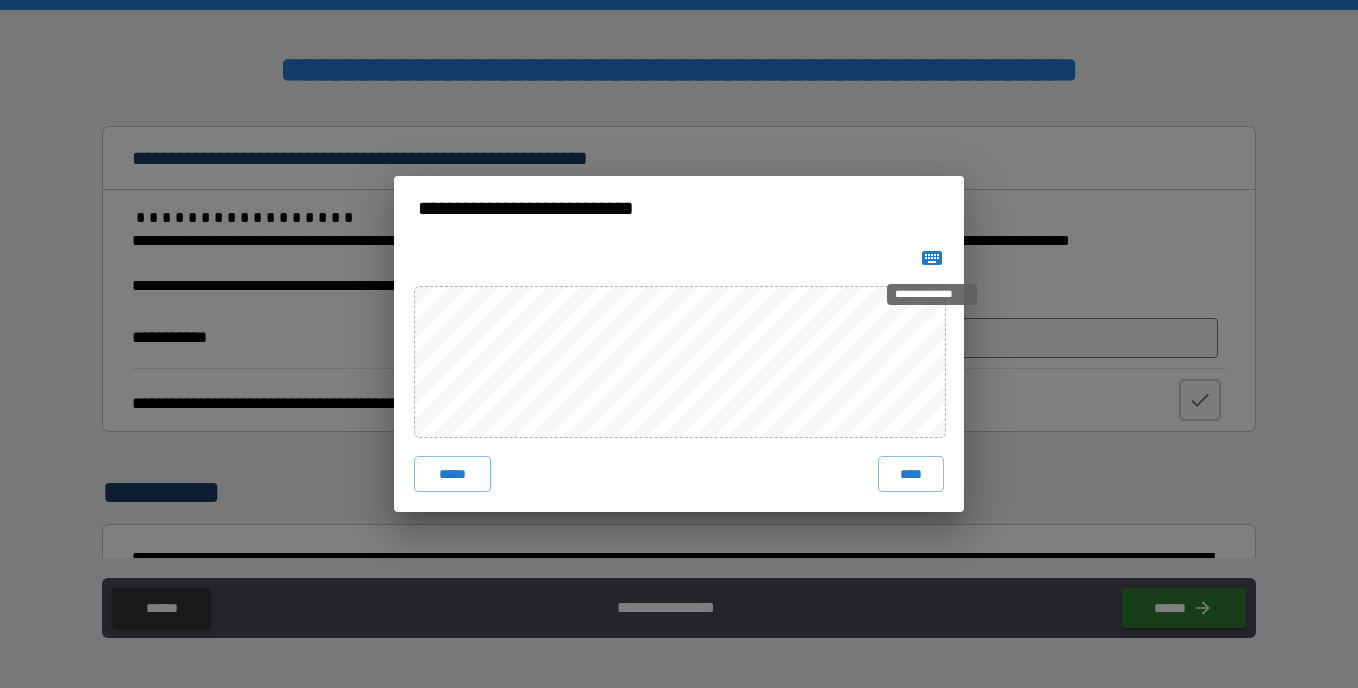 click 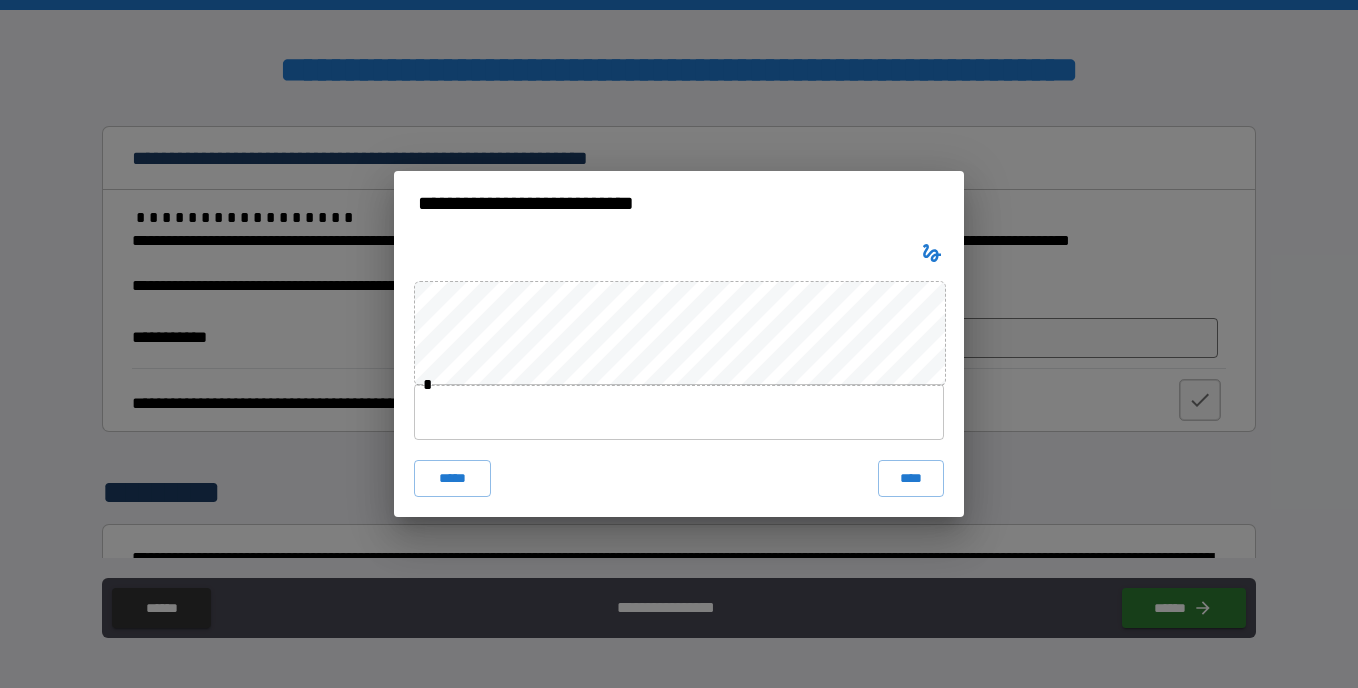 click at bounding box center [679, 412] 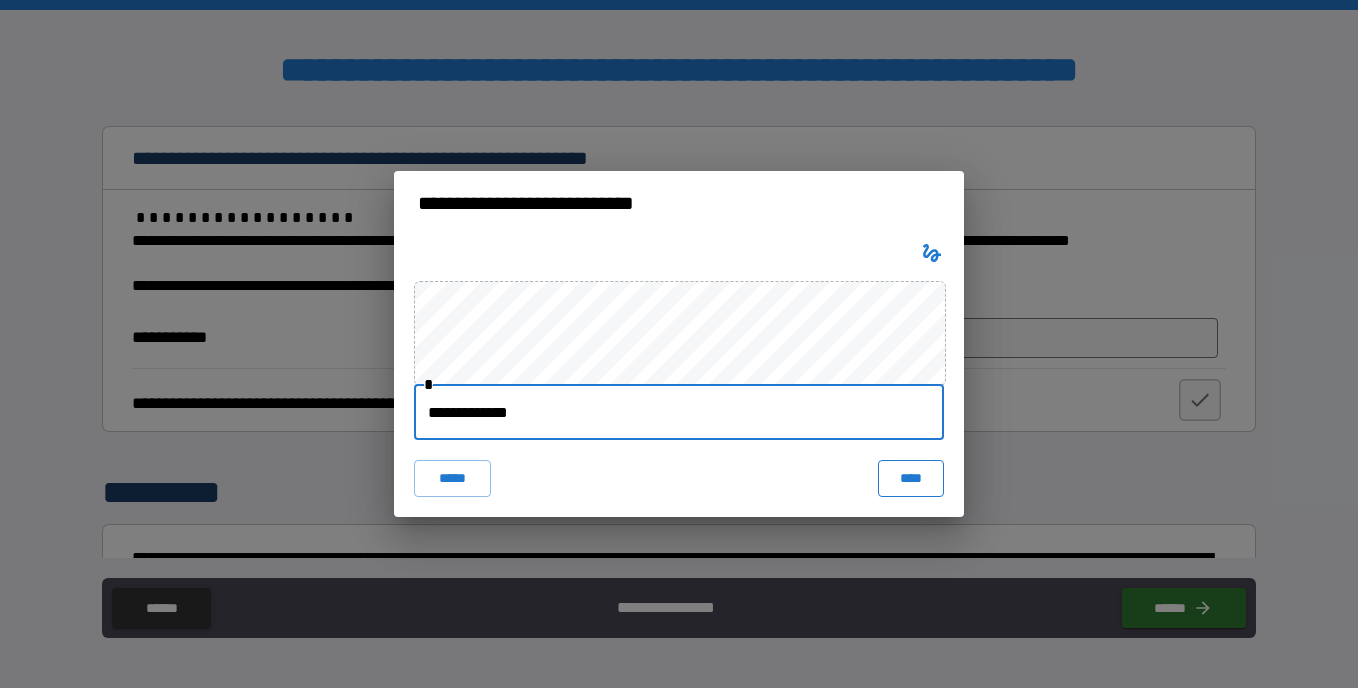 type on "**********" 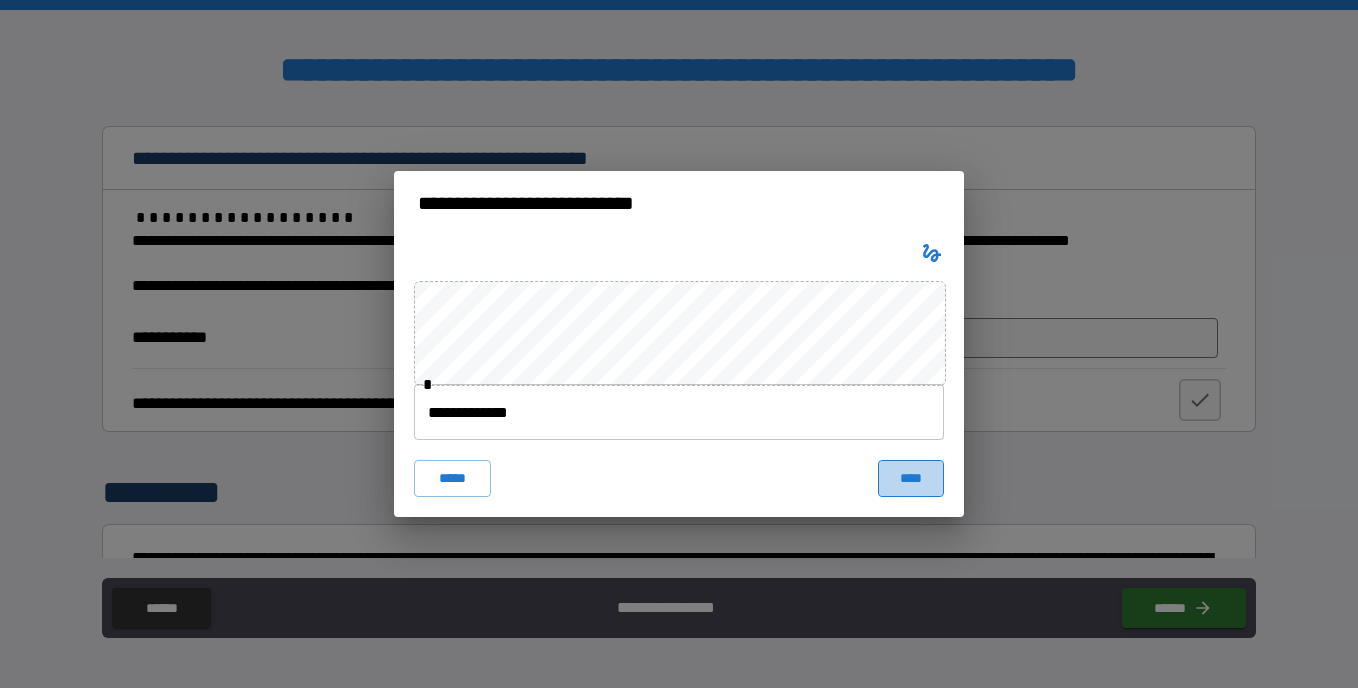 click on "****" at bounding box center (911, 478) 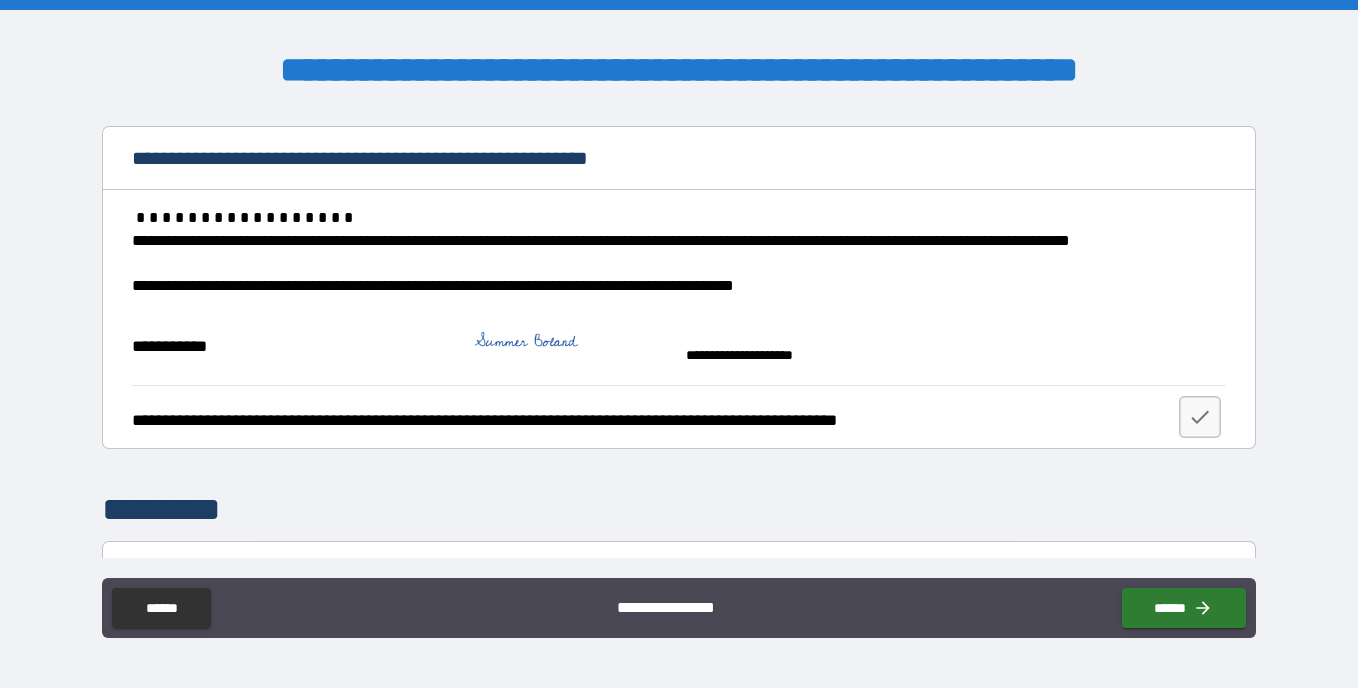 scroll, scrollTop: 186, scrollLeft: 0, axis: vertical 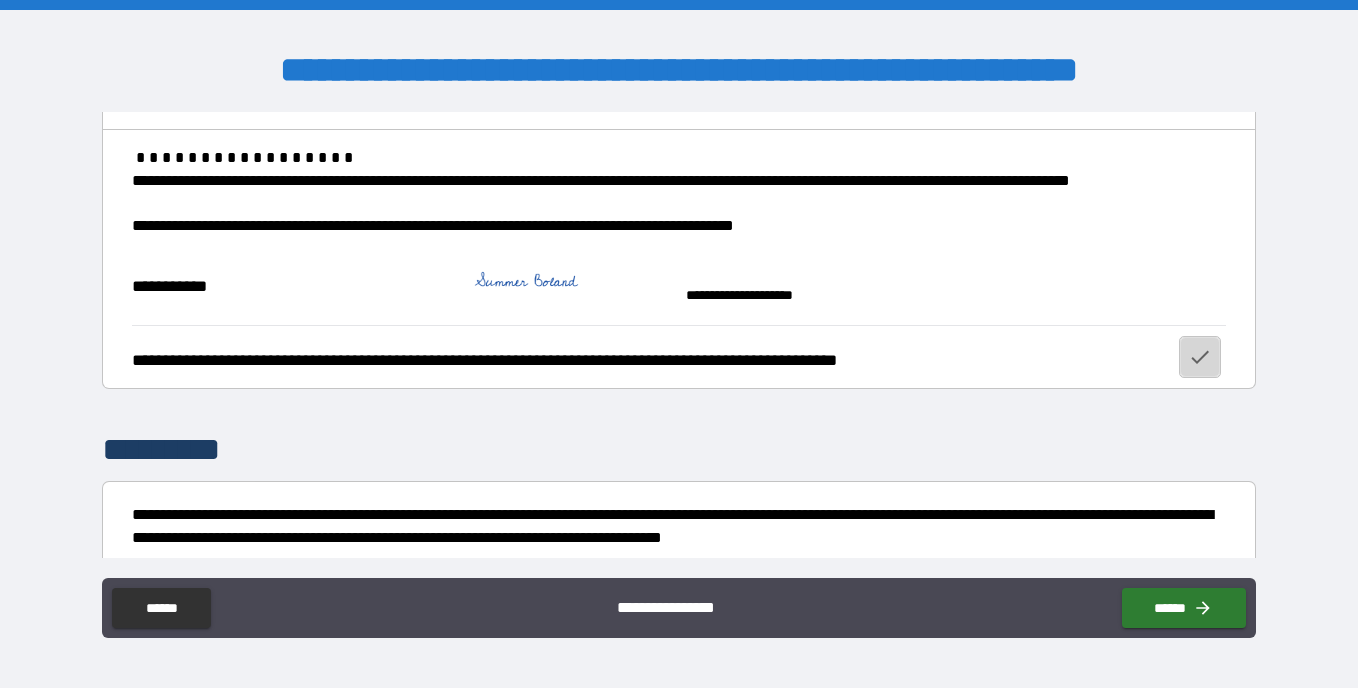 click at bounding box center [1200, 357] 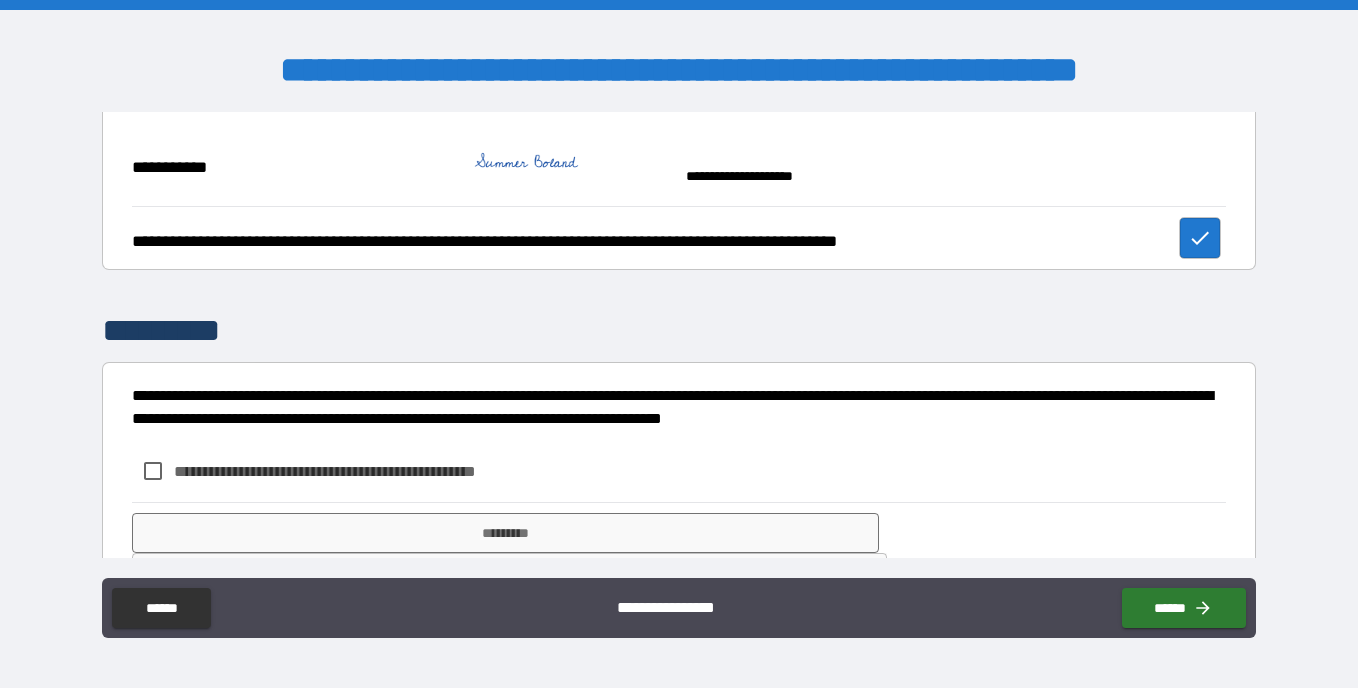 scroll, scrollTop: 313, scrollLeft: 0, axis: vertical 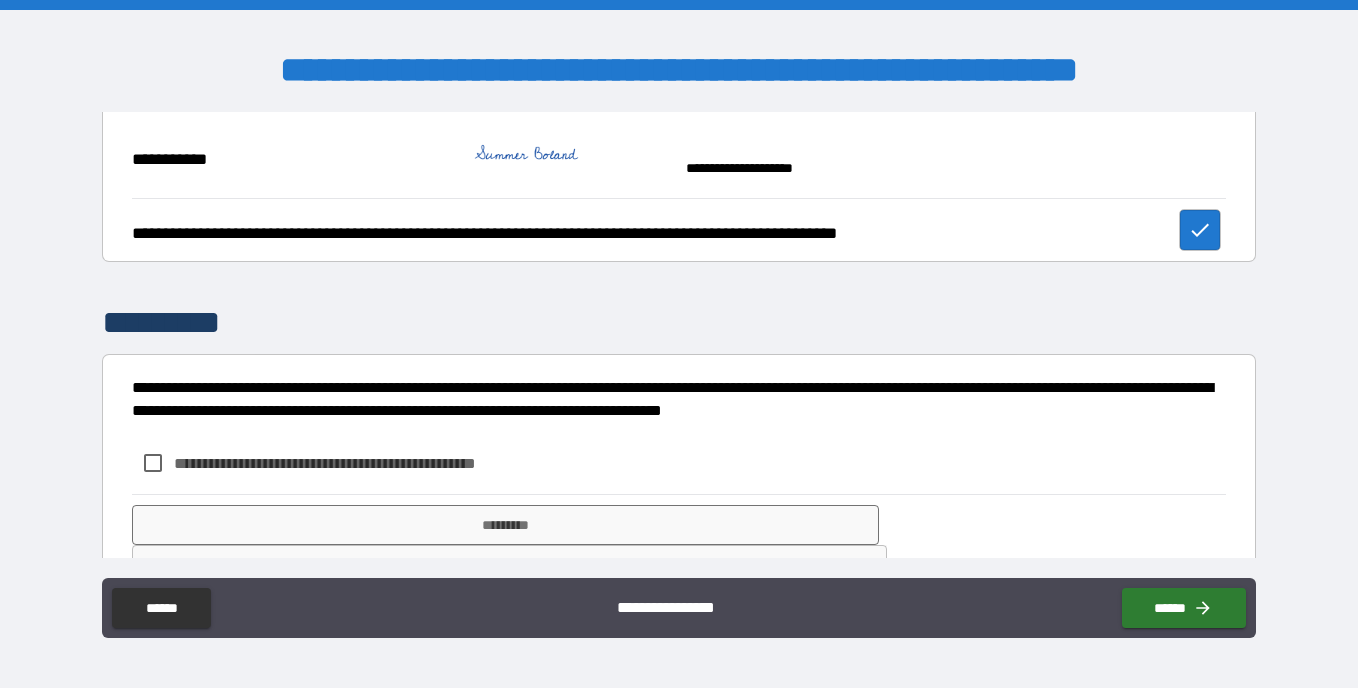 drag, startPoint x: 1258, startPoint y: 439, endPoint x: 1252, endPoint y: 469, distance: 30.594116 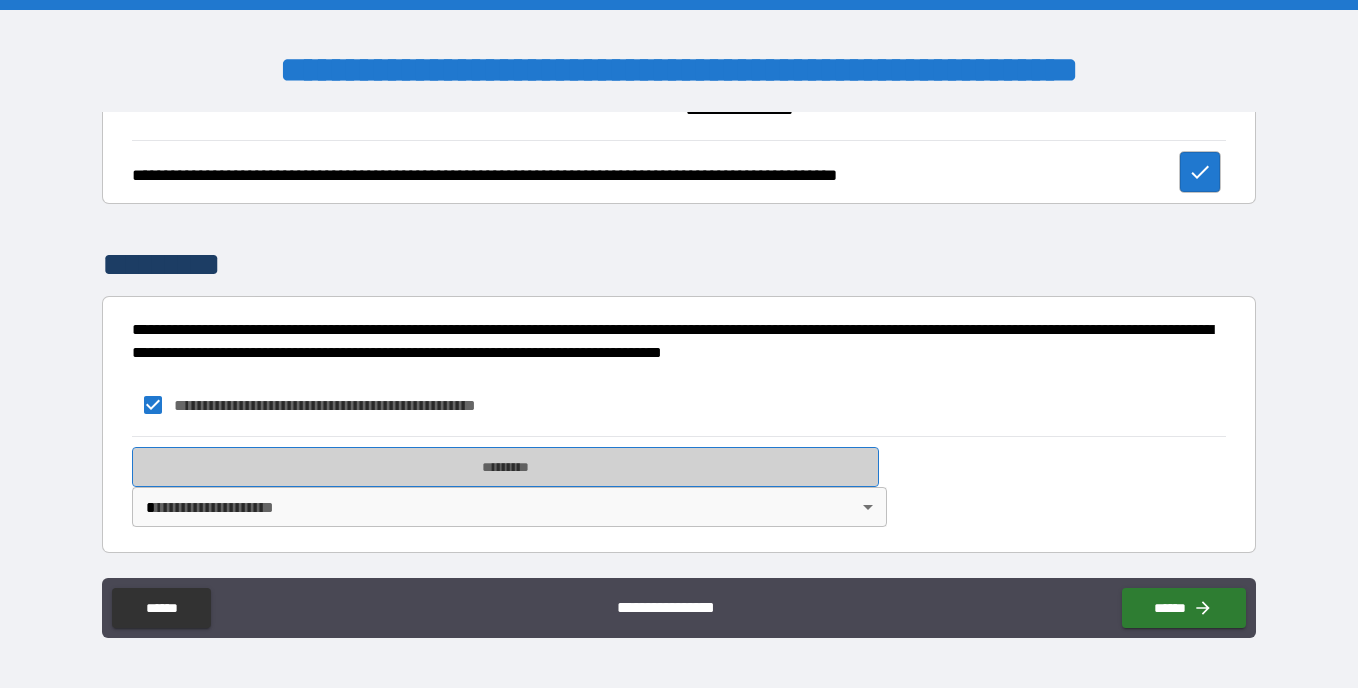 click on "*********" at bounding box center (505, 467) 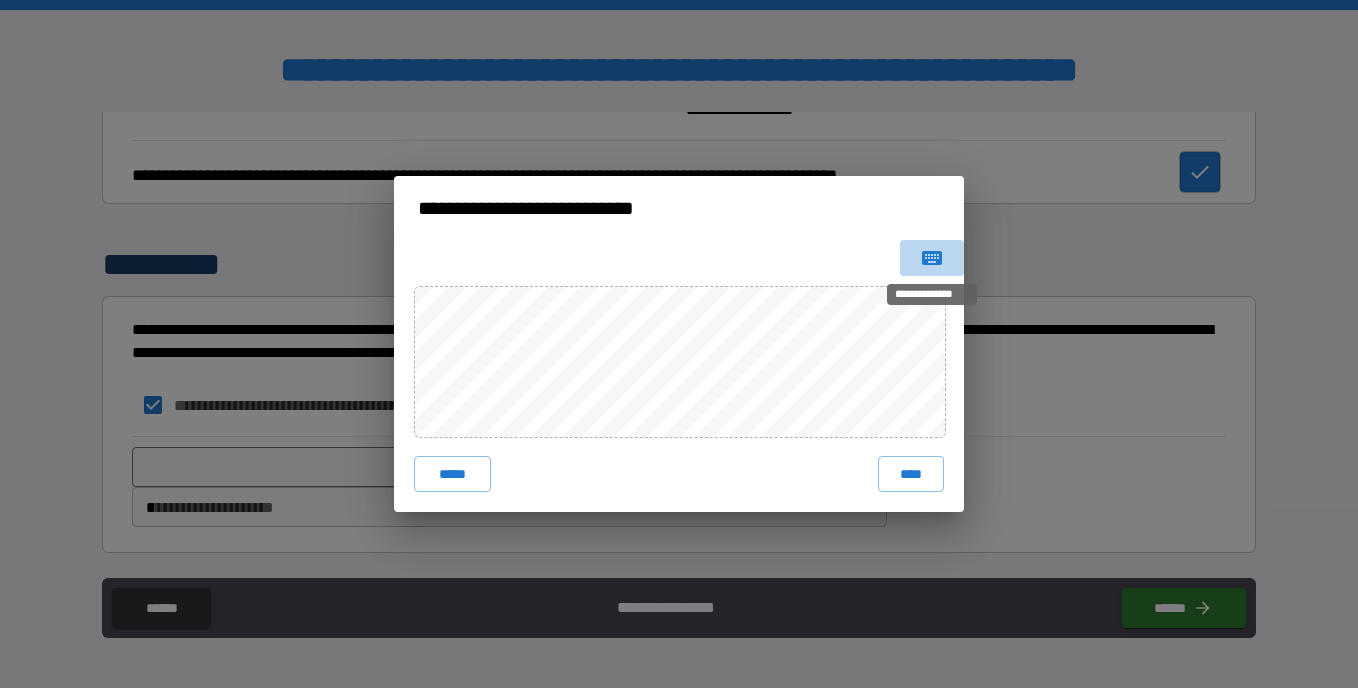 click 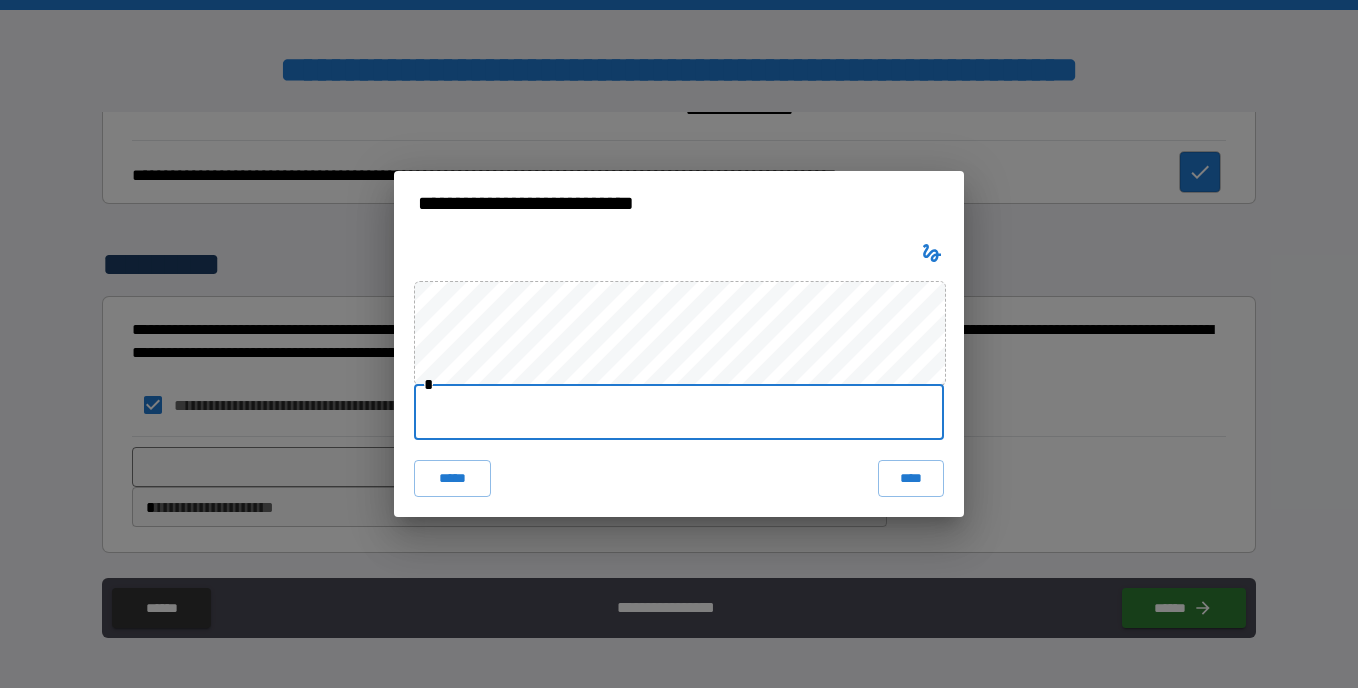 click at bounding box center (679, 412) 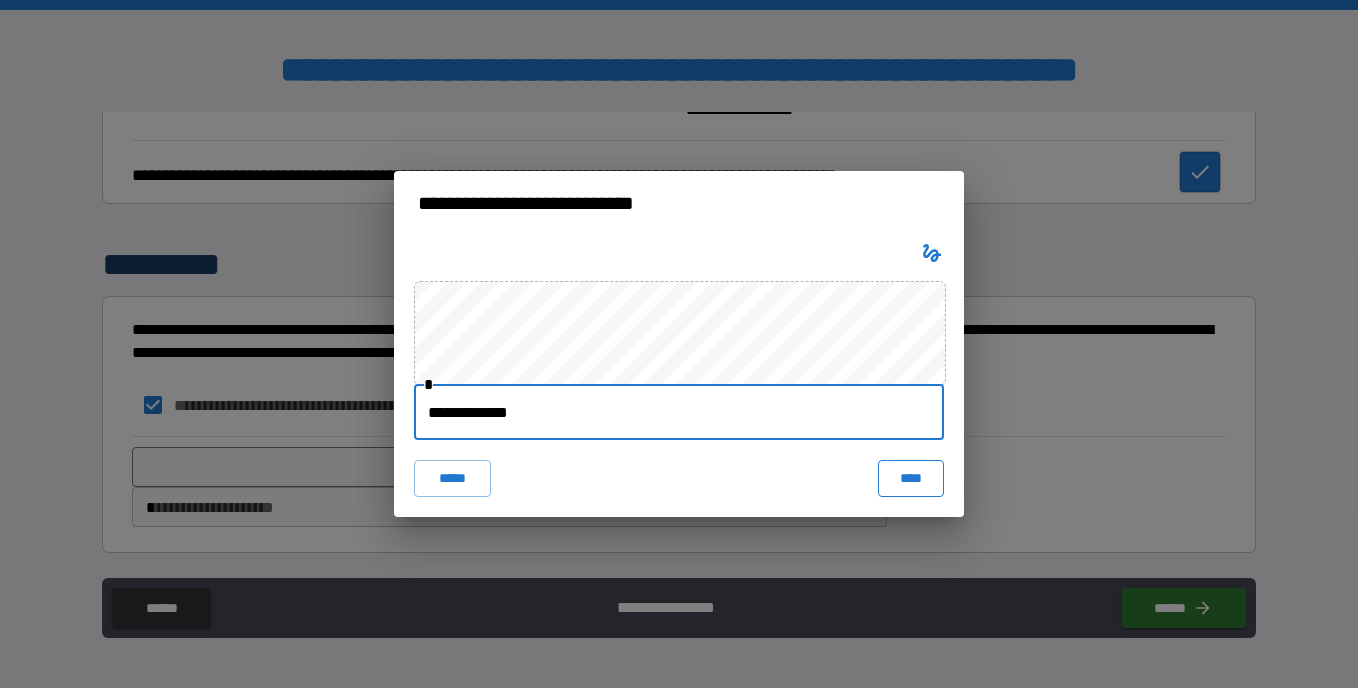 type on "**********" 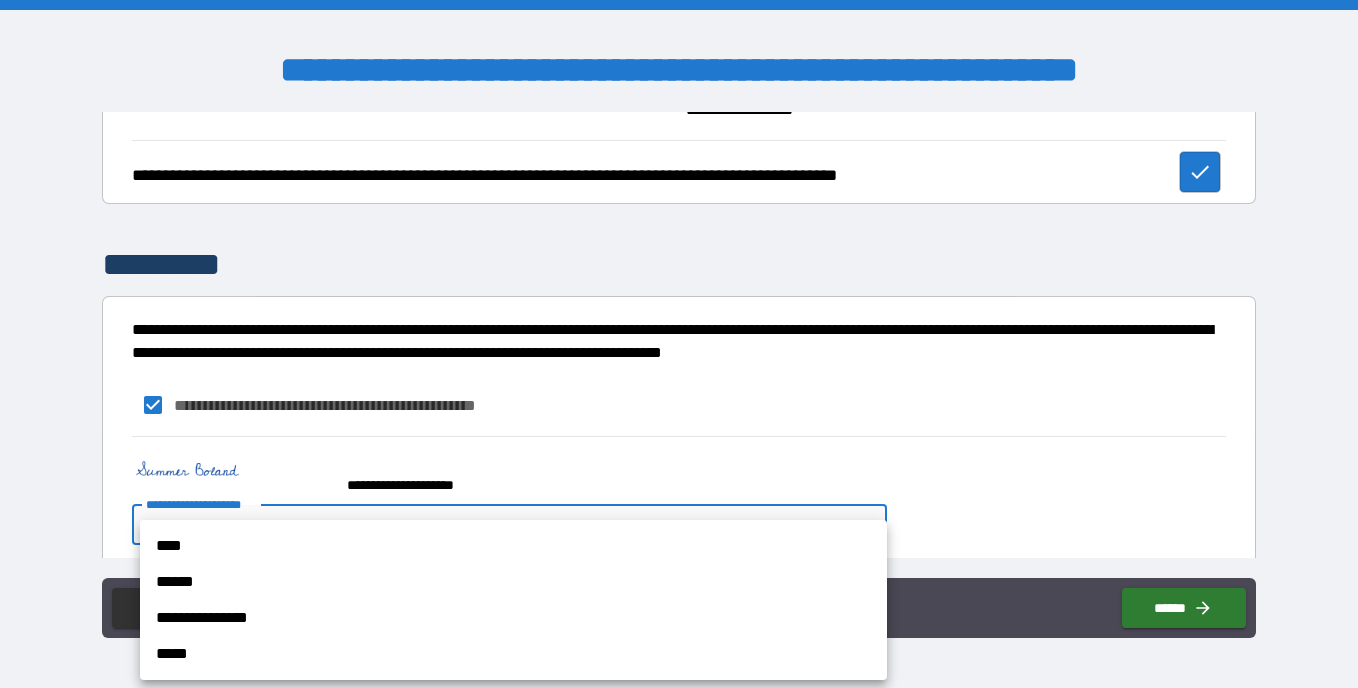 click on "**********" at bounding box center [679, 344] 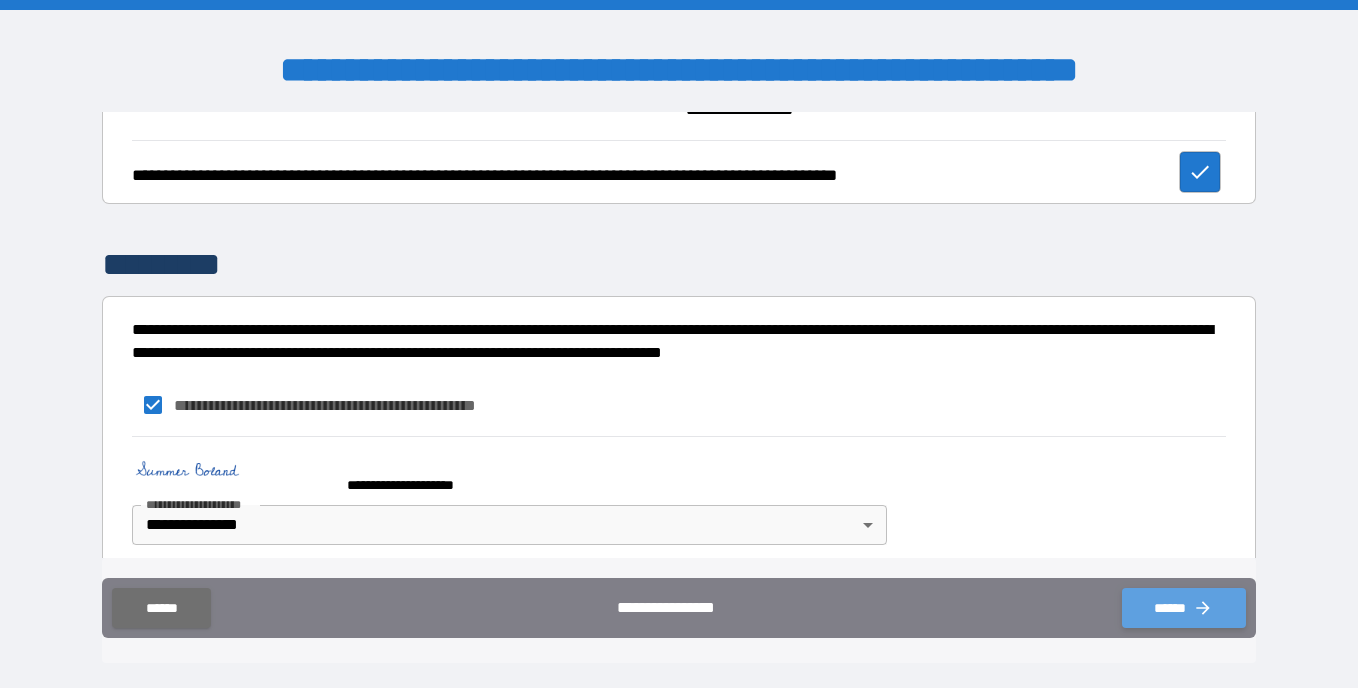 click on "******" at bounding box center [1184, 608] 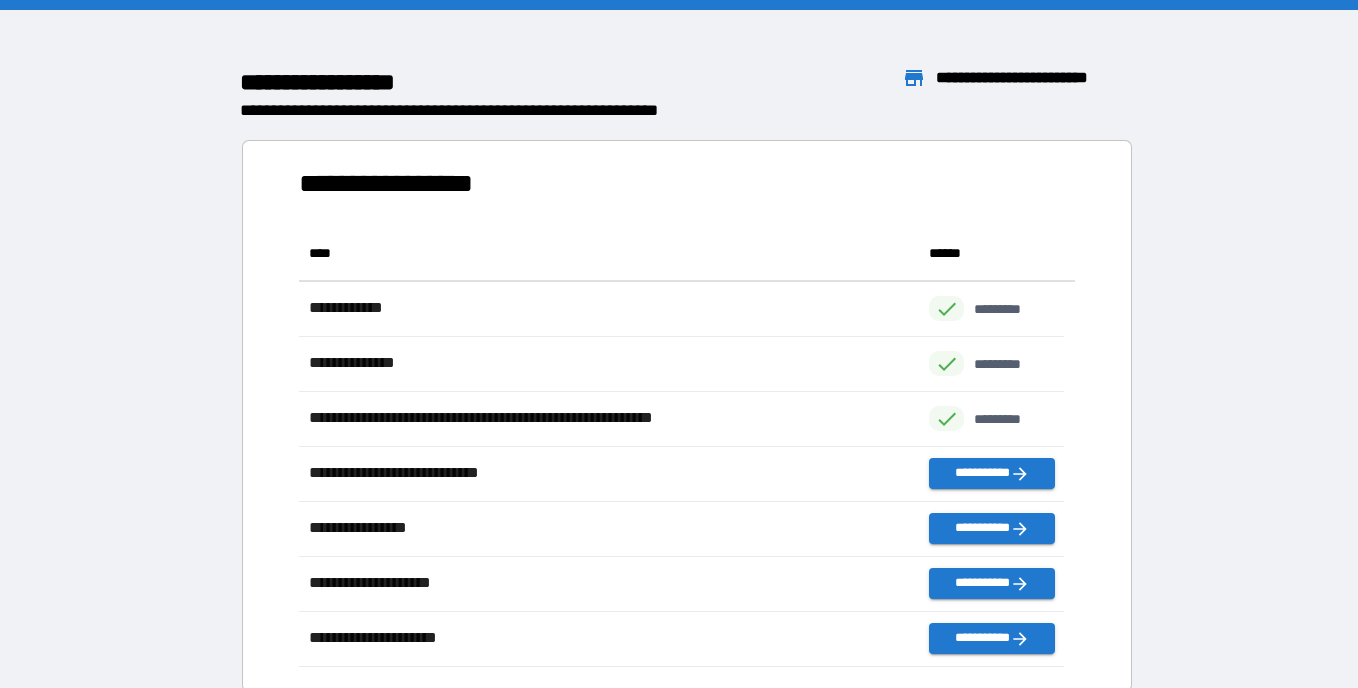 scroll, scrollTop: 16, scrollLeft: 16, axis: both 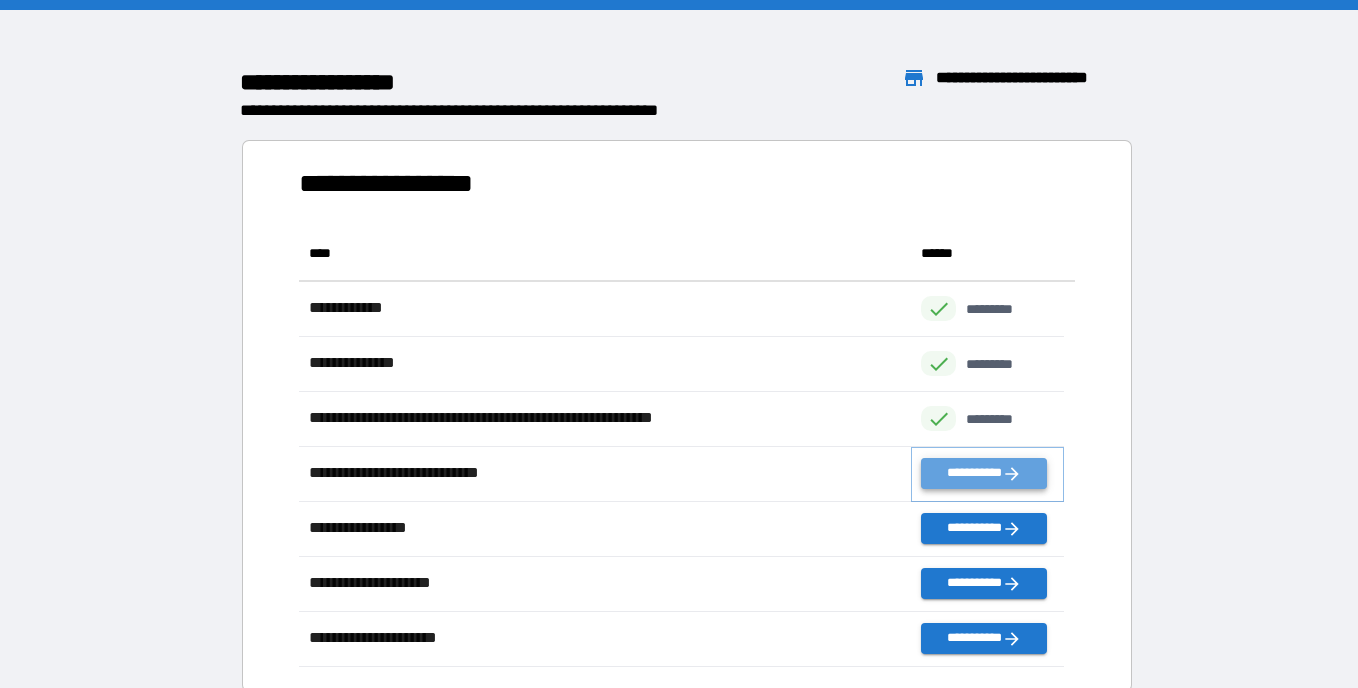 click on "**********" at bounding box center [983, 473] 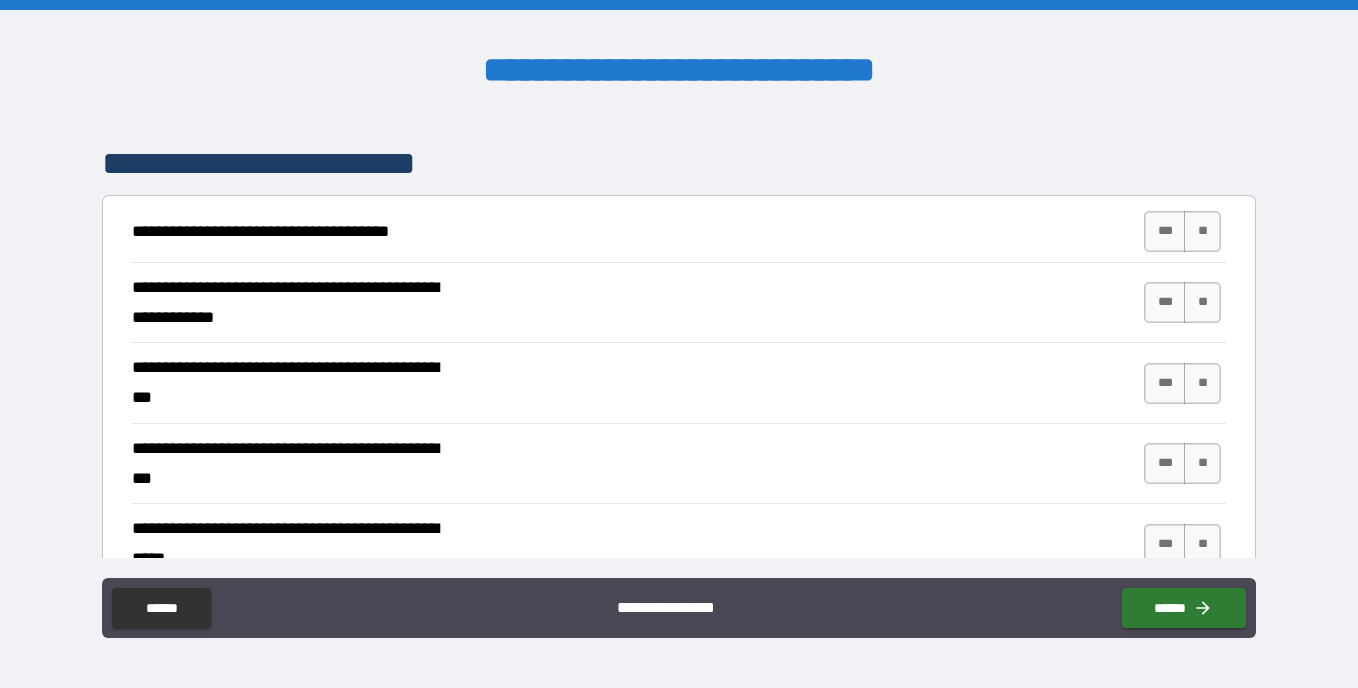 scroll, scrollTop: 340, scrollLeft: 0, axis: vertical 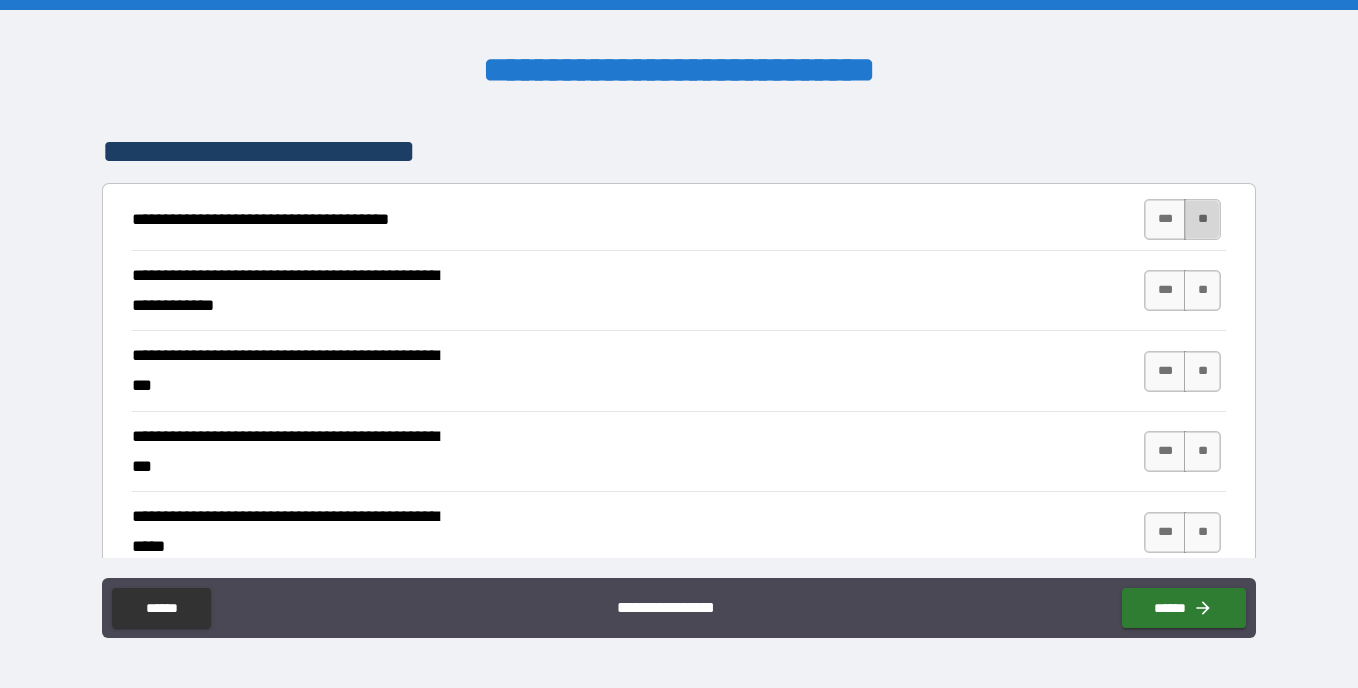 click on "**" at bounding box center (1202, 219) 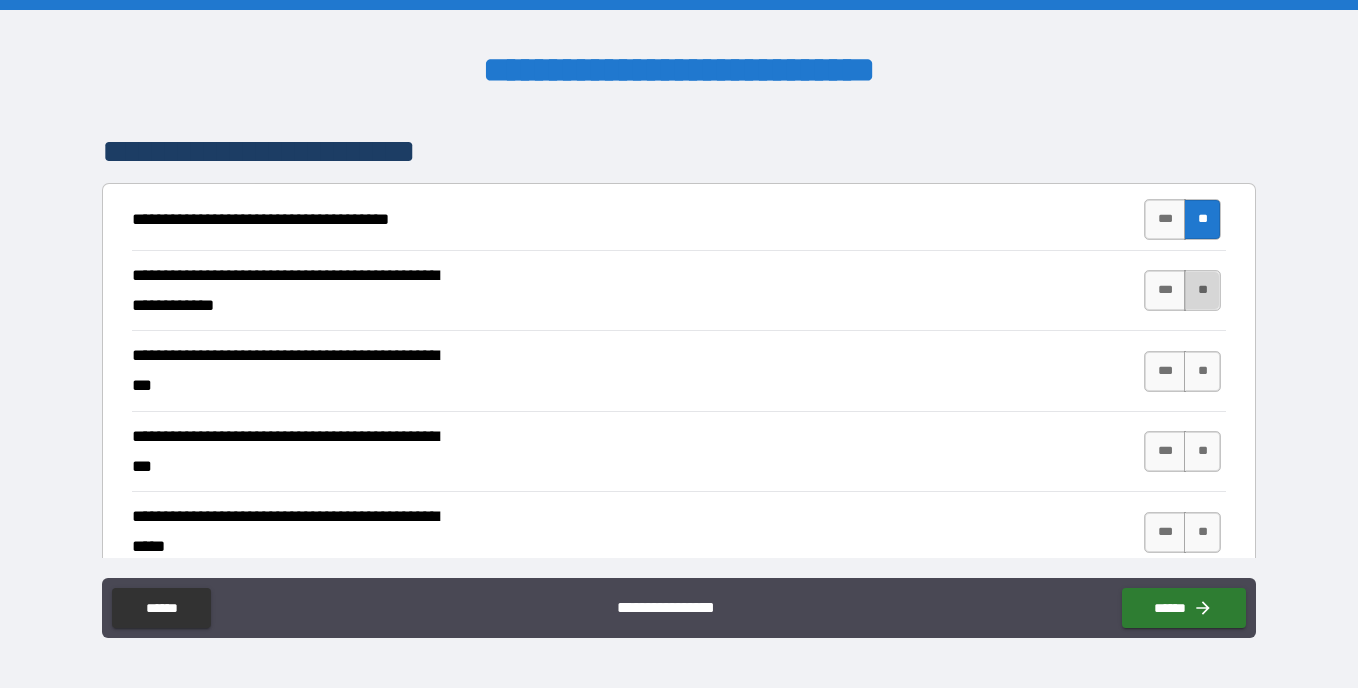 click on "**" at bounding box center (1202, 290) 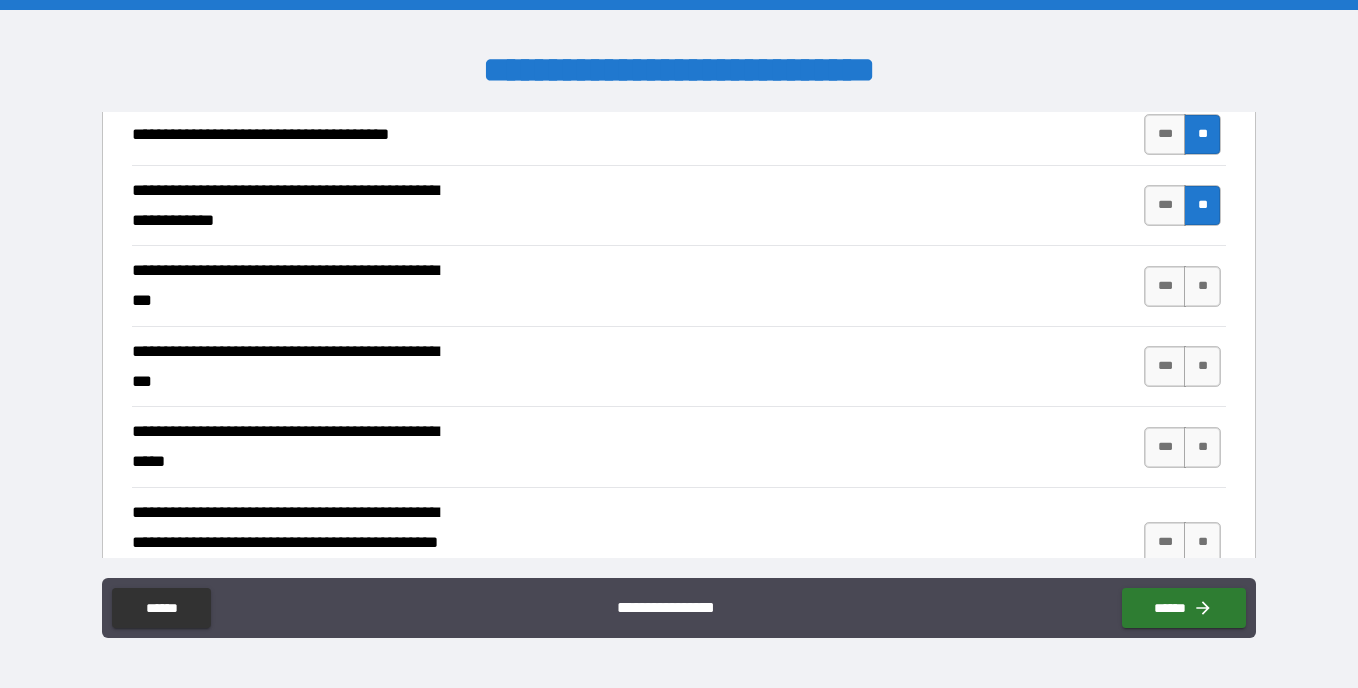 scroll, scrollTop: 437, scrollLeft: 0, axis: vertical 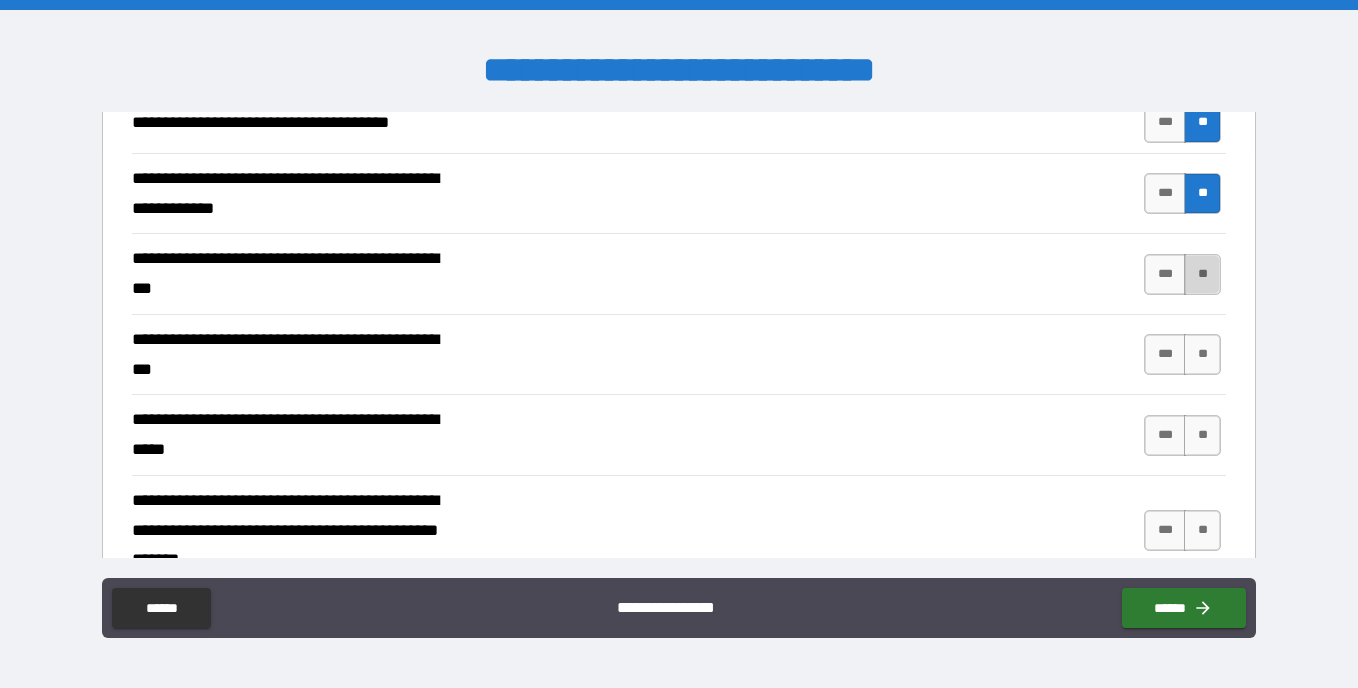 click on "**" at bounding box center (1202, 274) 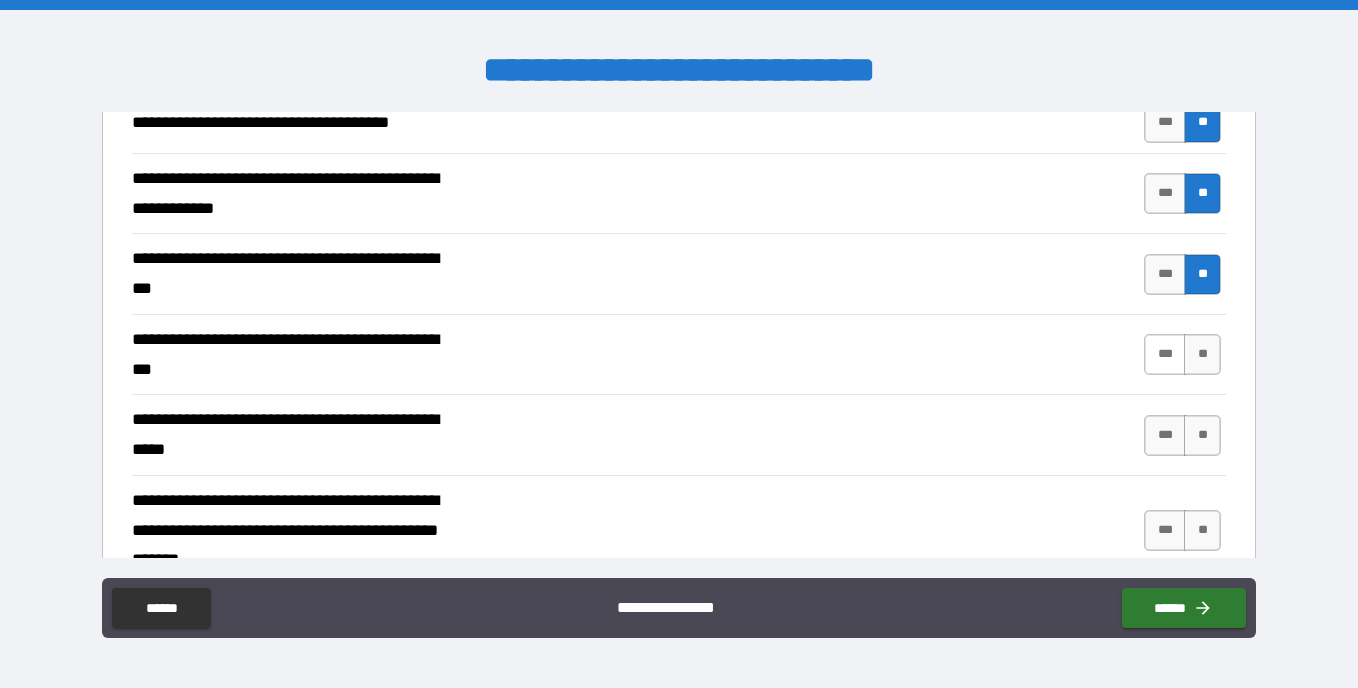click on "***" at bounding box center [1165, 354] 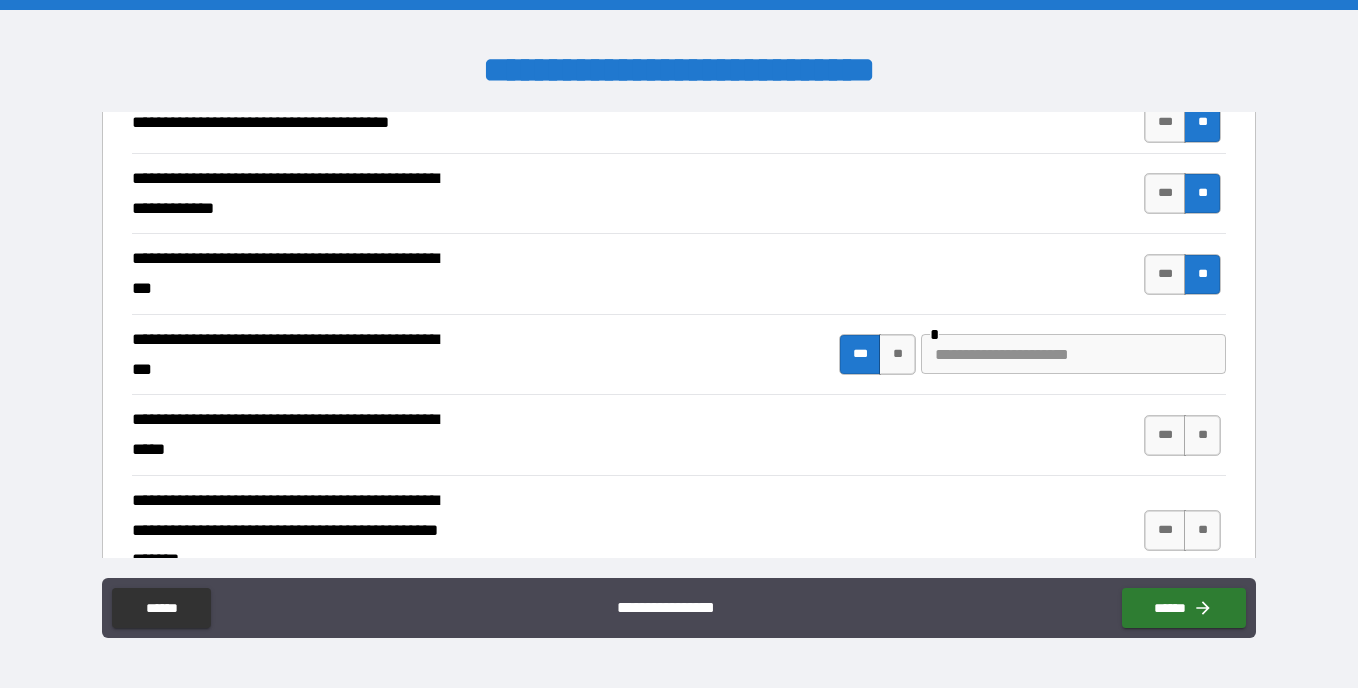 click at bounding box center [1073, 354] 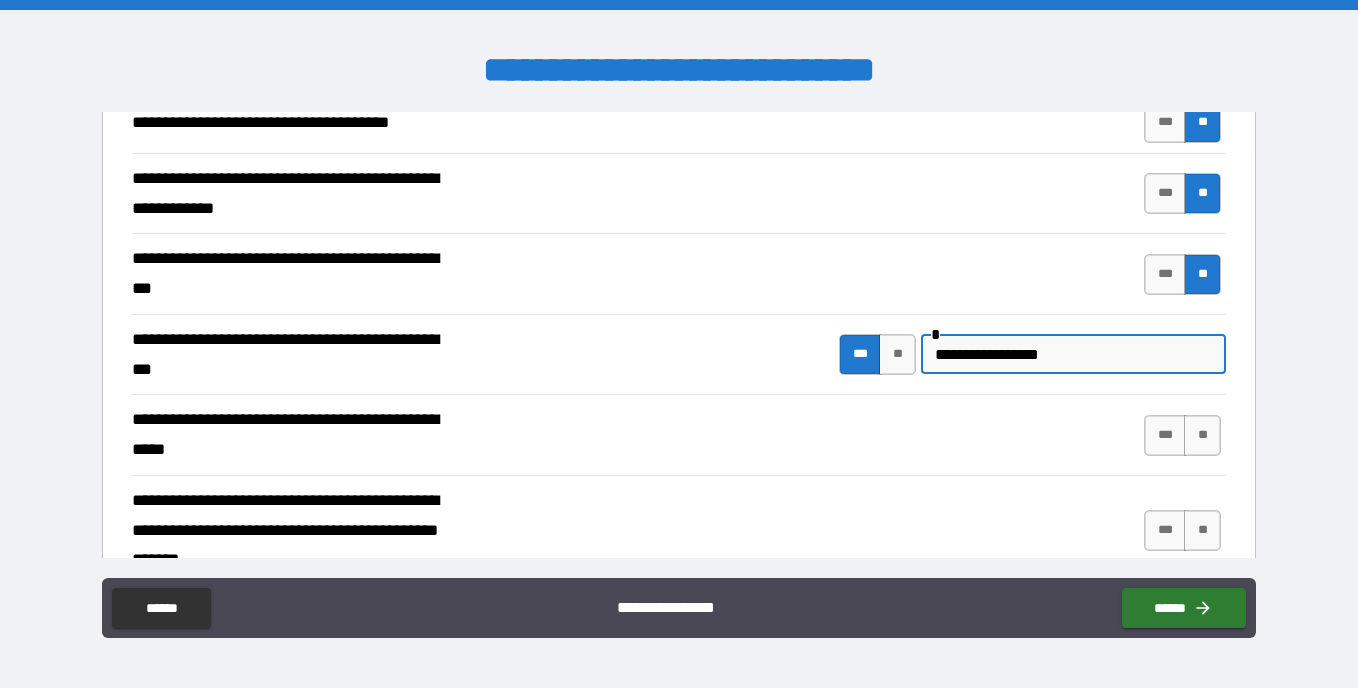 click on "**********" at bounding box center [1073, 354] 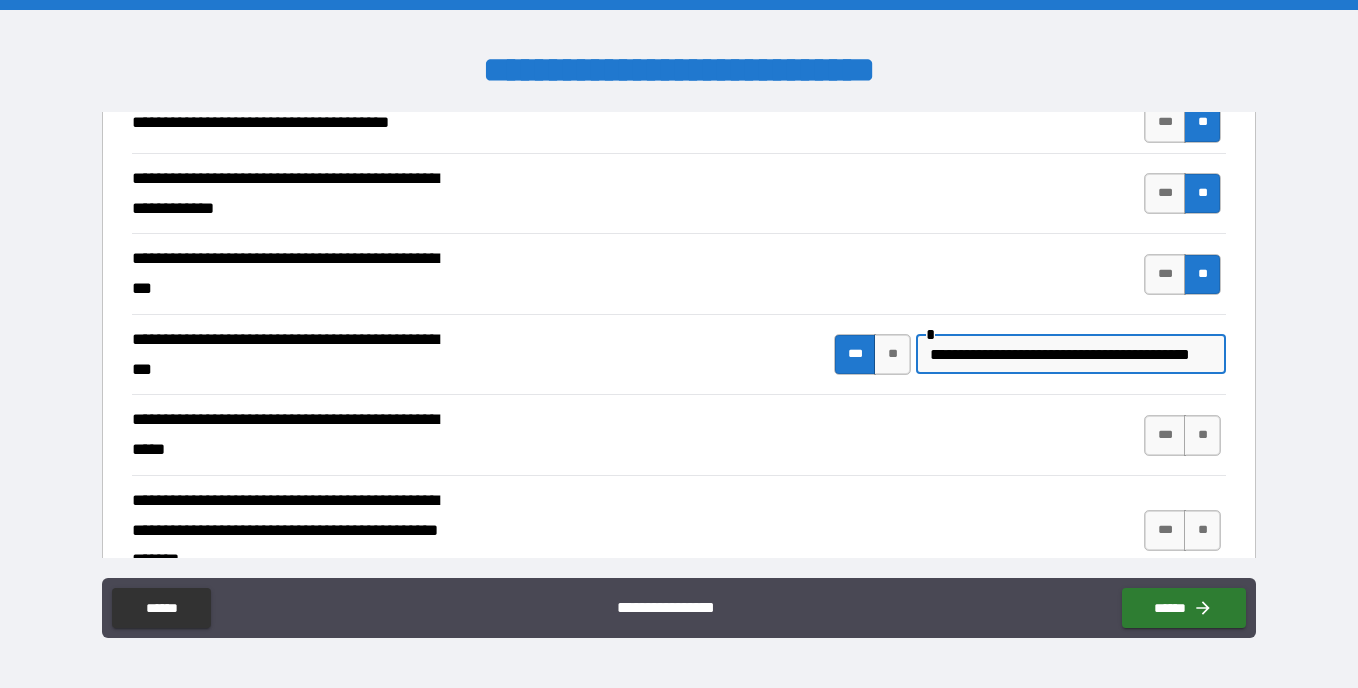 scroll, scrollTop: 0, scrollLeft: 39, axis: horizontal 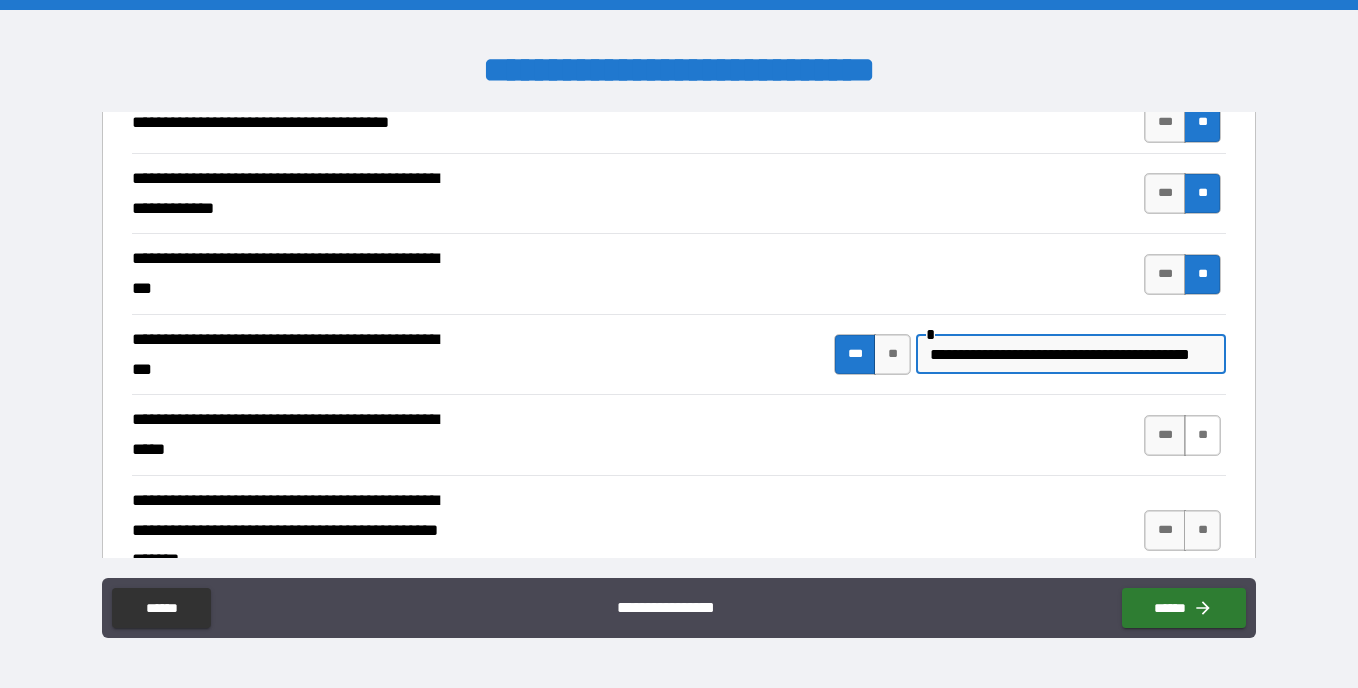 type on "**********" 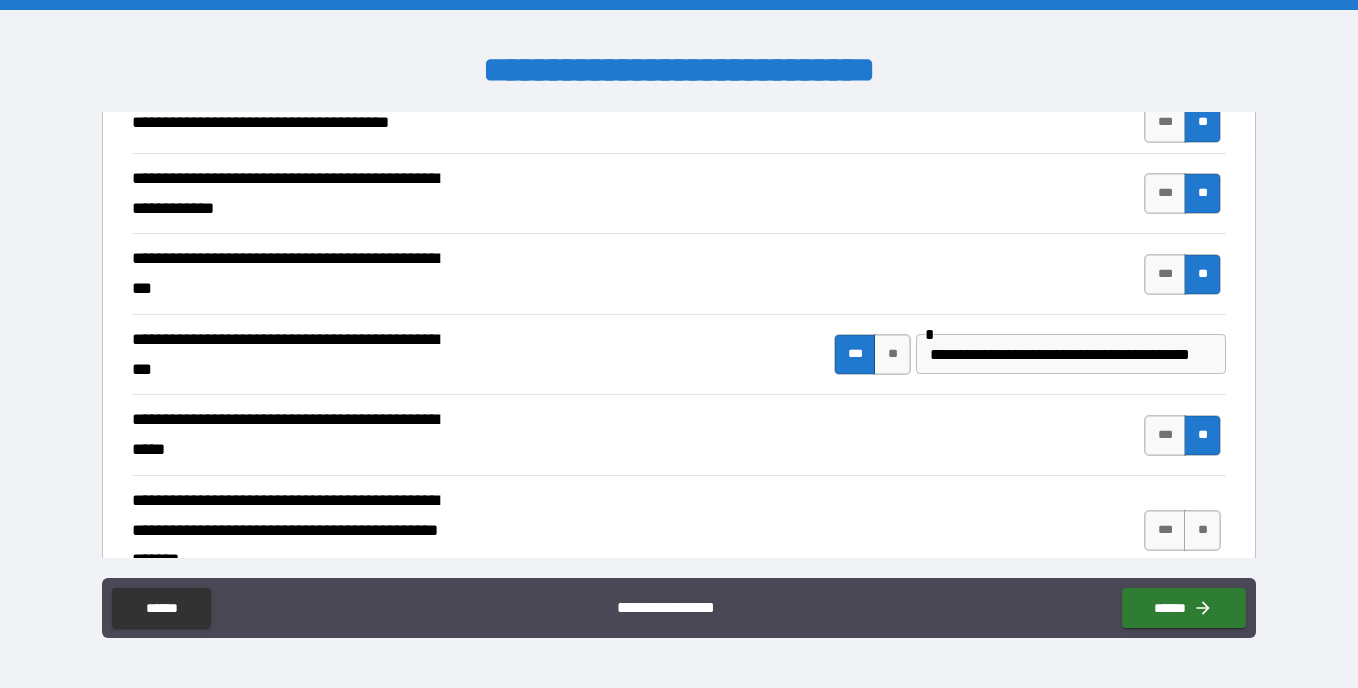 scroll, scrollTop: 0, scrollLeft: 0, axis: both 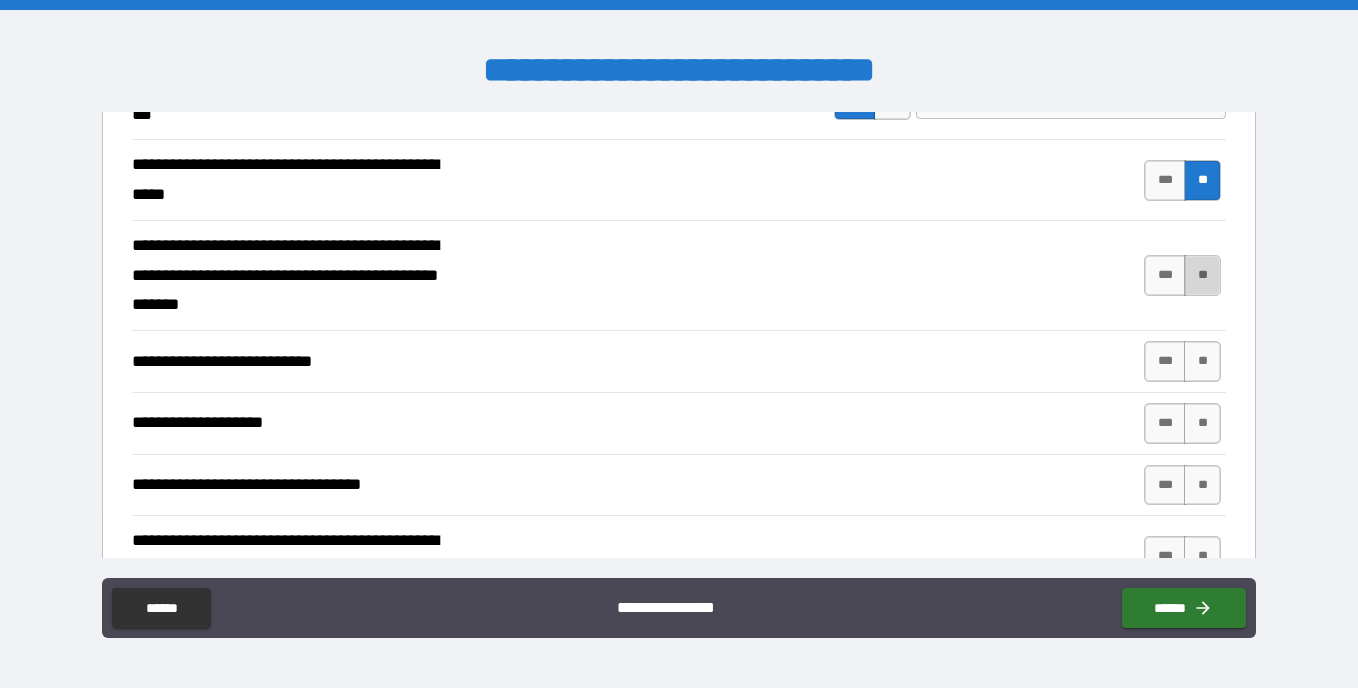 click on "**" at bounding box center [1202, 275] 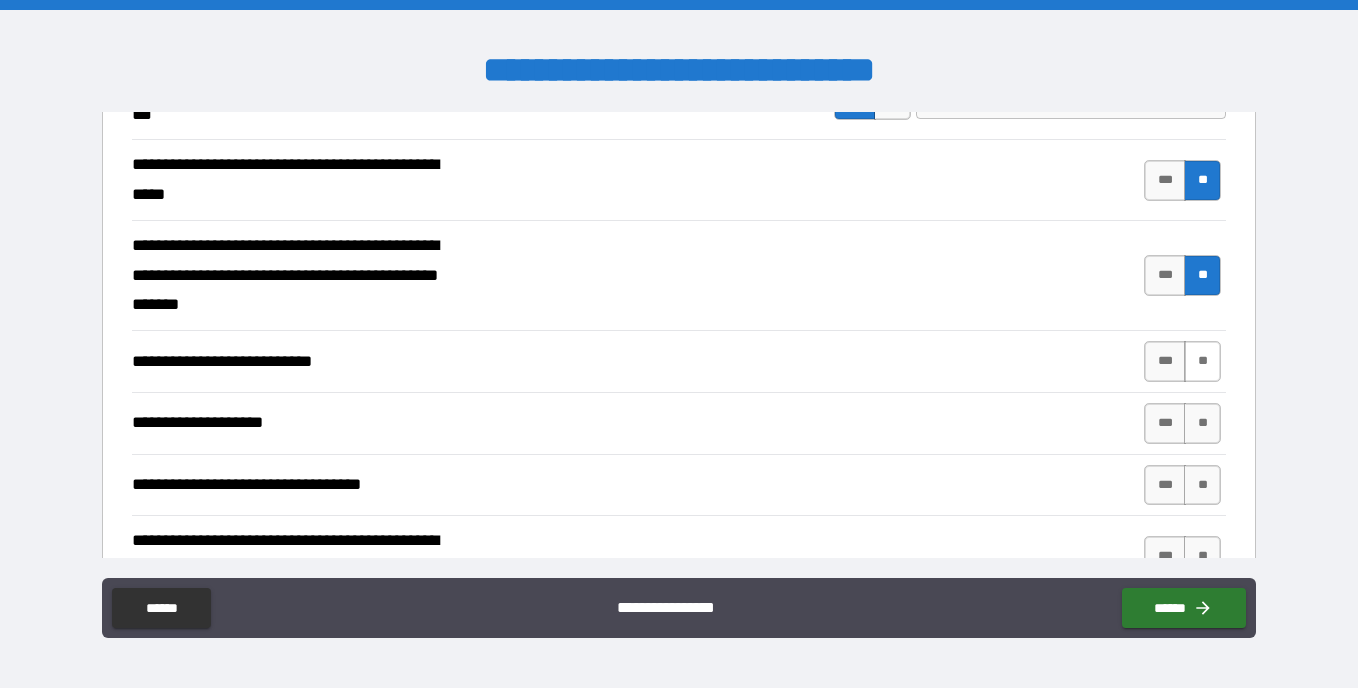 click on "**" at bounding box center [1202, 361] 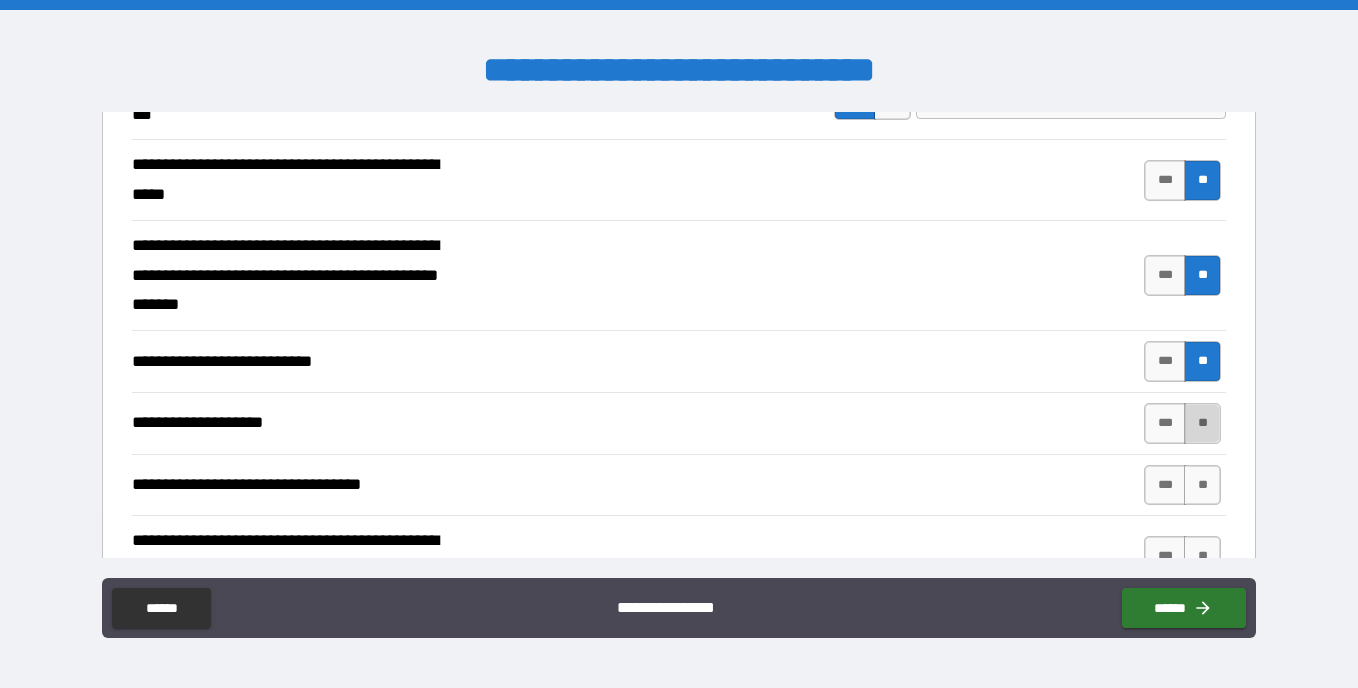click on "**" at bounding box center [1202, 423] 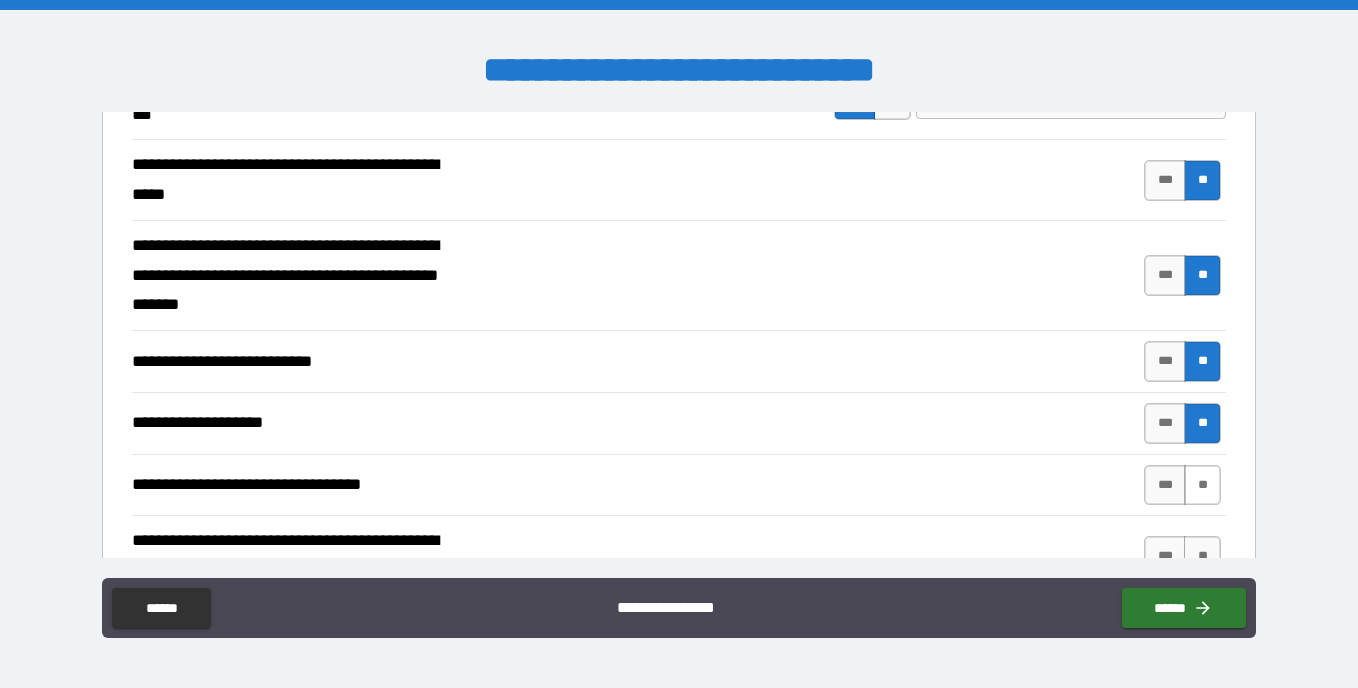 click on "**" at bounding box center [1202, 485] 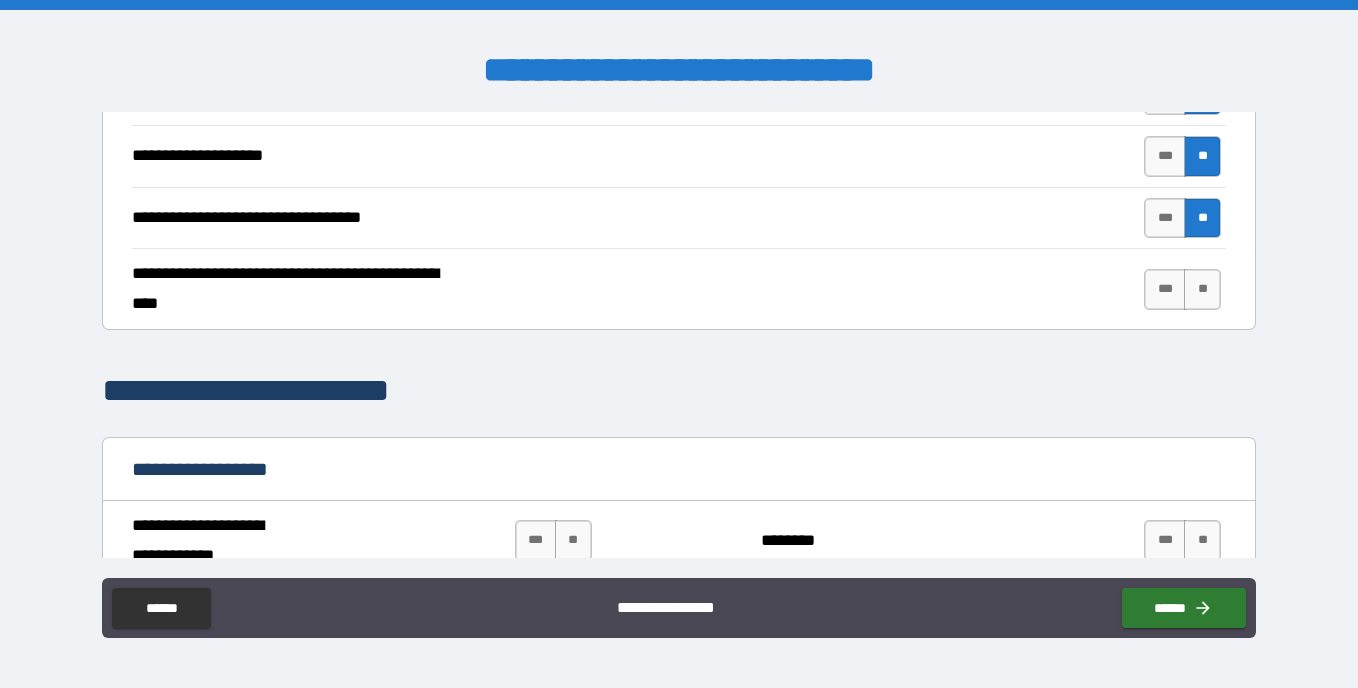 scroll, scrollTop: 984, scrollLeft: 0, axis: vertical 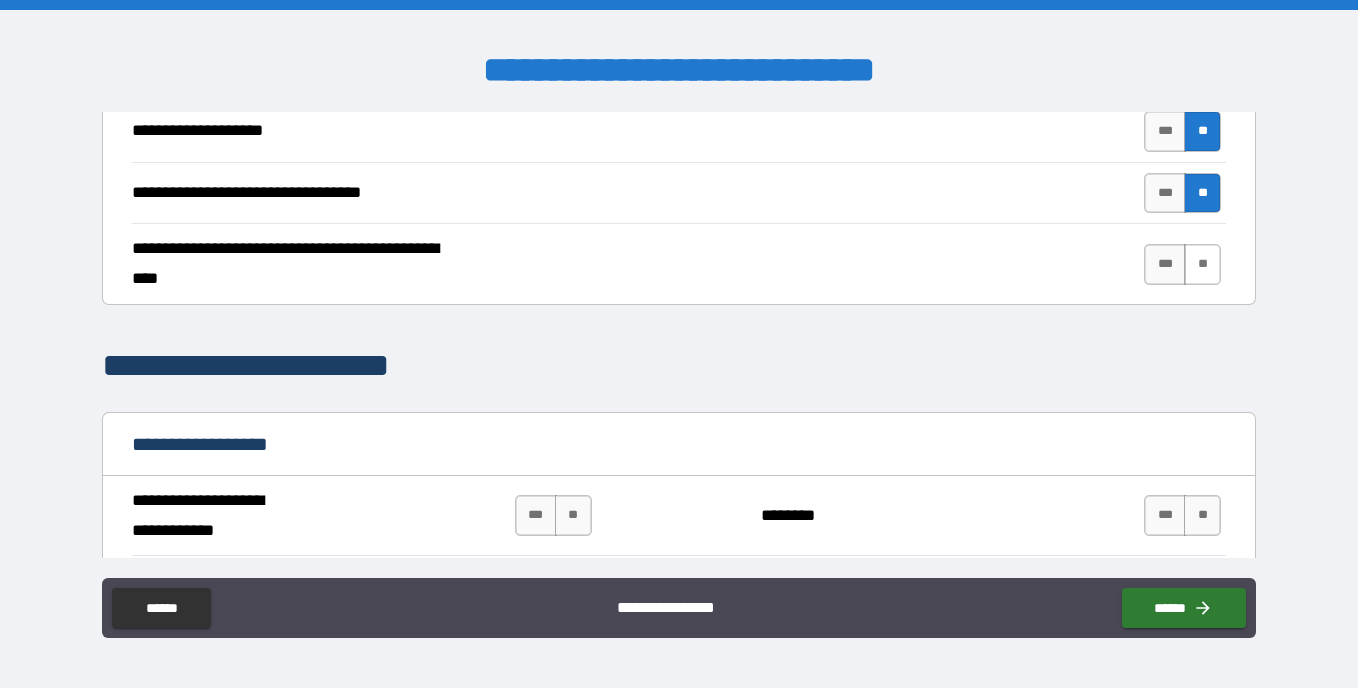 click on "**" at bounding box center (1202, 264) 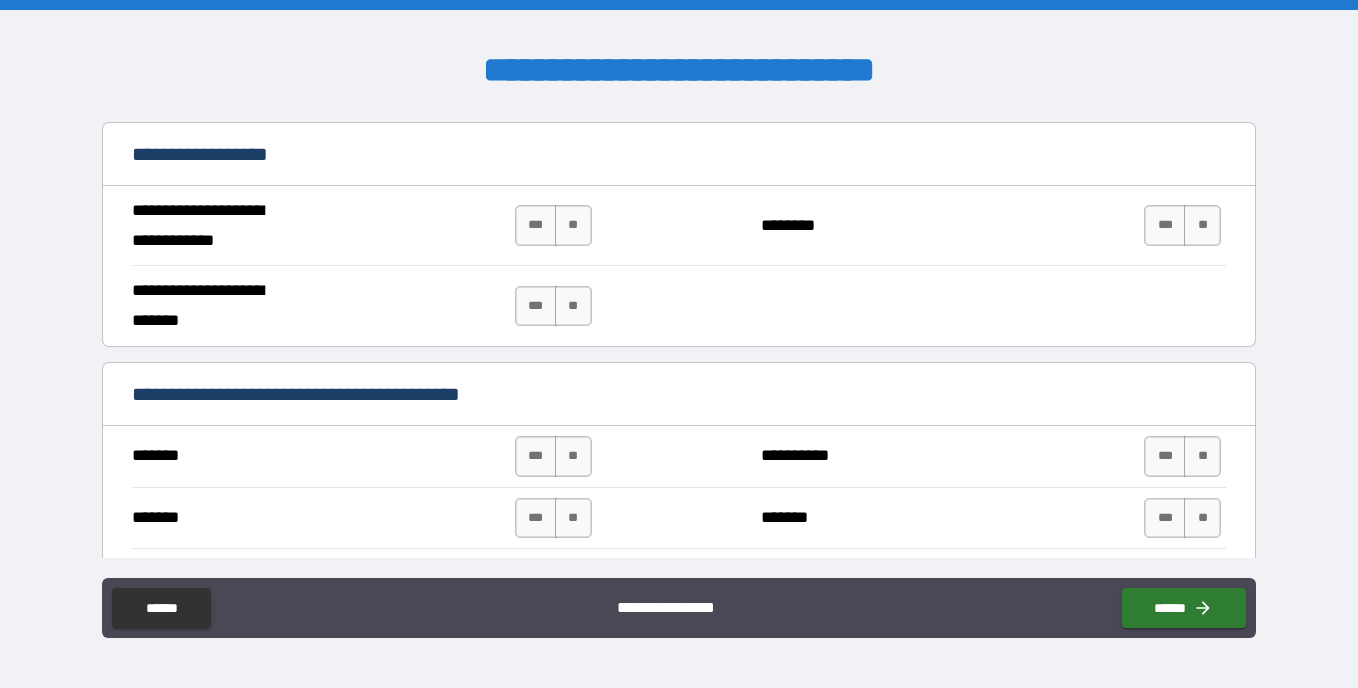 scroll, scrollTop: 1287, scrollLeft: 0, axis: vertical 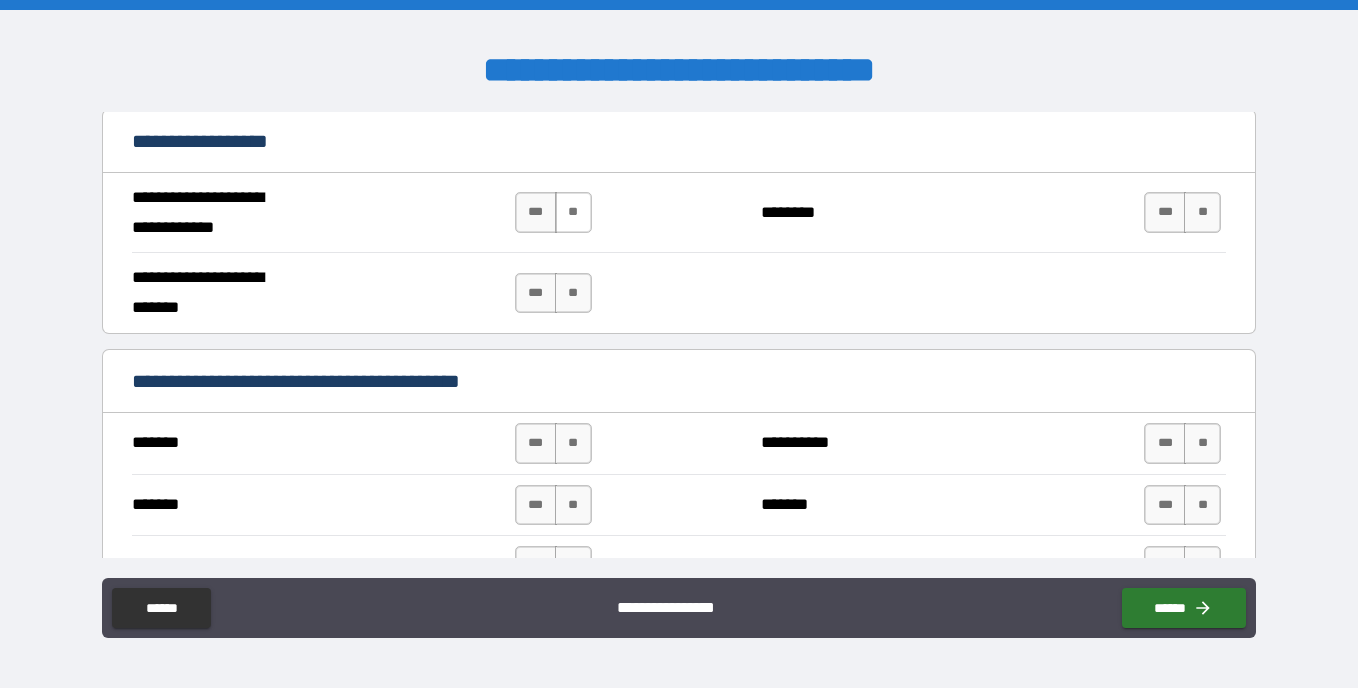 click on "**" at bounding box center (573, 212) 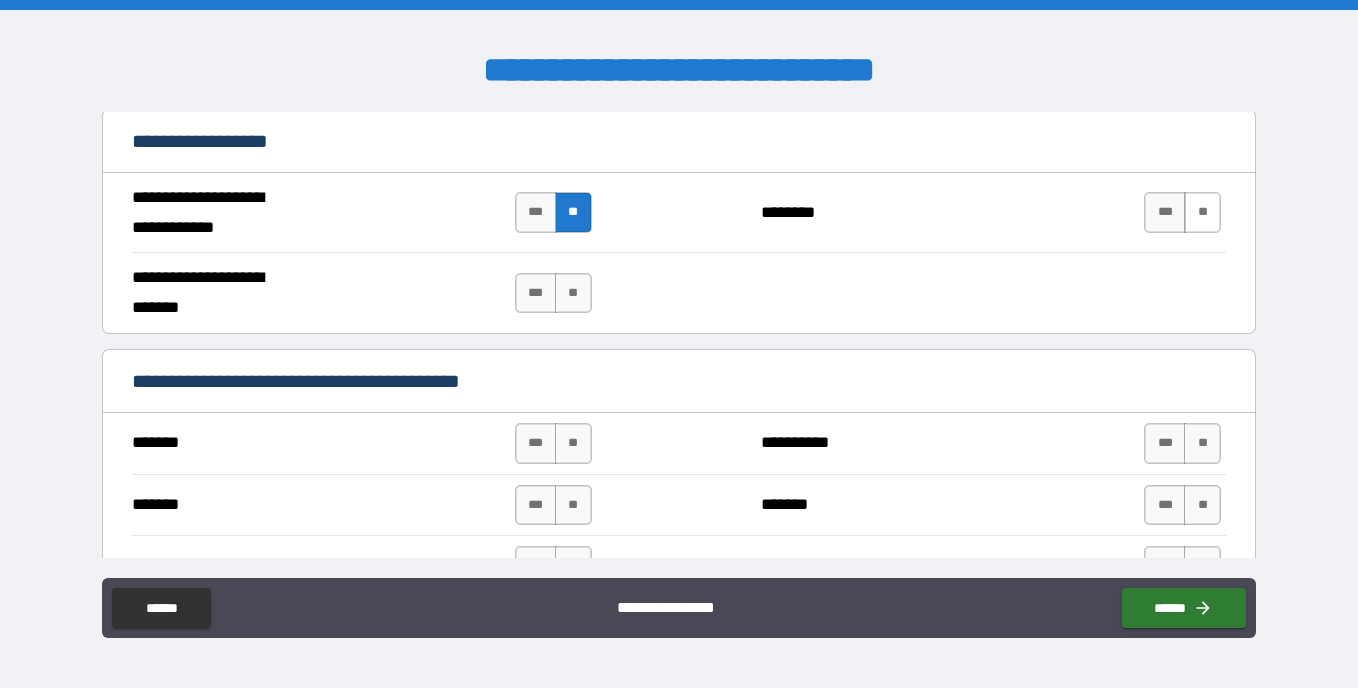 click on "**" at bounding box center (1202, 212) 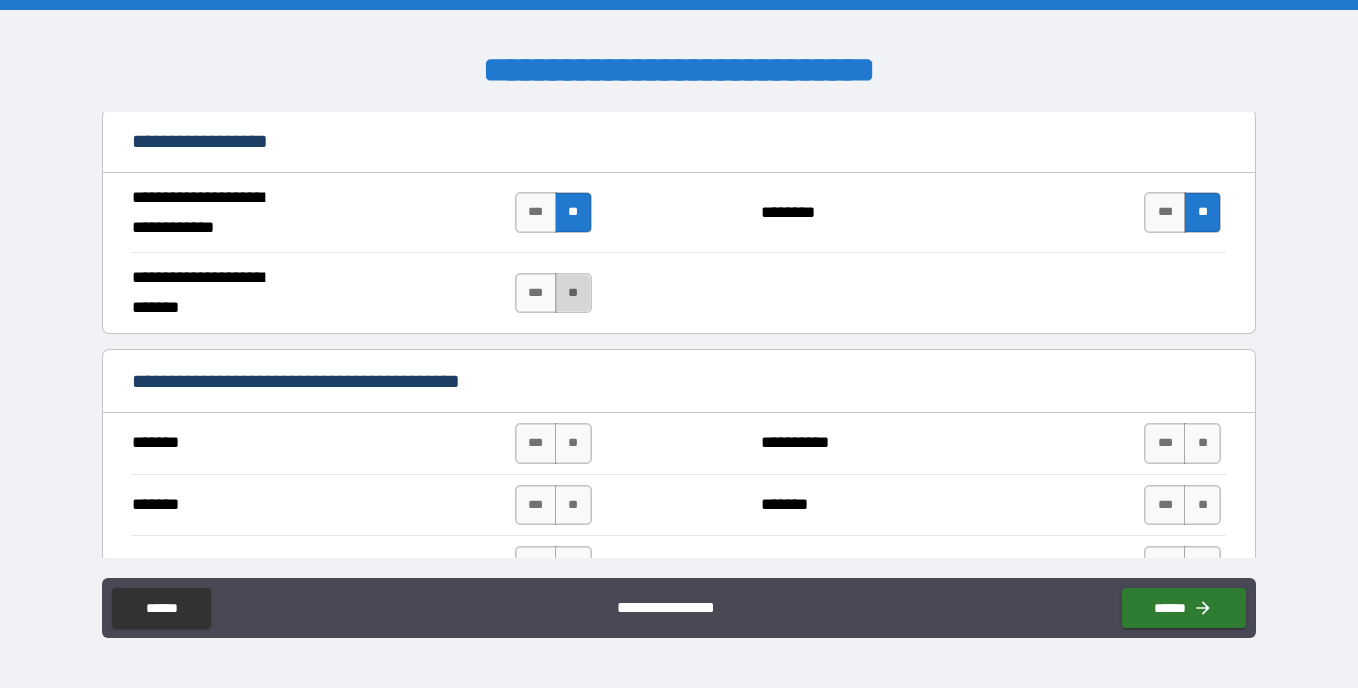 click on "**" at bounding box center [573, 293] 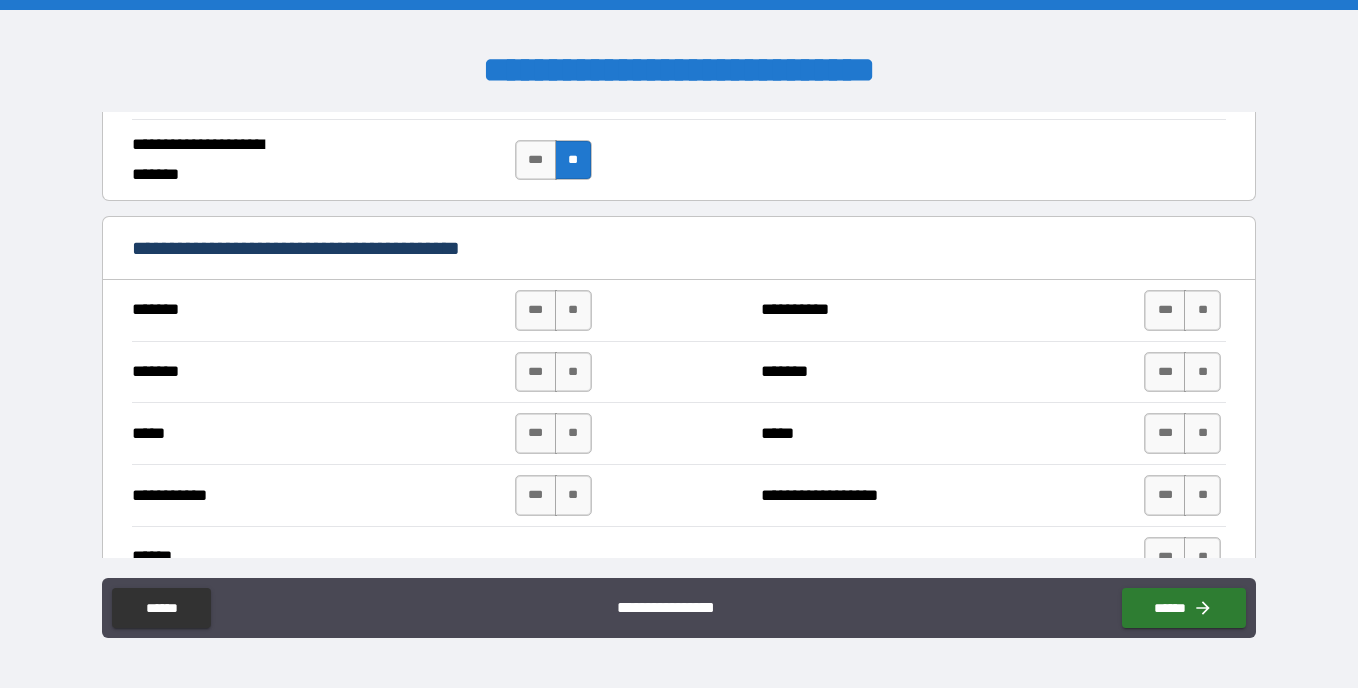 scroll, scrollTop: 1433, scrollLeft: 0, axis: vertical 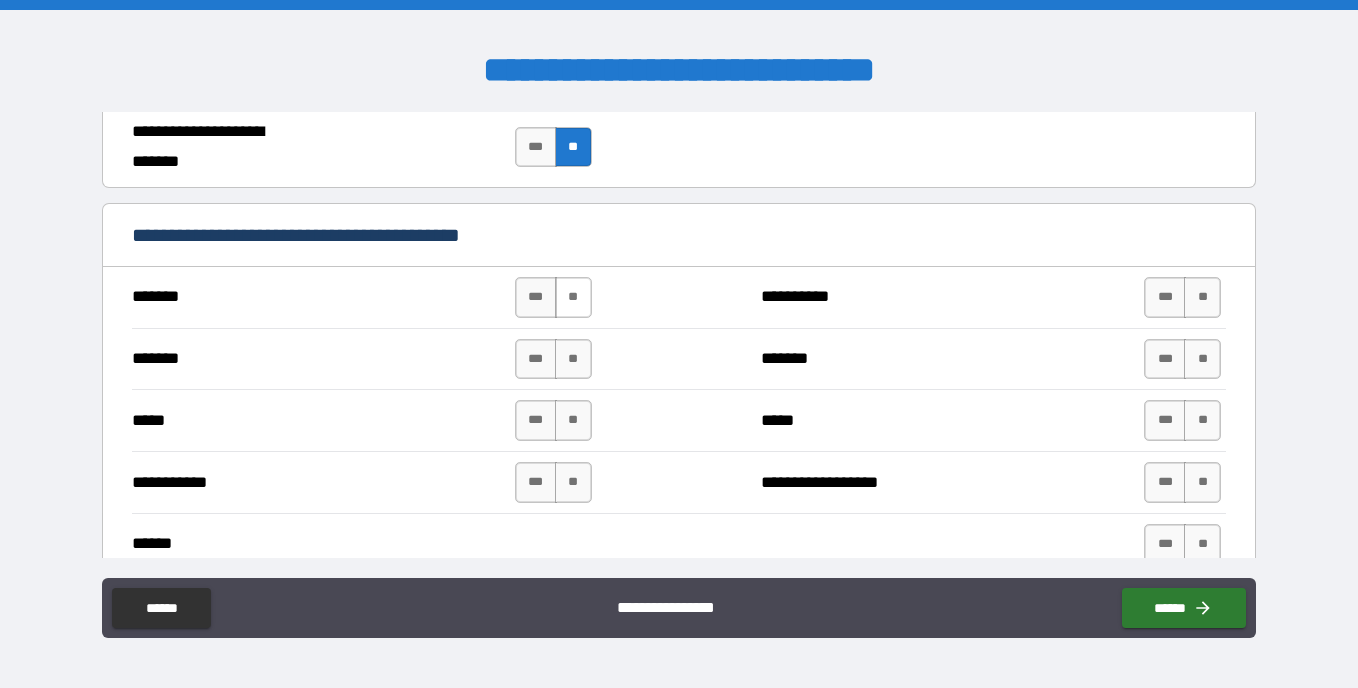 click on "**" at bounding box center (573, 297) 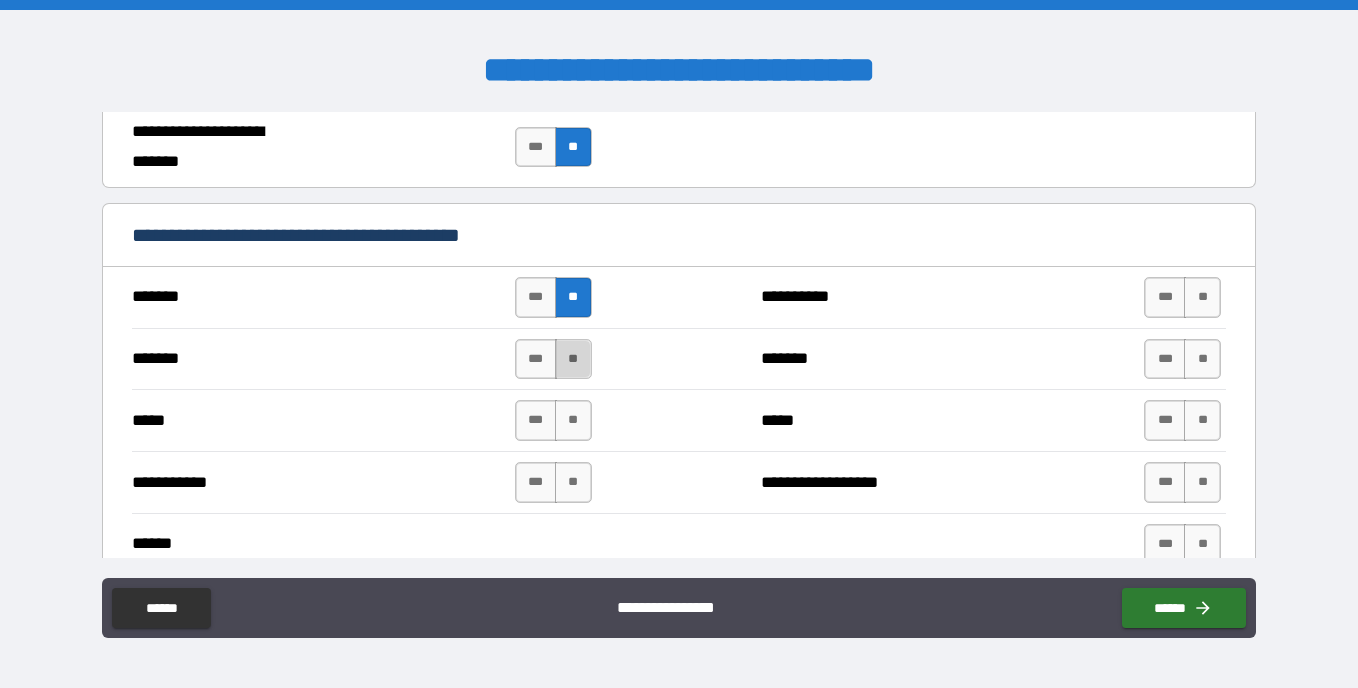 click on "**" at bounding box center (573, 359) 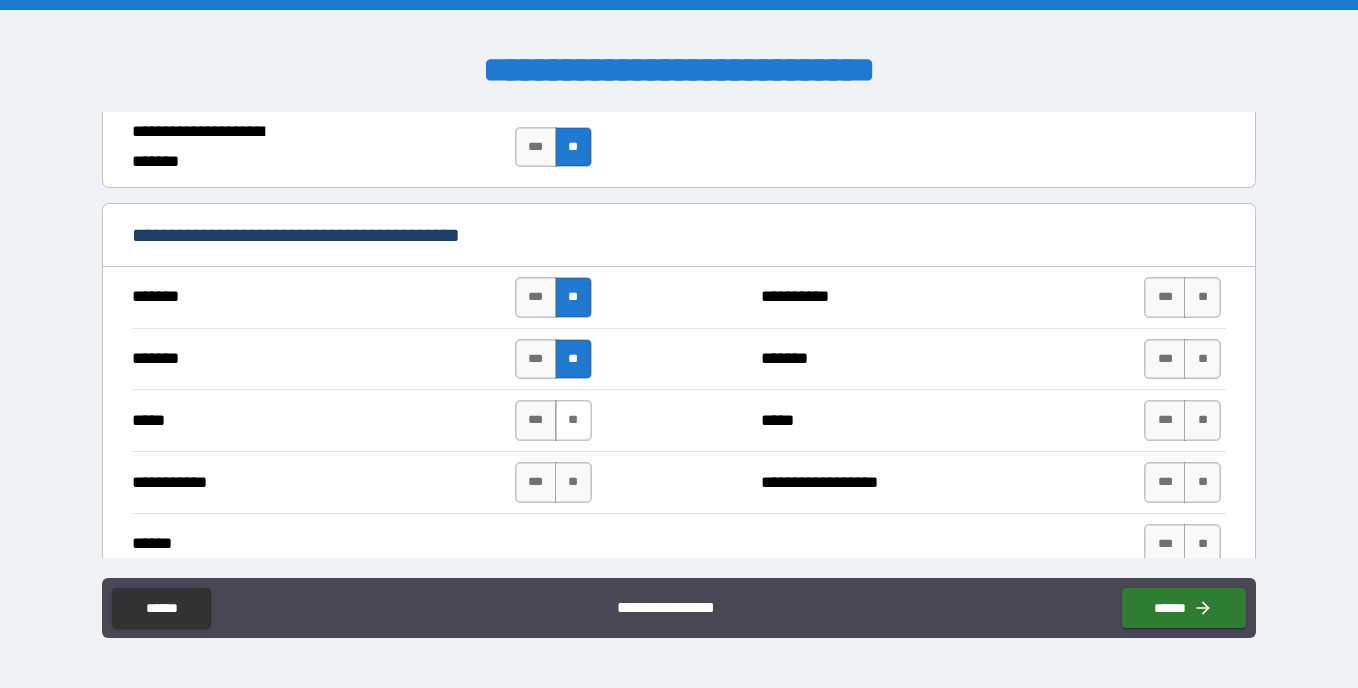 click on "**" at bounding box center (573, 420) 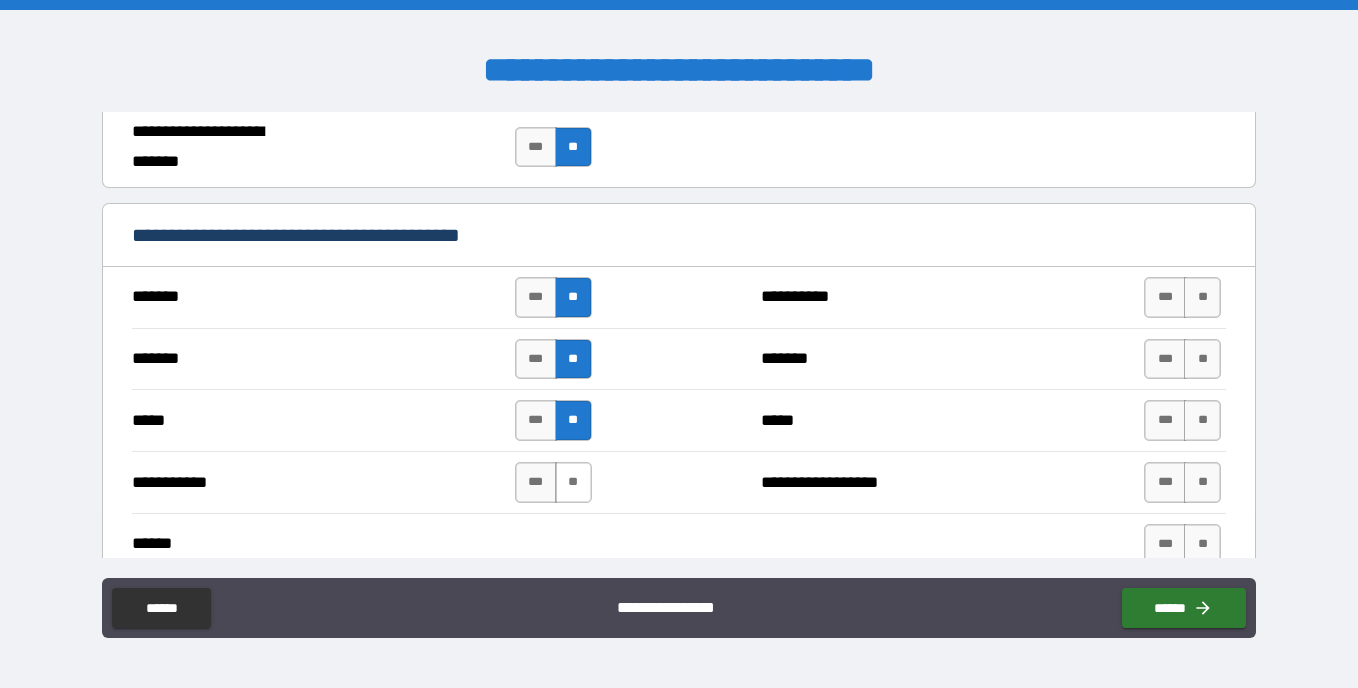 click on "**" at bounding box center [573, 482] 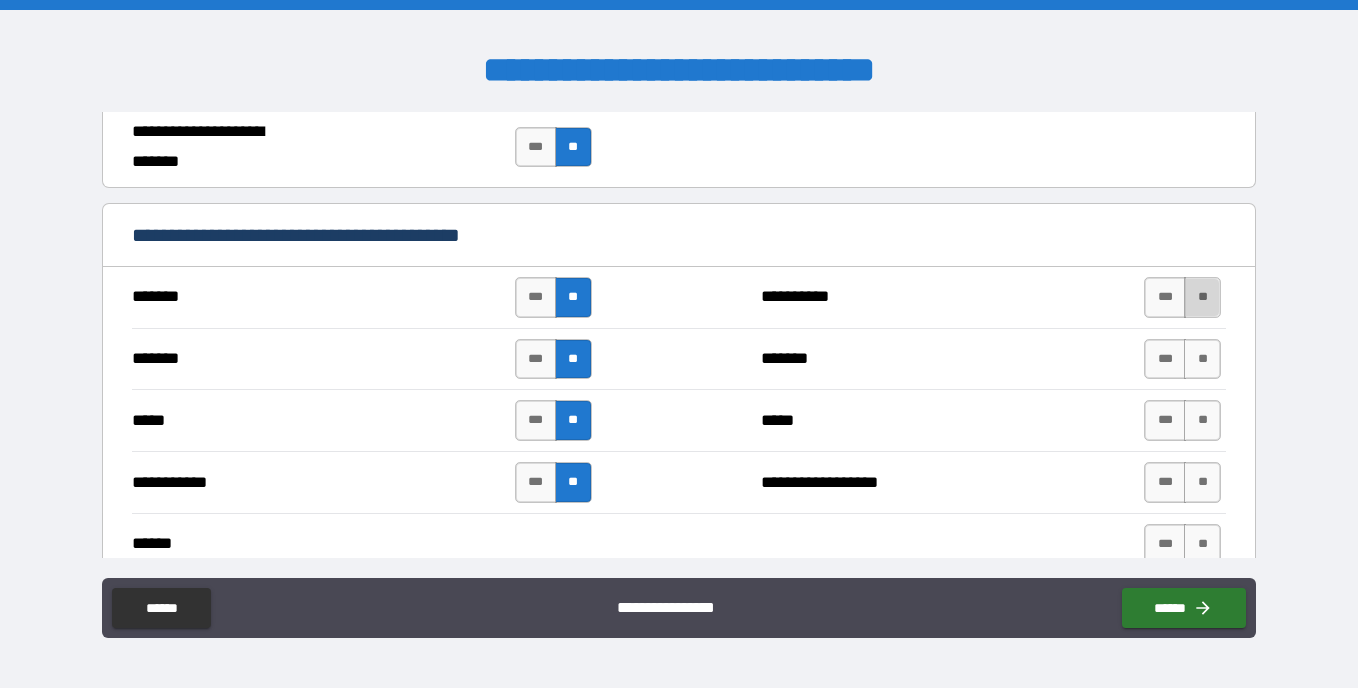 click on "**" at bounding box center [1202, 297] 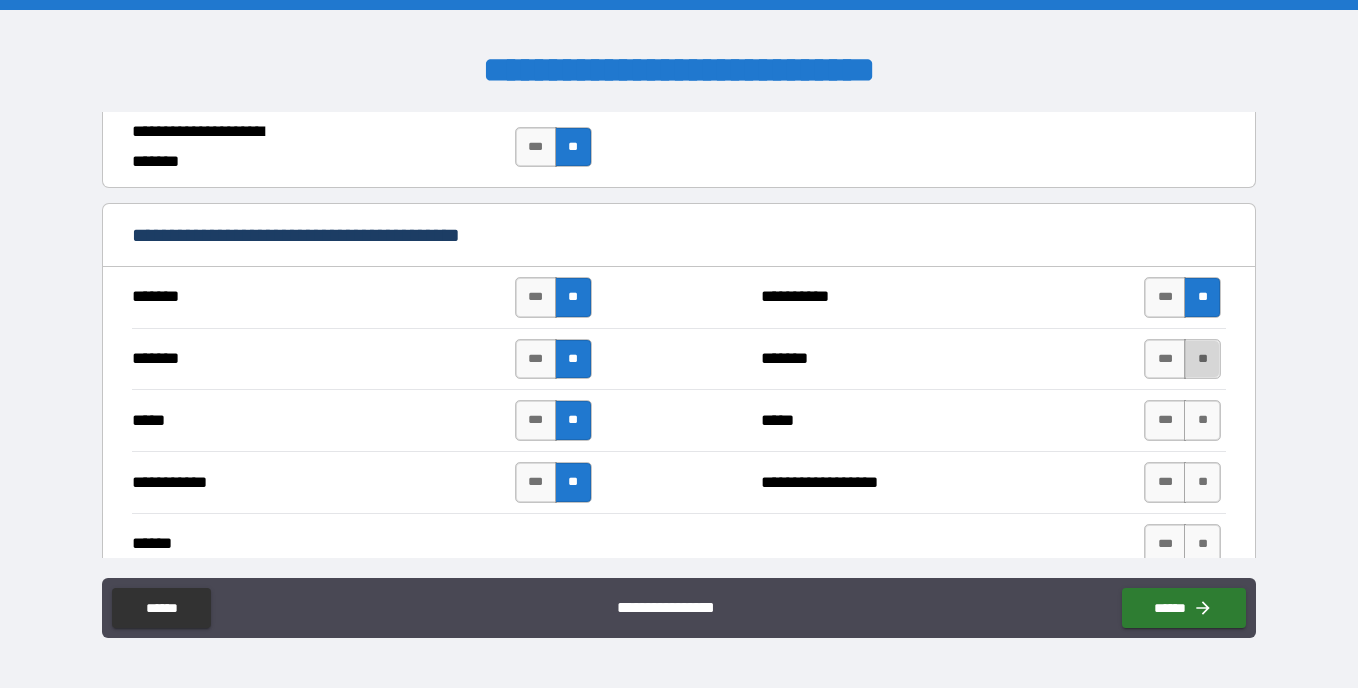 click on "**" at bounding box center (1202, 359) 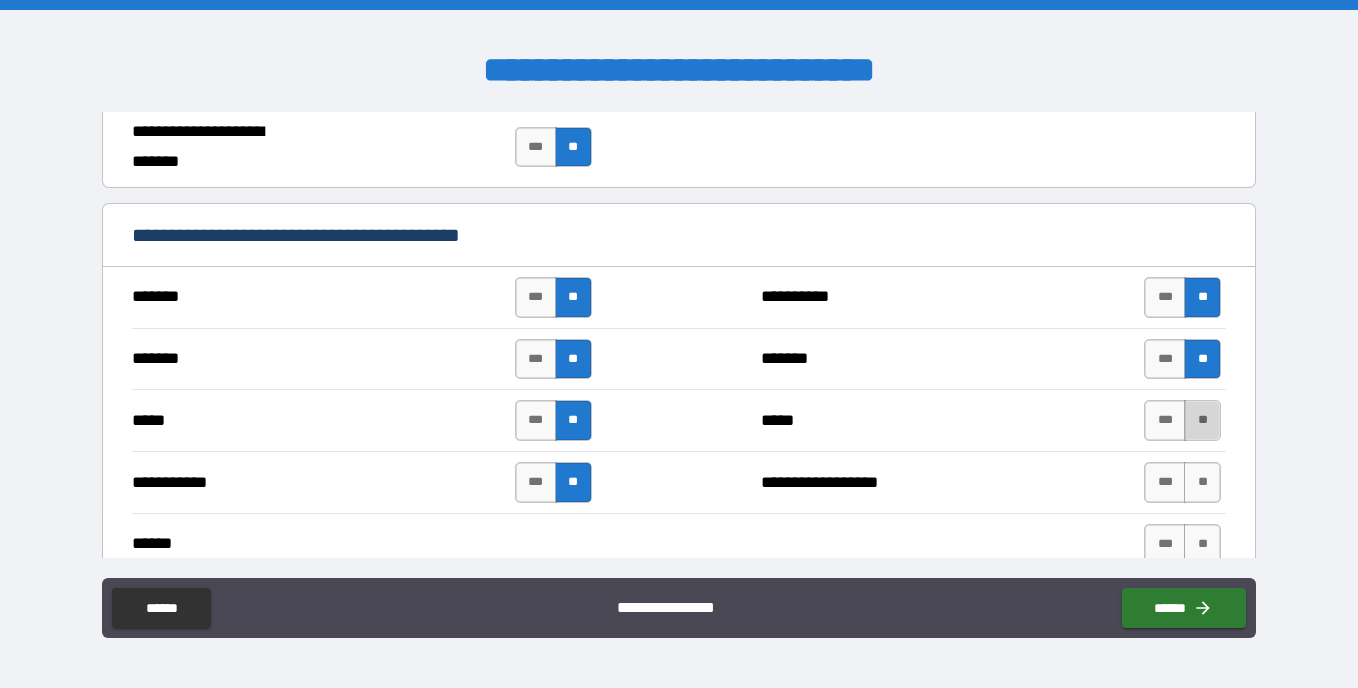 click on "**" at bounding box center [1202, 420] 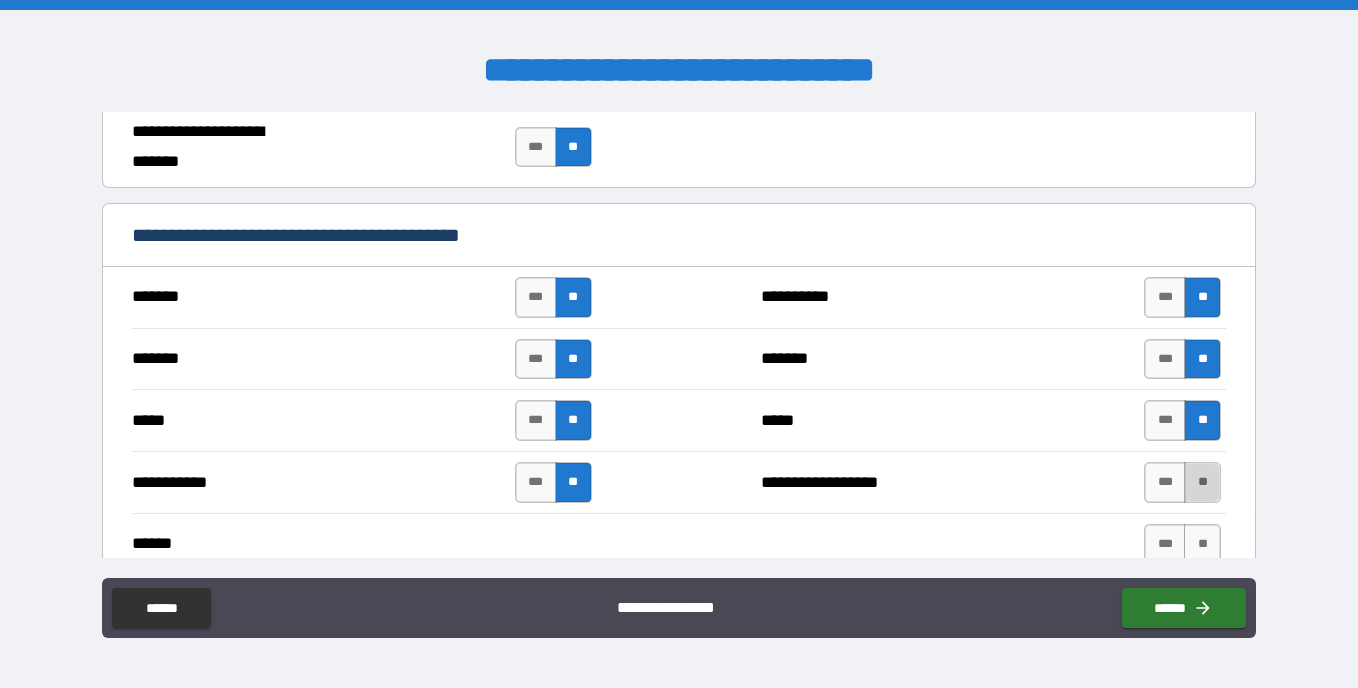 click on "**" at bounding box center [1202, 482] 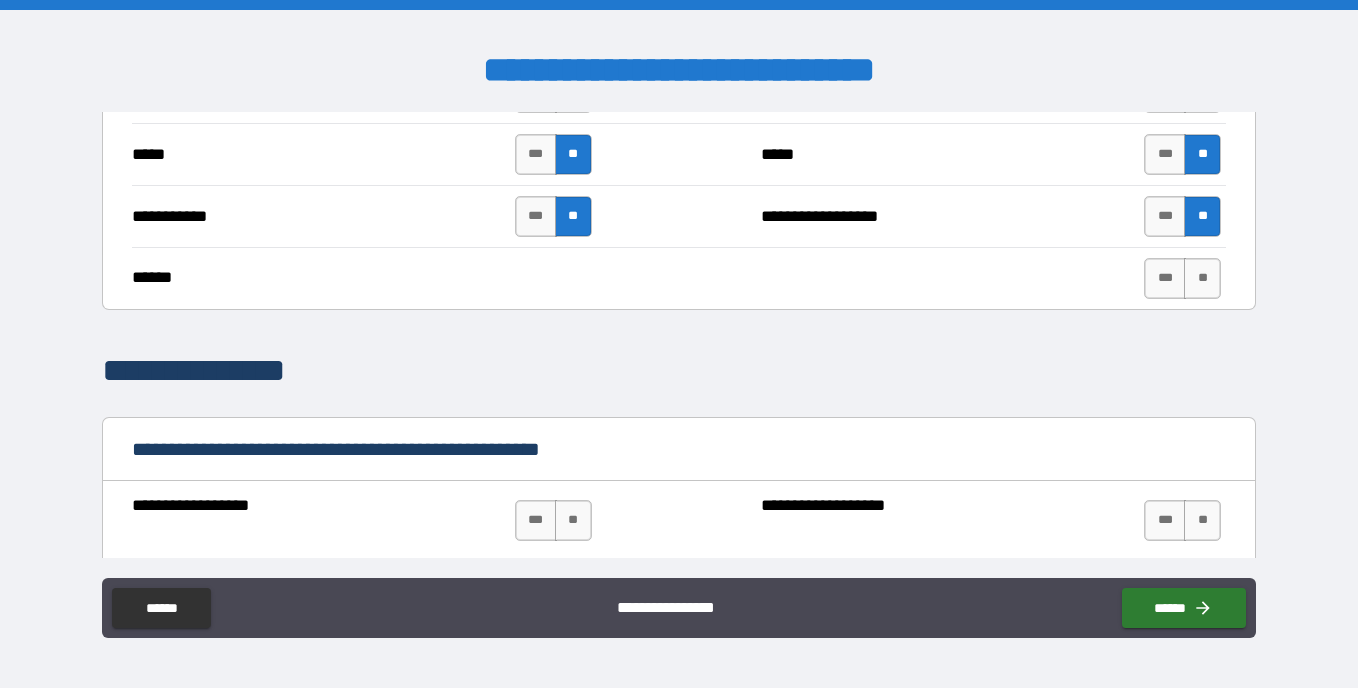 scroll, scrollTop: 1748, scrollLeft: 0, axis: vertical 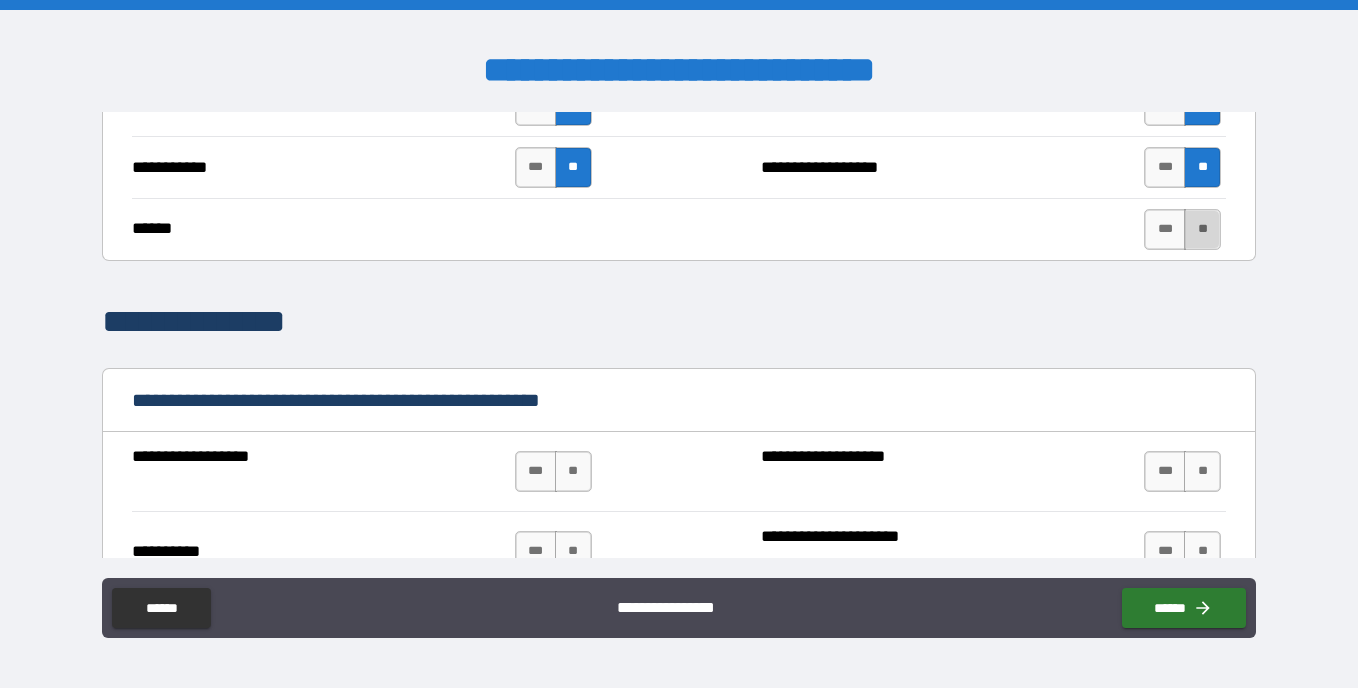click on "**" at bounding box center (1202, 229) 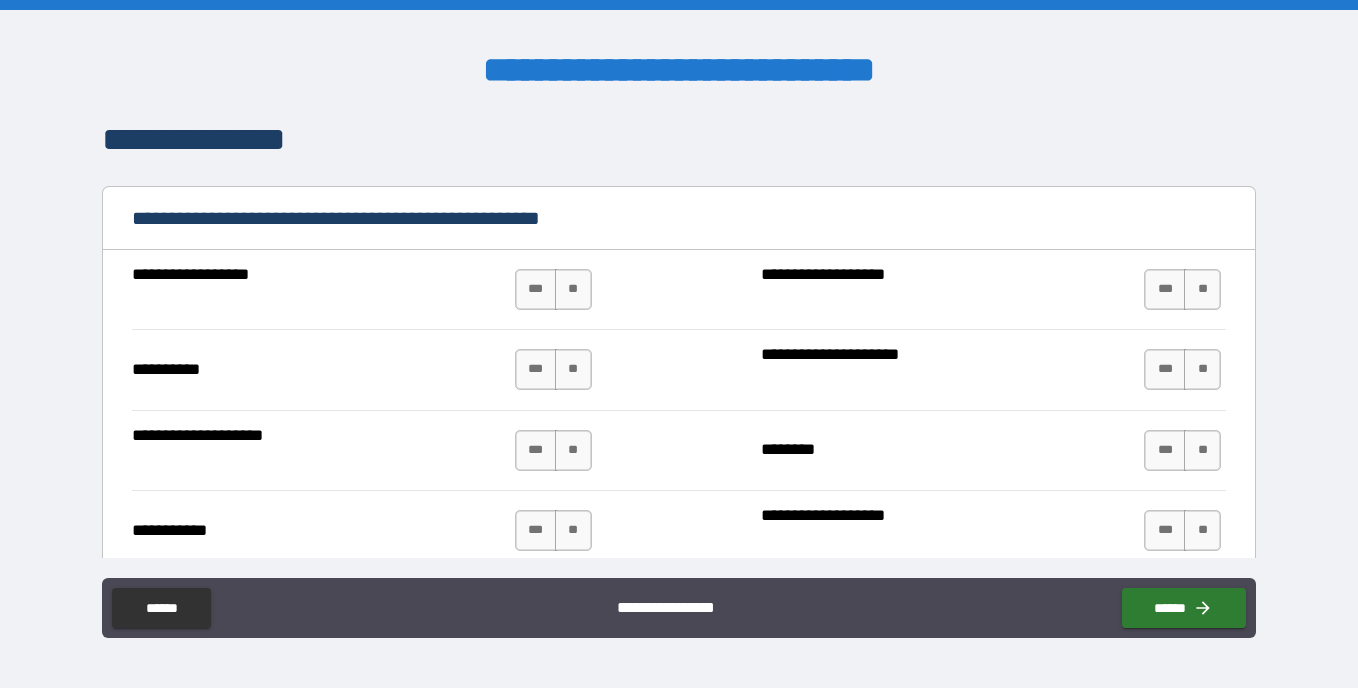 scroll, scrollTop: 1942, scrollLeft: 0, axis: vertical 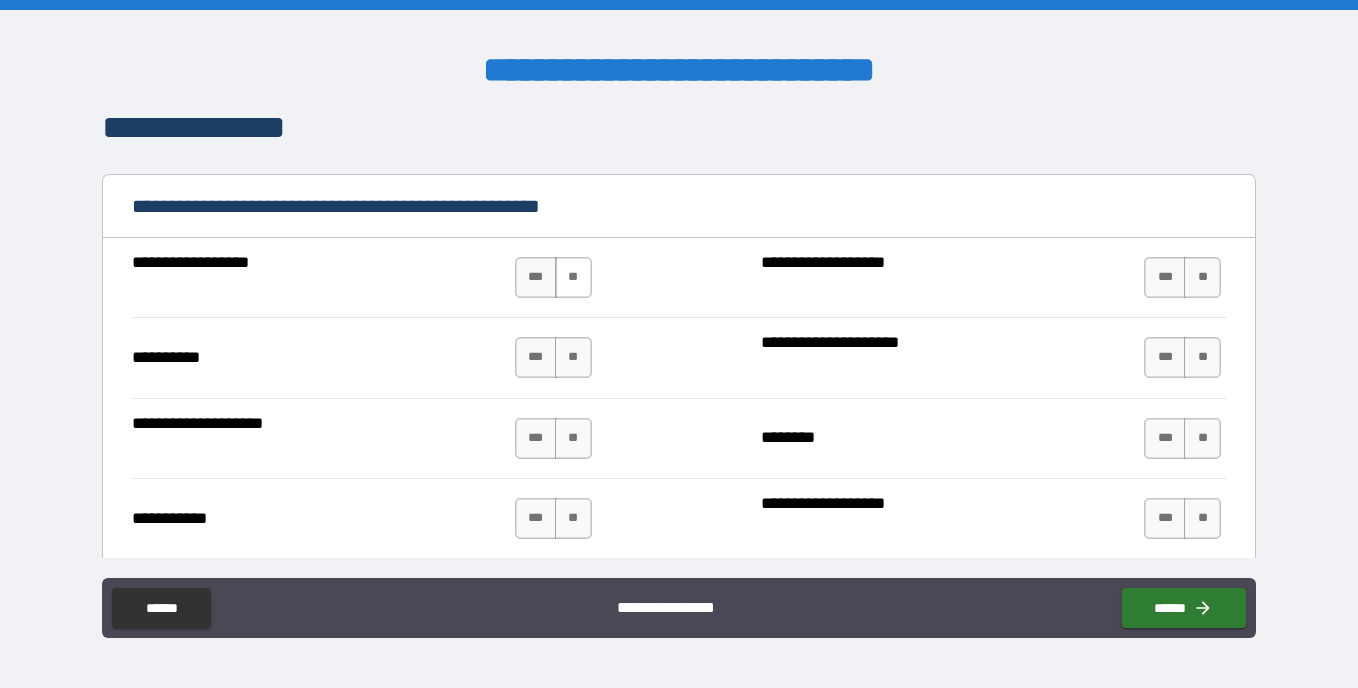 click on "**" at bounding box center [573, 277] 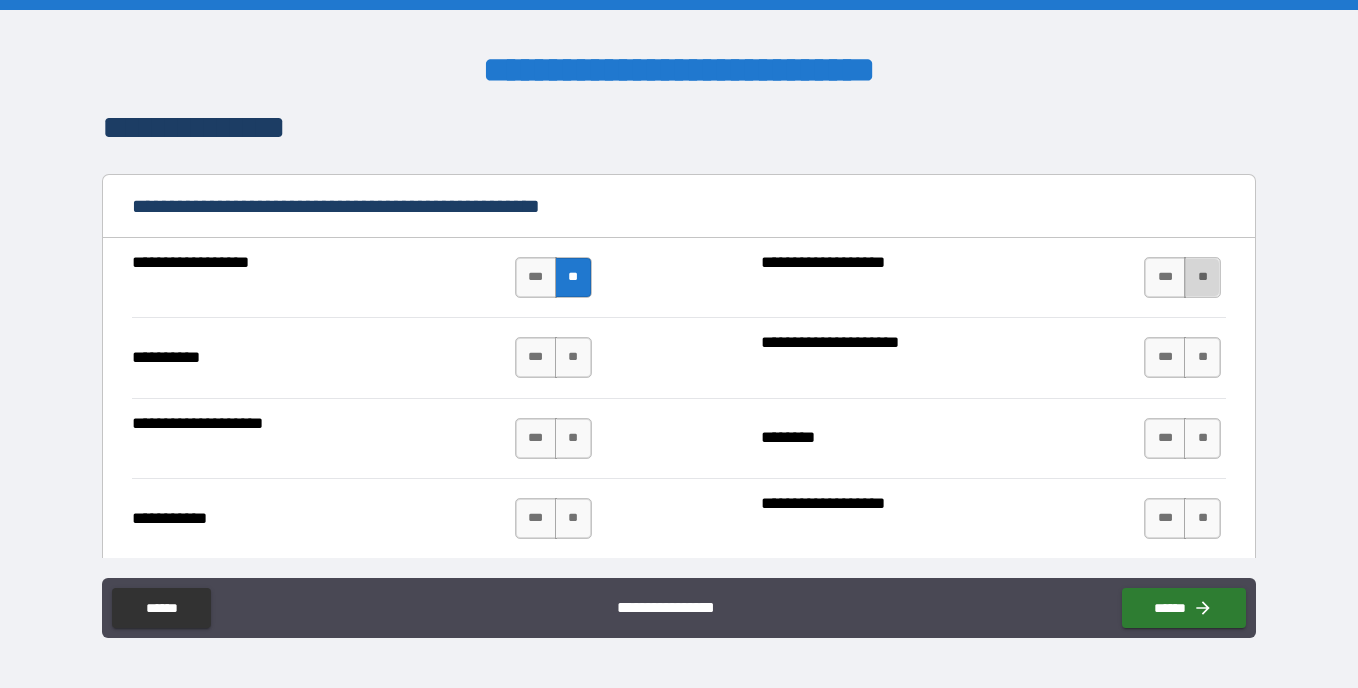 click on "**" at bounding box center [1202, 277] 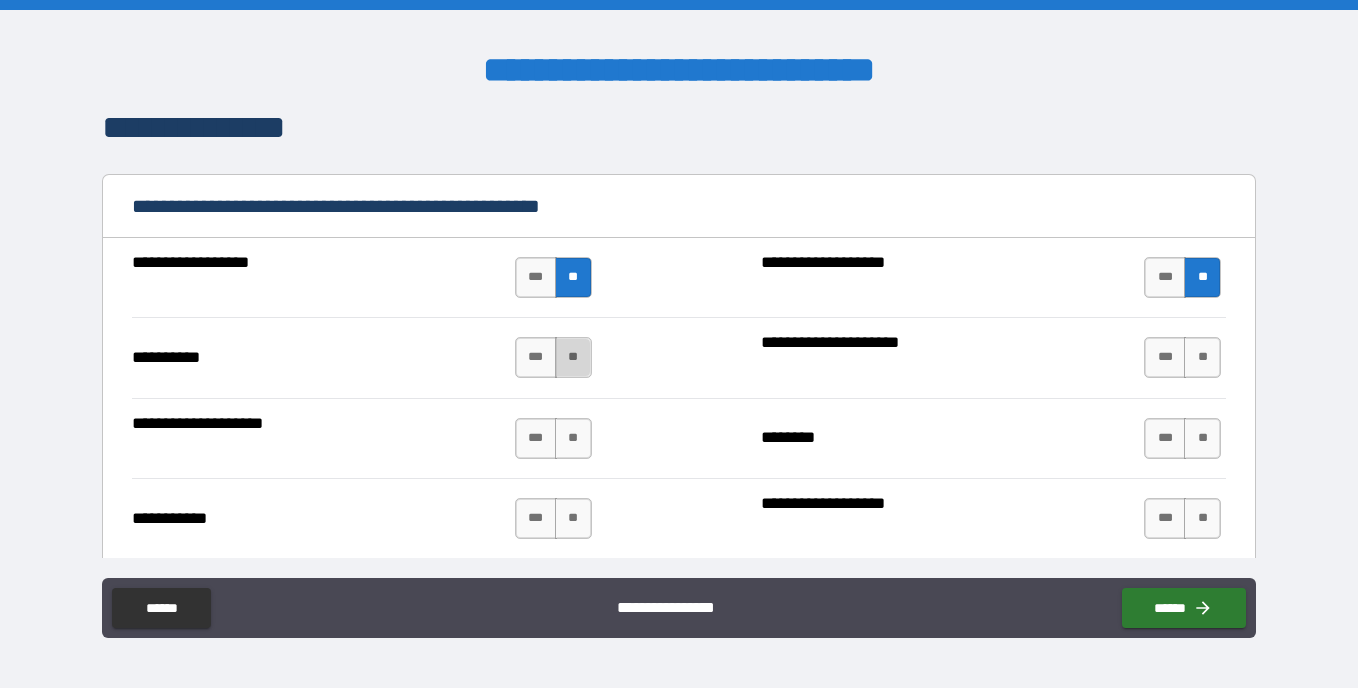 click on "**" at bounding box center (573, 357) 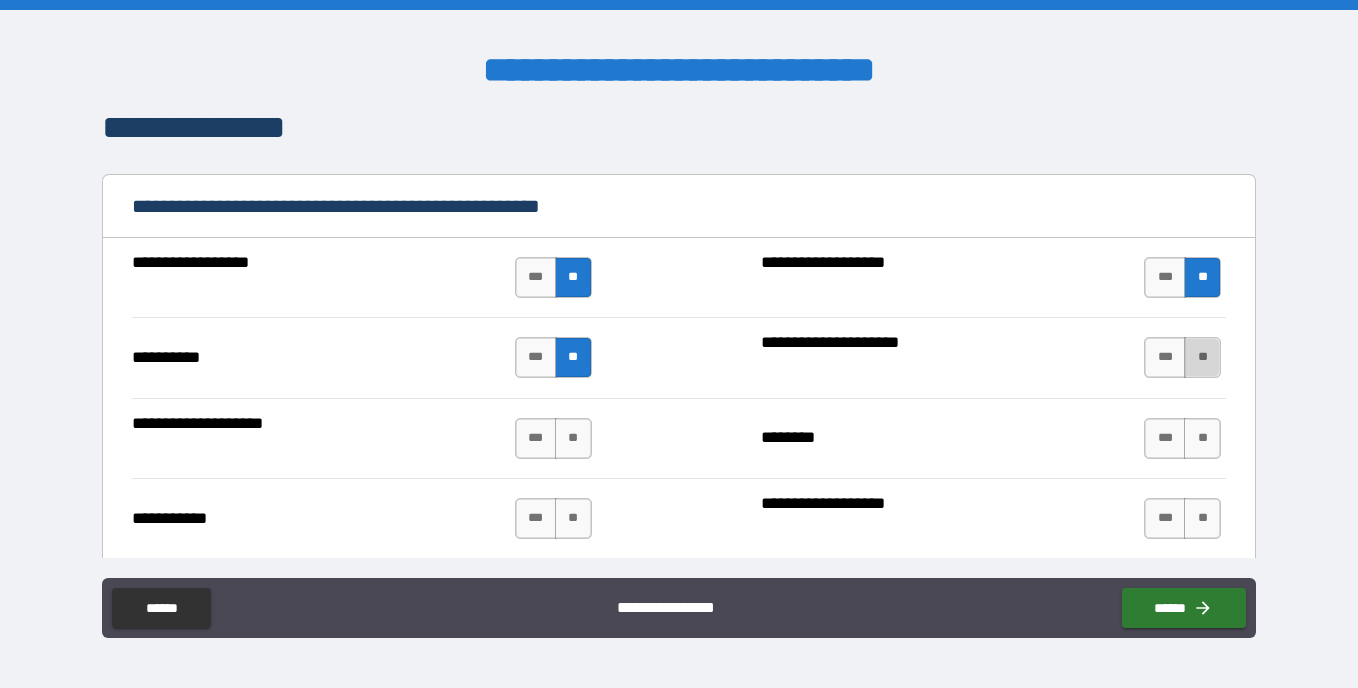 click on "**" at bounding box center [1202, 357] 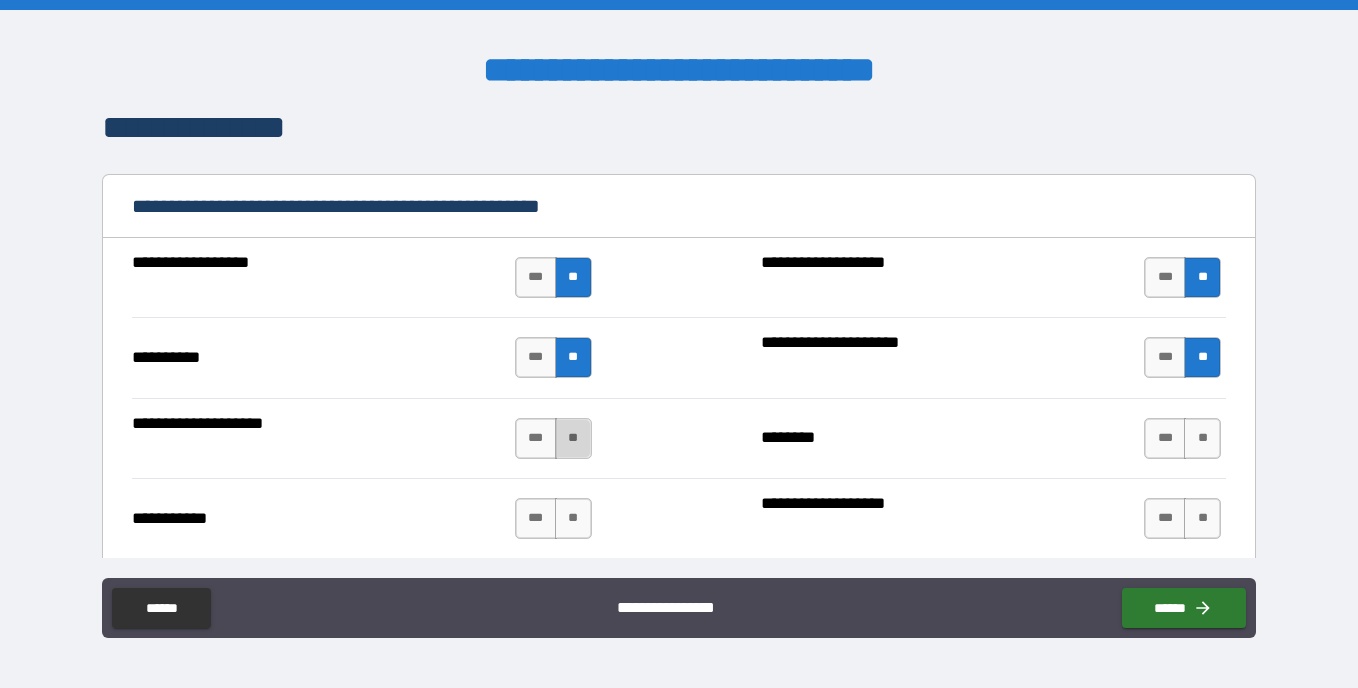 click on "**" at bounding box center [573, 438] 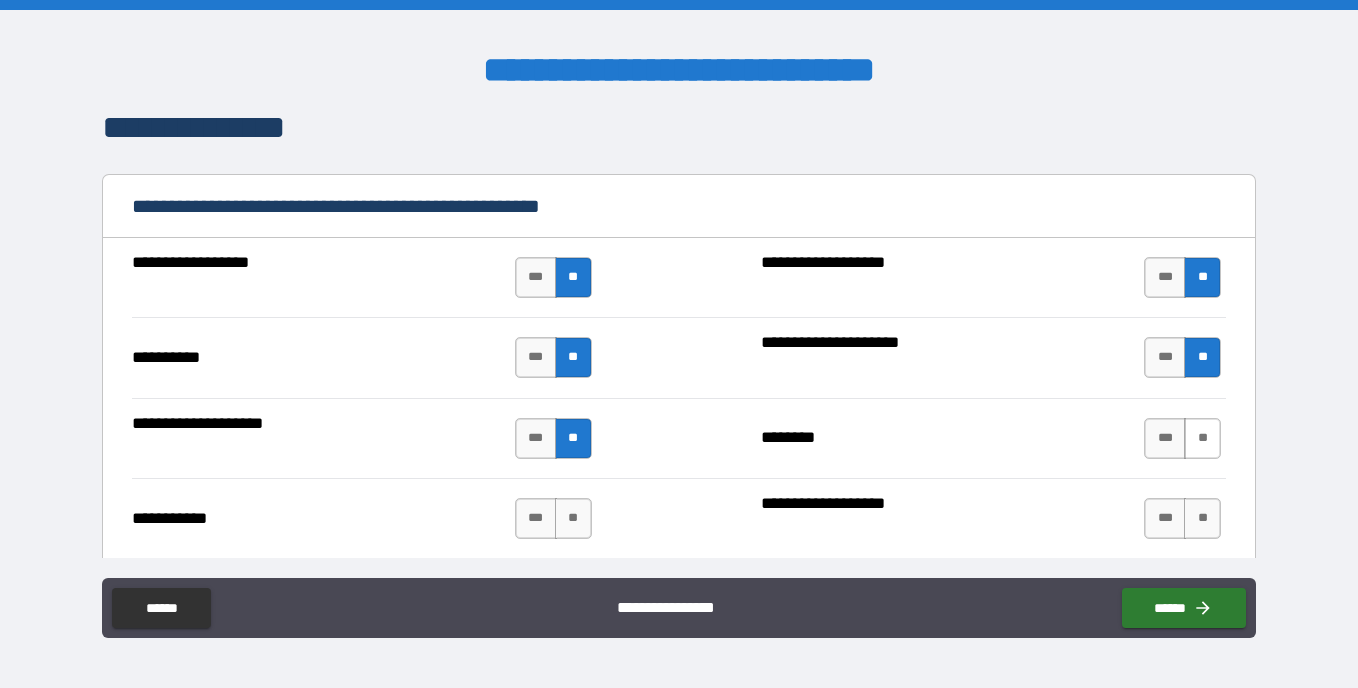 click on "**" at bounding box center (1202, 438) 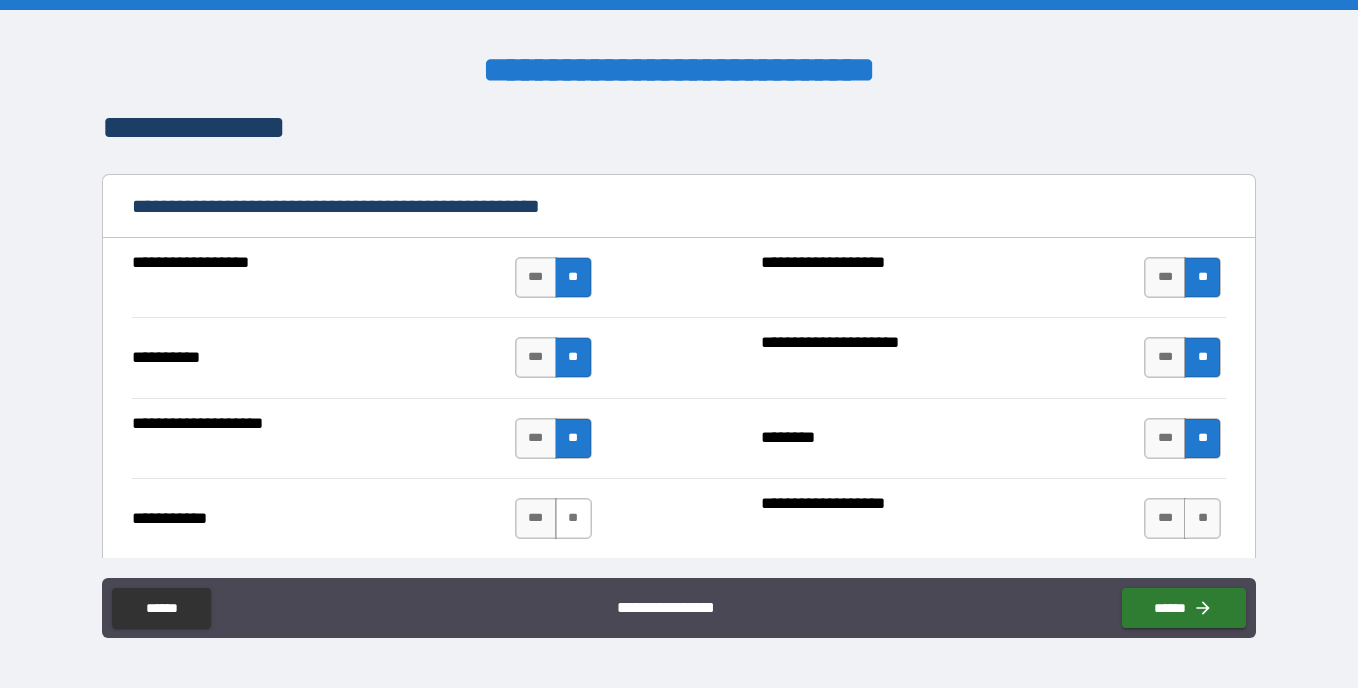 click on "**" at bounding box center (573, 518) 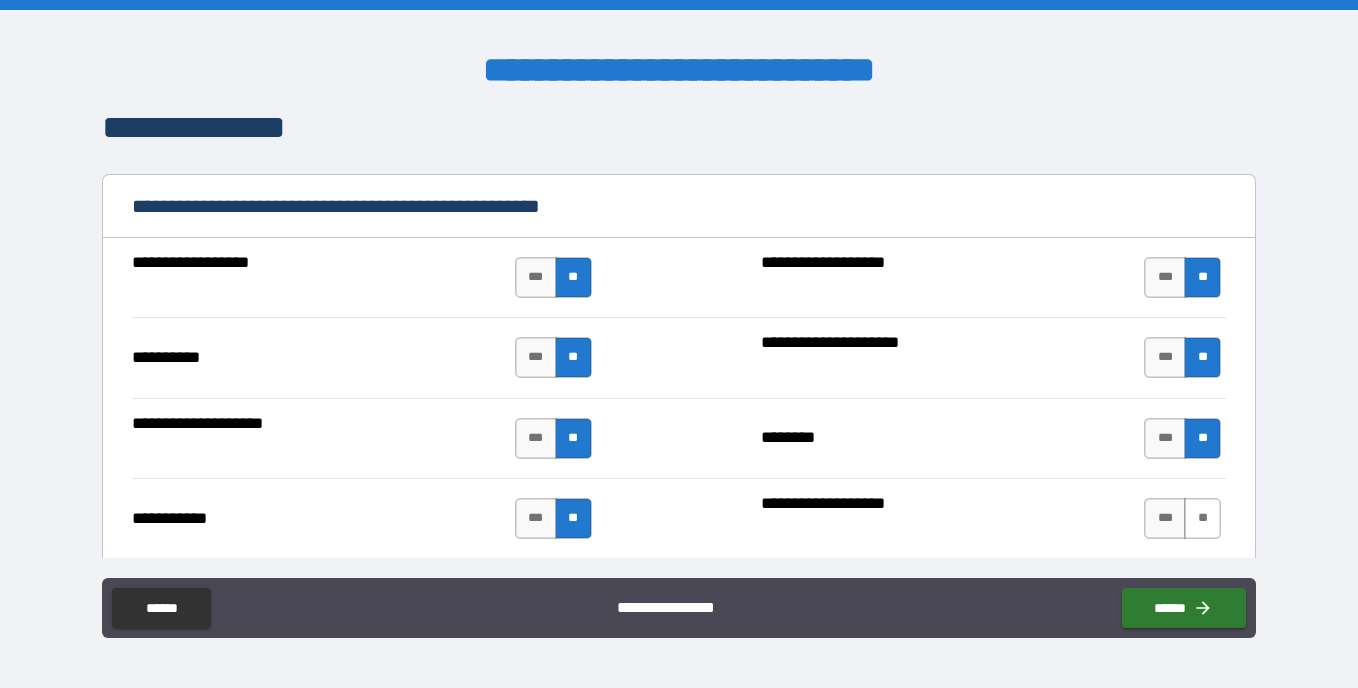 click on "**" at bounding box center [1202, 518] 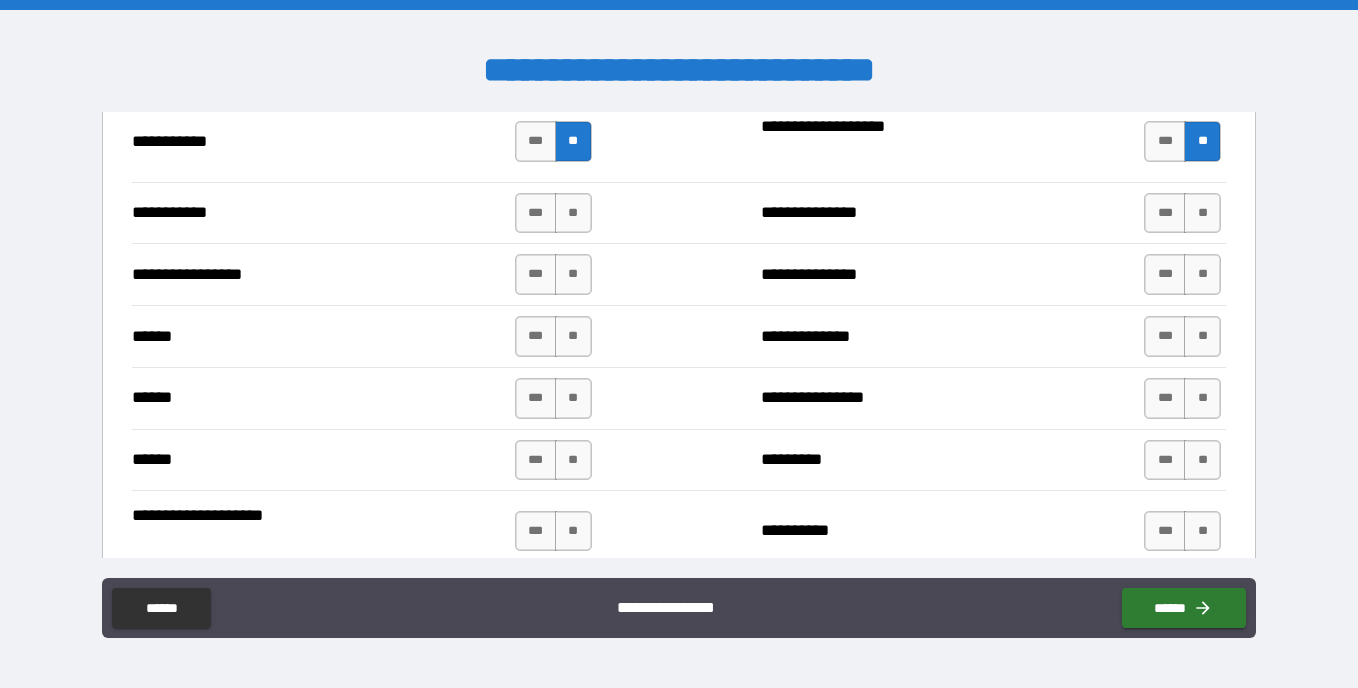 scroll, scrollTop: 2331, scrollLeft: 0, axis: vertical 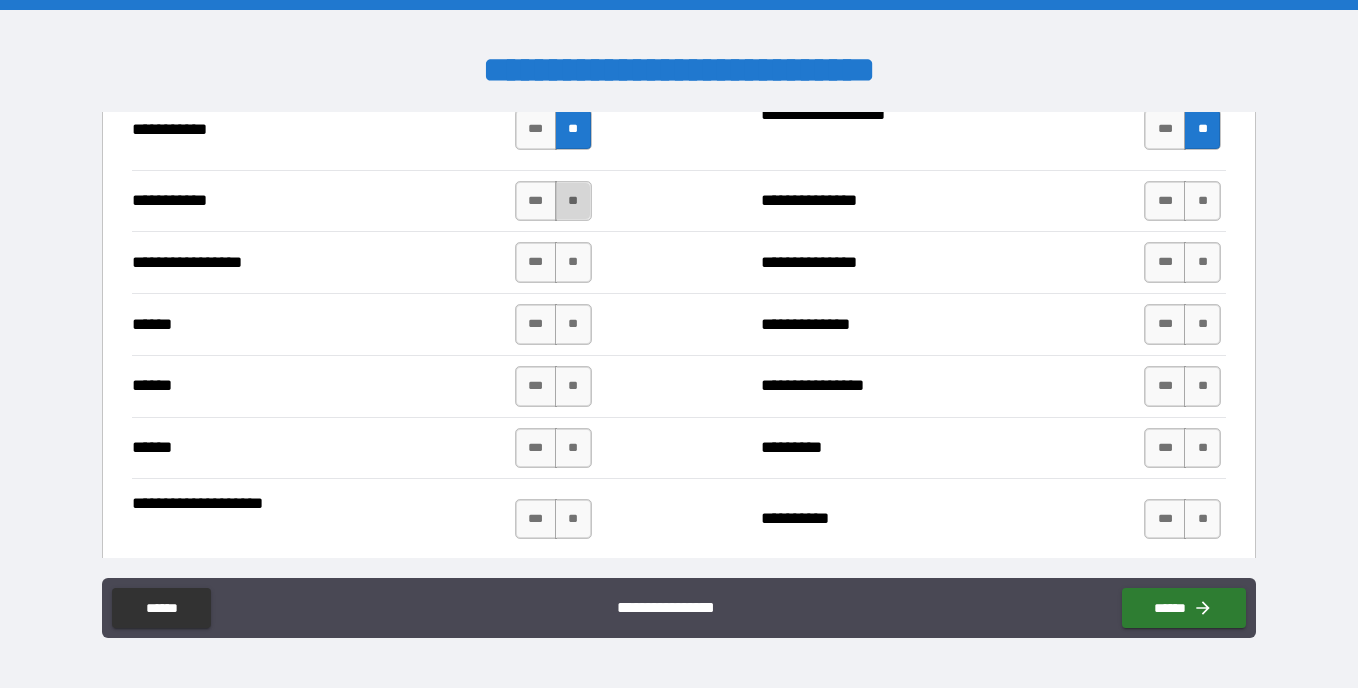 click on "**" at bounding box center [573, 201] 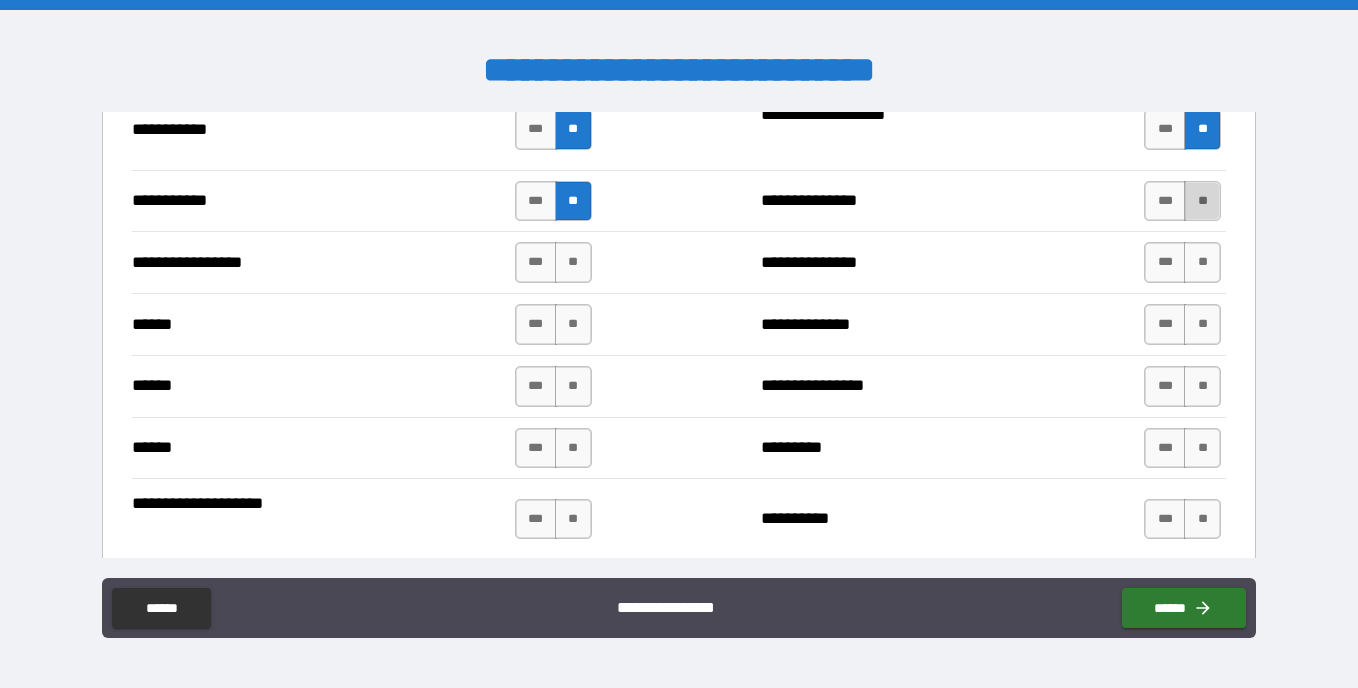 click on "**" at bounding box center (1202, 201) 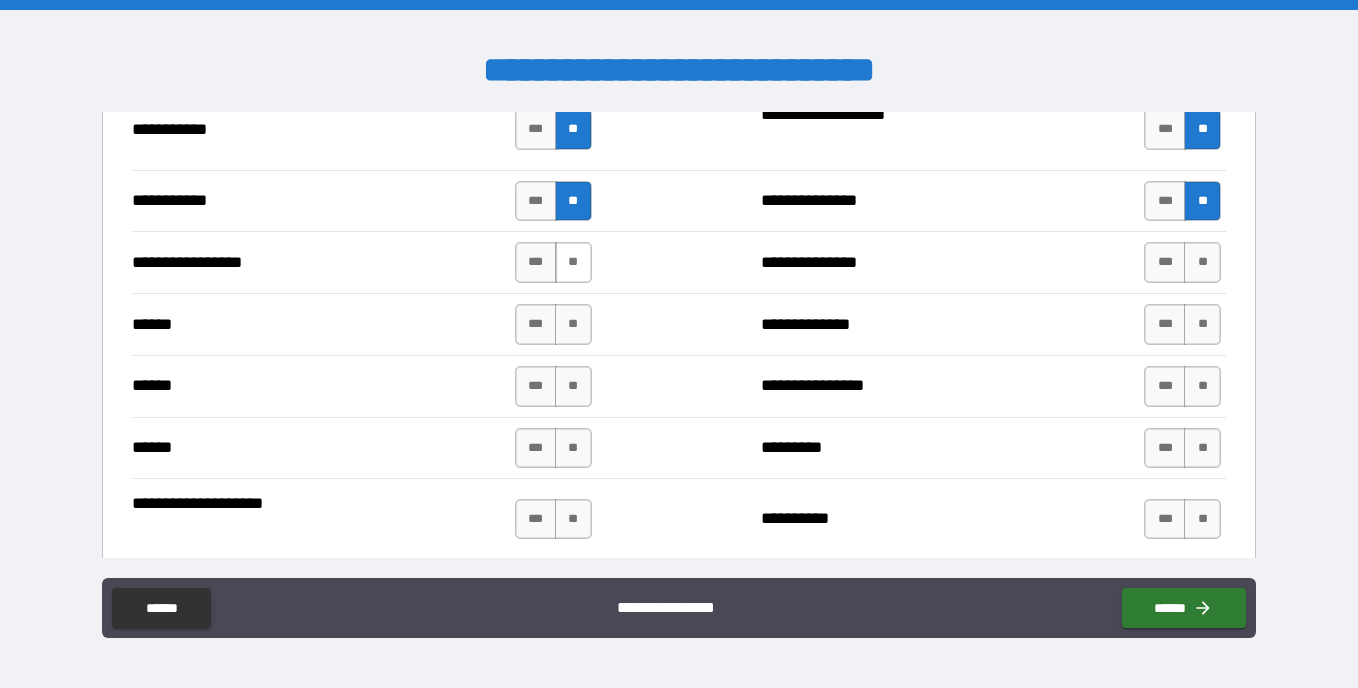 click on "**" at bounding box center [573, 262] 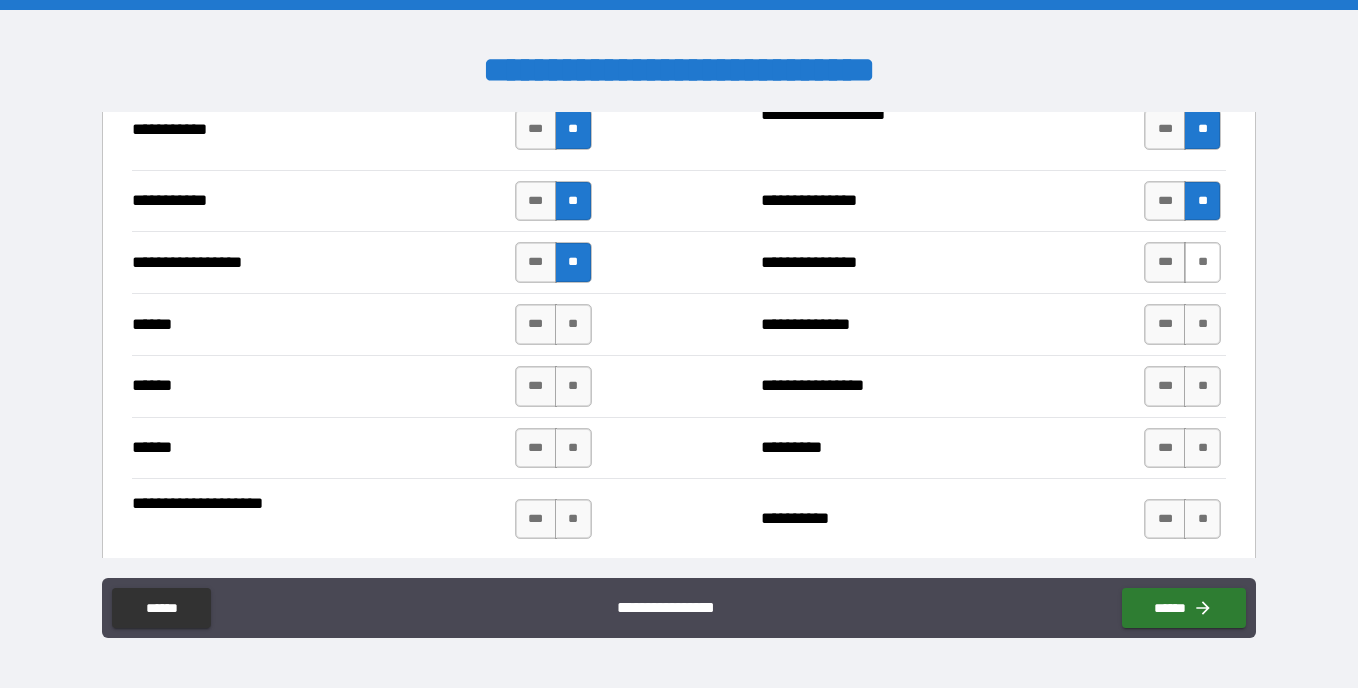 click on "**" at bounding box center (1202, 262) 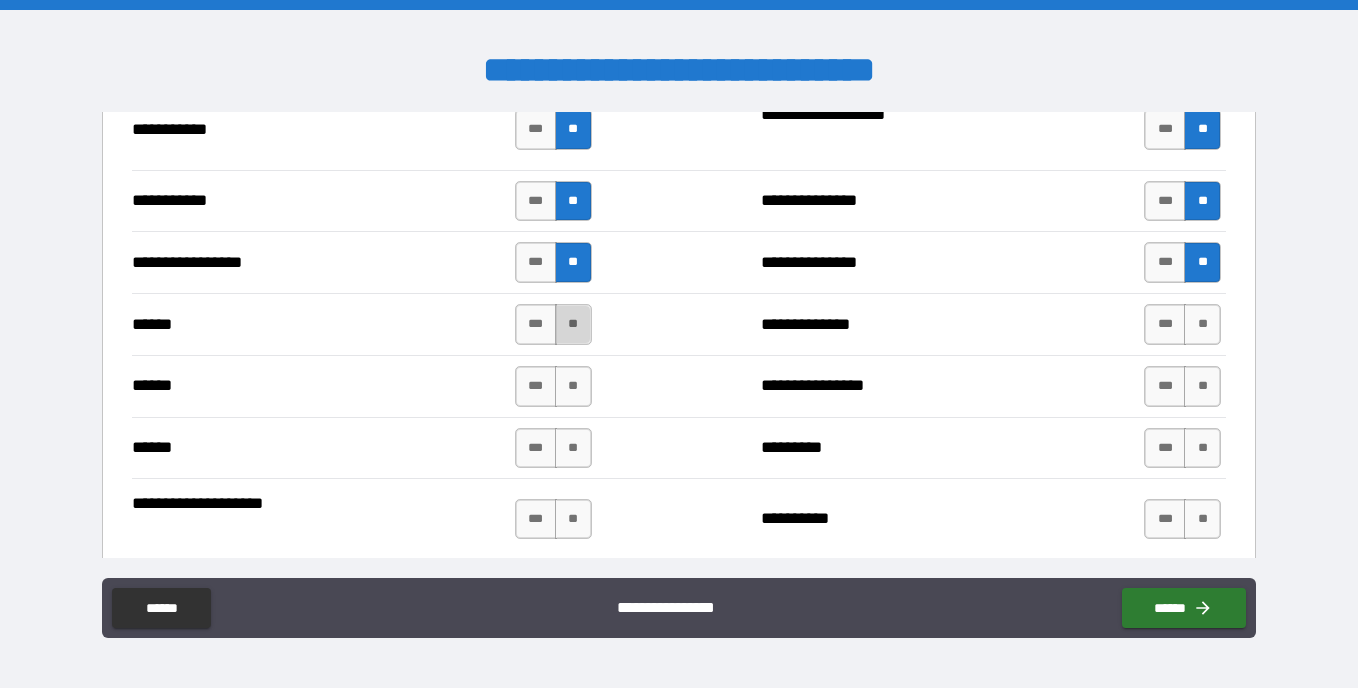 click on "**" at bounding box center (573, 324) 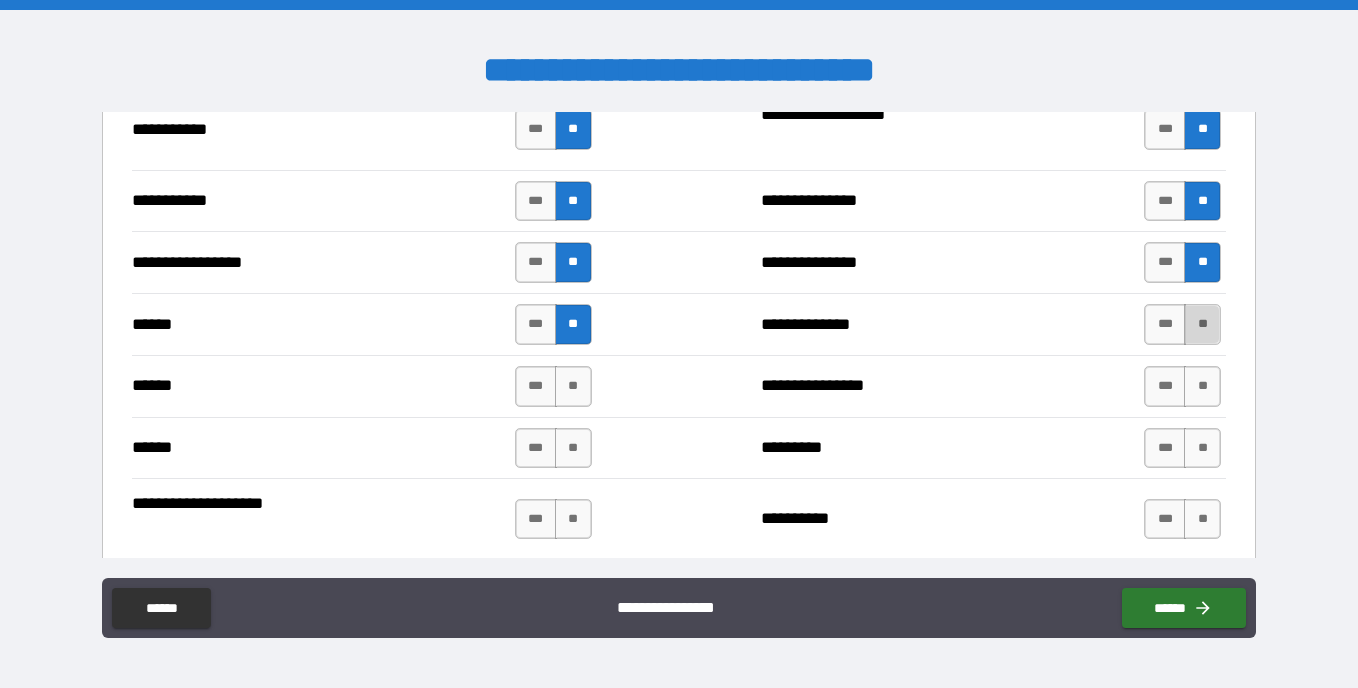 click on "**" at bounding box center (1202, 324) 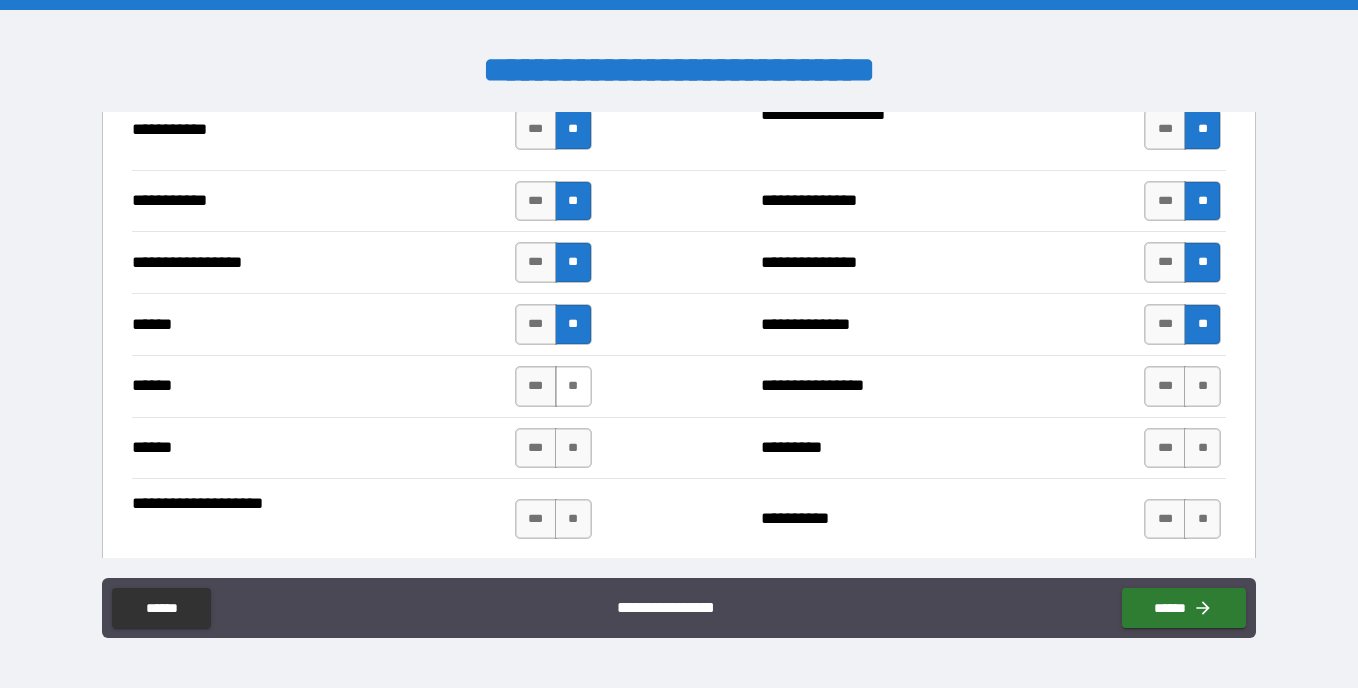 click on "**" at bounding box center [573, 386] 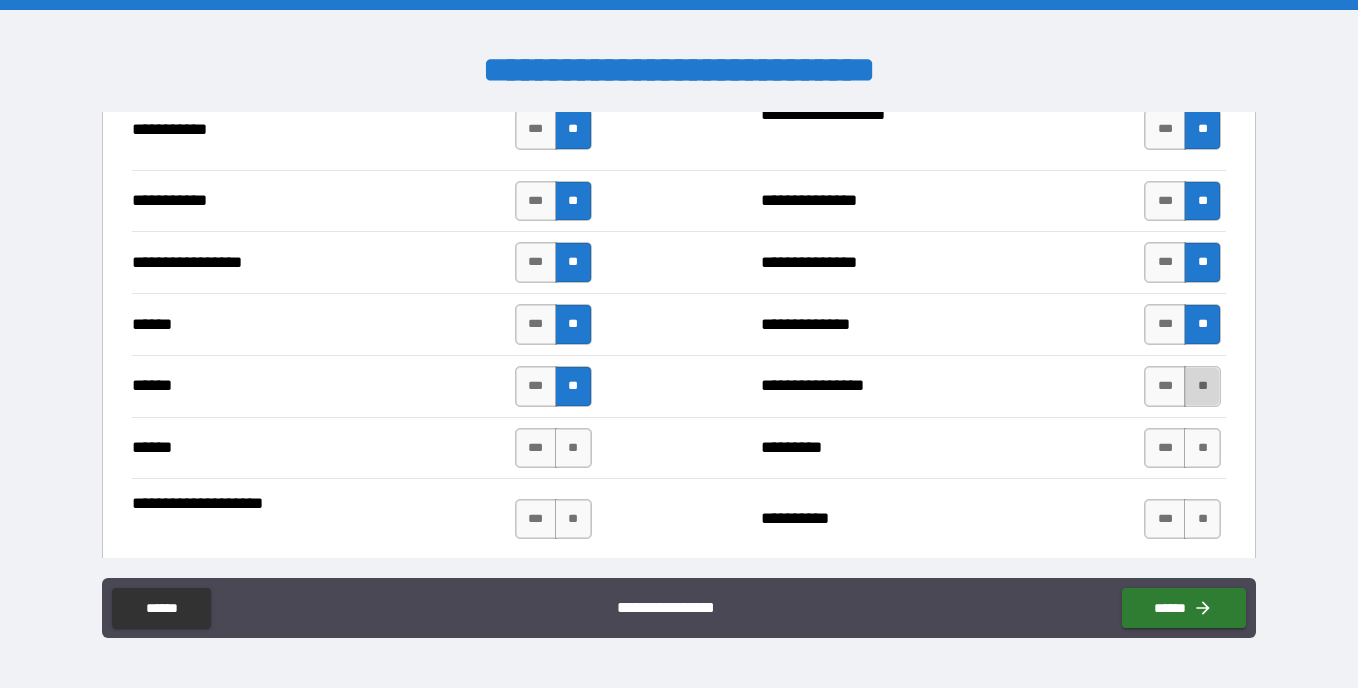click on "**" at bounding box center (1202, 386) 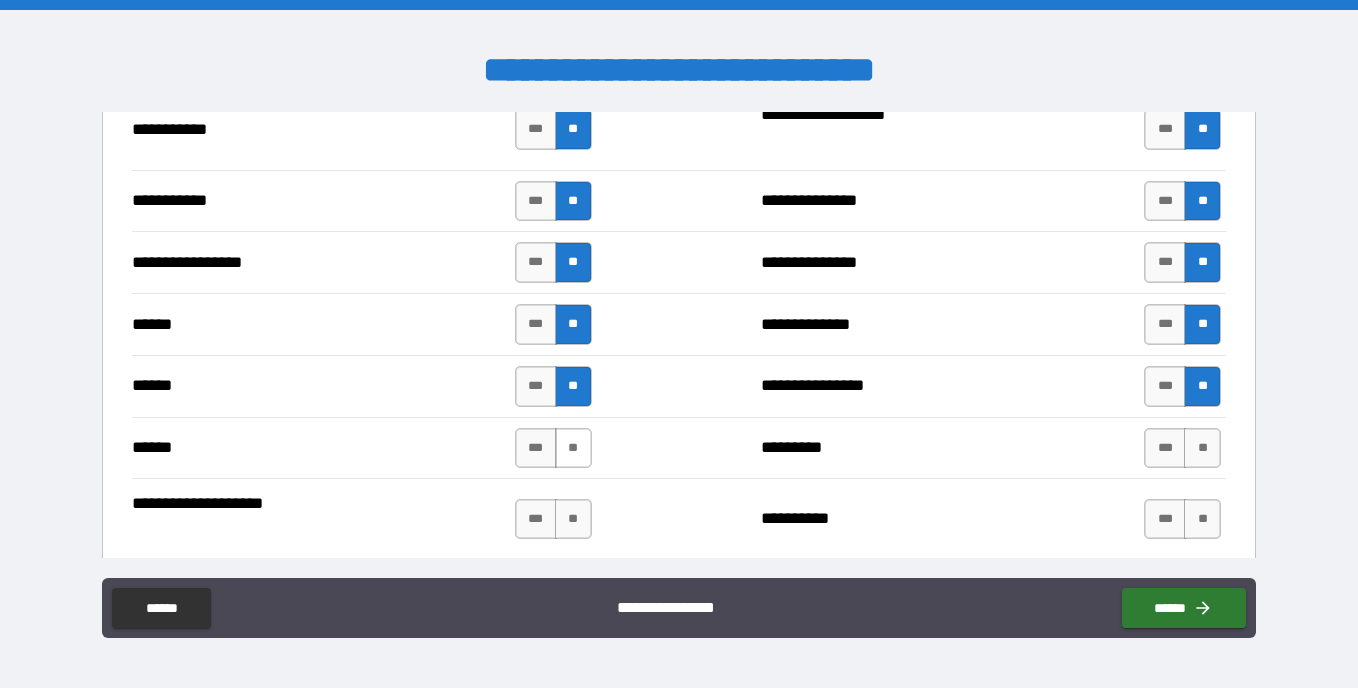 click on "**" at bounding box center [573, 448] 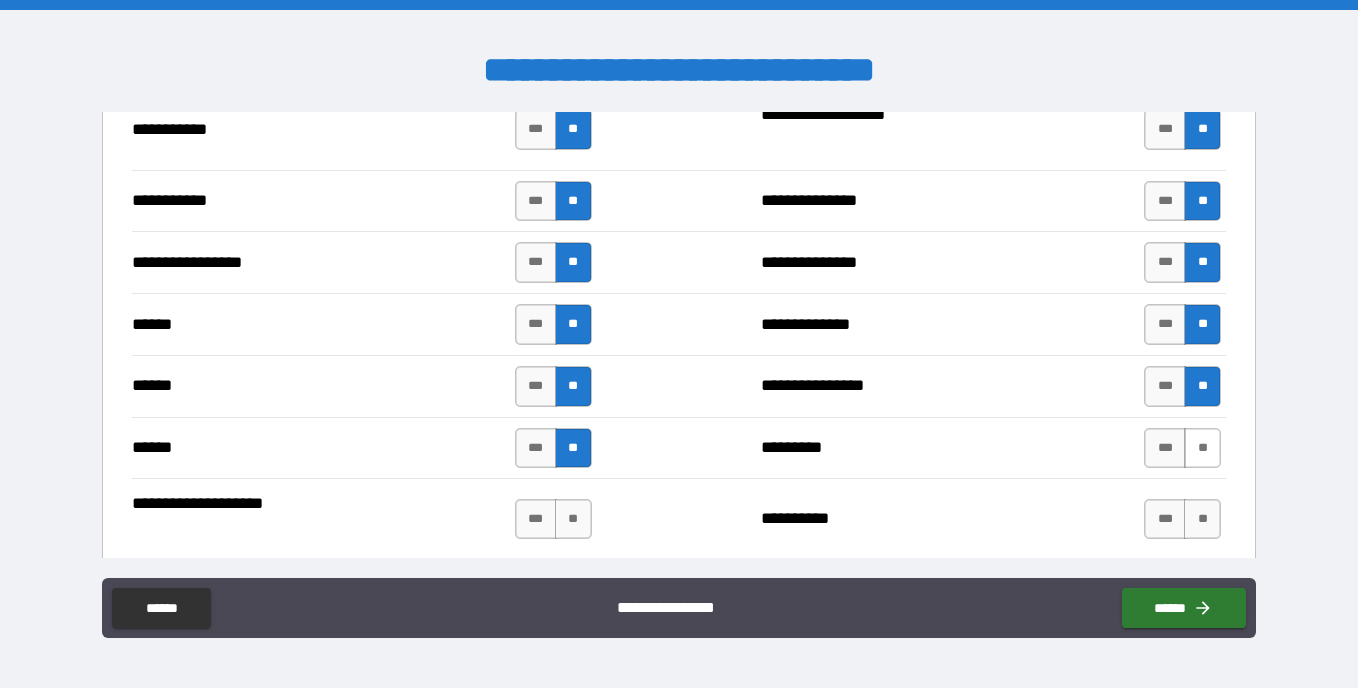 click on "**" at bounding box center [1202, 448] 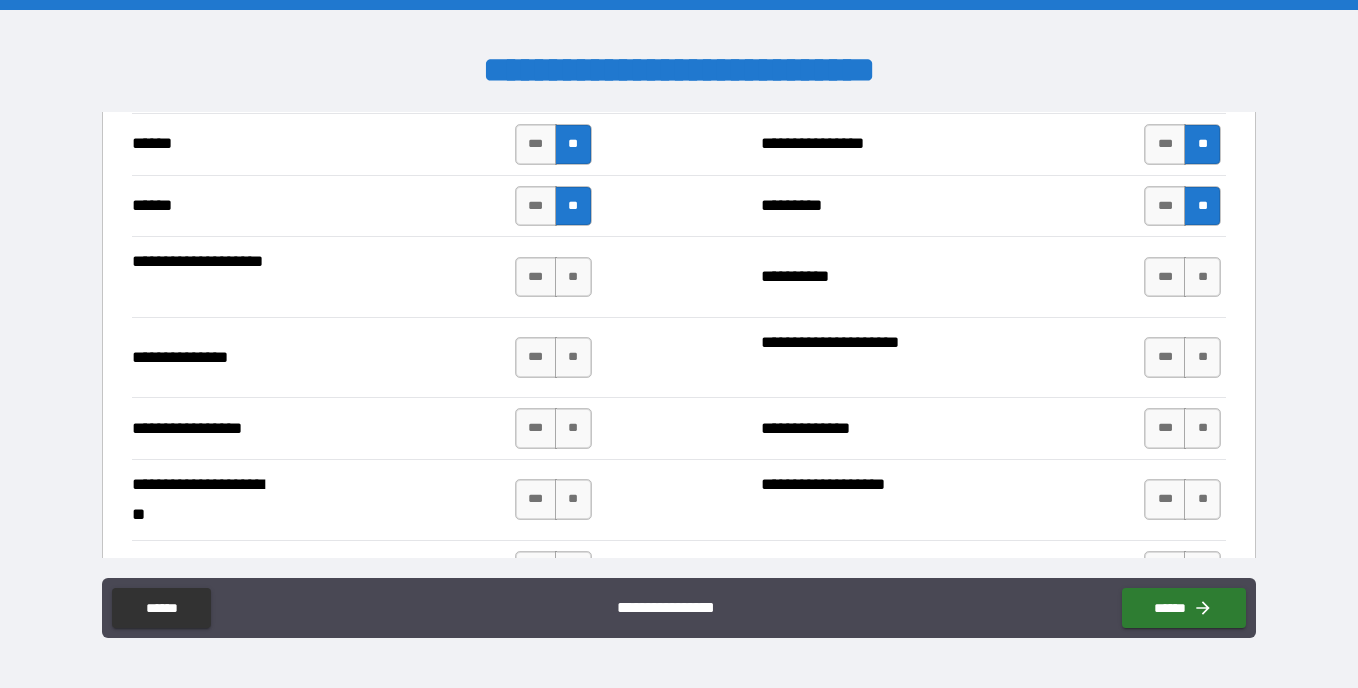 scroll, scrollTop: 2586, scrollLeft: 0, axis: vertical 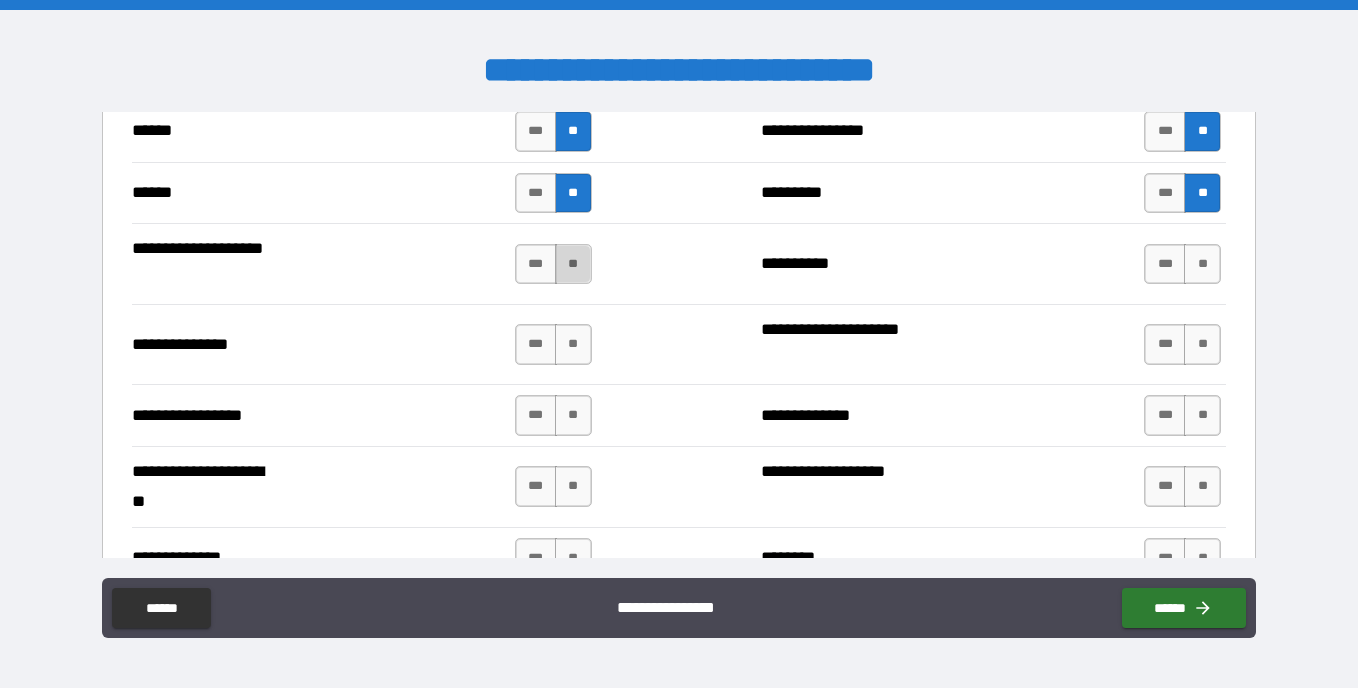 click on "**" at bounding box center [573, 264] 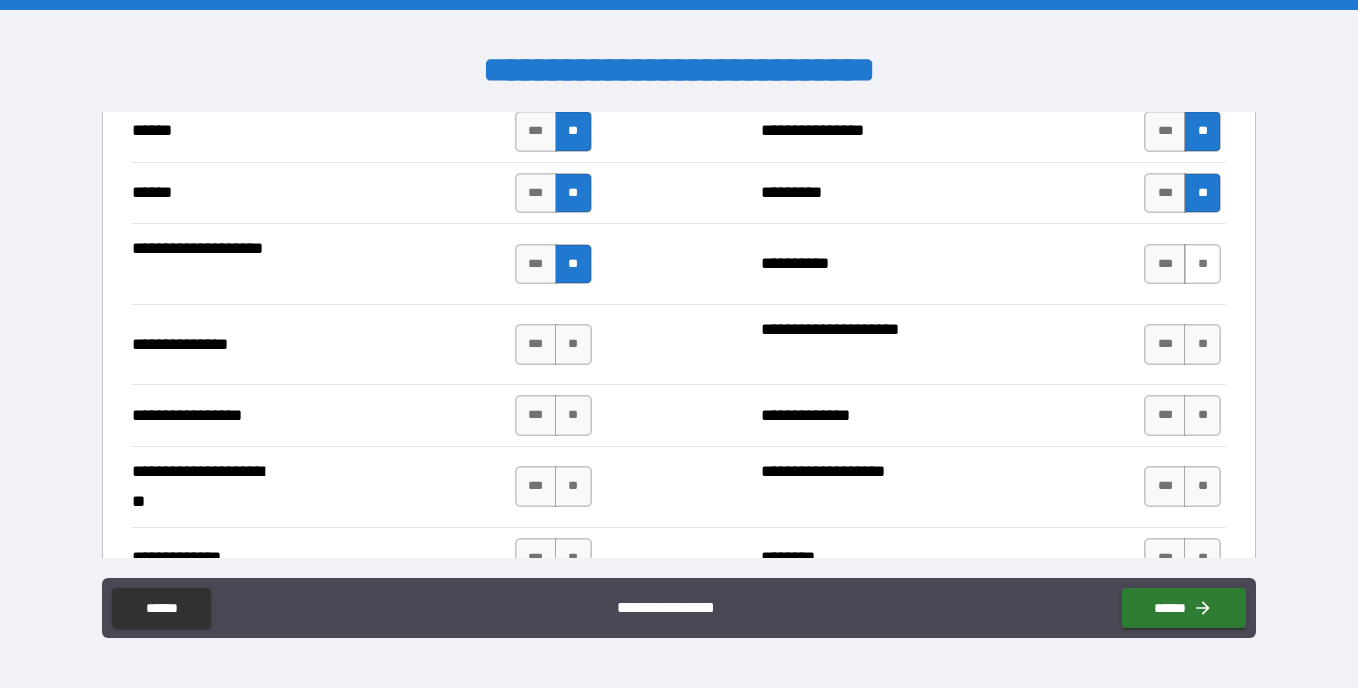 click on "**" at bounding box center [1202, 264] 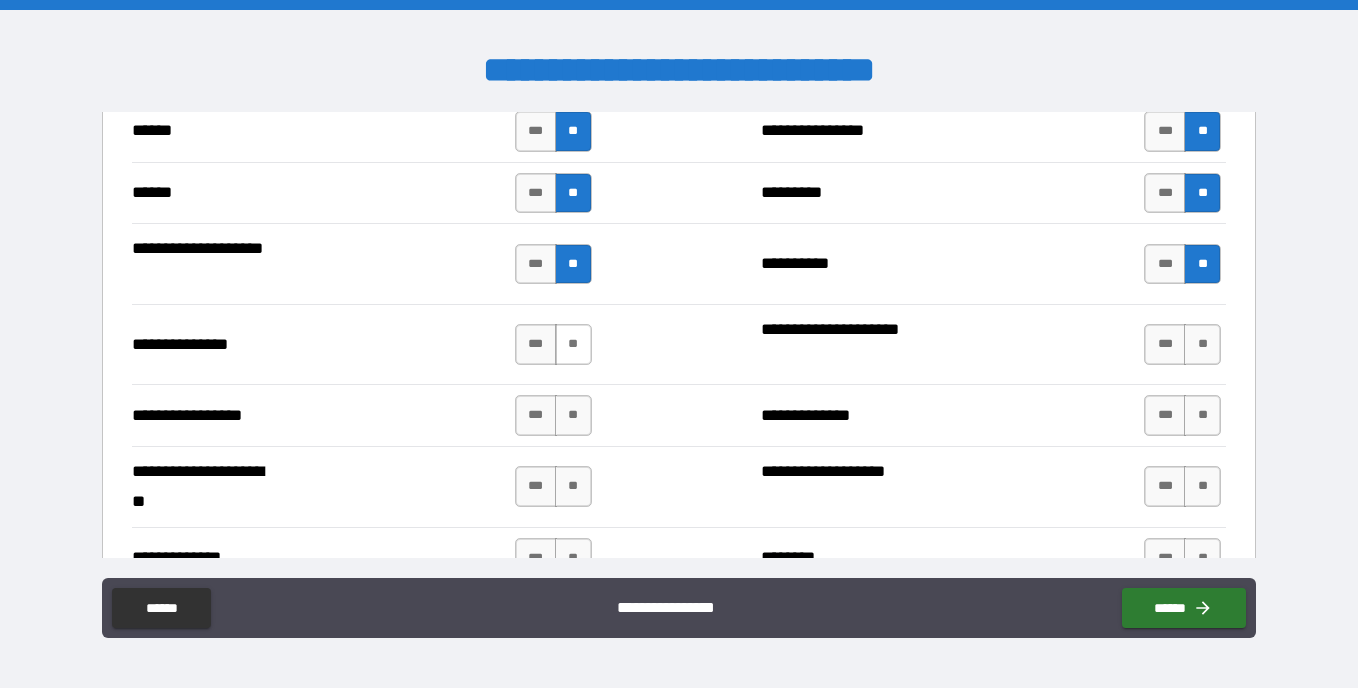 click on "**" at bounding box center (573, 344) 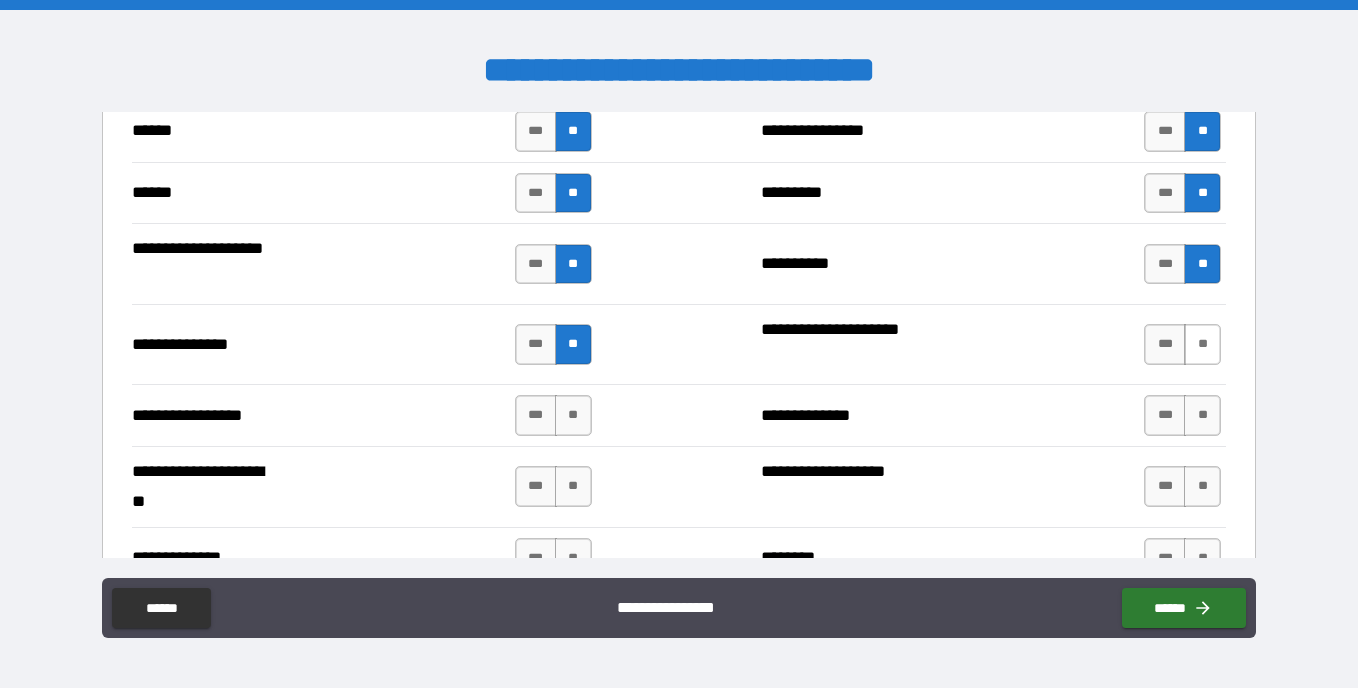 click on "**" at bounding box center (1202, 344) 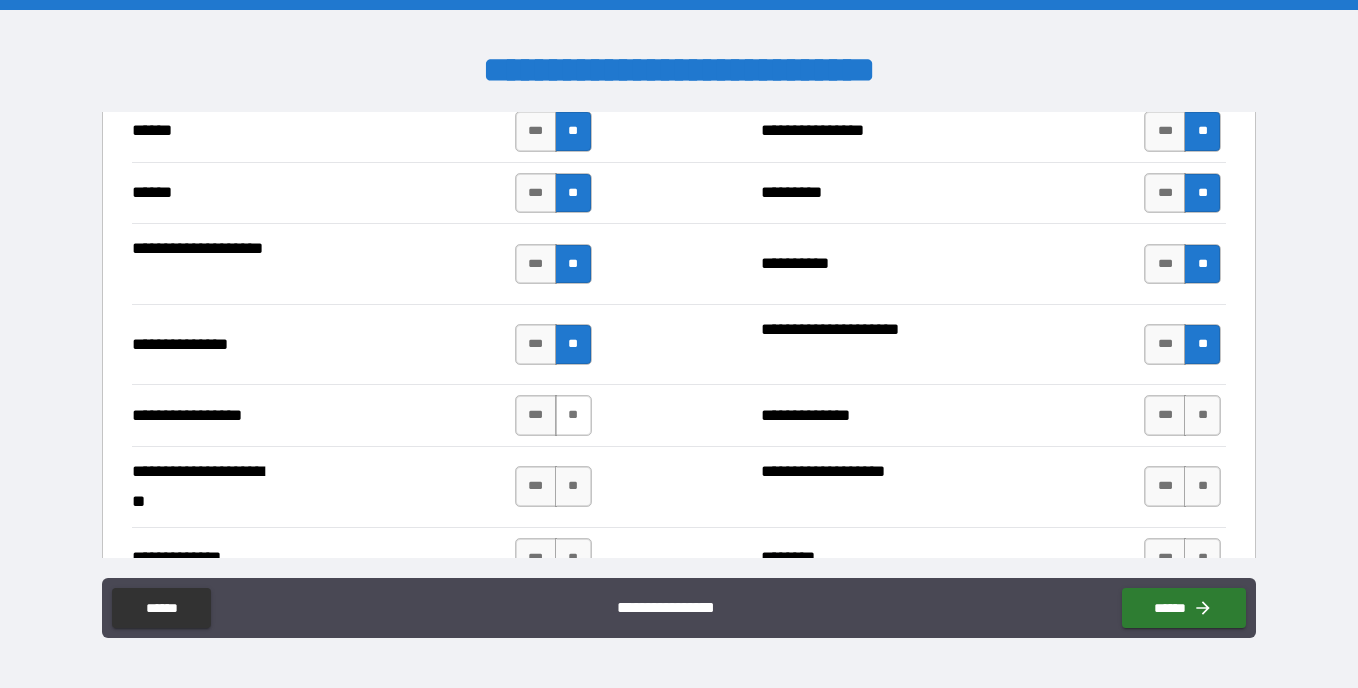 click on "**" at bounding box center [573, 415] 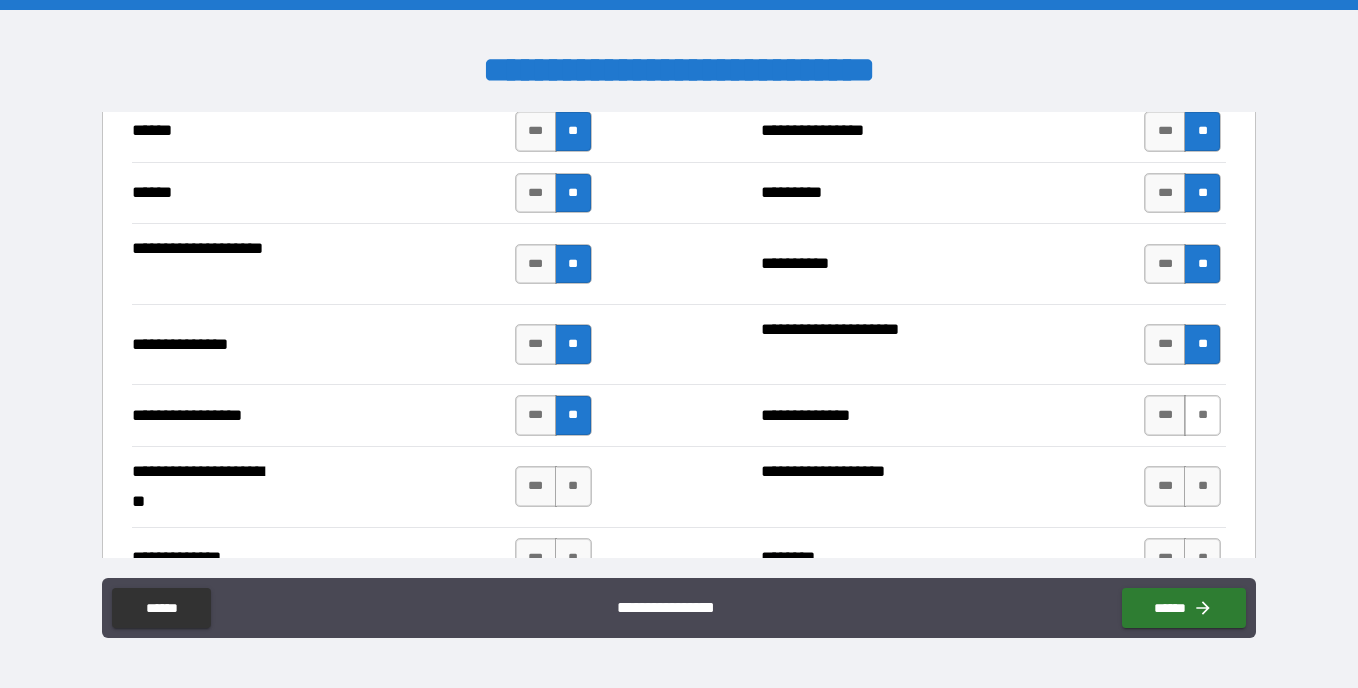 click on "**" at bounding box center [1202, 415] 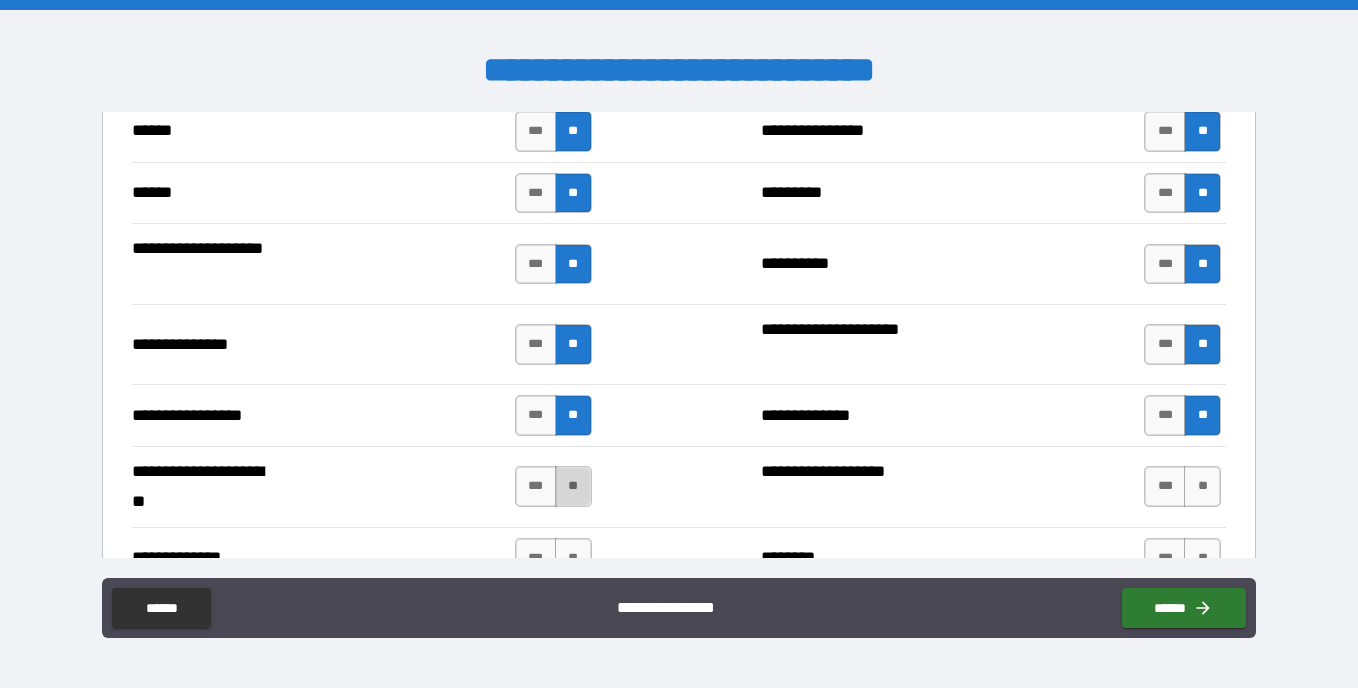 click on "**" at bounding box center [573, 486] 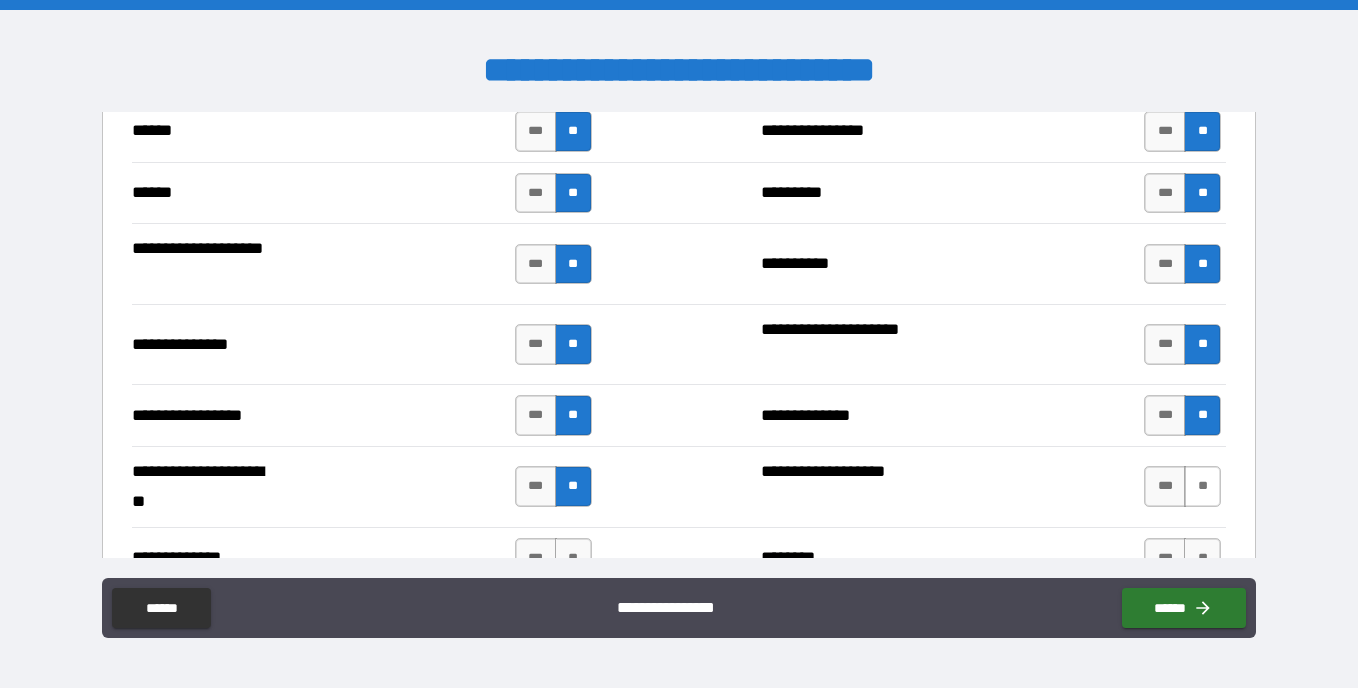 click on "**" at bounding box center (1202, 486) 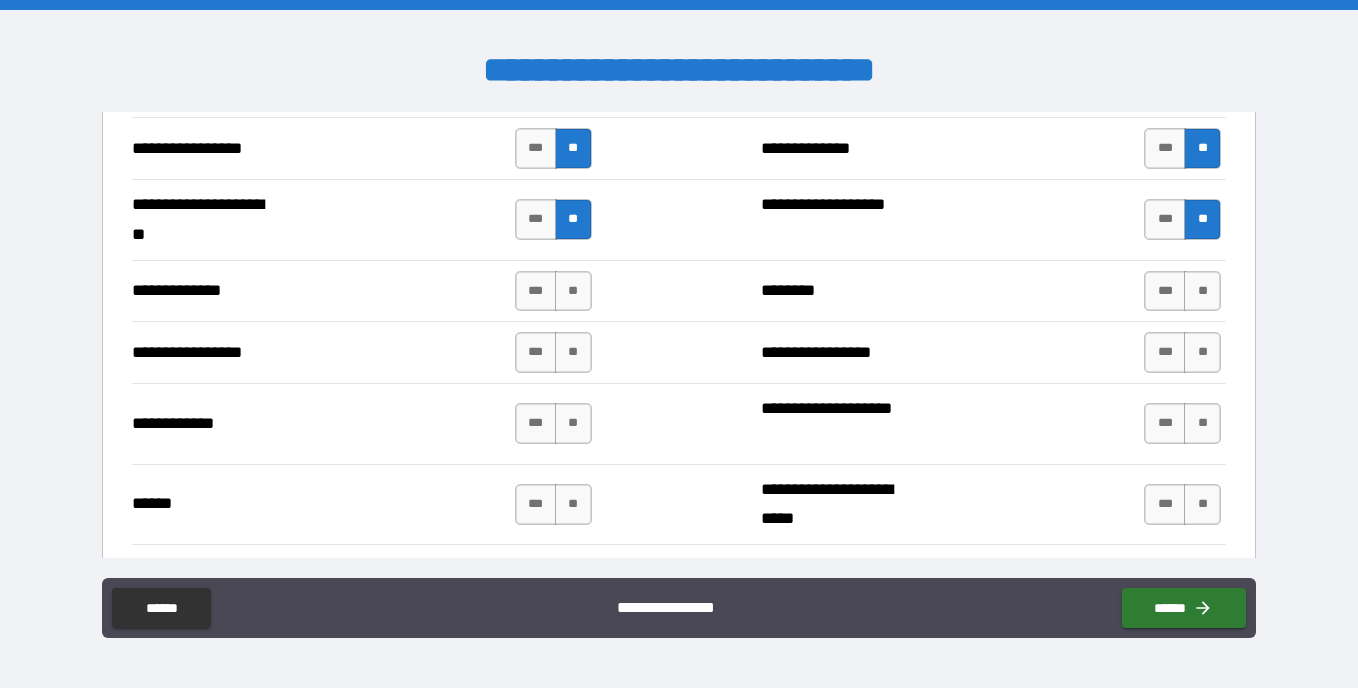 scroll, scrollTop: 2865, scrollLeft: 0, axis: vertical 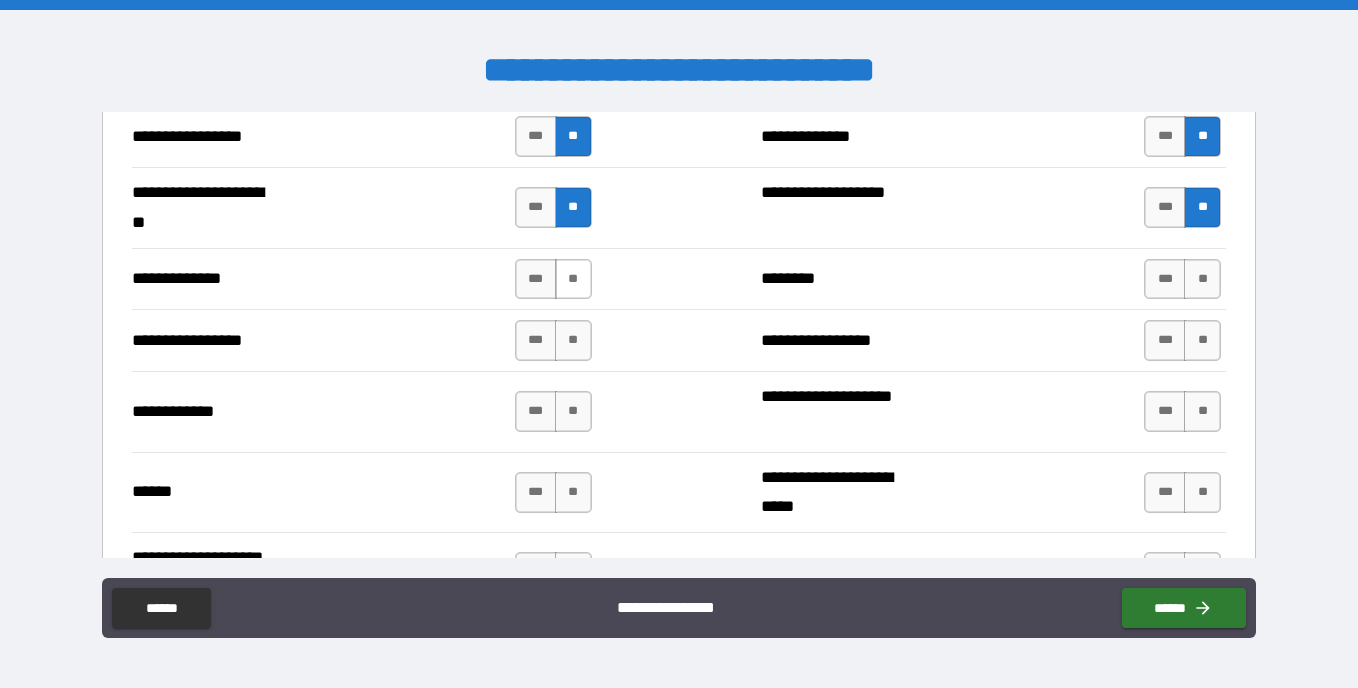 click on "**" at bounding box center (573, 279) 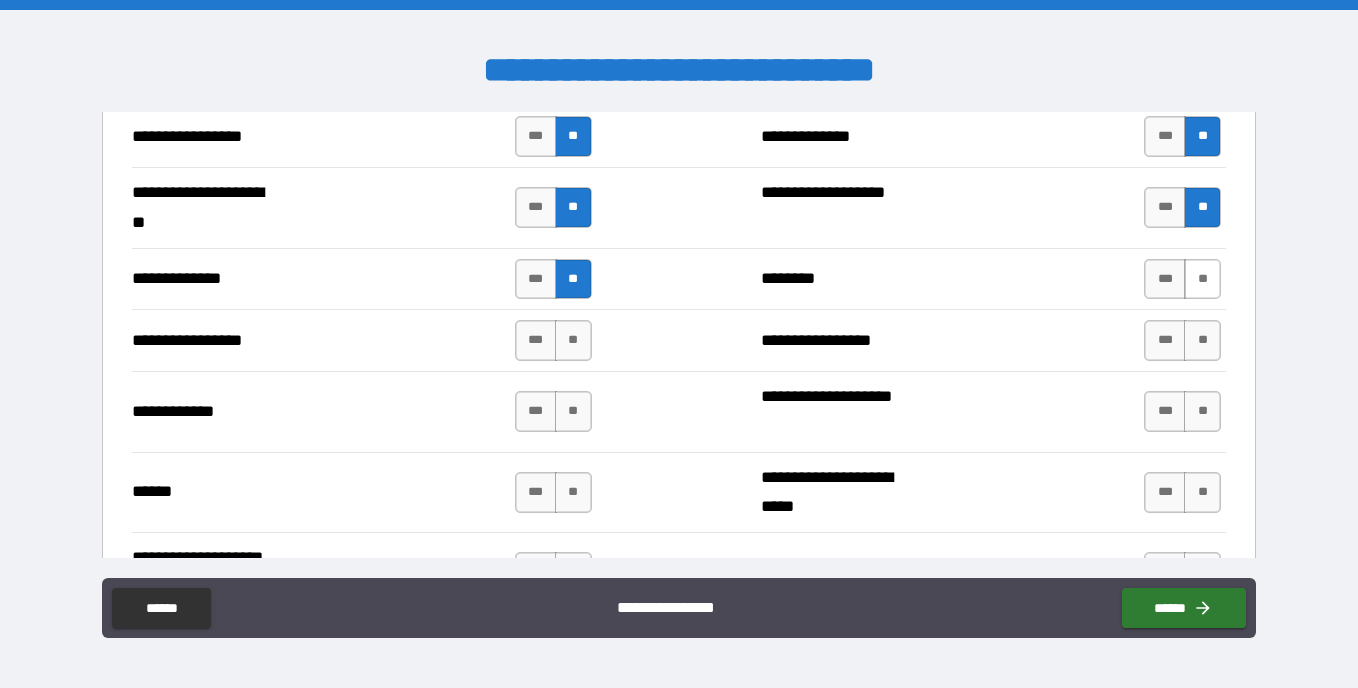 click on "**" at bounding box center [1202, 279] 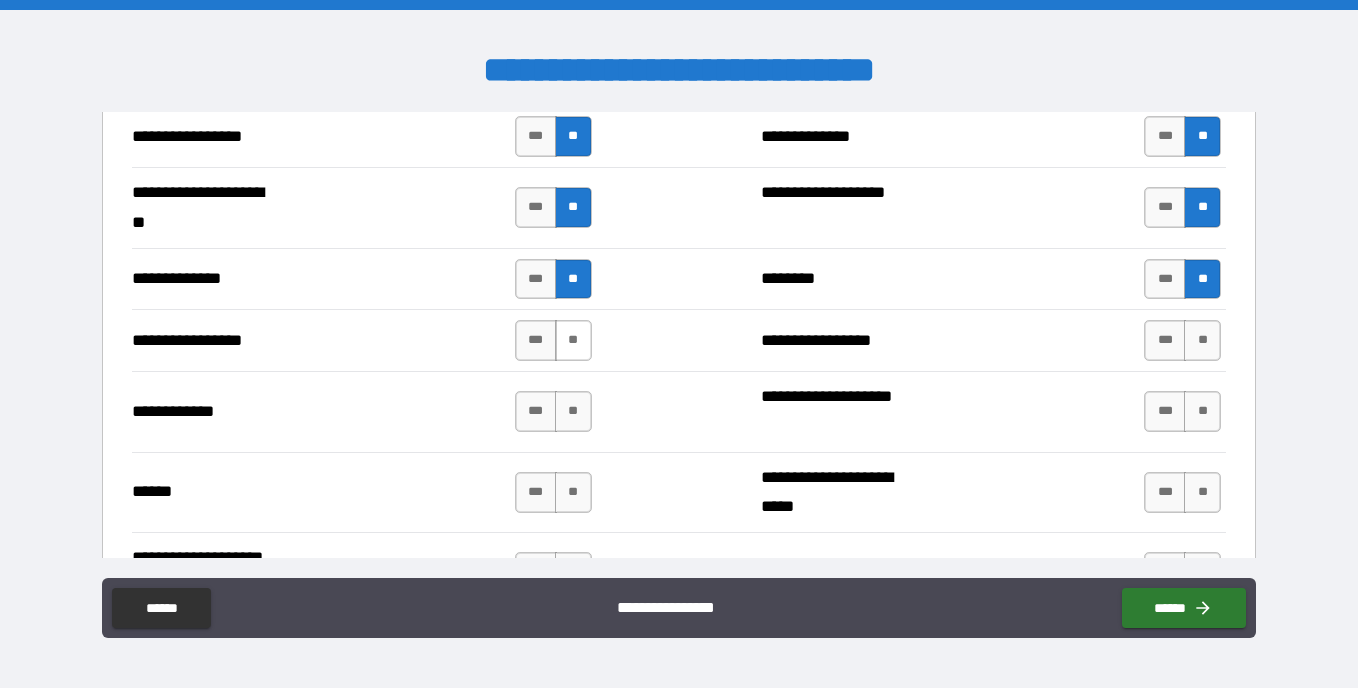 click on "**" at bounding box center [573, 340] 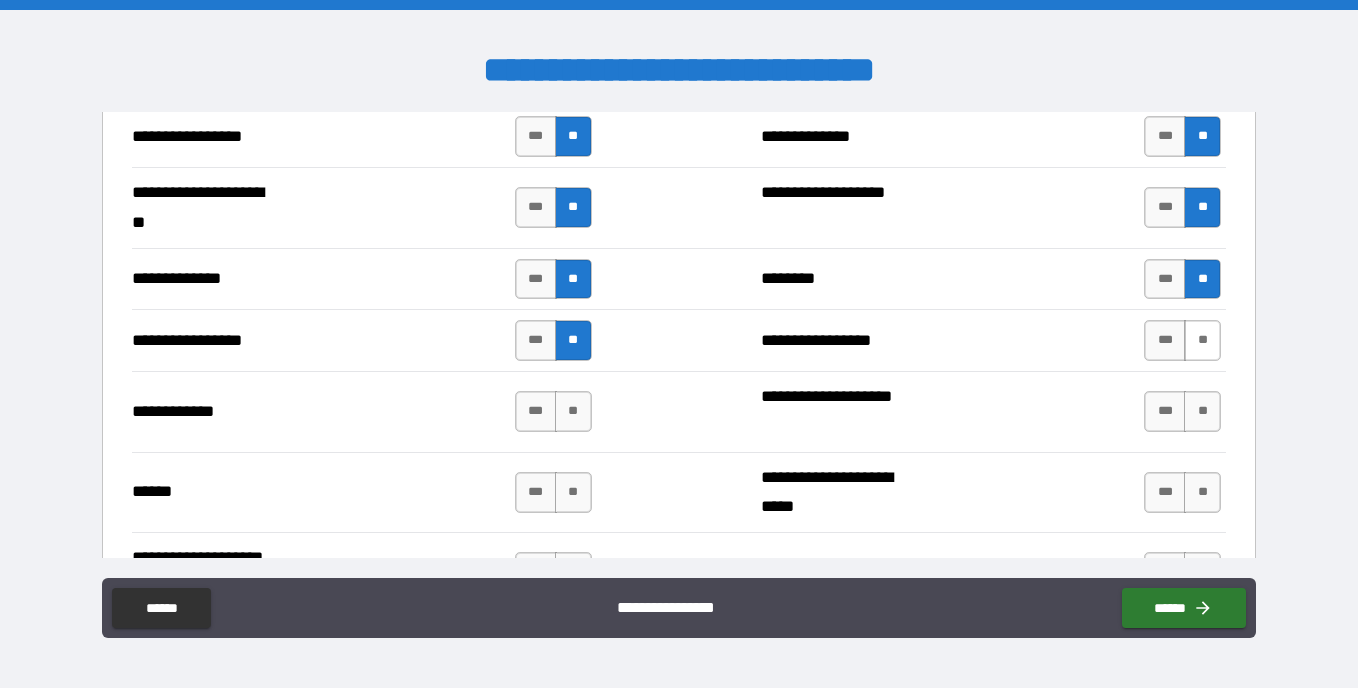 click on "**" at bounding box center [1202, 340] 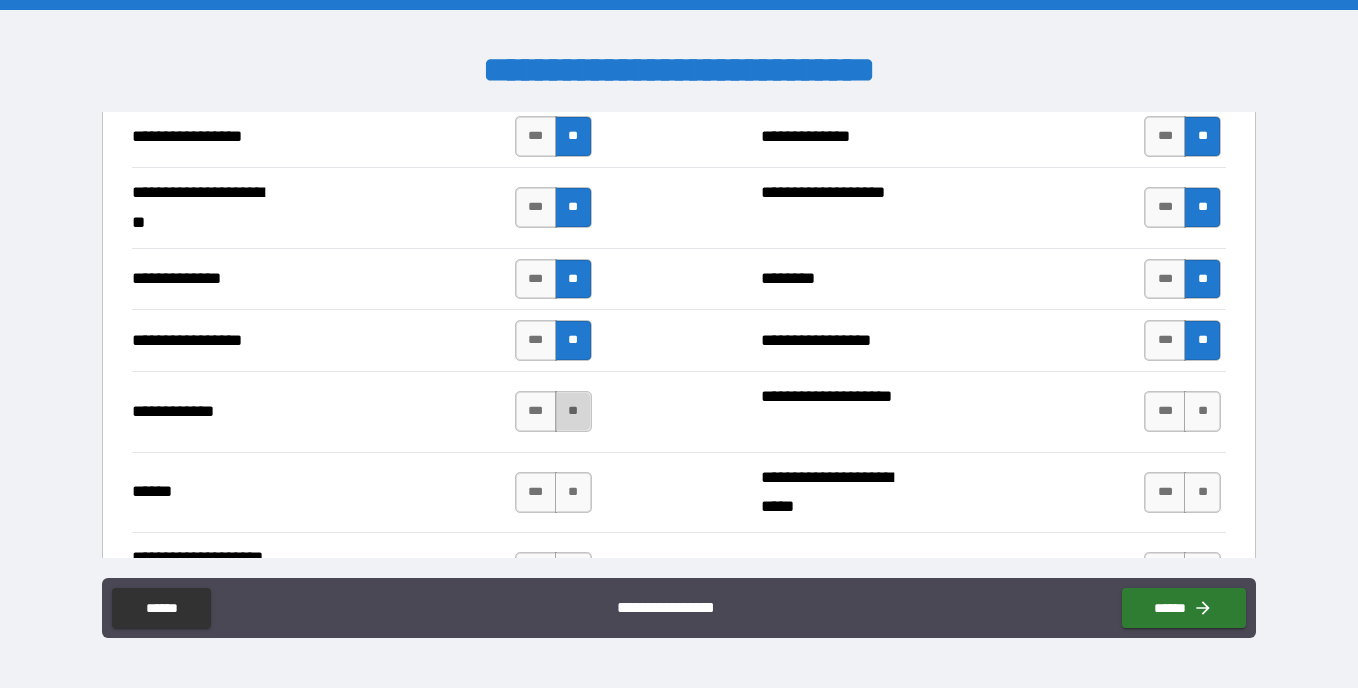 click on "**" at bounding box center [573, 411] 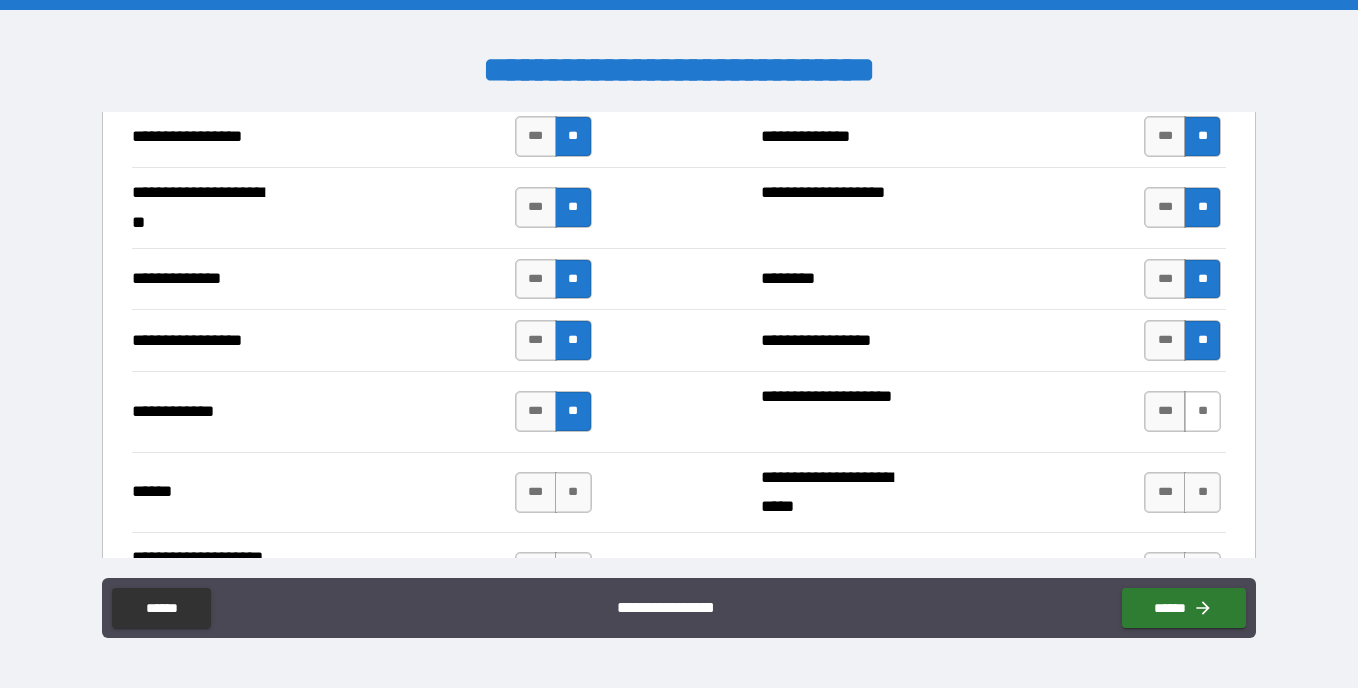 click on "**" at bounding box center [1202, 411] 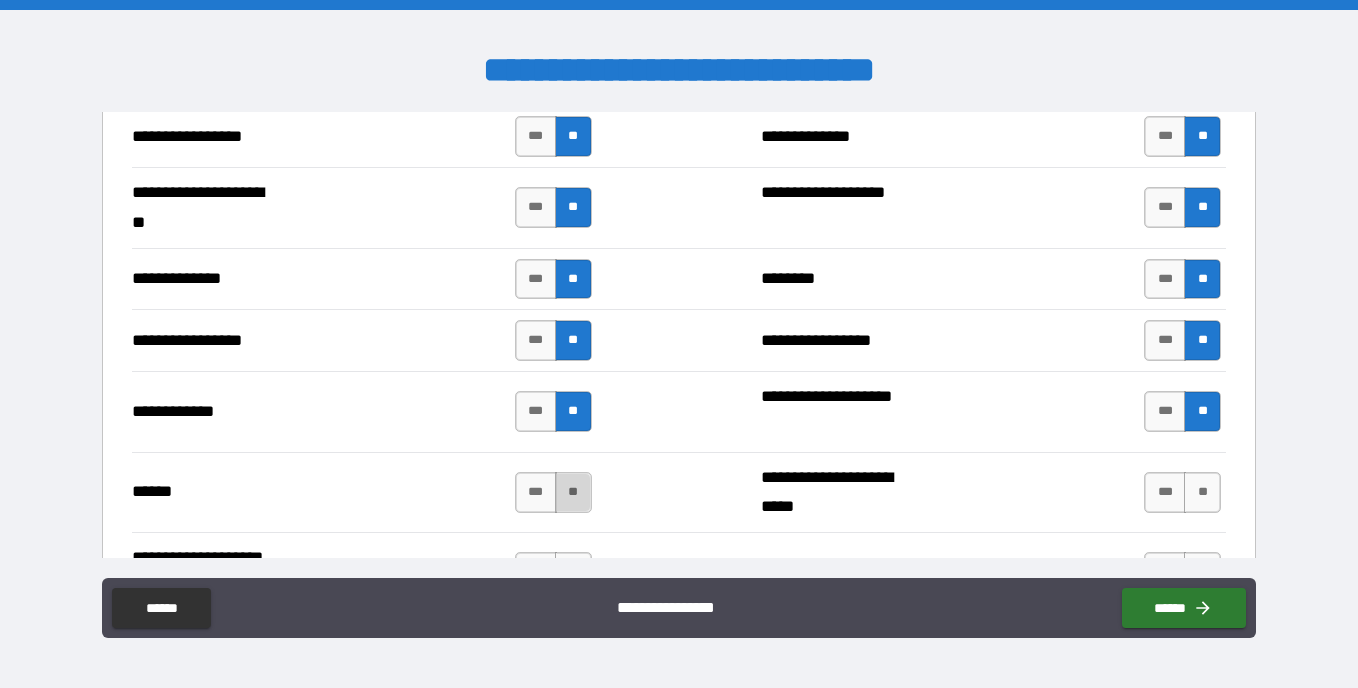 click on "**" at bounding box center (573, 492) 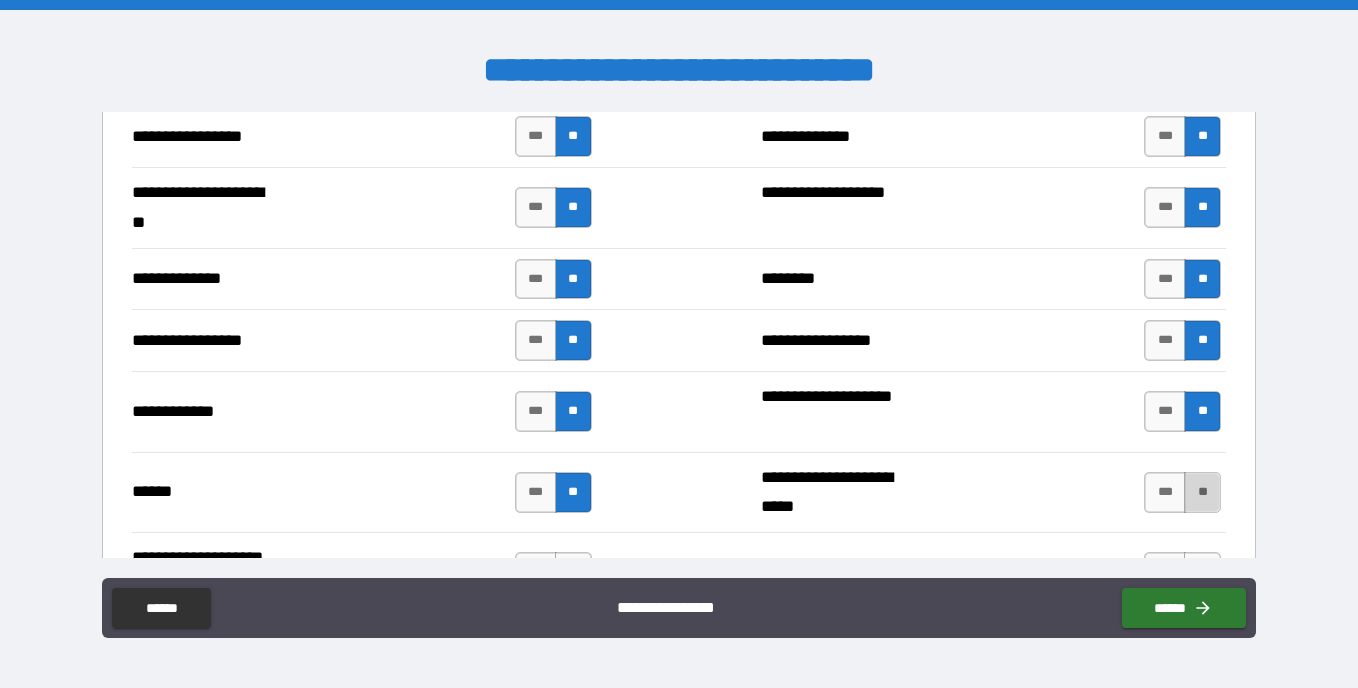 click on "**" at bounding box center [1202, 492] 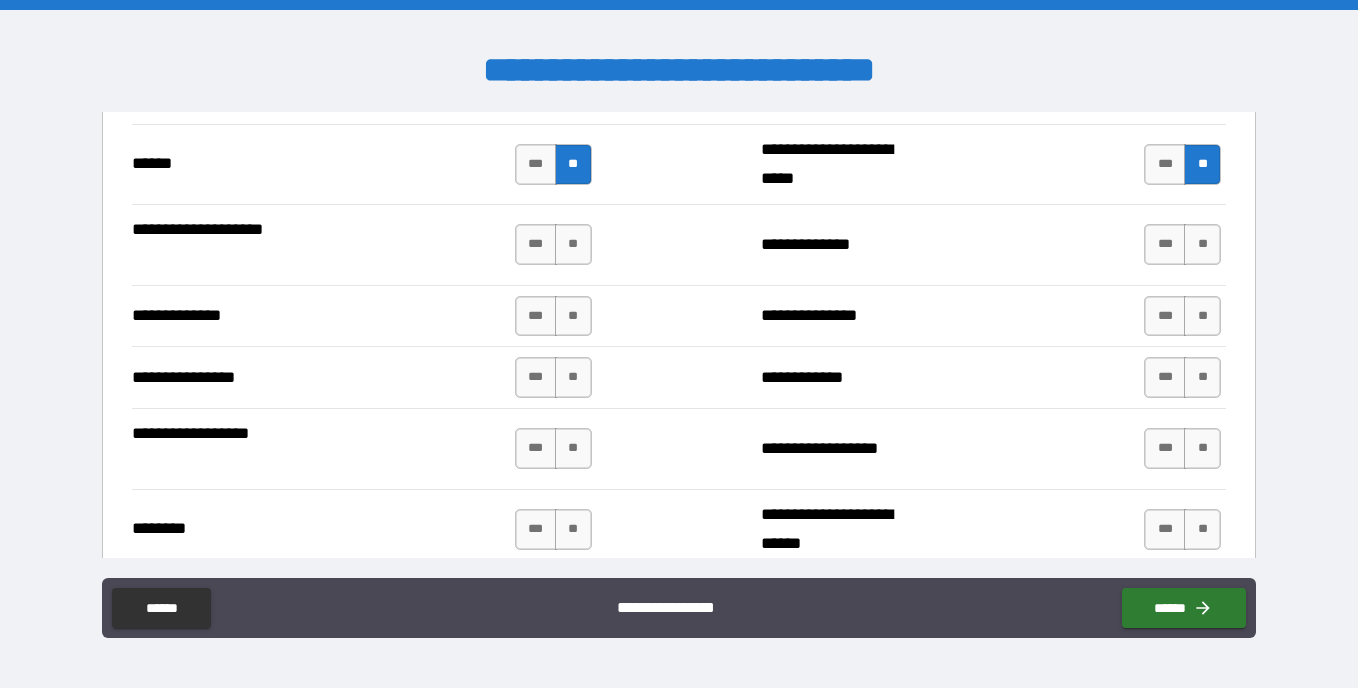 scroll, scrollTop: 3205, scrollLeft: 0, axis: vertical 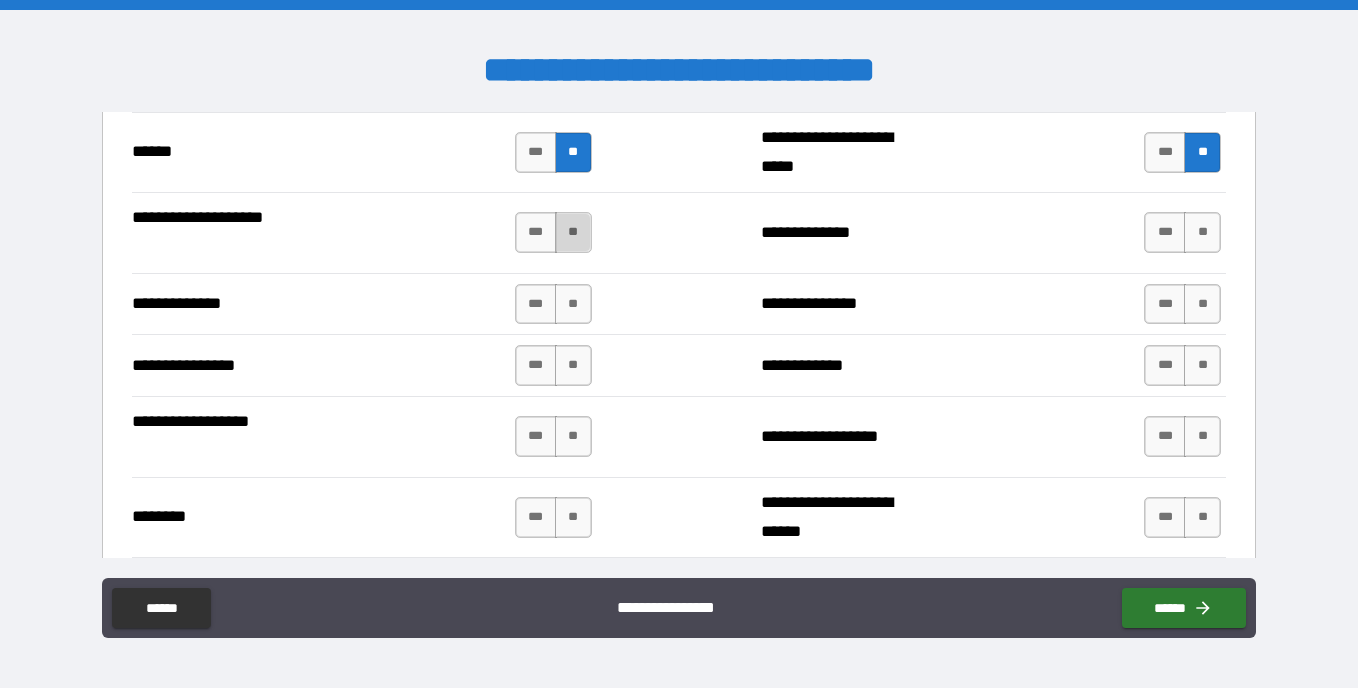 click on "**" at bounding box center (573, 232) 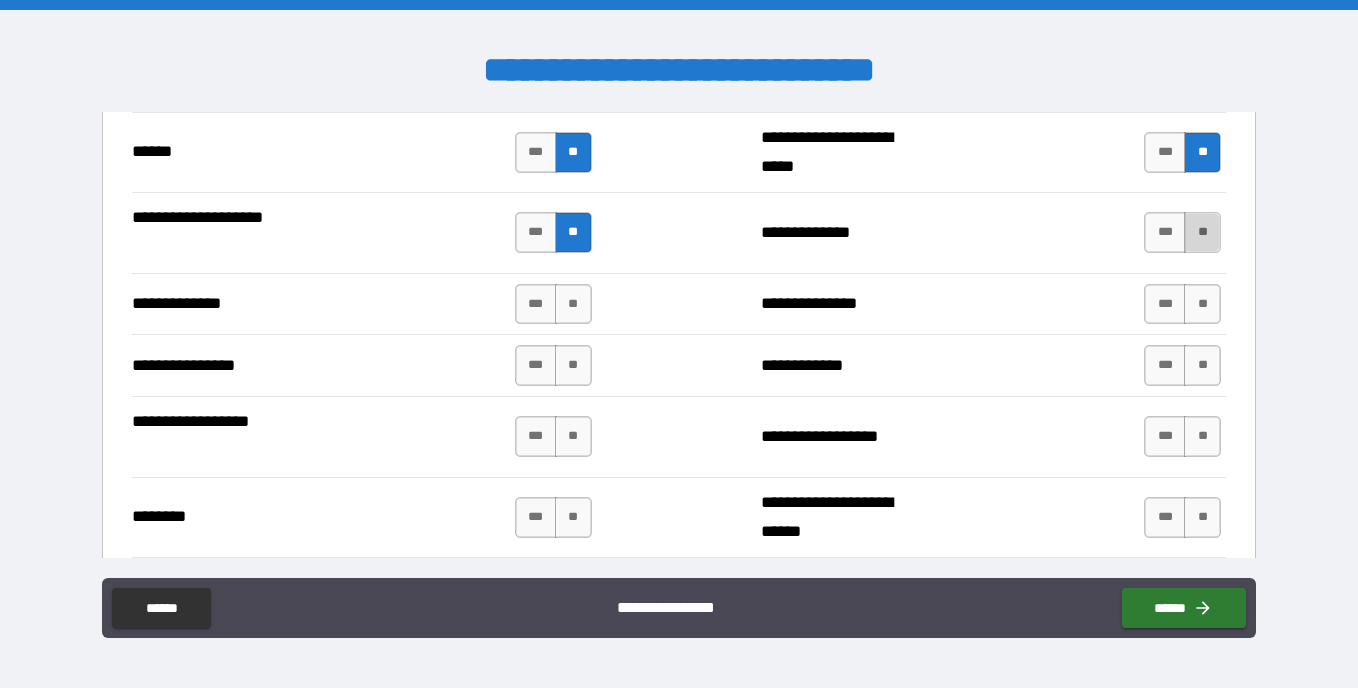 click on "**" at bounding box center [1202, 232] 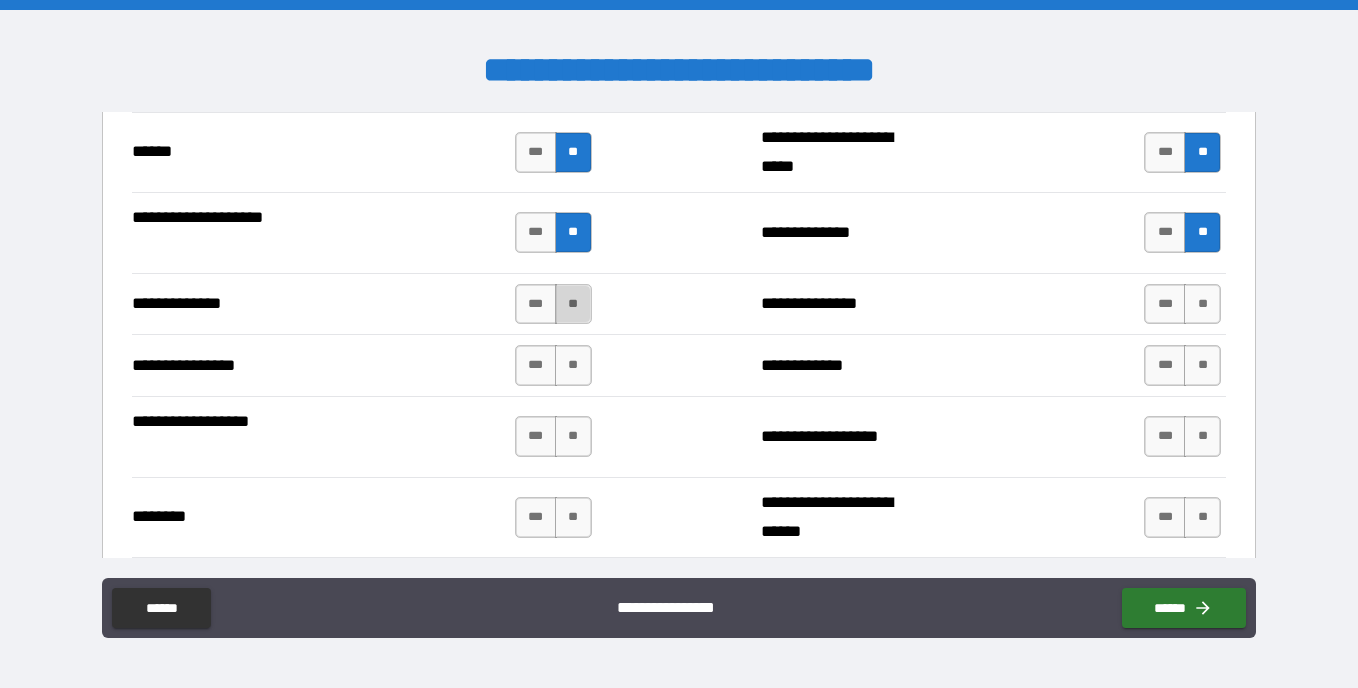 click on "**" at bounding box center [573, 304] 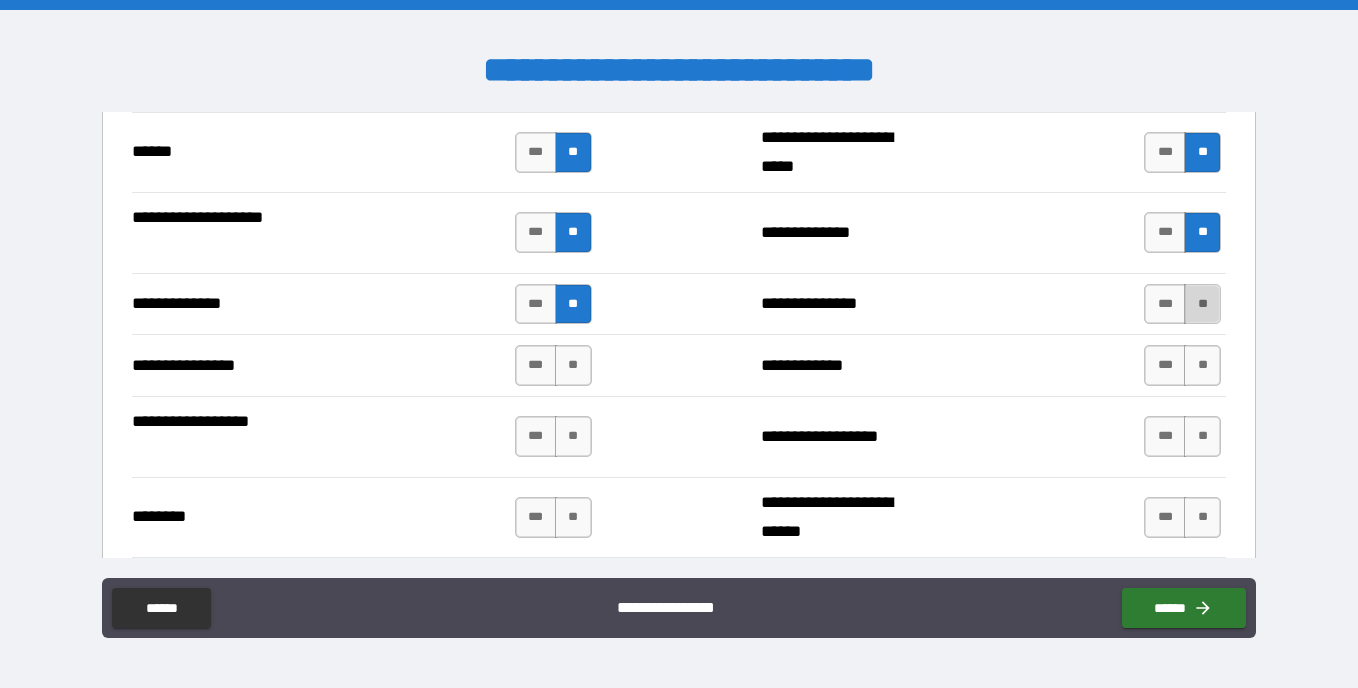 click on "**" at bounding box center [1202, 304] 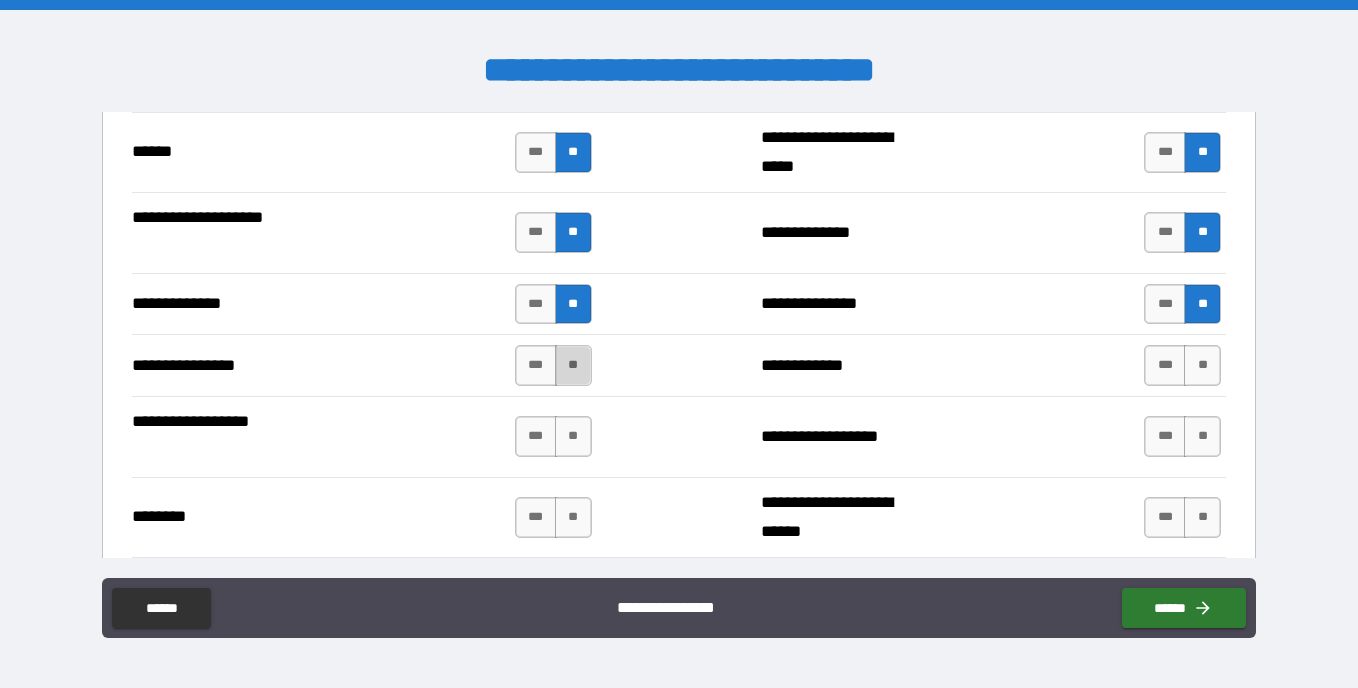 click on "**" at bounding box center [573, 365] 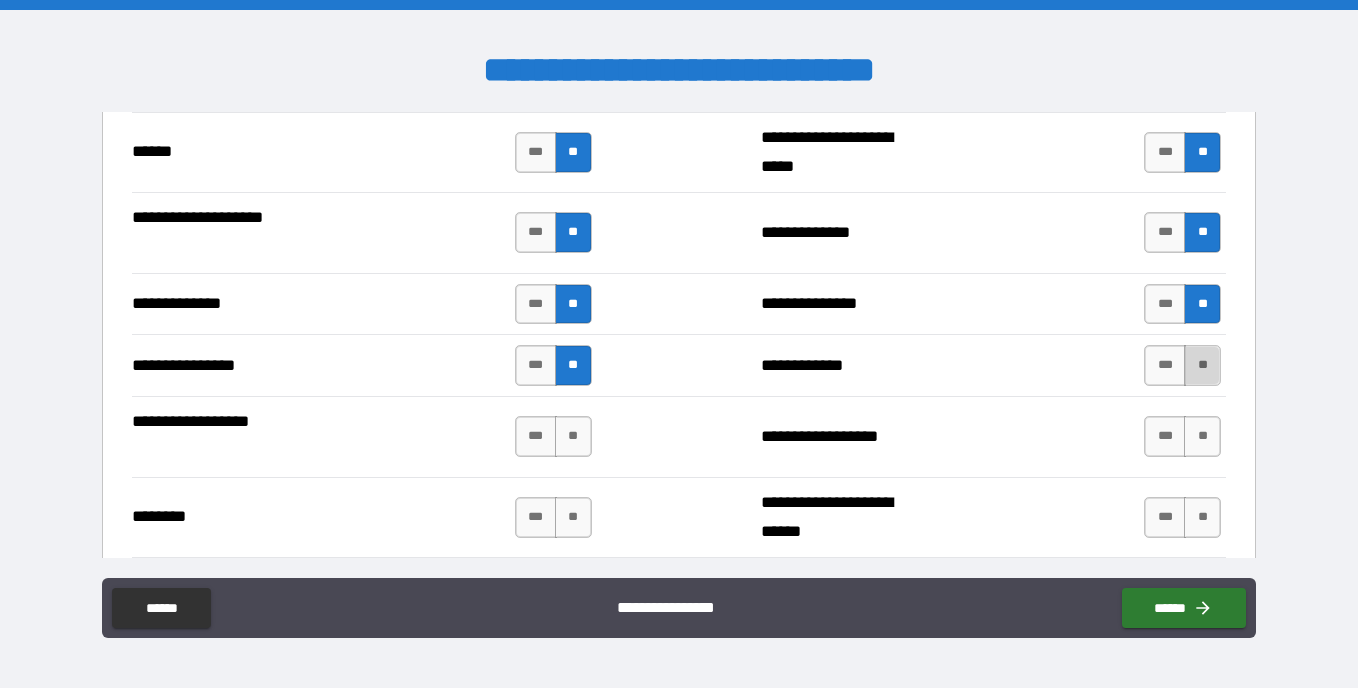 click on "**" at bounding box center (1202, 365) 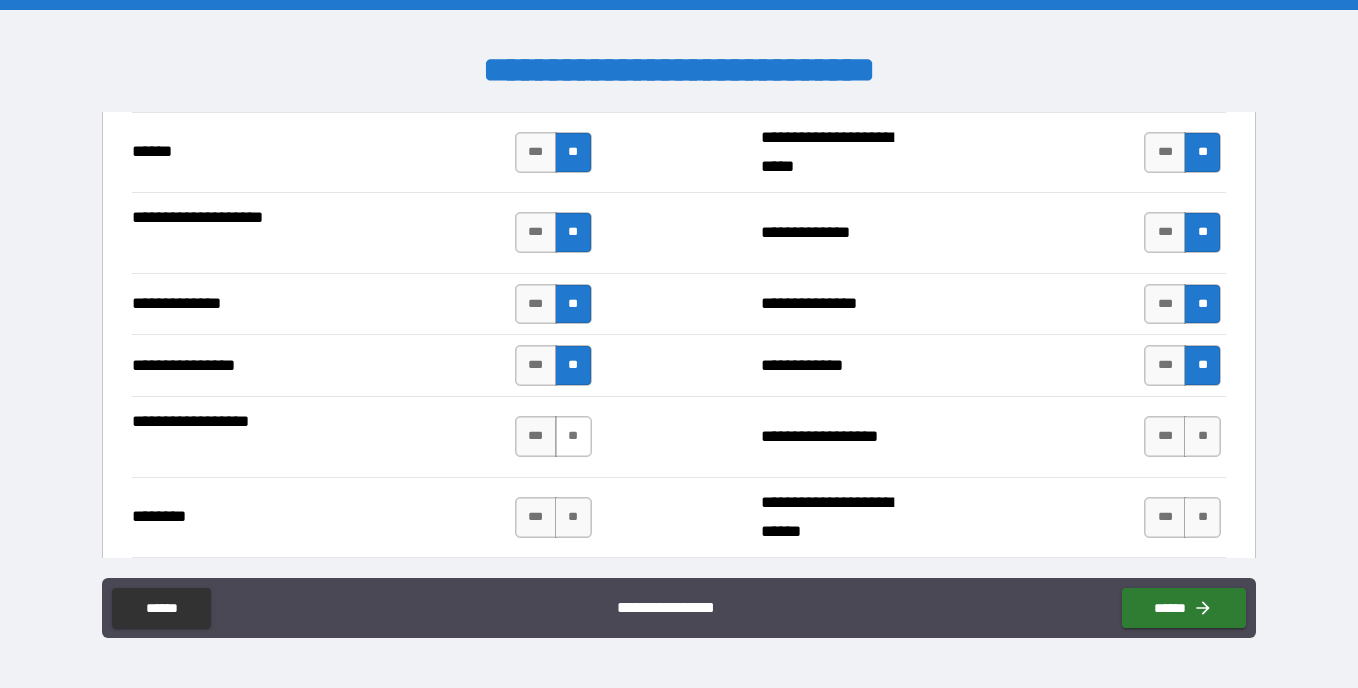click on "**" at bounding box center [573, 436] 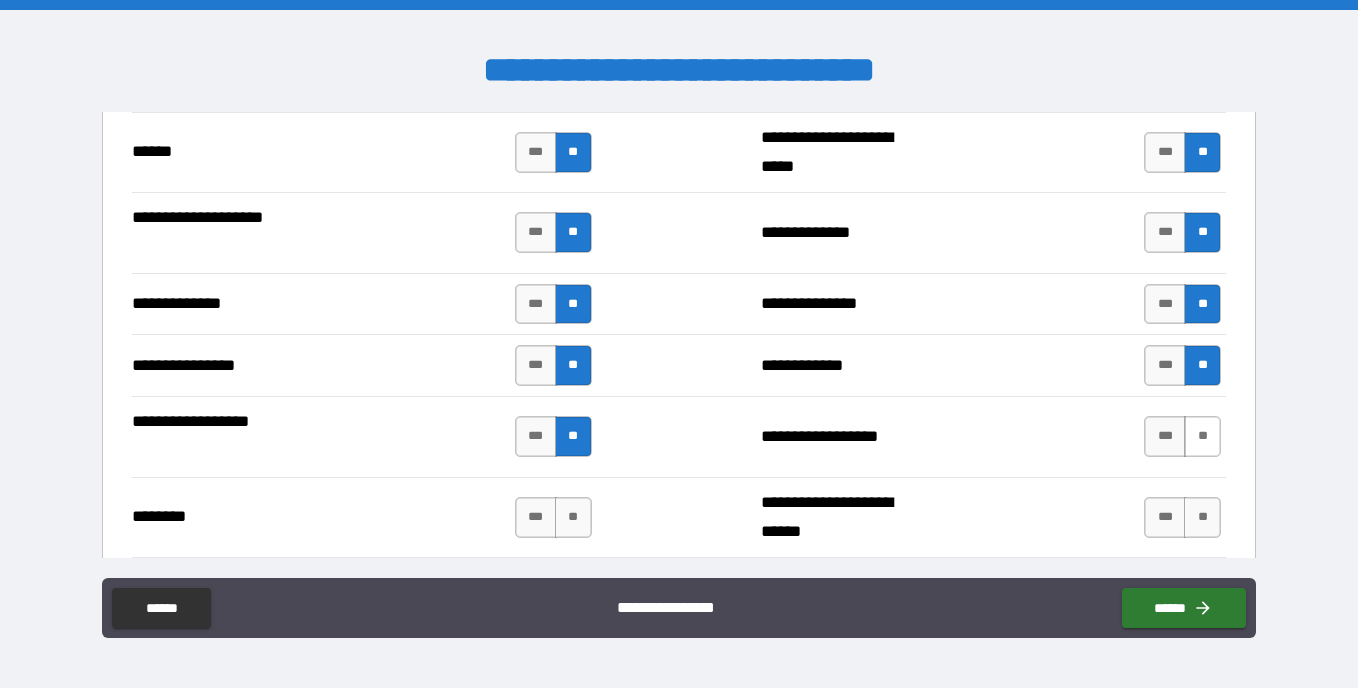 click on "**" at bounding box center (1202, 436) 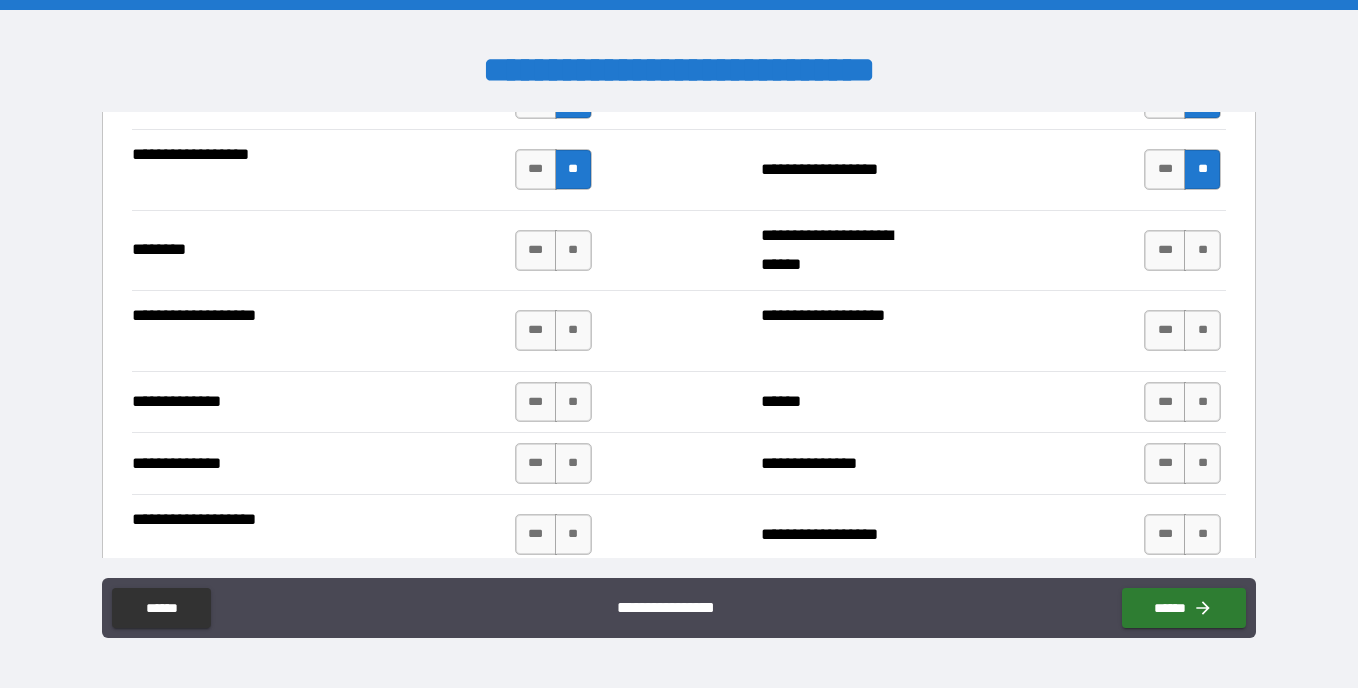 scroll, scrollTop: 3484, scrollLeft: 0, axis: vertical 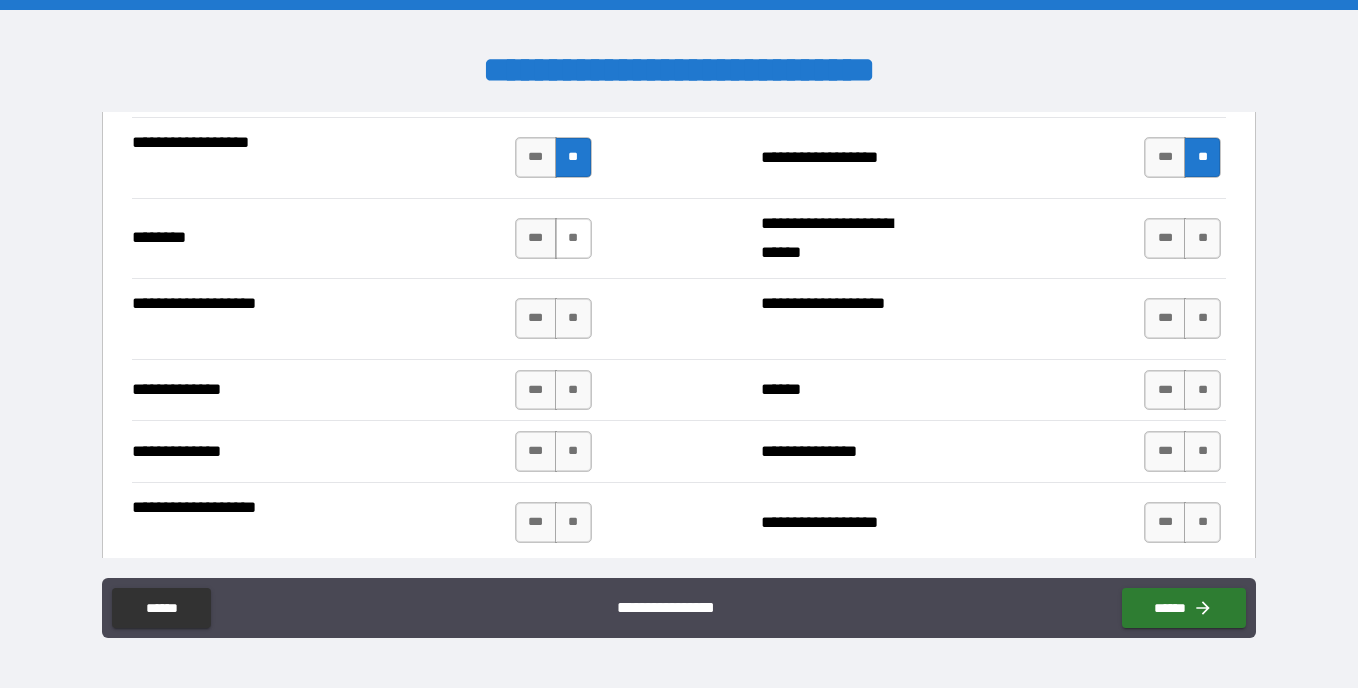 click on "**" at bounding box center (573, 238) 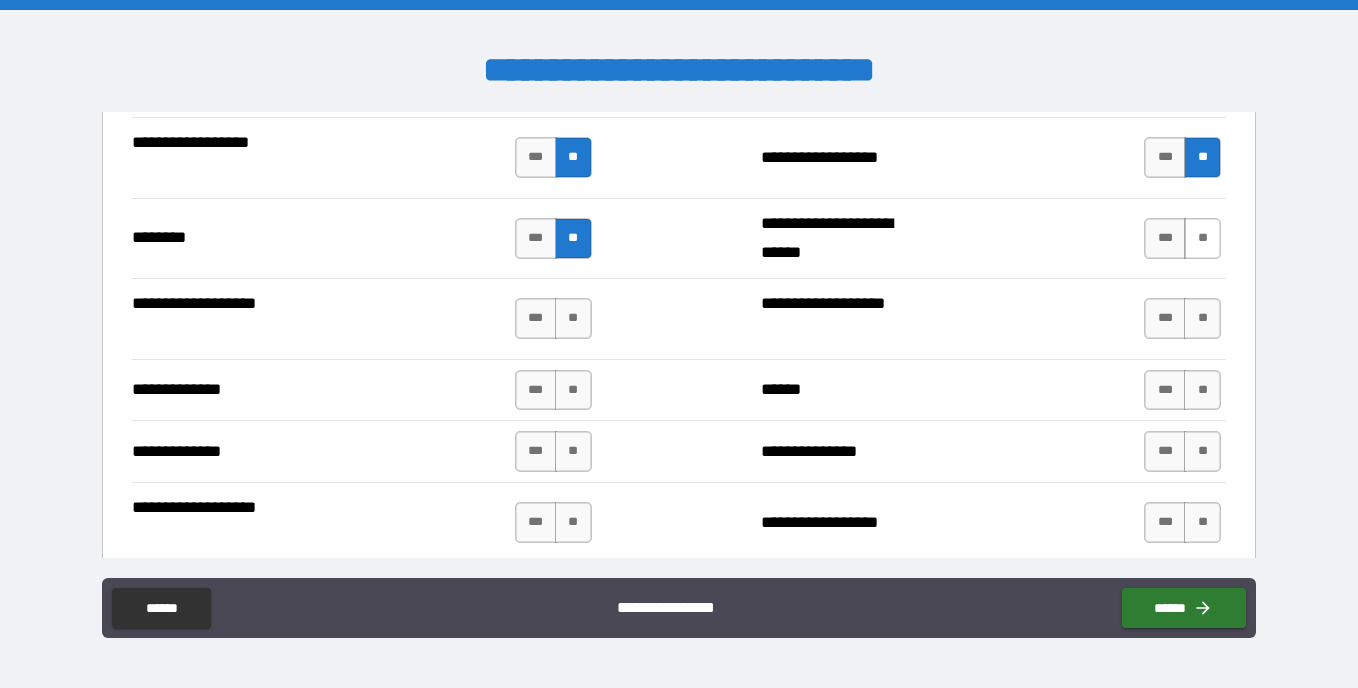 click on "**" at bounding box center [1202, 238] 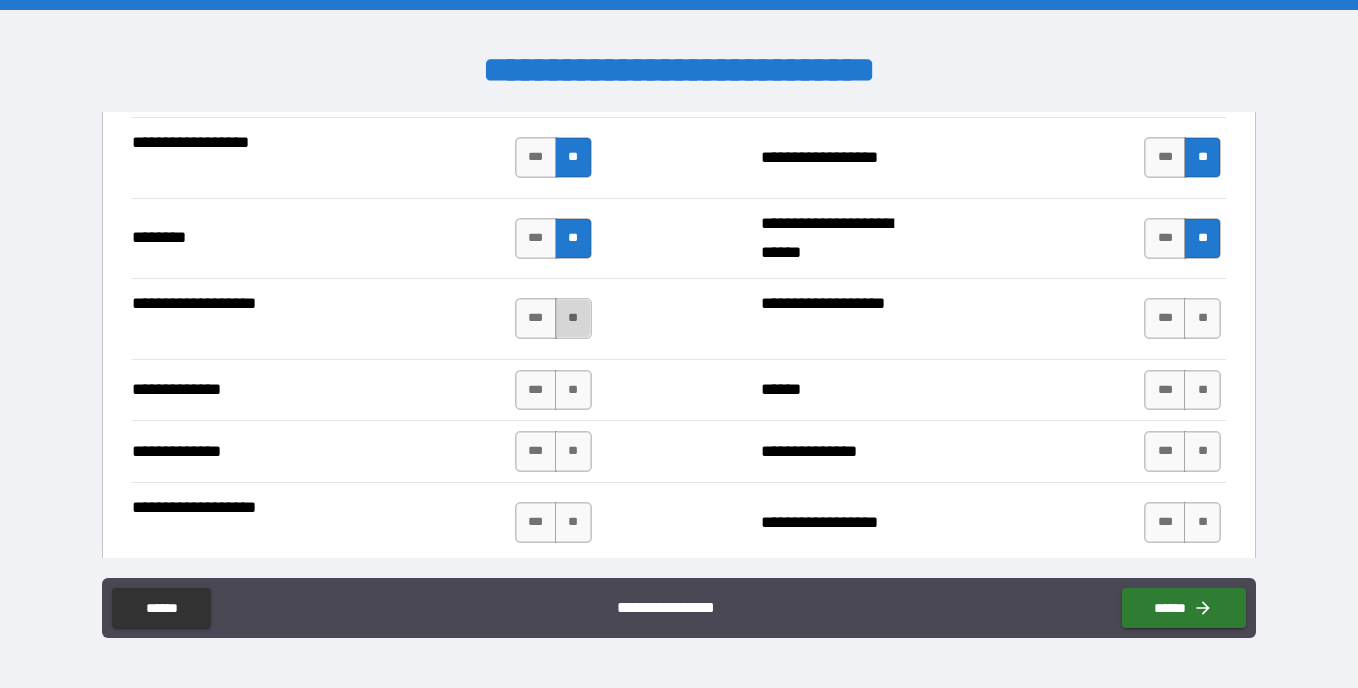 click on "**" at bounding box center (573, 318) 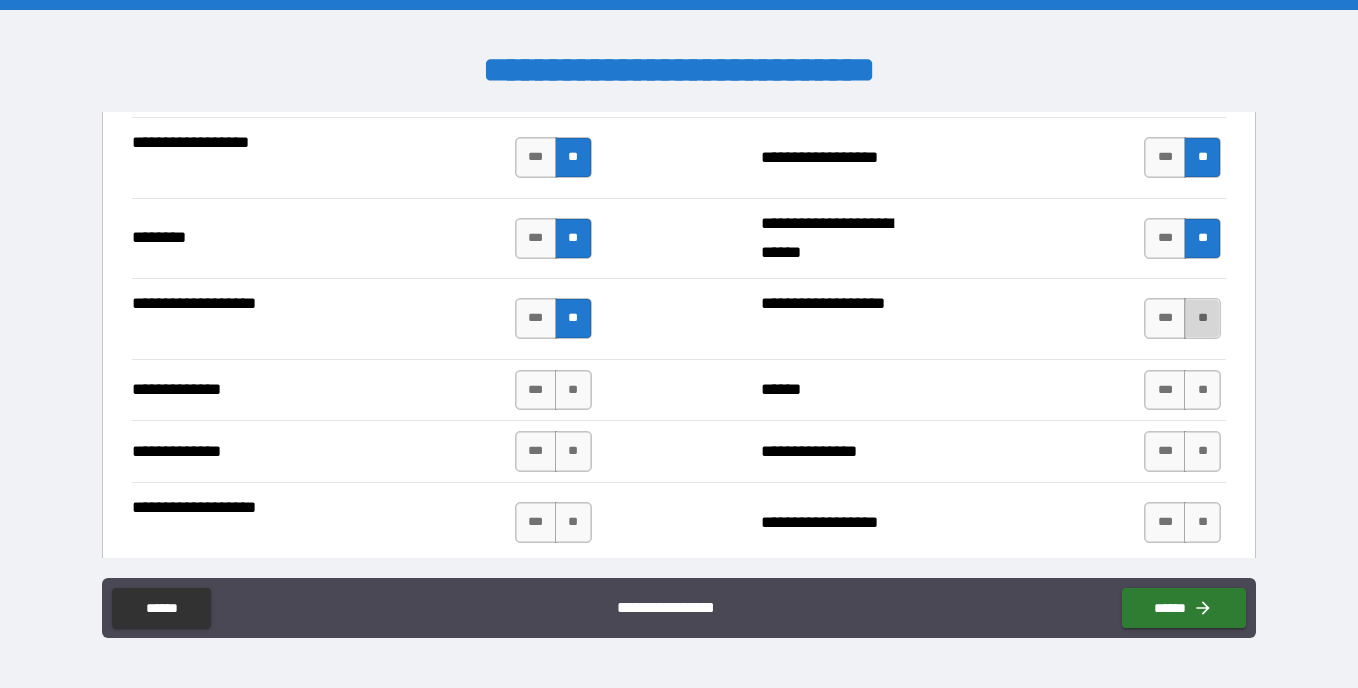 click on "**" at bounding box center (1202, 318) 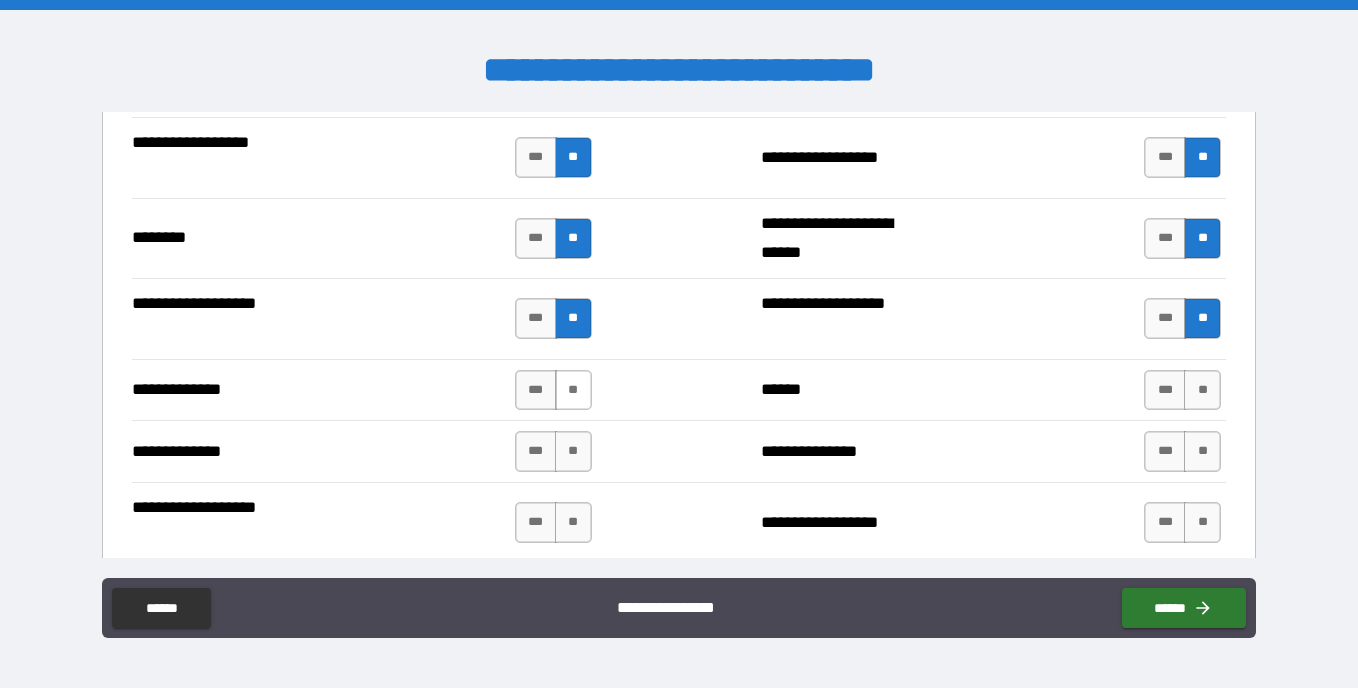 click on "**" at bounding box center [573, 390] 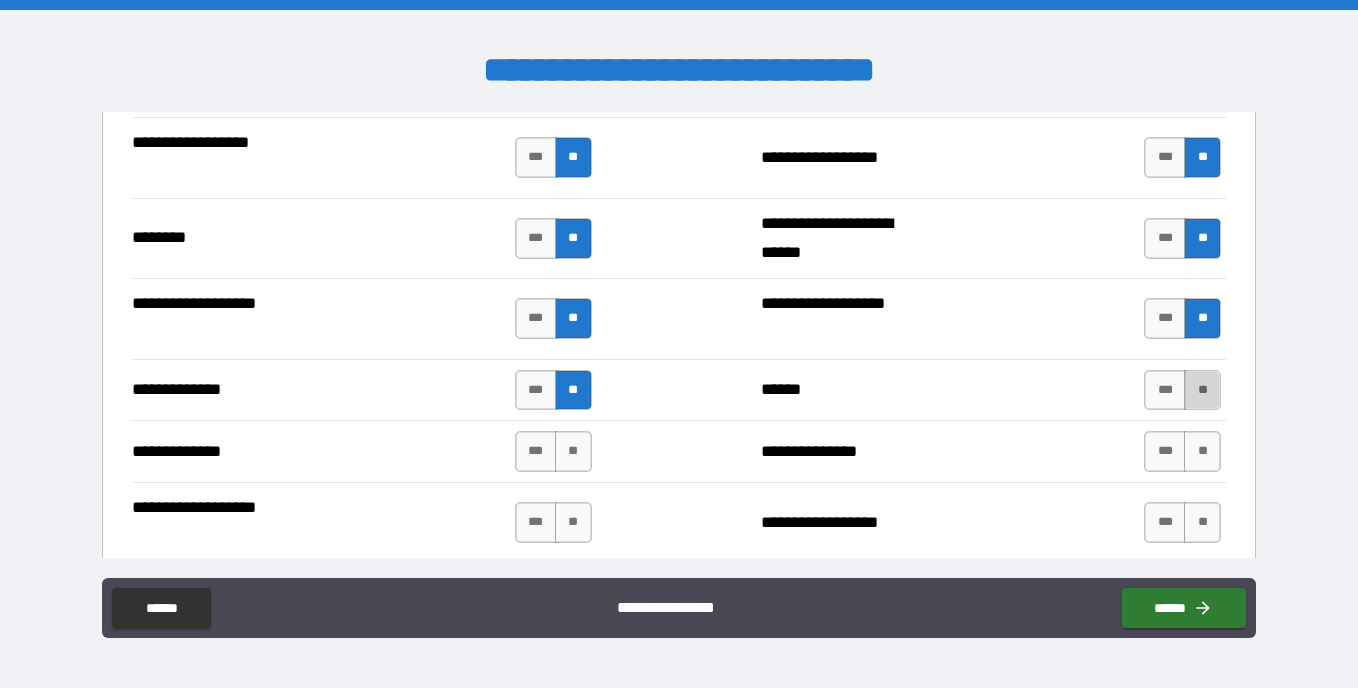 click on "**" at bounding box center [1202, 390] 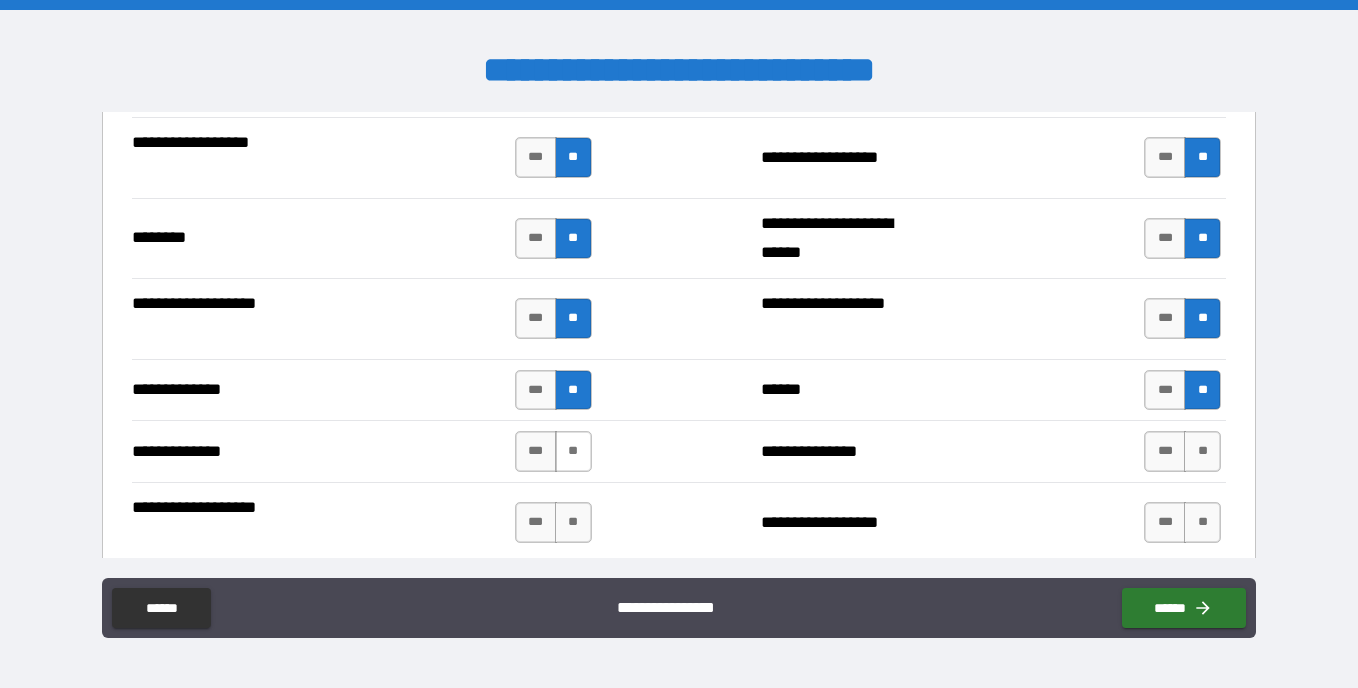 click on "**" at bounding box center [573, 451] 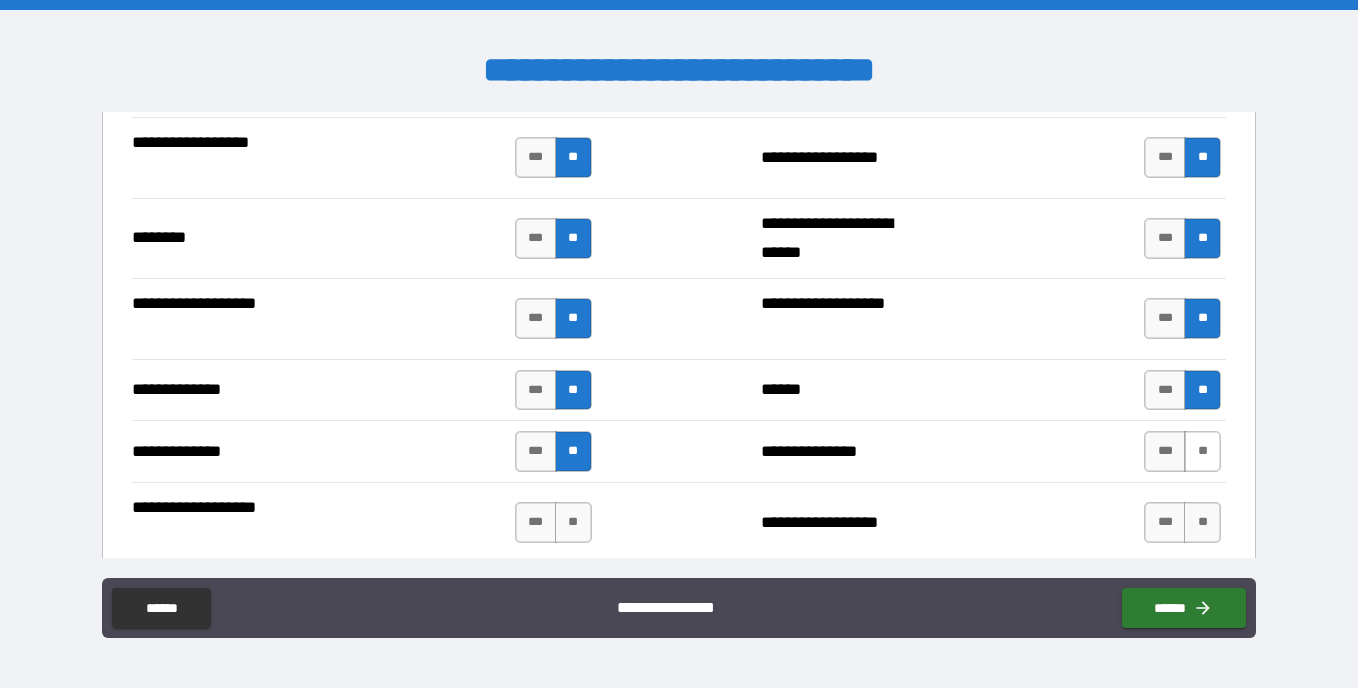 click on "**" at bounding box center (1202, 451) 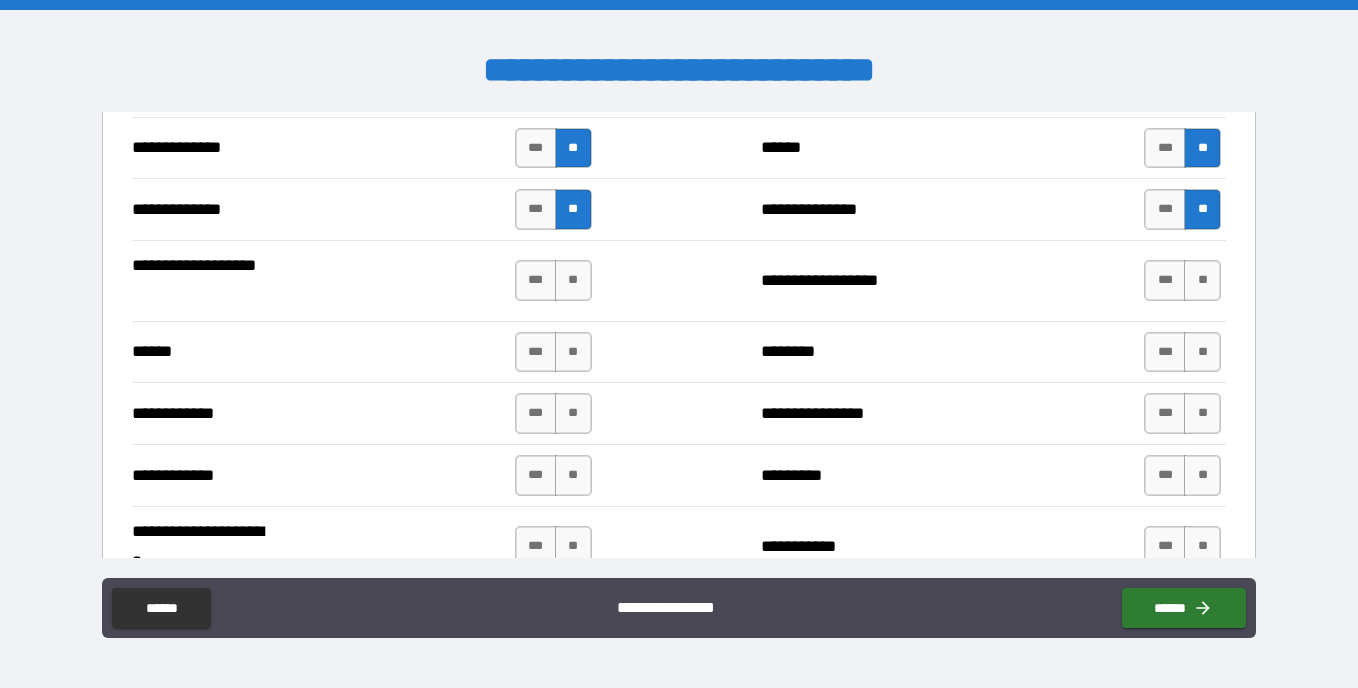 scroll, scrollTop: 3764, scrollLeft: 0, axis: vertical 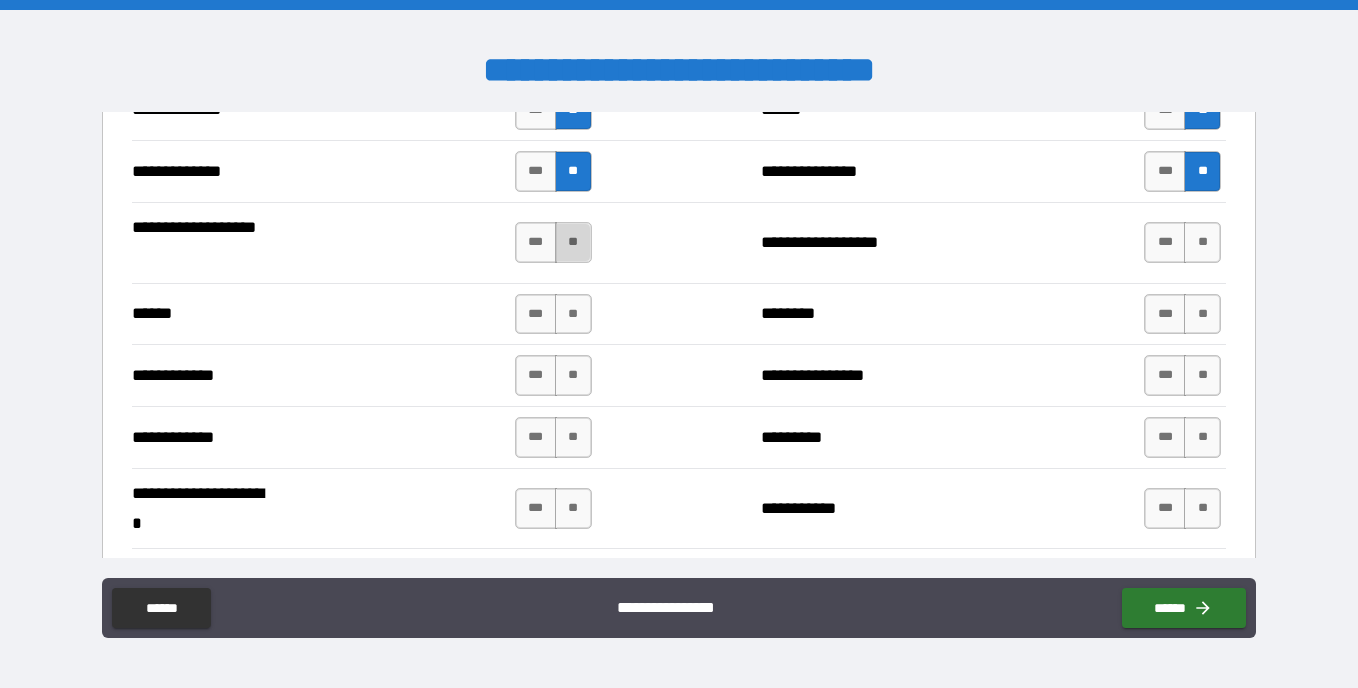 click on "**" at bounding box center (573, 242) 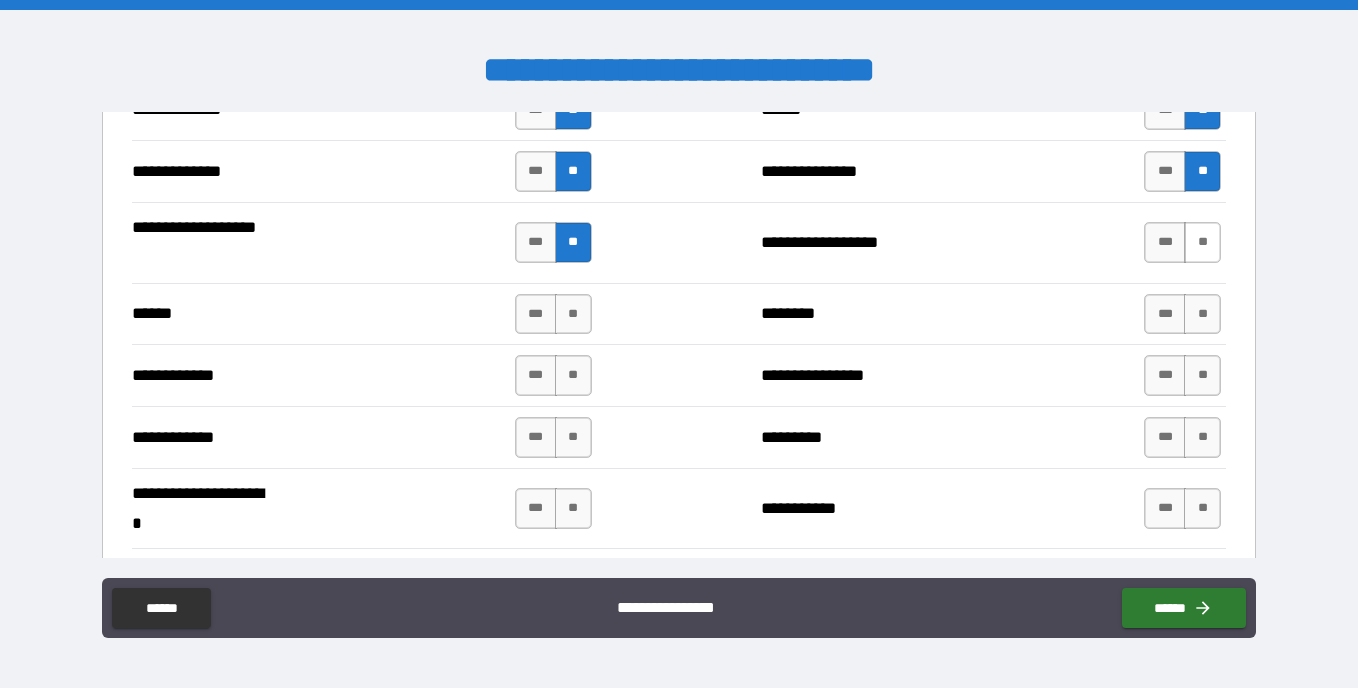 click on "**" at bounding box center (1202, 242) 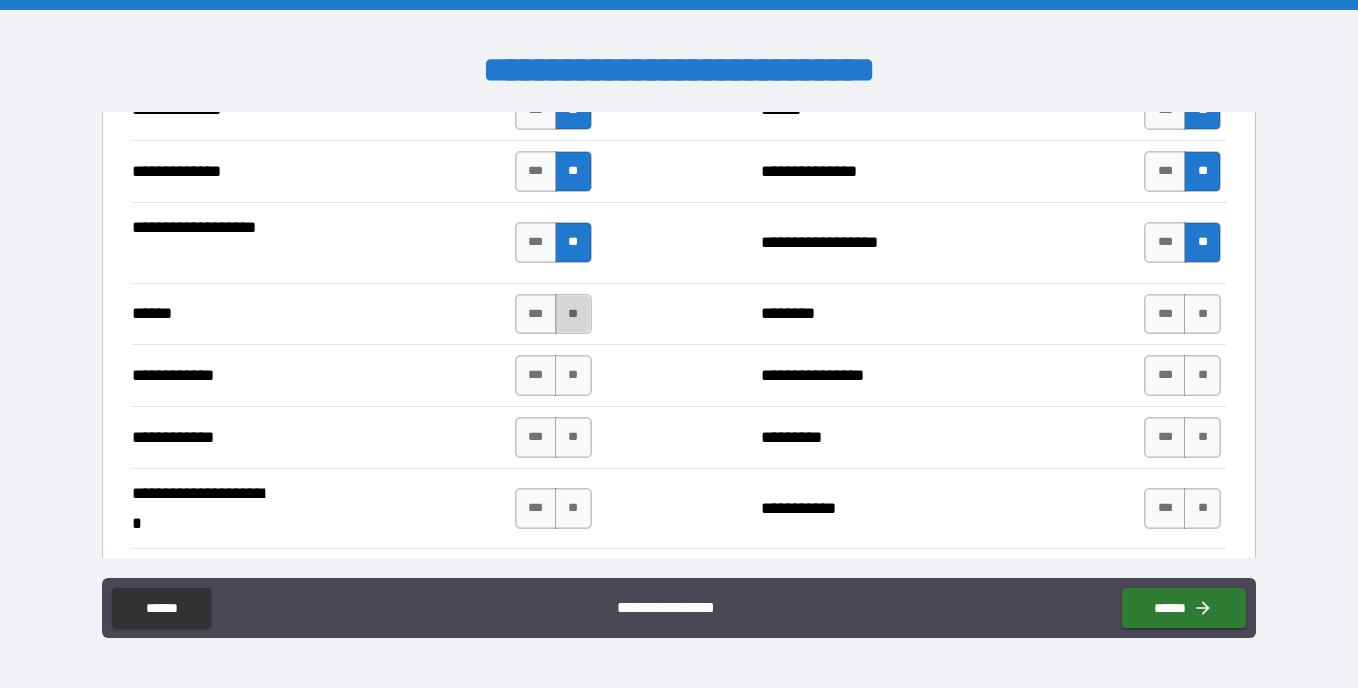 click on "**" at bounding box center (573, 314) 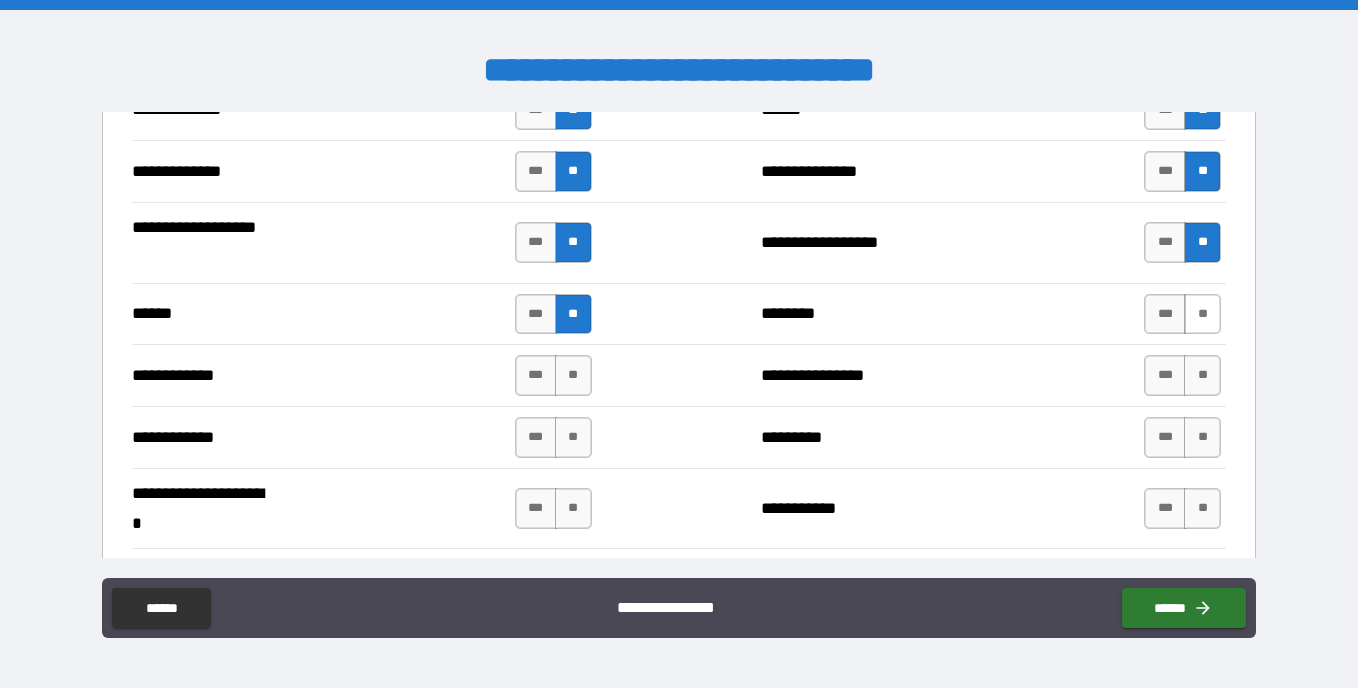 click on "**" at bounding box center [1202, 314] 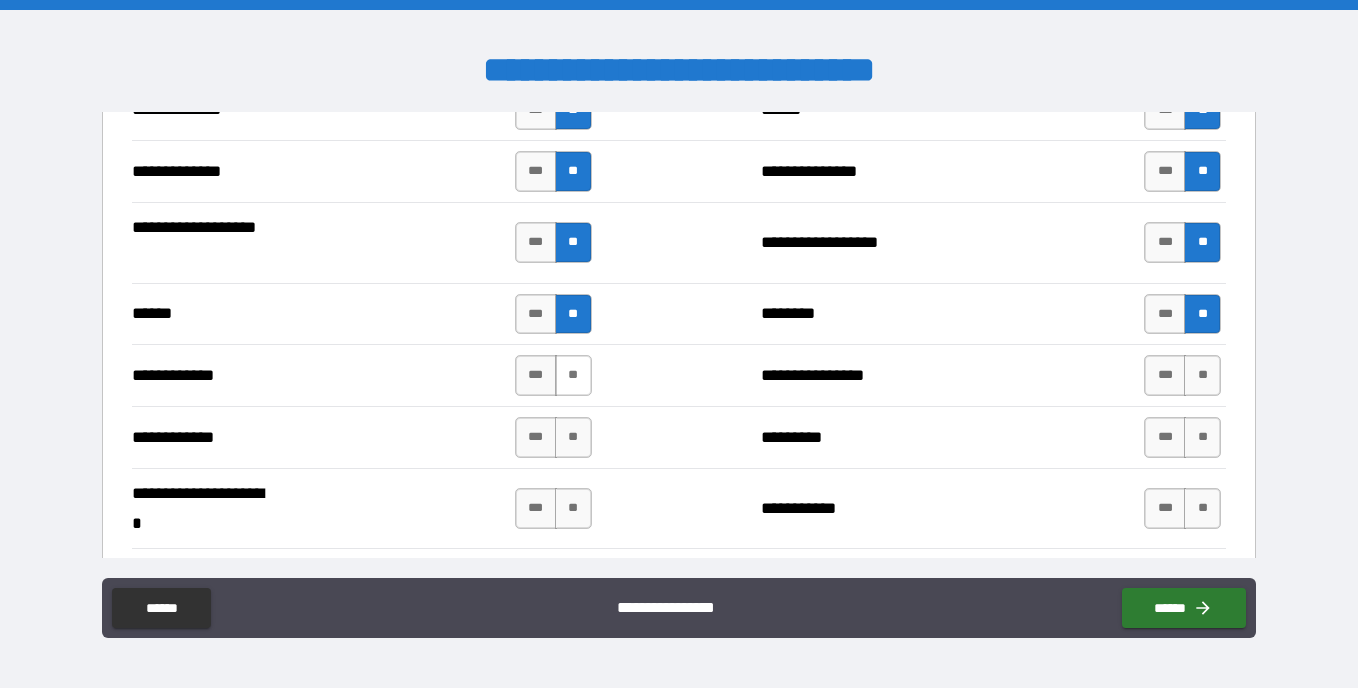 click on "**" at bounding box center [573, 375] 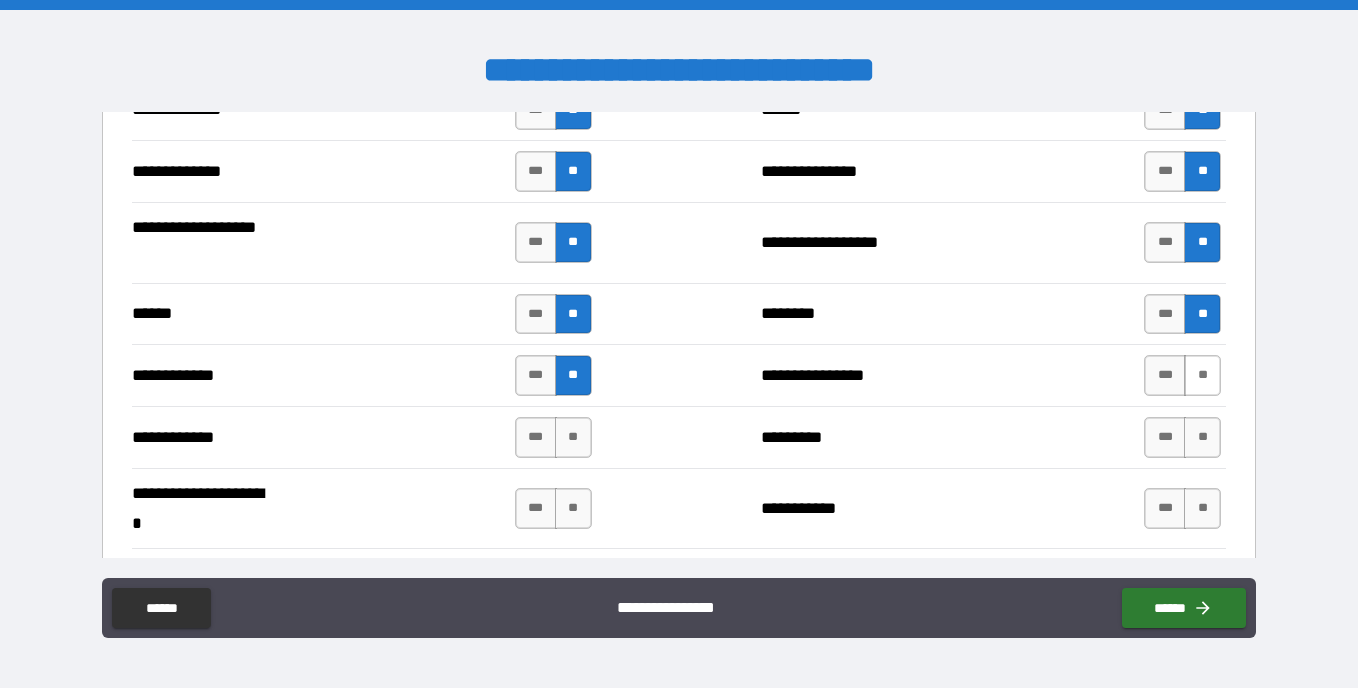 click on "**" at bounding box center [1202, 375] 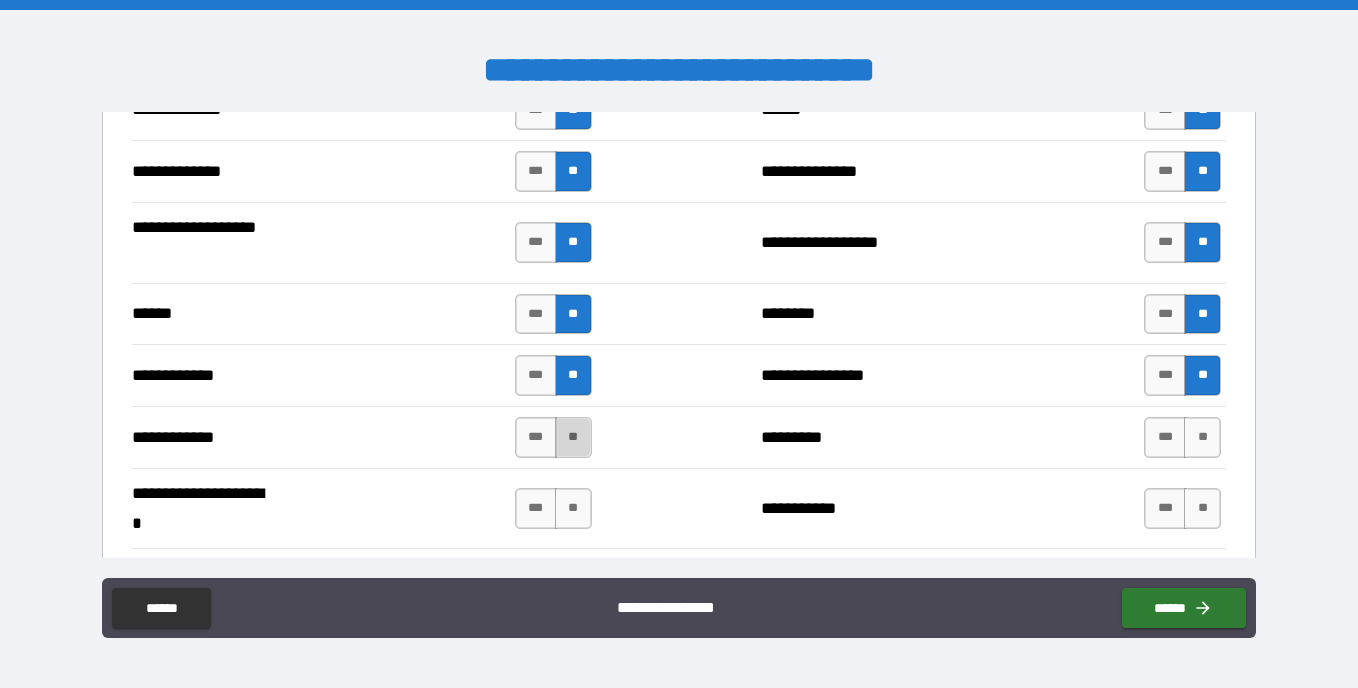 click on "**" at bounding box center [573, 437] 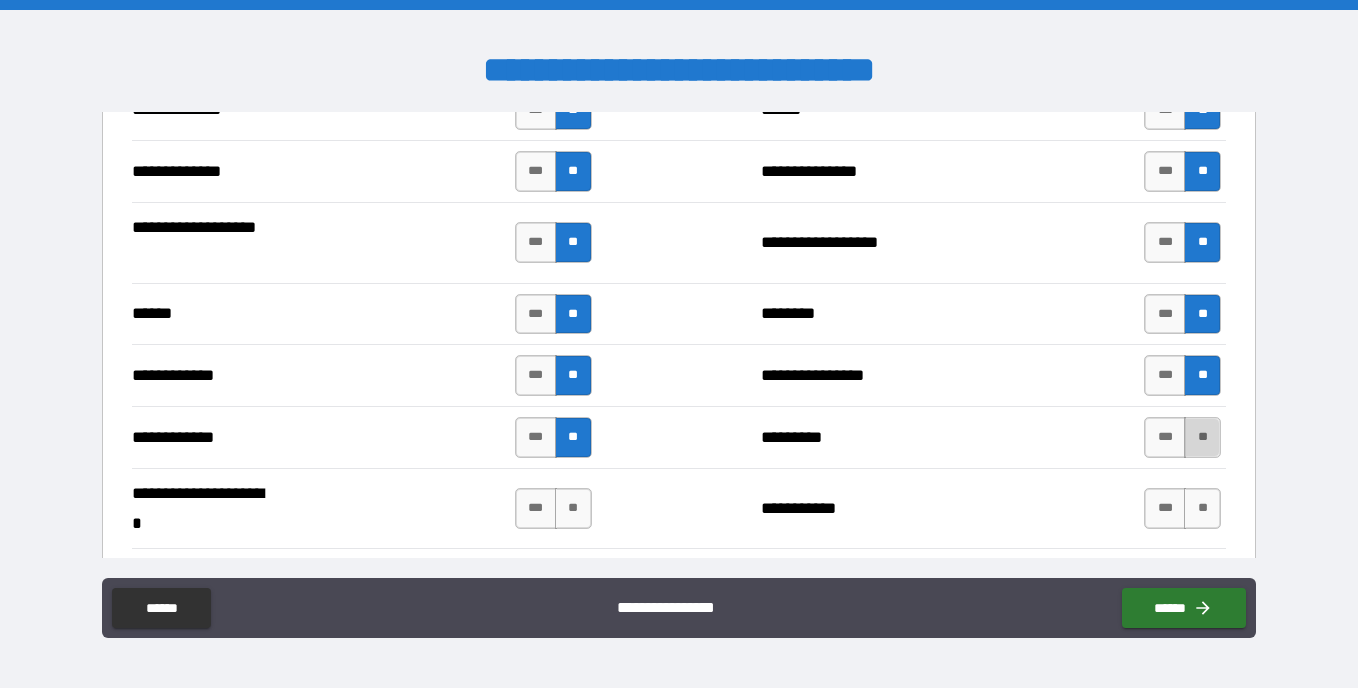 click on "**" at bounding box center [1202, 437] 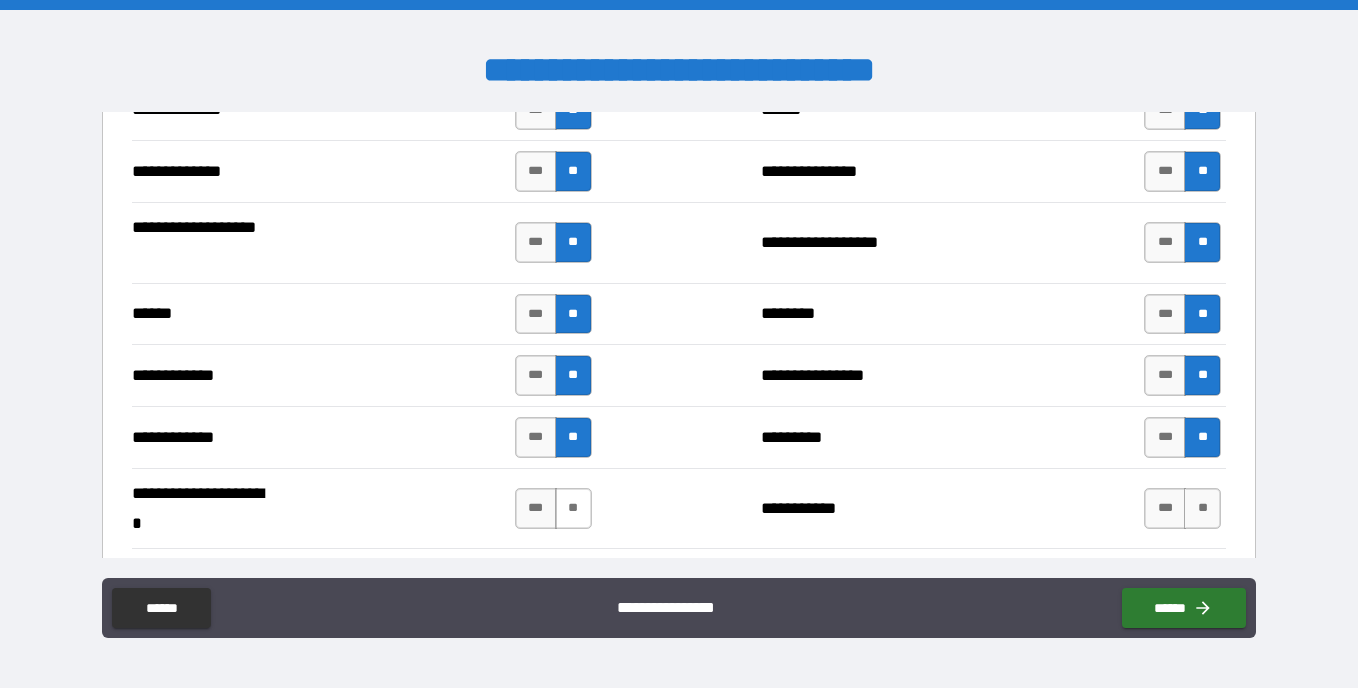 click on "**" at bounding box center (573, 508) 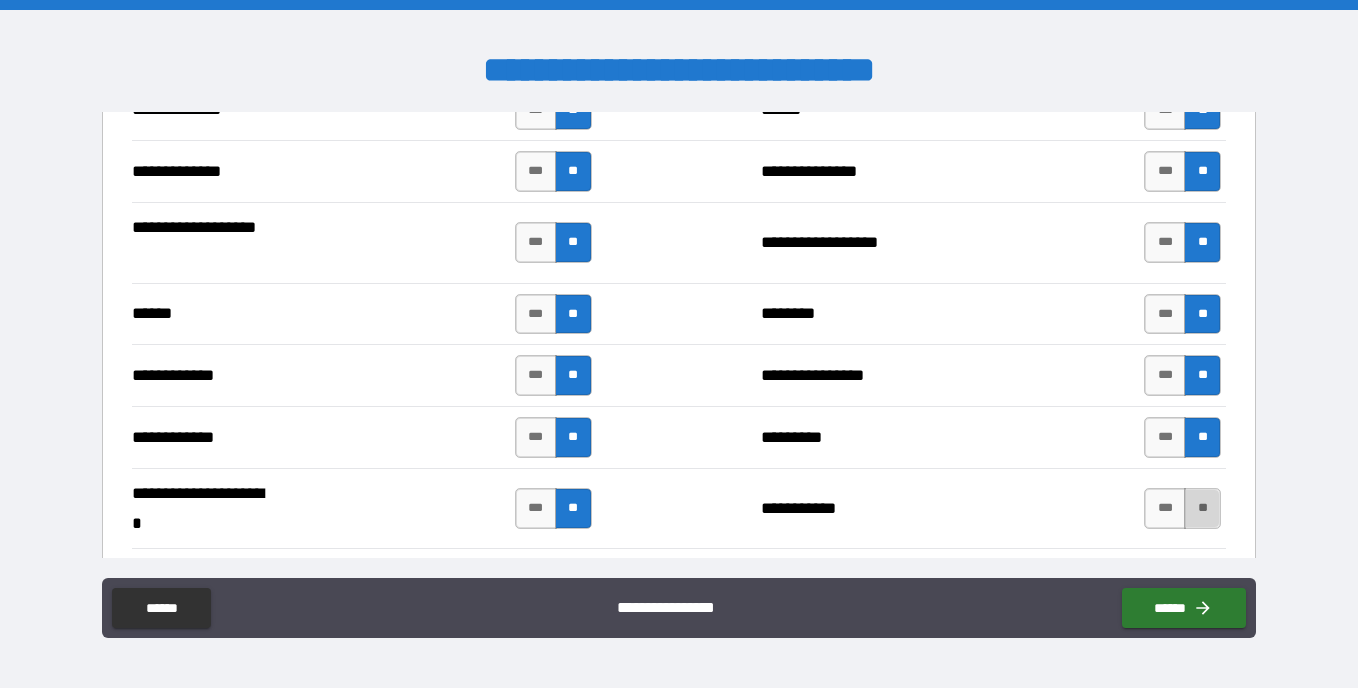 click on "**" at bounding box center (1202, 508) 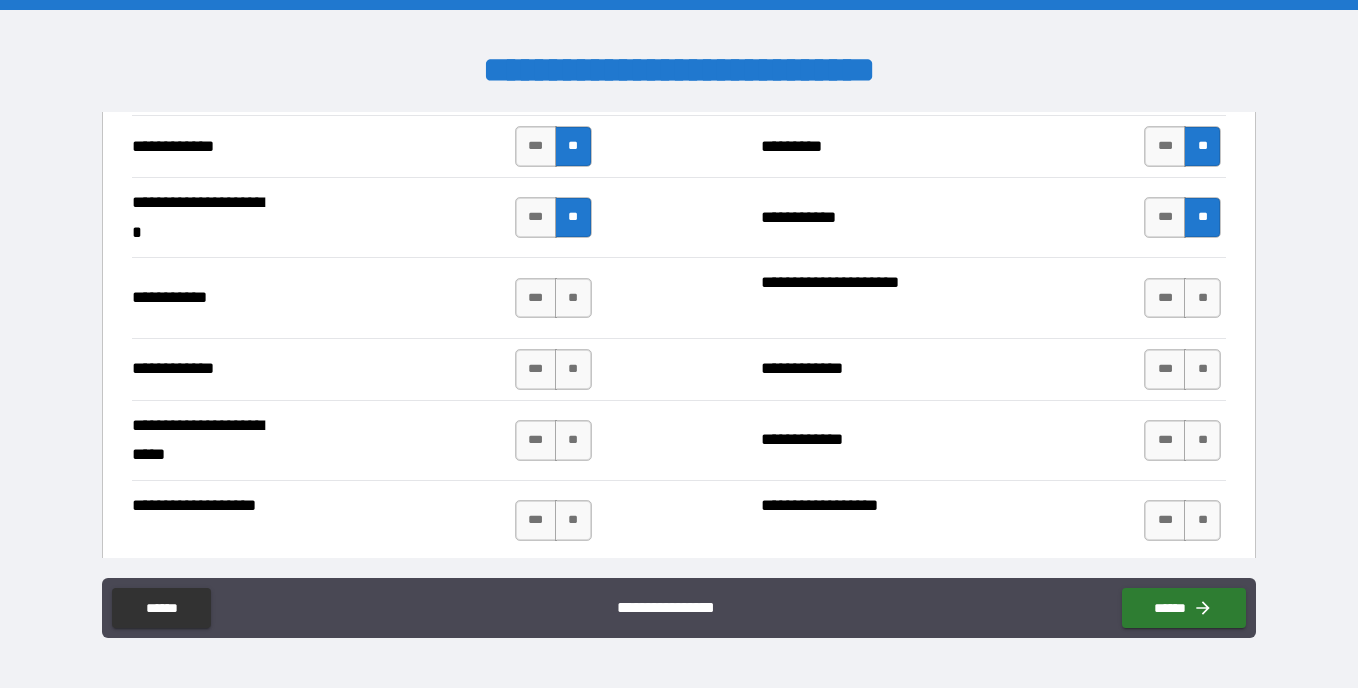 scroll, scrollTop: 4079, scrollLeft: 0, axis: vertical 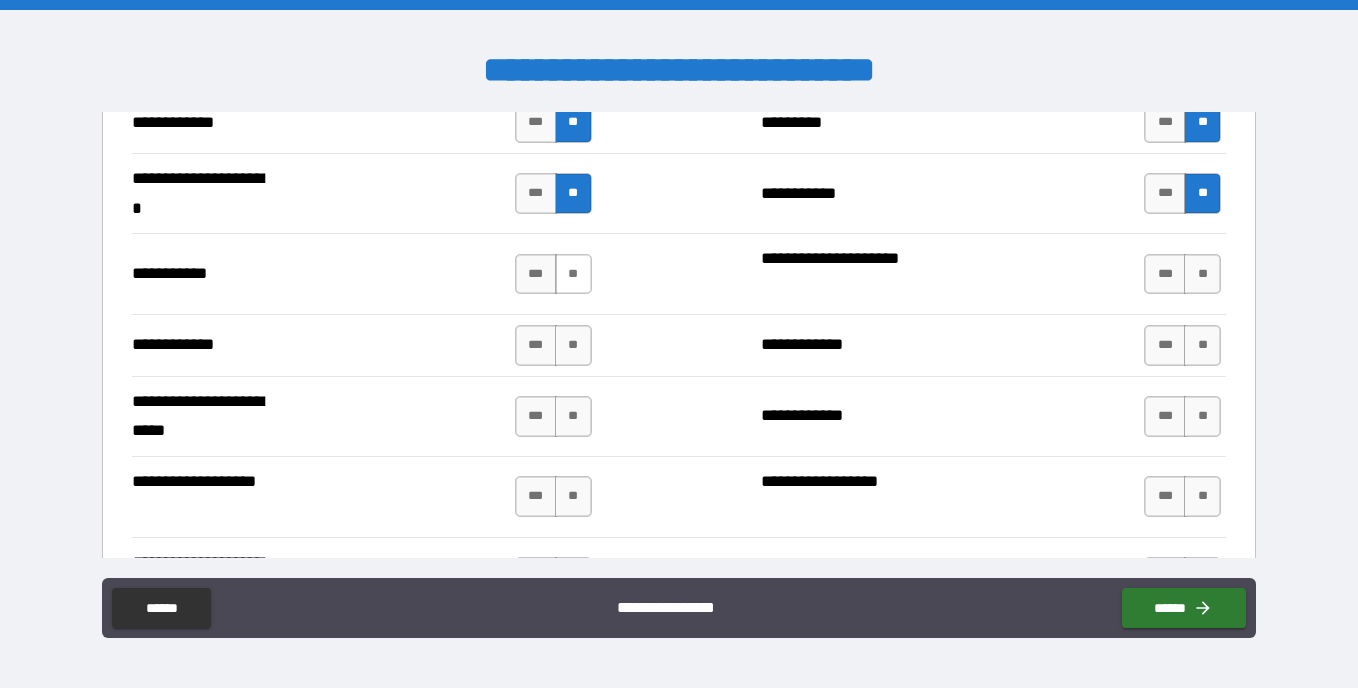 click on "**" at bounding box center [573, 274] 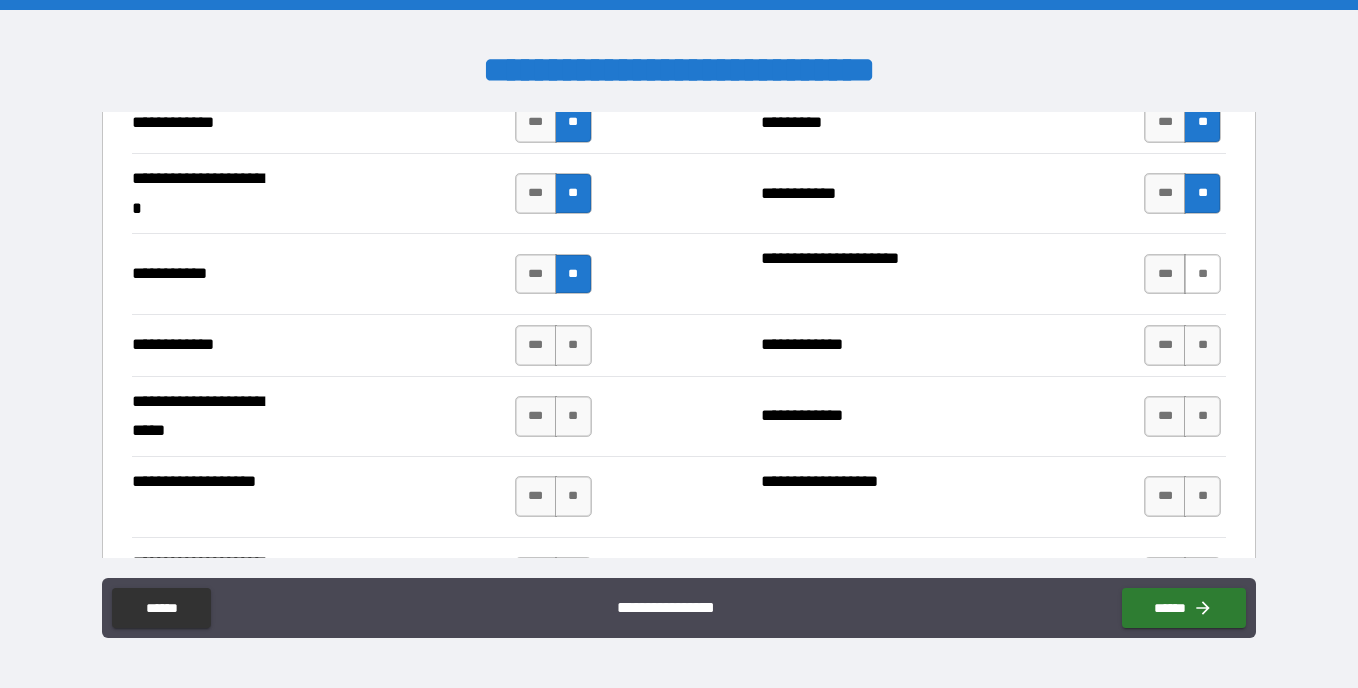 click on "**" at bounding box center (1202, 274) 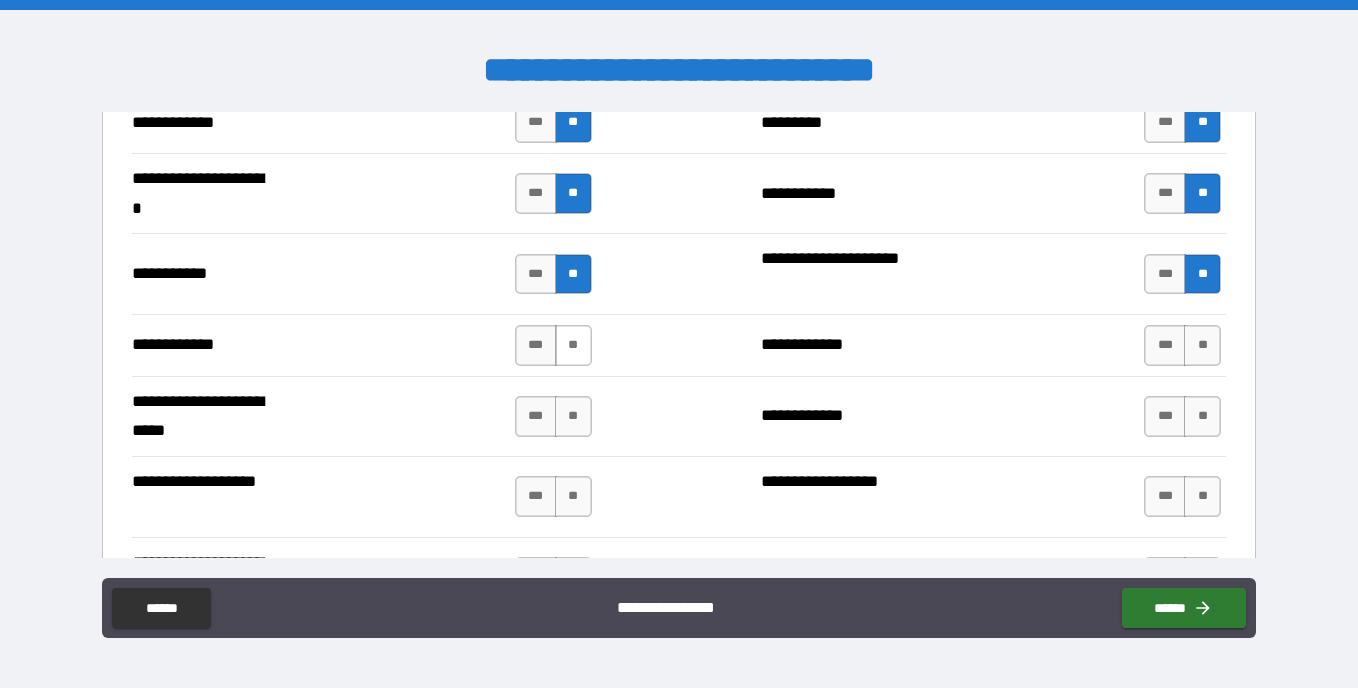click on "**" at bounding box center (573, 345) 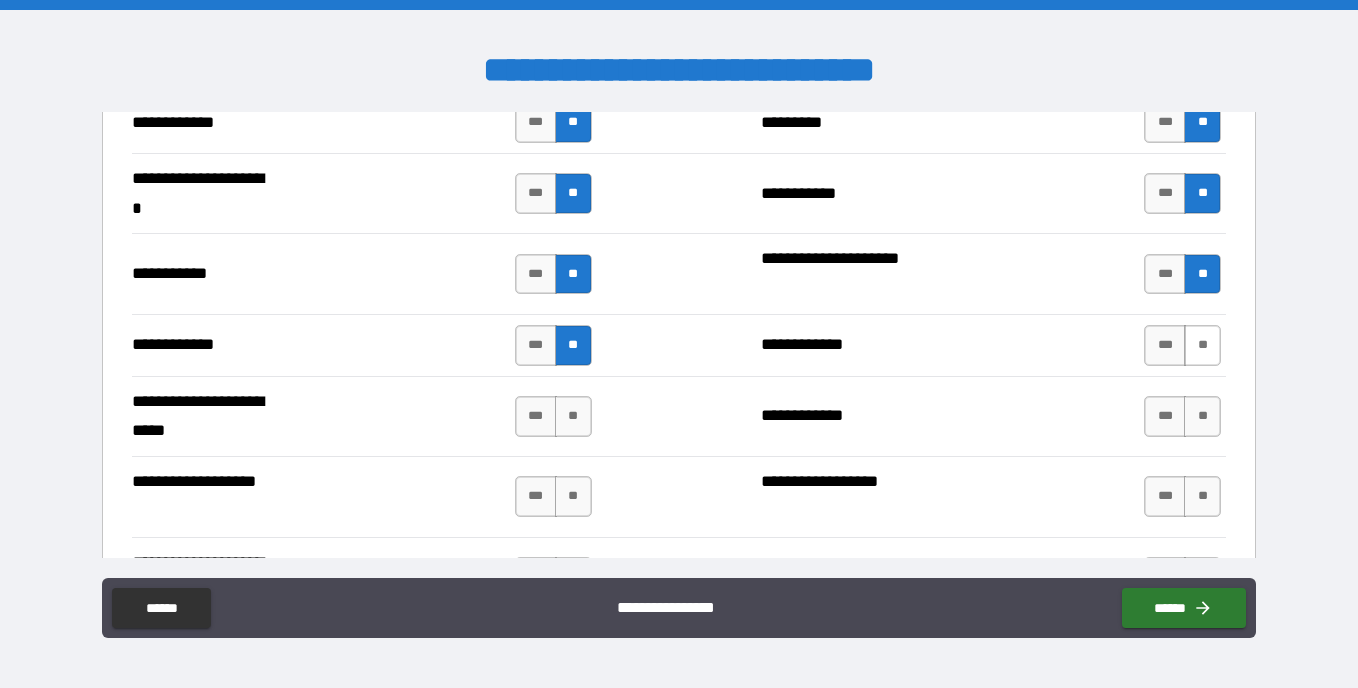 click on "**" at bounding box center [1202, 345] 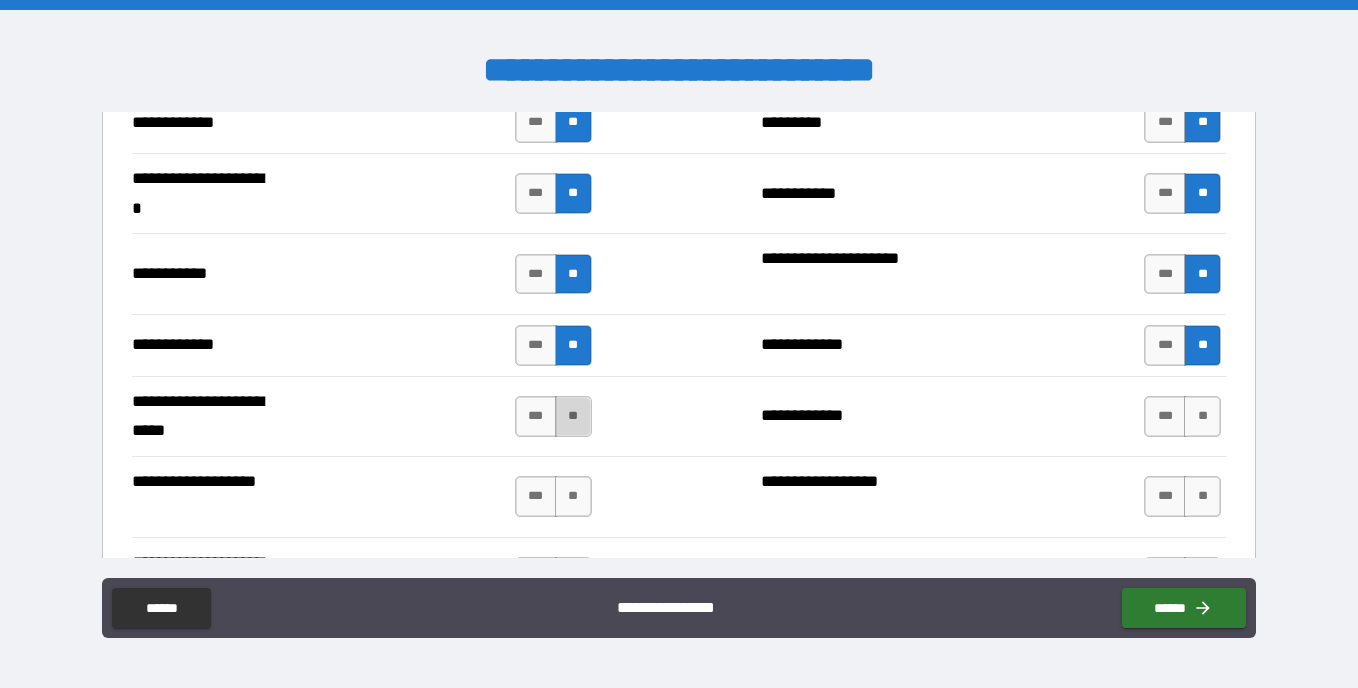 click on "**" at bounding box center (573, 416) 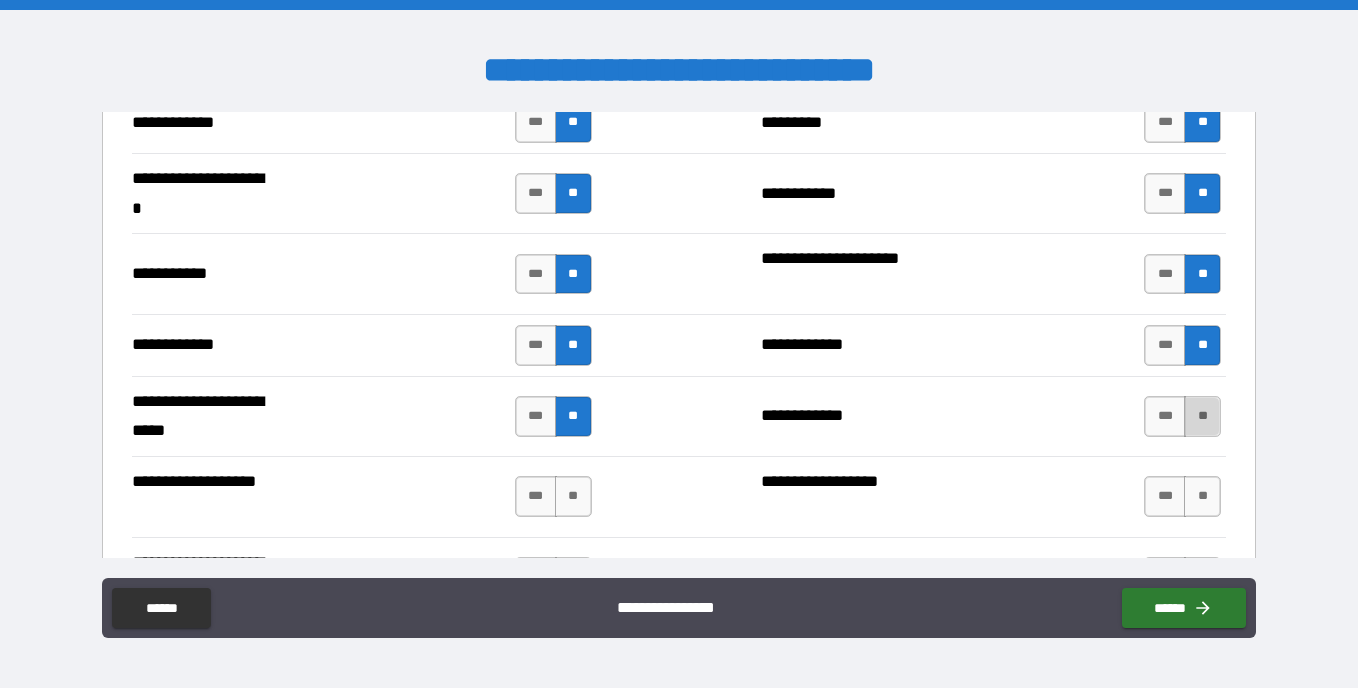 click on "**" at bounding box center (1202, 416) 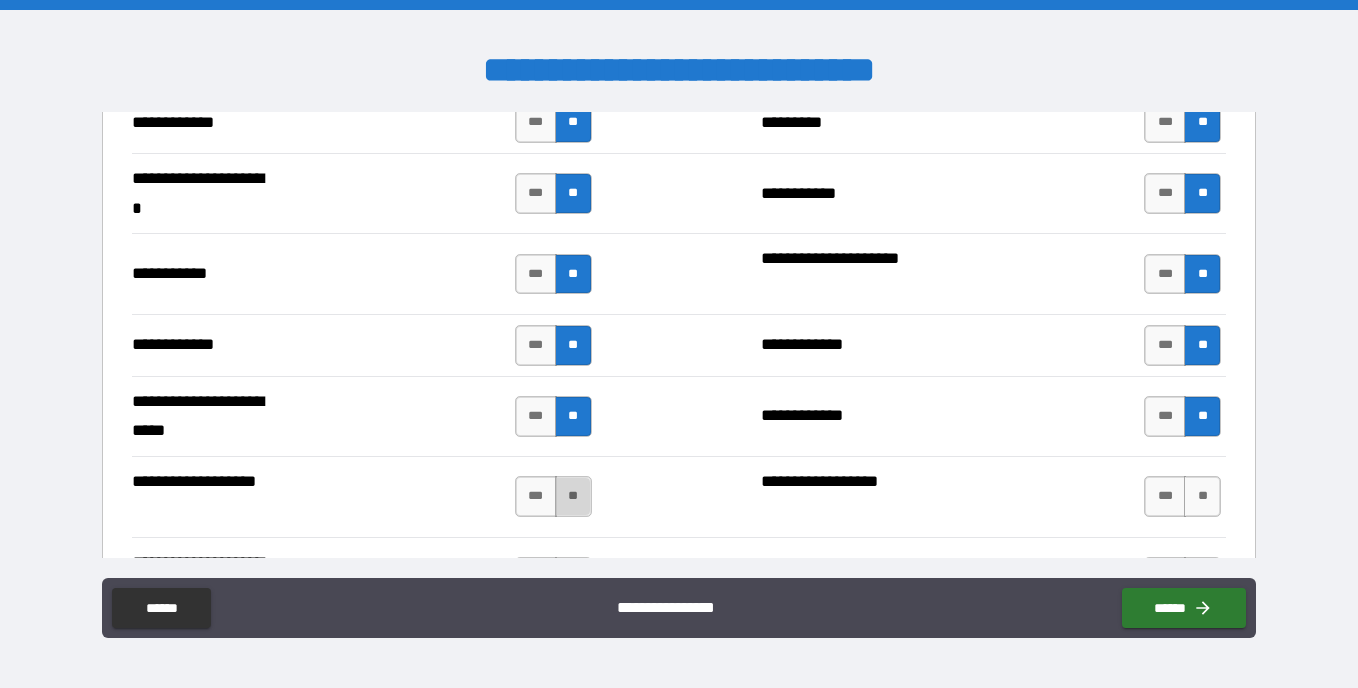 click on "**" at bounding box center (573, 496) 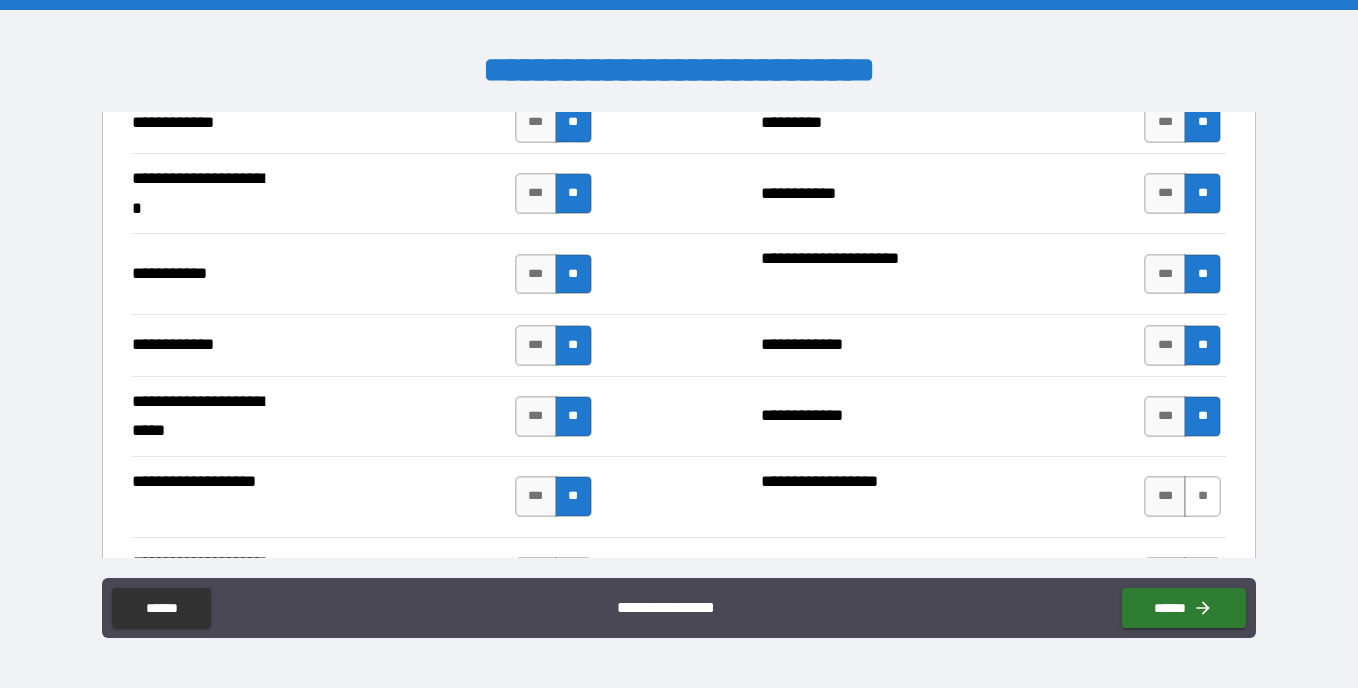 click on "**" at bounding box center (1202, 496) 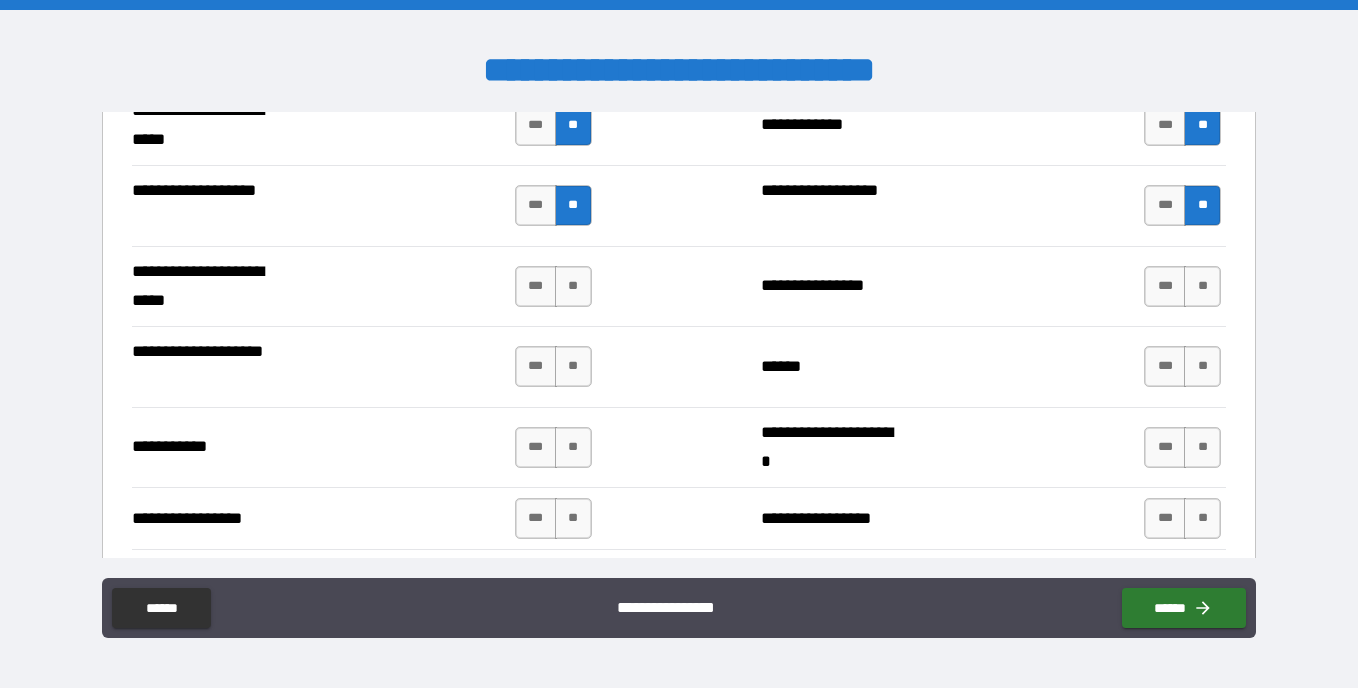 scroll, scrollTop: 4419, scrollLeft: 0, axis: vertical 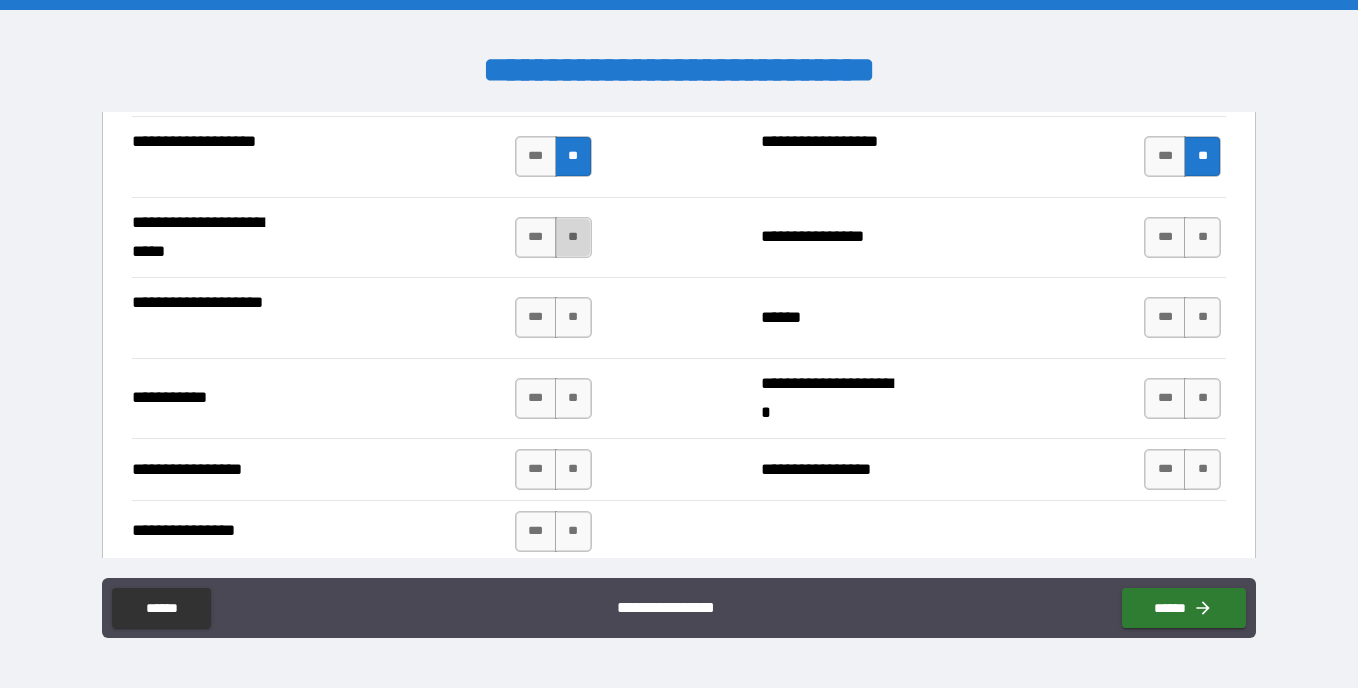 click on "**" at bounding box center [573, 237] 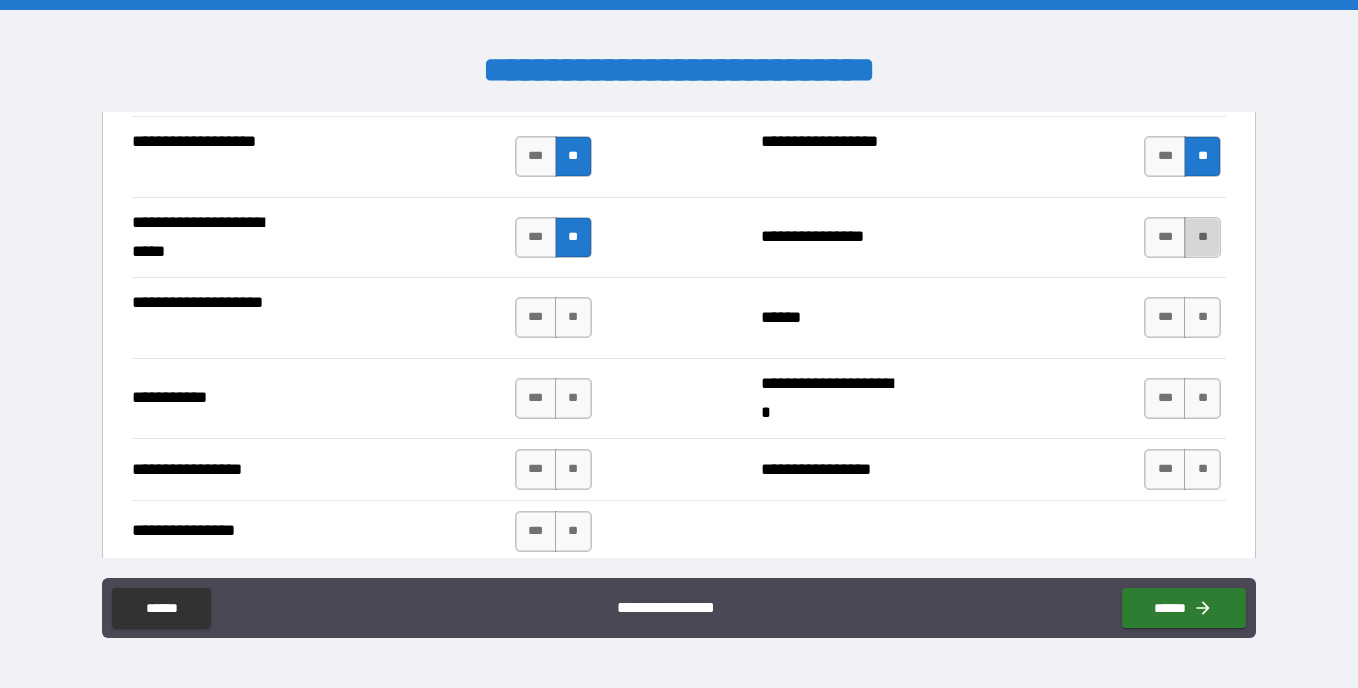 click on "**" at bounding box center [1202, 237] 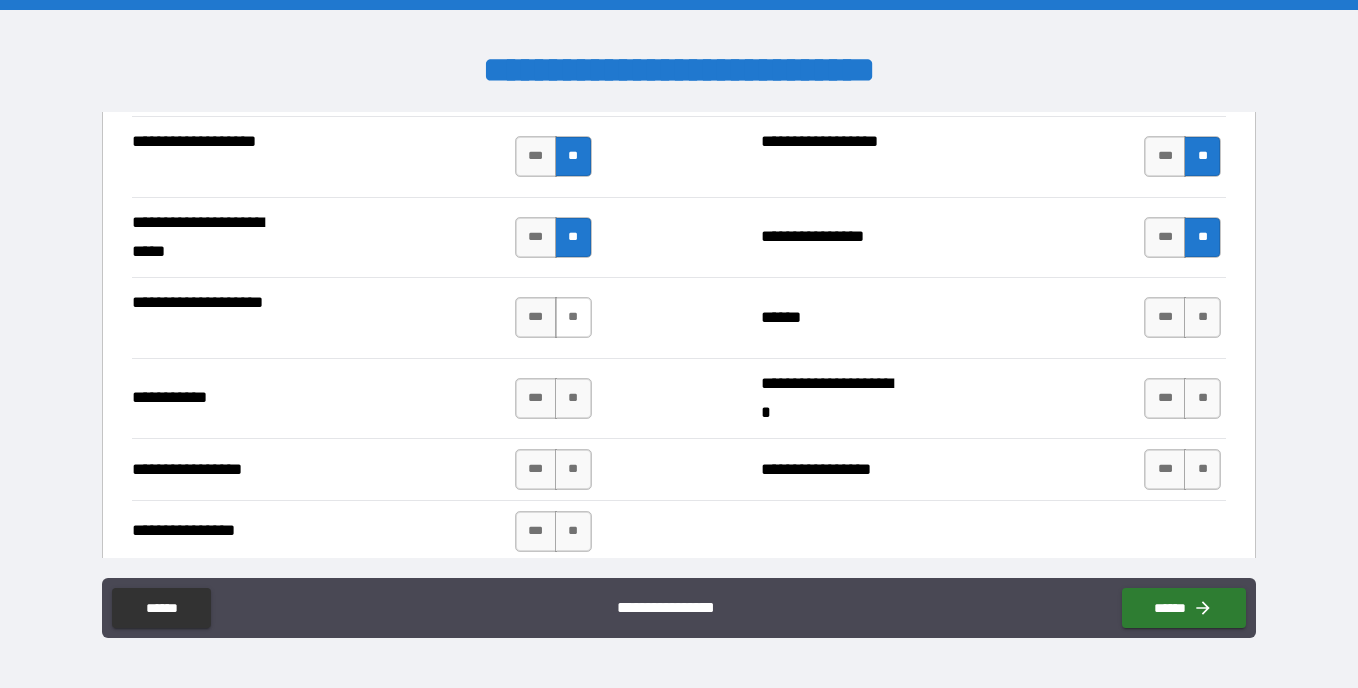 click on "**" at bounding box center [573, 317] 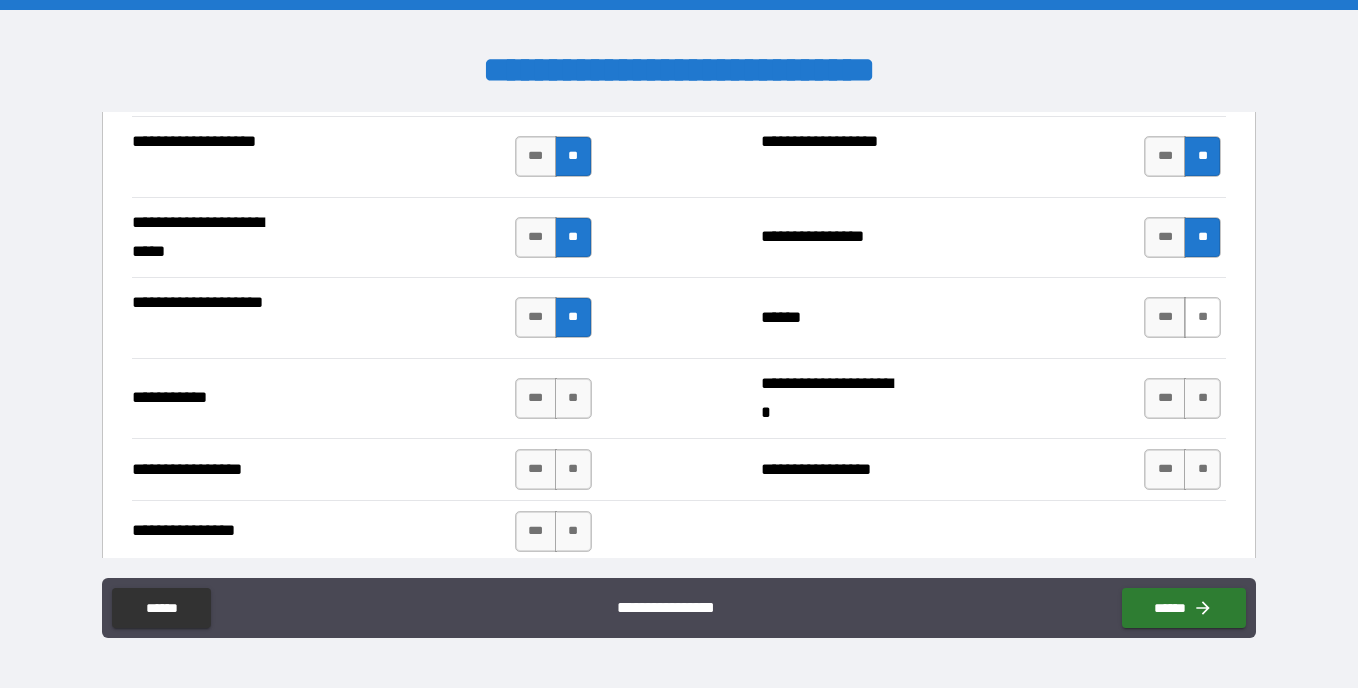 click on "**" at bounding box center [1202, 317] 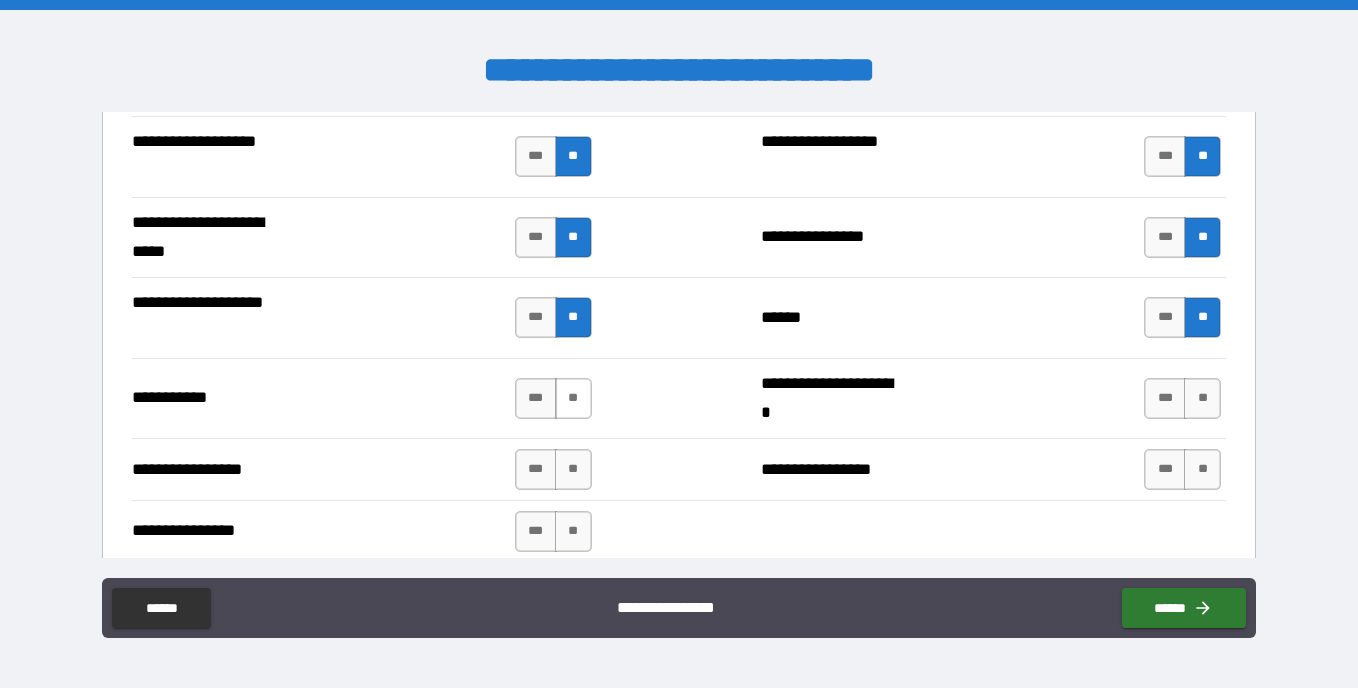 click on "**" at bounding box center [573, 398] 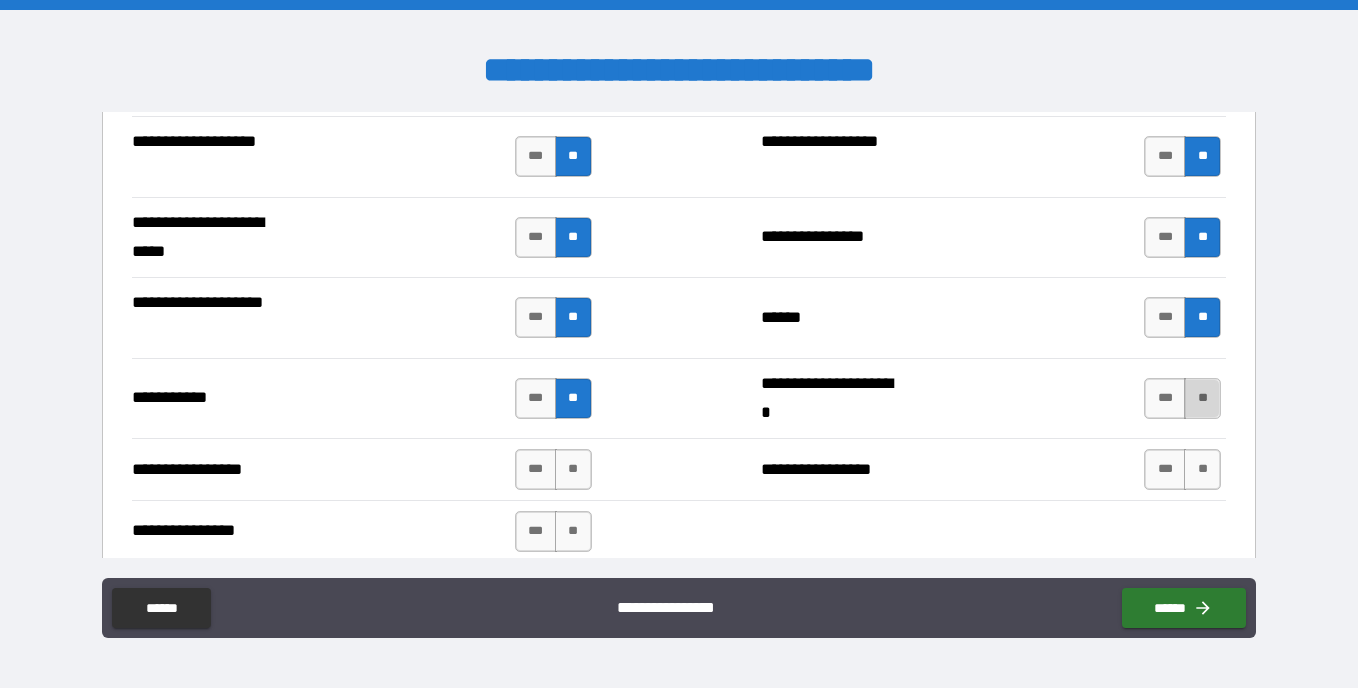 click on "**" at bounding box center (1202, 398) 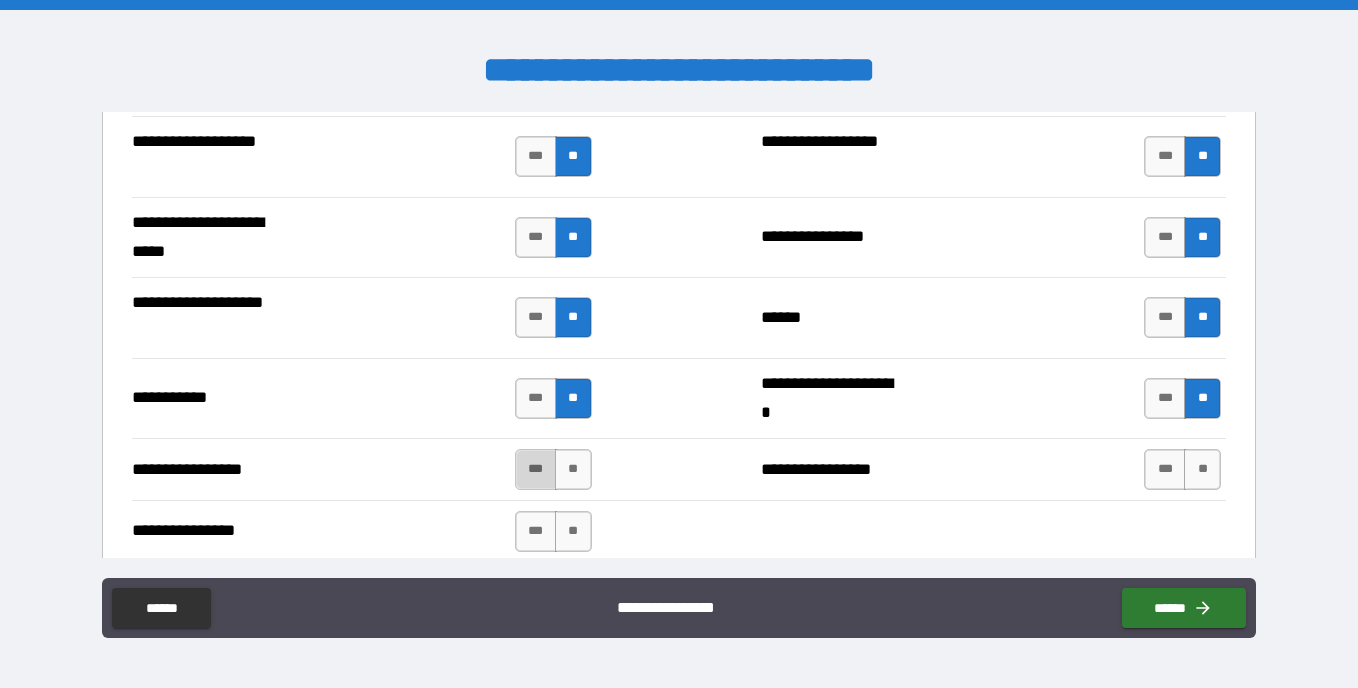 click on "***" at bounding box center (536, 469) 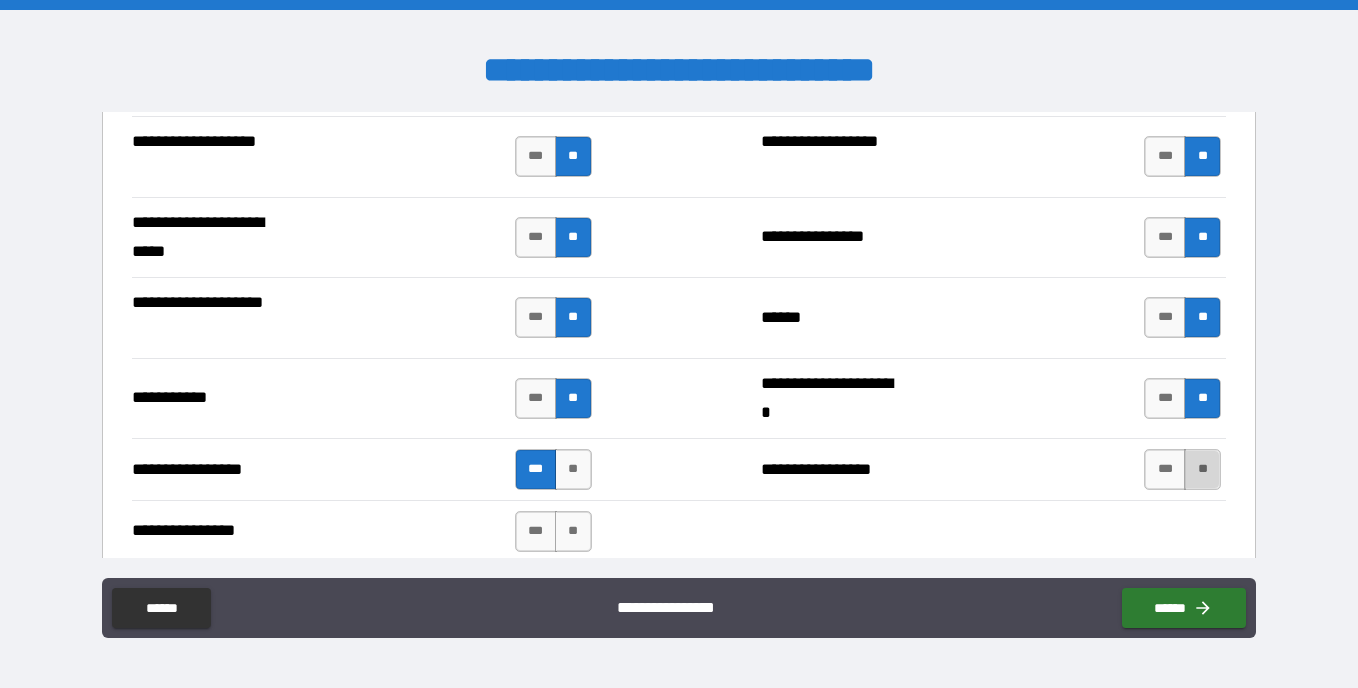 click on "**" at bounding box center [1202, 469] 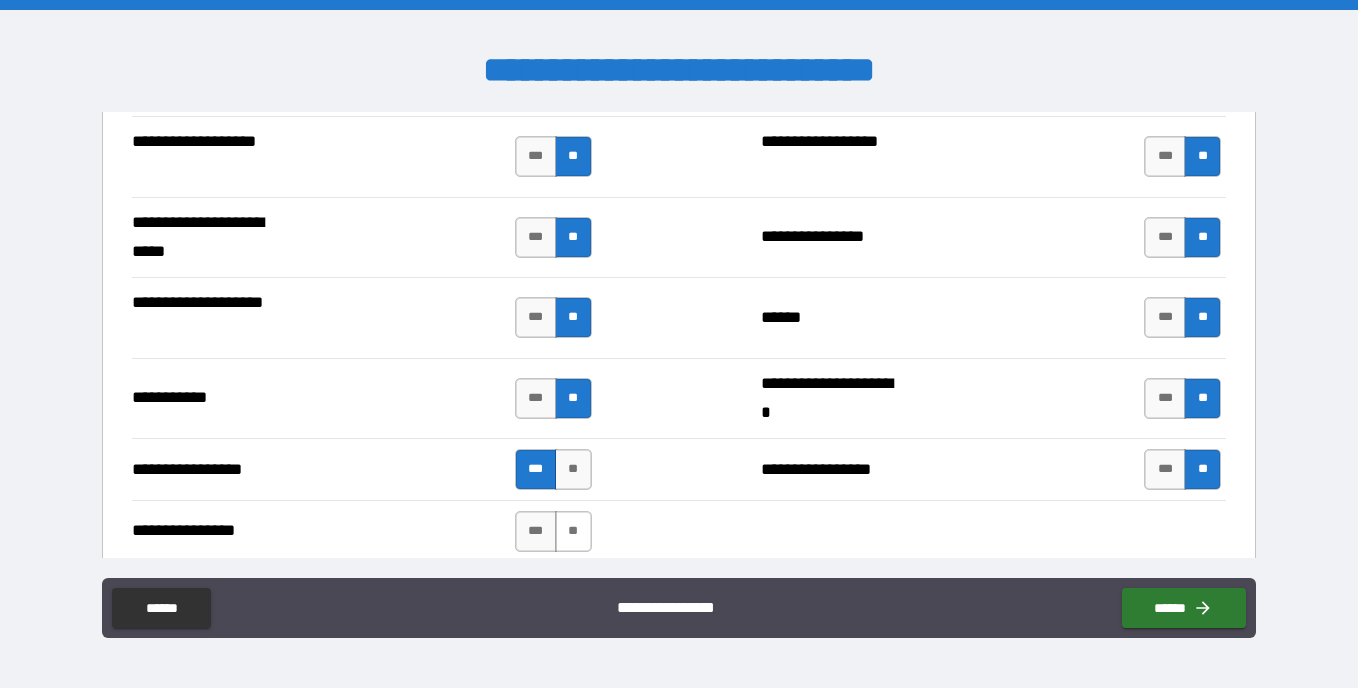 click on "**" at bounding box center (573, 531) 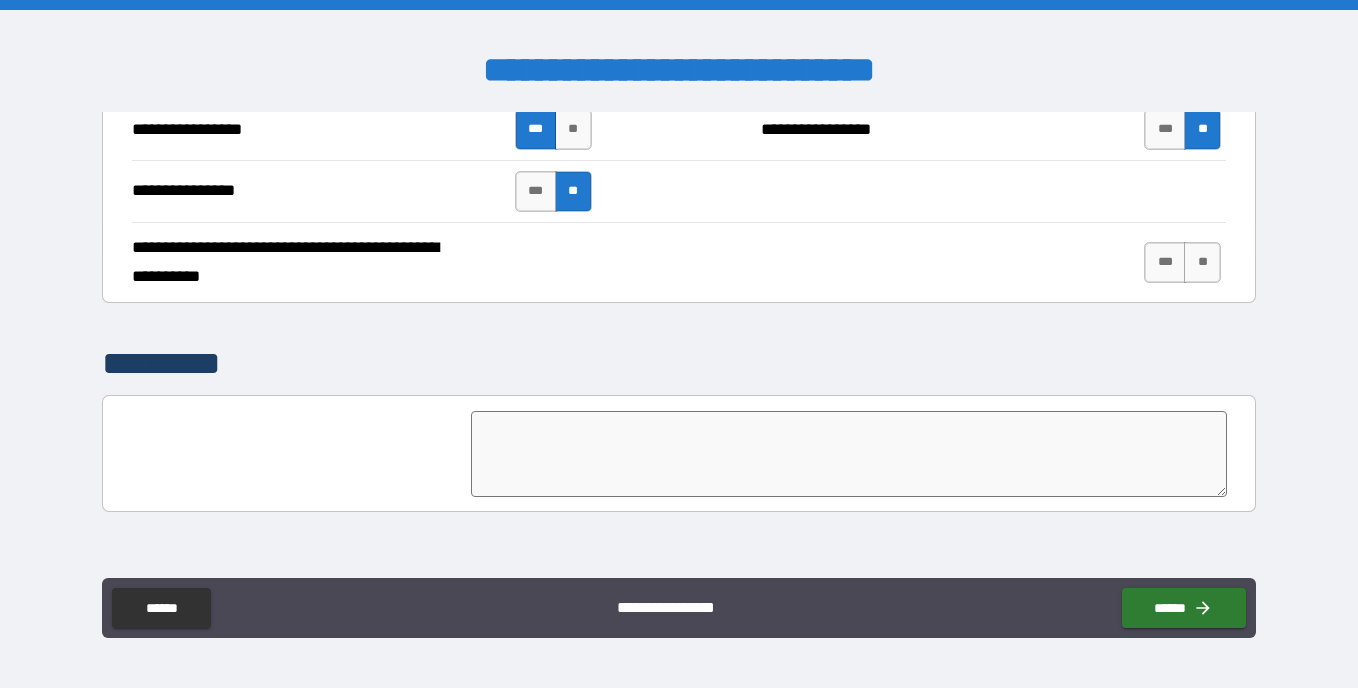 scroll, scrollTop: 4831, scrollLeft: 0, axis: vertical 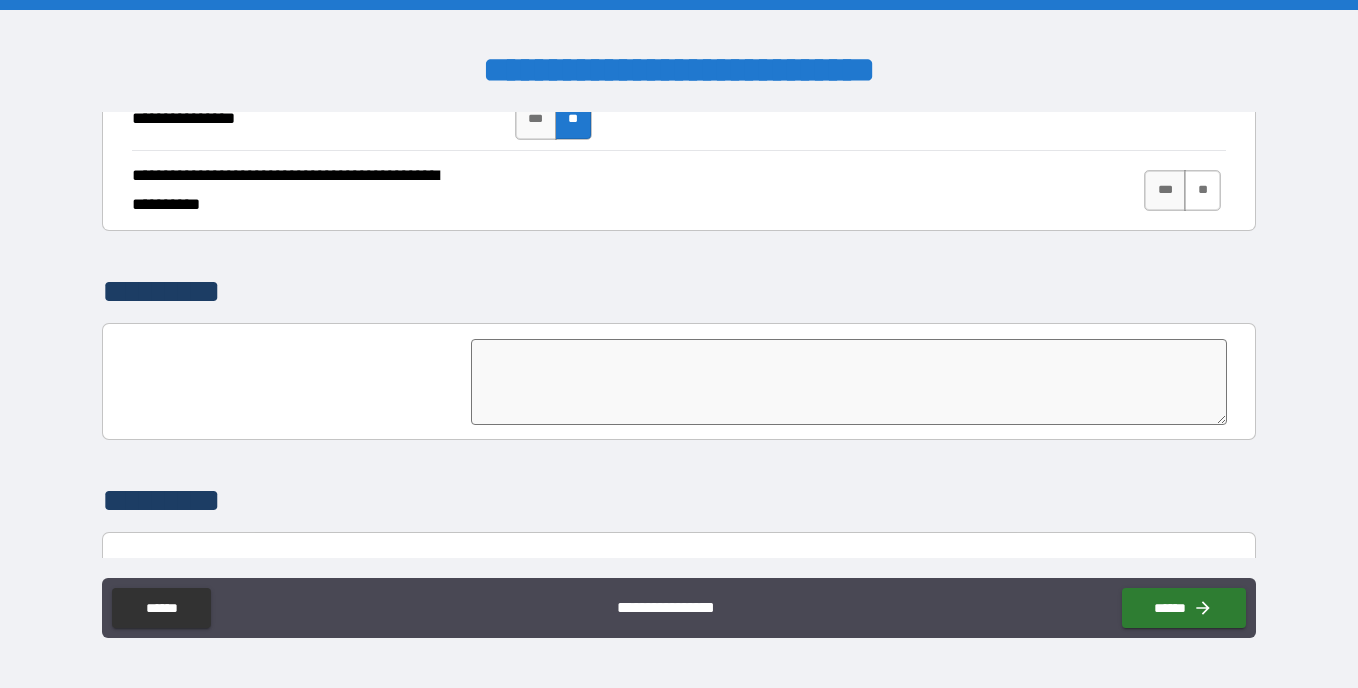 click on "**" at bounding box center [1202, 190] 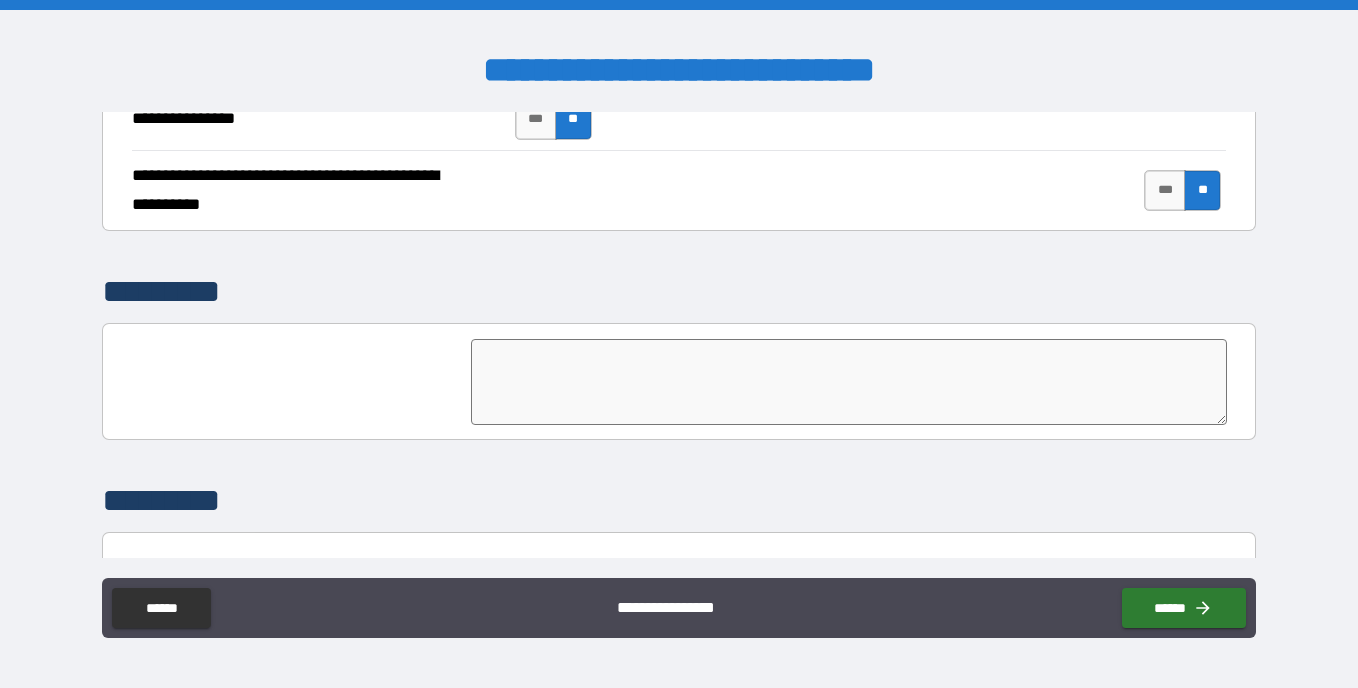 click at bounding box center (849, 382) 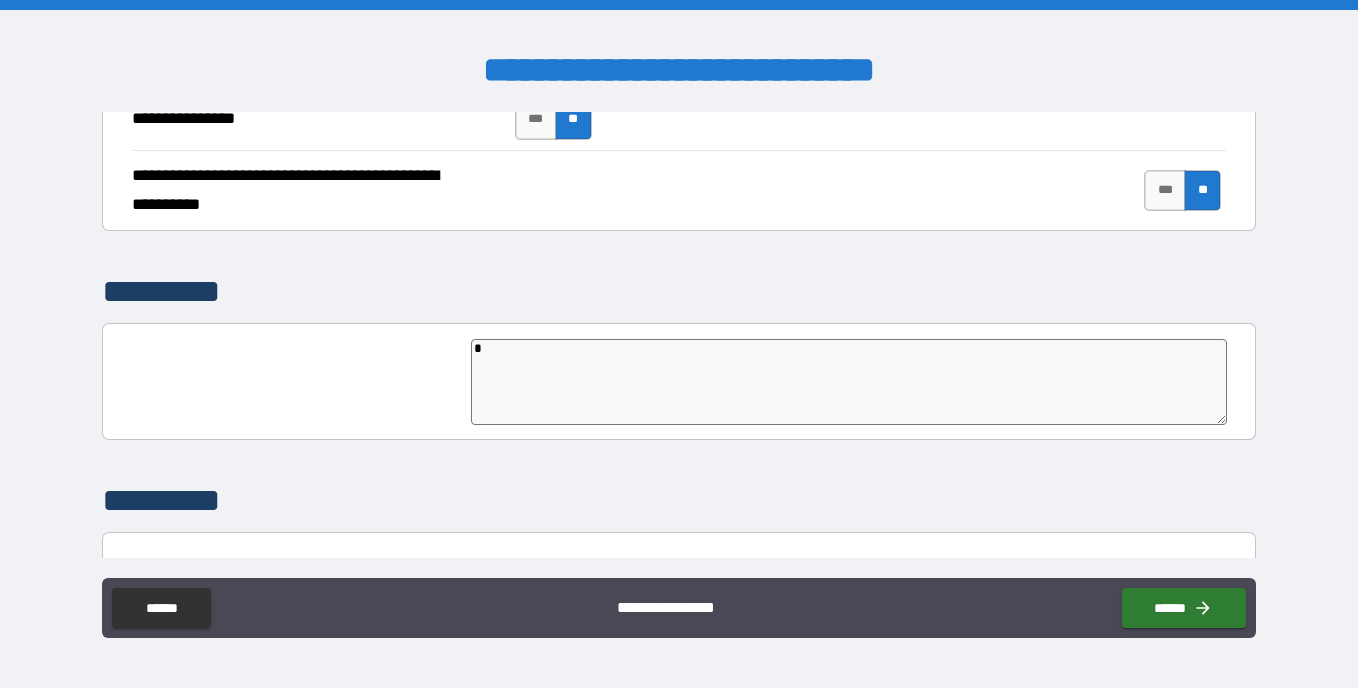 type on "*" 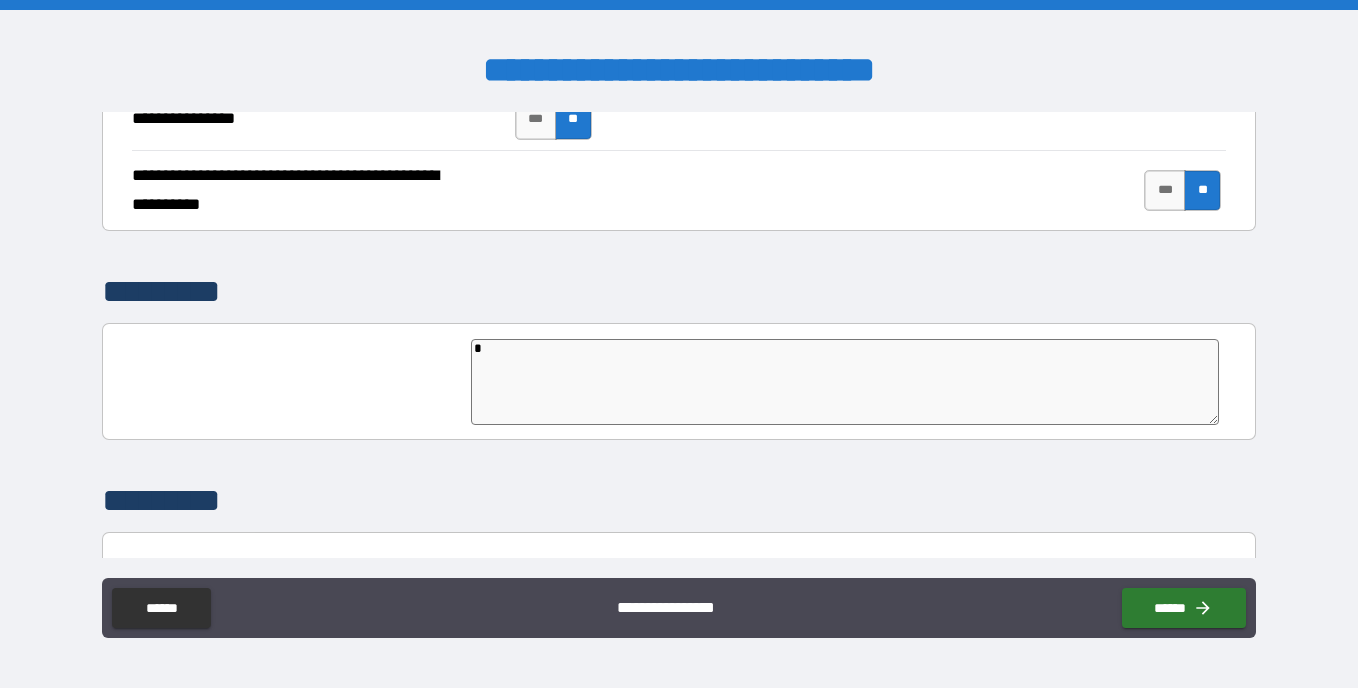 type on "**" 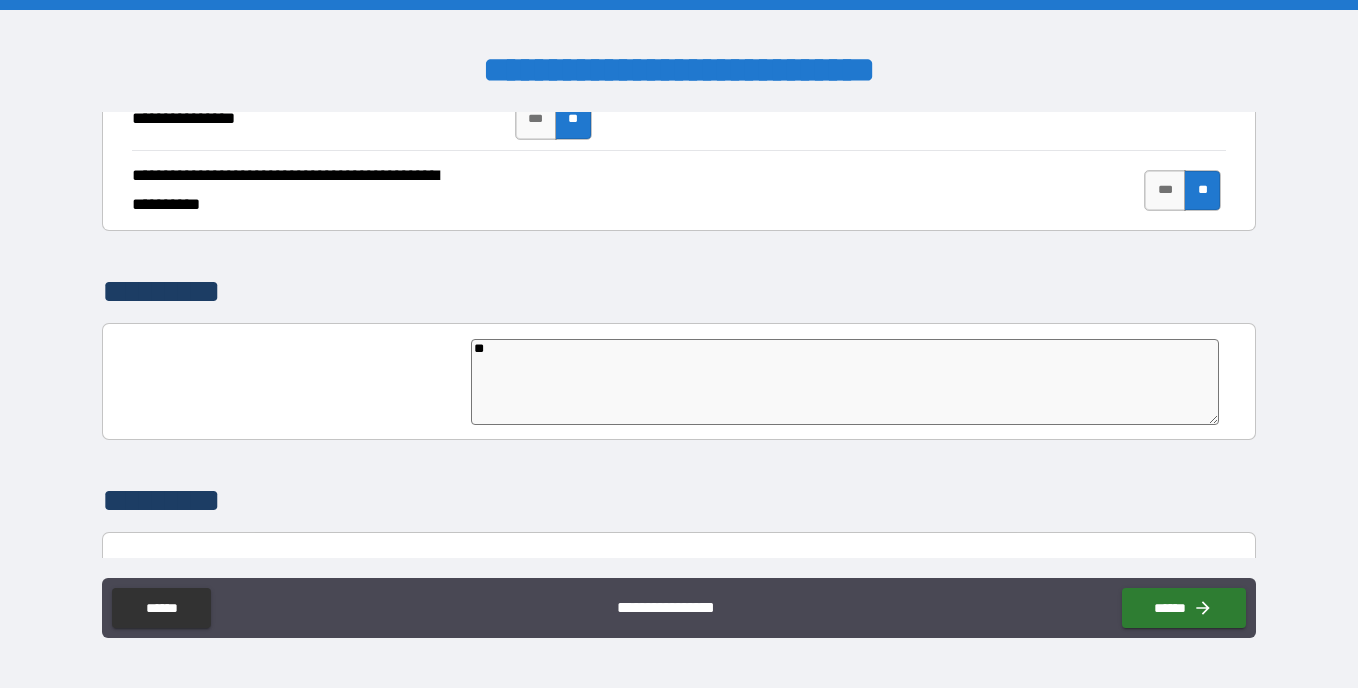 type on "*" 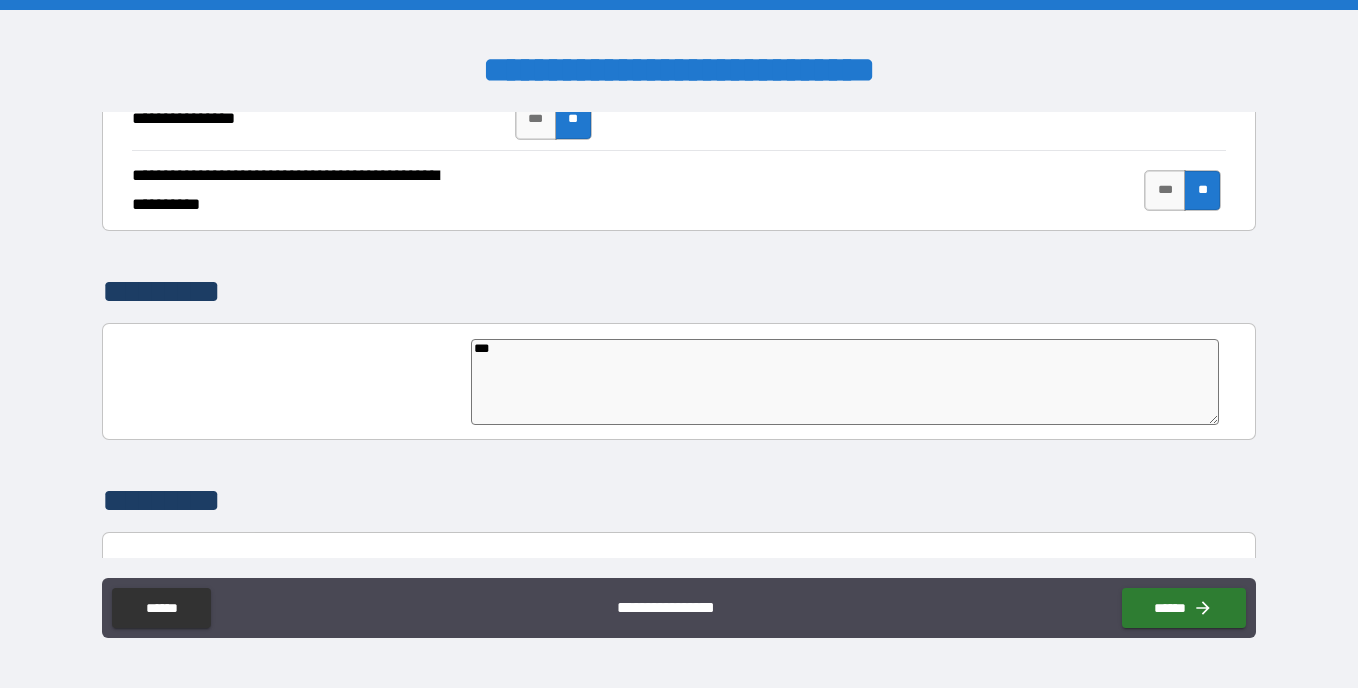 type on "*" 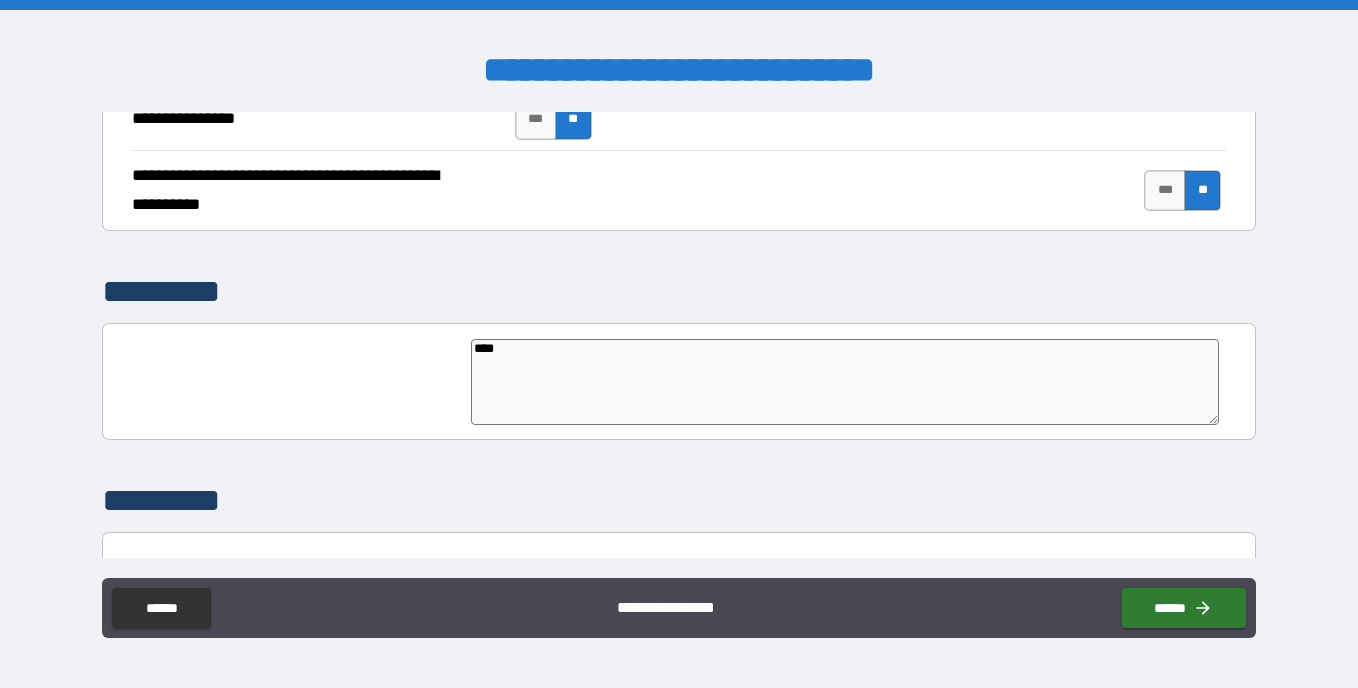 type on "*****" 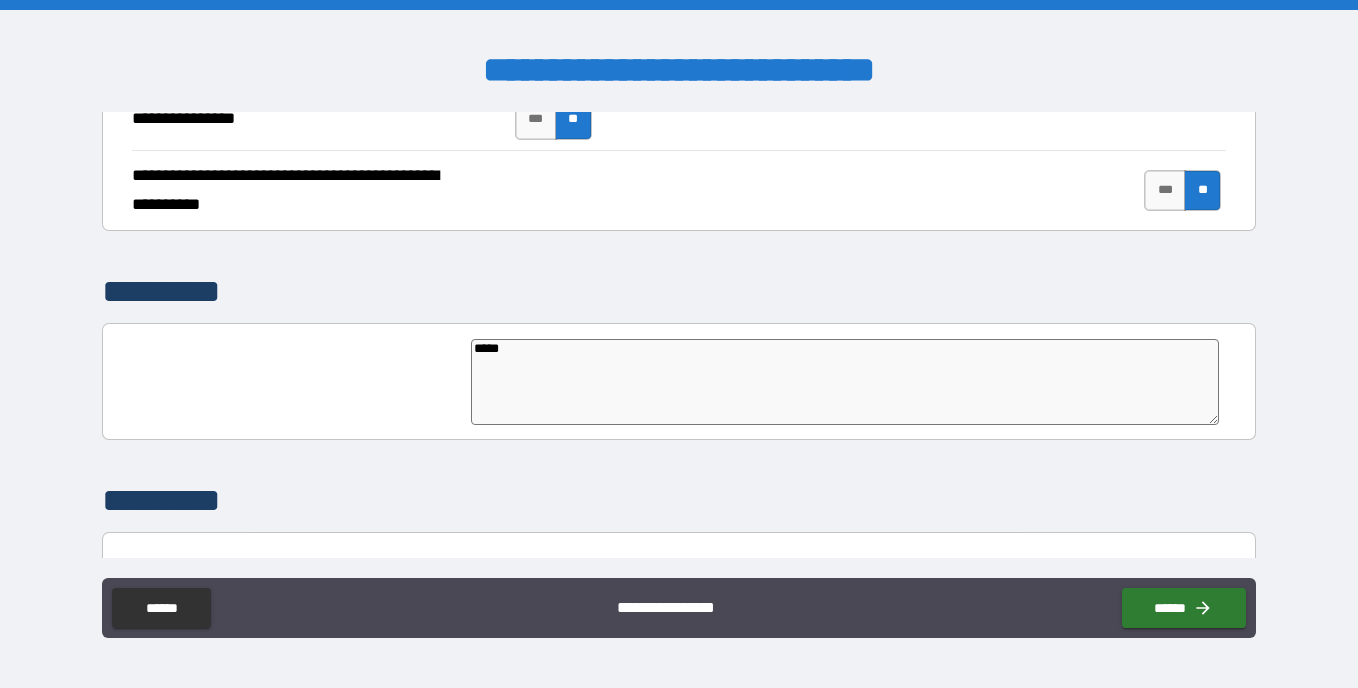 type on "*" 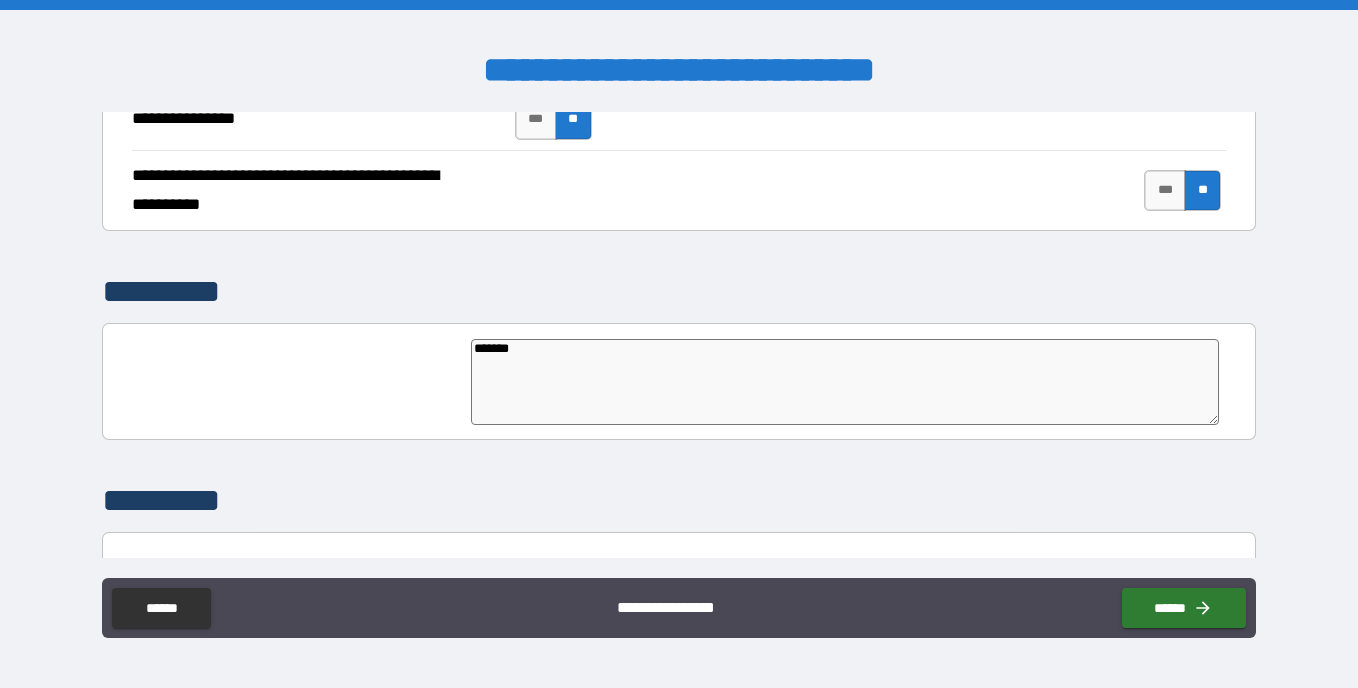 type on "*******" 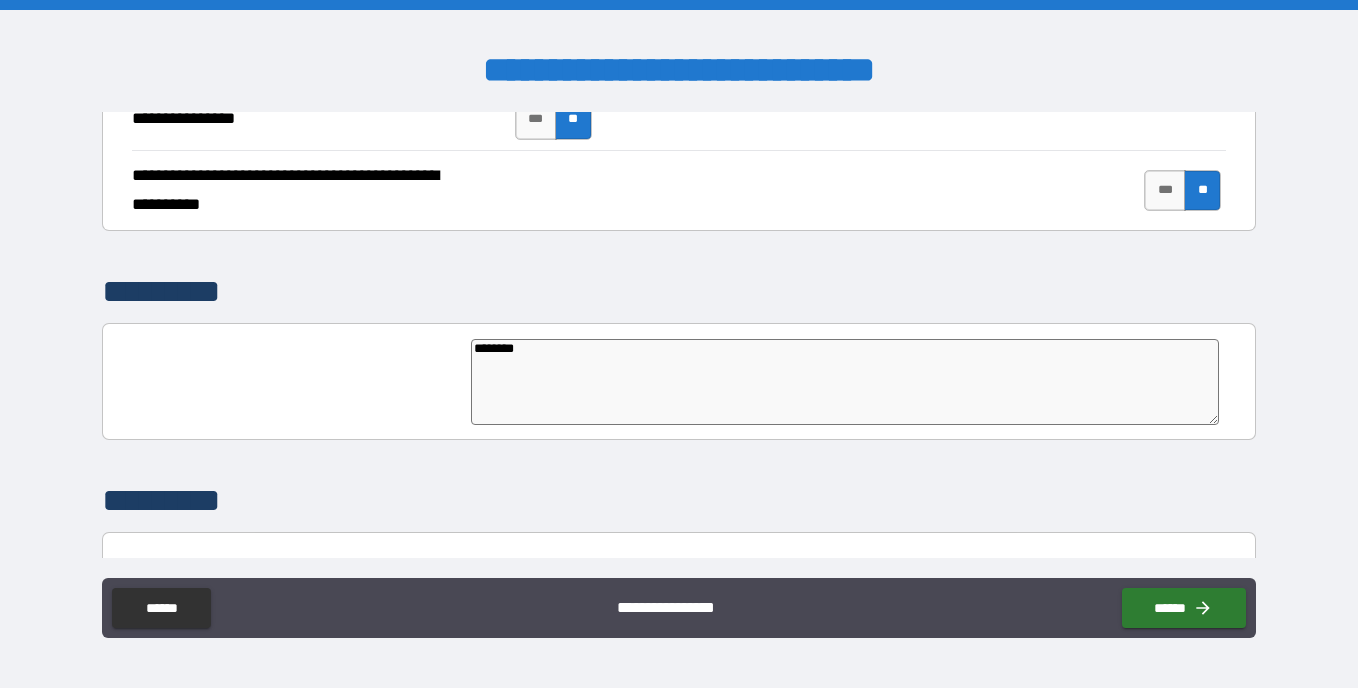 type on "*" 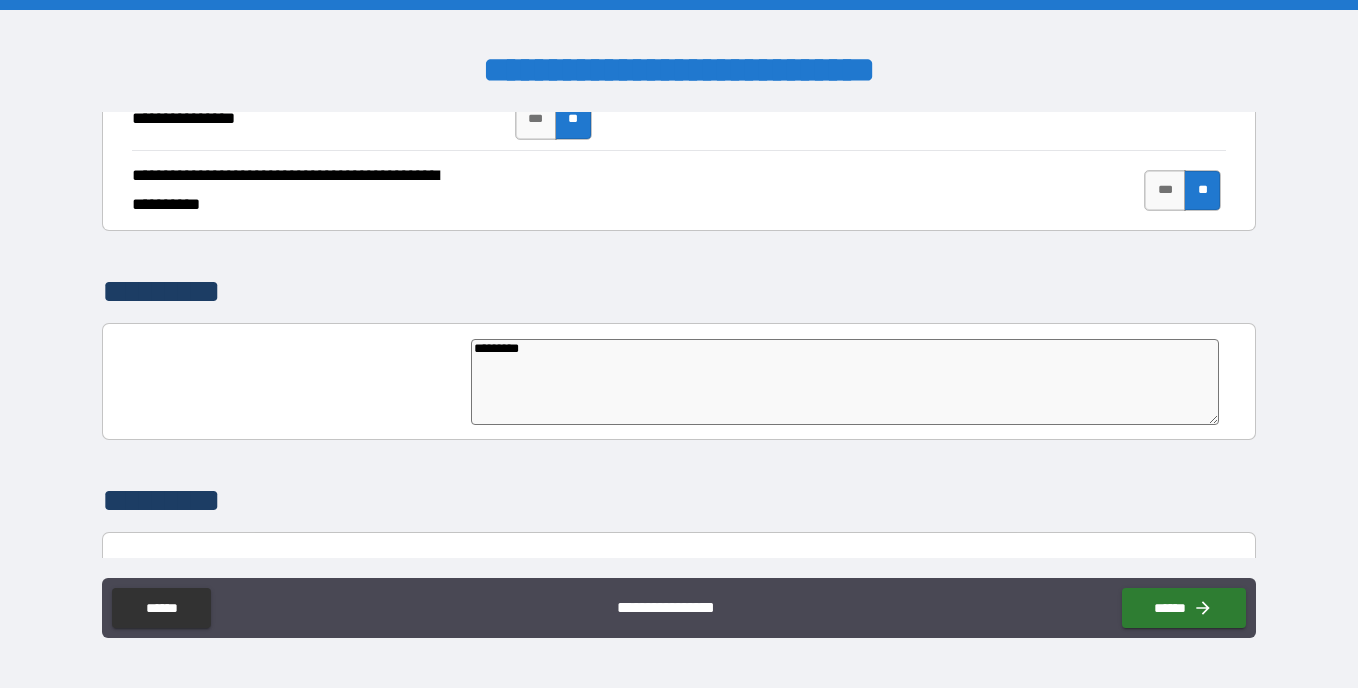 type on "**********" 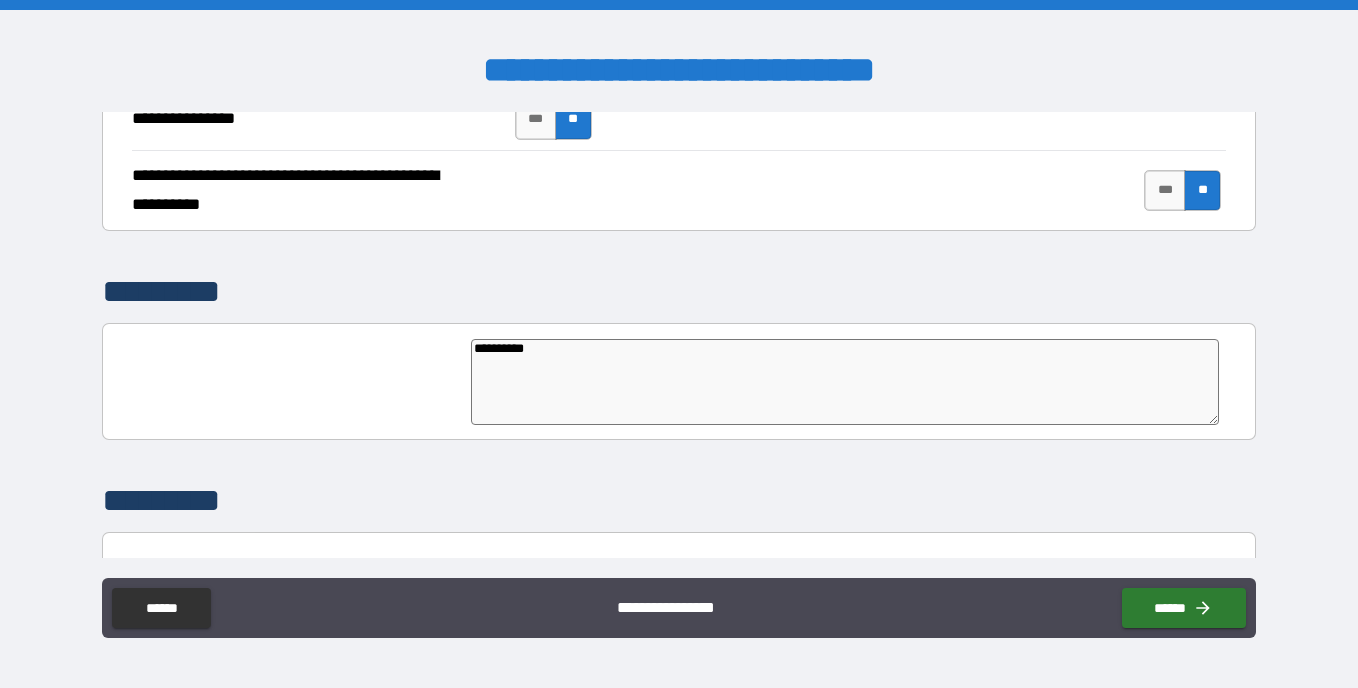 type on "*" 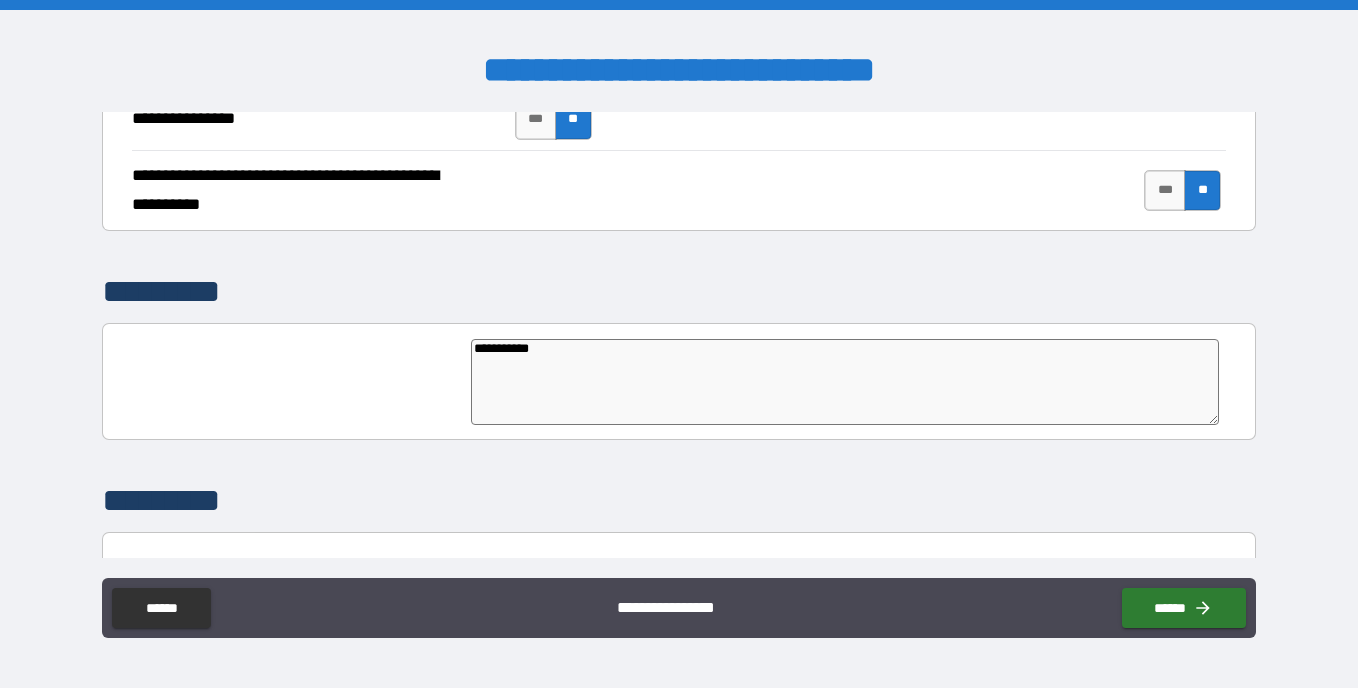 type on "**********" 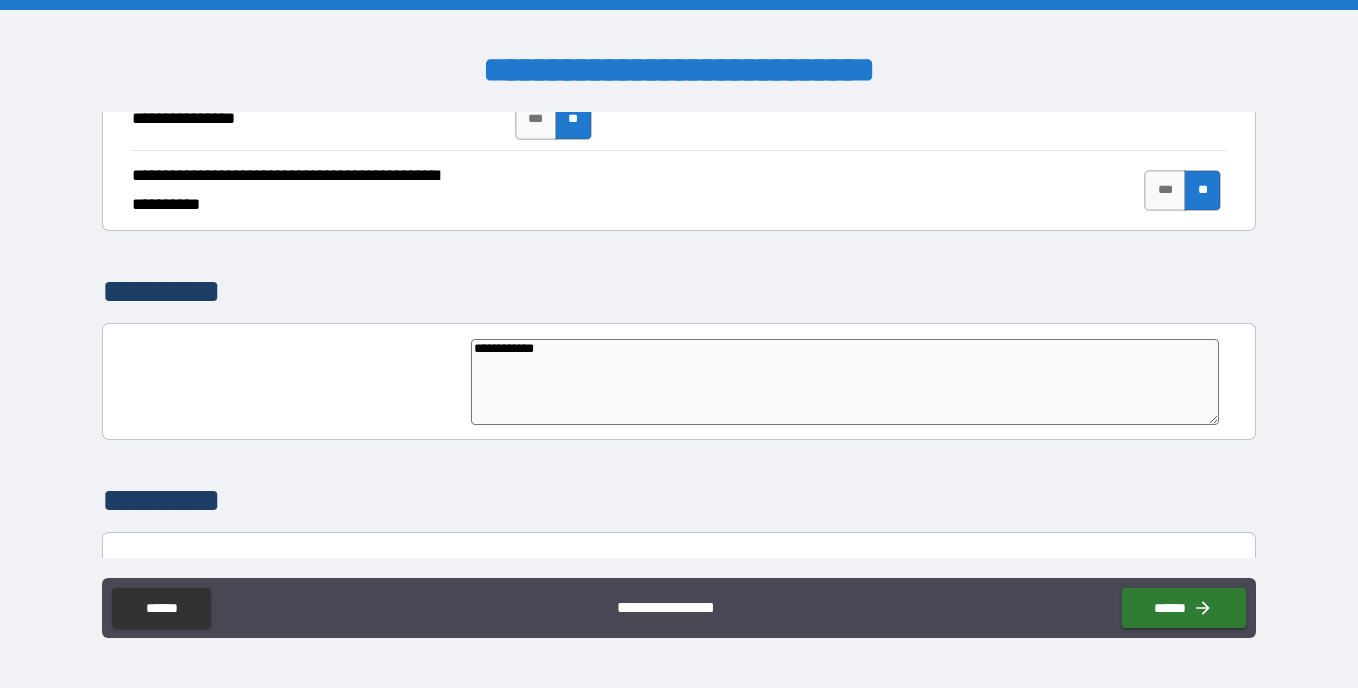 type on "*" 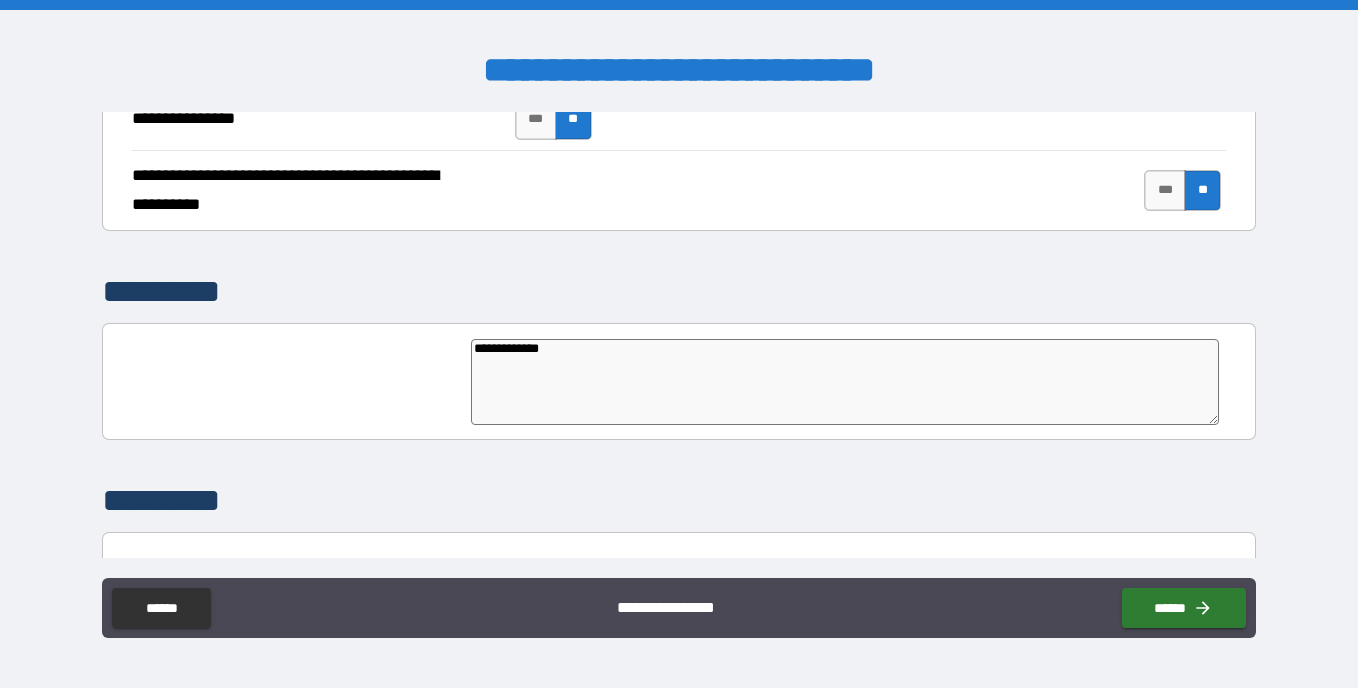 type on "*" 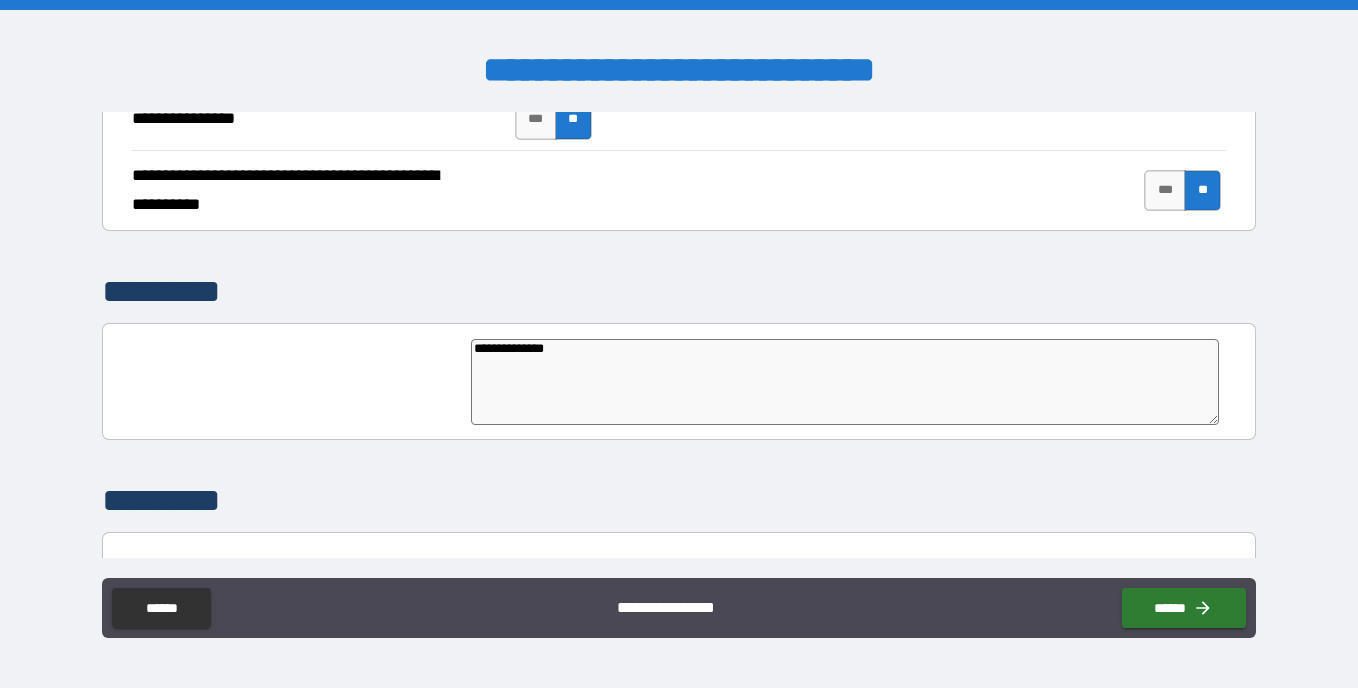 type on "*" 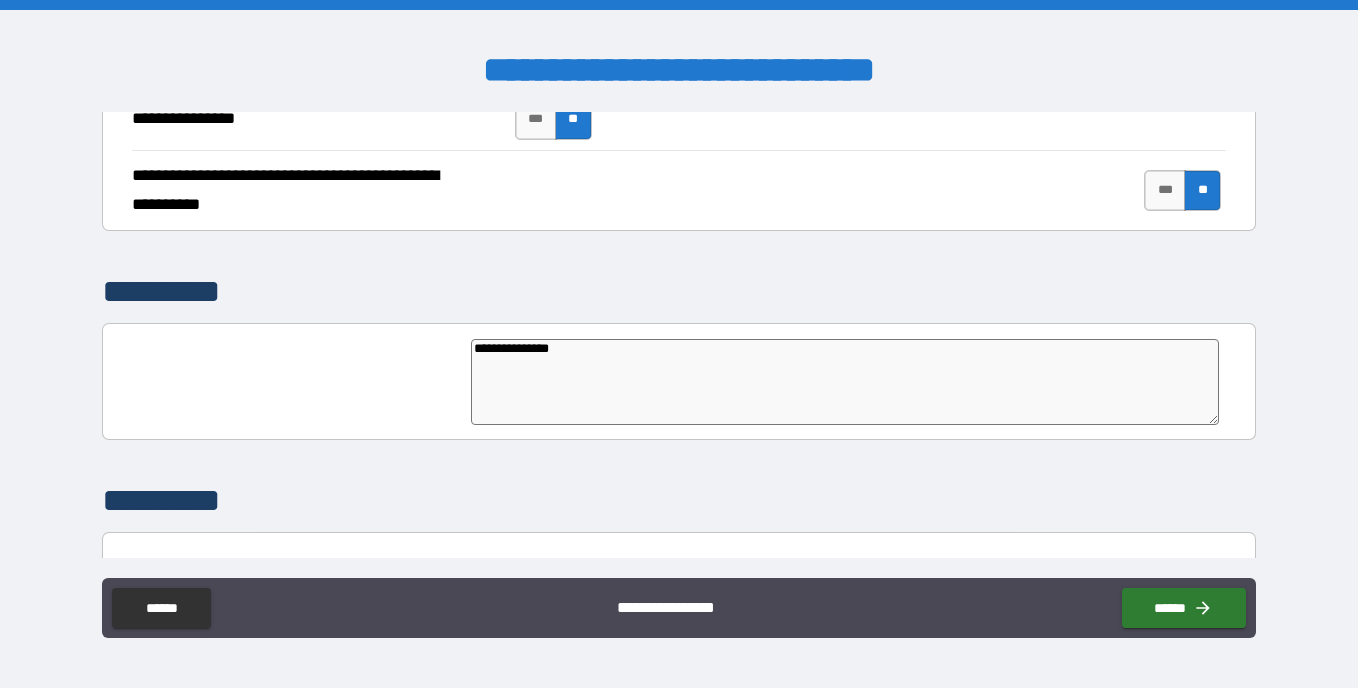 type on "*" 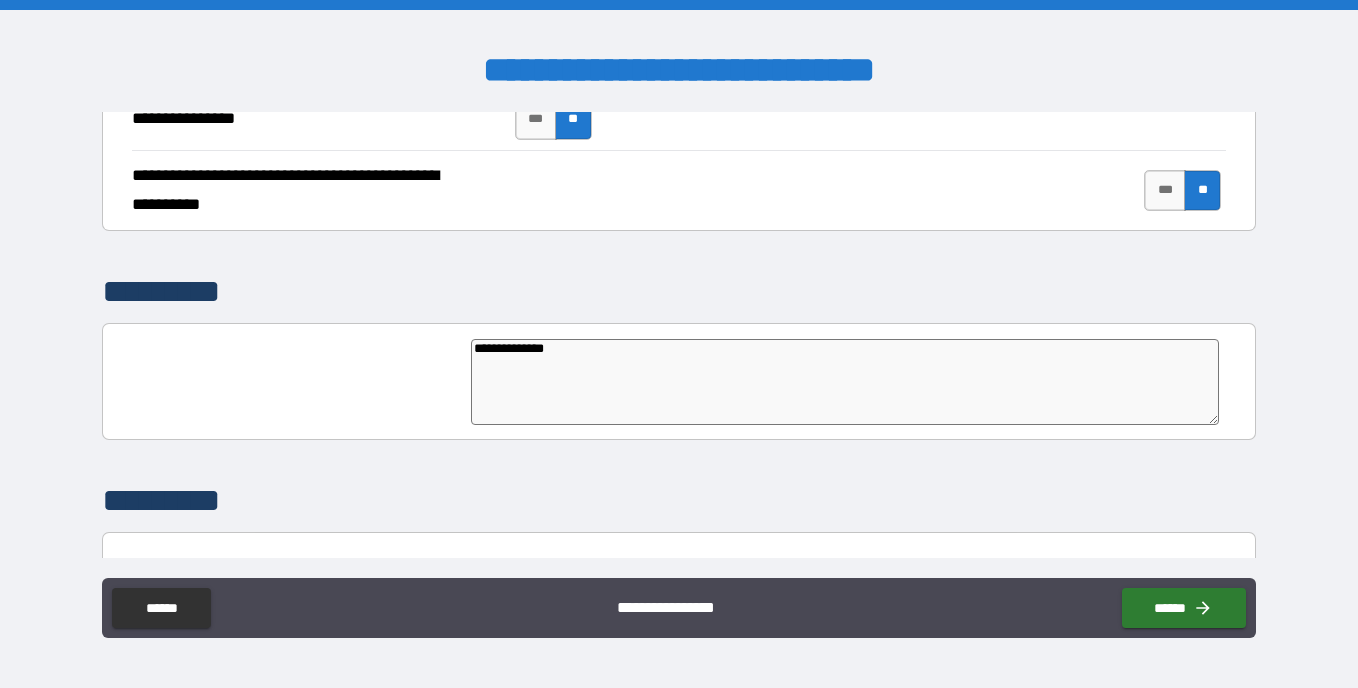 type on "*" 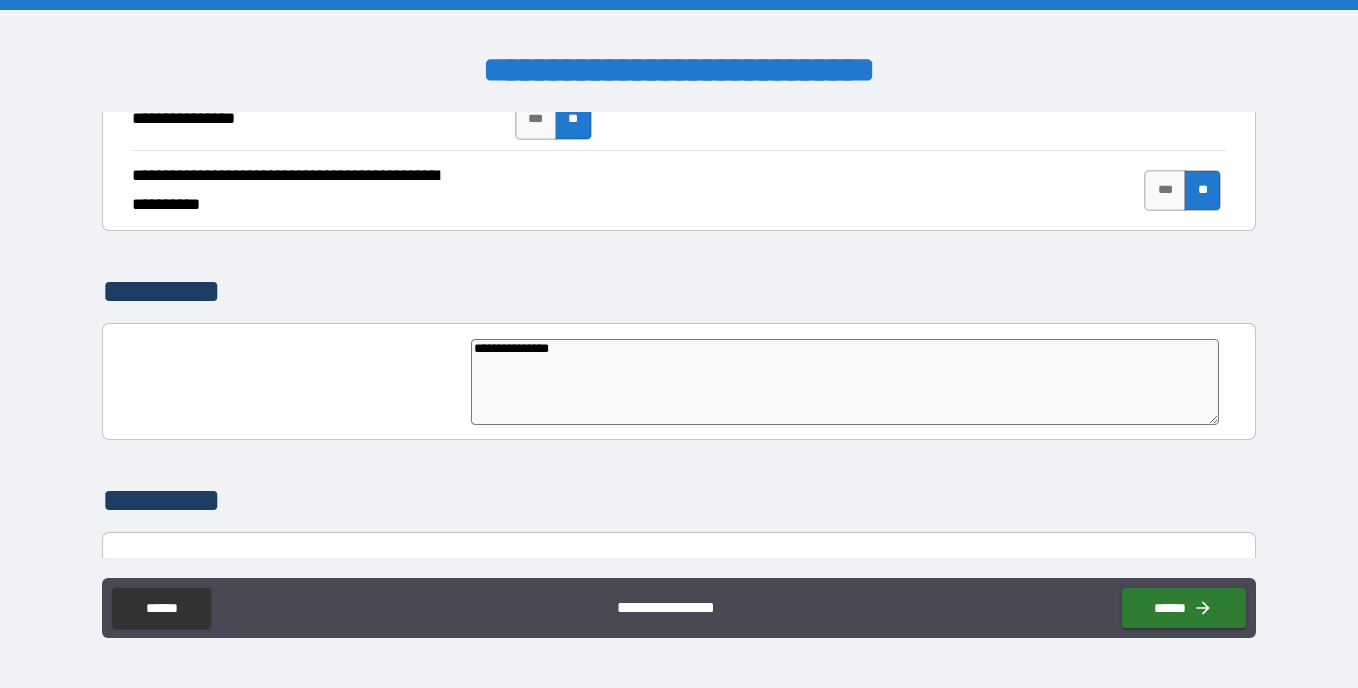 type on "**********" 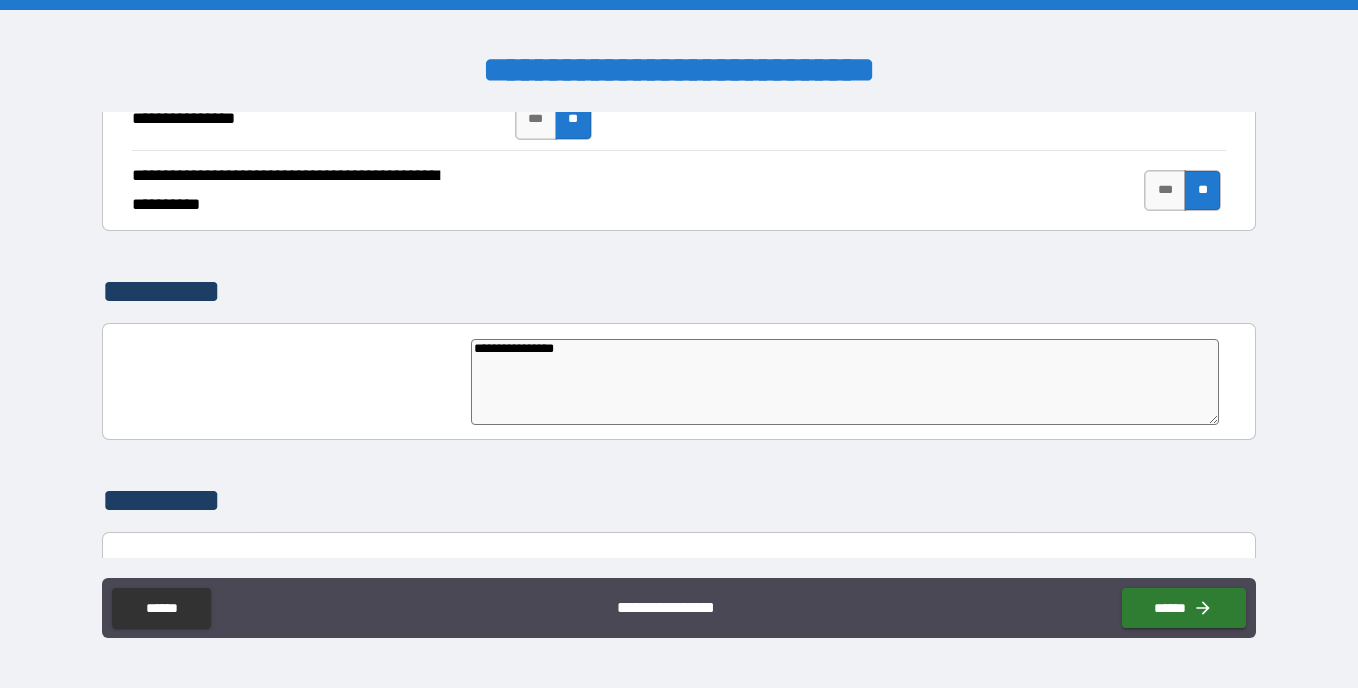 type on "*" 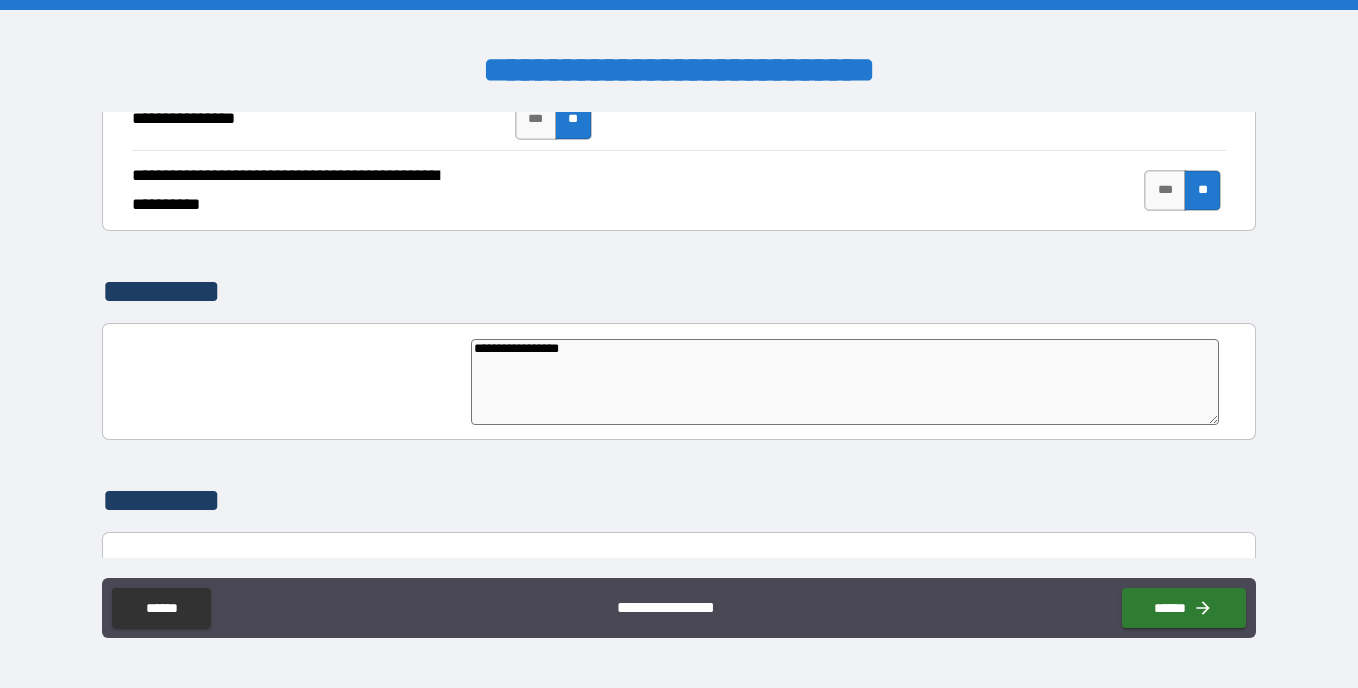 type on "**********" 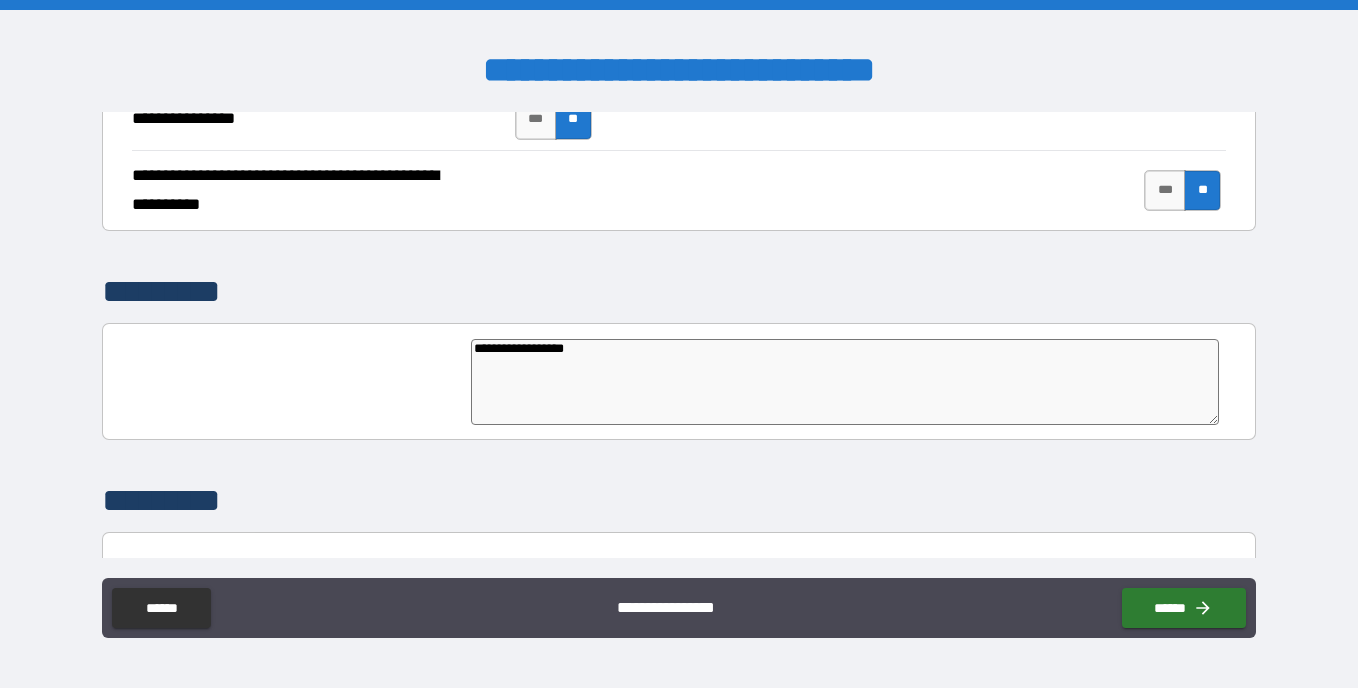 type on "**********" 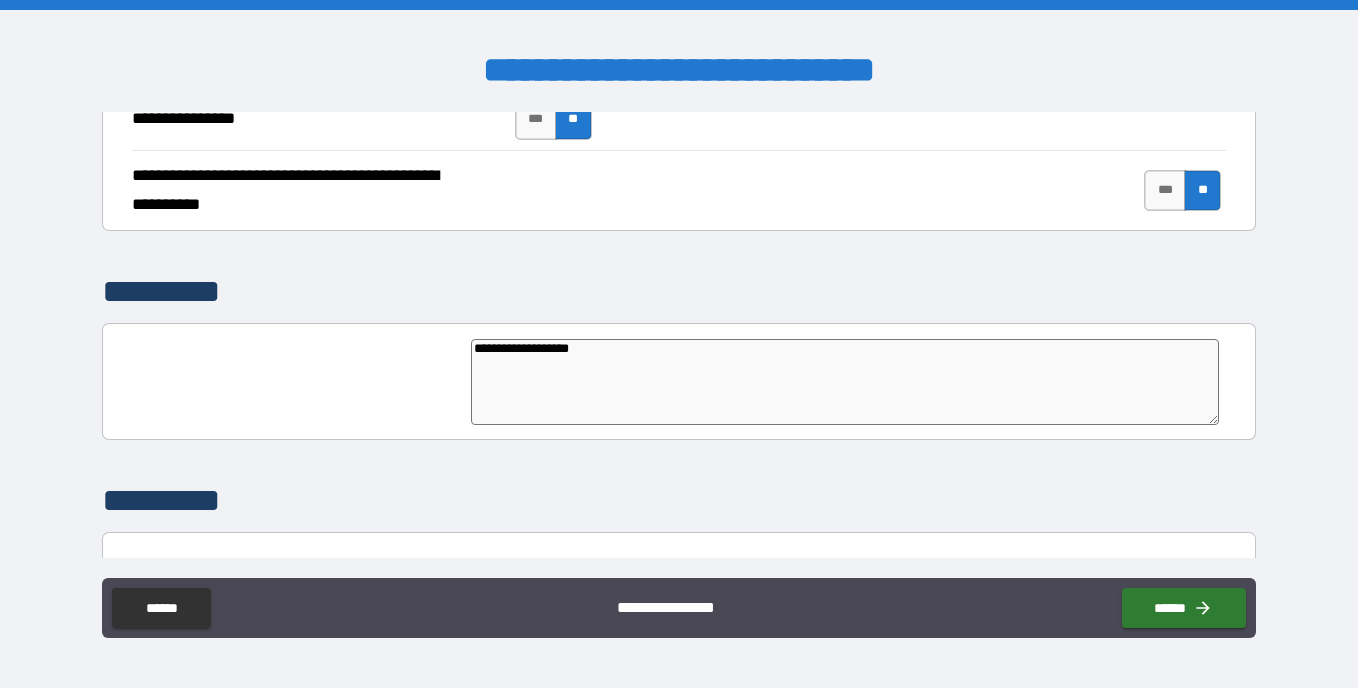 type on "**********" 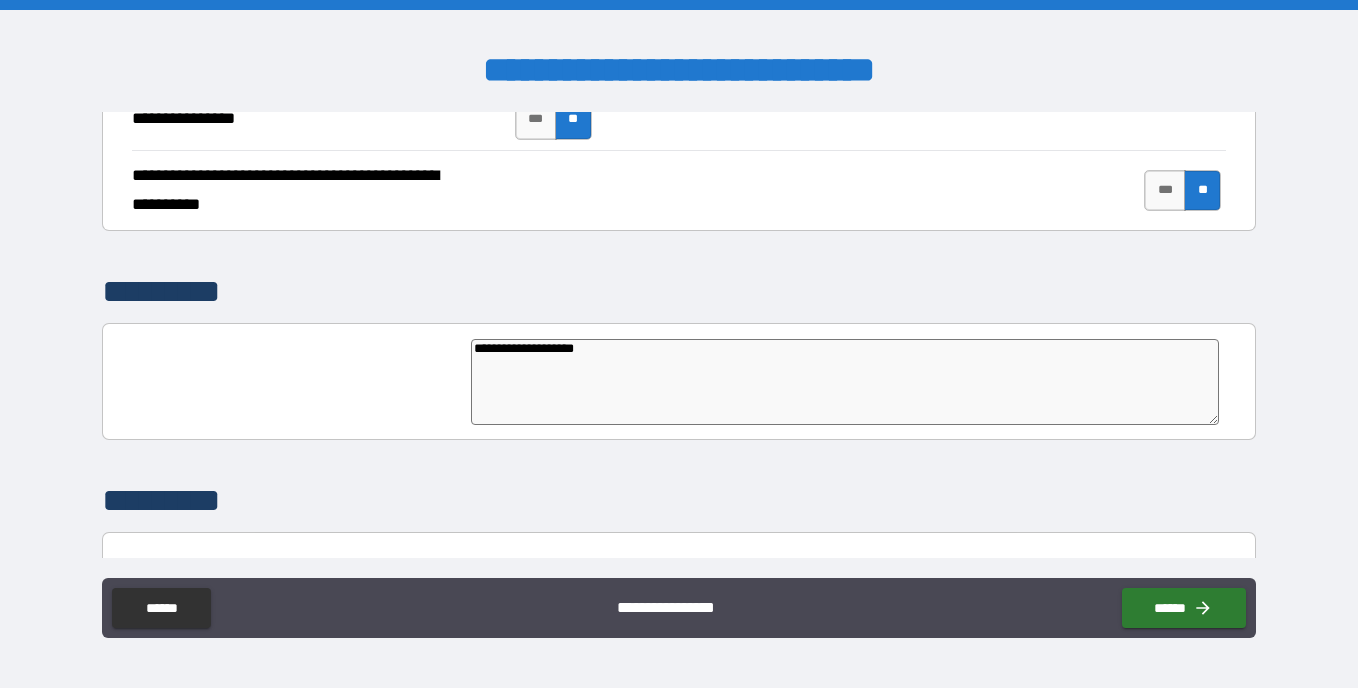 type on "*" 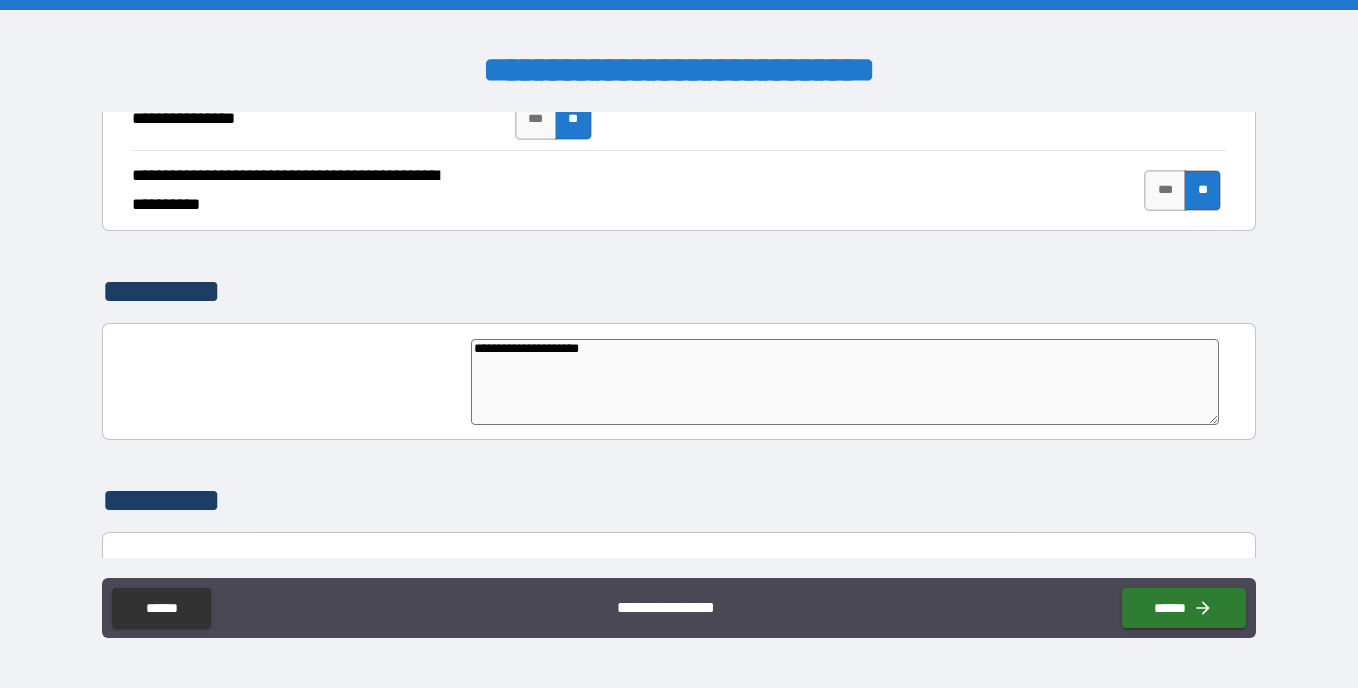type on "**********" 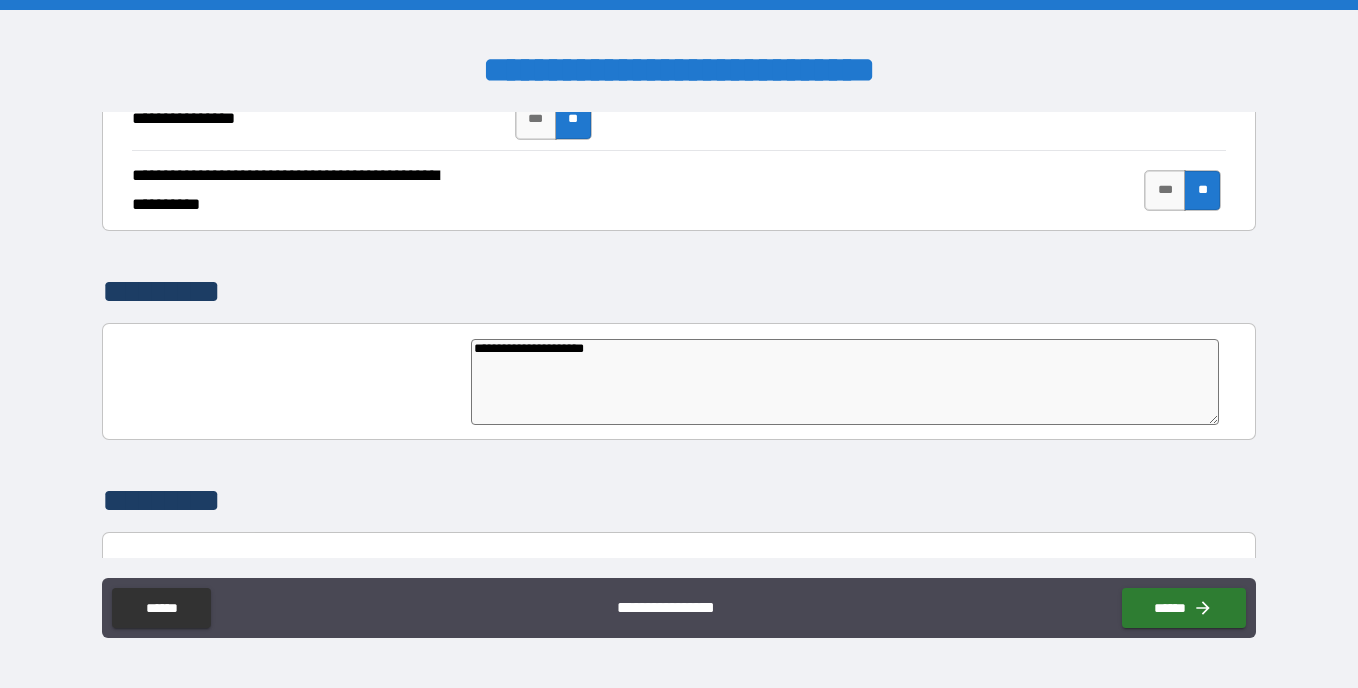 type on "*" 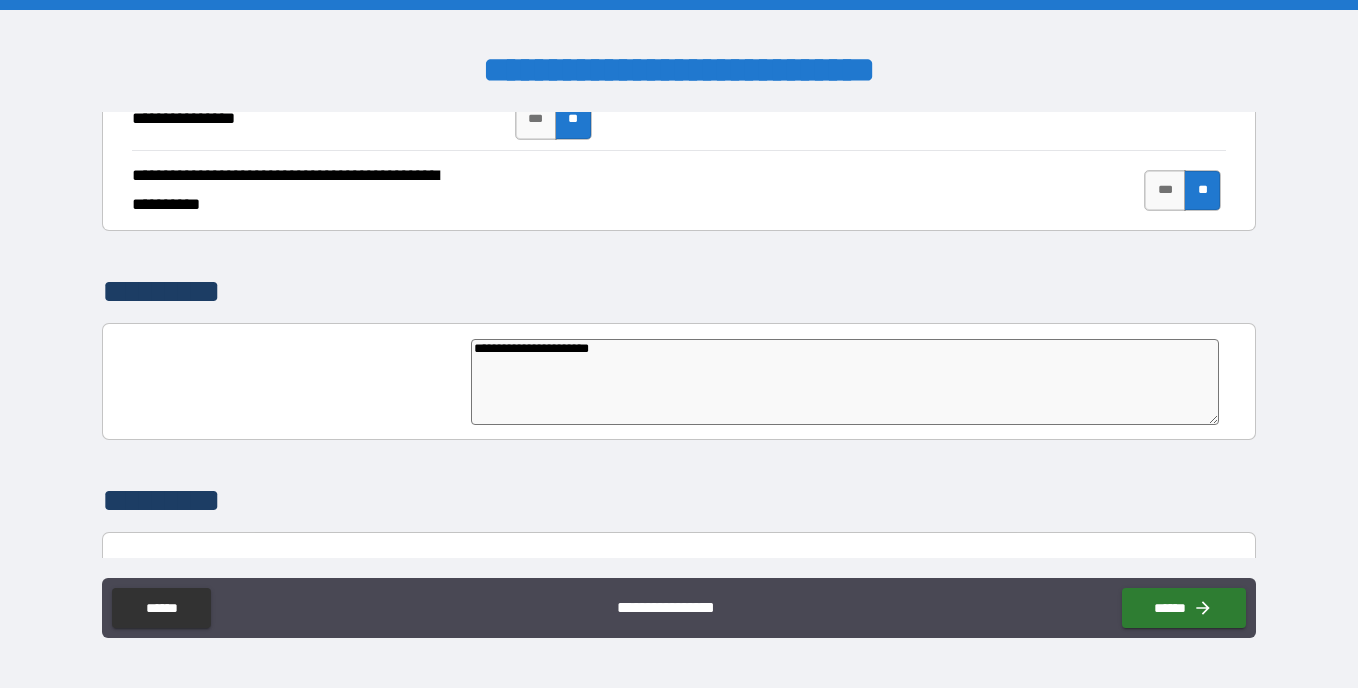 type on "**********" 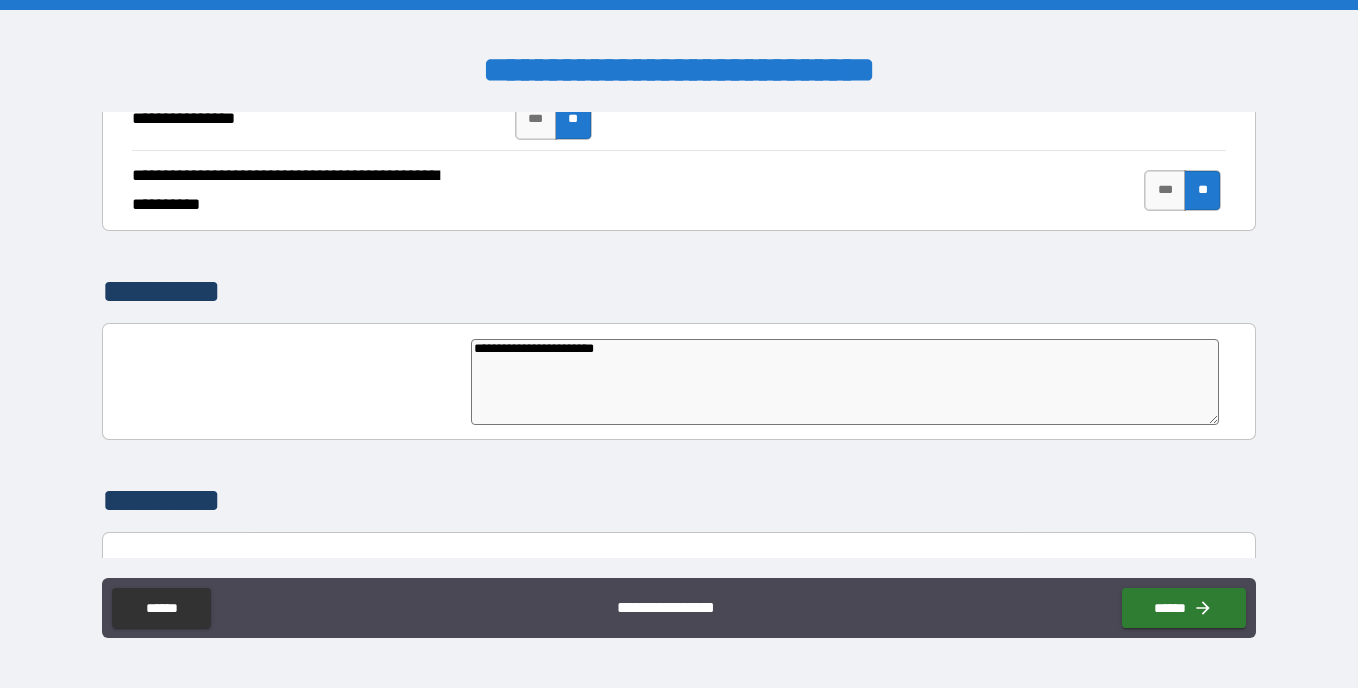 type on "*" 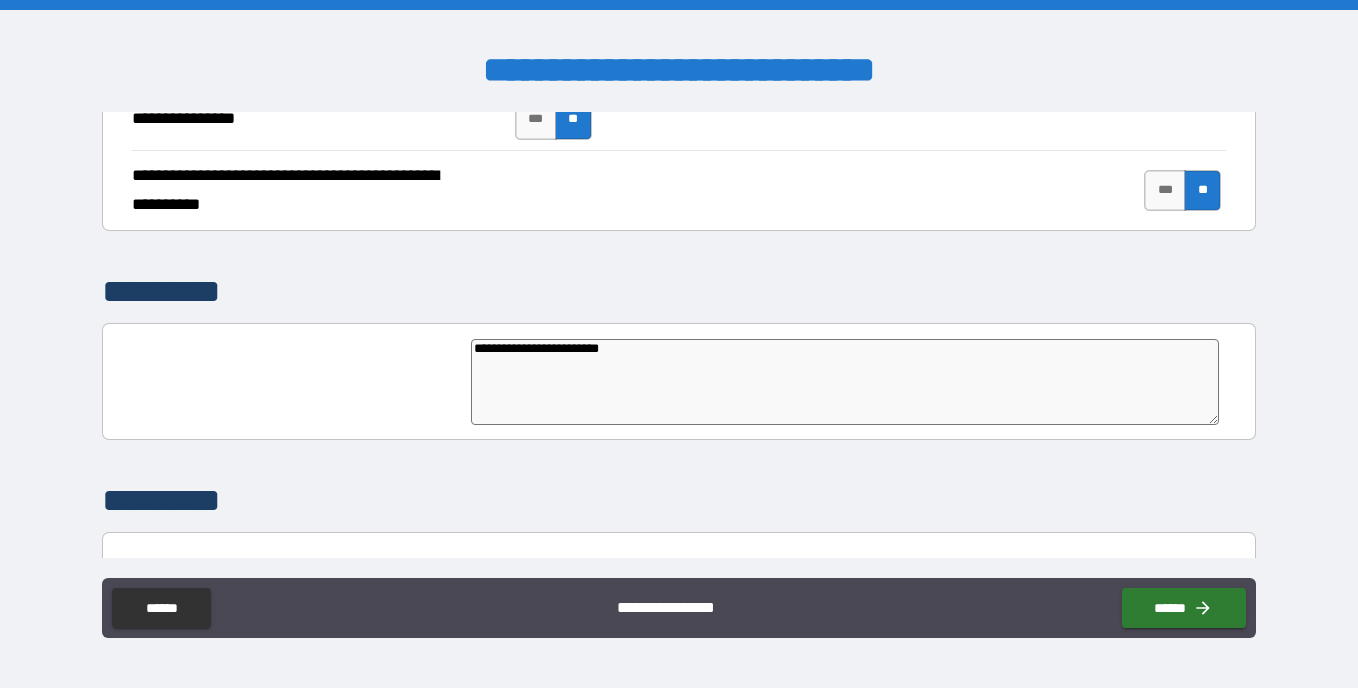 type on "*" 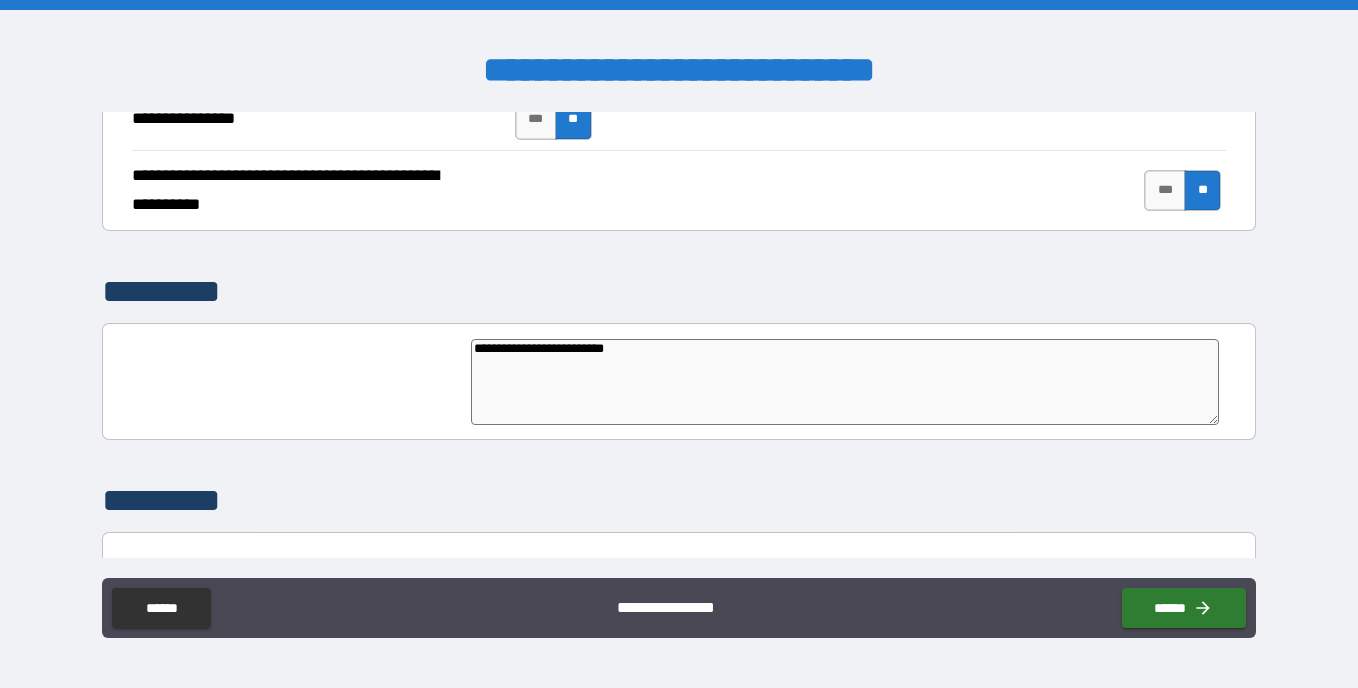 type on "*" 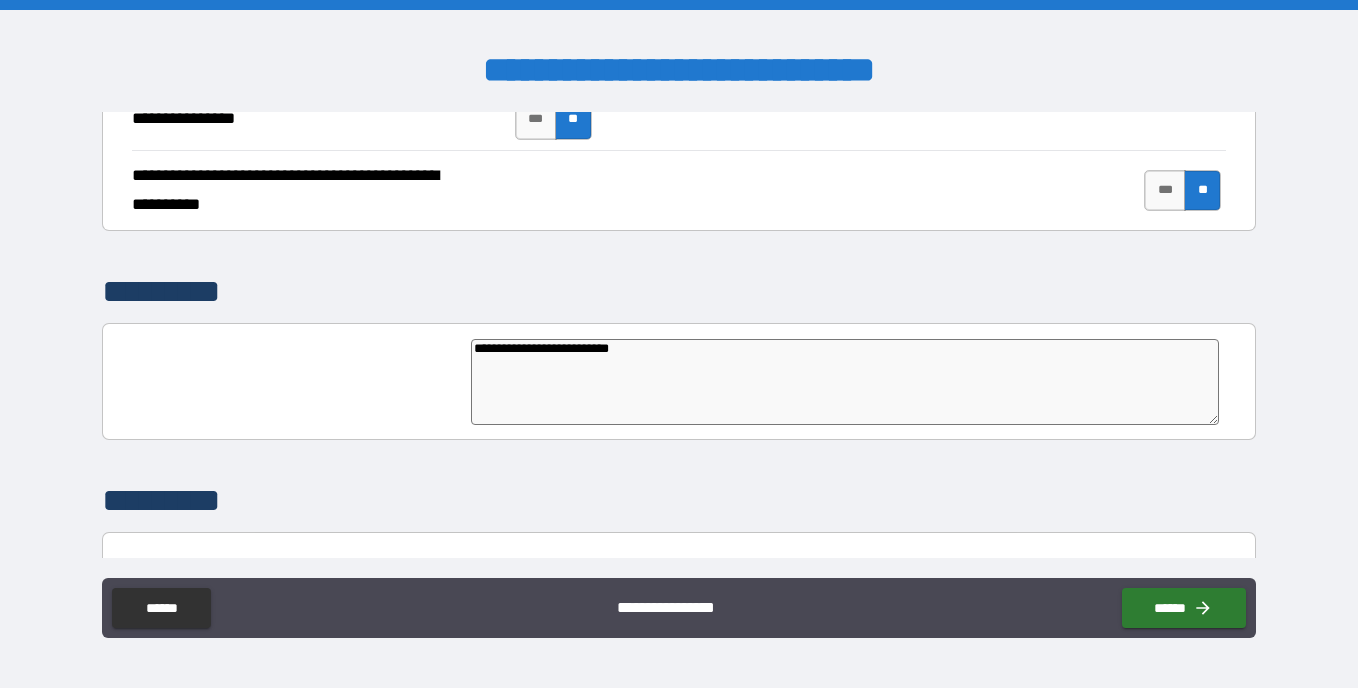 type on "*" 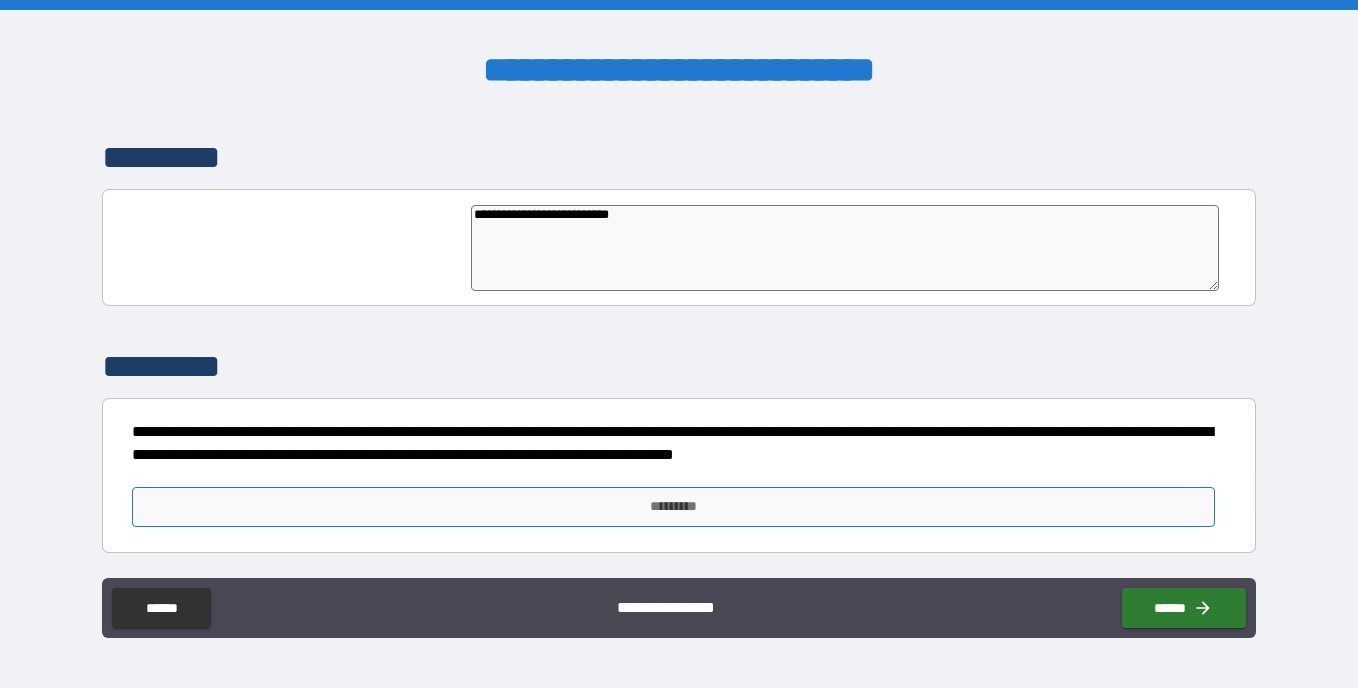 type on "**********" 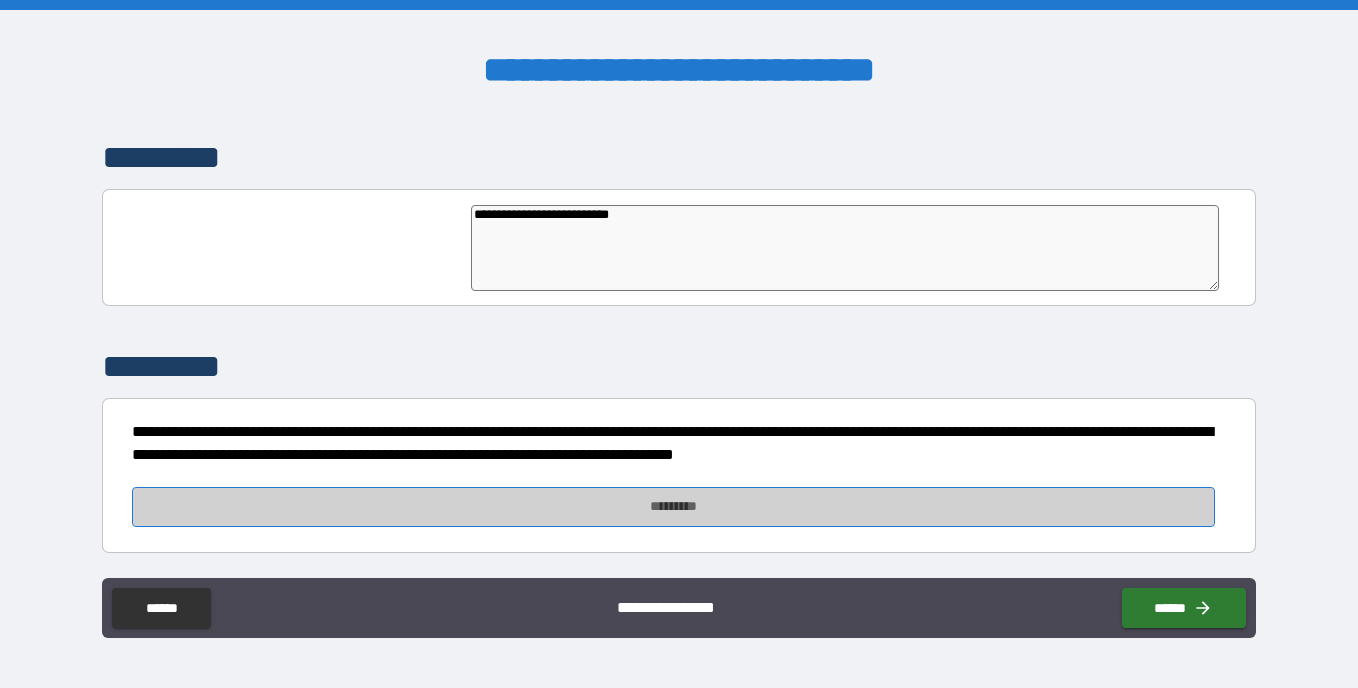click on "*********" at bounding box center (673, 507) 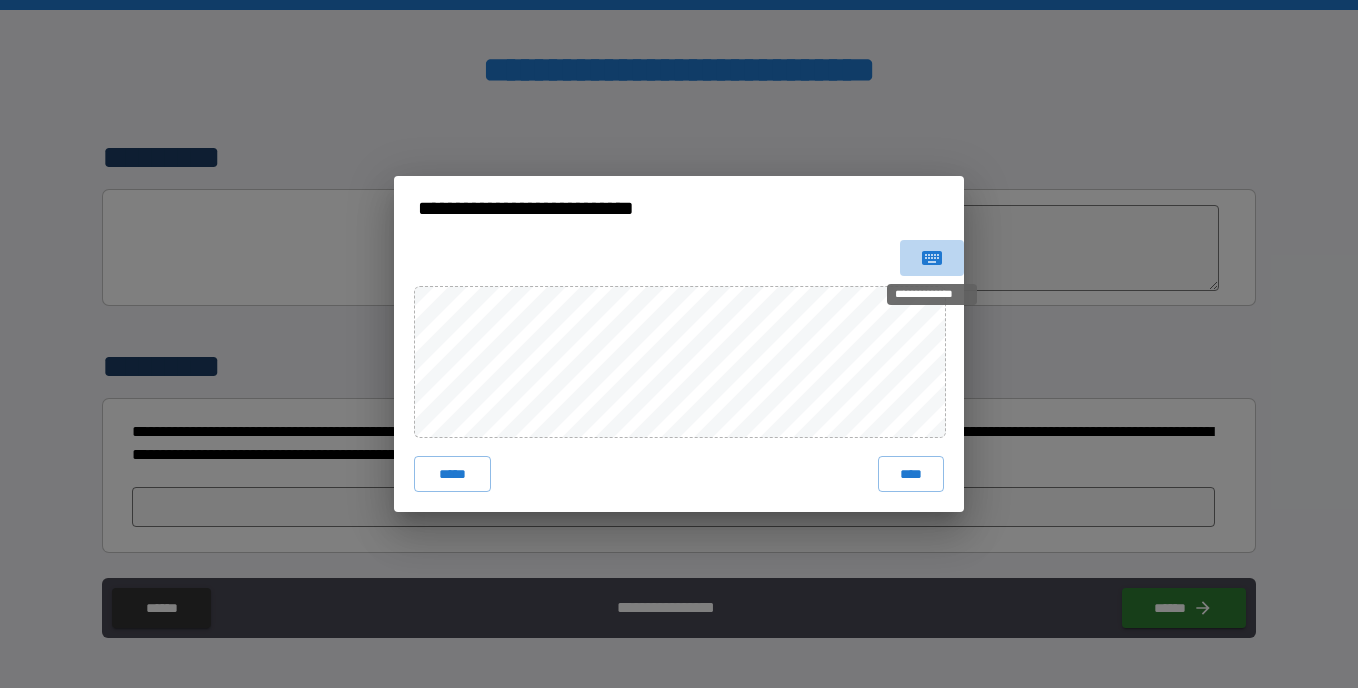 click 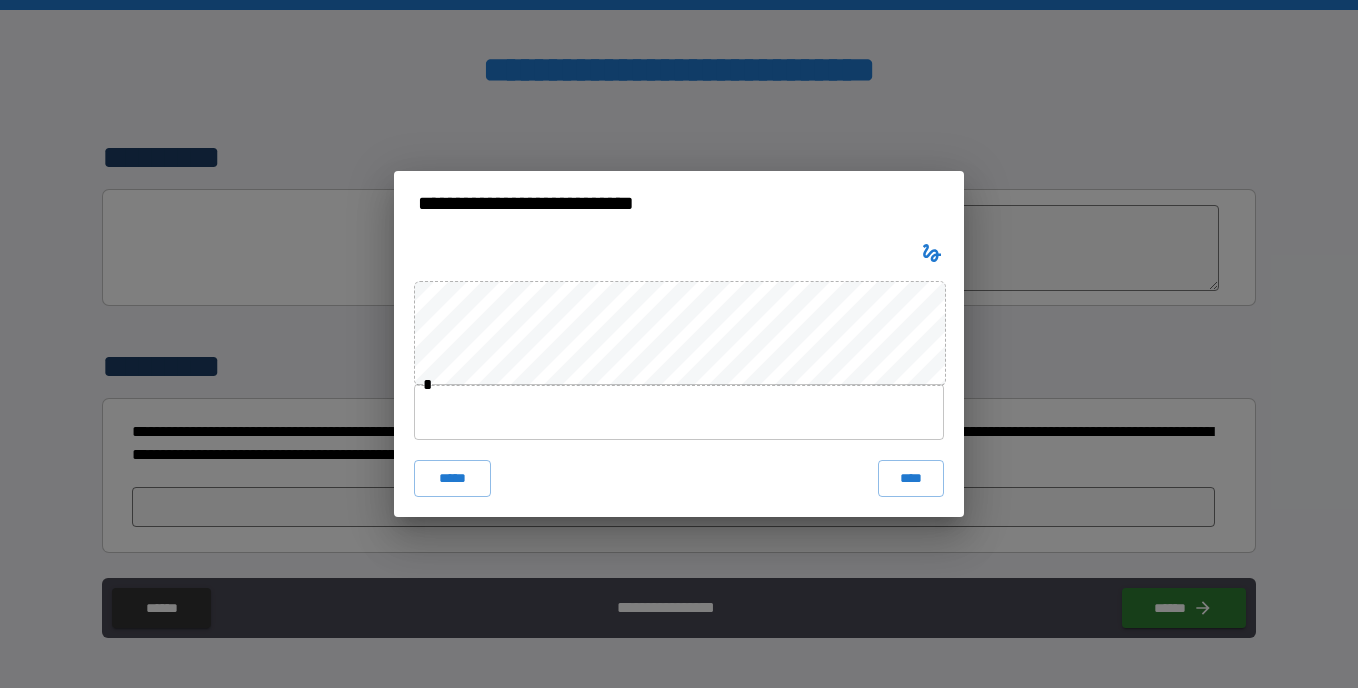 click at bounding box center [679, 412] 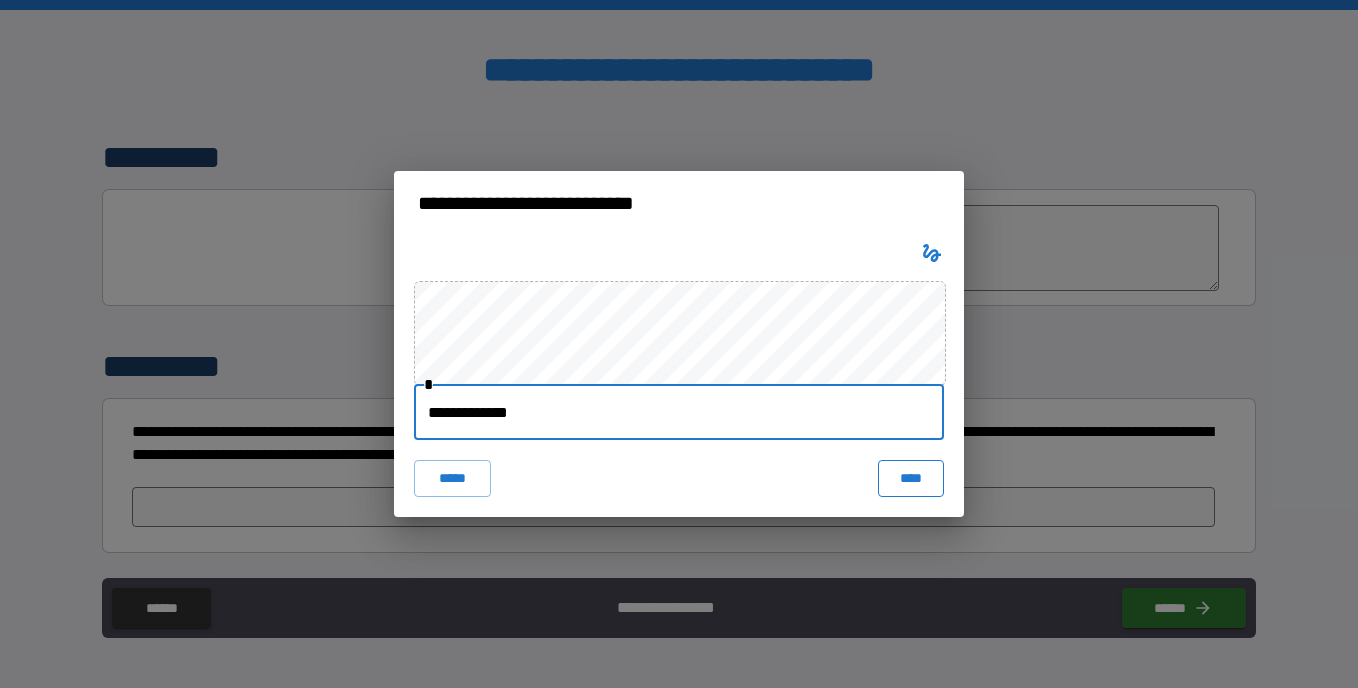 type on "**********" 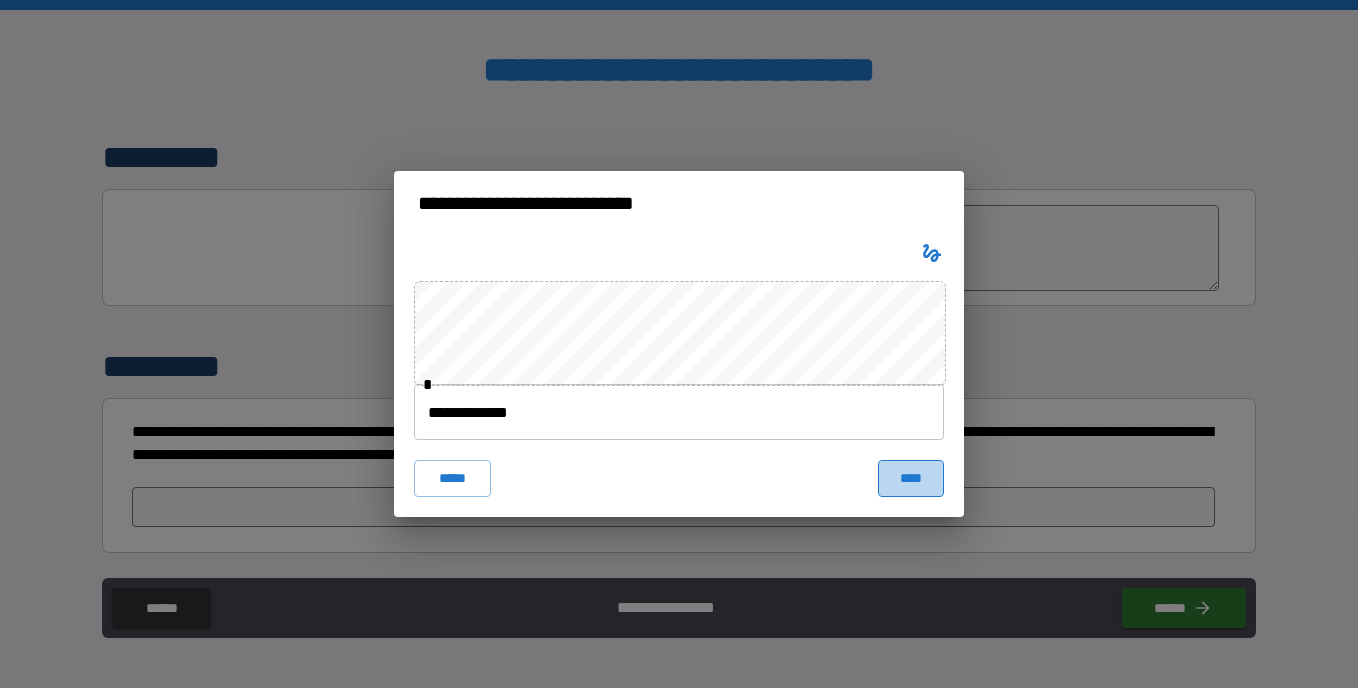 click on "****" at bounding box center (911, 478) 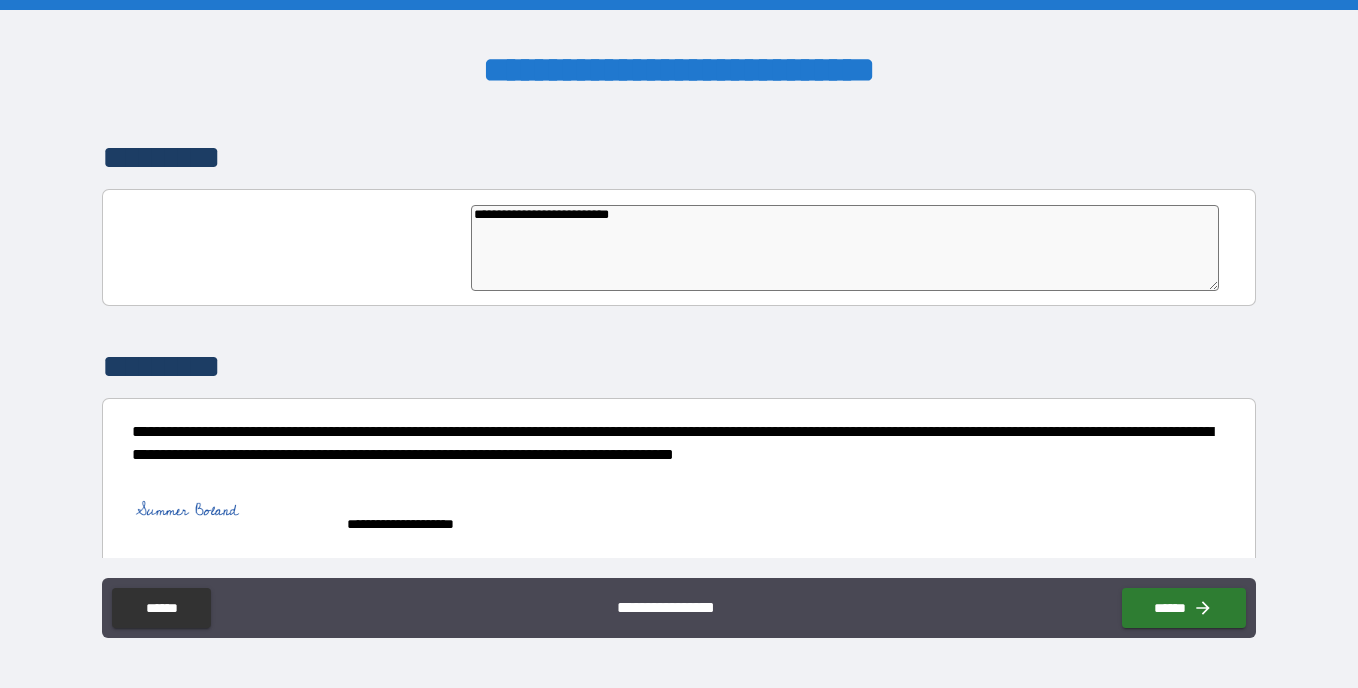 type on "*" 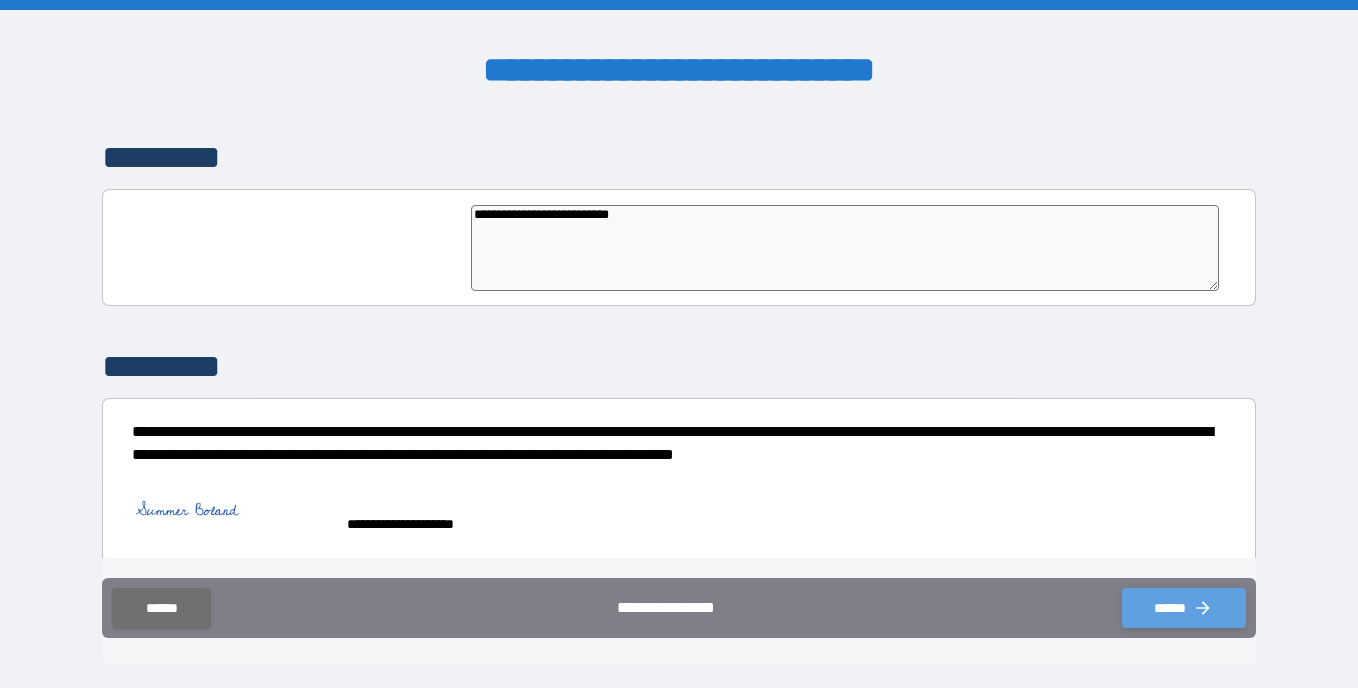 click on "******" at bounding box center (1184, 608) 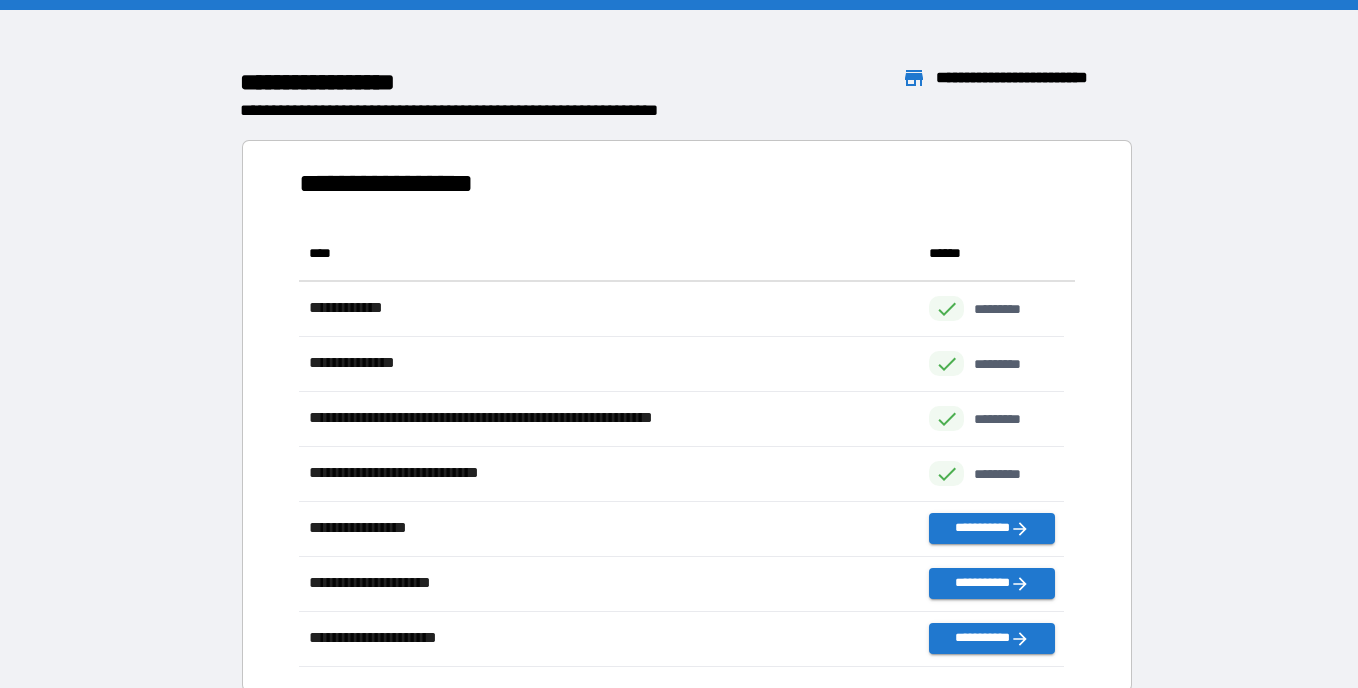 scroll, scrollTop: 16, scrollLeft: 16, axis: both 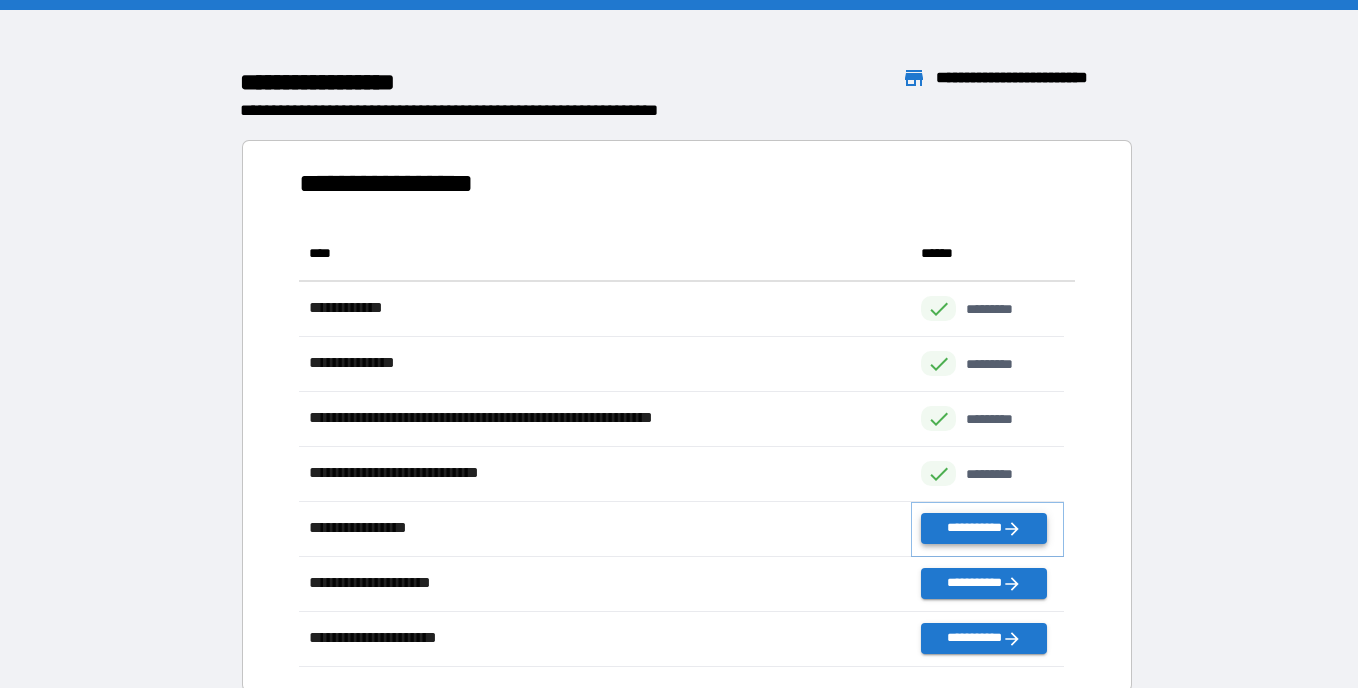 click on "**********" at bounding box center (983, 528) 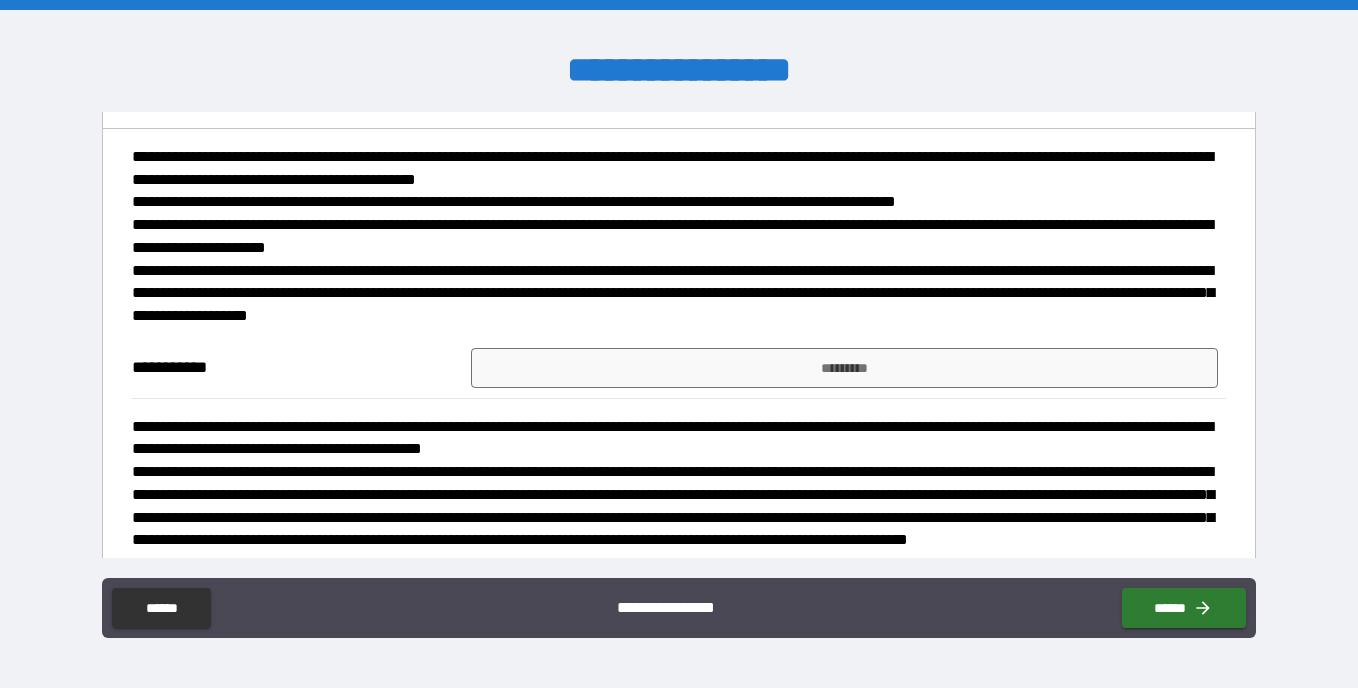 scroll, scrollTop: 197, scrollLeft: 0, axis: vertical 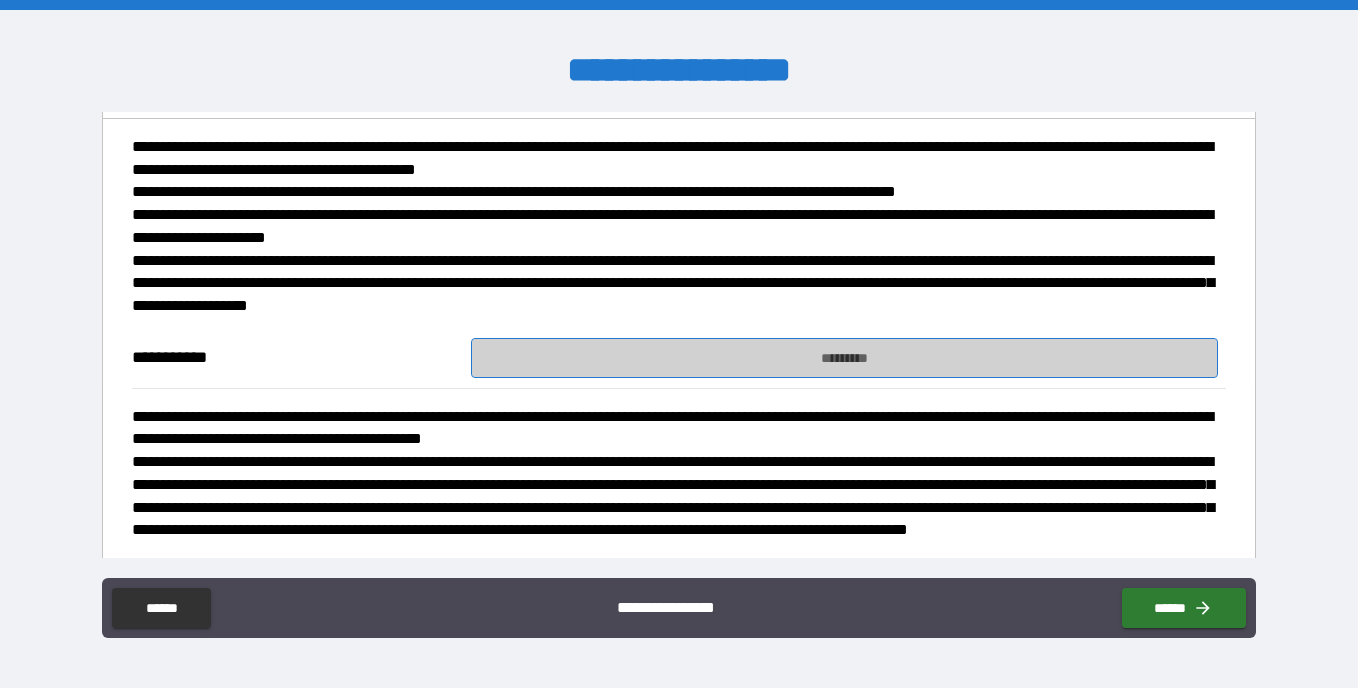 click on "*********" at bounding box center (844, 358) 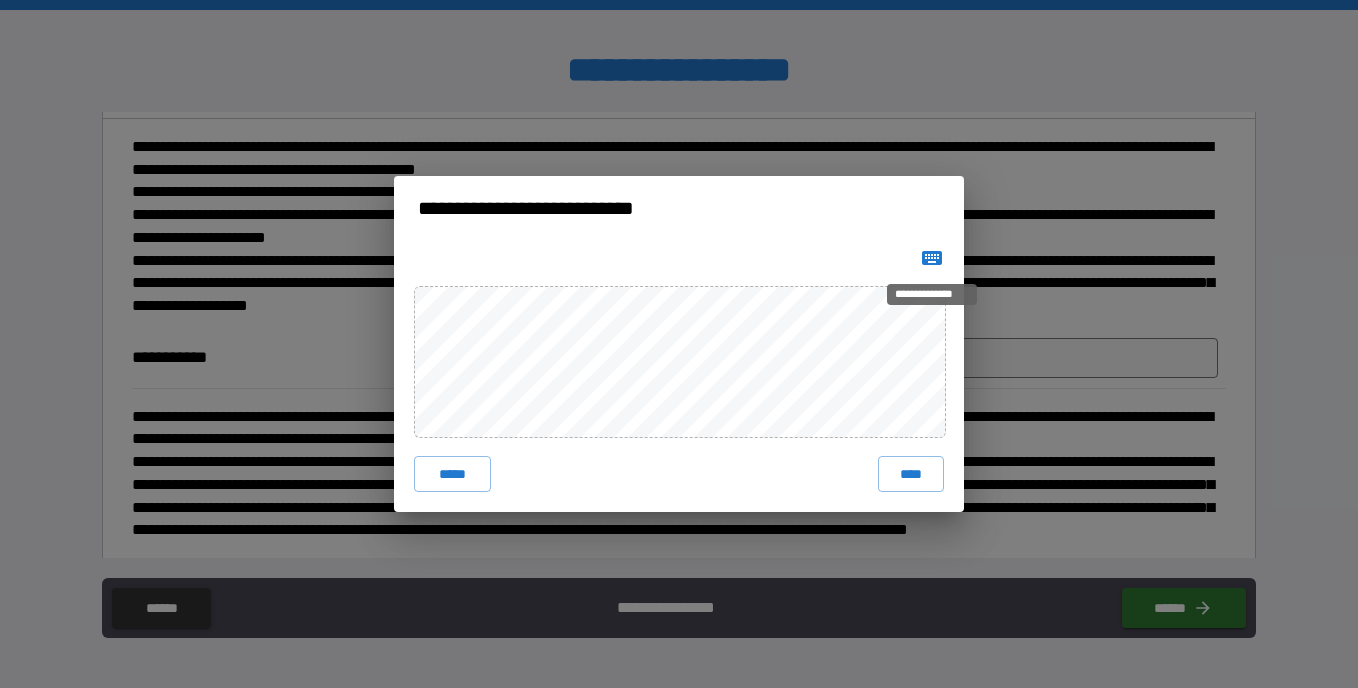 click 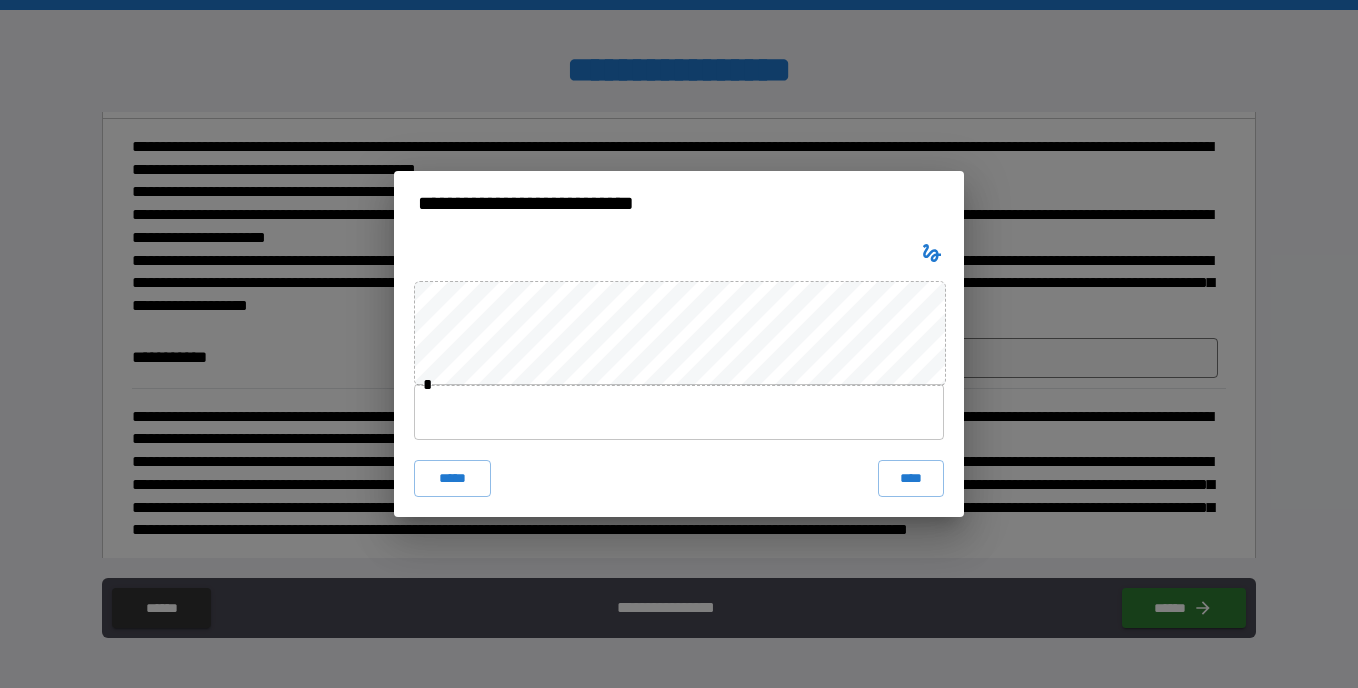 click at bounding box center [679, 412] 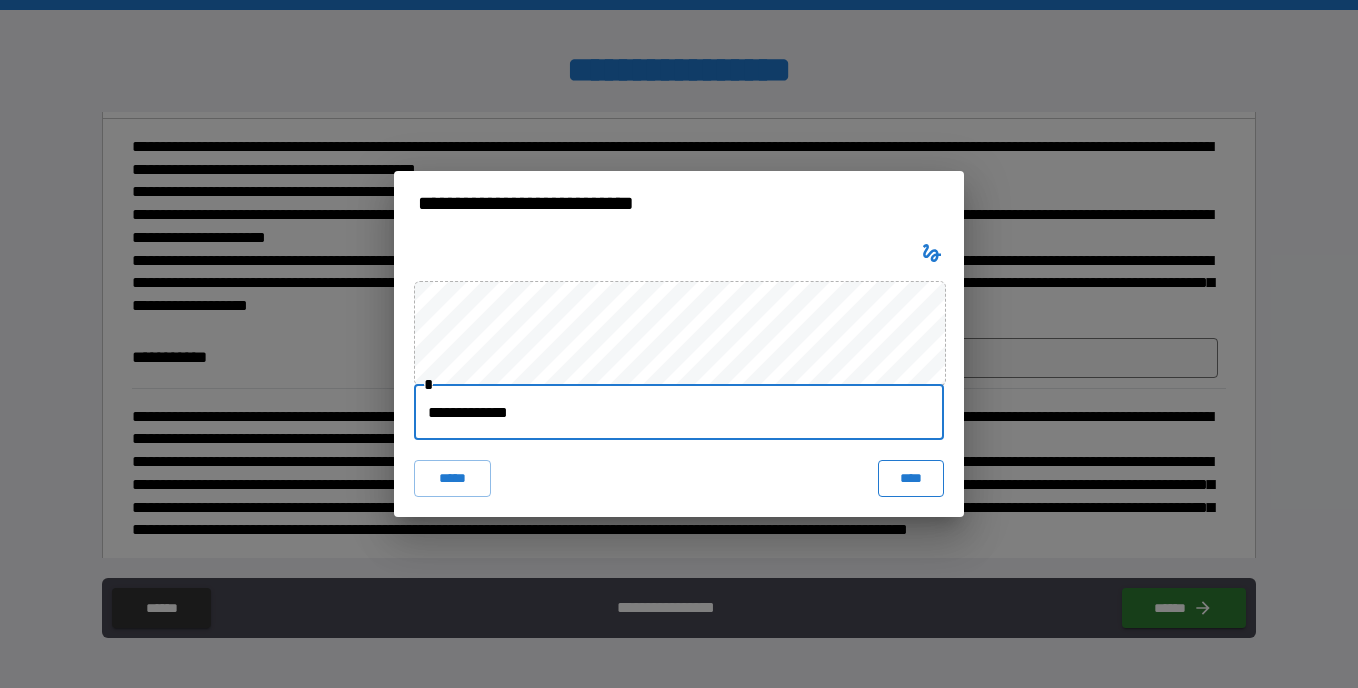 type on "**********" 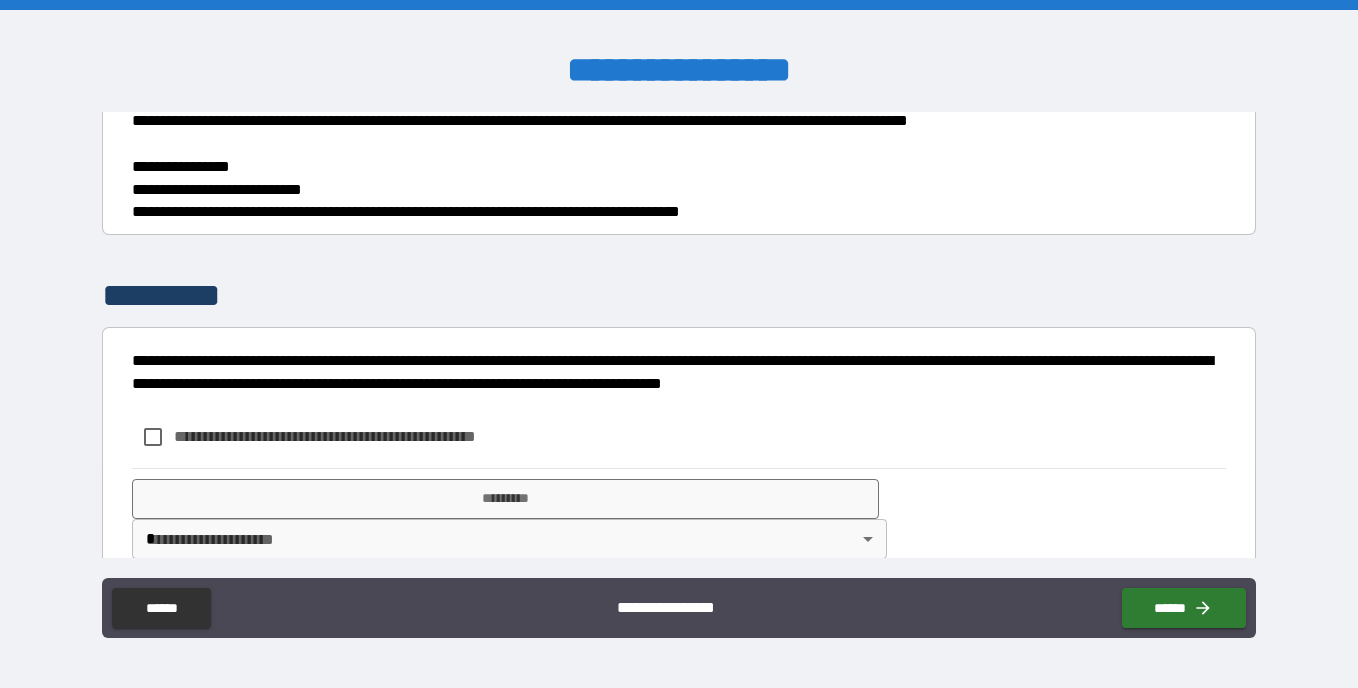 scroll, scrollTop: 655, scrollLeft: 0, axis: vertical 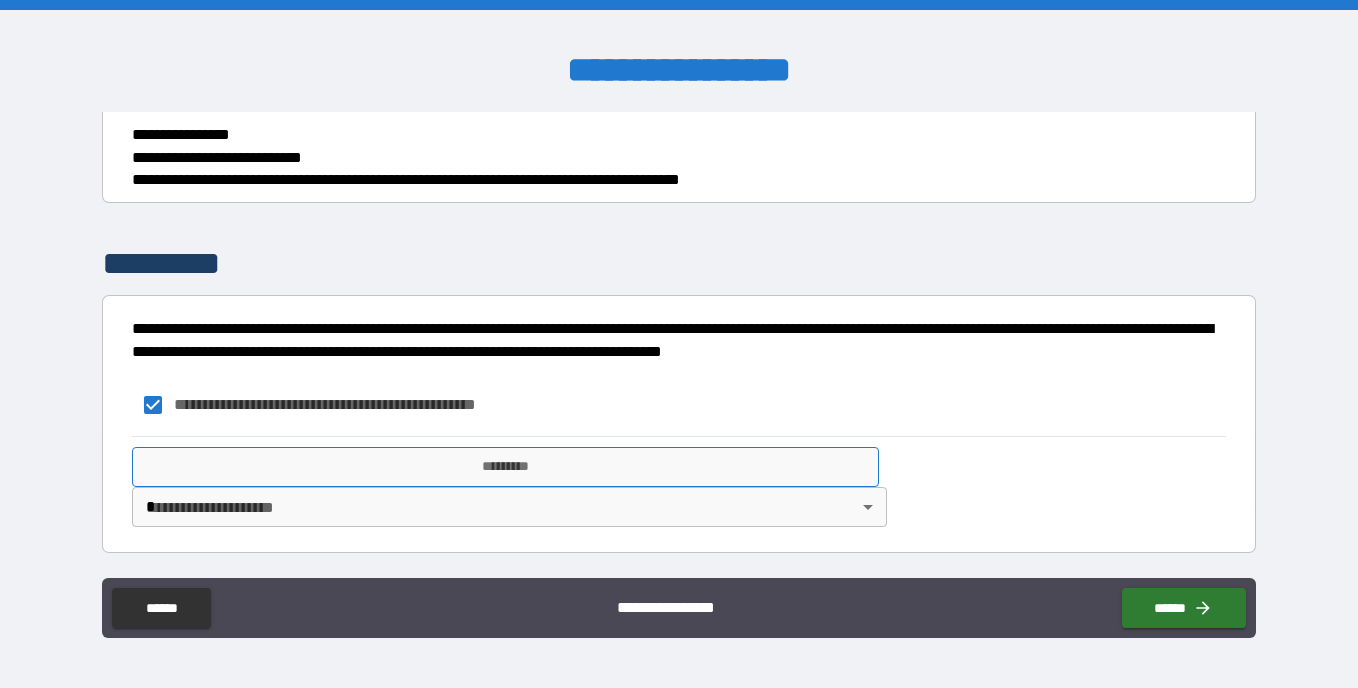 click on "*********" at bounding box center [505, 467] 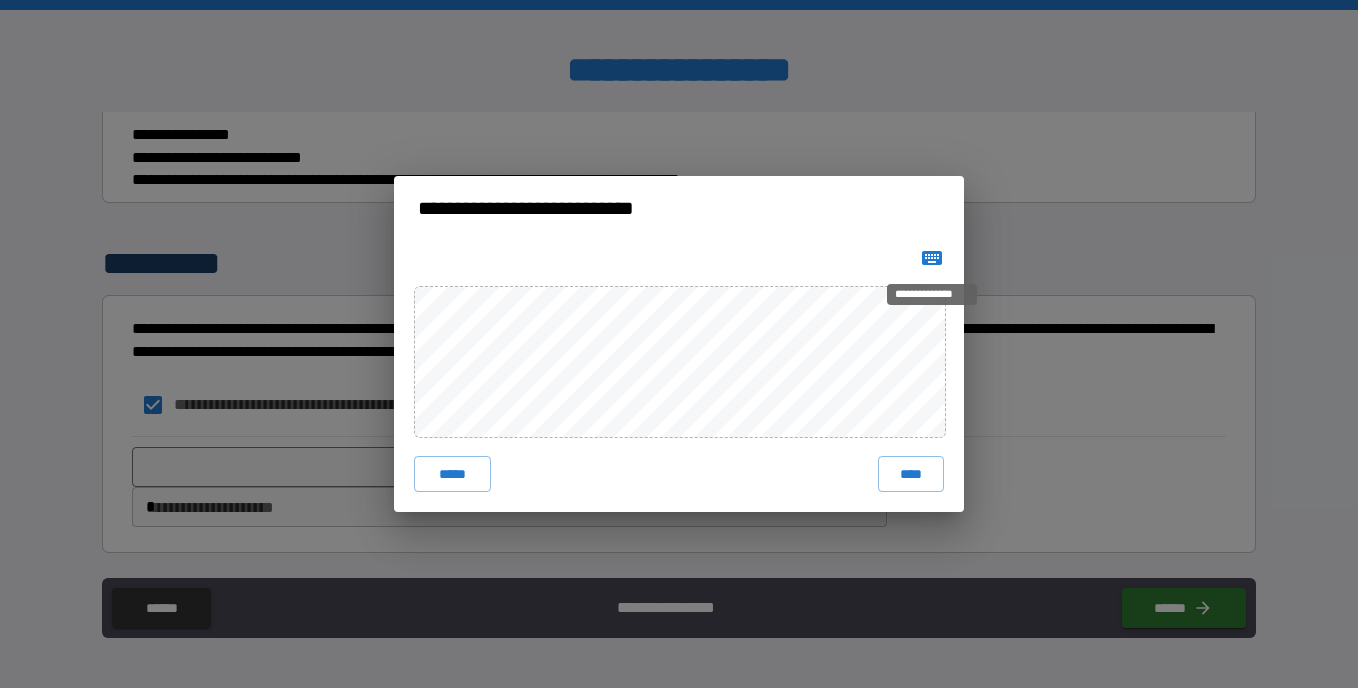 click 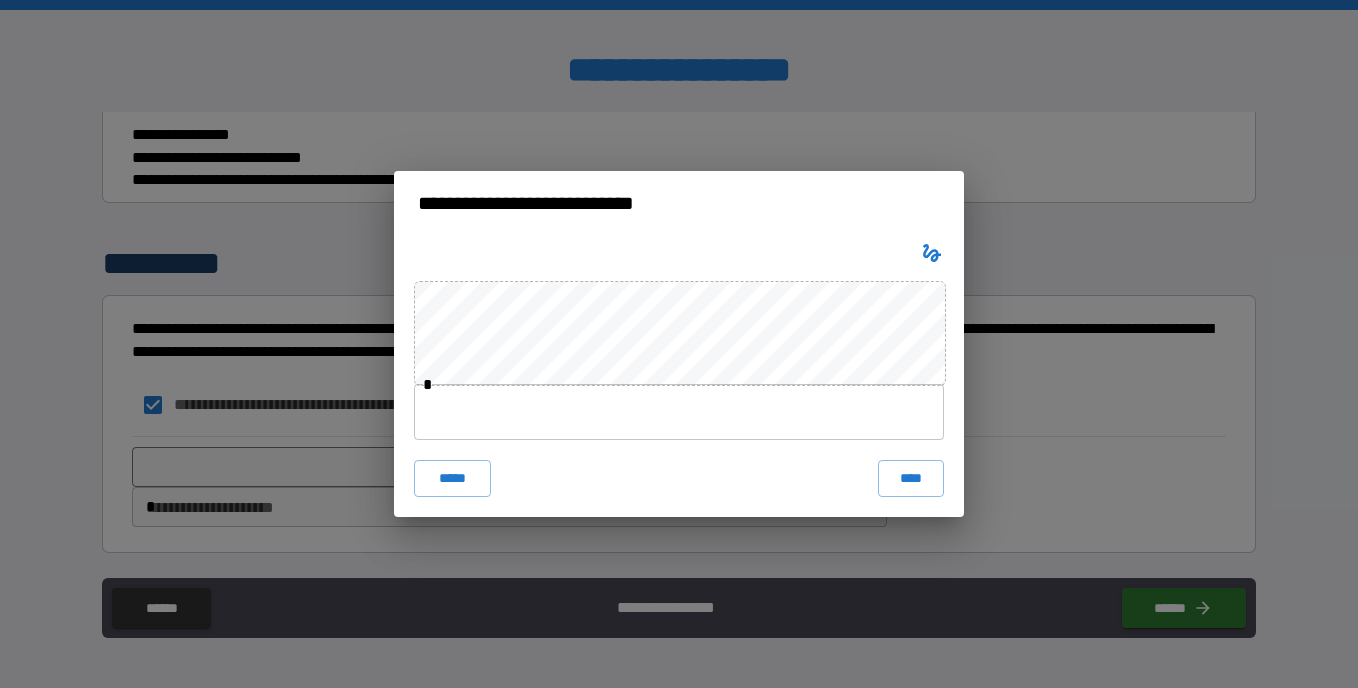 click at bounding box center (679, 412) 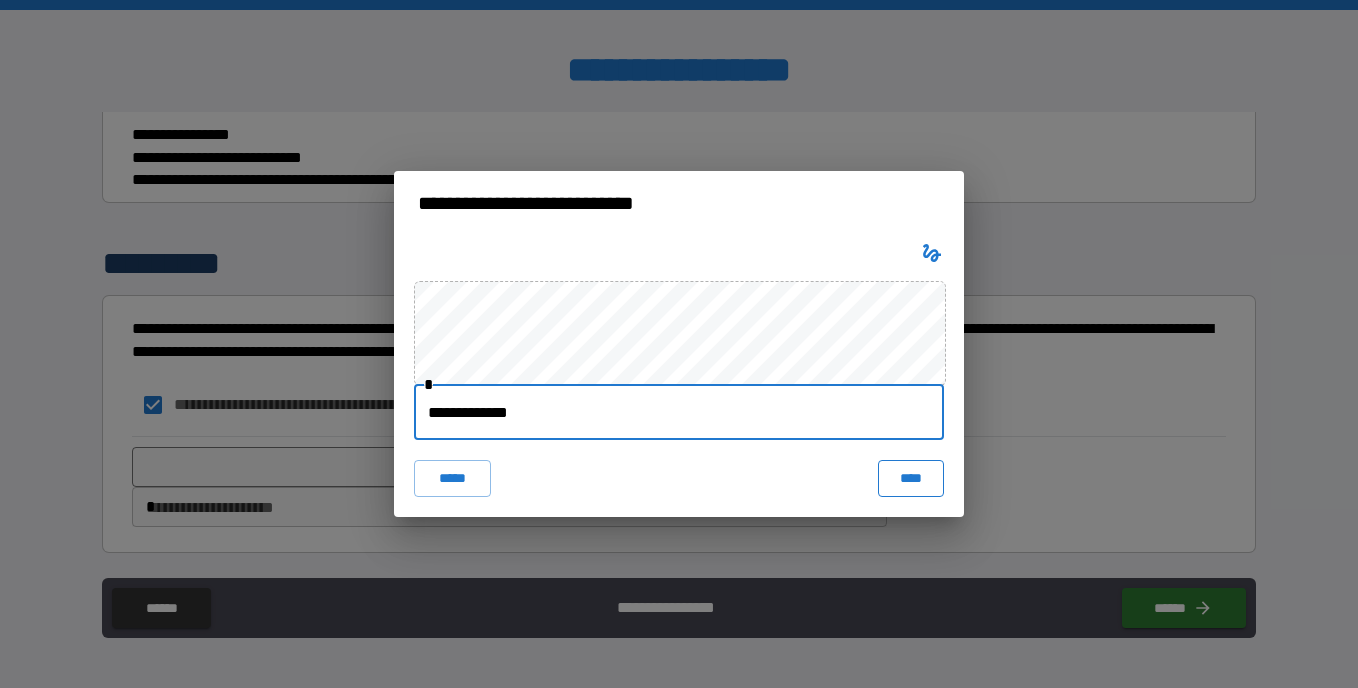 type on "**********" 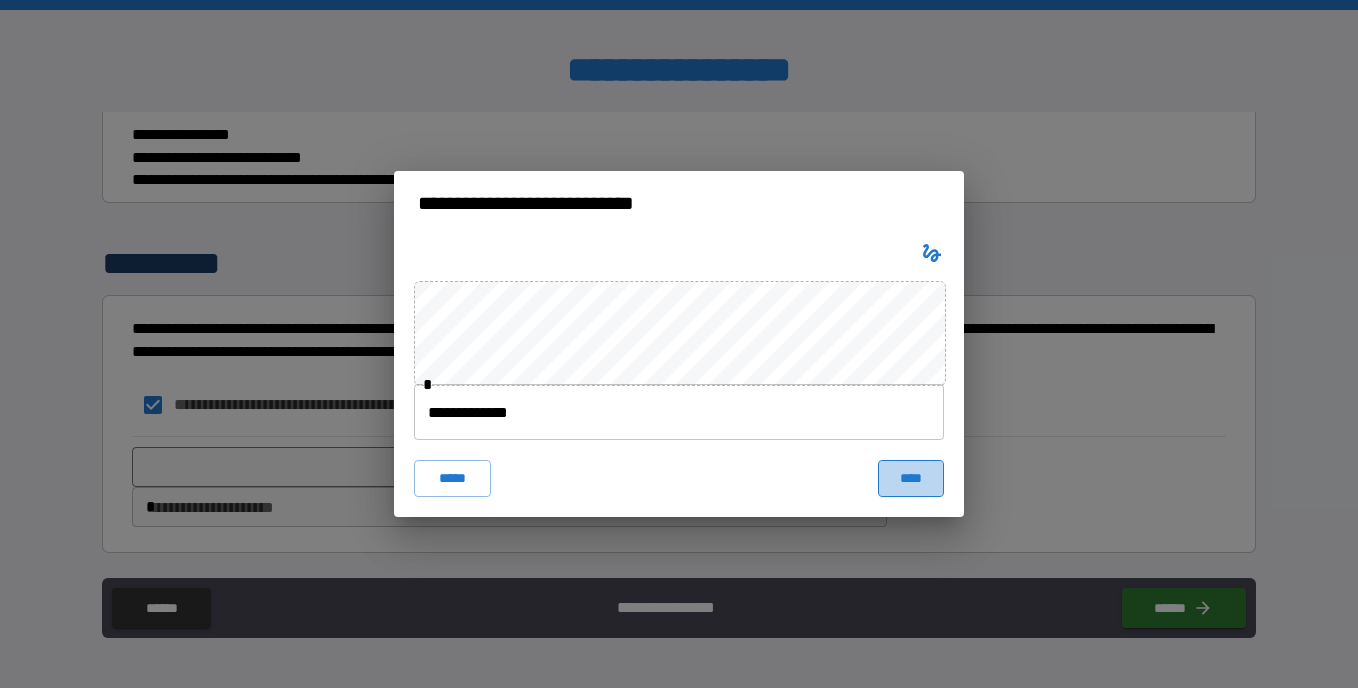 click on "****" at bounding box center (911, 478) 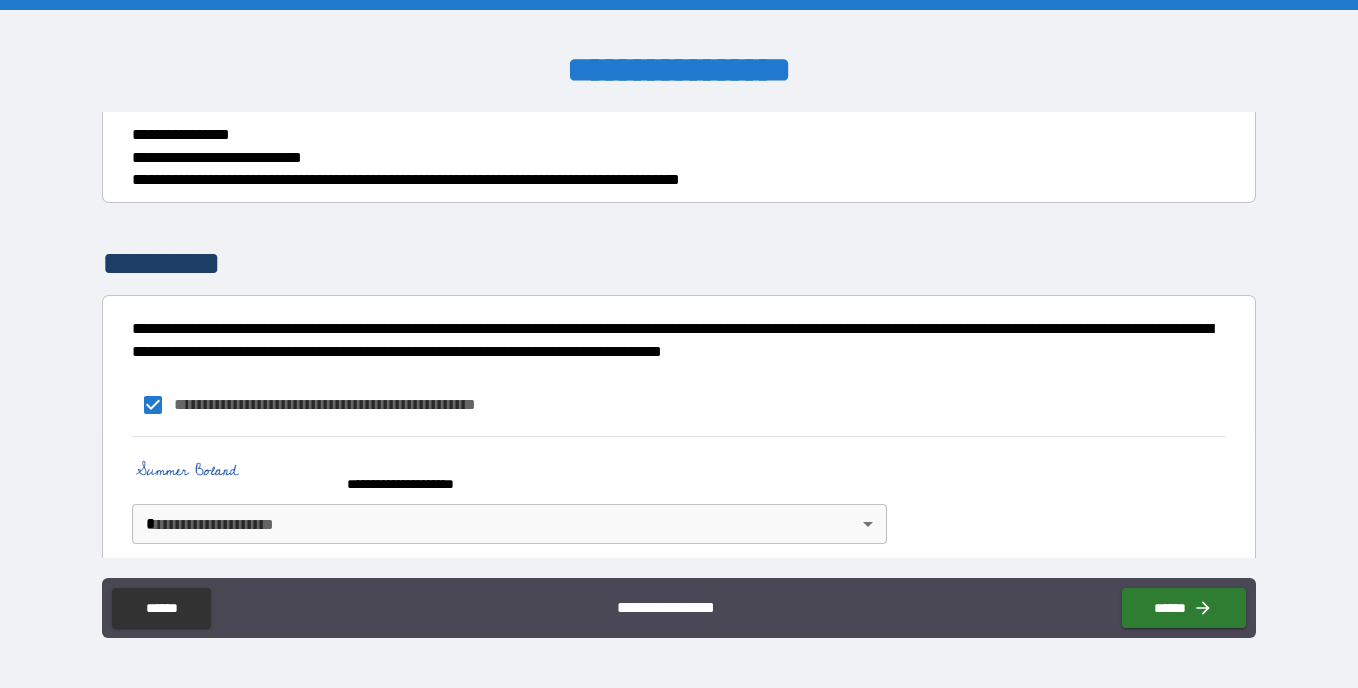 click on "**********" at bounding box center [679, 344] 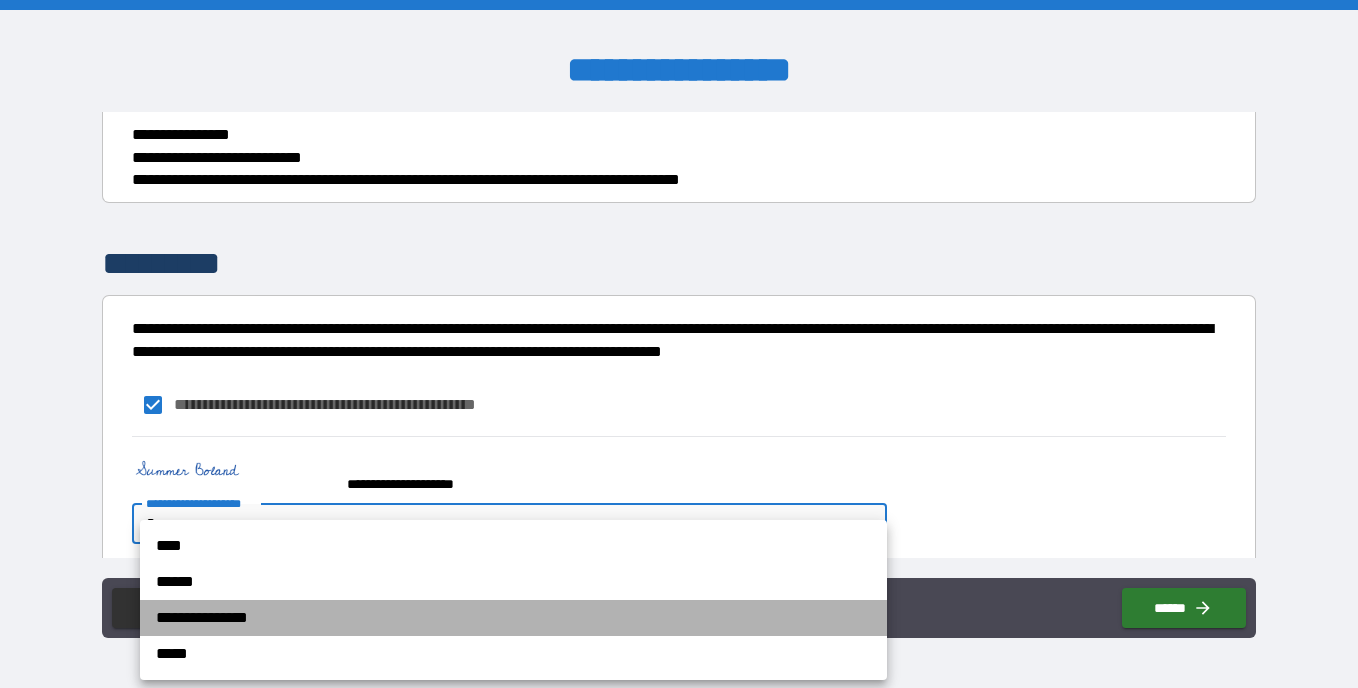 click on "**********" at bounding box center (513, 618) 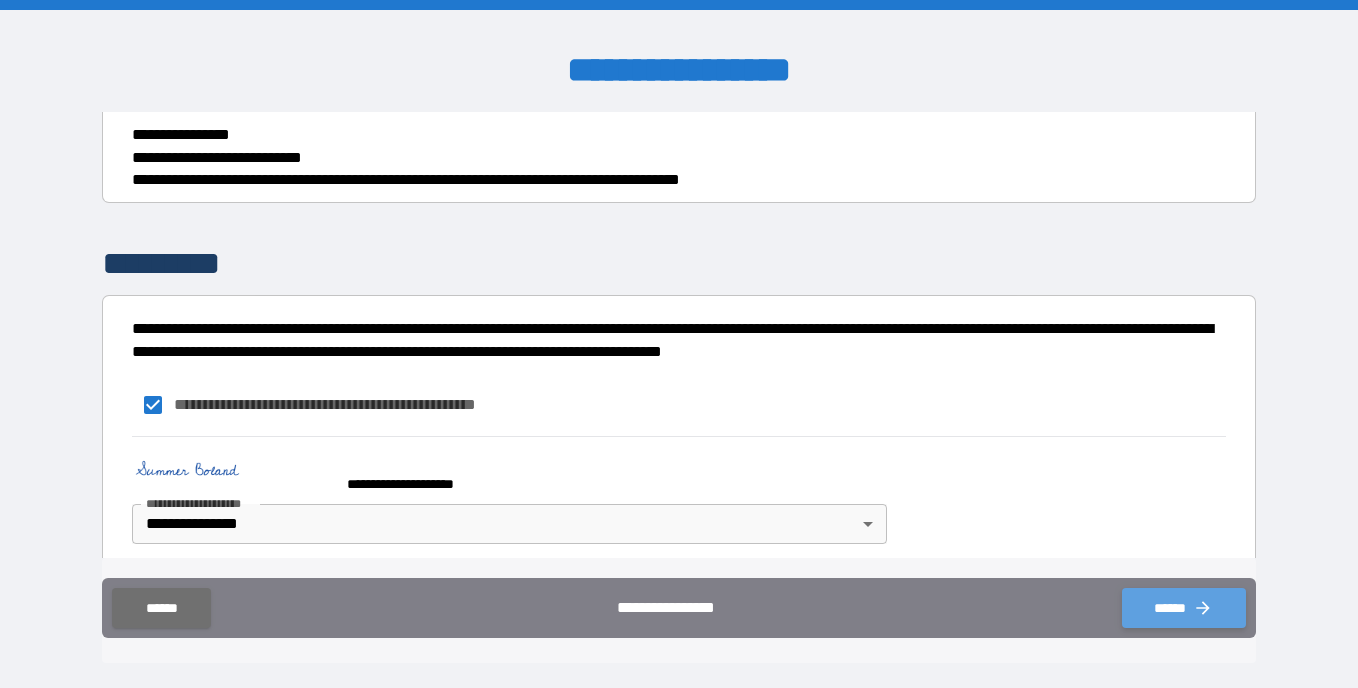 click on "******" at bounding box center [1184, 608] 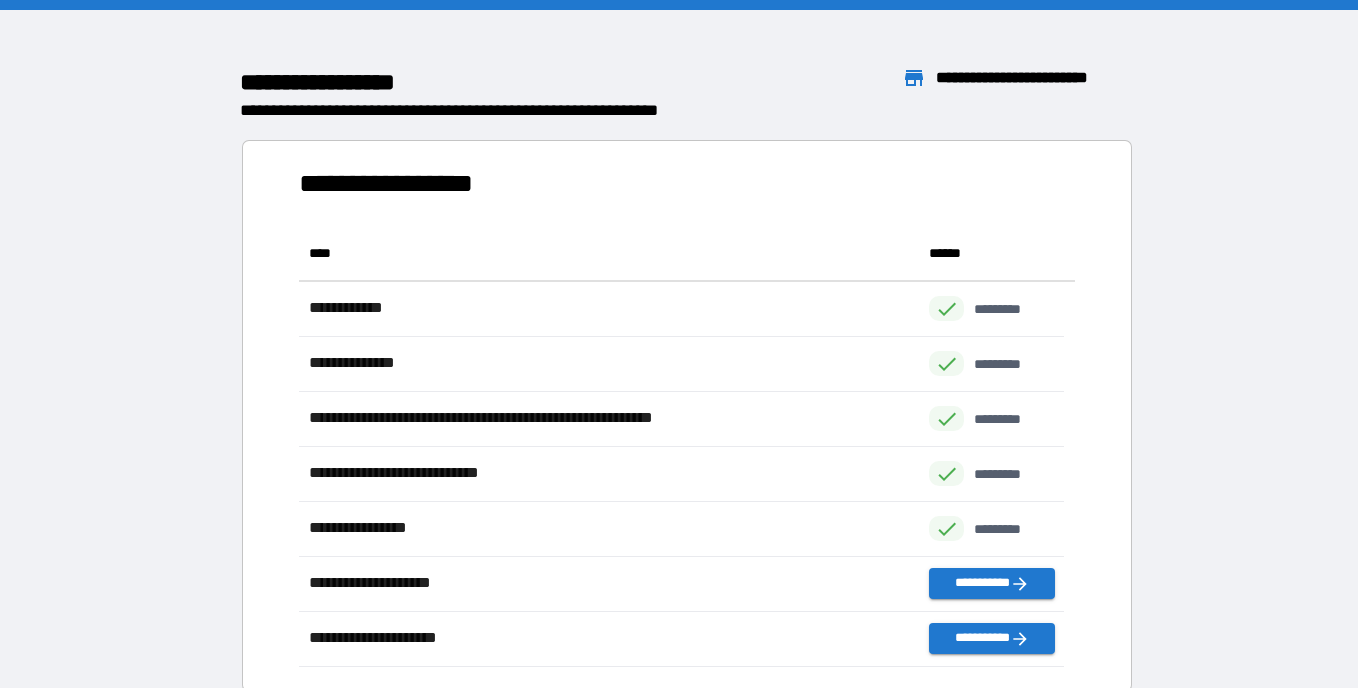 scroll, scrollTop: 426, scrollLeft: 751, axis: both 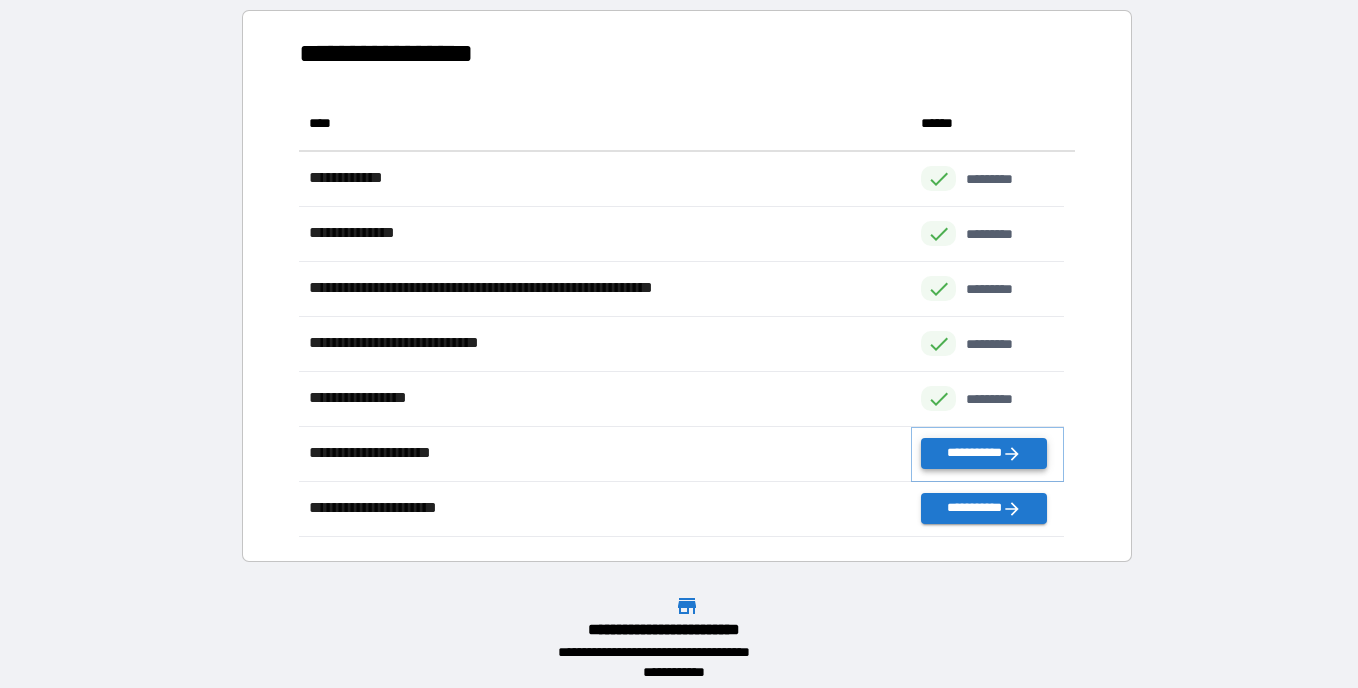 click on "**********" at bounding box center (983, 453) 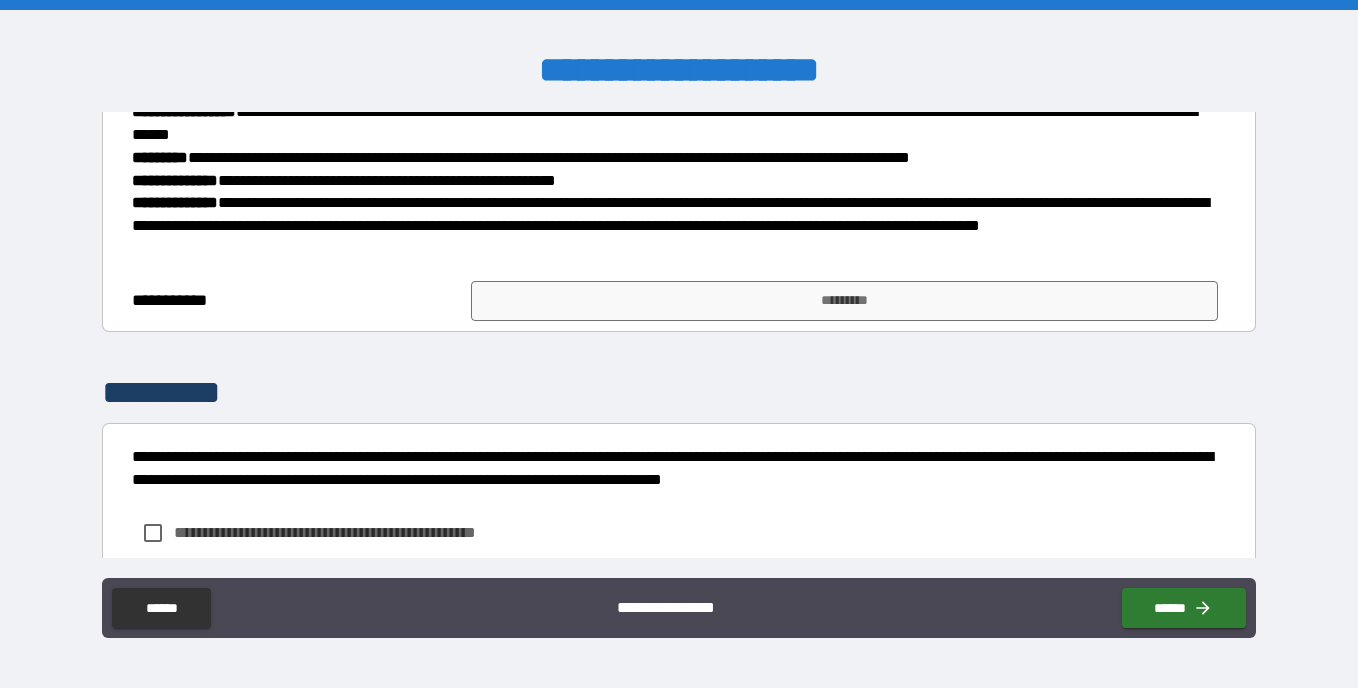 scroll, scrollTop: 382, scrollLeft: 0, axis: vertical 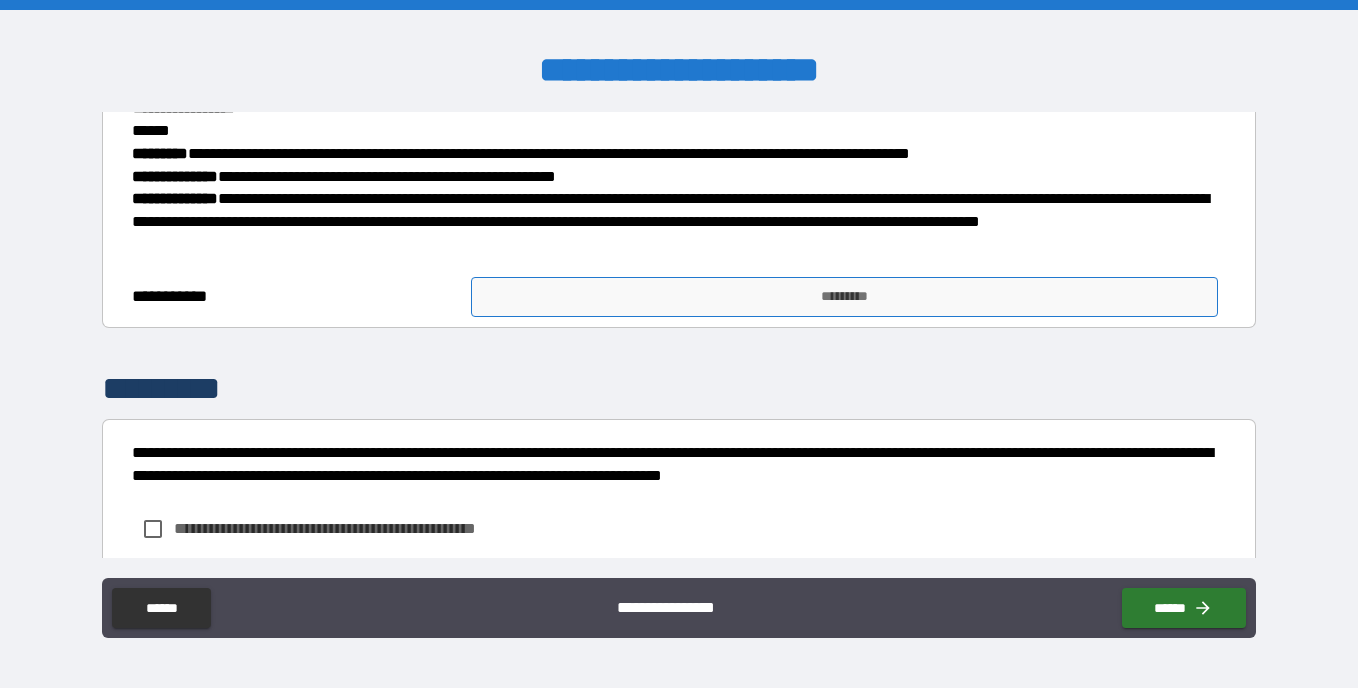 click on "*********" at bounding box center (844, 297) 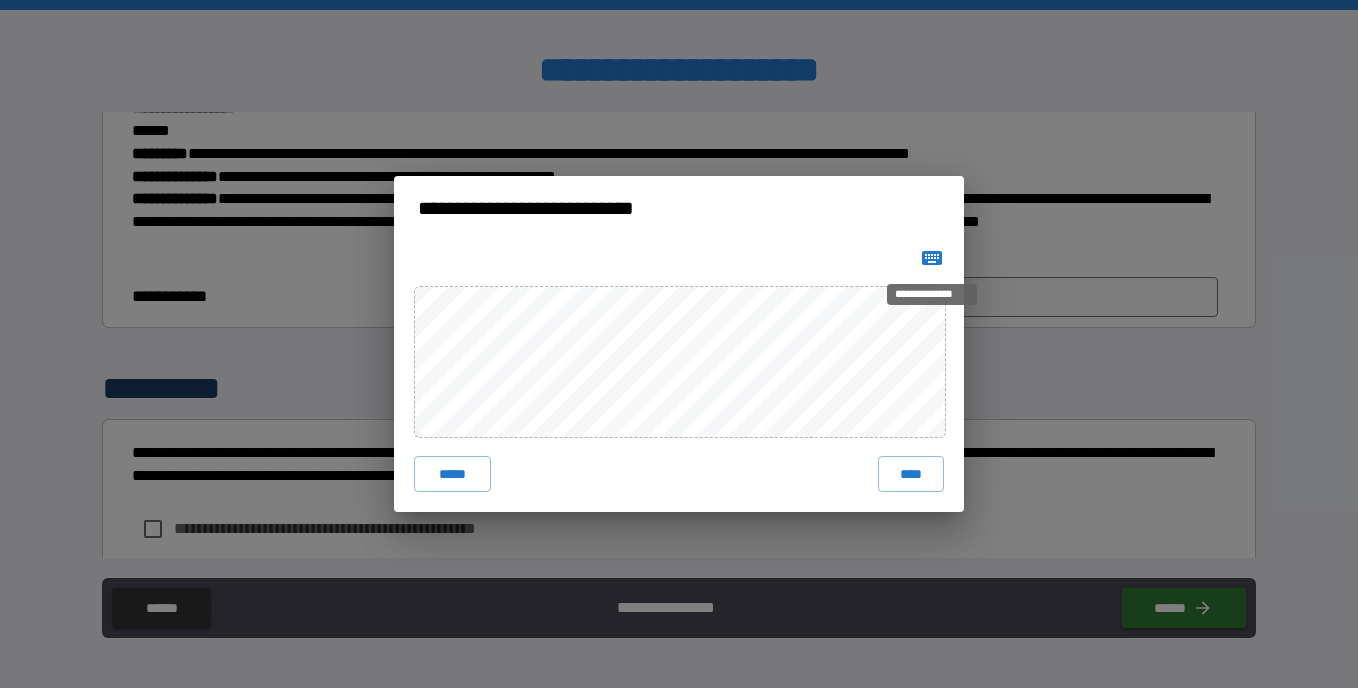 click 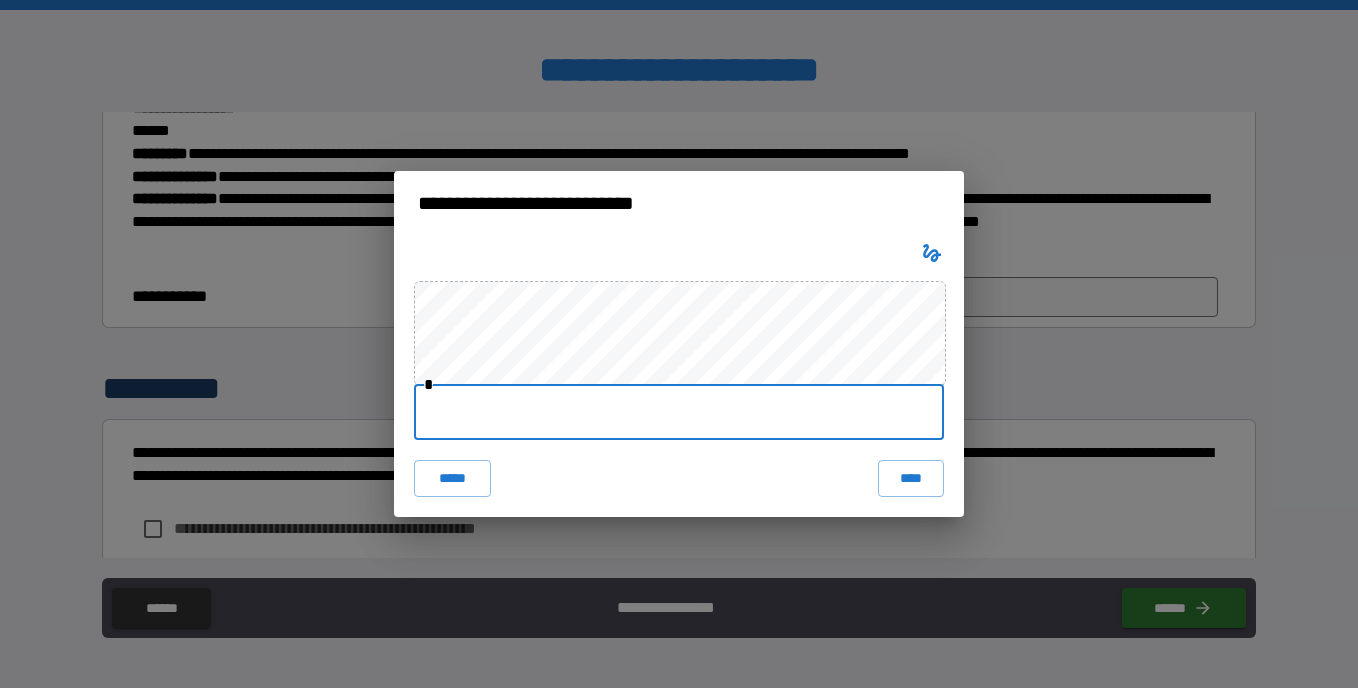 click at bounding box center [679, 412] 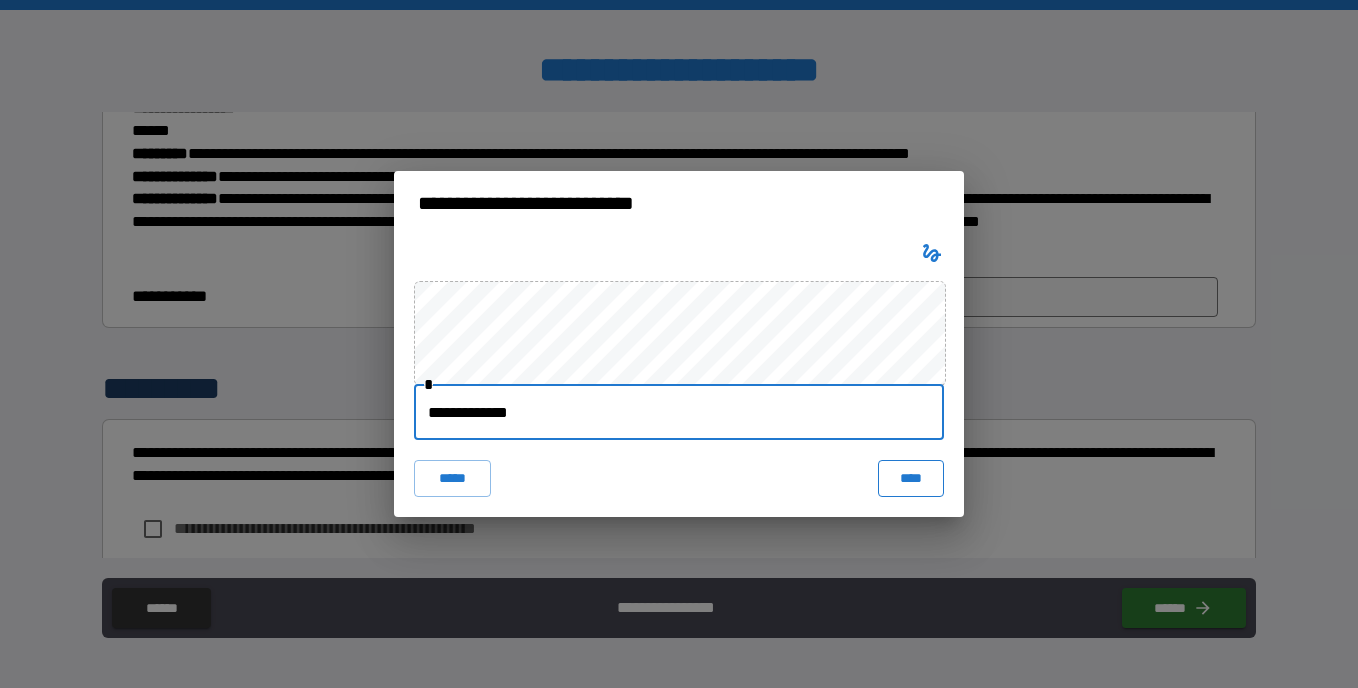 click on "****" at bounding box center [911, 478] 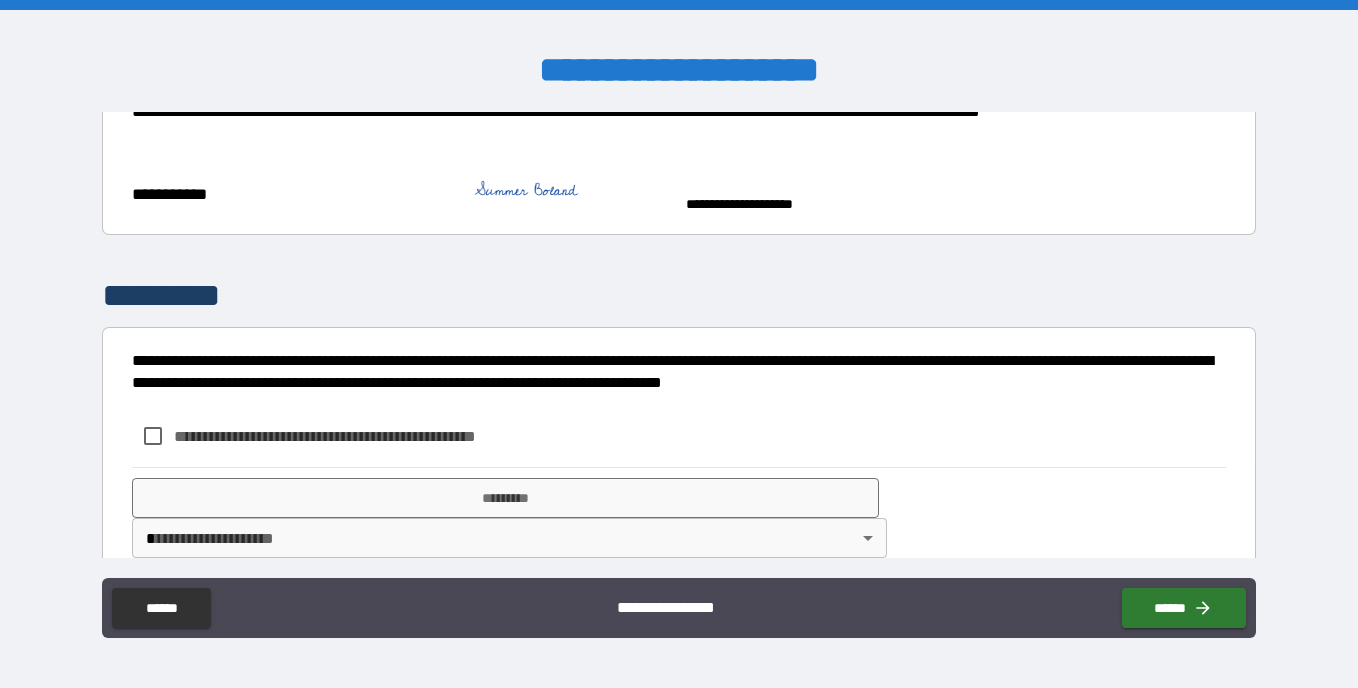 scroll, scrollTop: 523, scrollLeft: 0, axis: vertical 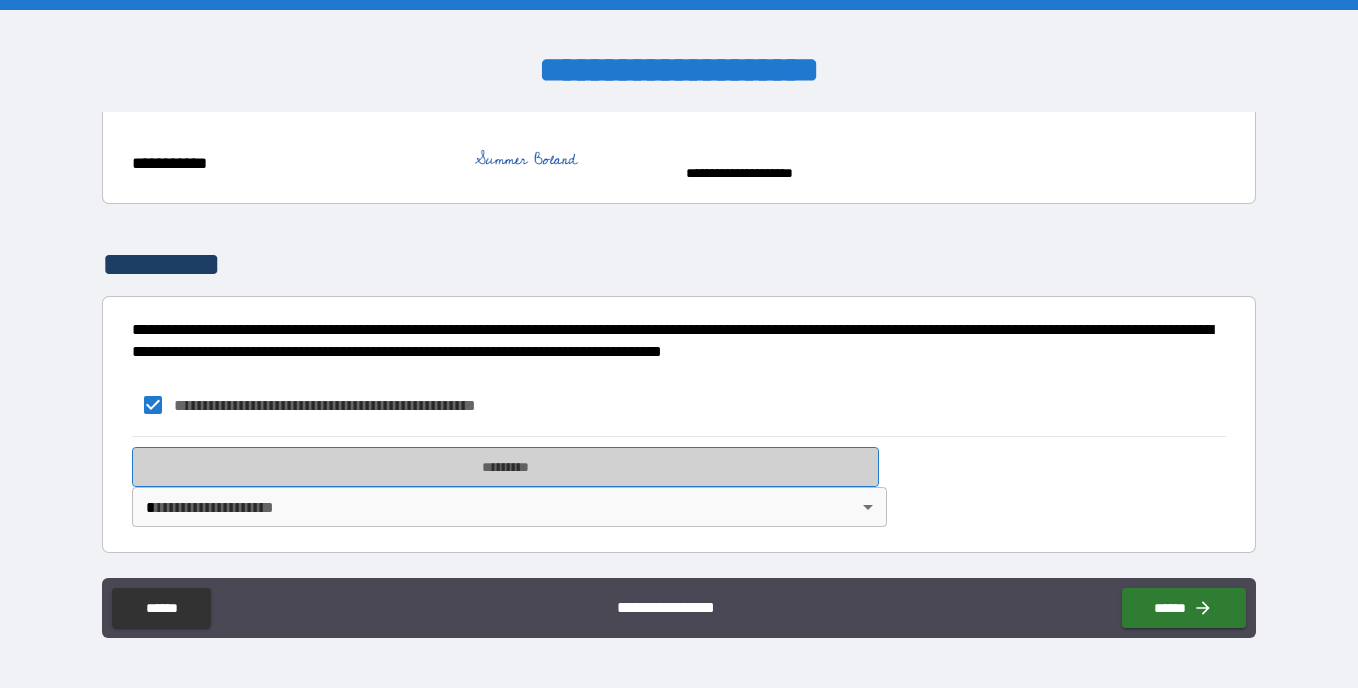 click on "*********" at bounding box center [505, 467] 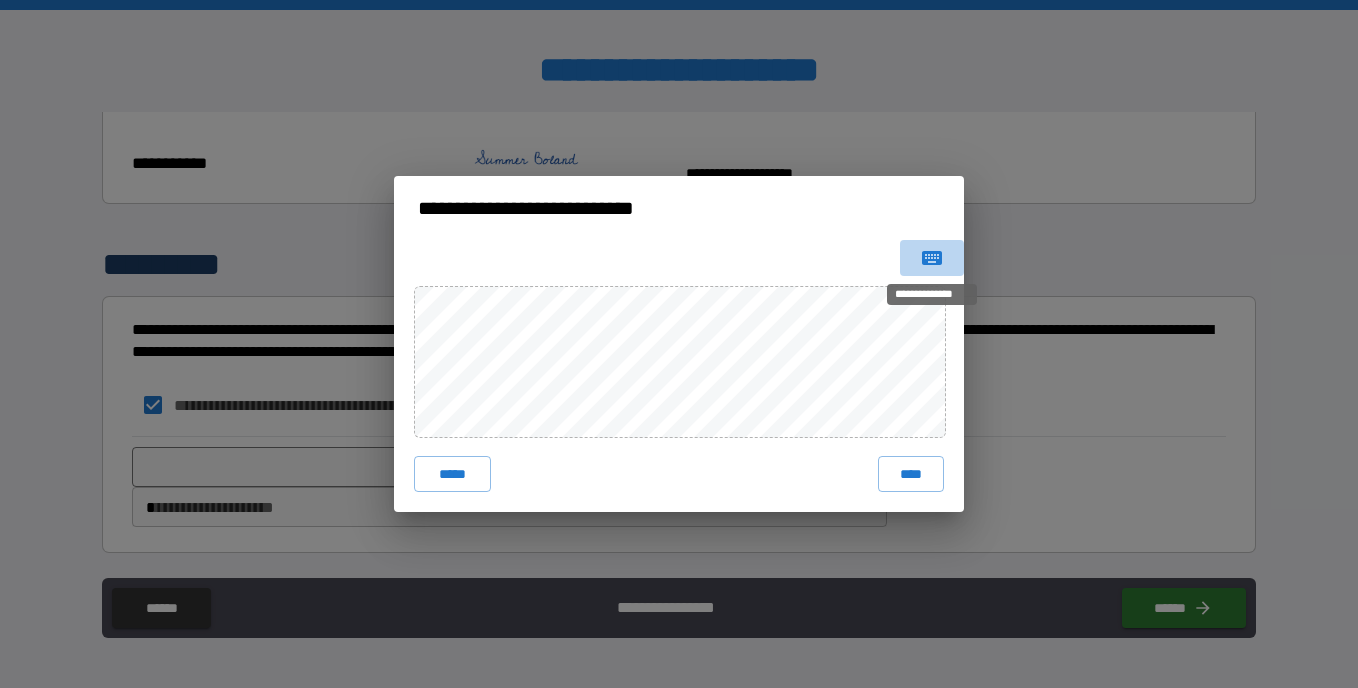click 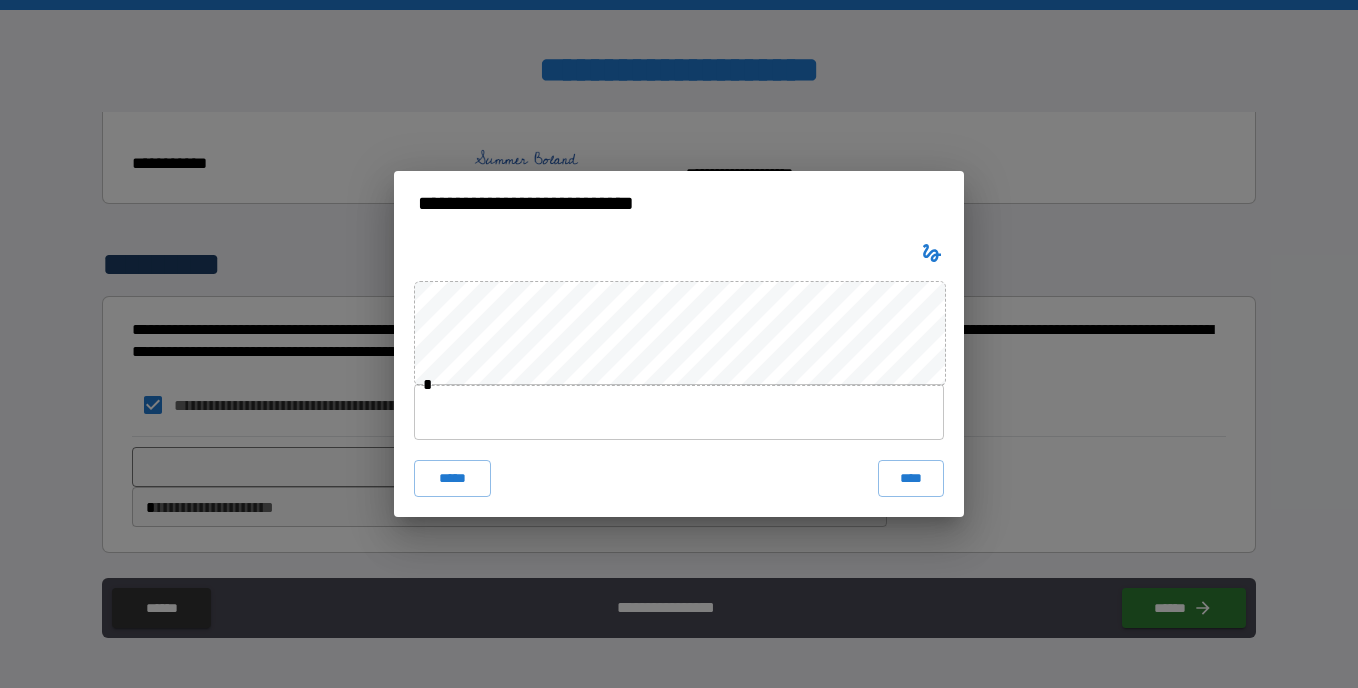 click at bounding box center (679, 412) 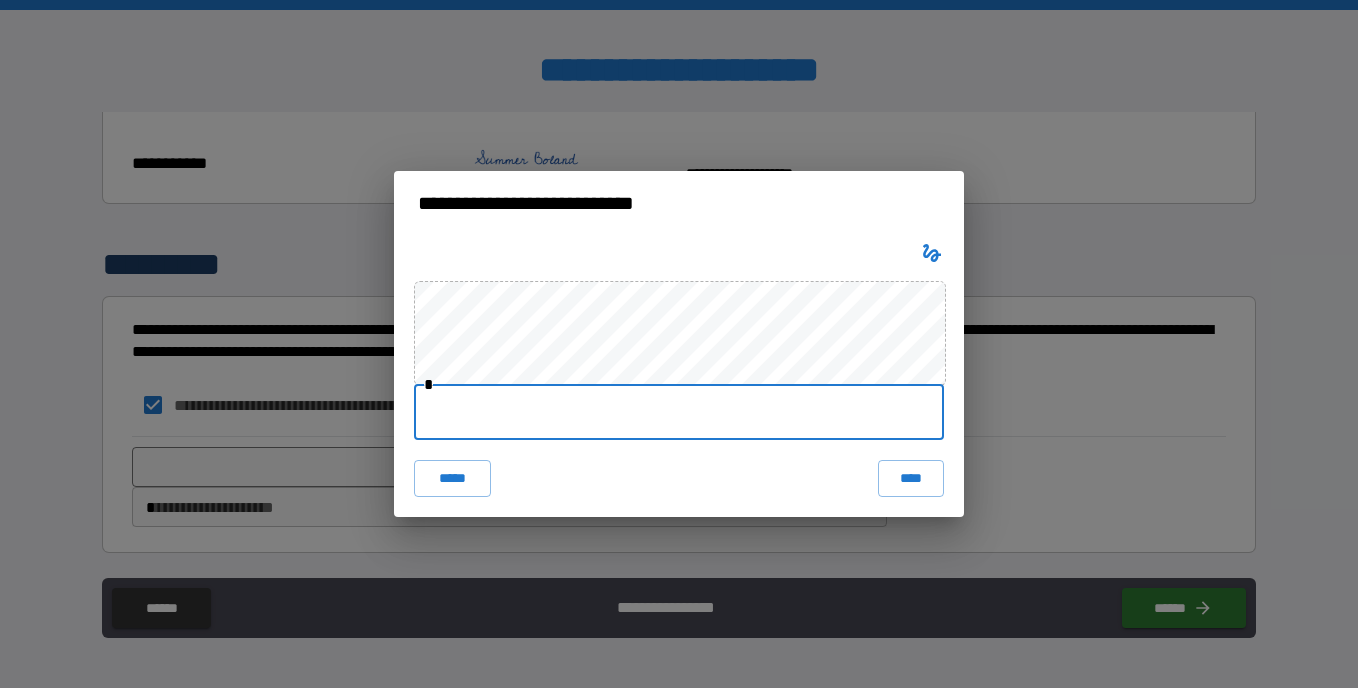 type on "**********" 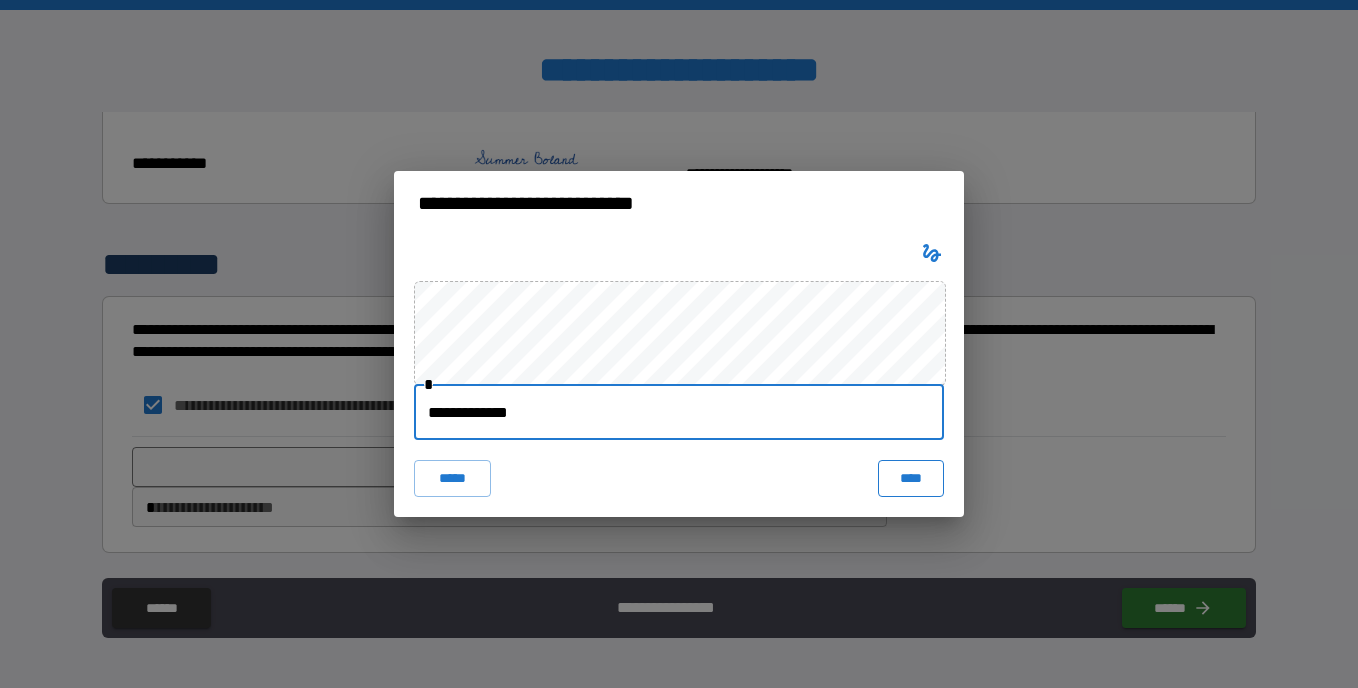 click on "****" at bounding box center [911, 478] 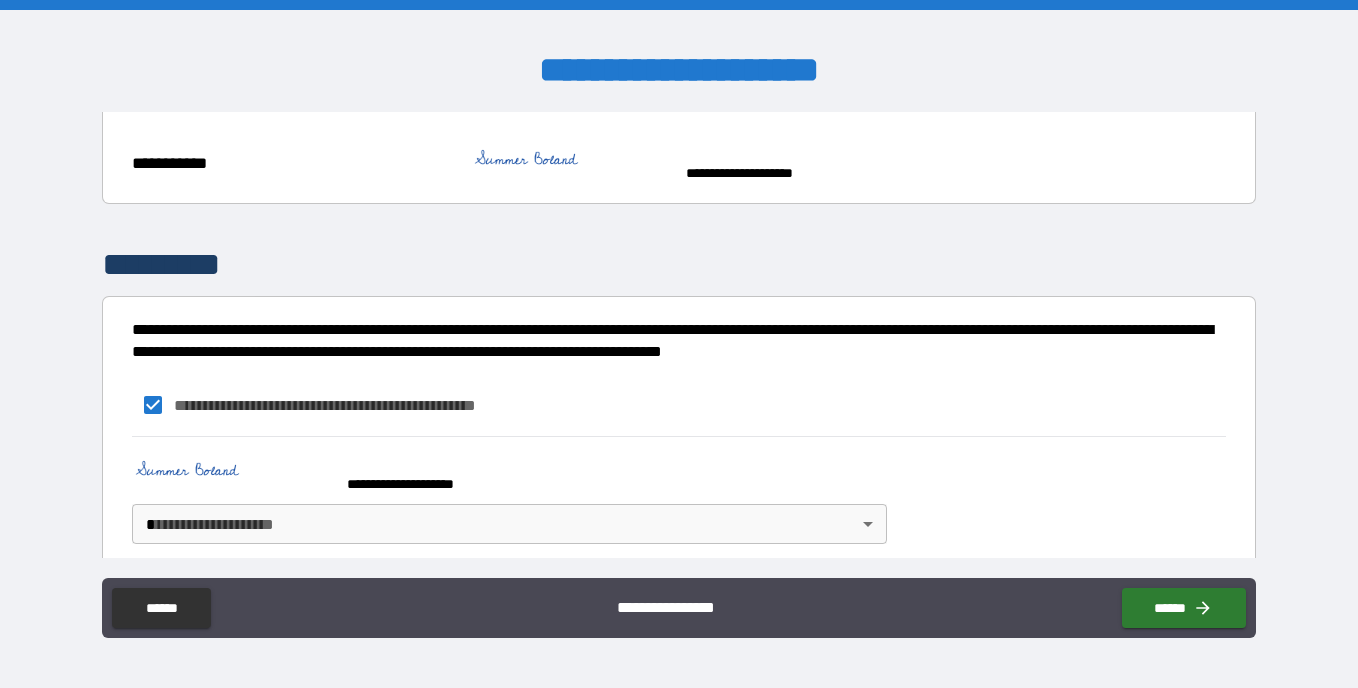 scroll, scrollTop: 540, scrollLeft: 0, axis: vertical 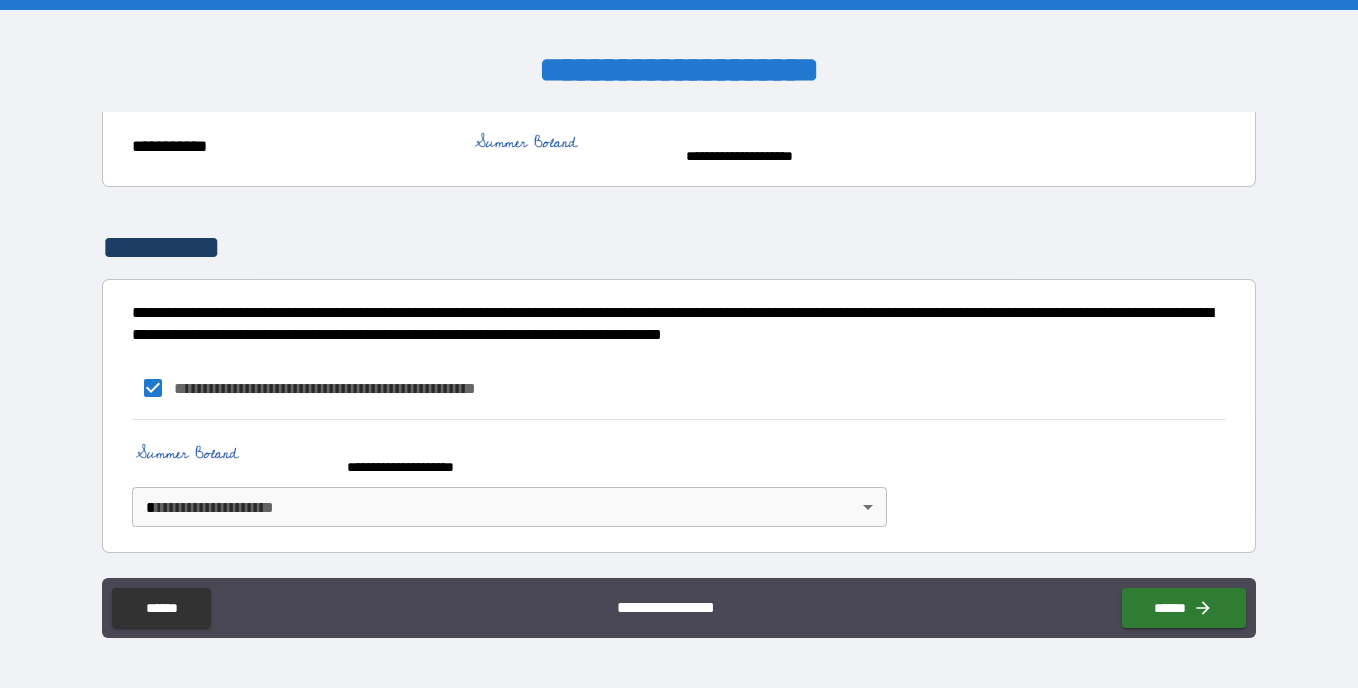 click on "**********" at bounding box center (679, 344) 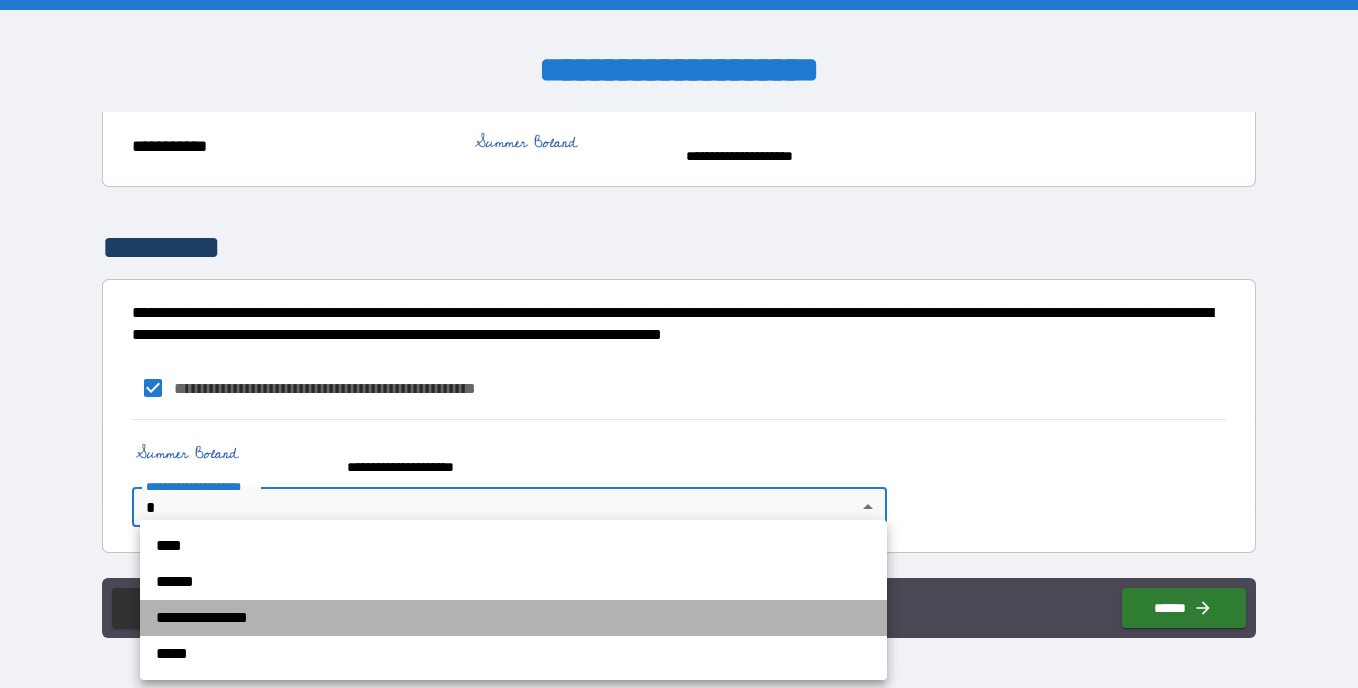 click on "**********" at bounding box center [513, 618] 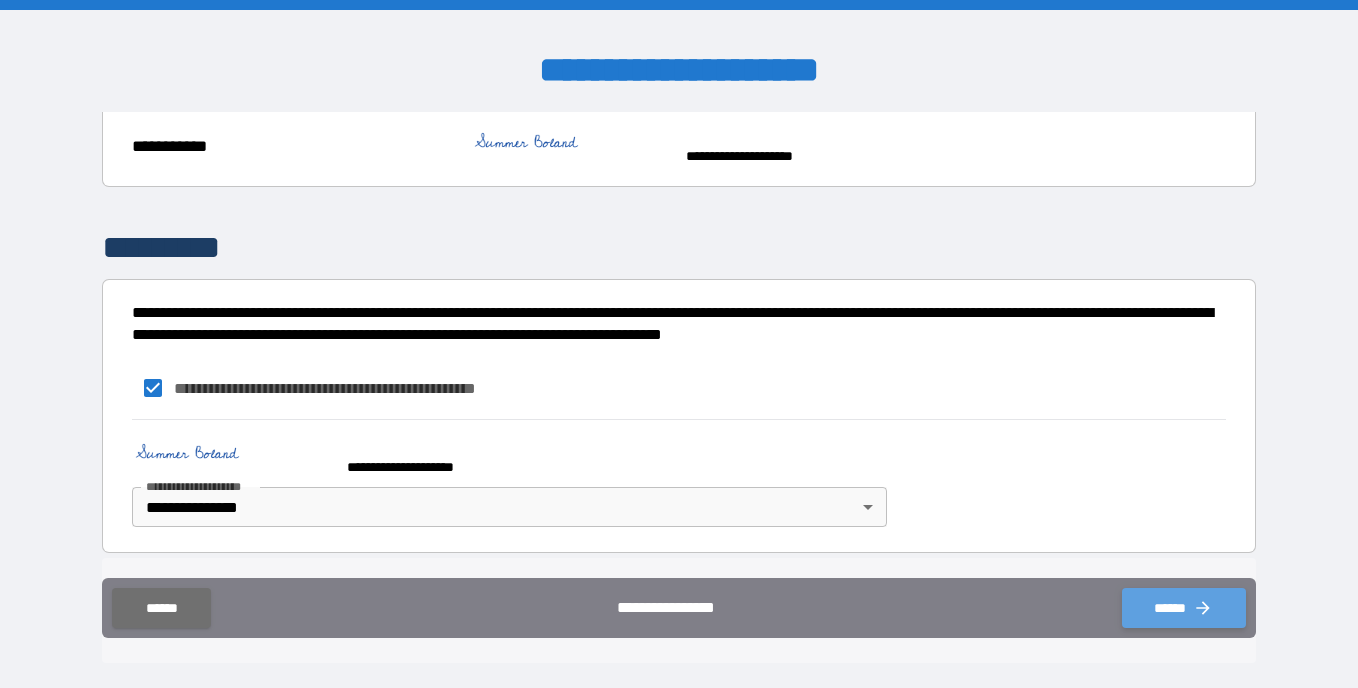 click 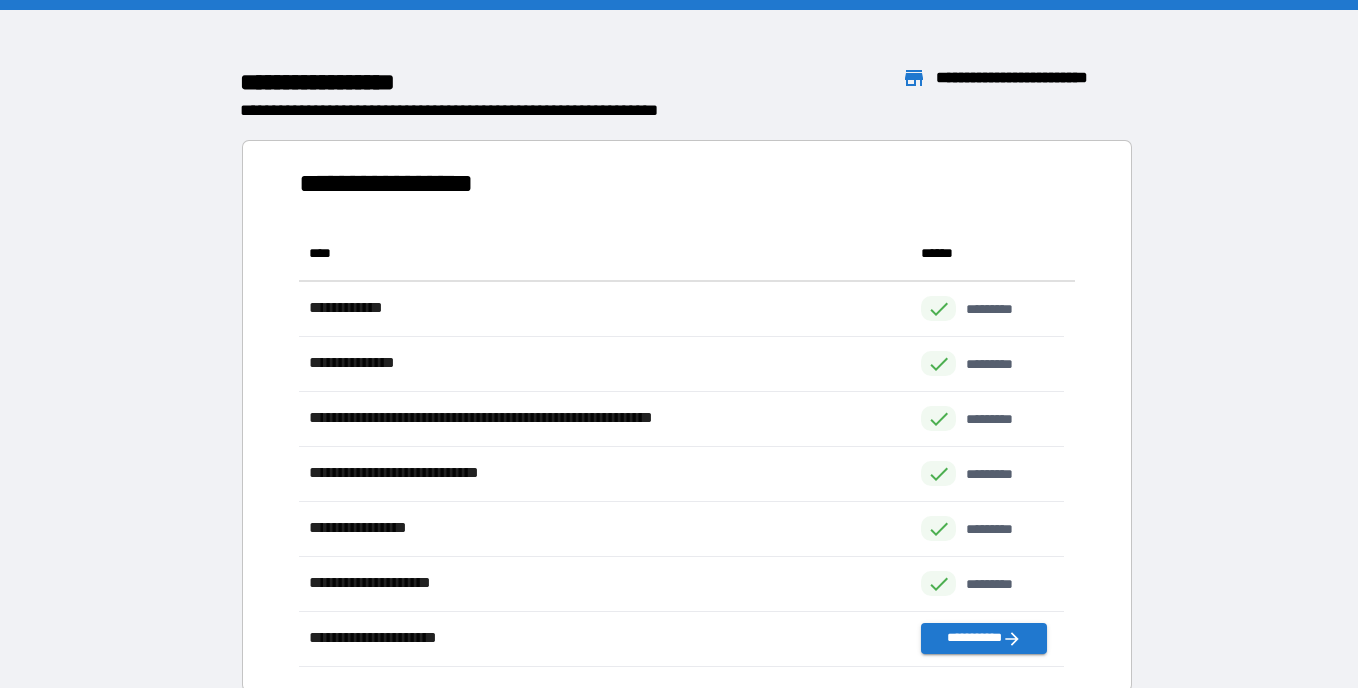 scroll, scrollTop: 16, scrollLeft: 16, axis: both 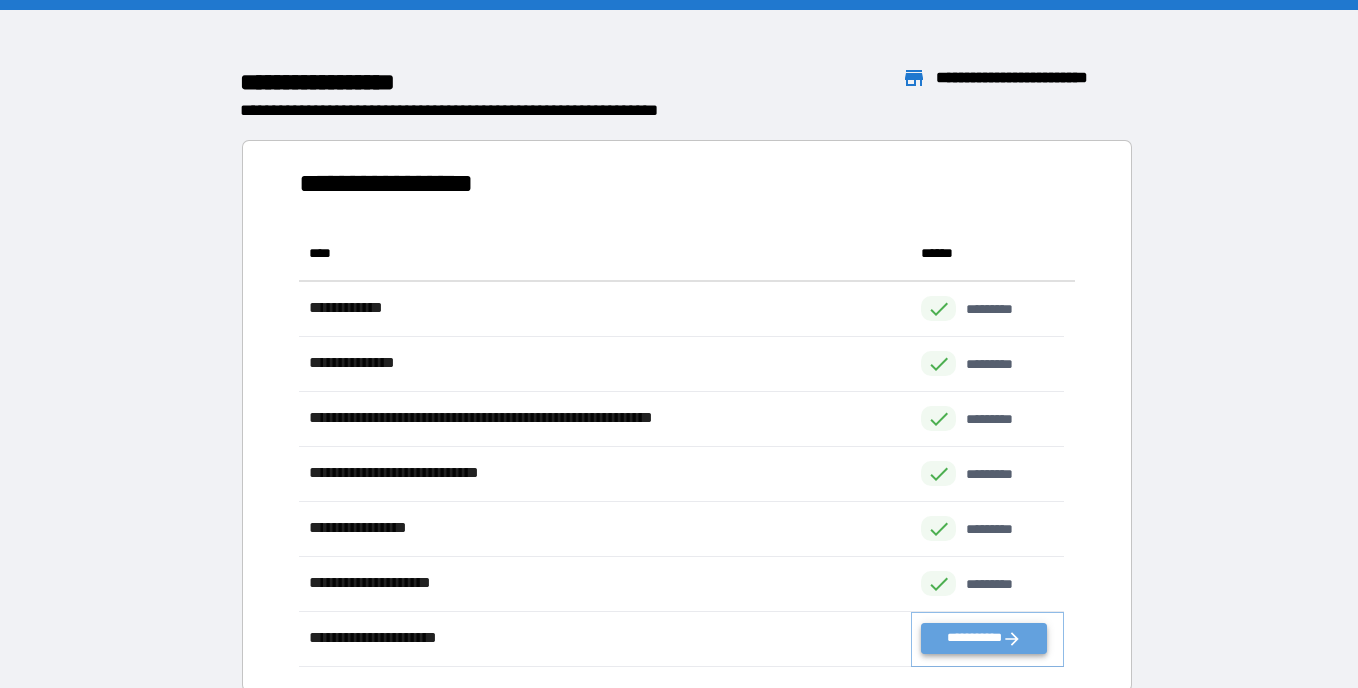 click on "**********" at bounding box center (983, 638) 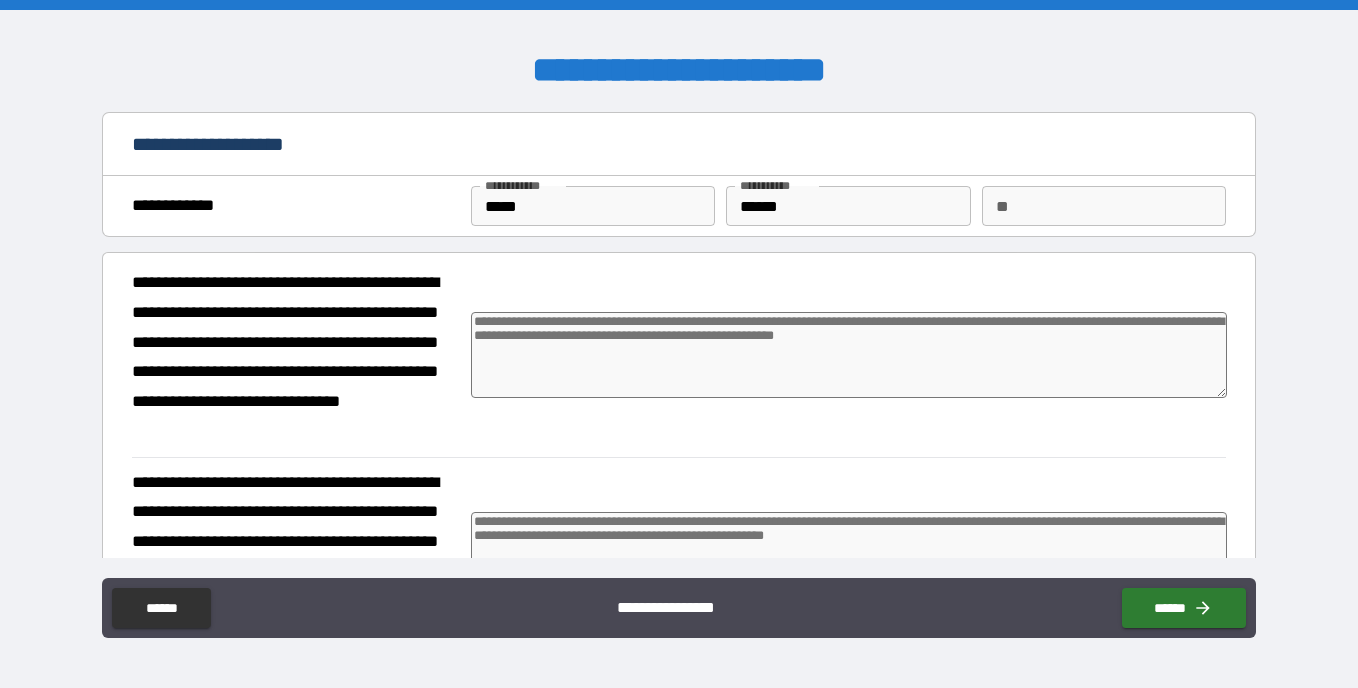 type on "*" 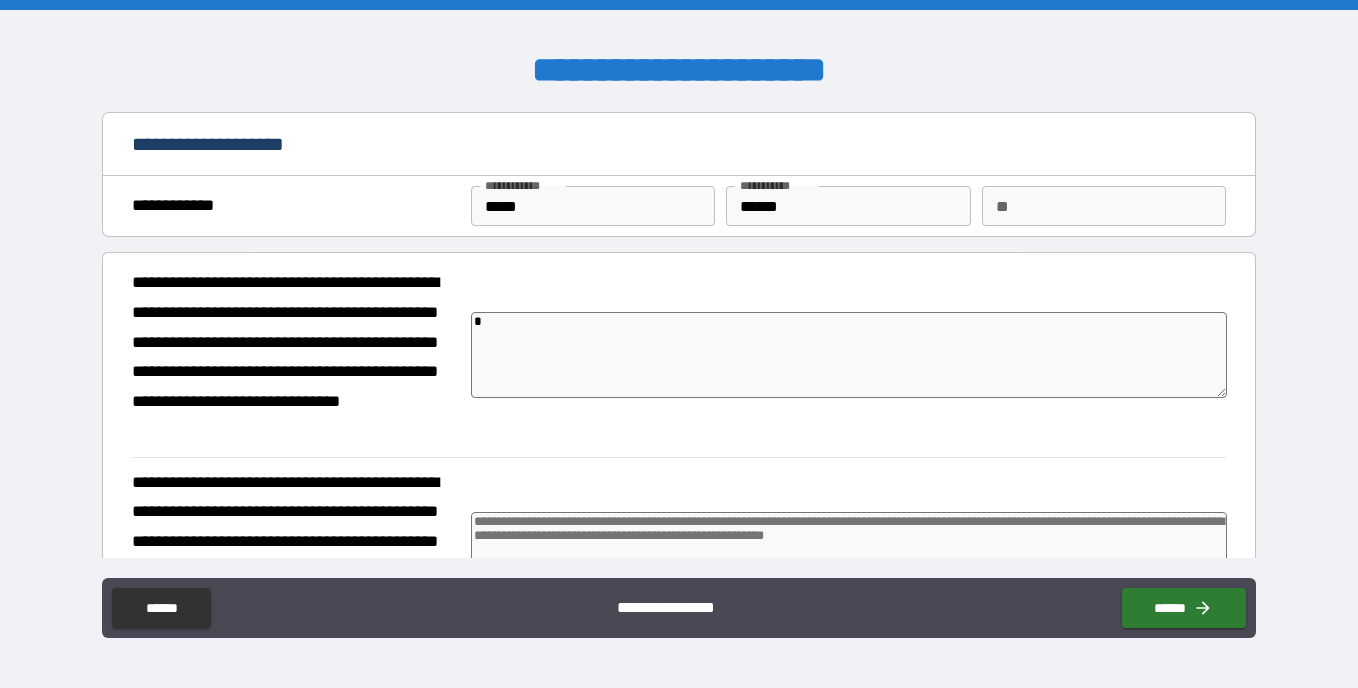 type on "*" 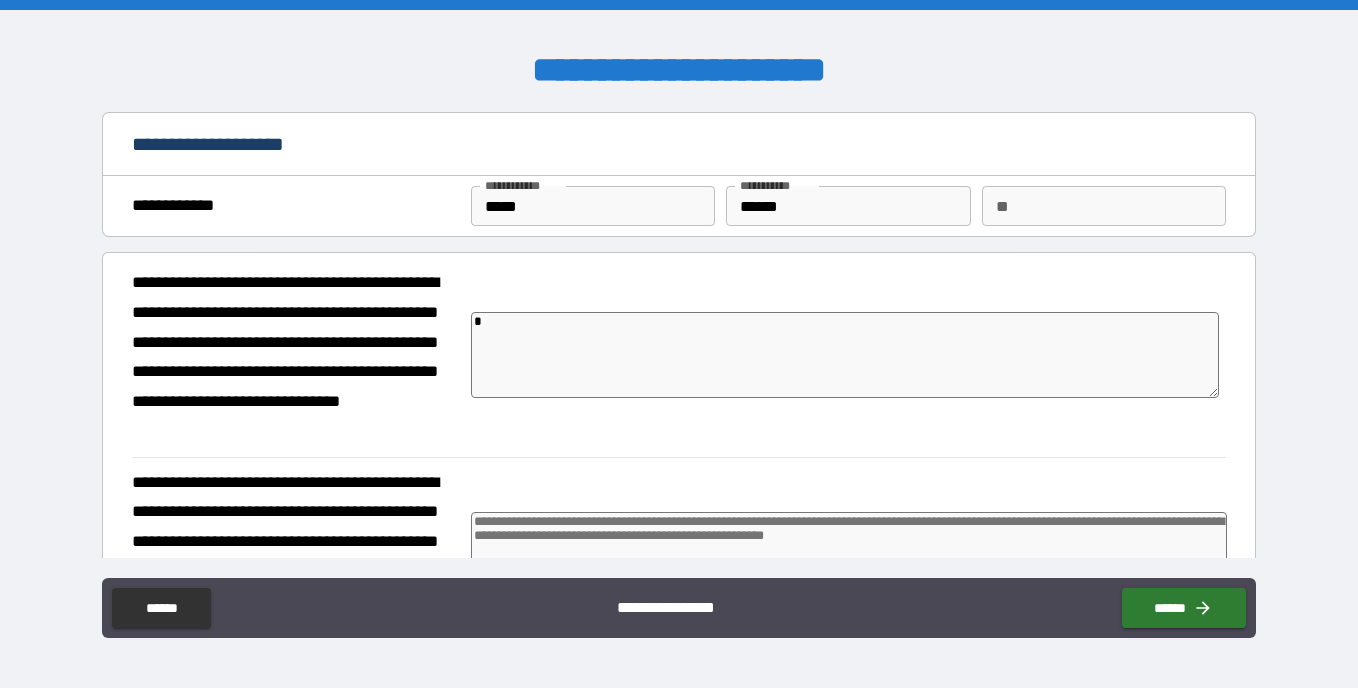 type on "**" 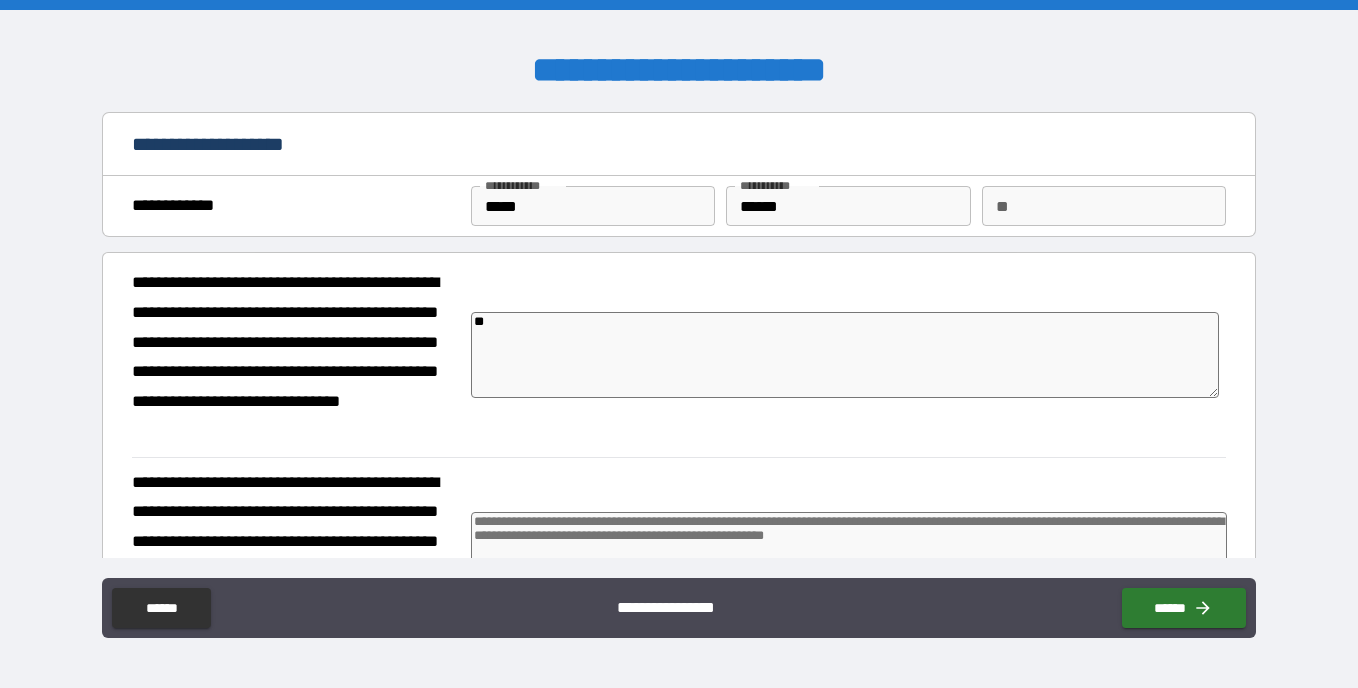 type on "*" 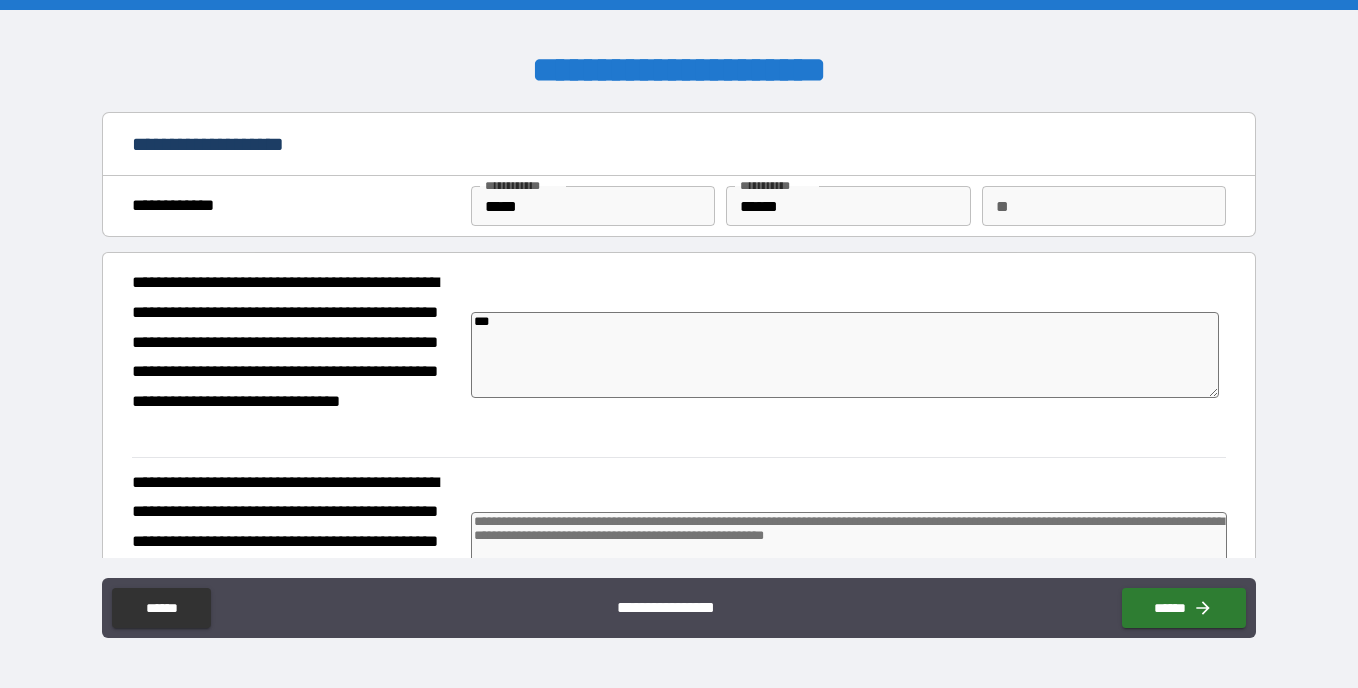 type on "*" 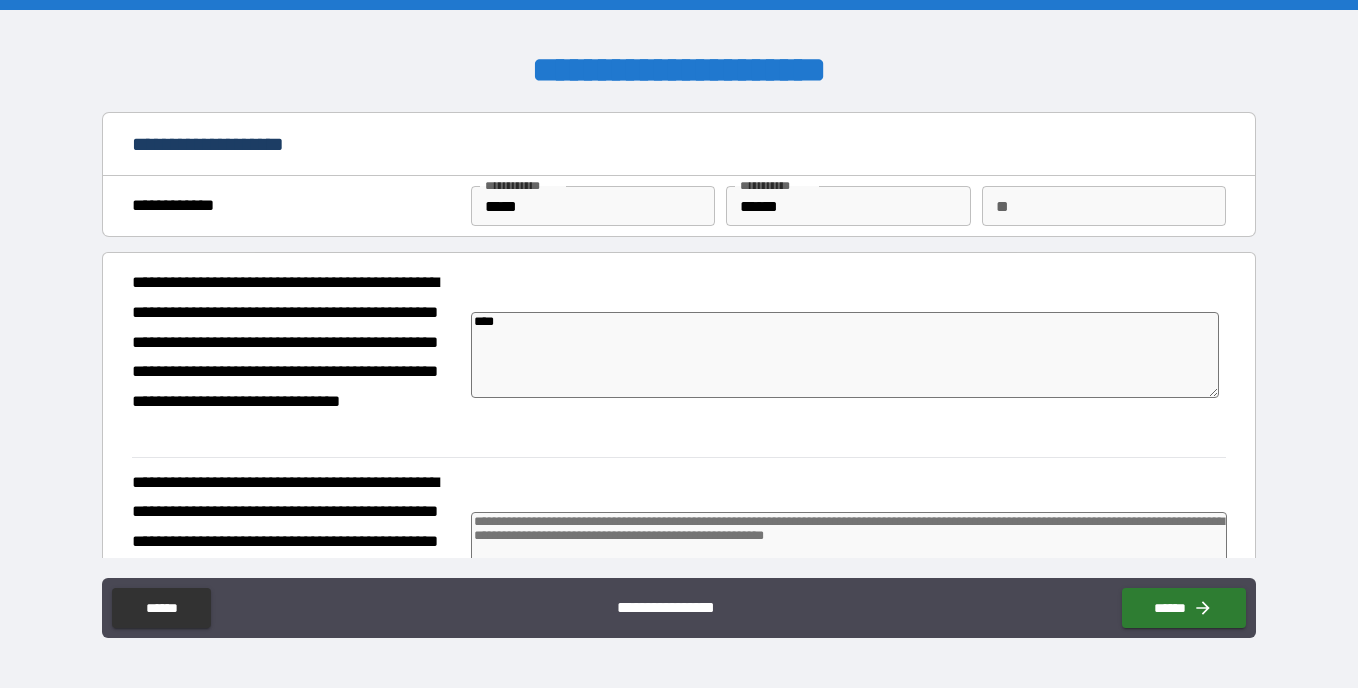 type on "*****" 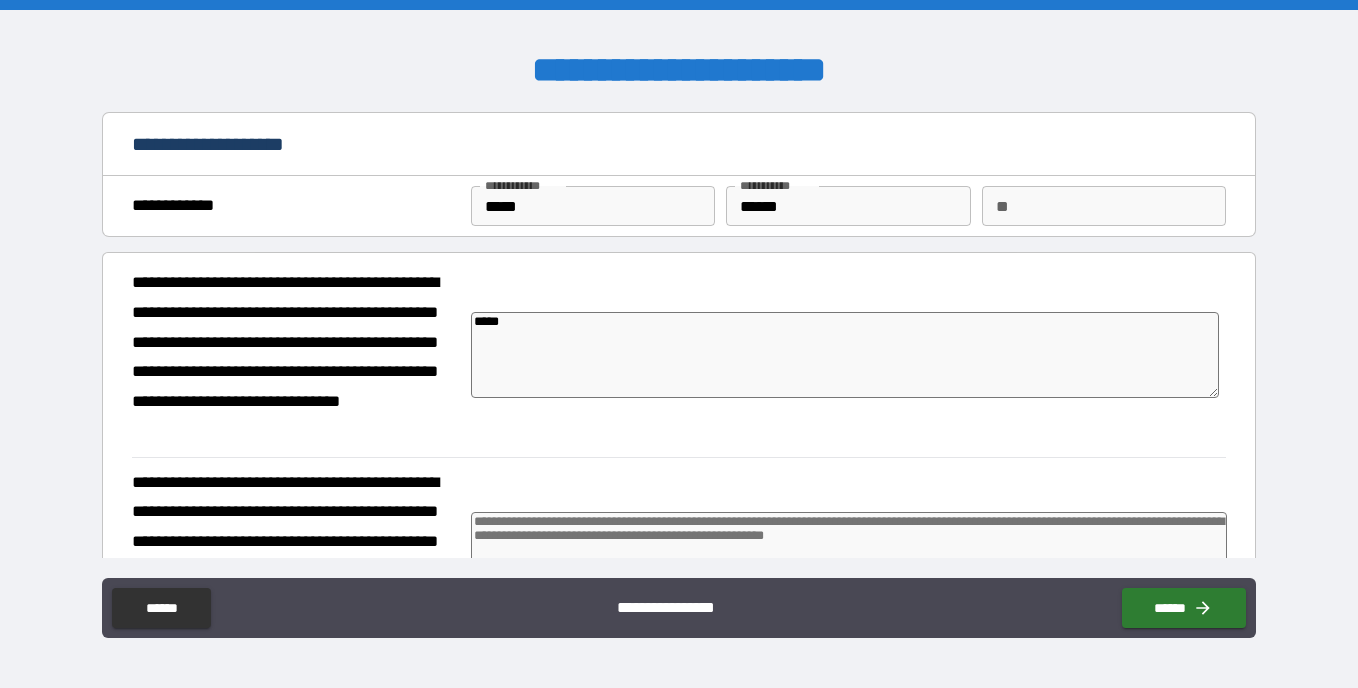 type on "******" 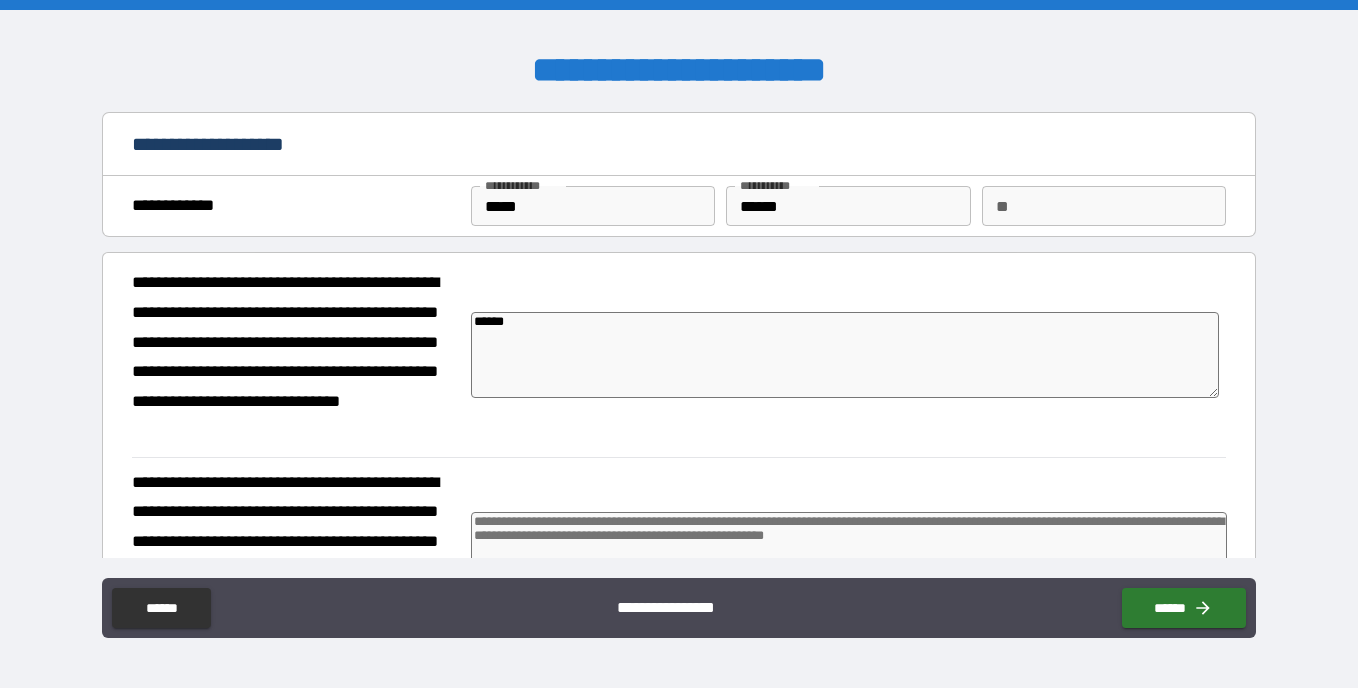 type on "*" 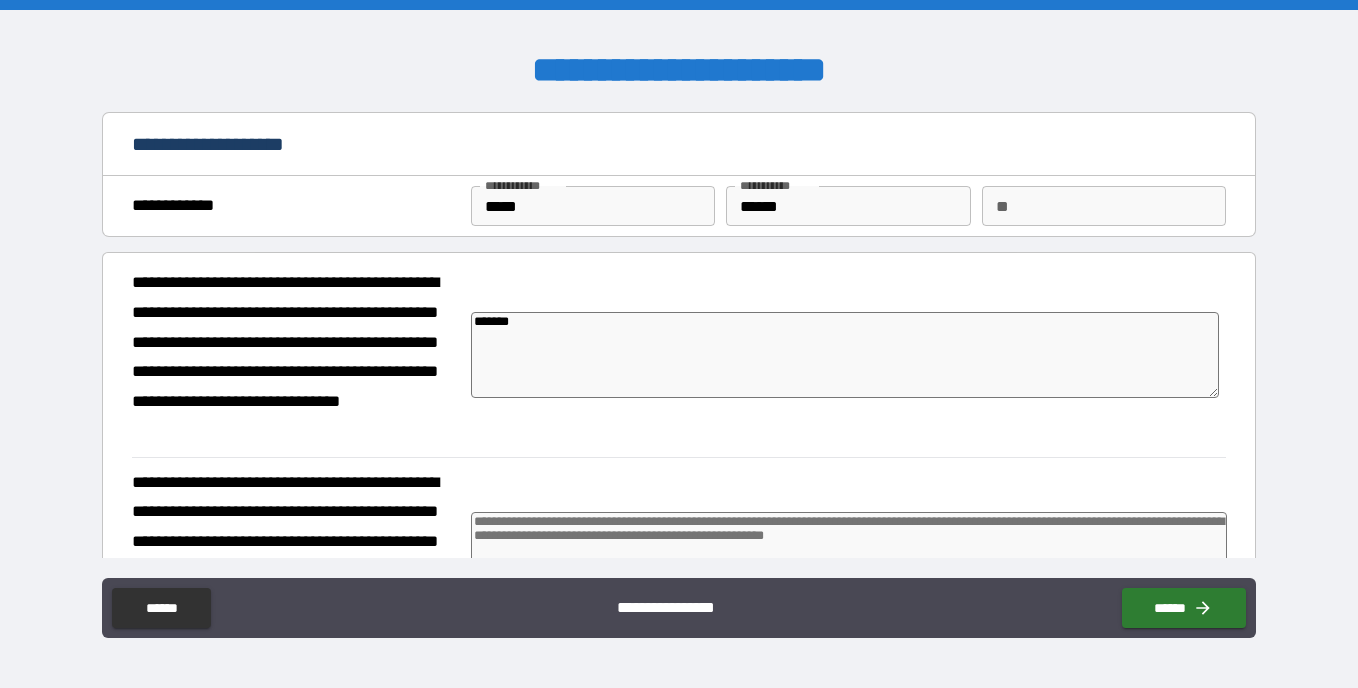 type on "*" 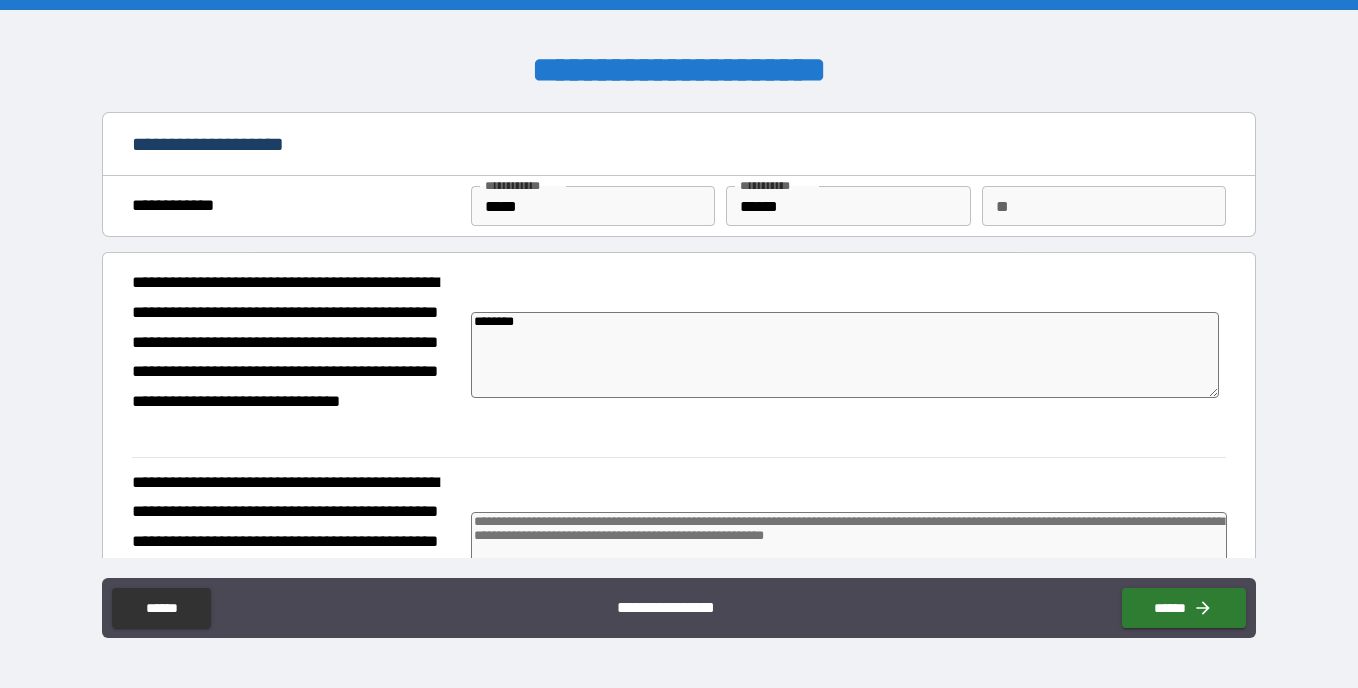 type on "*" 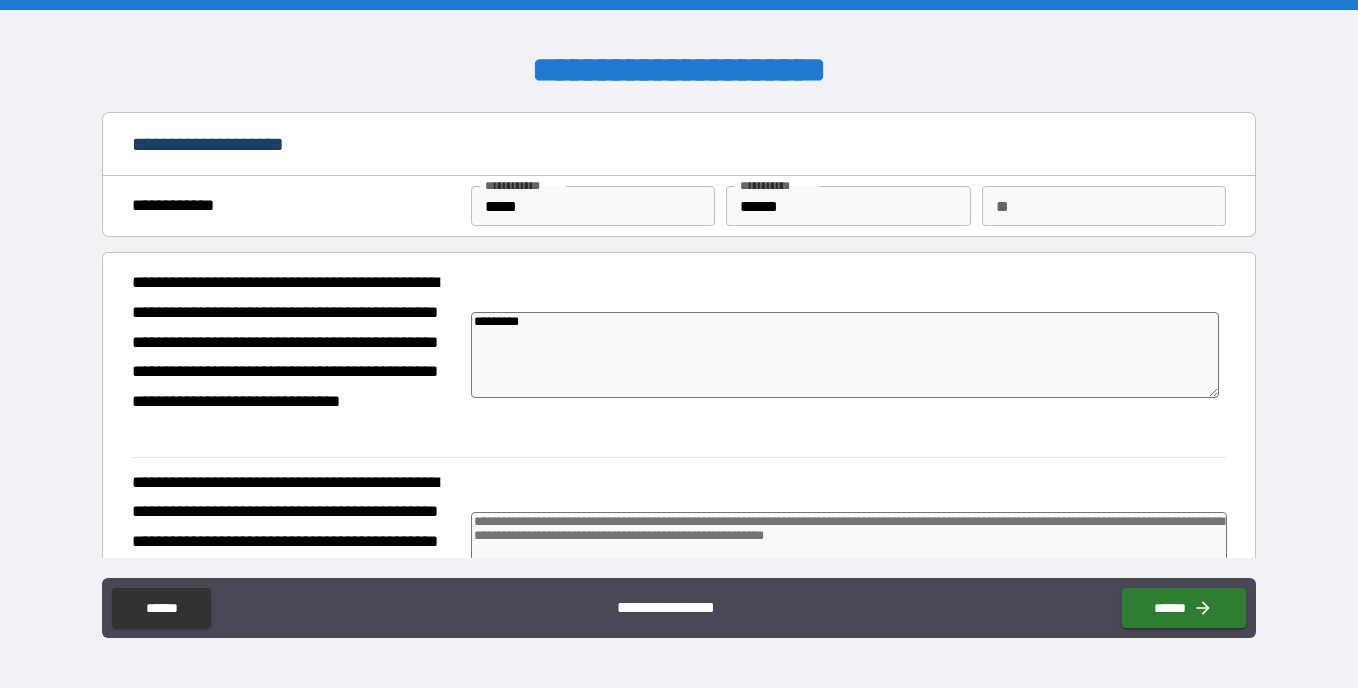 type on "**********" 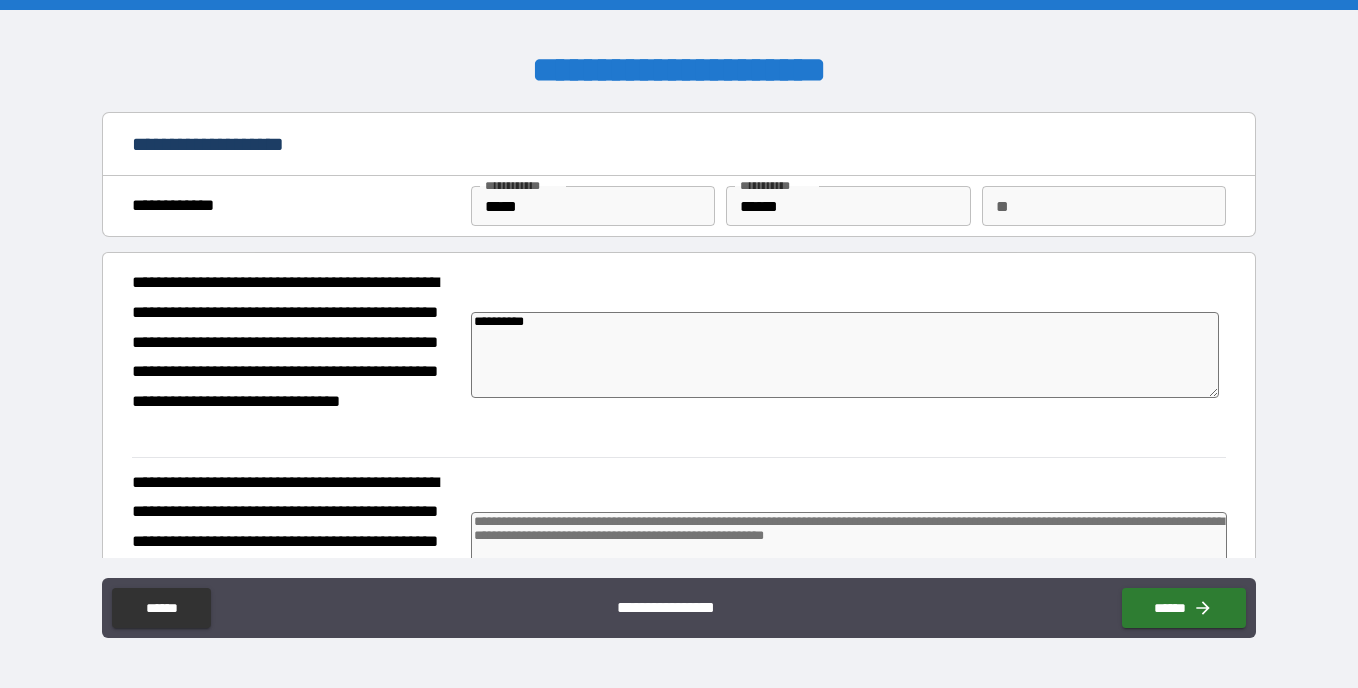 type on "**********" 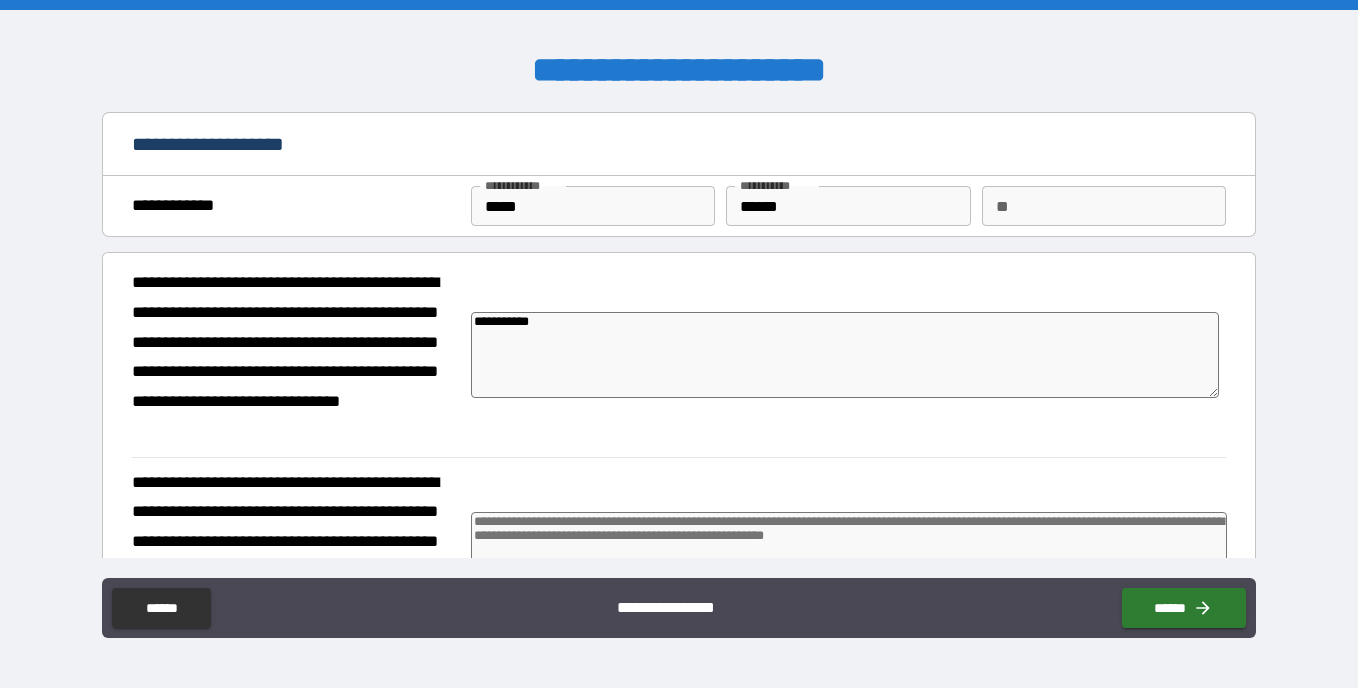 type on "*" 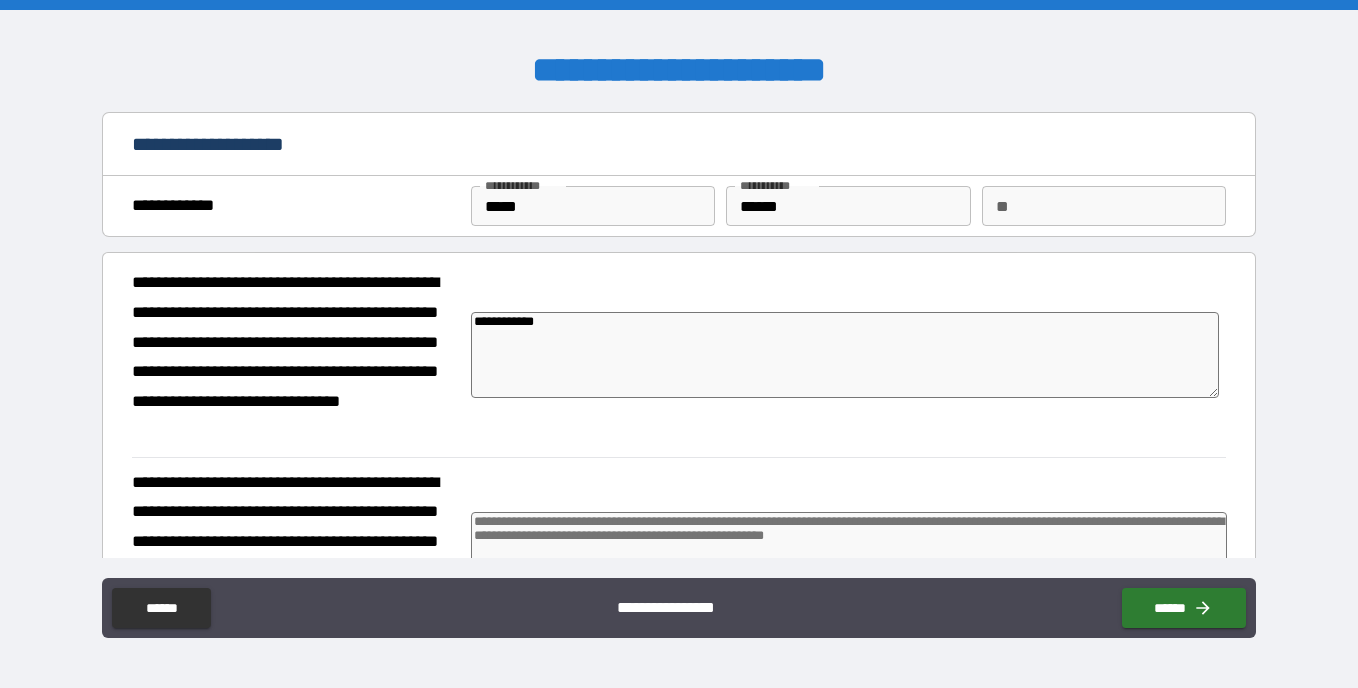 type on "*" 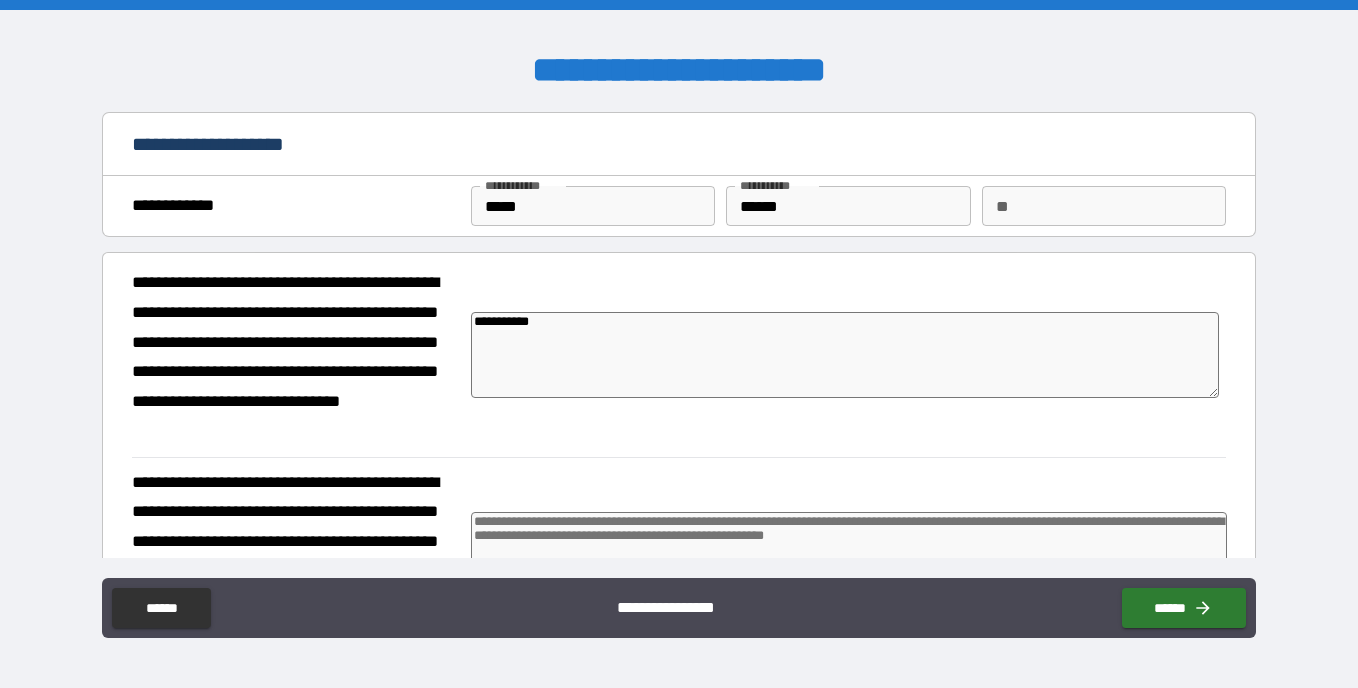 type on "*" 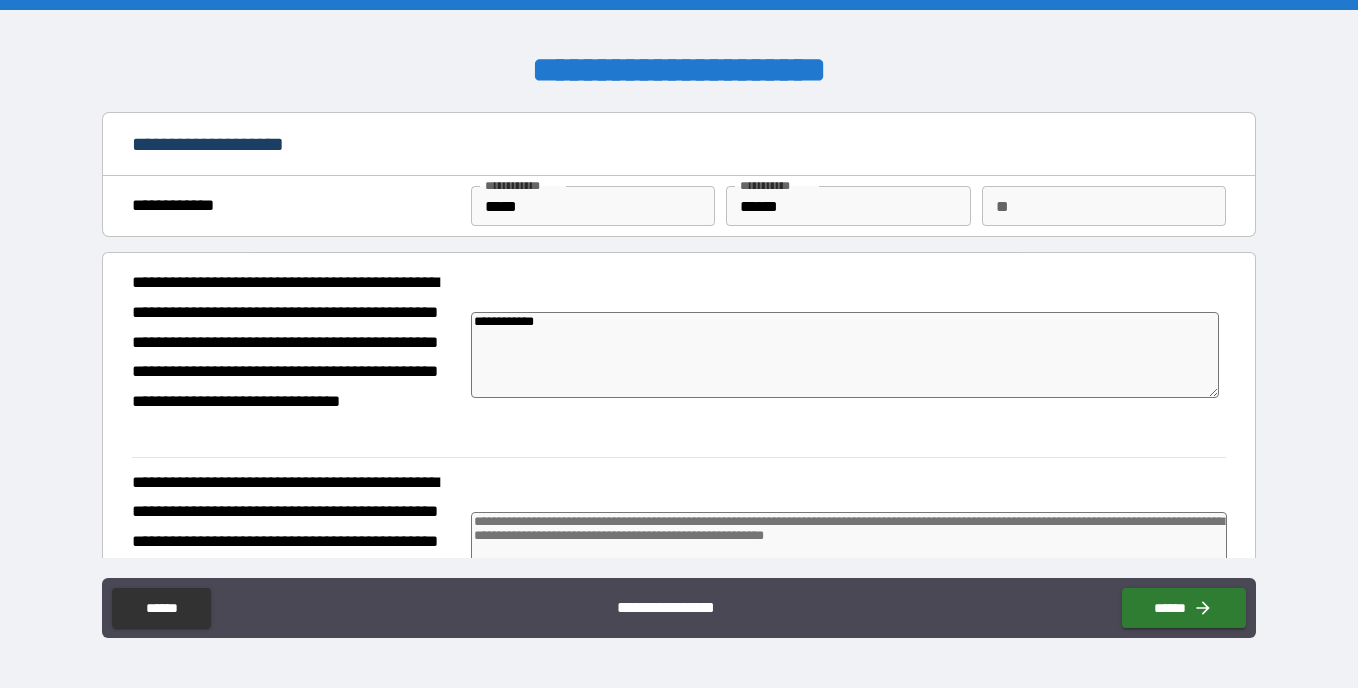type on "**********" 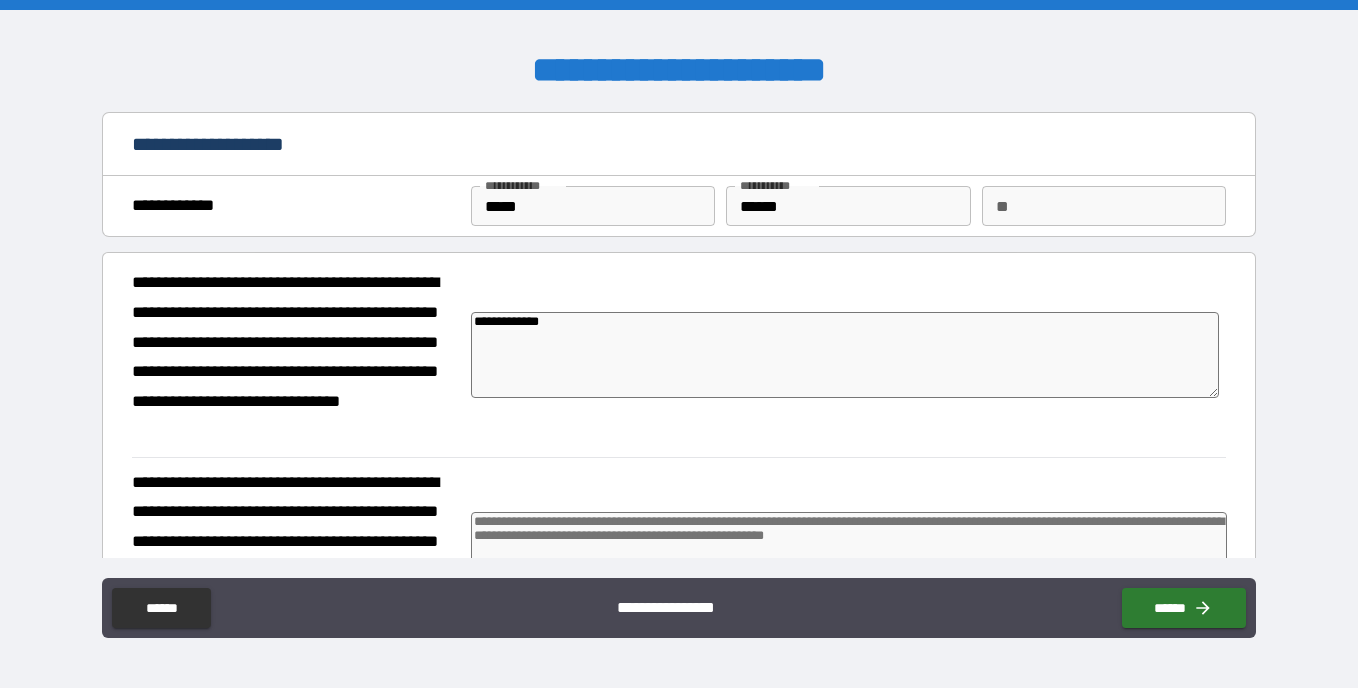 type on "*" 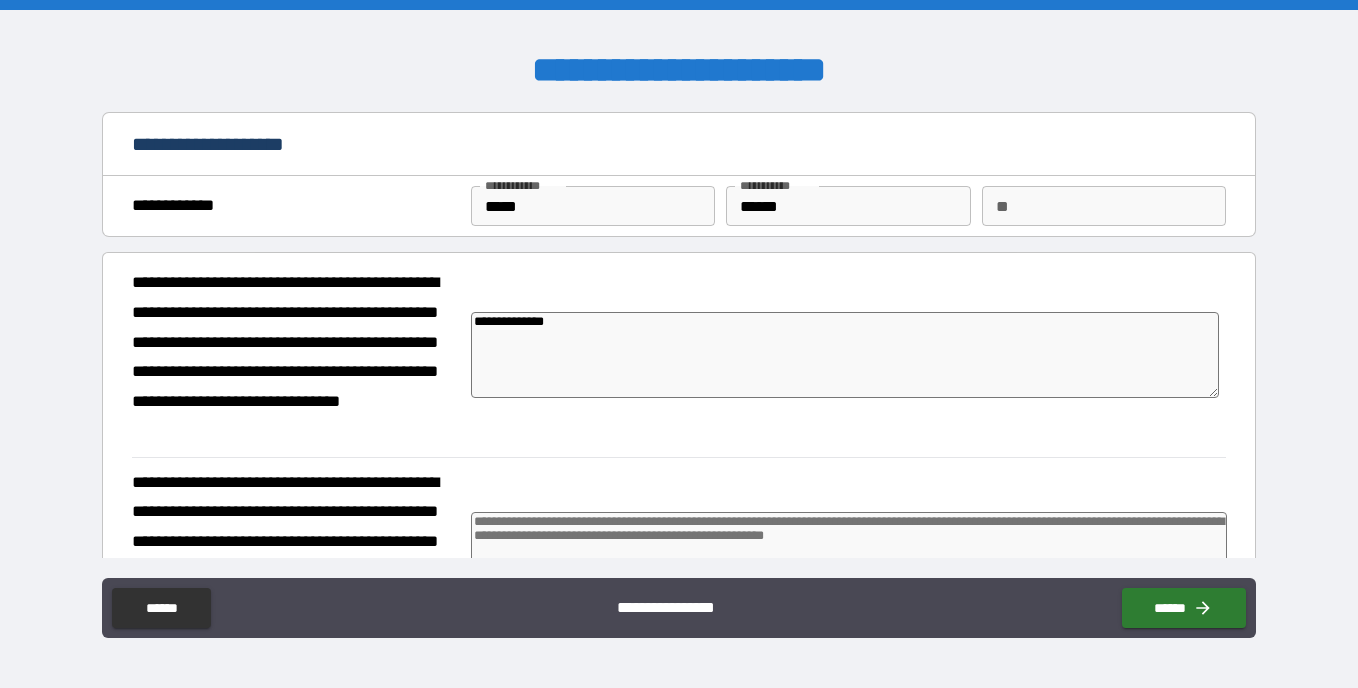 type on "*" 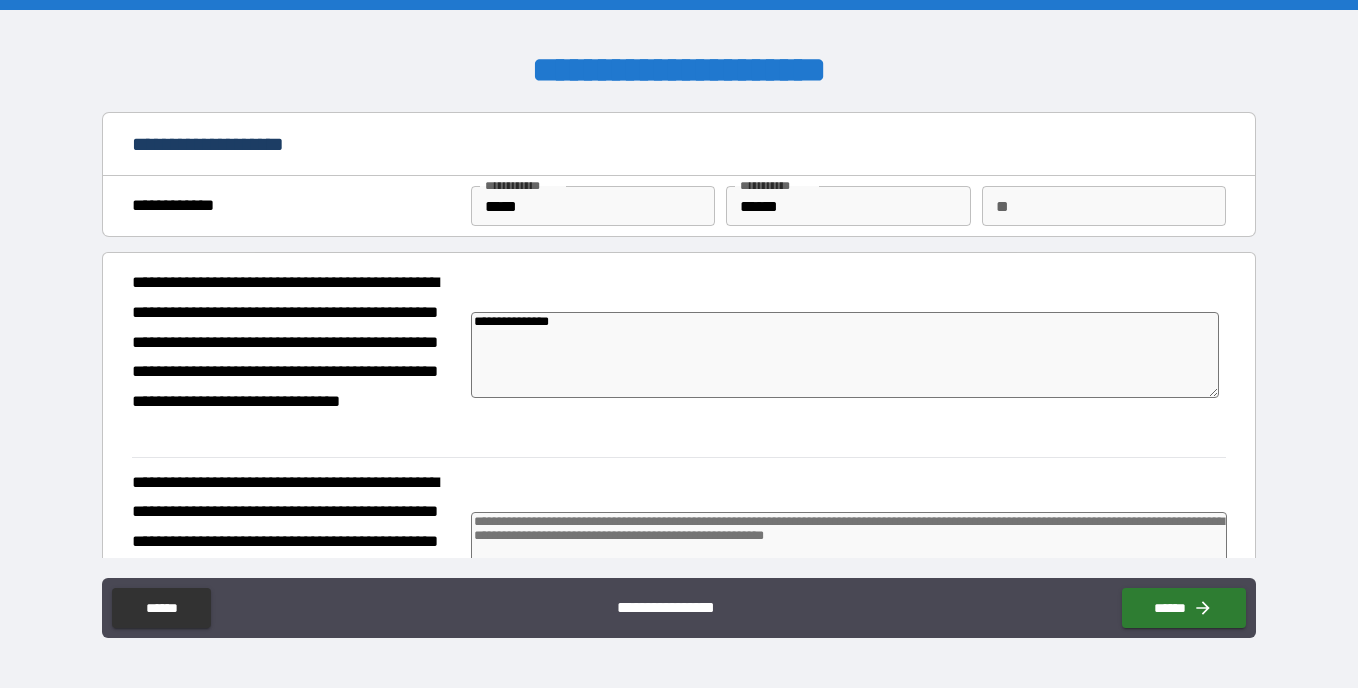 type on "*" 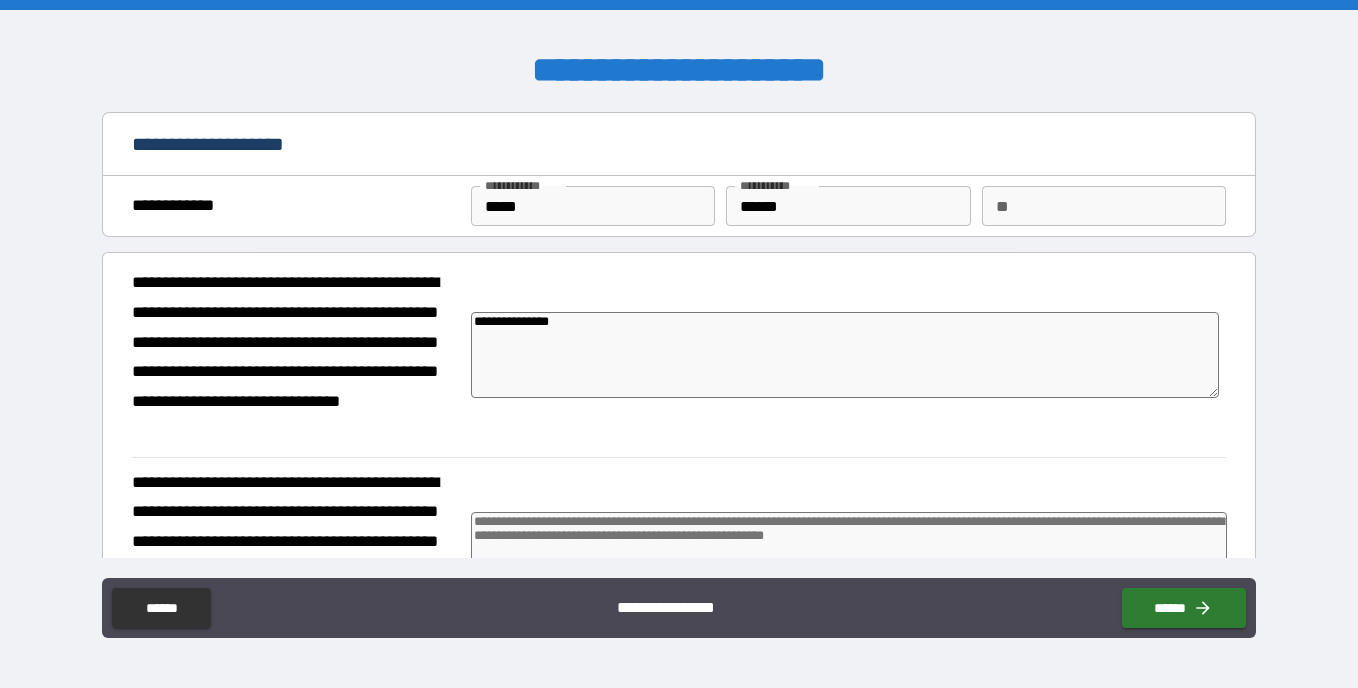 type on "**********" 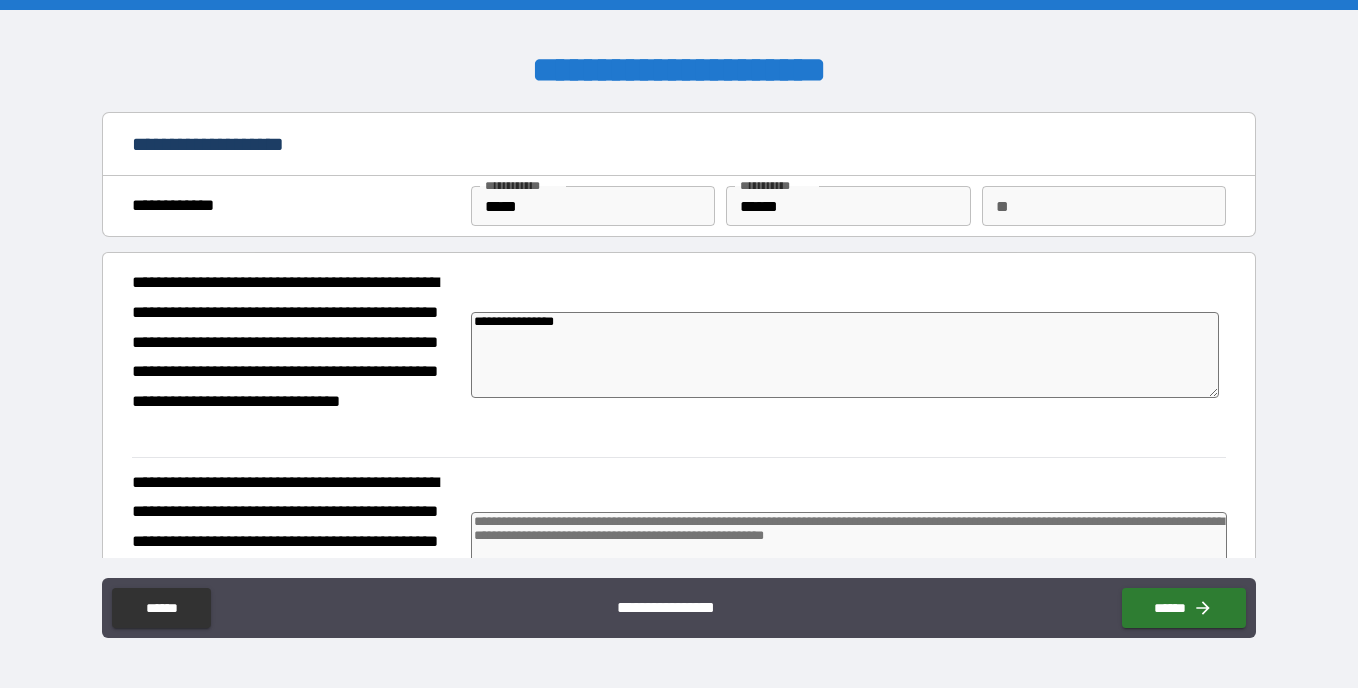 type on "**********" 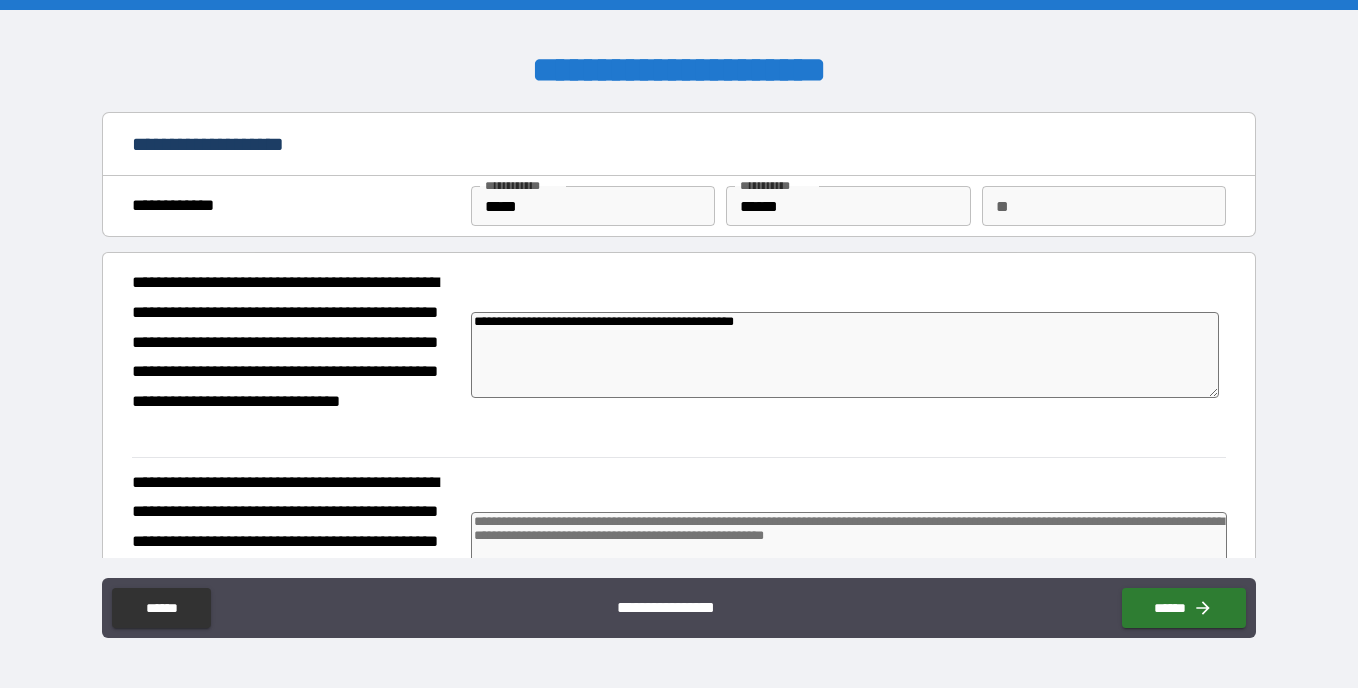 drag, startPoint x: 1257, startPoint y: 292, endPoint x: 1265, endPoint y: 347, distance: 55.578773 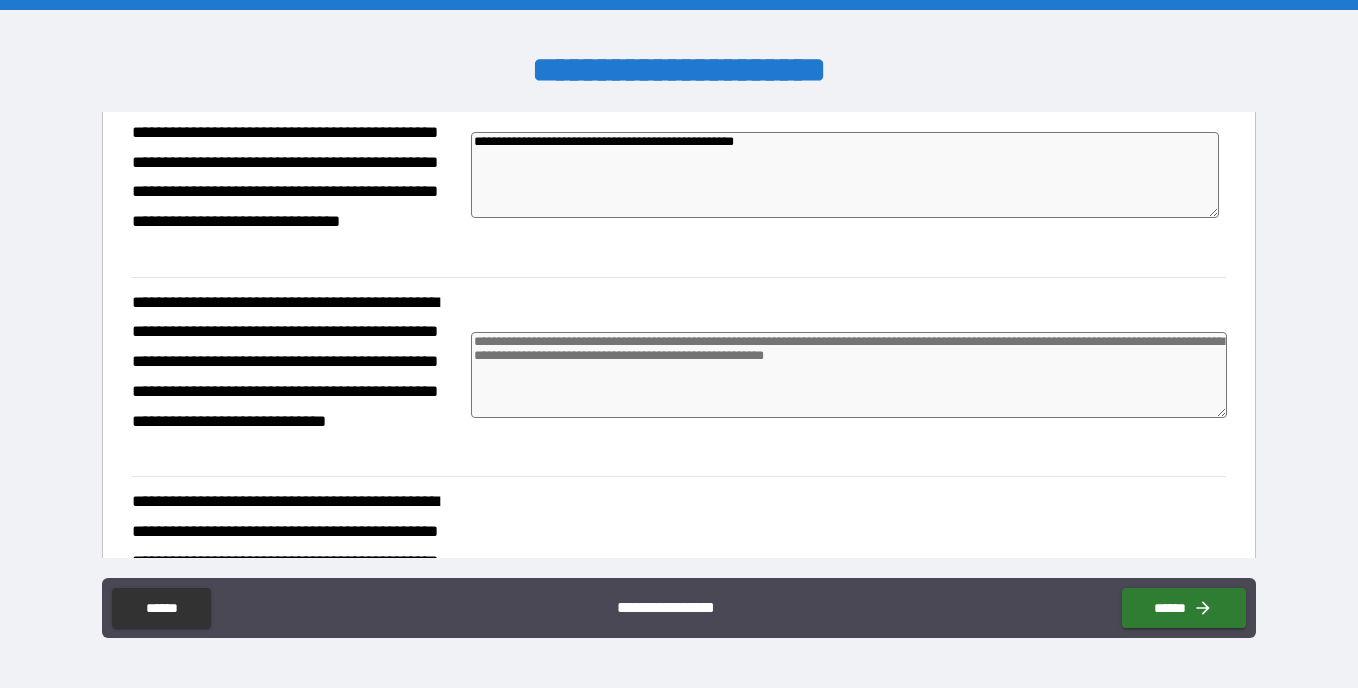scroll, scrollTop: 188, scrollLeft: 0, axis: vertical 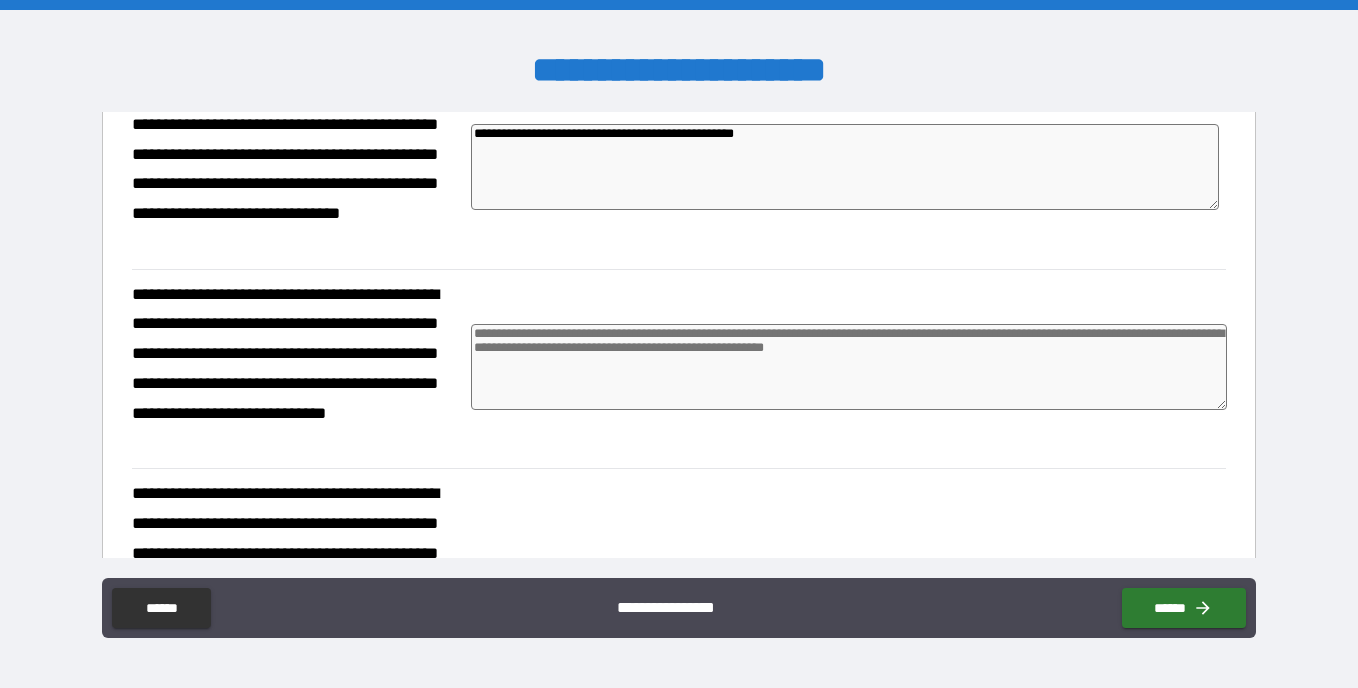 drag, startPoint x: 809, startPoint y: 136, endPoint x: 453, endPoint y: 145, distance: 356.11374 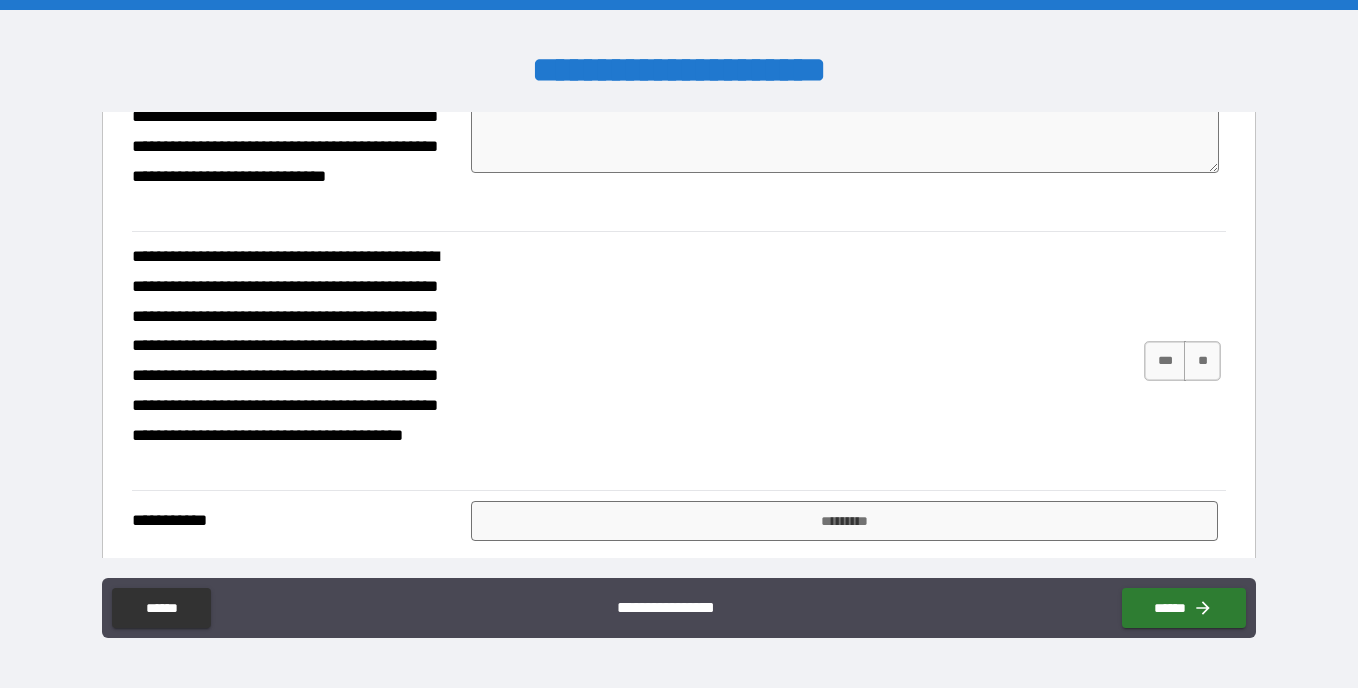 scroll, scrollTop: 429, scrollLeft: 0, axis: vertical 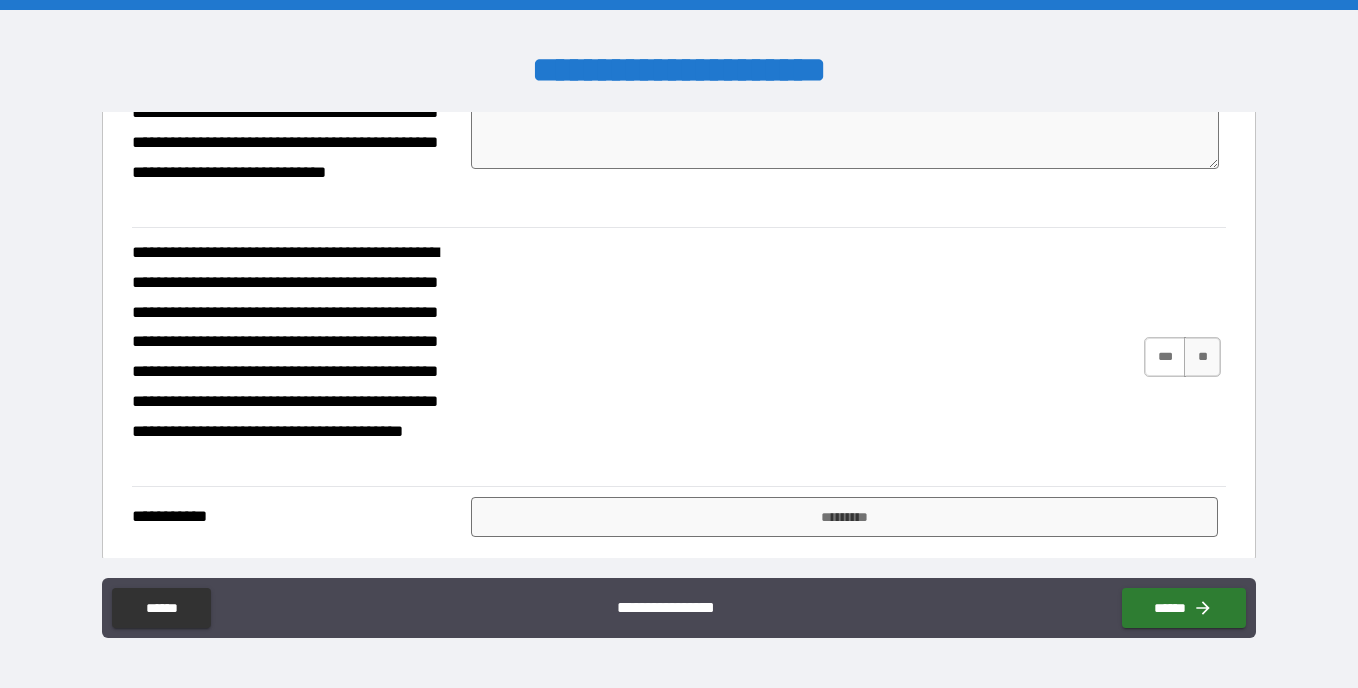 click on "***" at bounding box center (1165, 357) 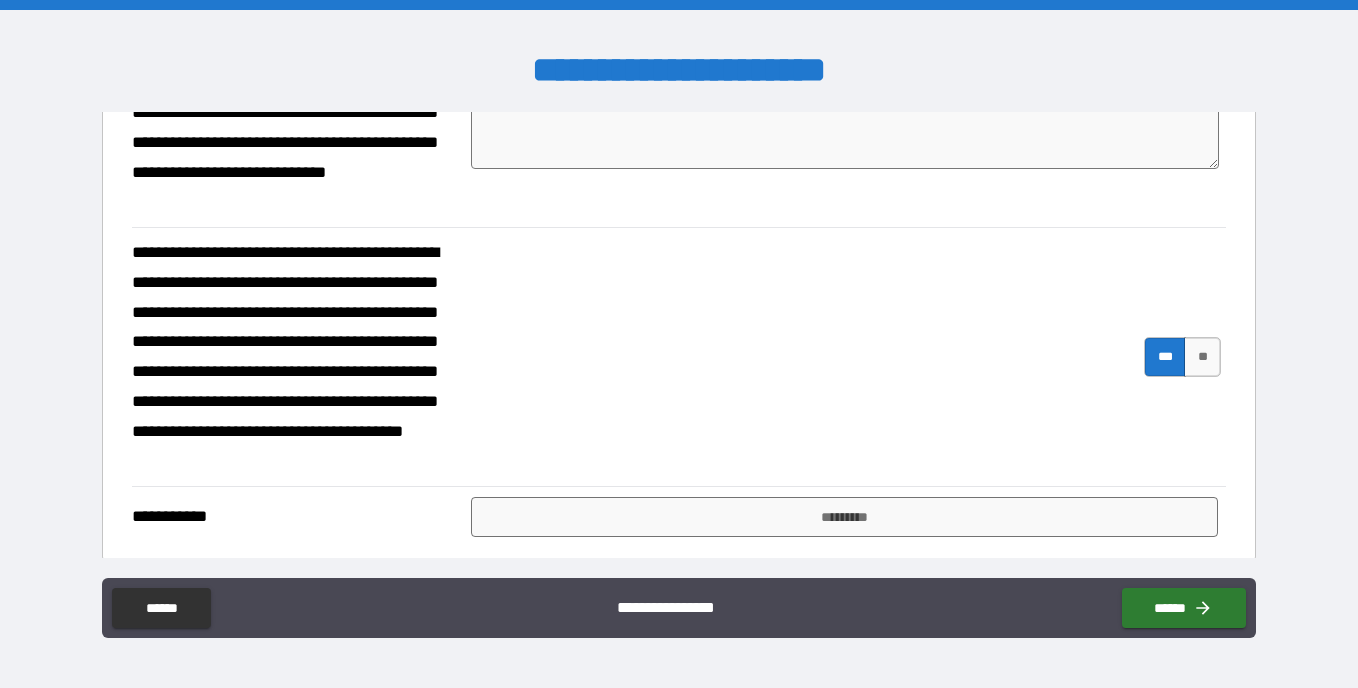scroll, scrollTop: 439, scrollLeft: 0, axis: vertical 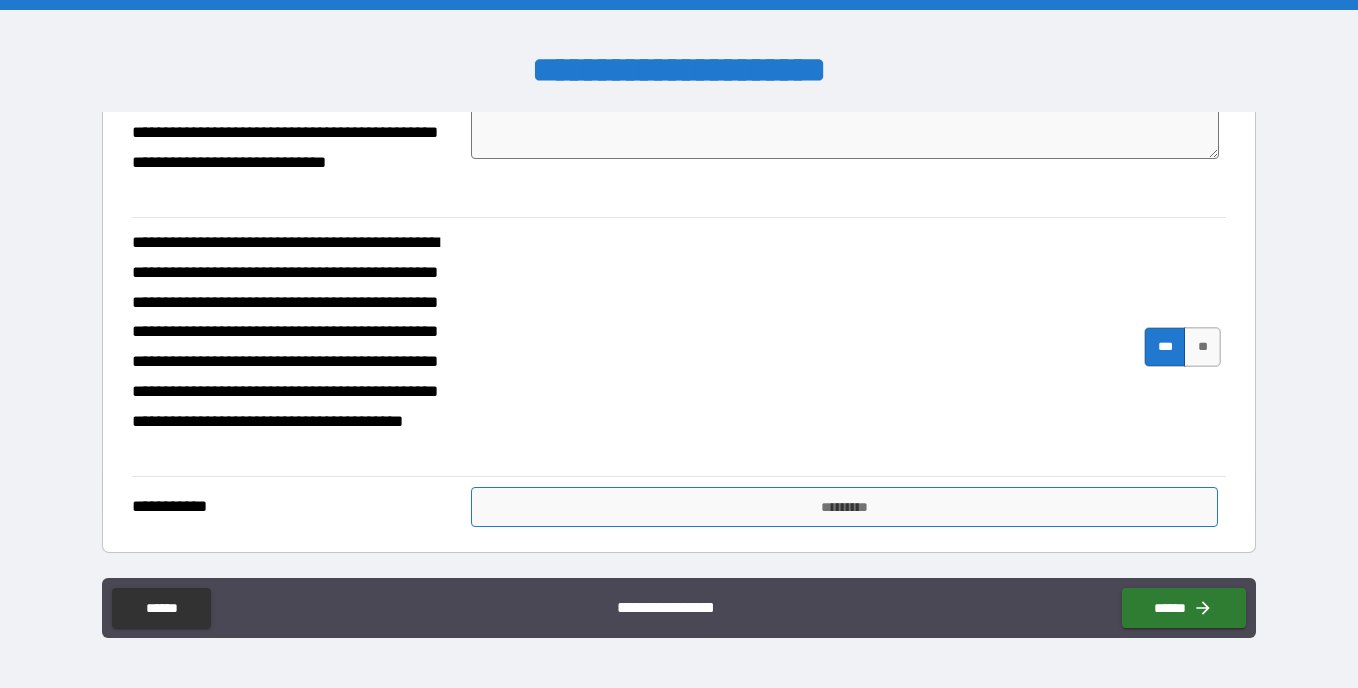 click on "*********" at bounding box center (844, 507) 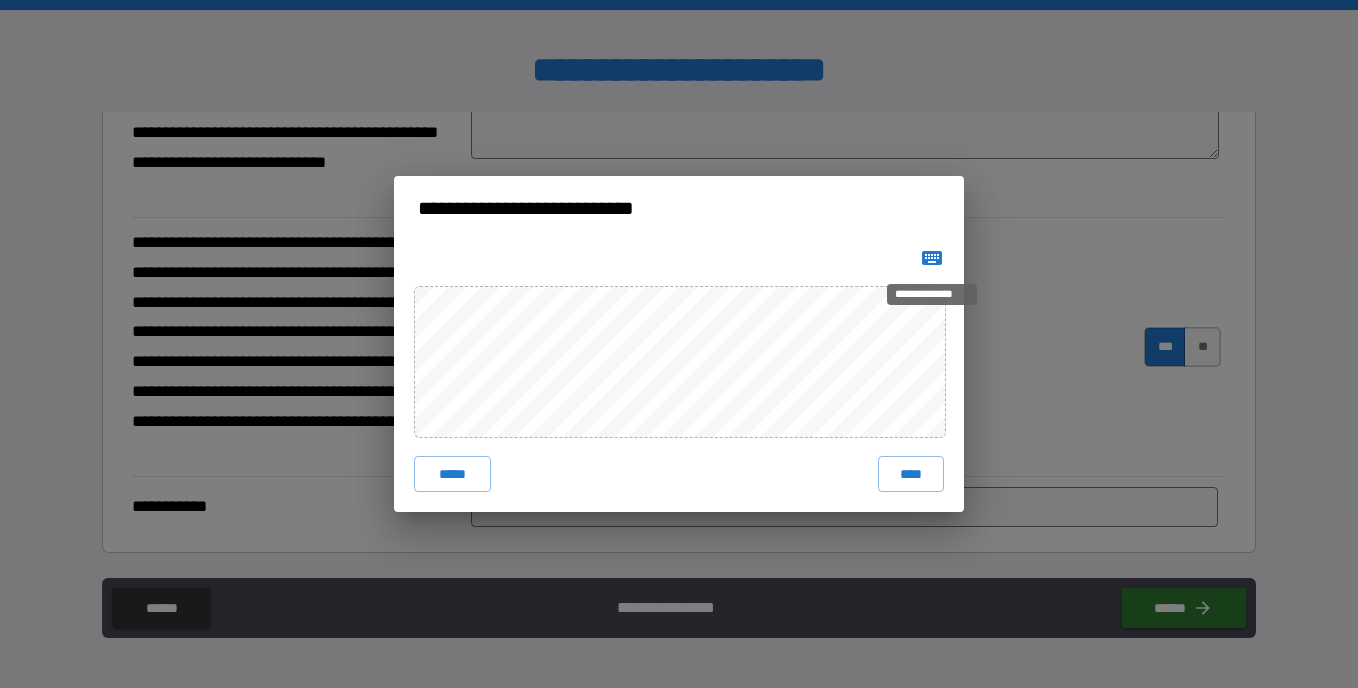 click 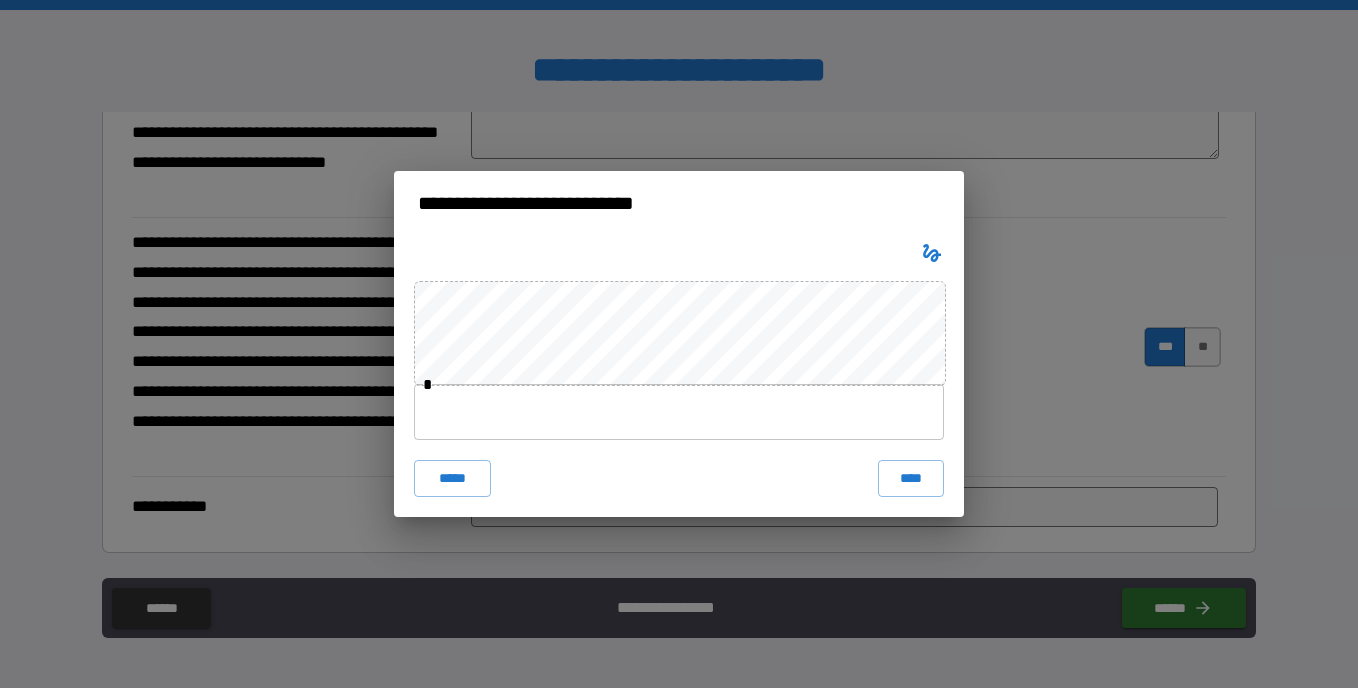 click at bounding box center (679, 412) 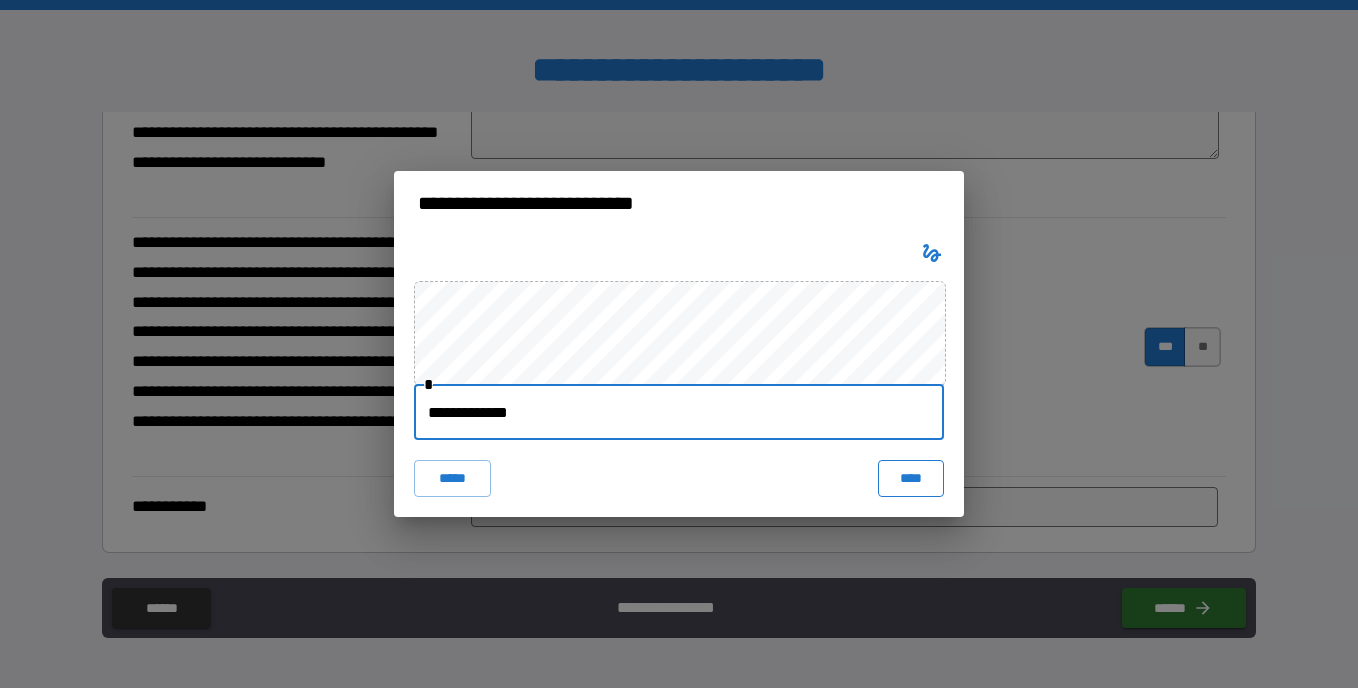 click on "****" at bounding box center [911, 478] 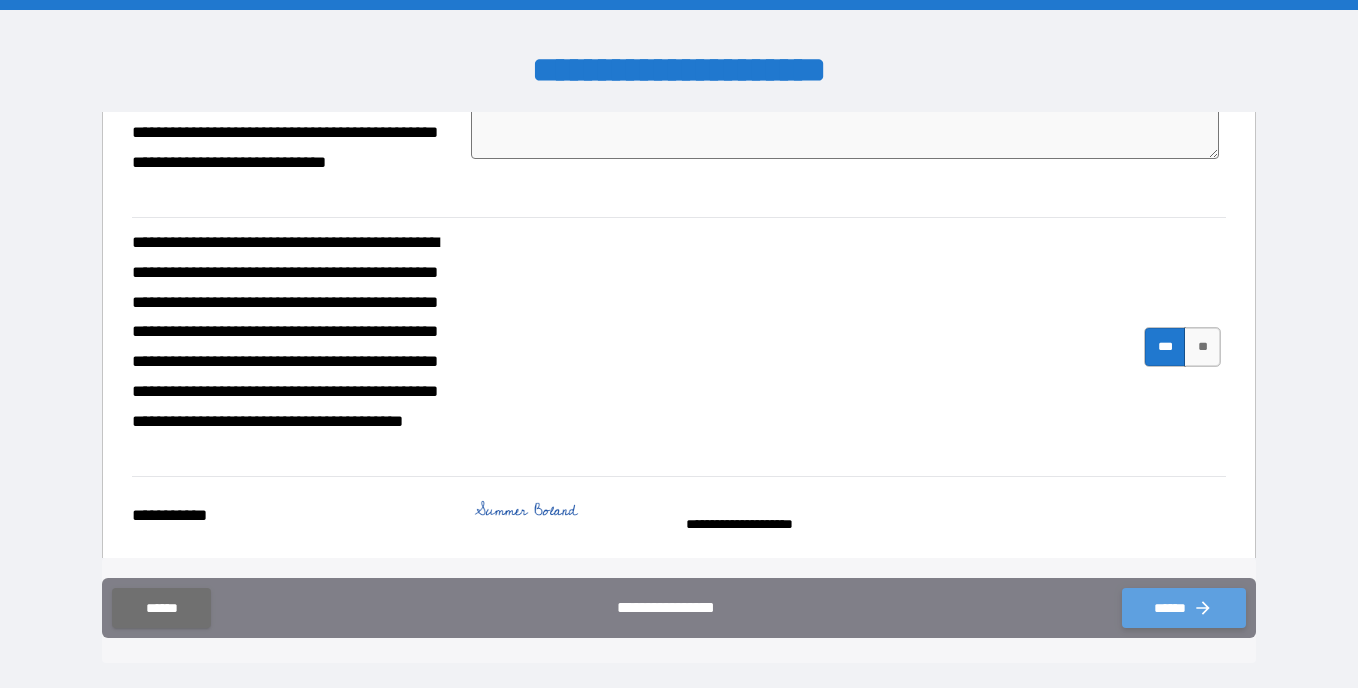 click 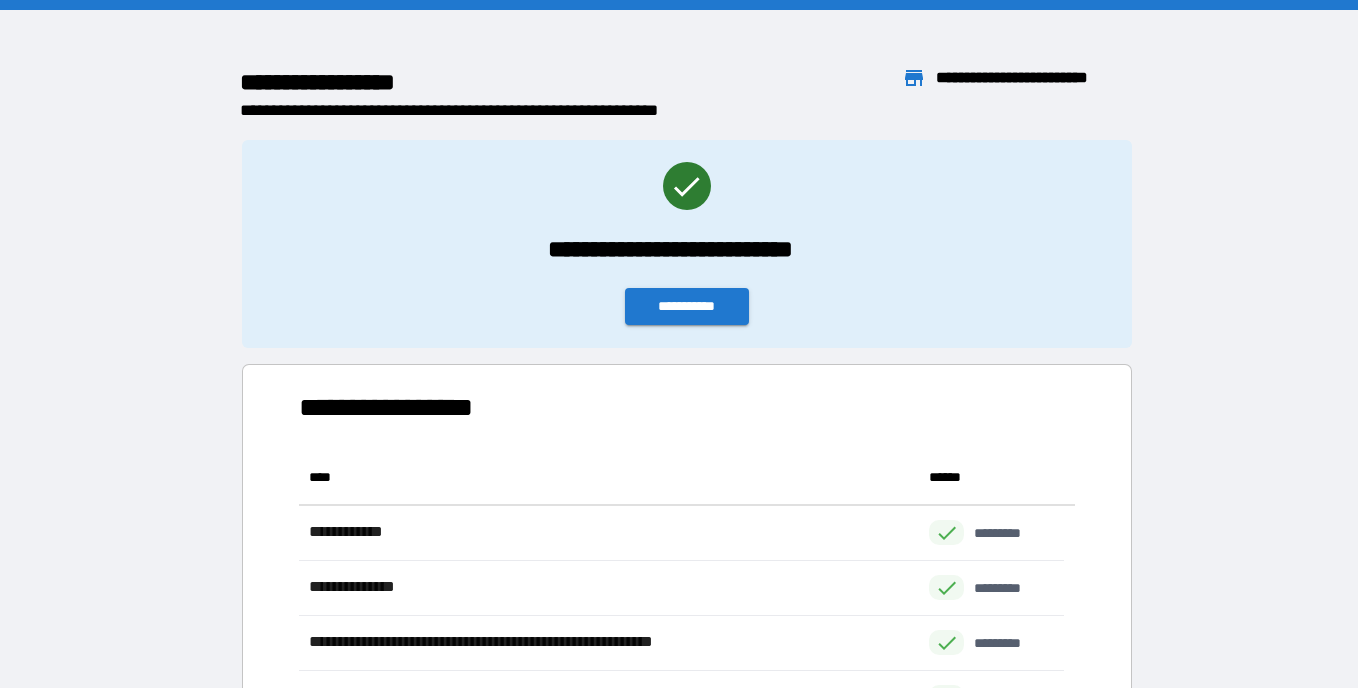 scroll, scrollTop: 16, scrollLeft: 16, axis: both 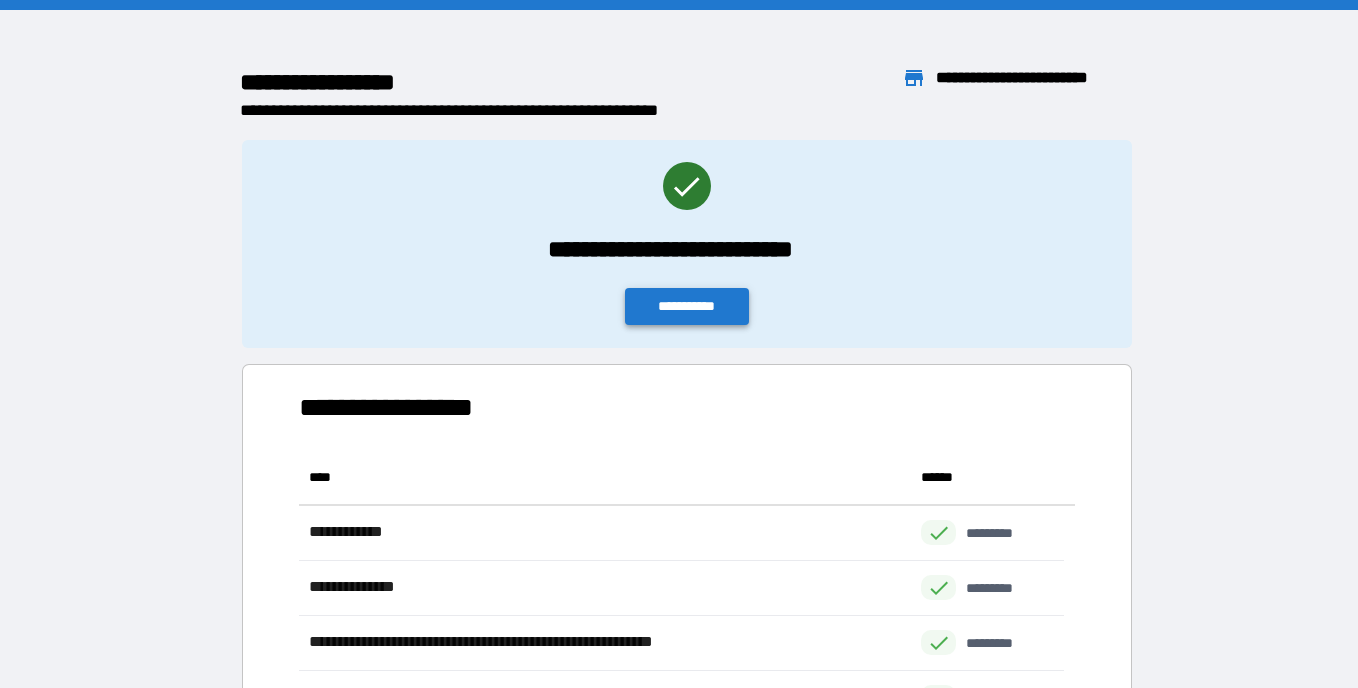 click on "**********" at bounding box center (687, 306) 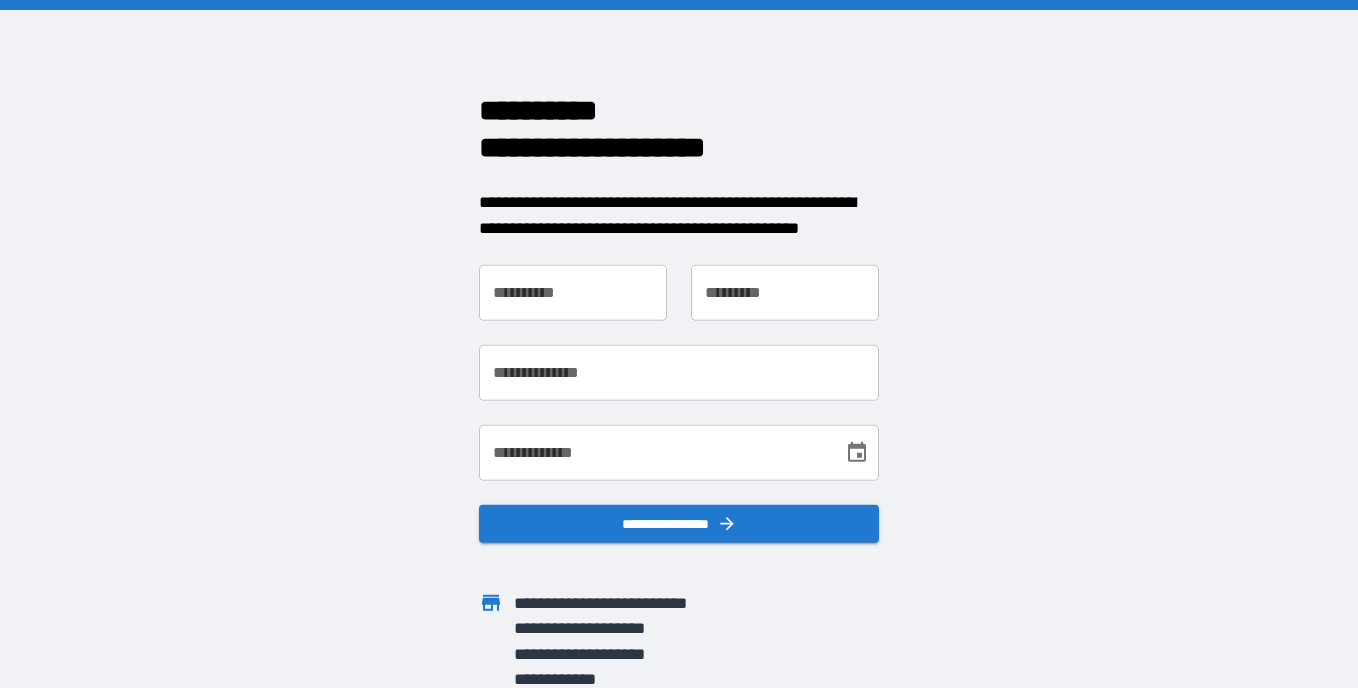 scroll, scrollTop: 0, scrollLeft: 0, axis: both 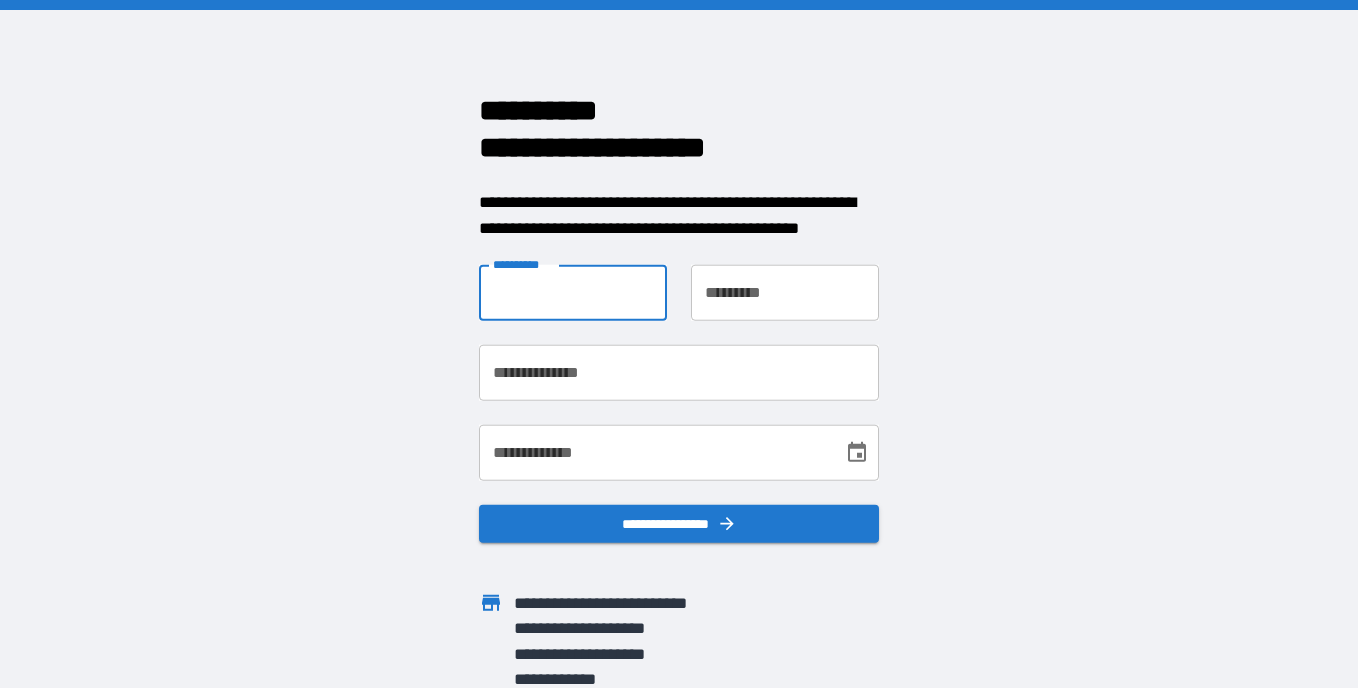 type on "******" 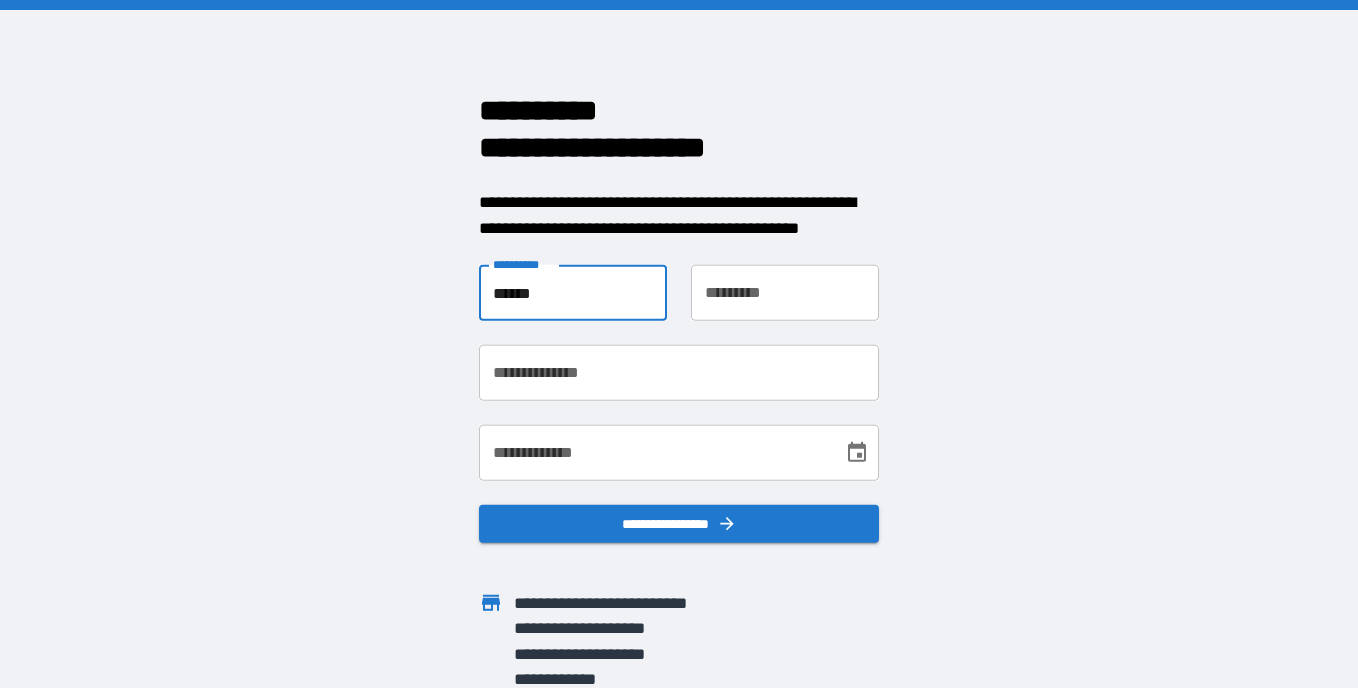 type on "******" 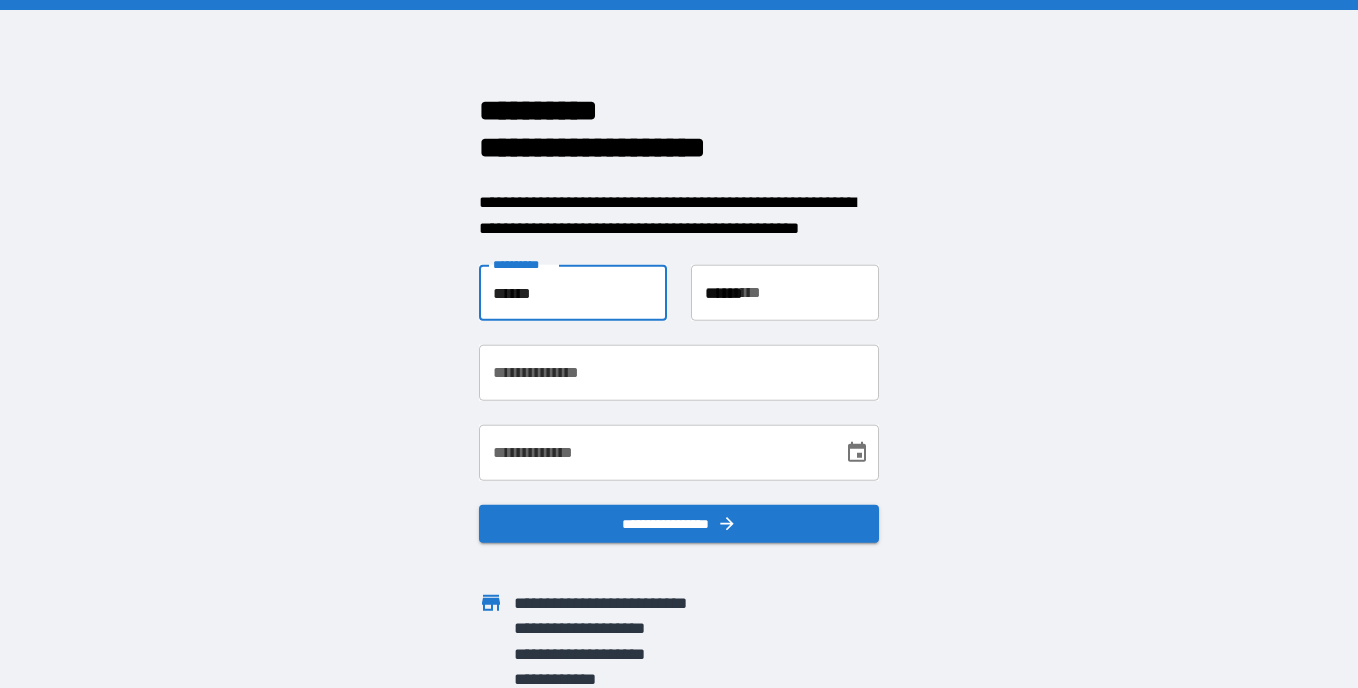 type on "**********" 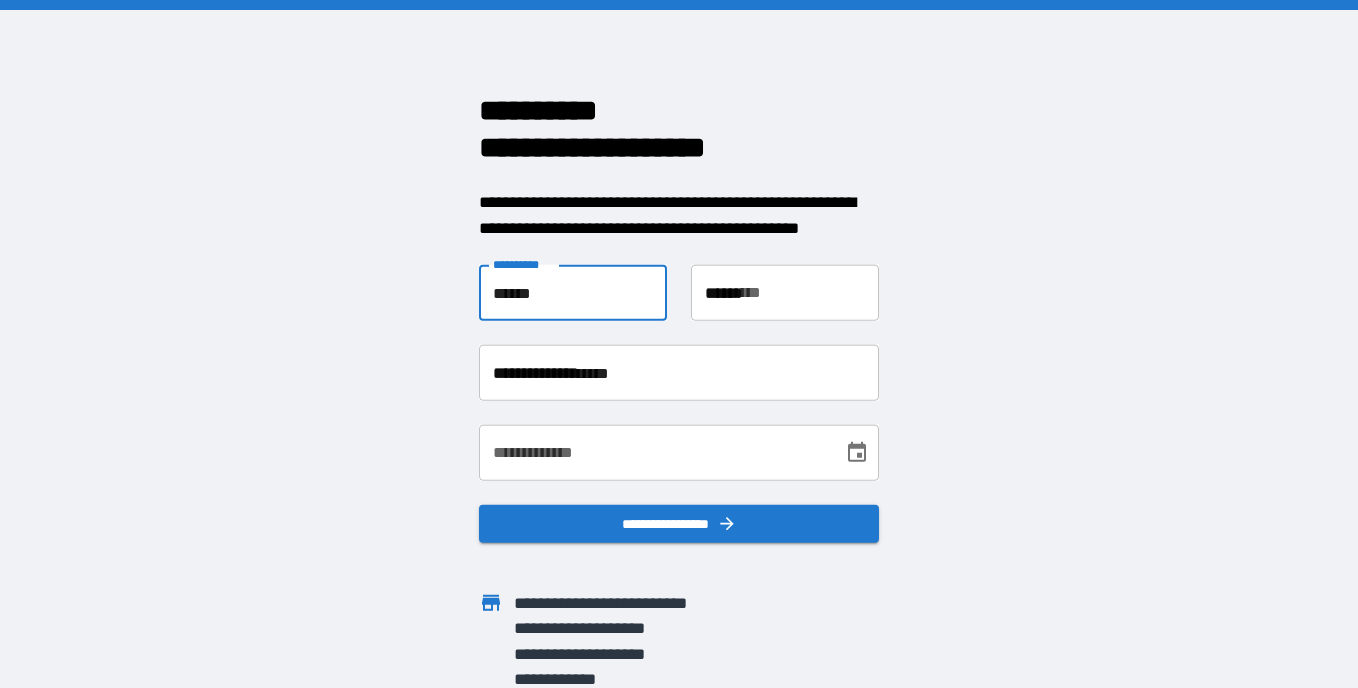 type on "**********" 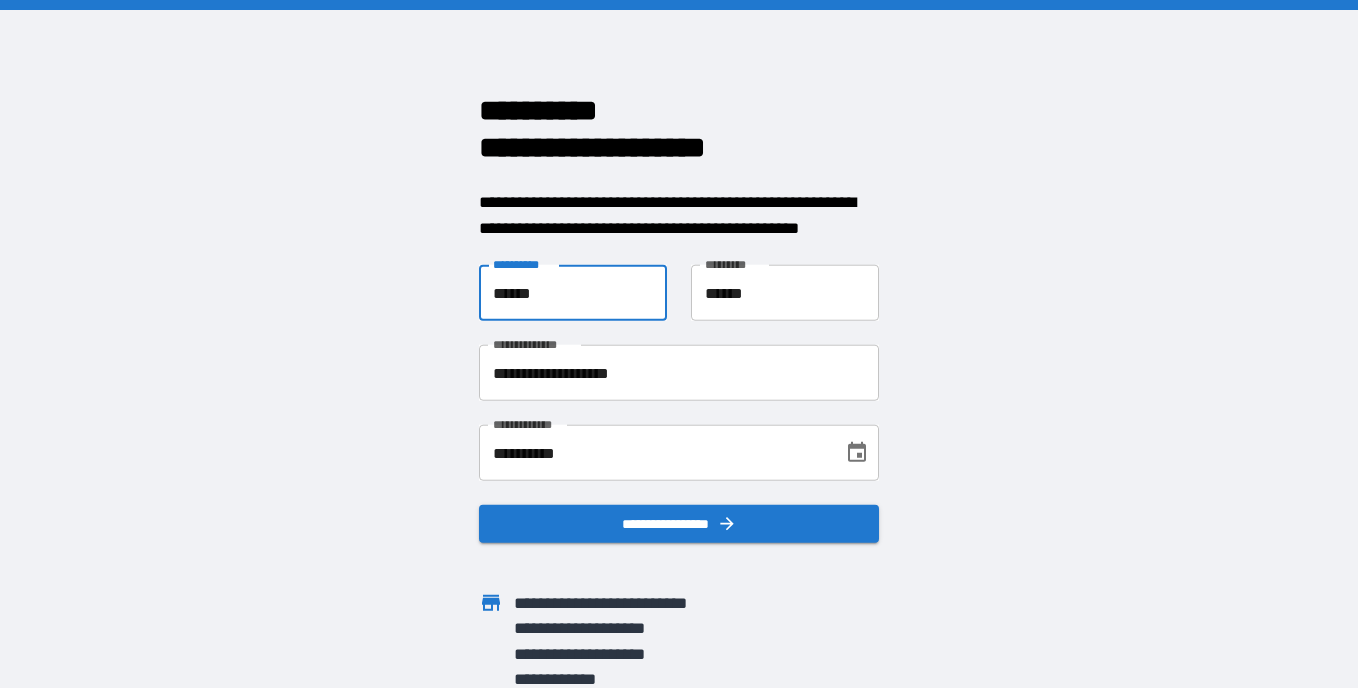 click on "******" at bounding box center (785, 293) 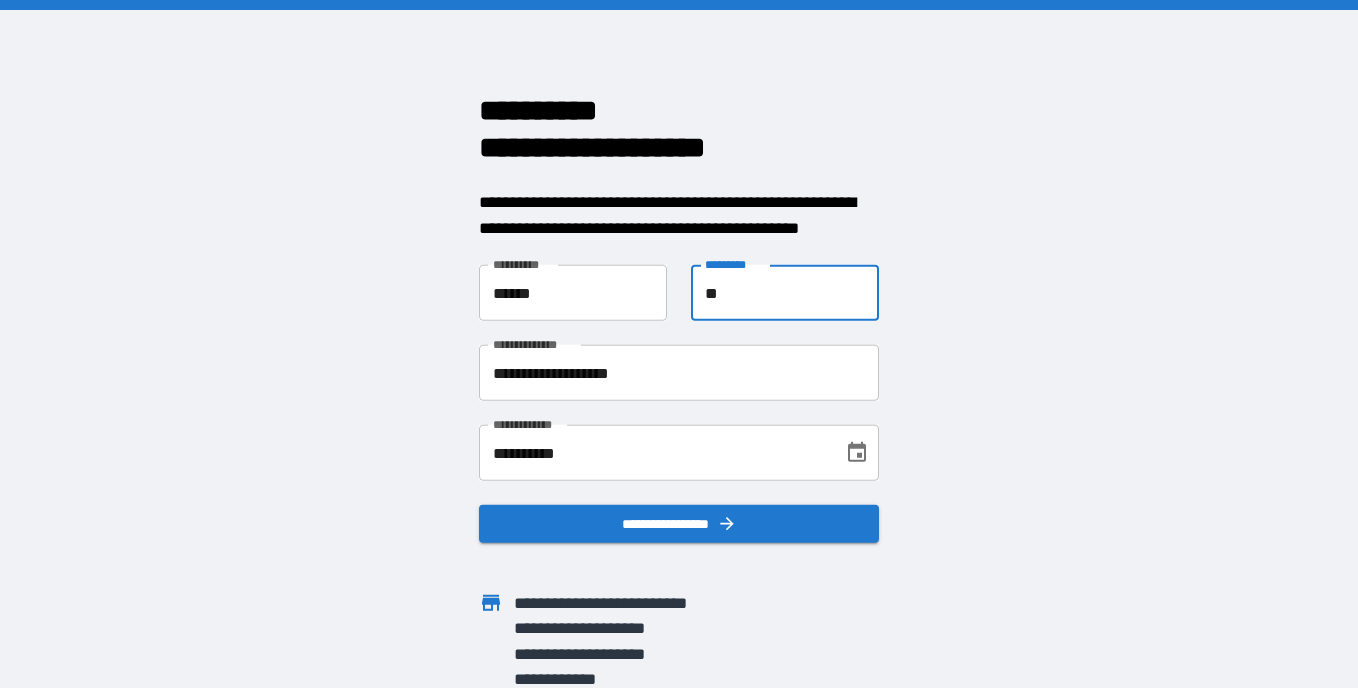 type on "*" 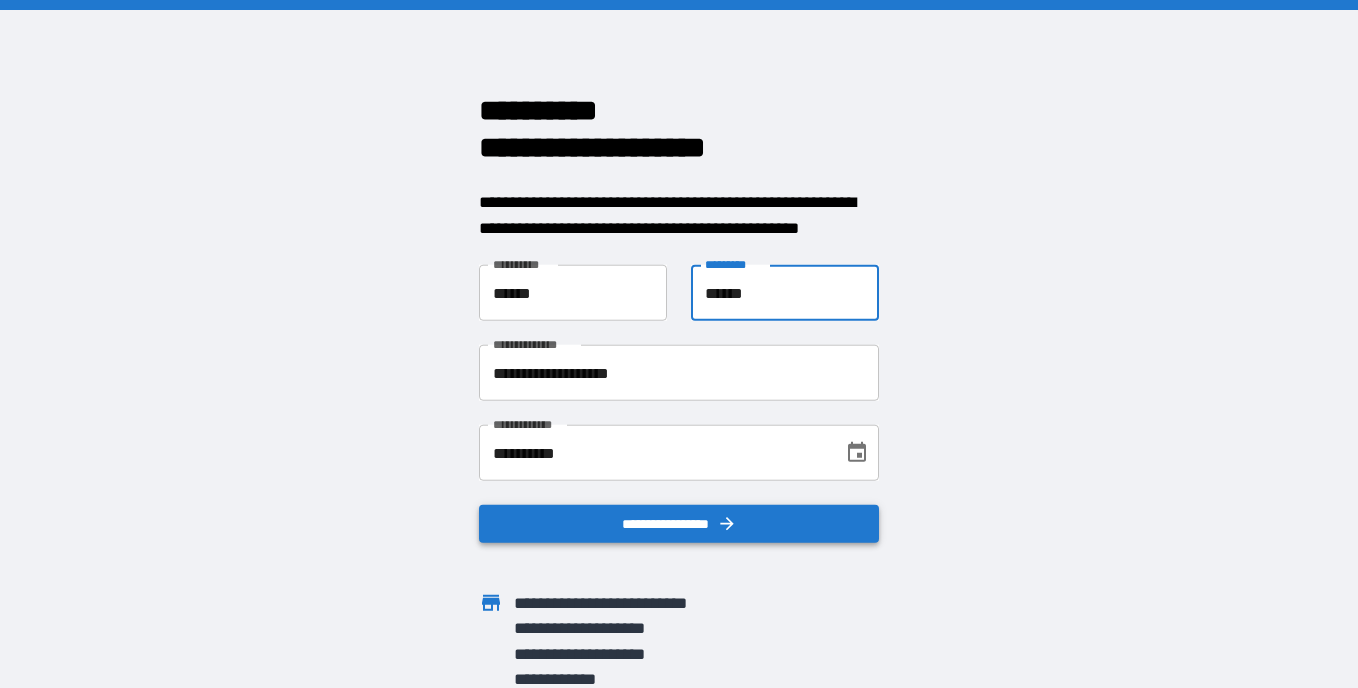 type on "******" 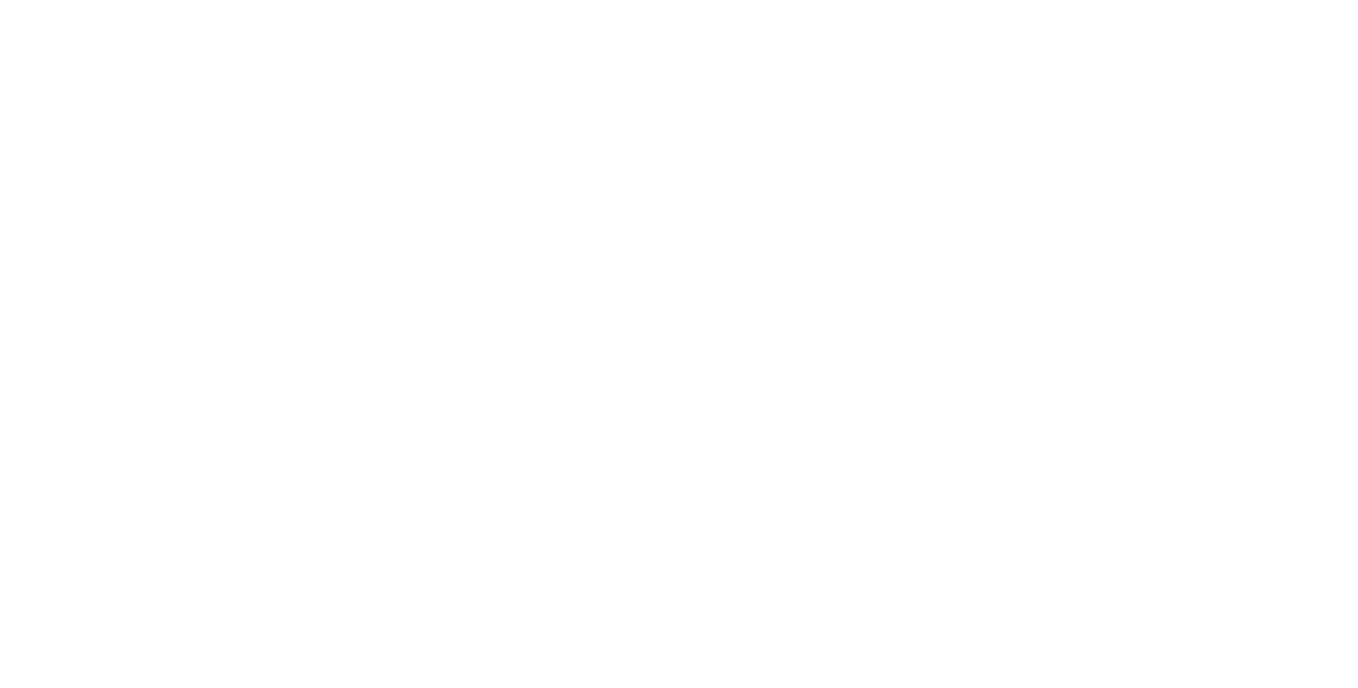 scroll, scrollTop: 0, scrollLeft: 0, axis: both 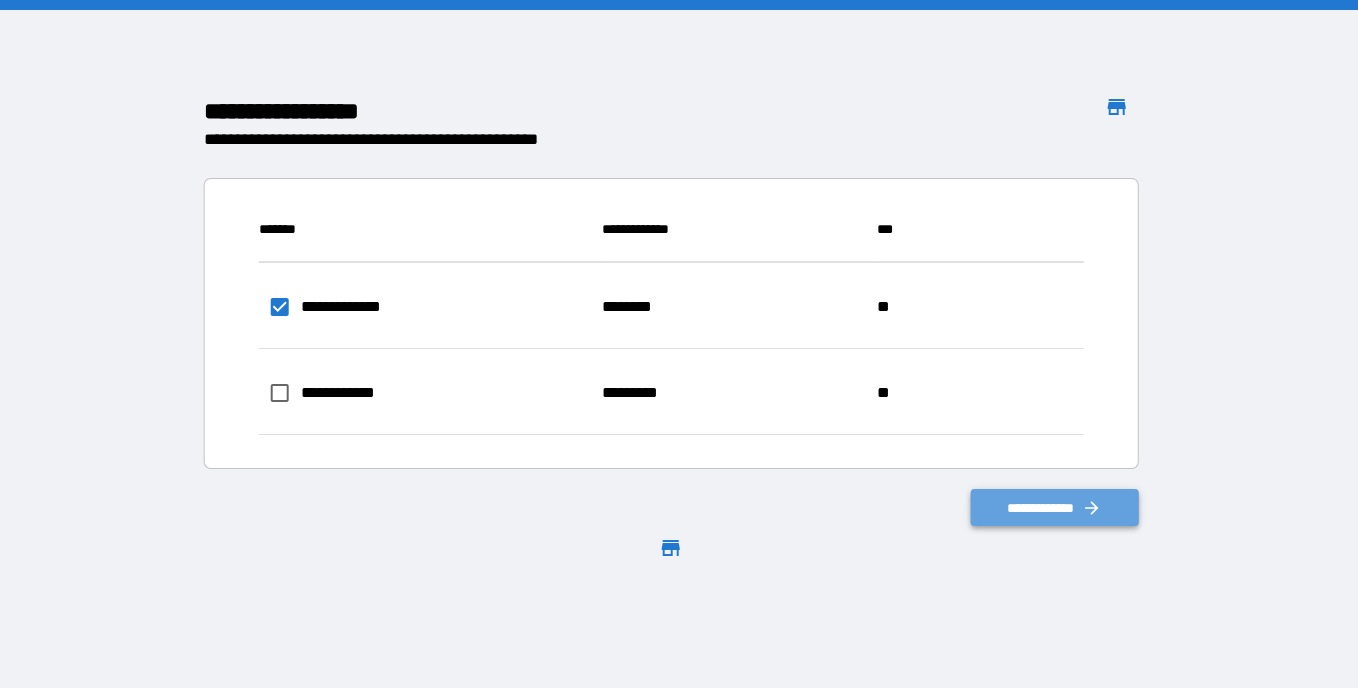 click on "**********" at bounding box center (1055, 508) 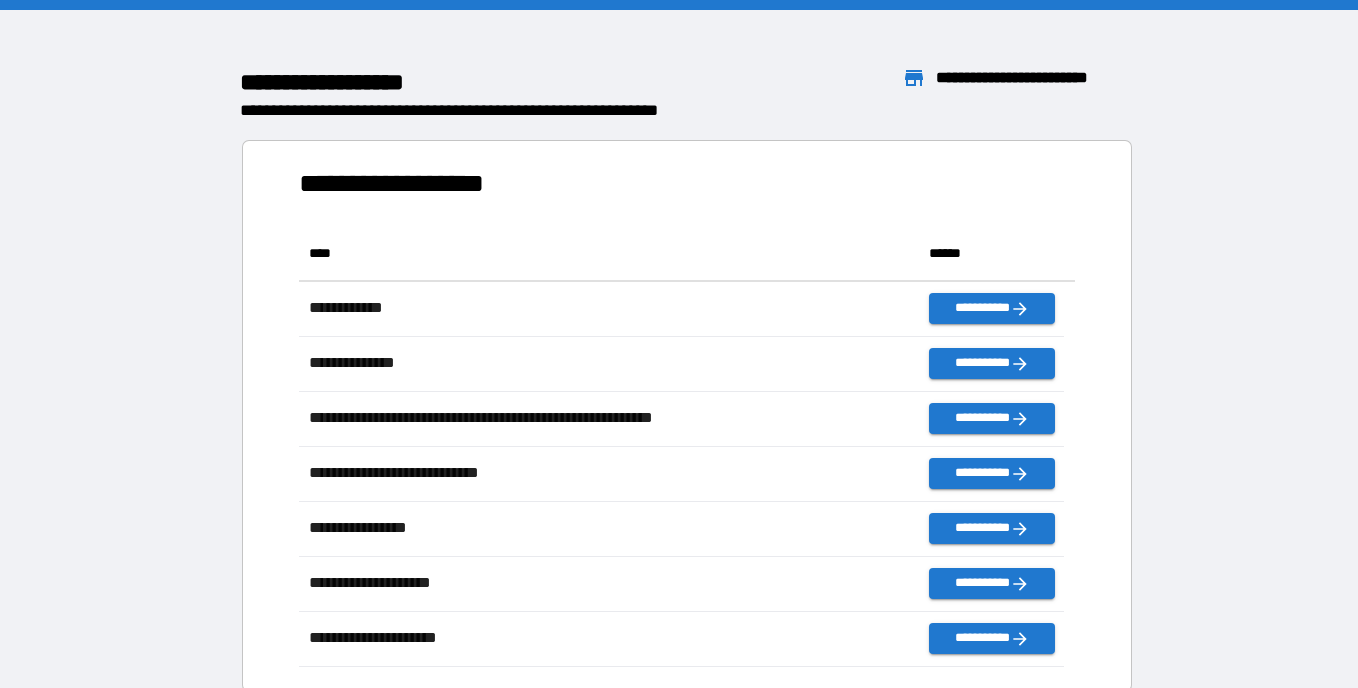 scroll, scrollTop: 16, scrollLeft: 16, axis: both 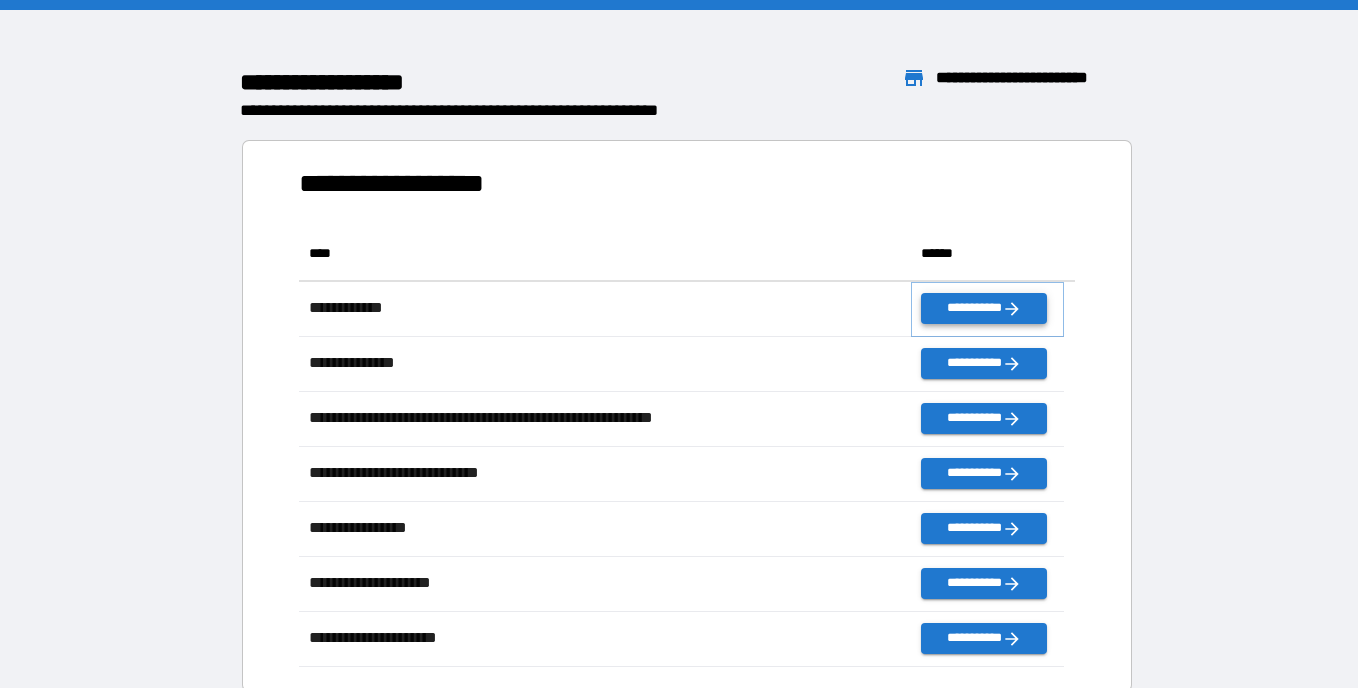 click on "**********" at bounding box center (983, 308) 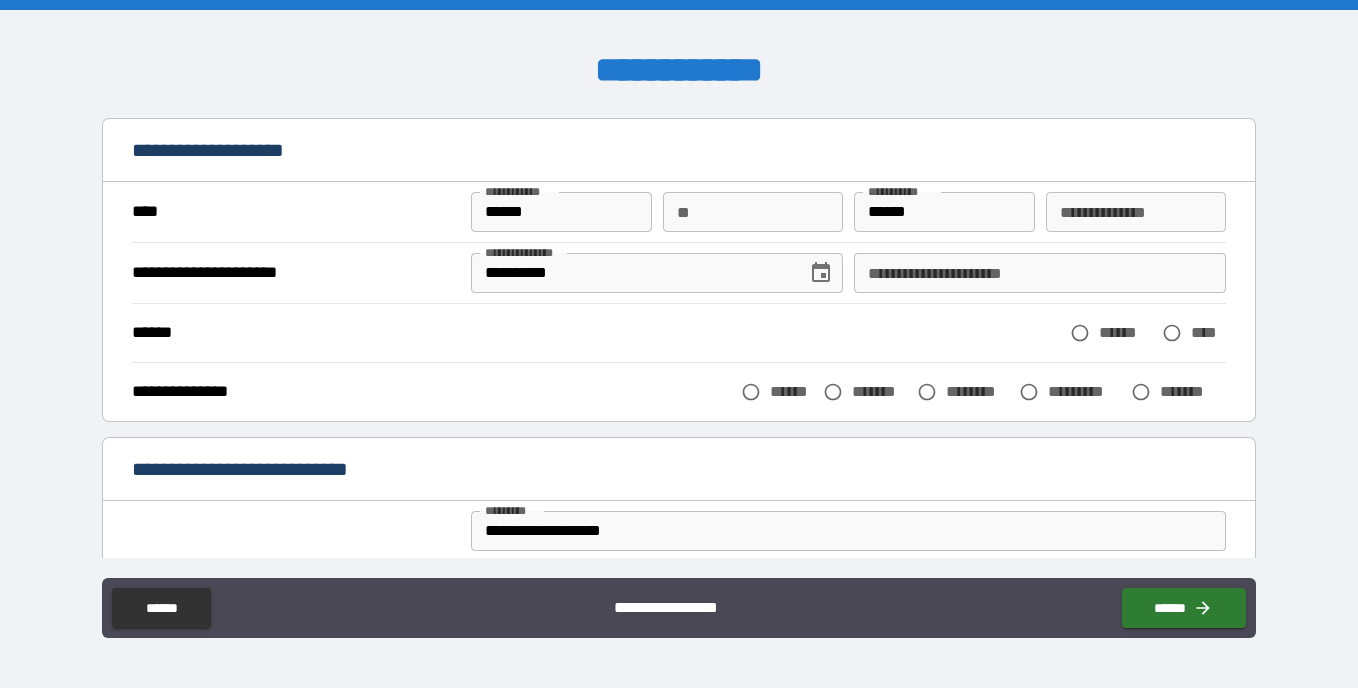 scroll, scrollTop: 88, scrollLeft: 0, axis: vertical 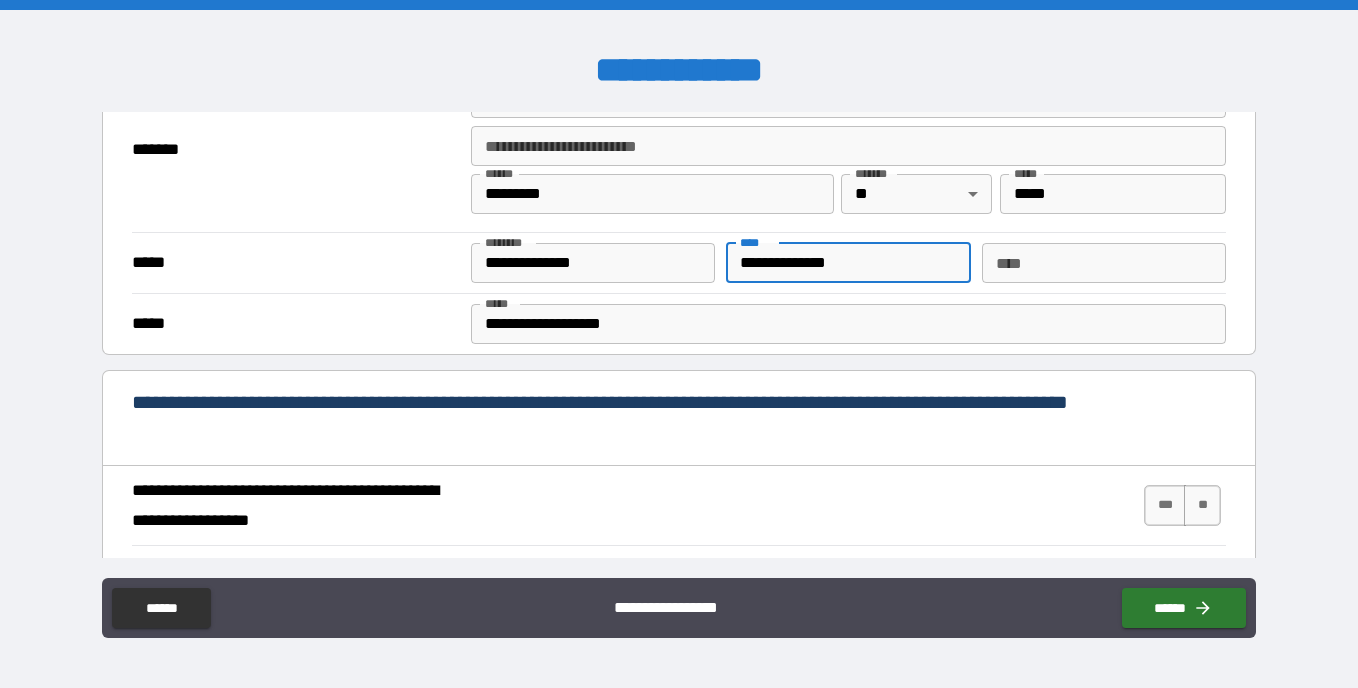 drag, startPoint x: 922, startPoint y: 264, endPoint x: 706, endPoint y: 288, distance: 217.32924 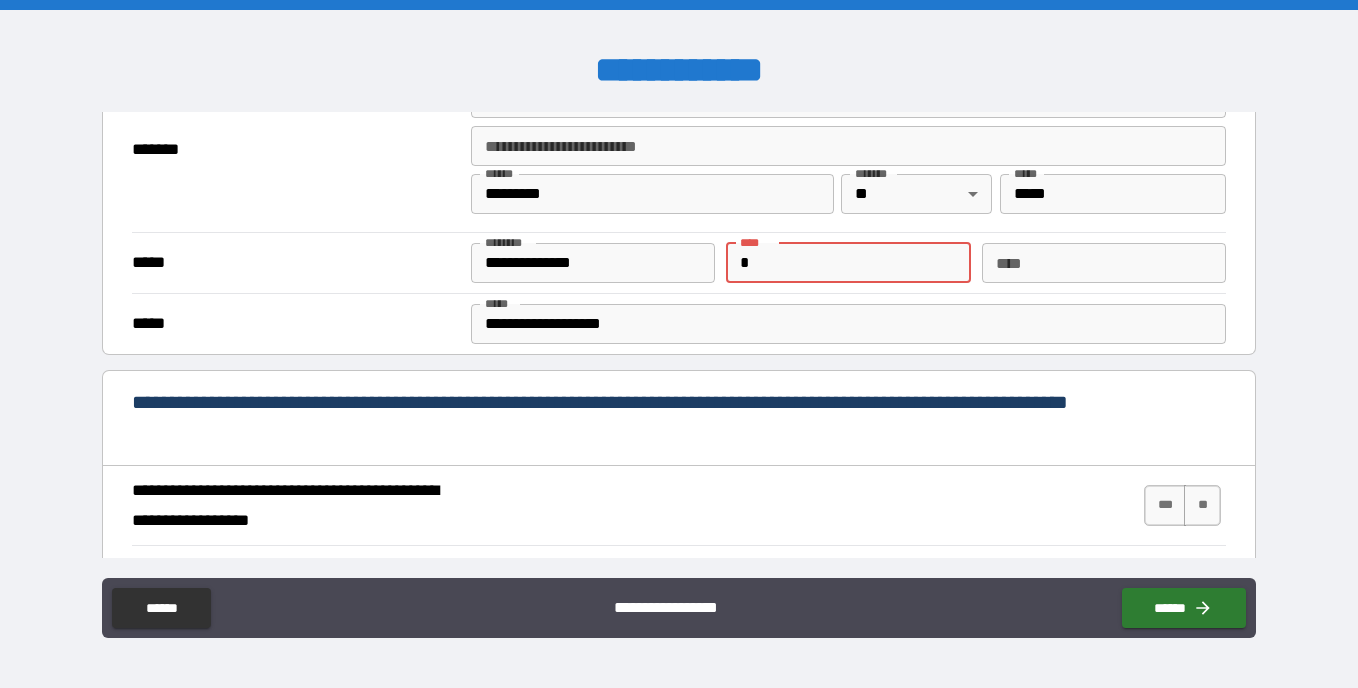 type on "*" 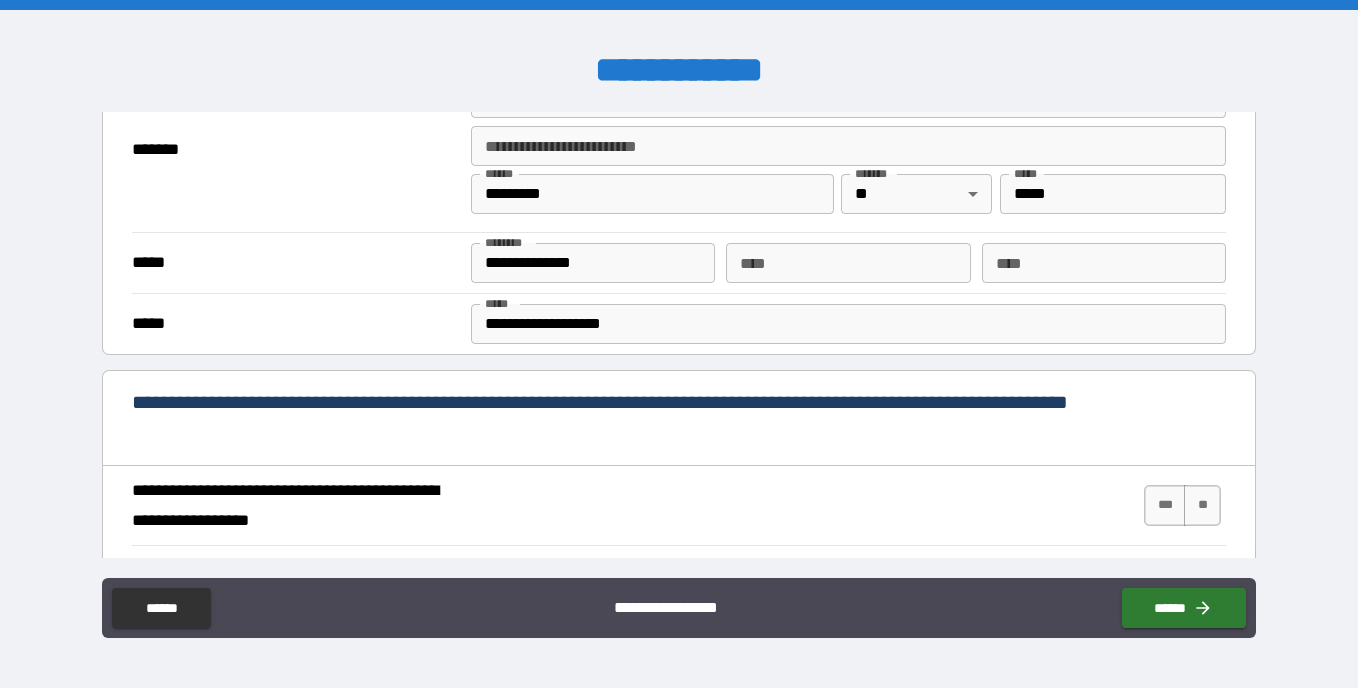 click on "*****" at bounding box center [296, 263] 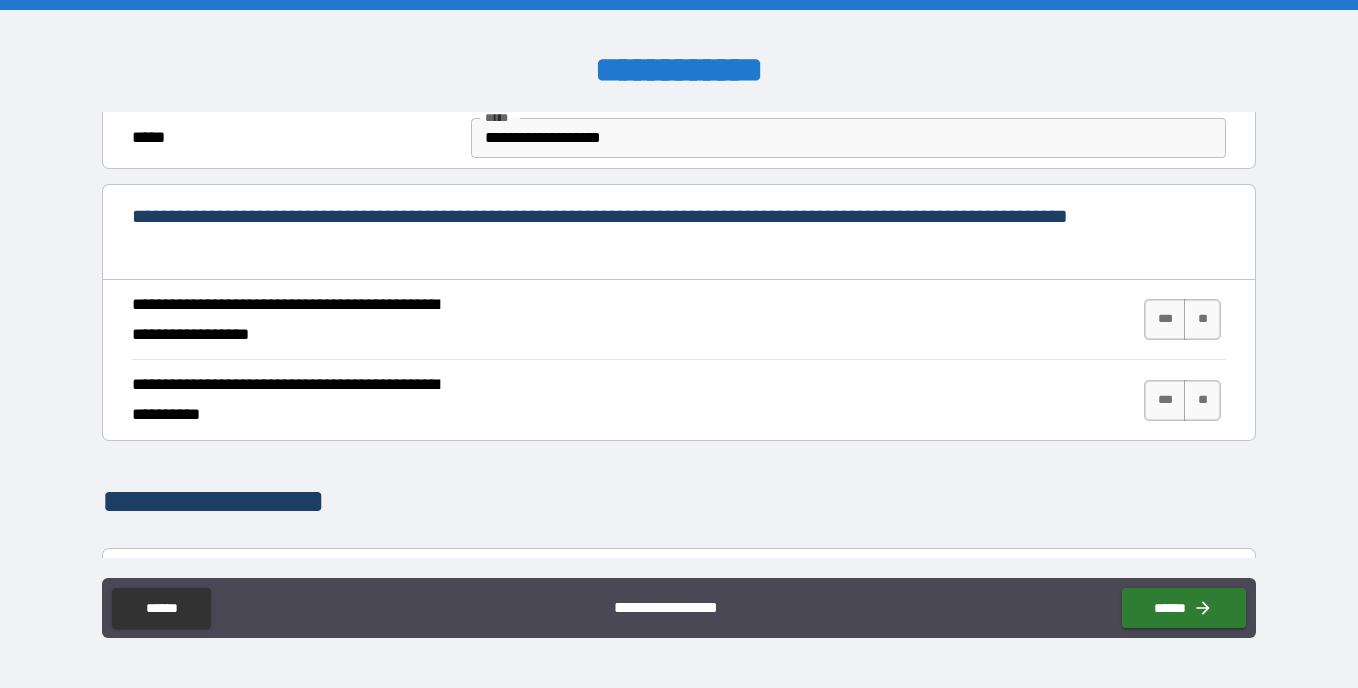 scroll, scrollTop: 735, scrollLeft: 0, axis: vertical 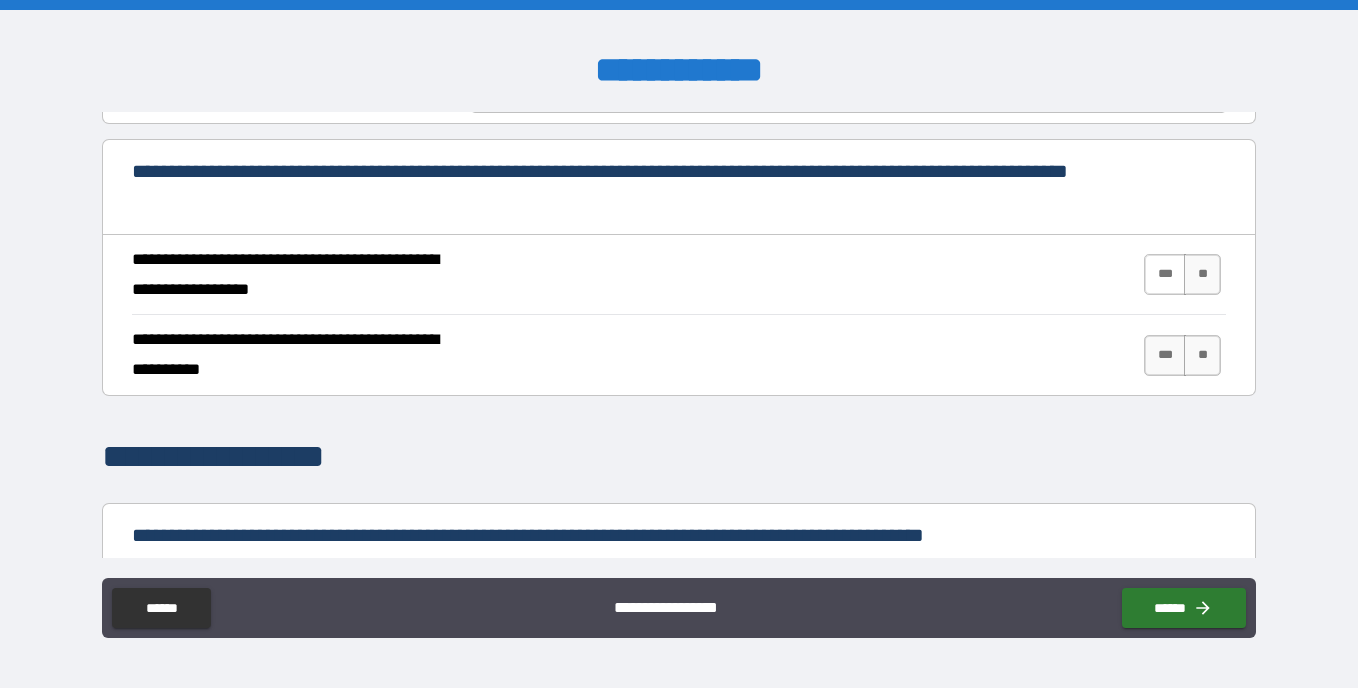 click on "***" at bounding box center [1165, 274] 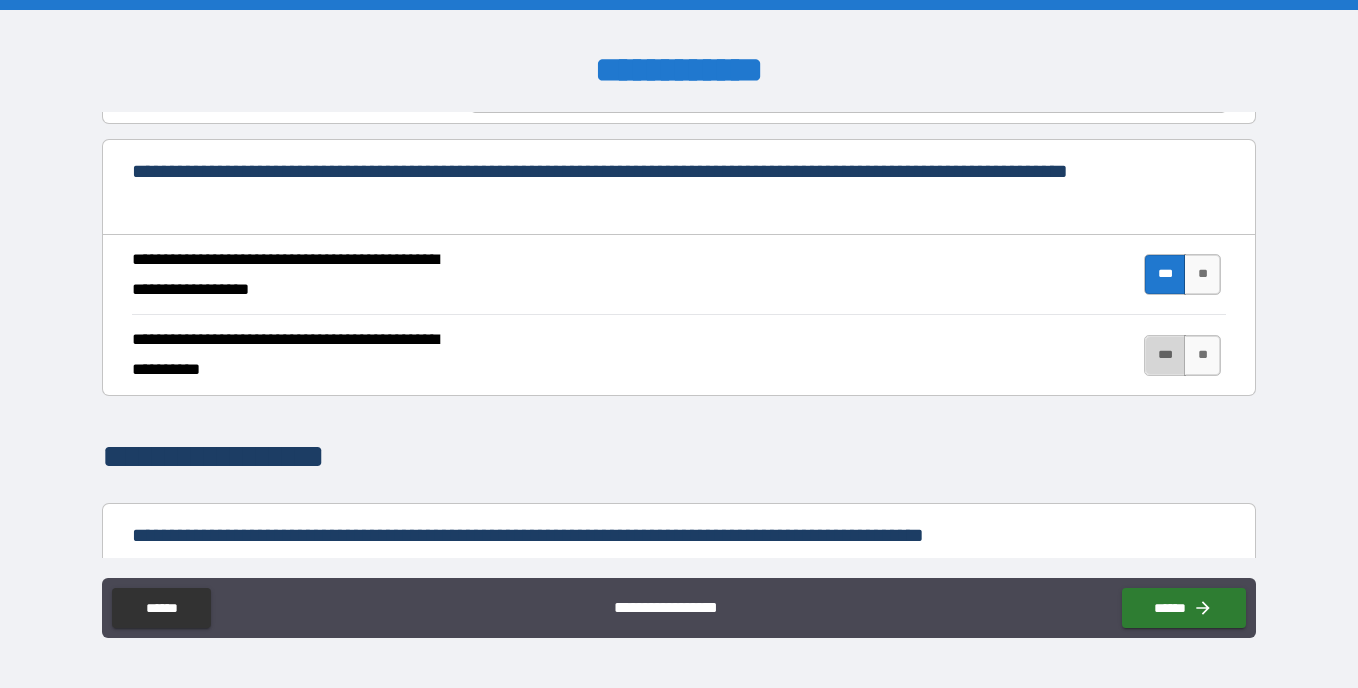 click on "***" at bounding box center [1165, 355] 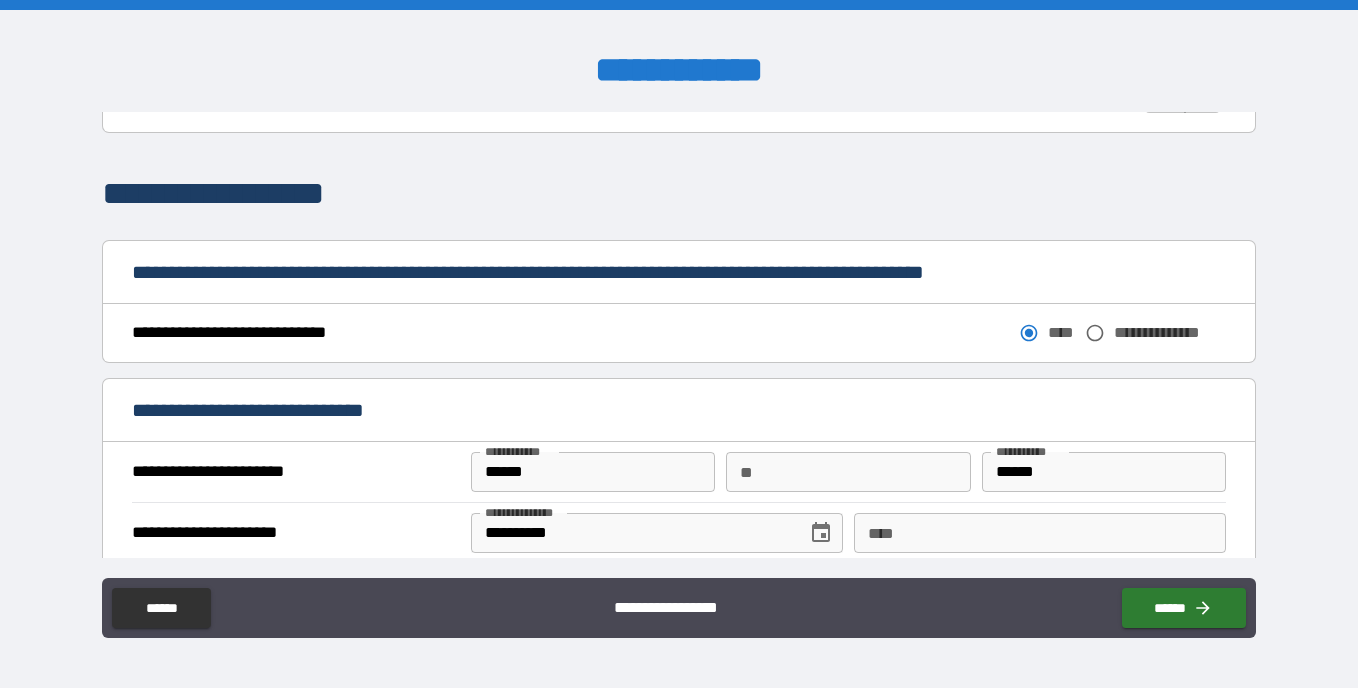 scroll, scrollTop: 1058, scrollLeft: 0, axis: vertical 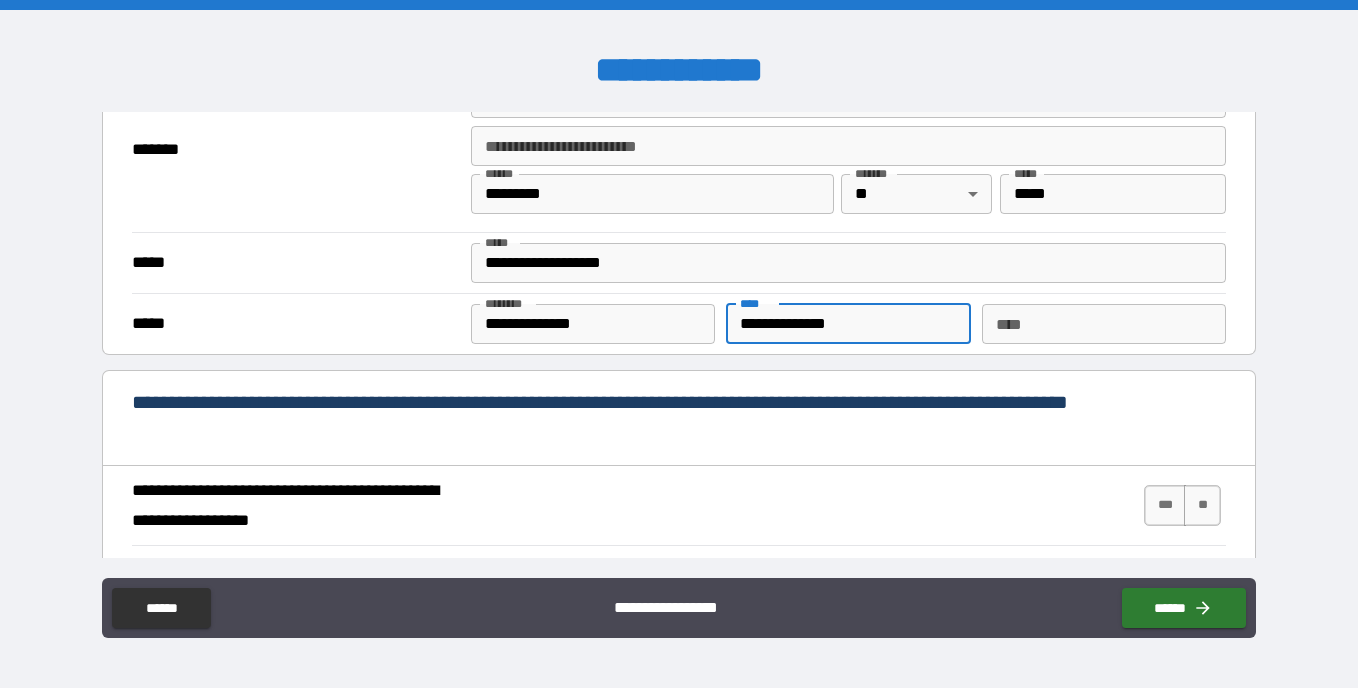 drag, startPoint x: 905, startPoint y: 328, endPoint x: 664, endPoint y: 335, distance: 241.10164 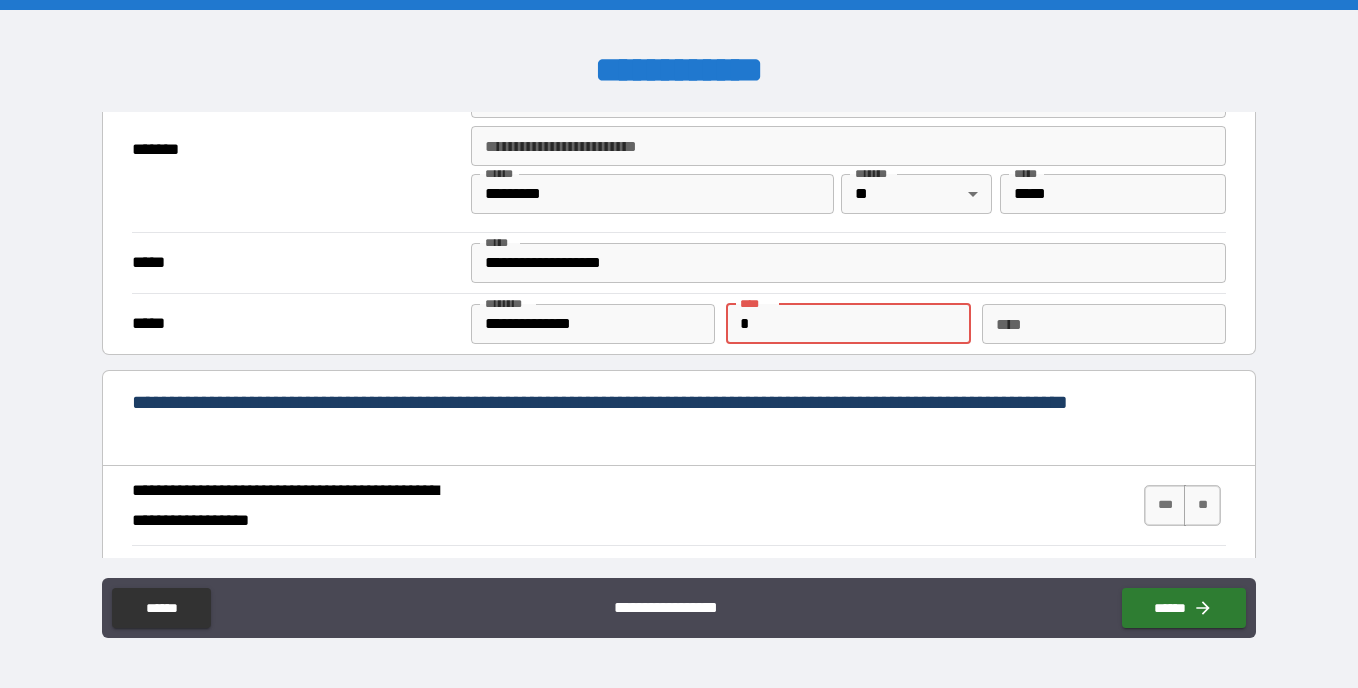 type on "*" 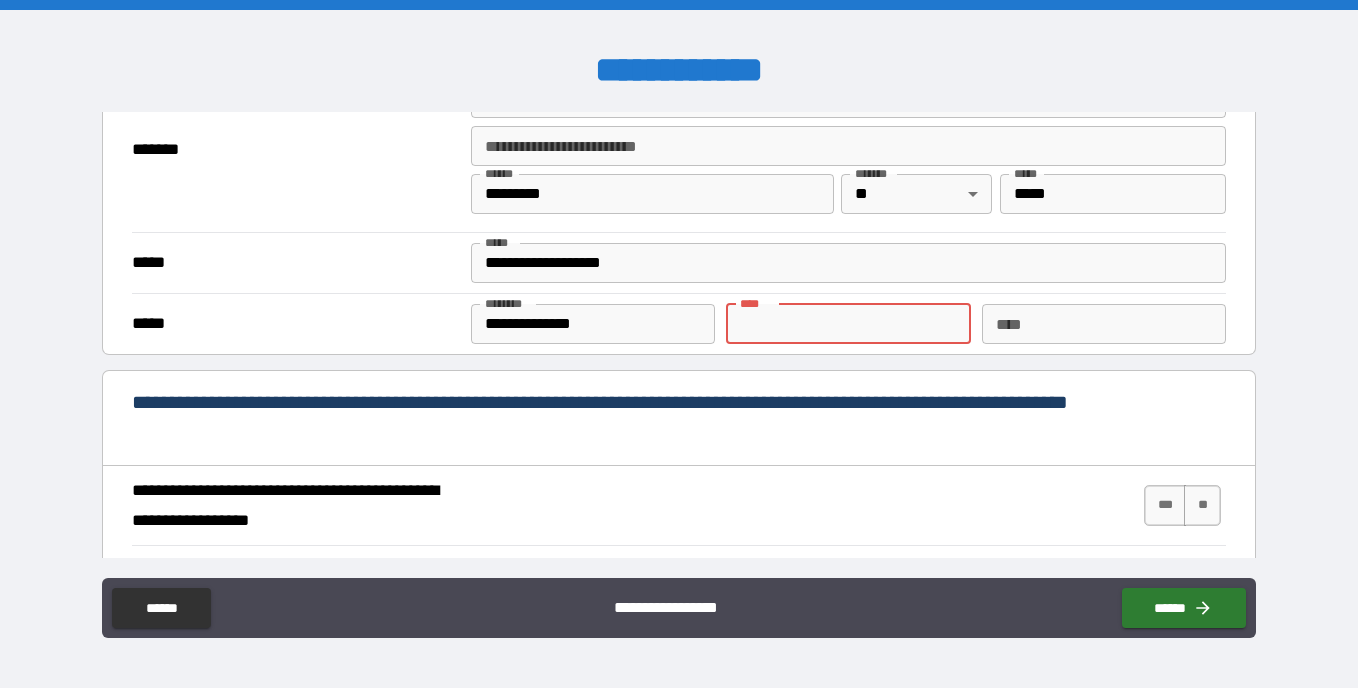 click on "**********" at bounding box center [679, 506] 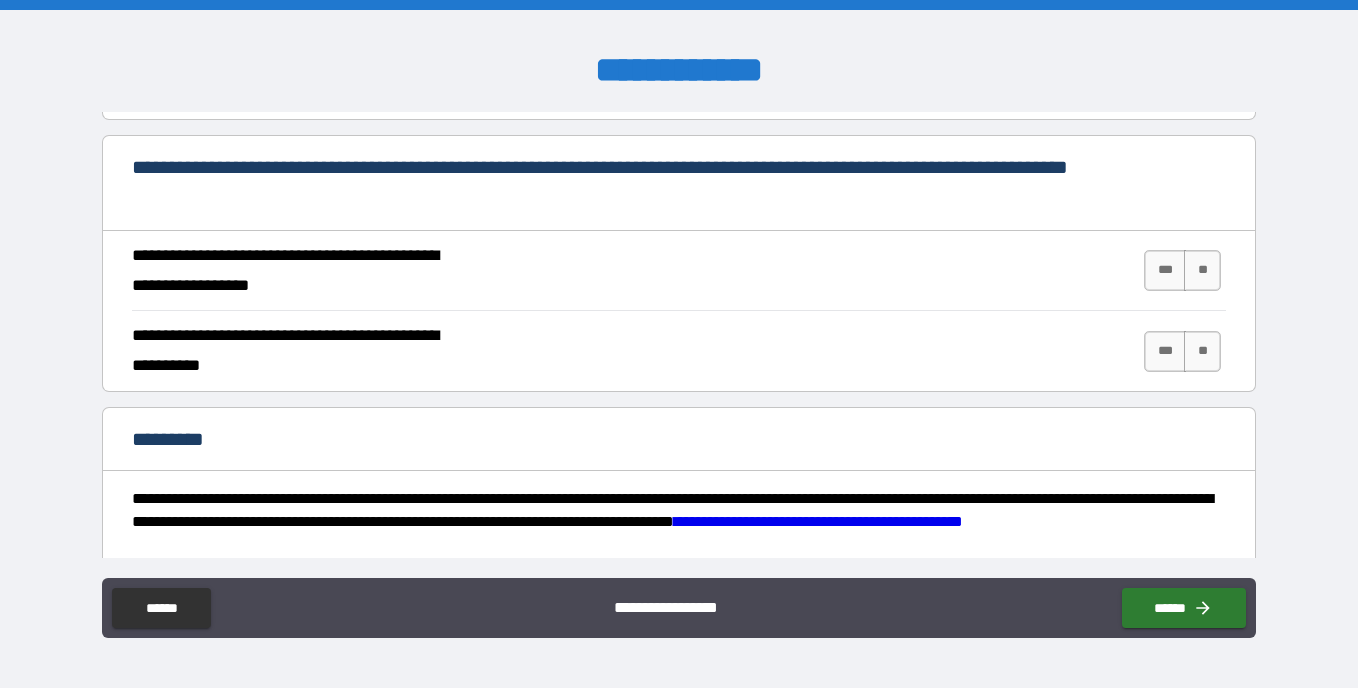 scroll, scrollTop: 1858, scrollLeft: 0, axis: vertical 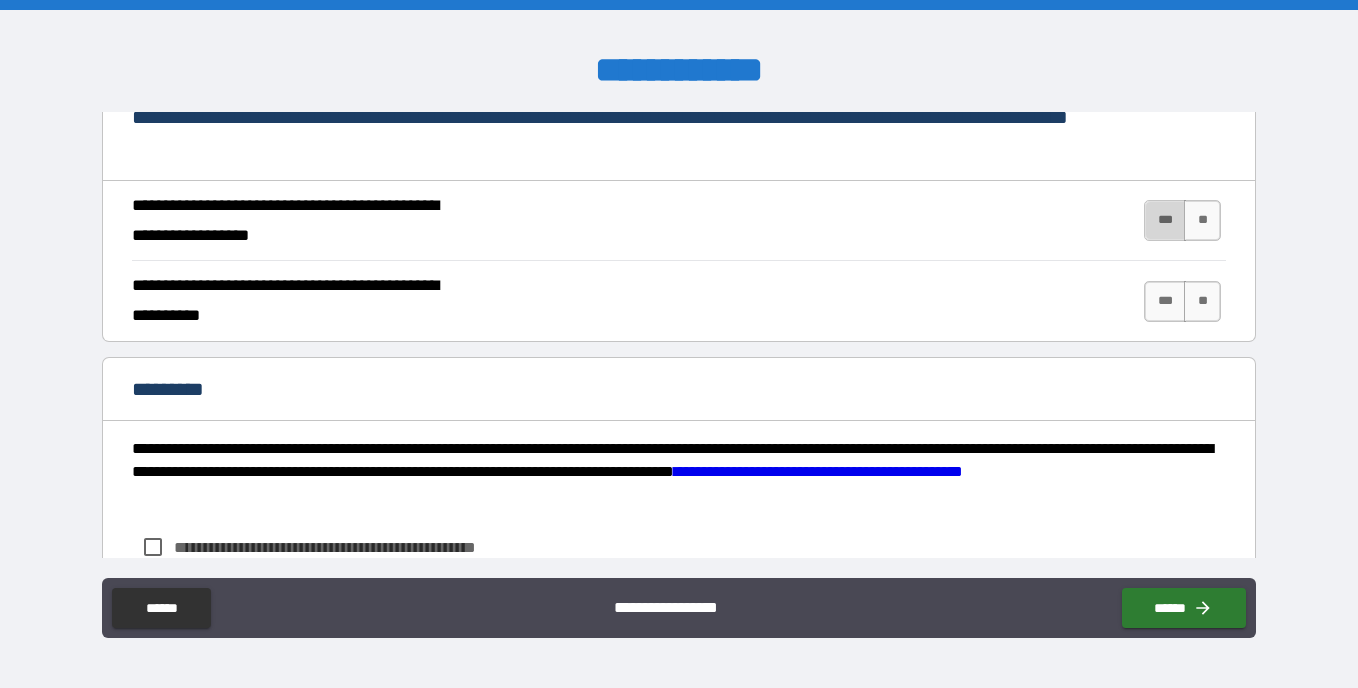 click on "***" at bounding box center [1165, 220] 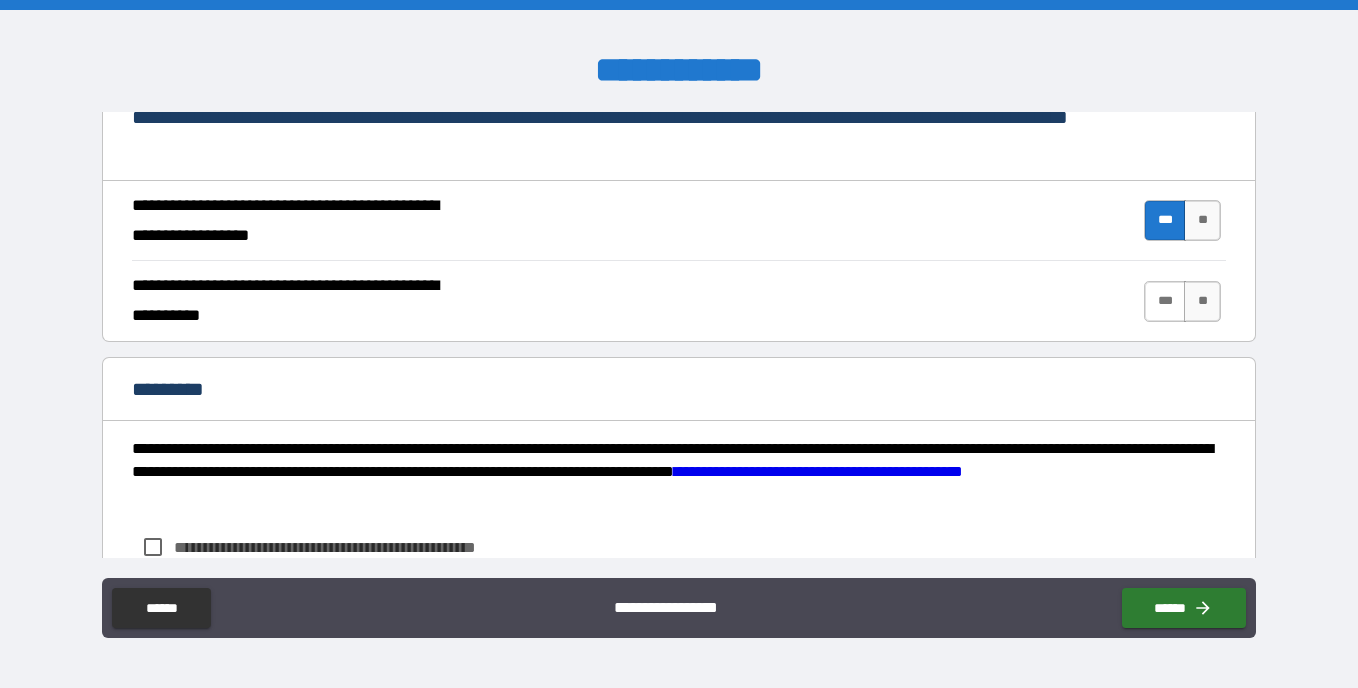 click on "***" at bounding box center (1165, 301) 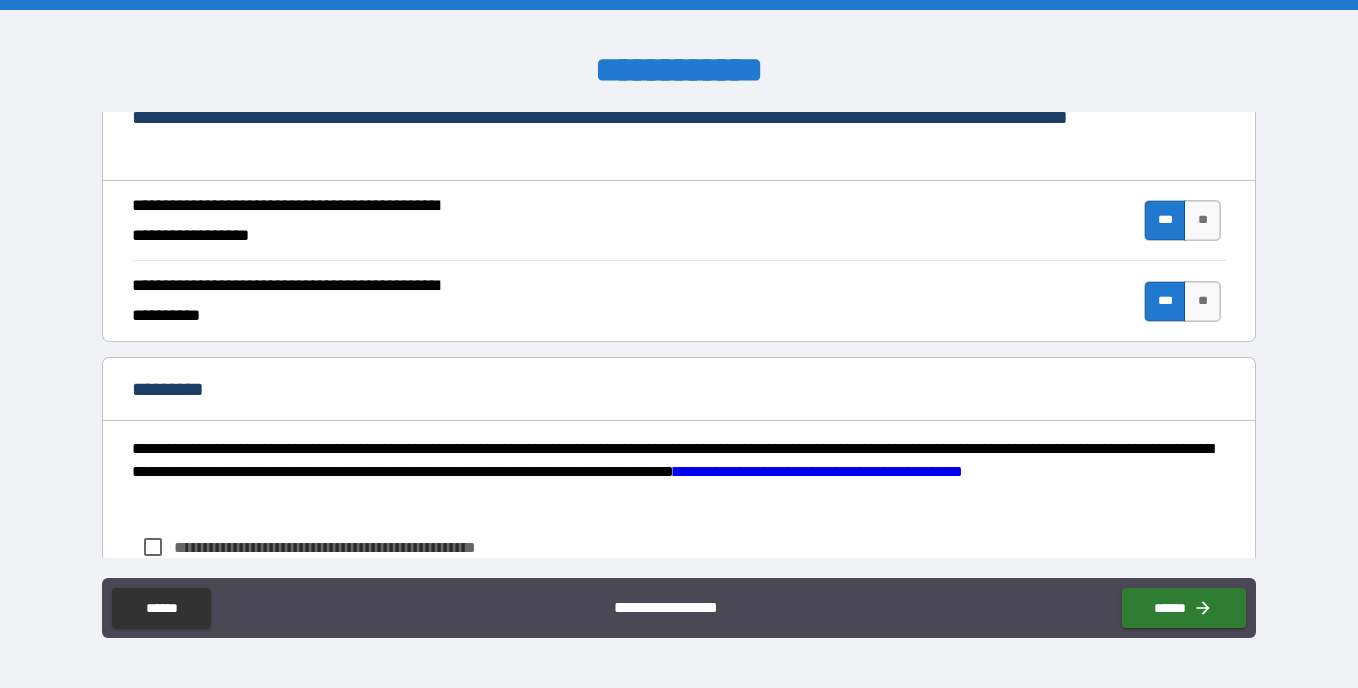 scroll, scrollTop: 2000, scrollLeft: 0, axis: vertical 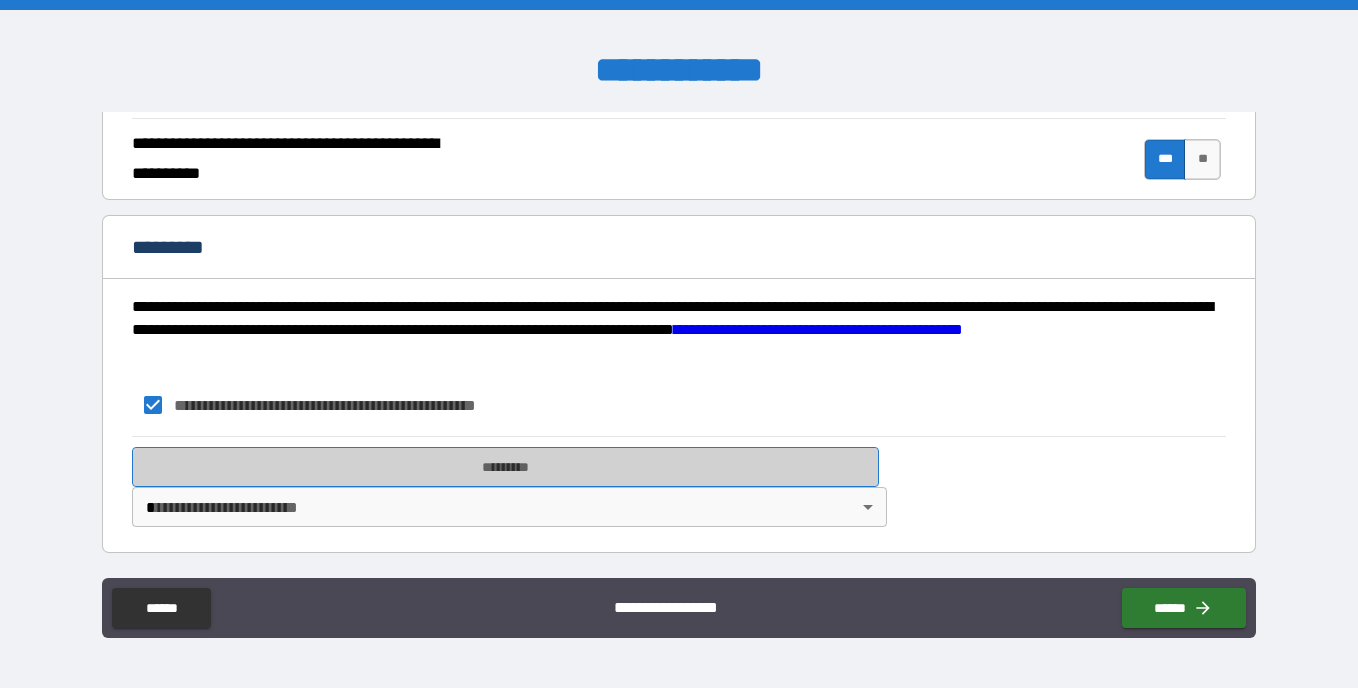 click on "*********" at bounding box center (505, 467) 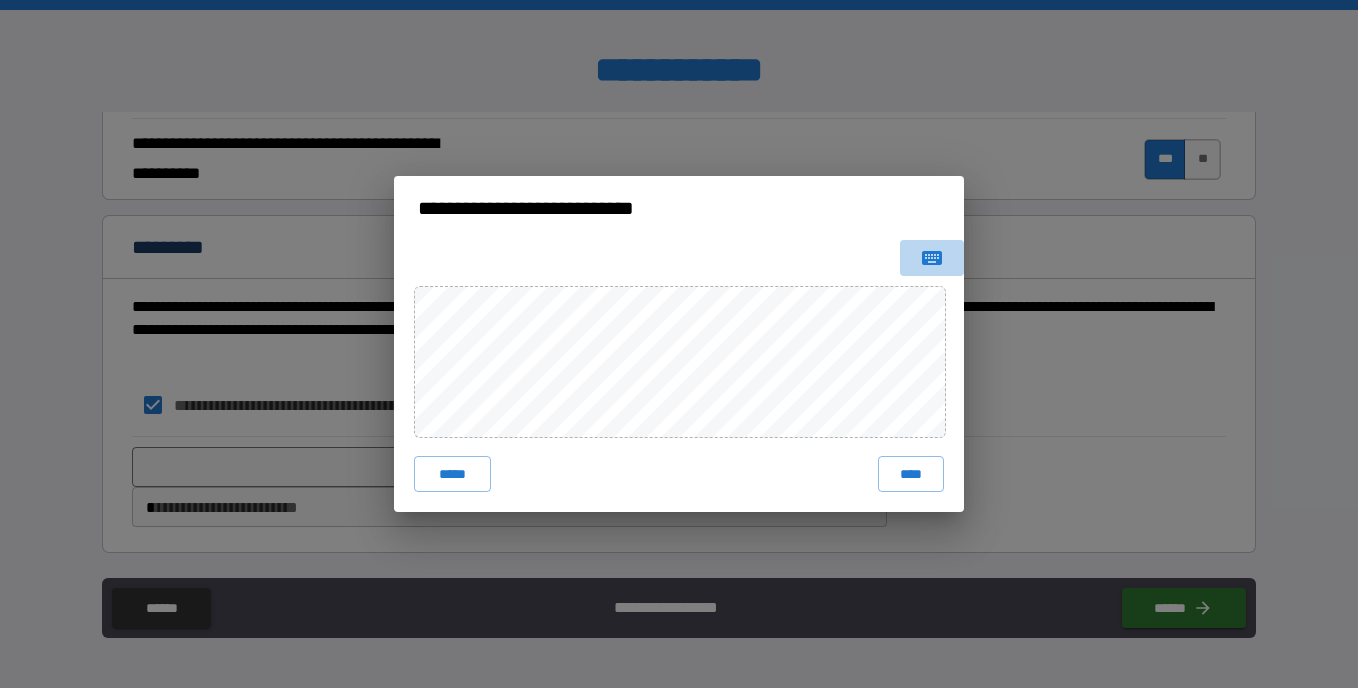 click at bounding box center (932, 258) 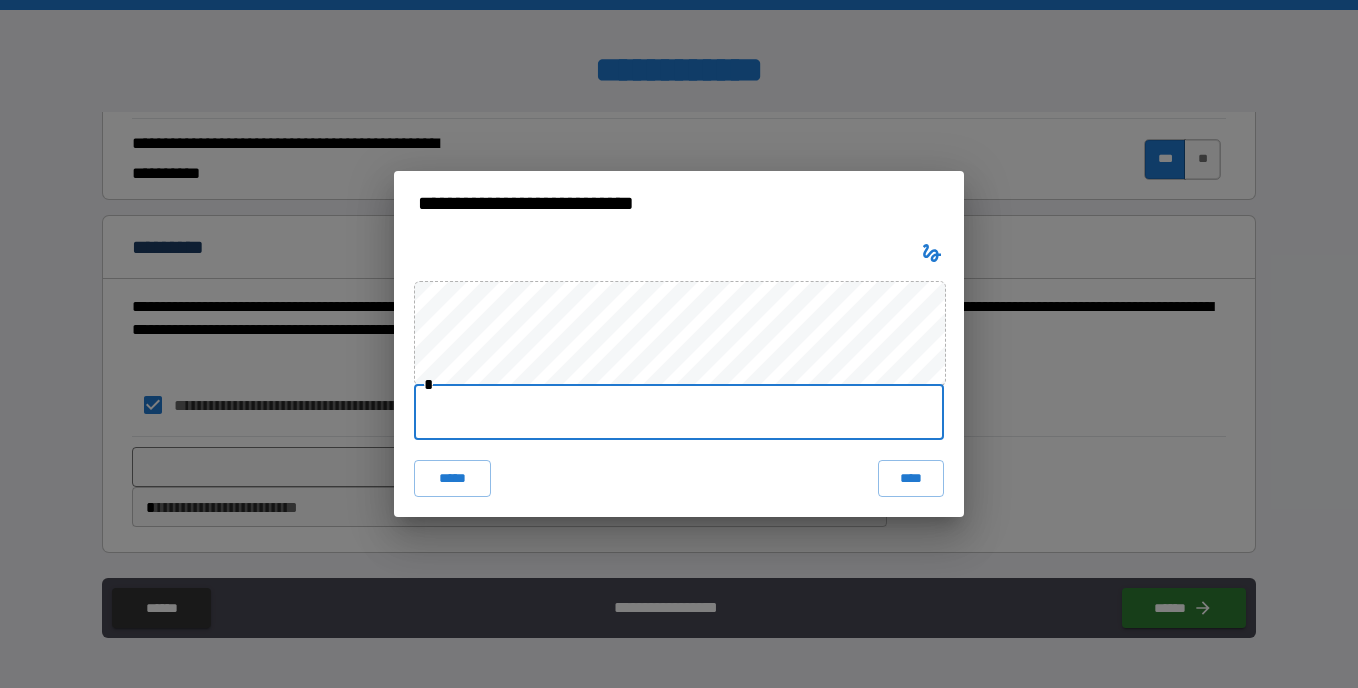 click at bounding box center (679, 412) 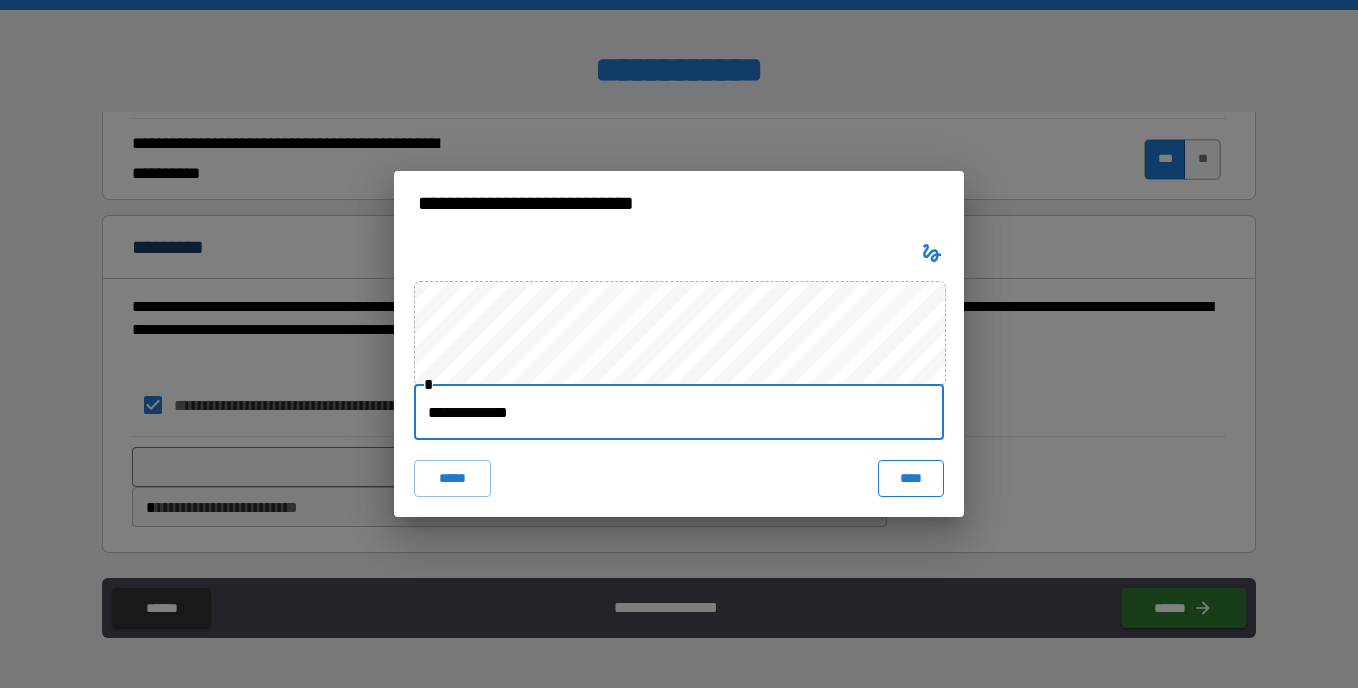type on "**********" 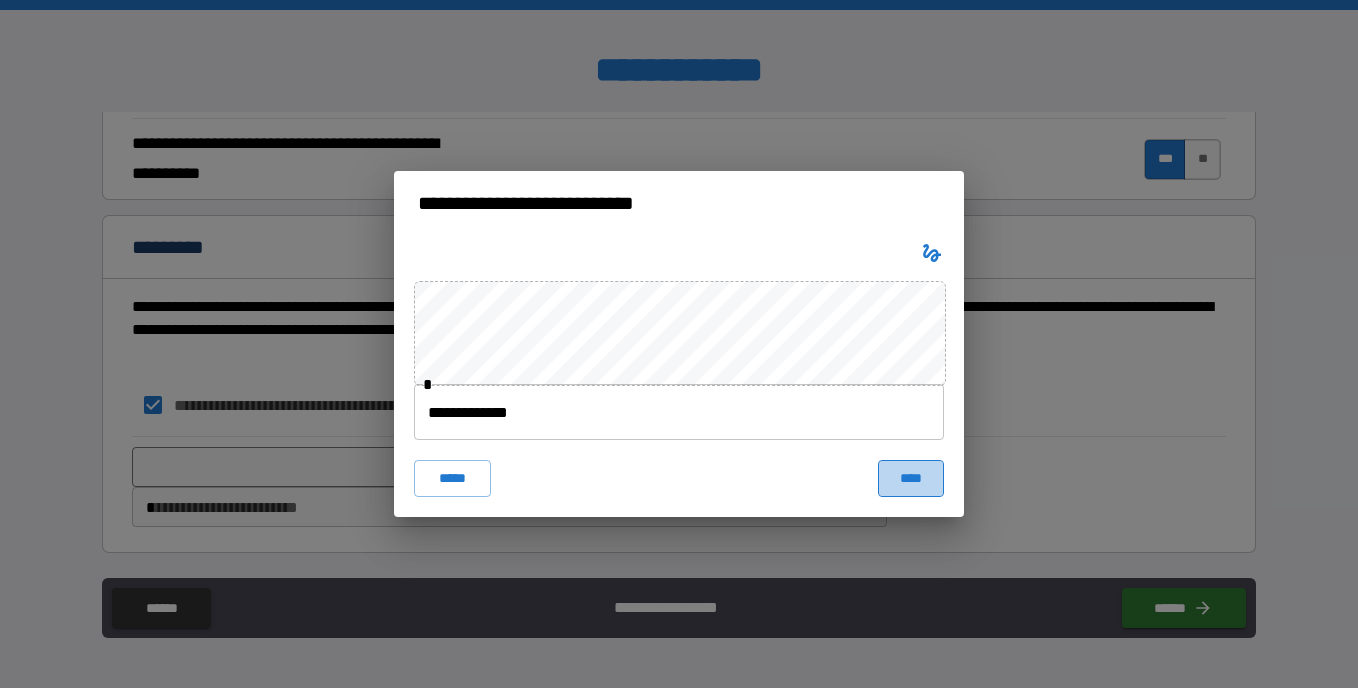 click on "****" at bounding box center (911, 478) 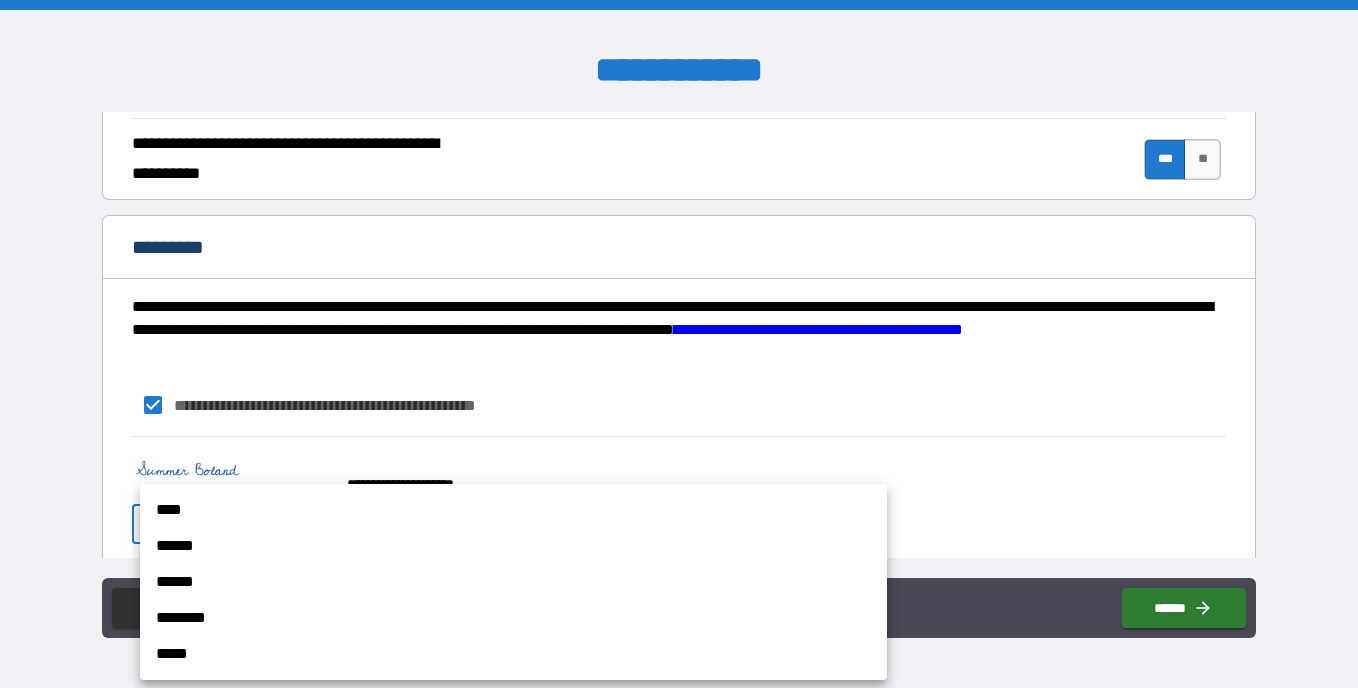 click on "**********" at bounding box center [679, 344] 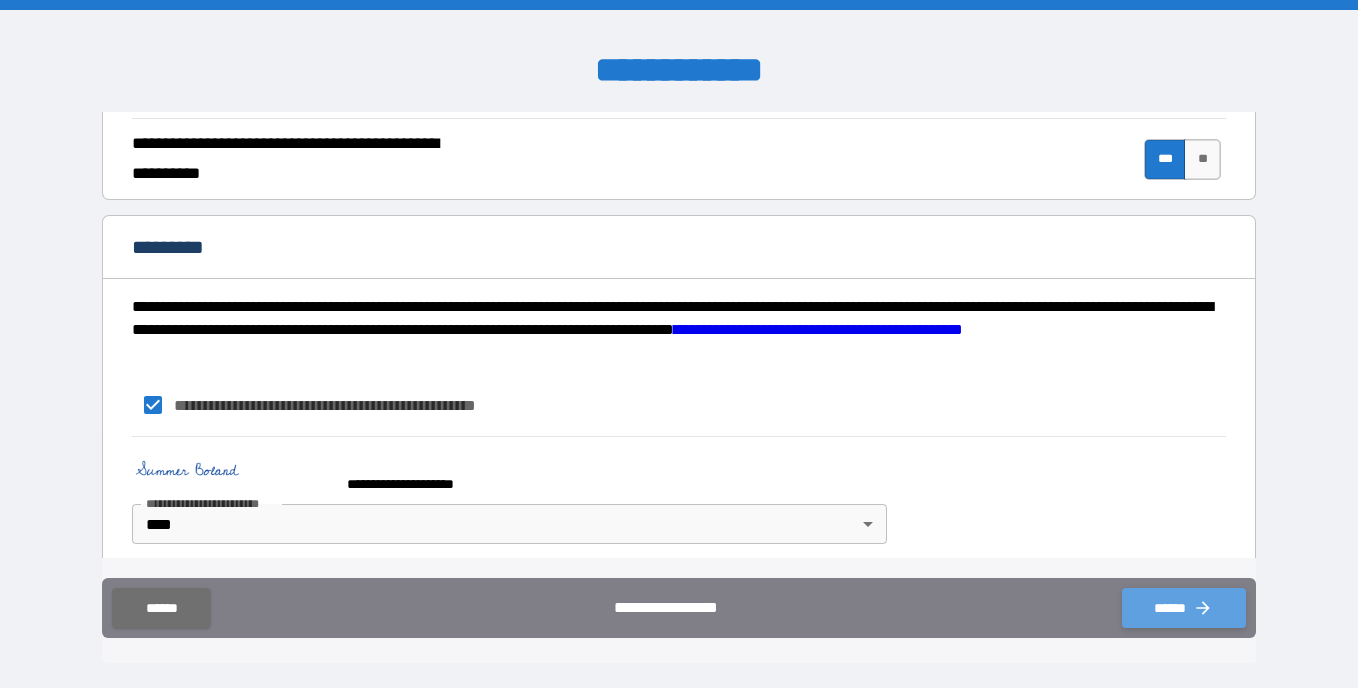 click on "******" at bounding box center (1184, 608) 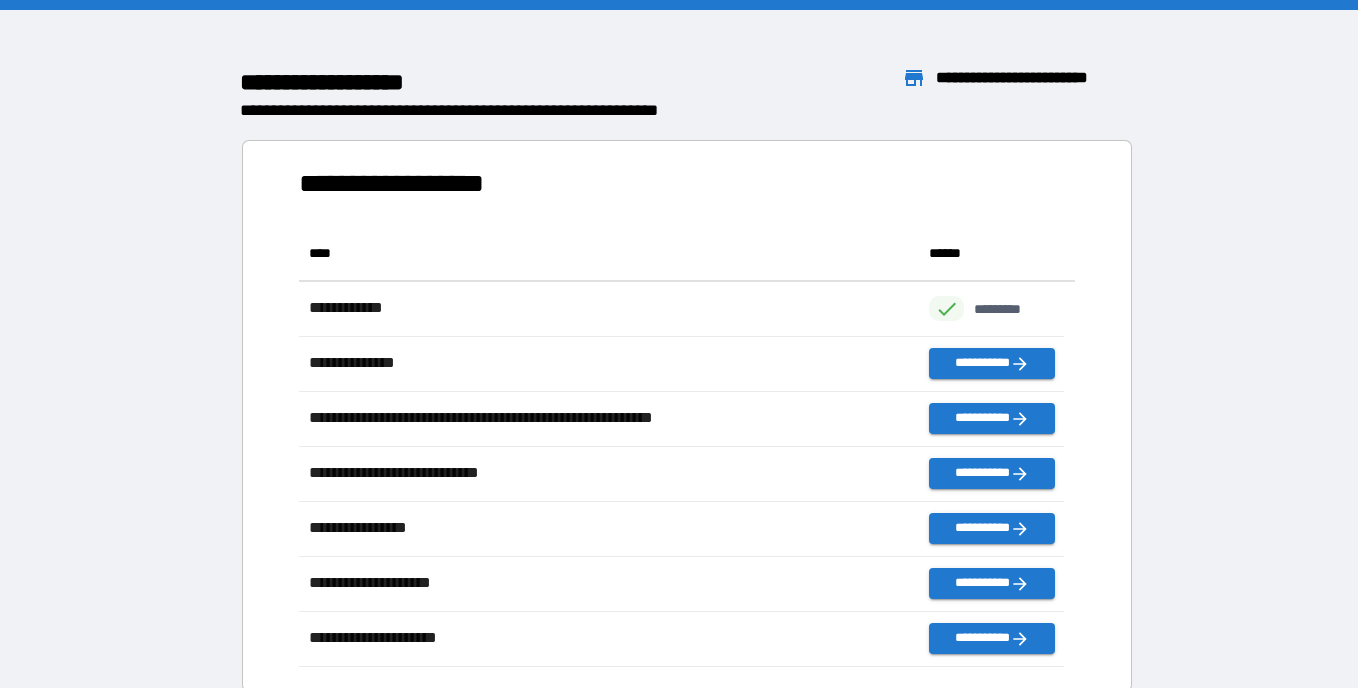 scroll, scrollTop: 426, scrollLeft: 751, axis: both 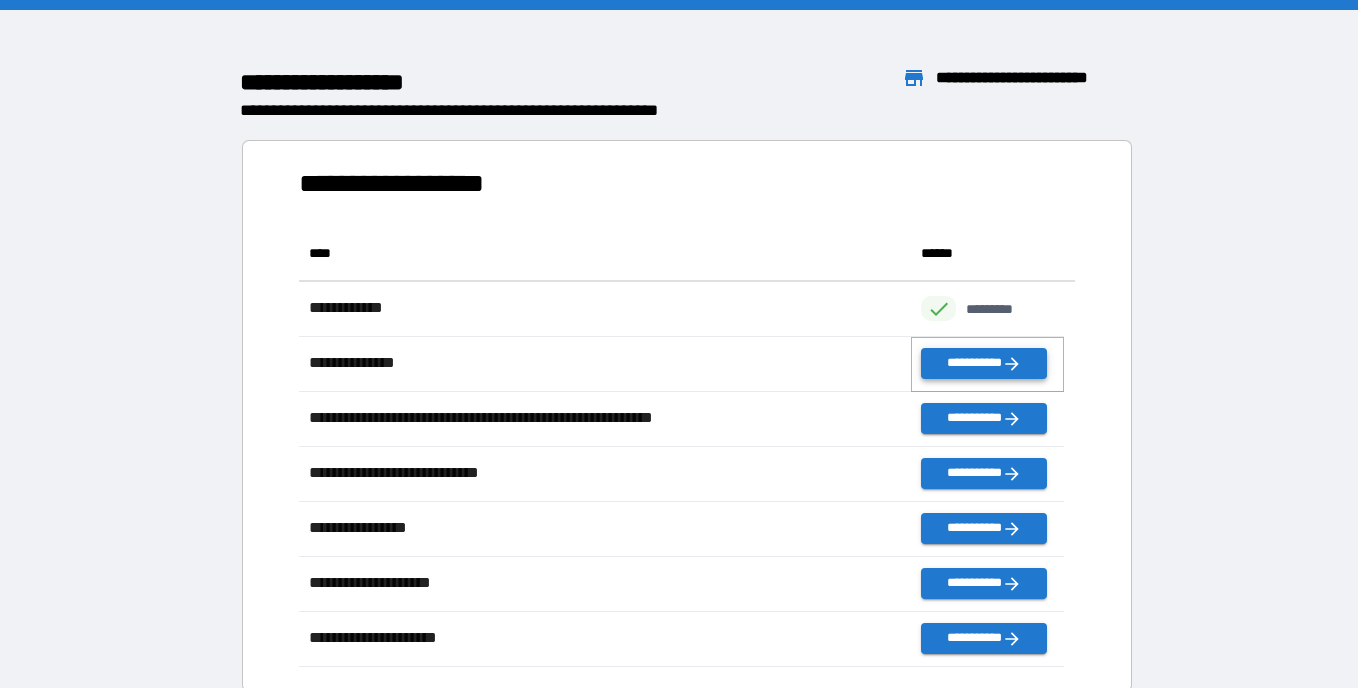 click on "**********" at bounding box center (983, 363) 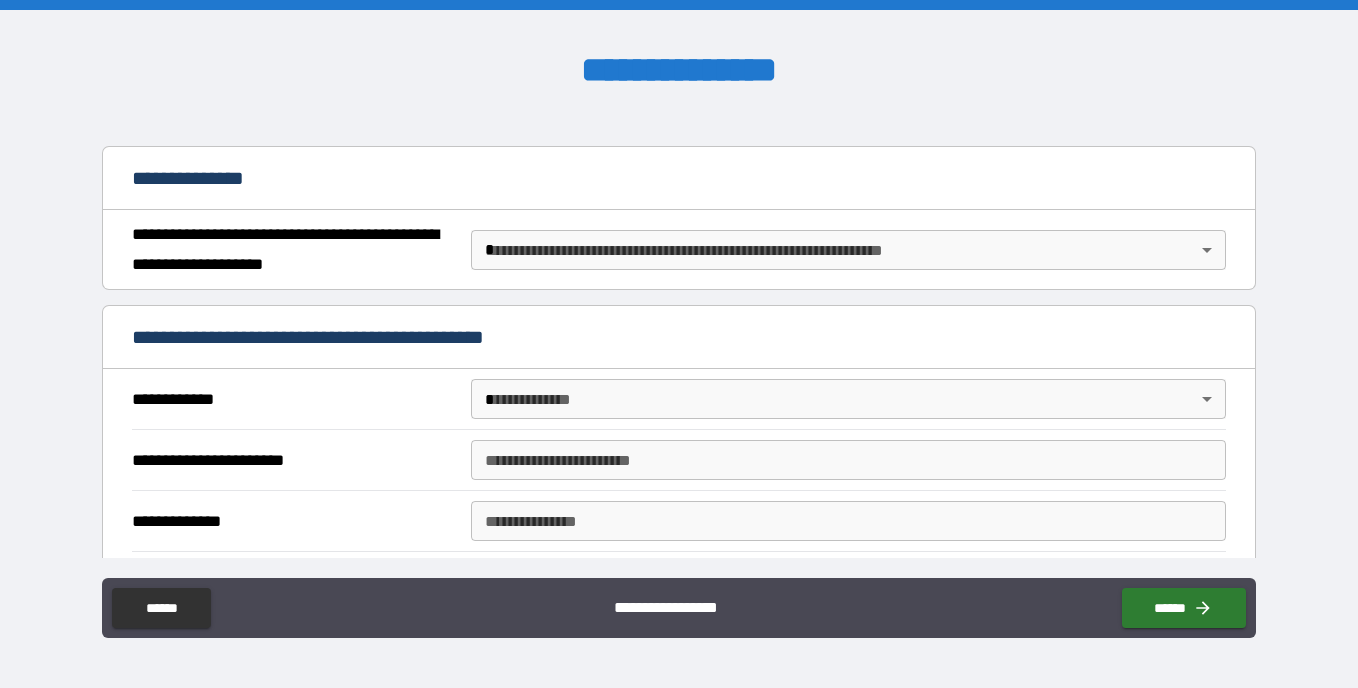 scroll, scrollTop: 205, scrollLeft: 0, axis: vertical 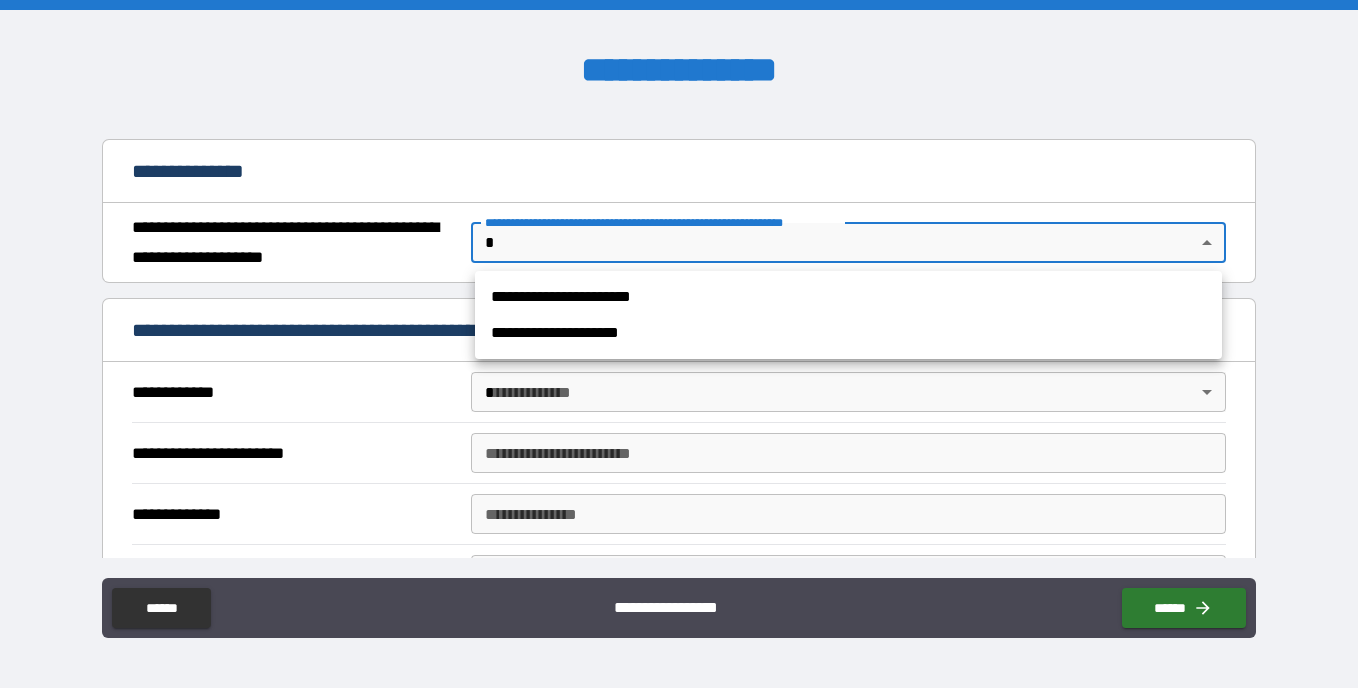 click on "**********" at bounding box center (679, 344) 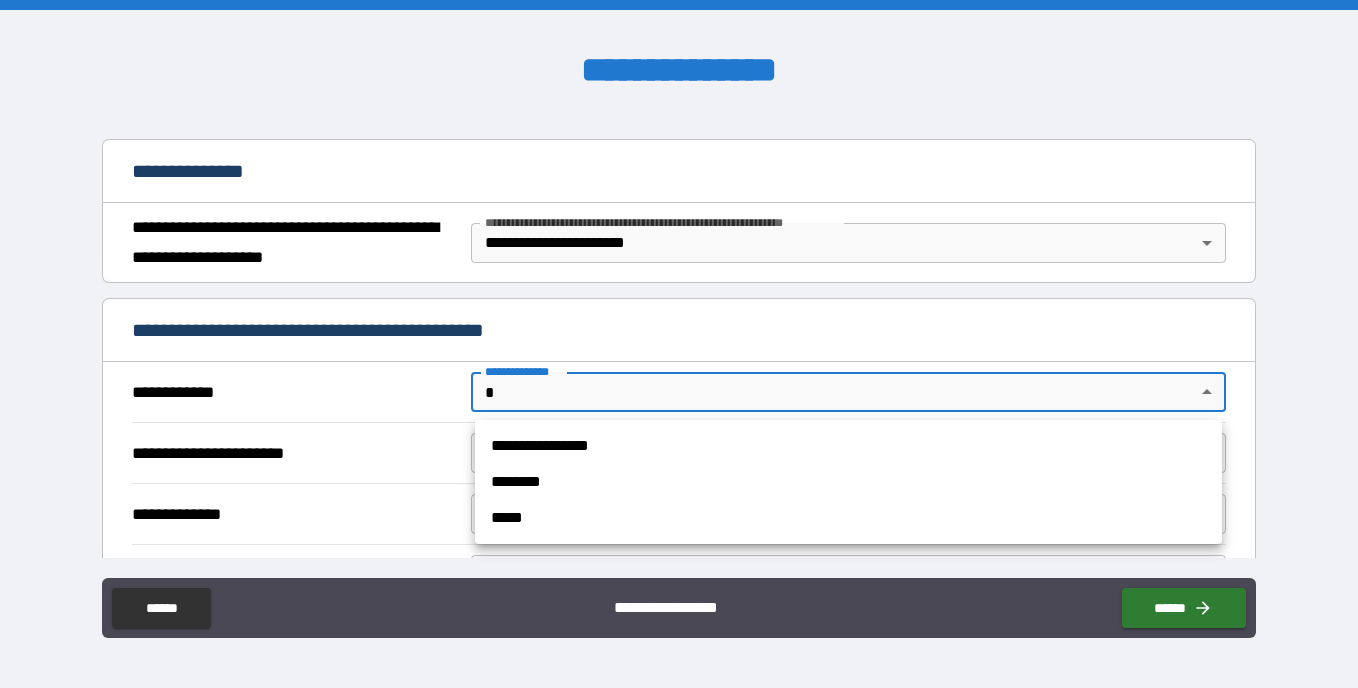 click on "**********" at bounding box center [679, 344] 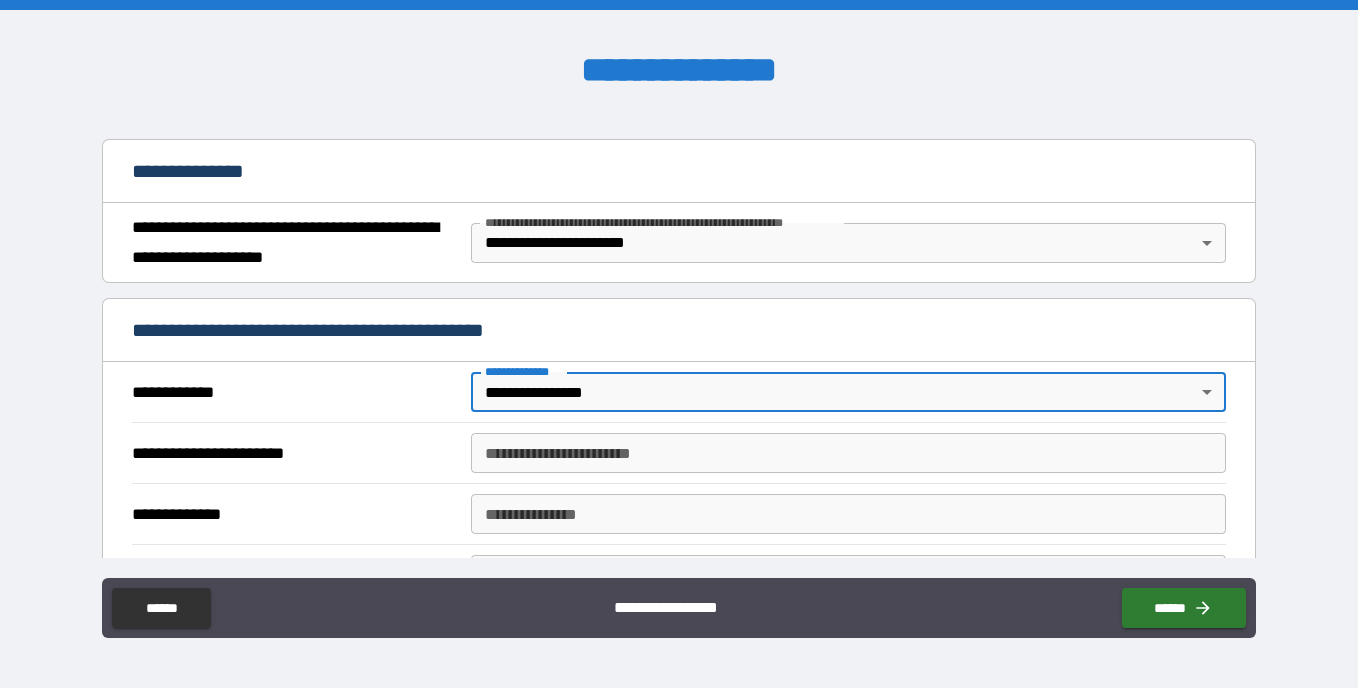 click on "**********" at bounding box center (848, 453) 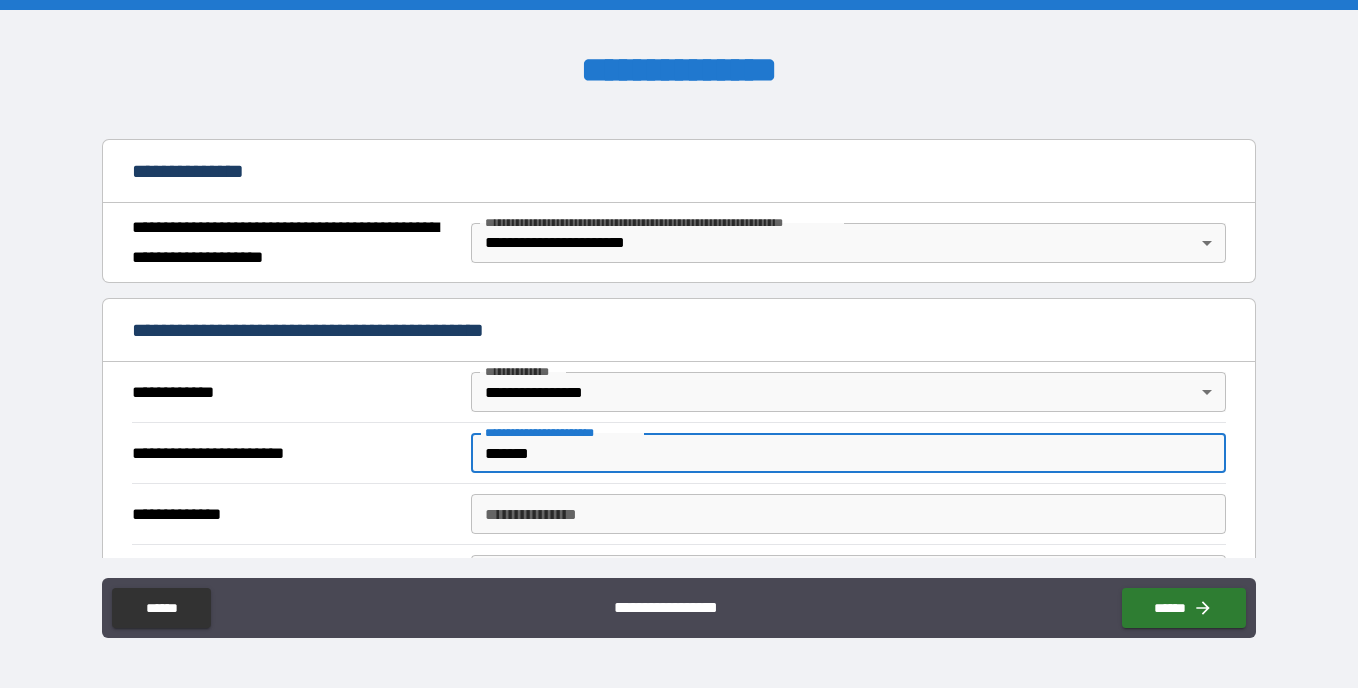 type on "*******" 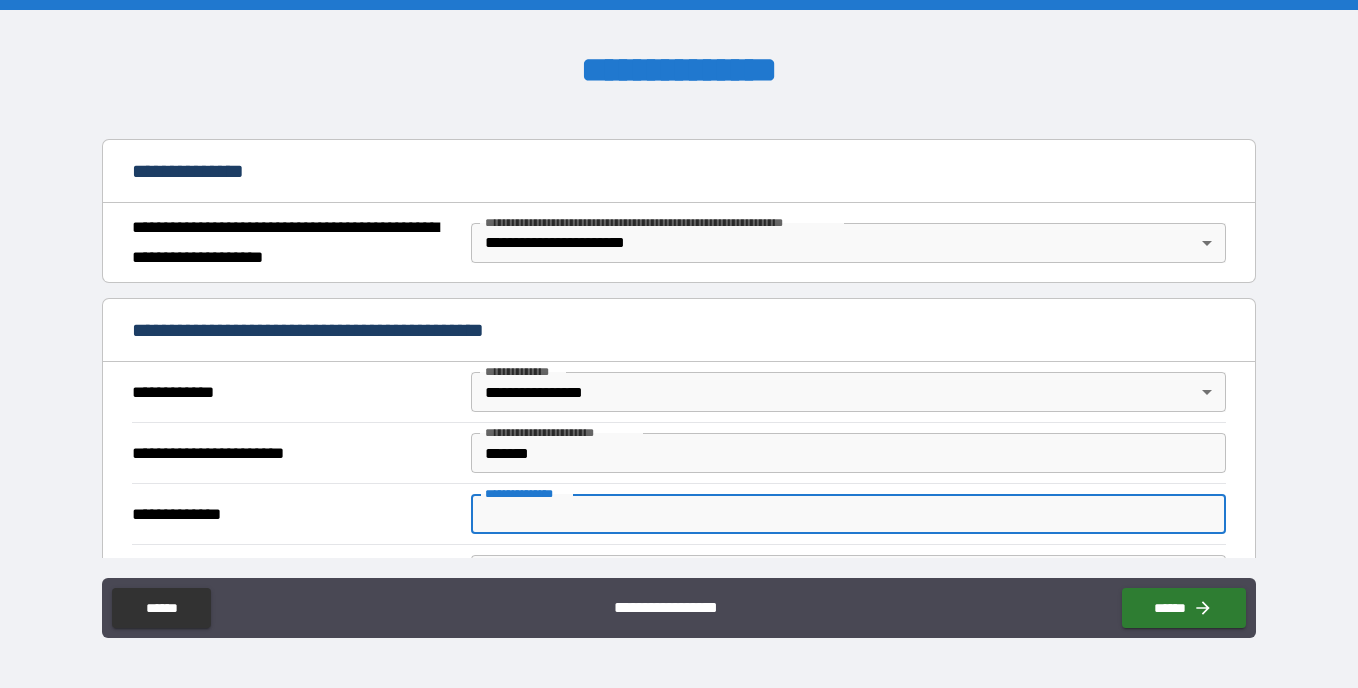click on "**********" at bounding box center [848, 514] 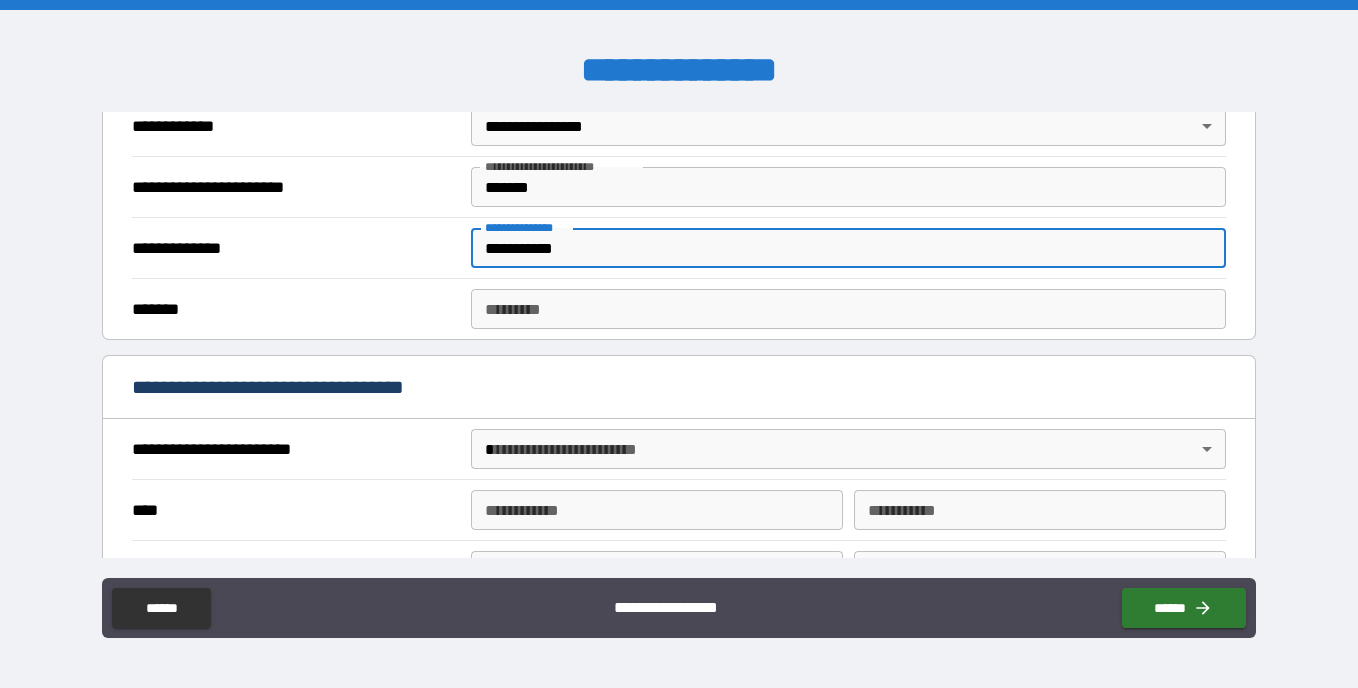 scroll, scrollTop: 512, scrollLeft: 0, axis: vertical 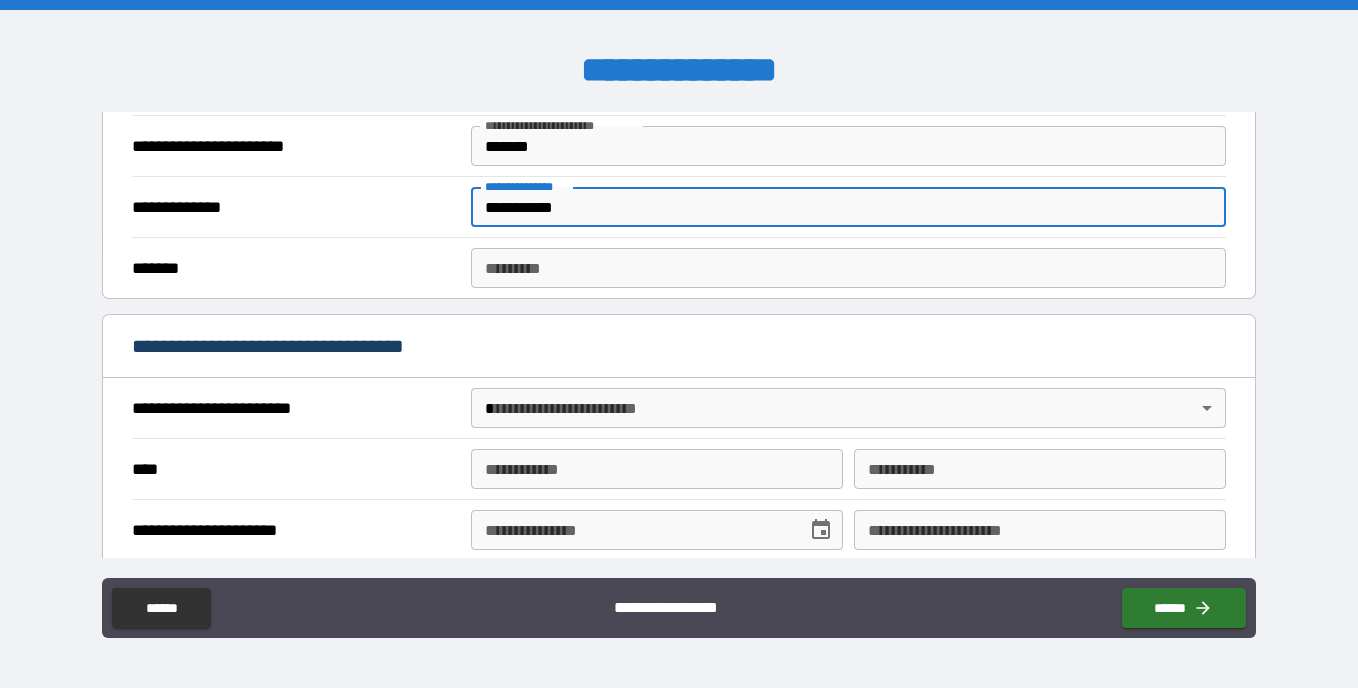 type on "**********" 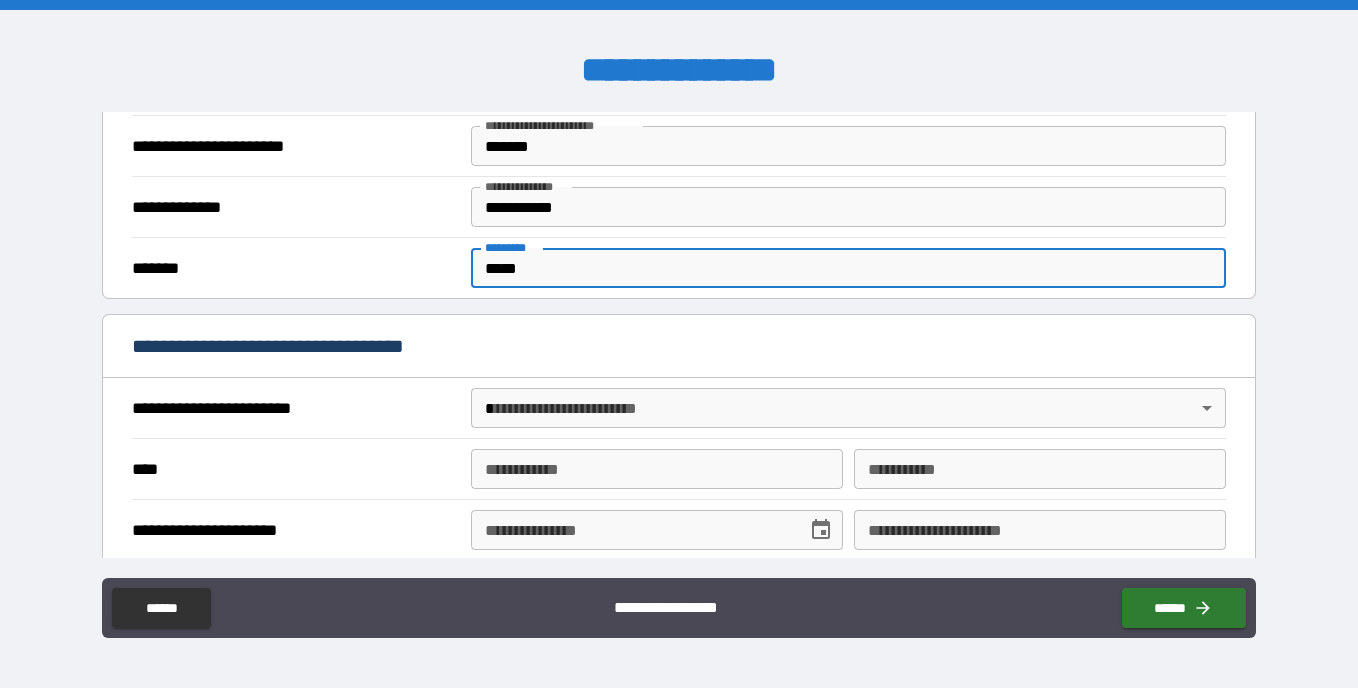 type on "*****" 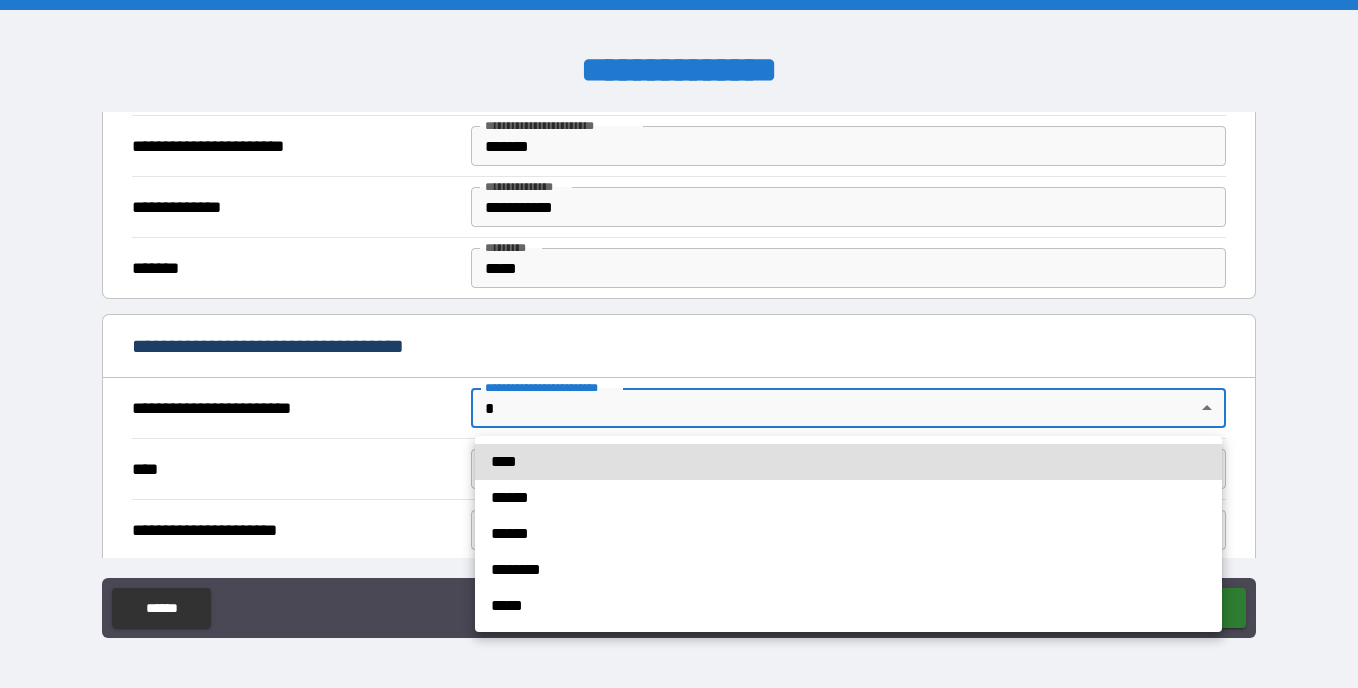 click on "****" at bounding box center [848, 462] 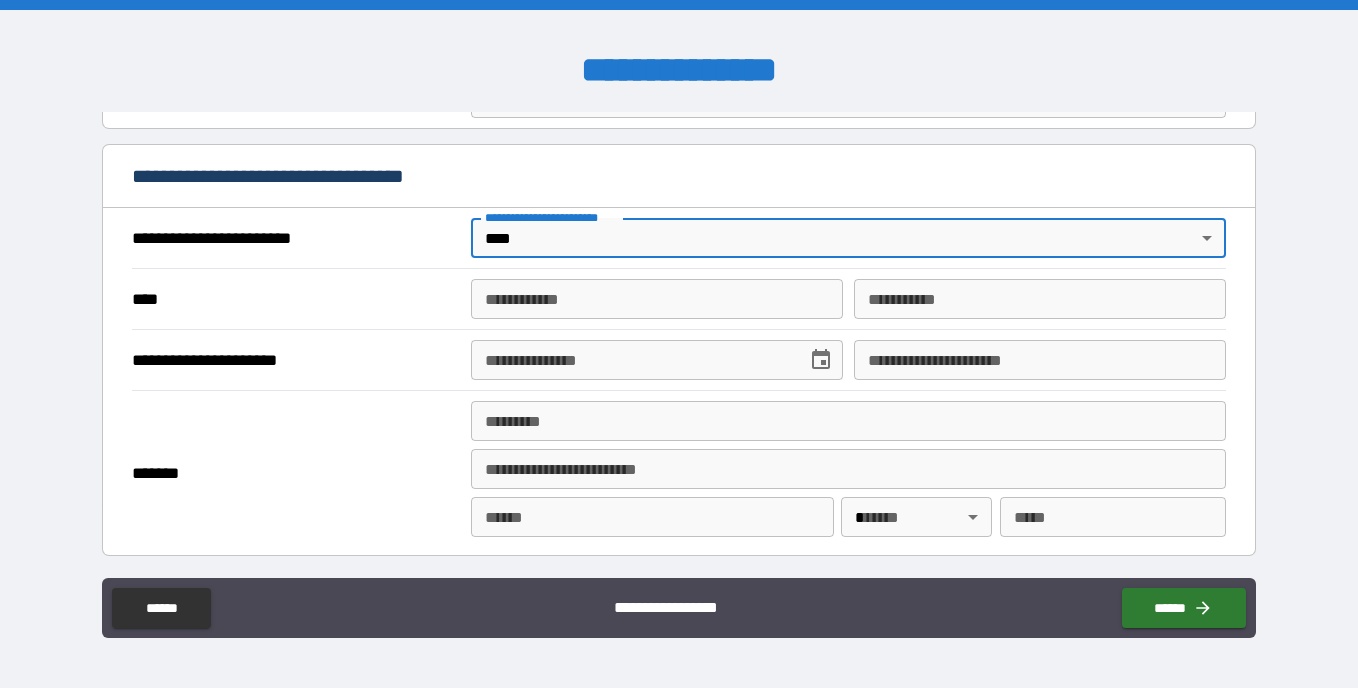 scroll, scrollTop: 697, scrollLeft: 0, axis: vertical 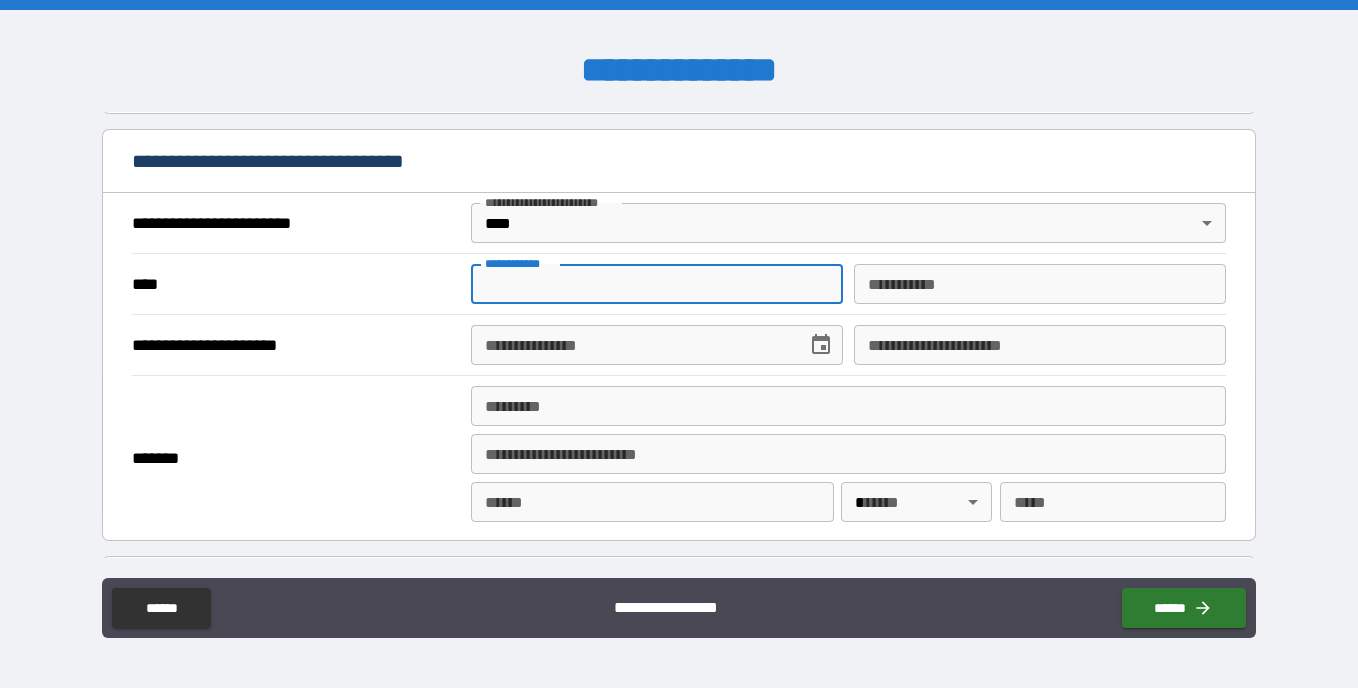 click on "**********" at bounding box center (657, 284) 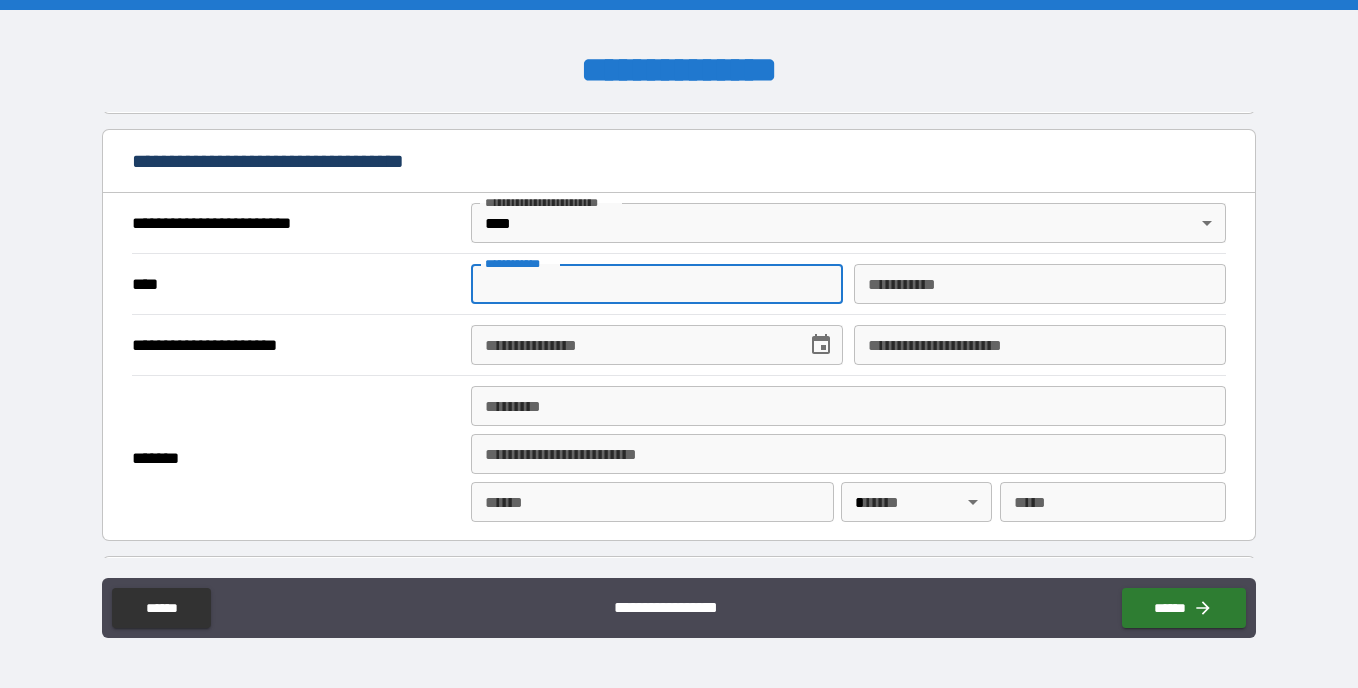 type on "******" 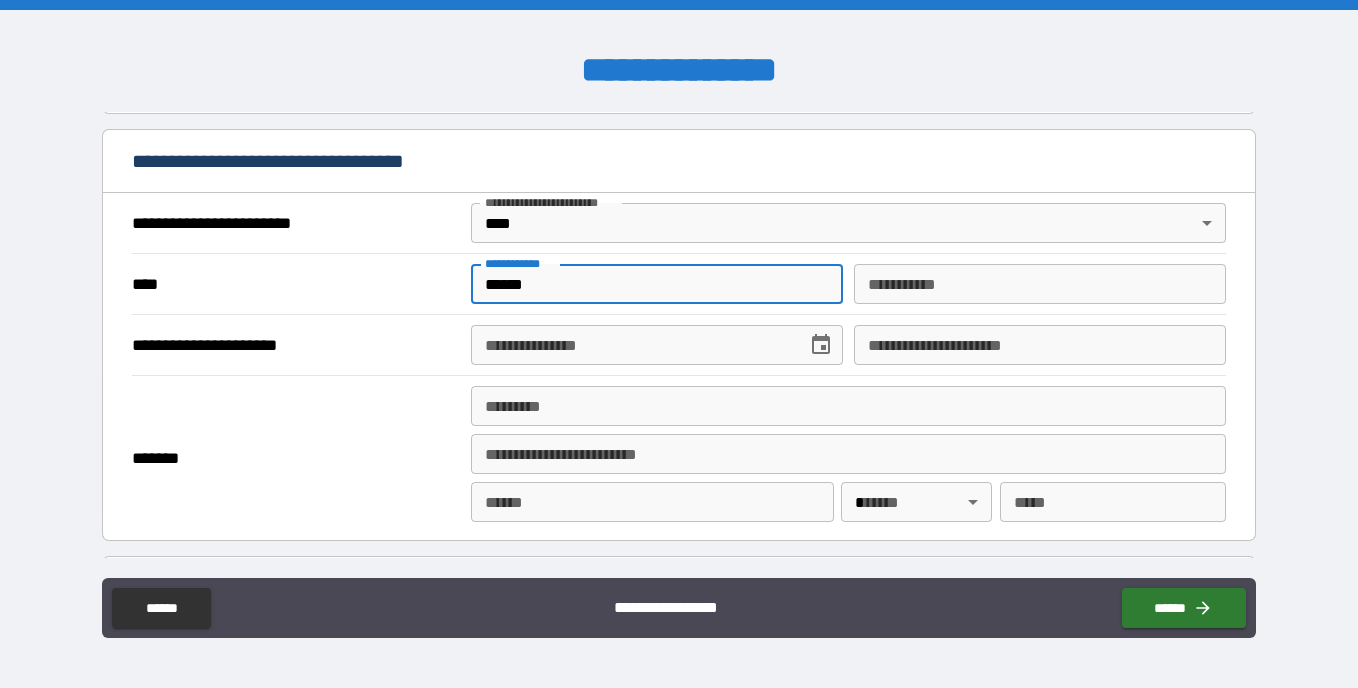 type on "******" 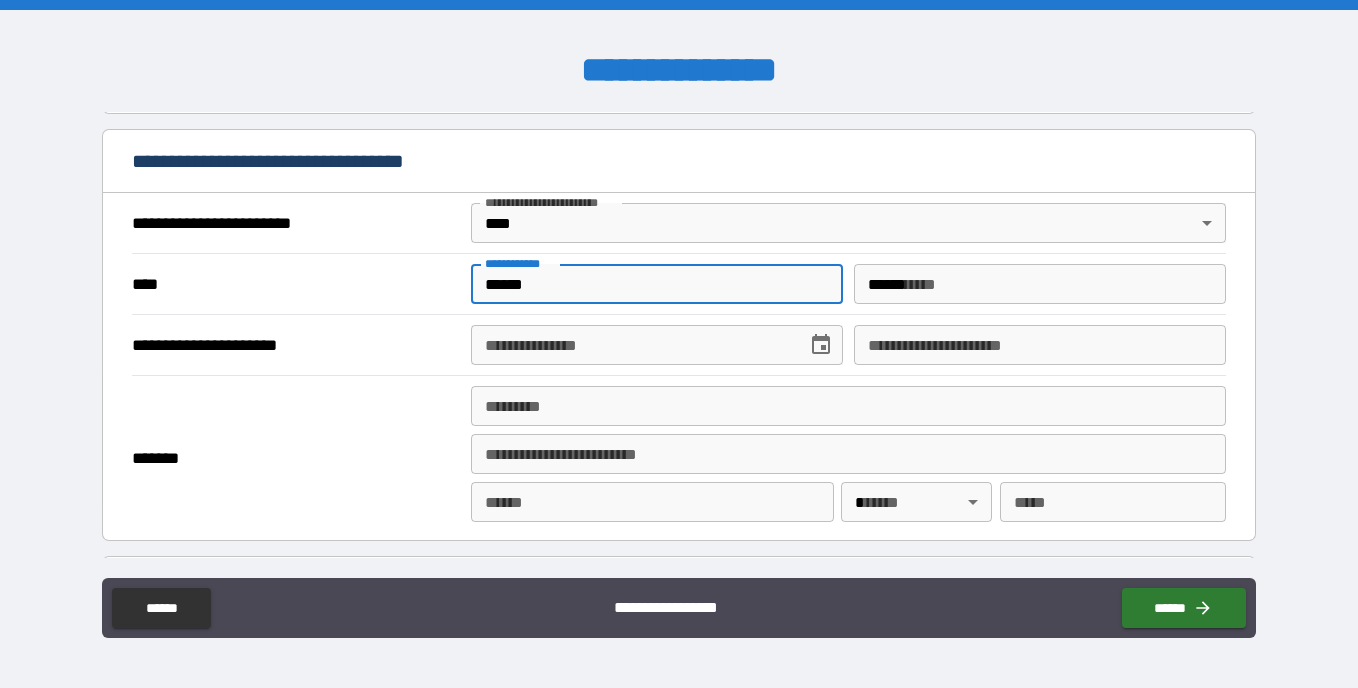 type on "**********" 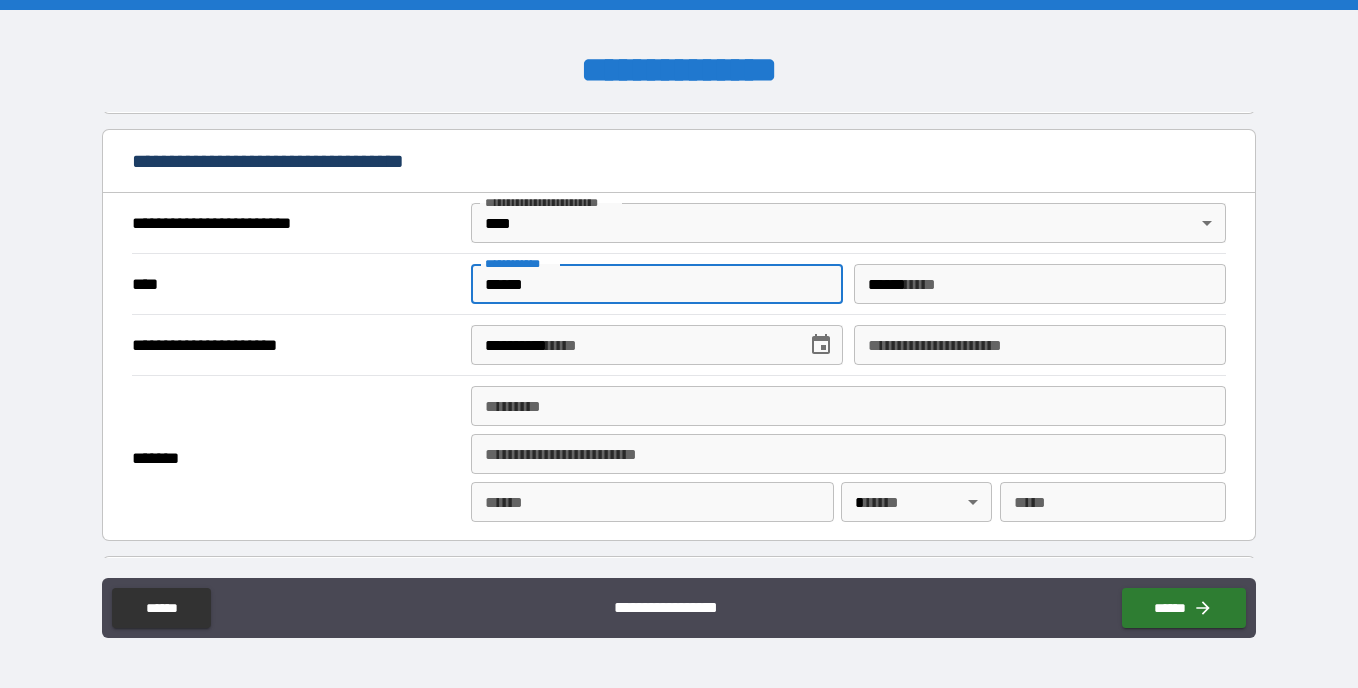 type on "**********" 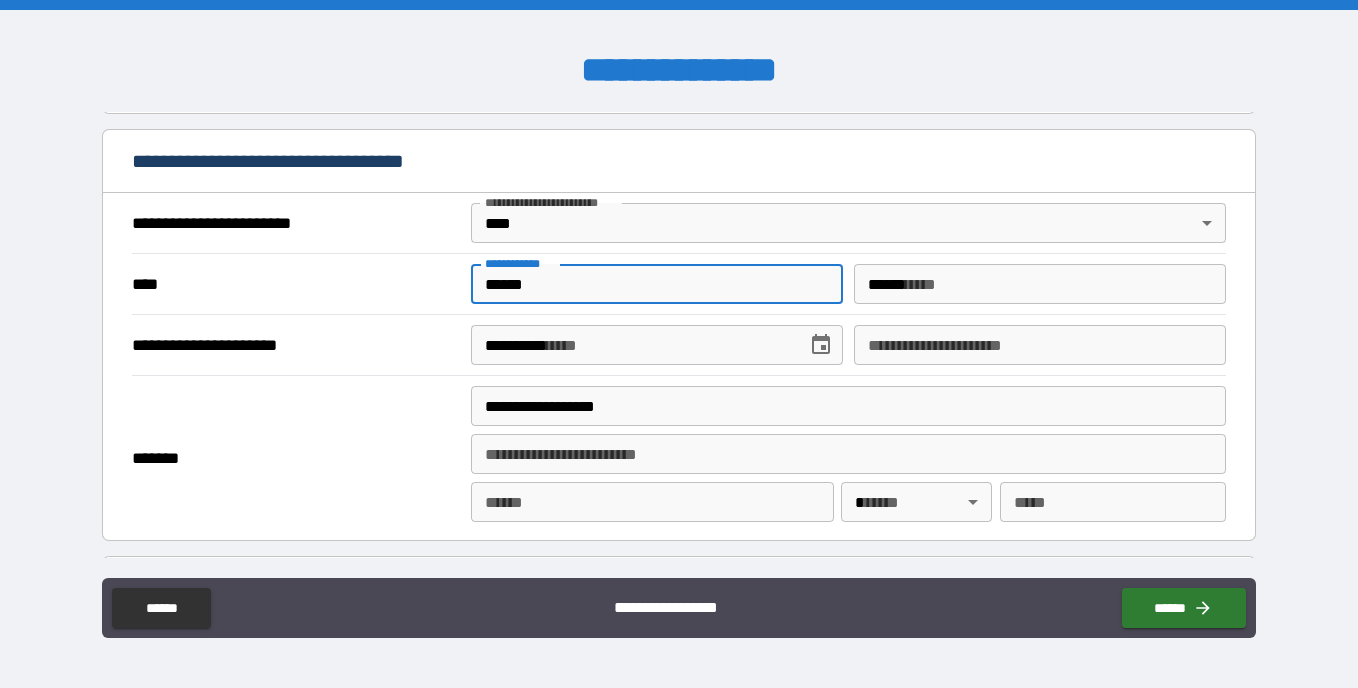 type on "**********" 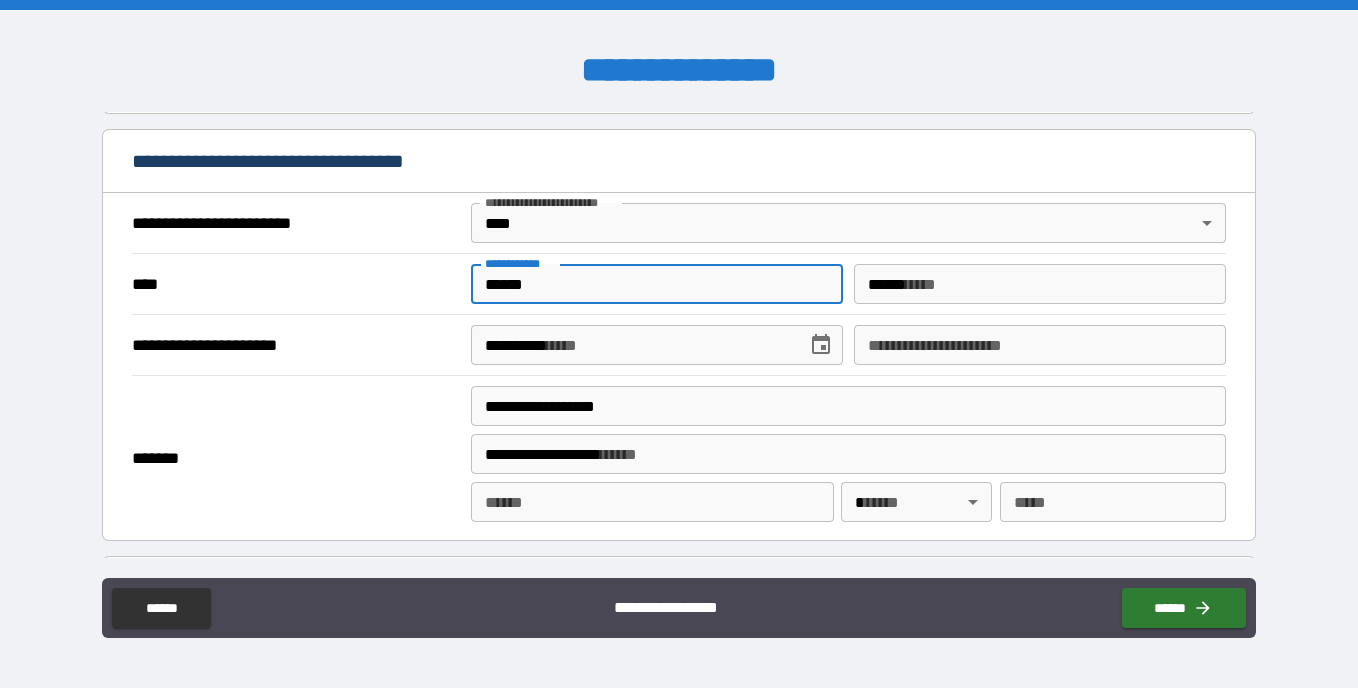 type on "*********" 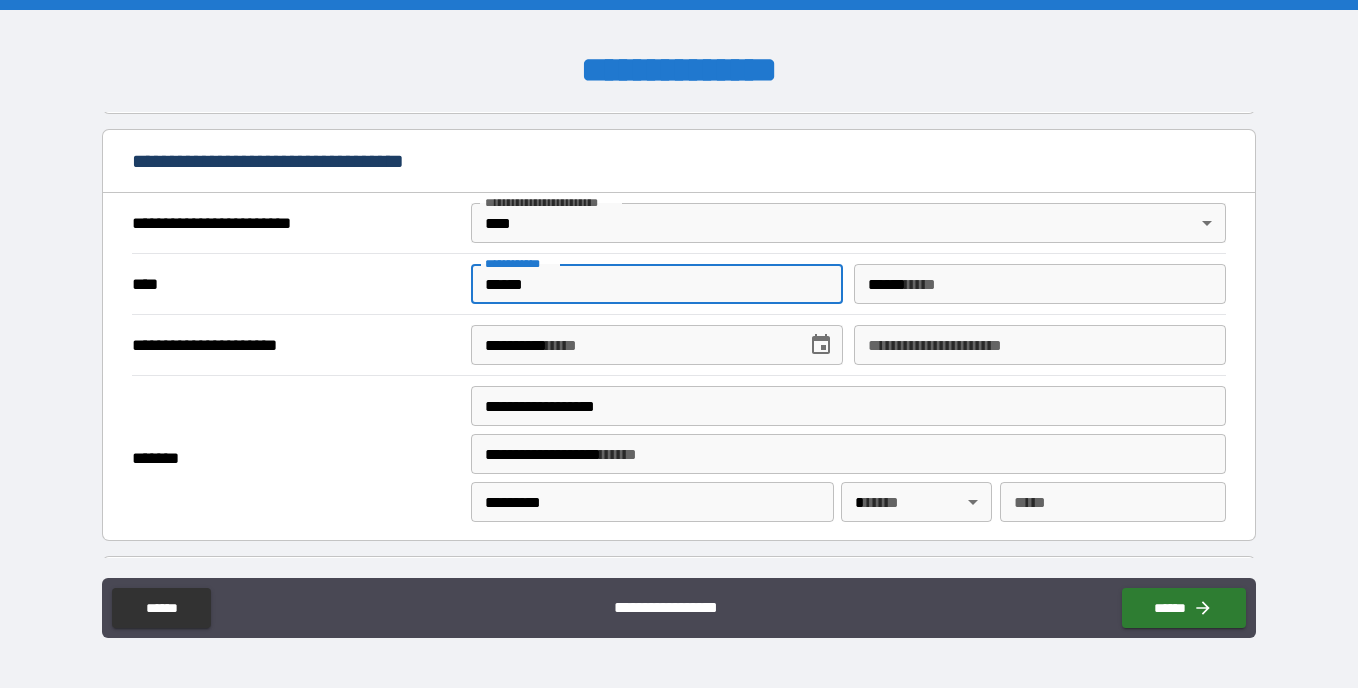 type on "*****" 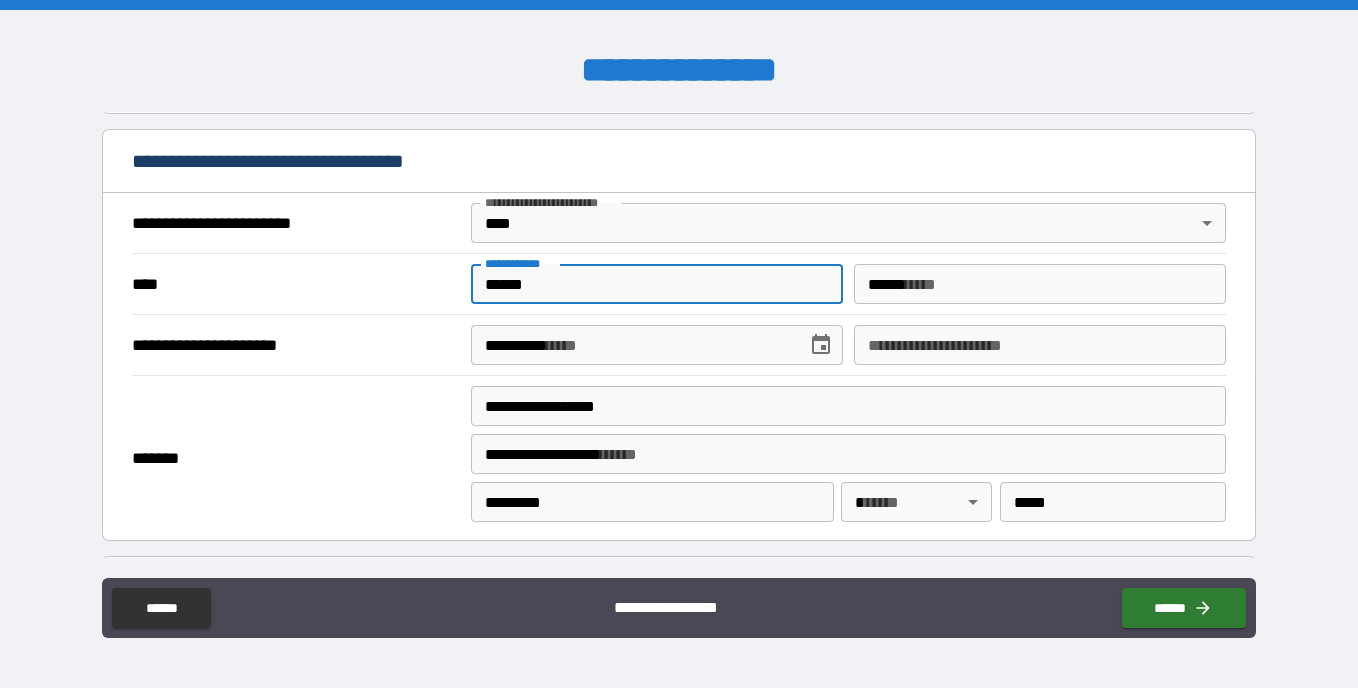 type on "**********" 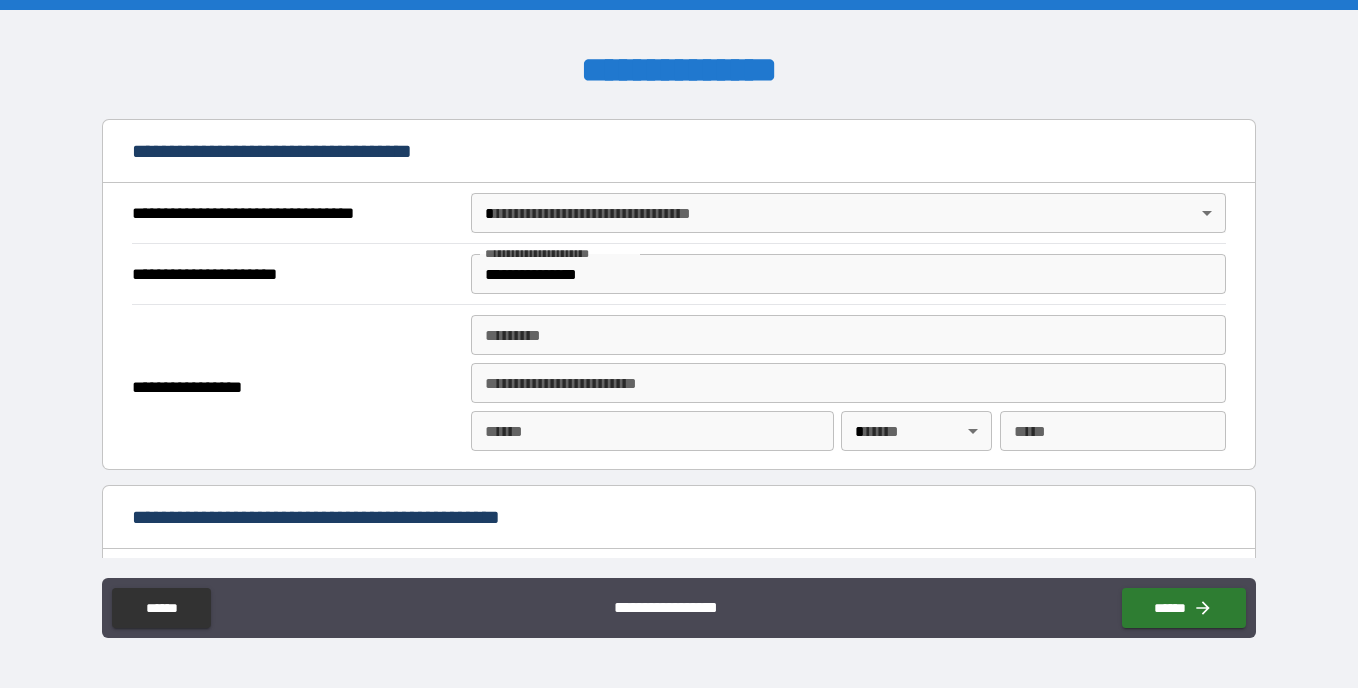 scroll, scrollTop: 1153, scrollLeft: 0, axis: vertical 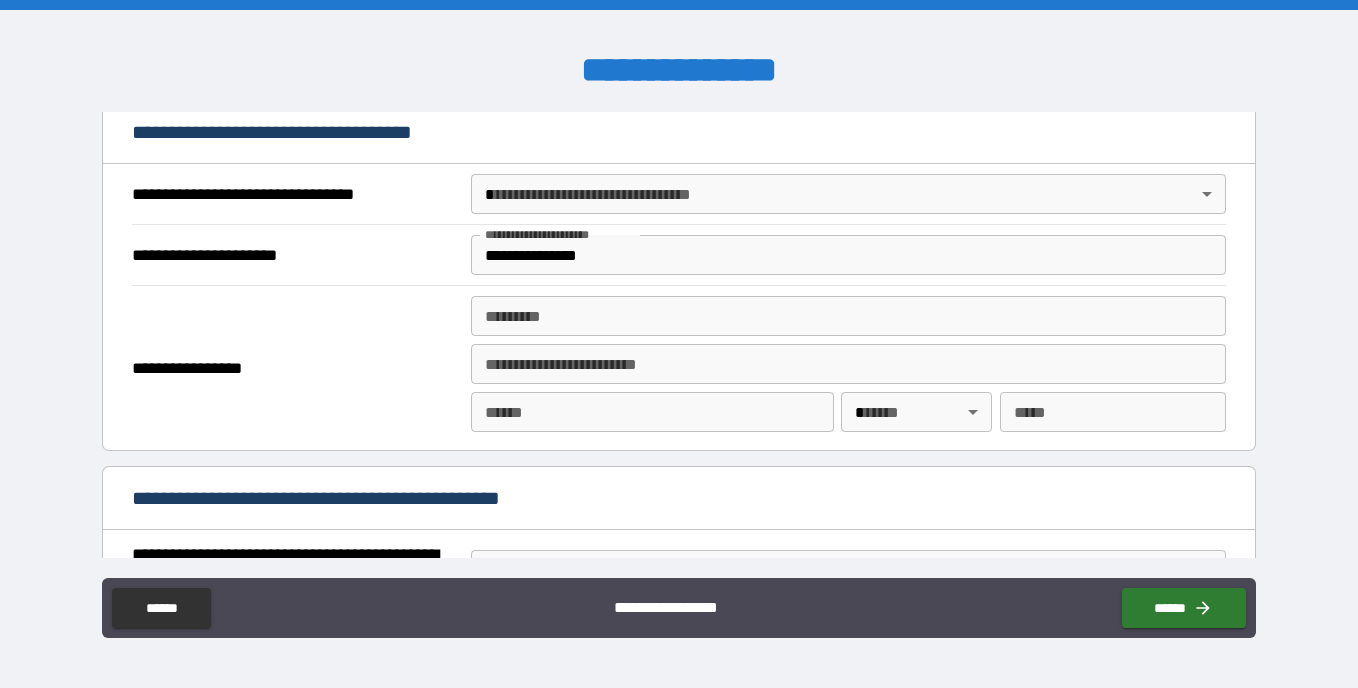 click on "**********" at bounding box center (679, 344) 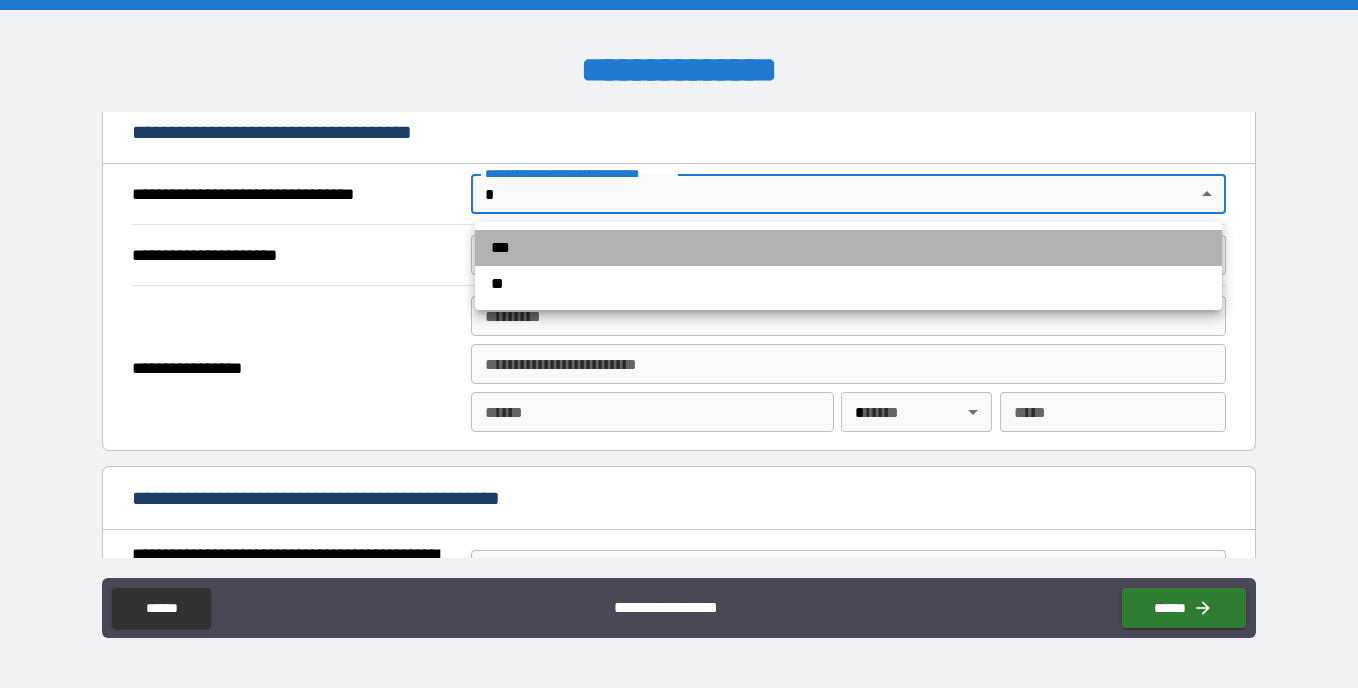 click on "***" at bounding box center (848, 248) 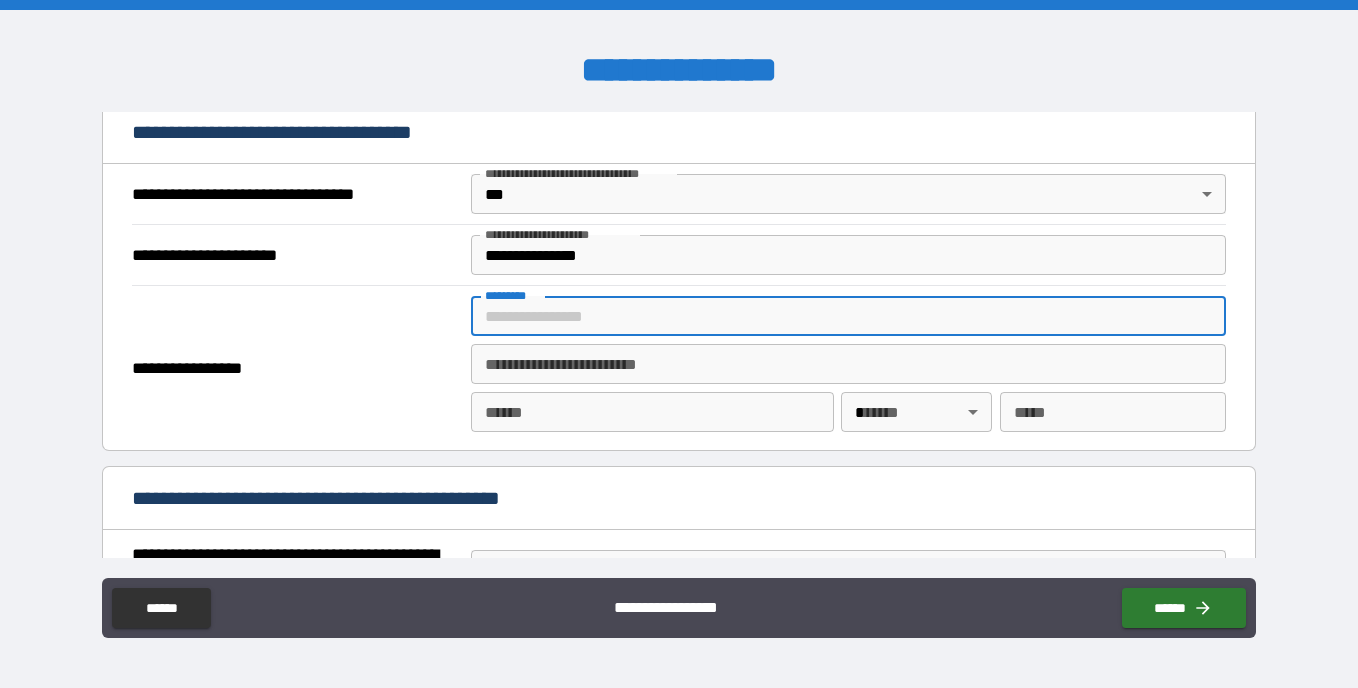 click on "*******   *" at bounding box center (848, 316) 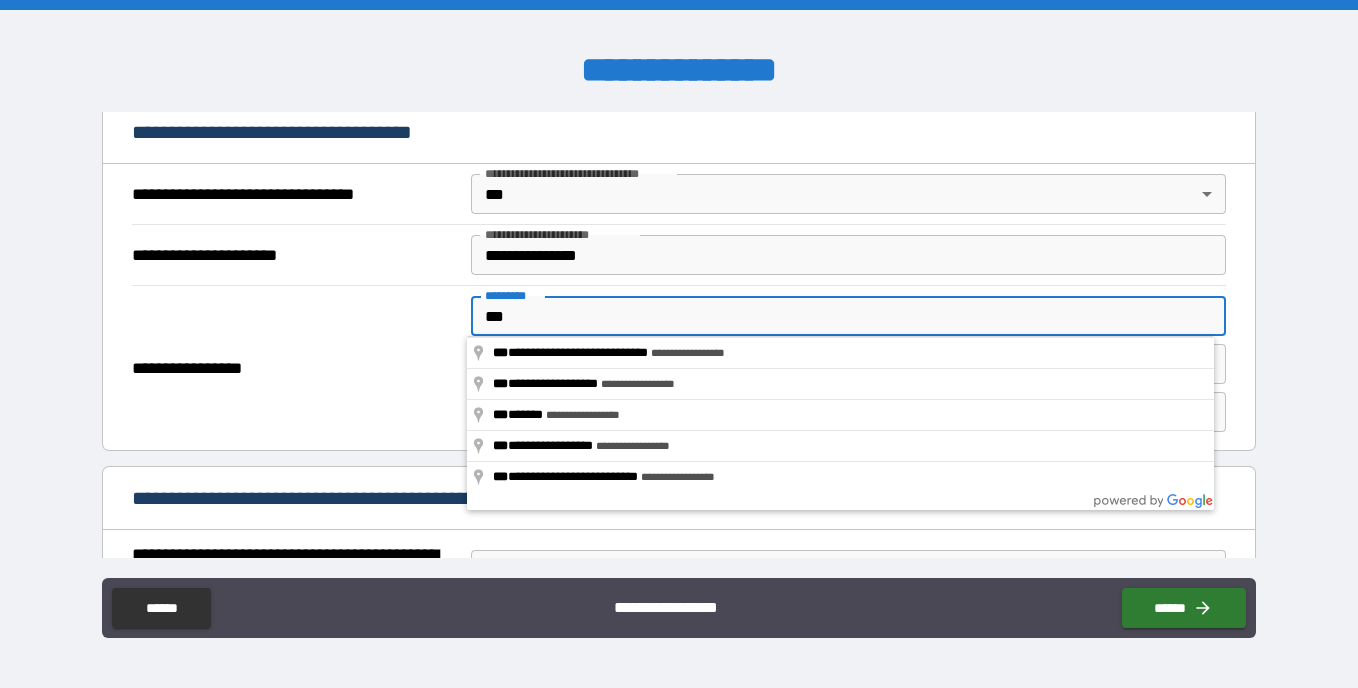 type on "**********" 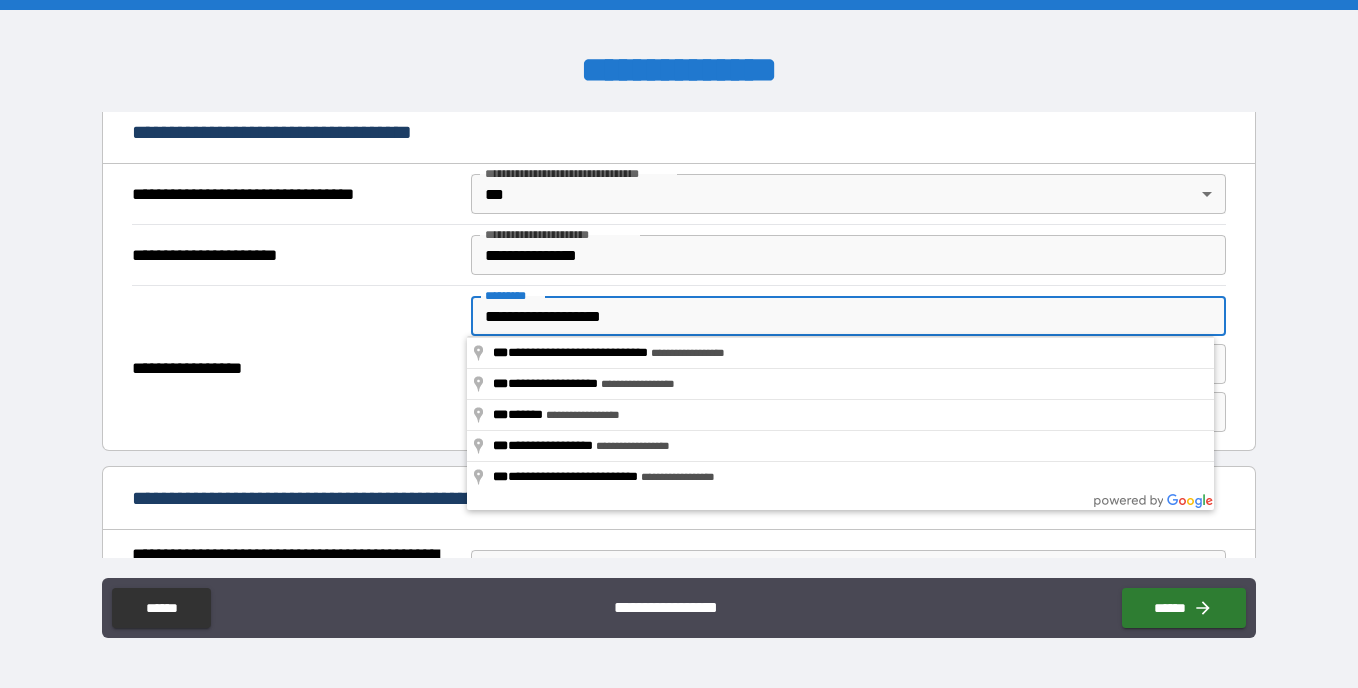type on "******" 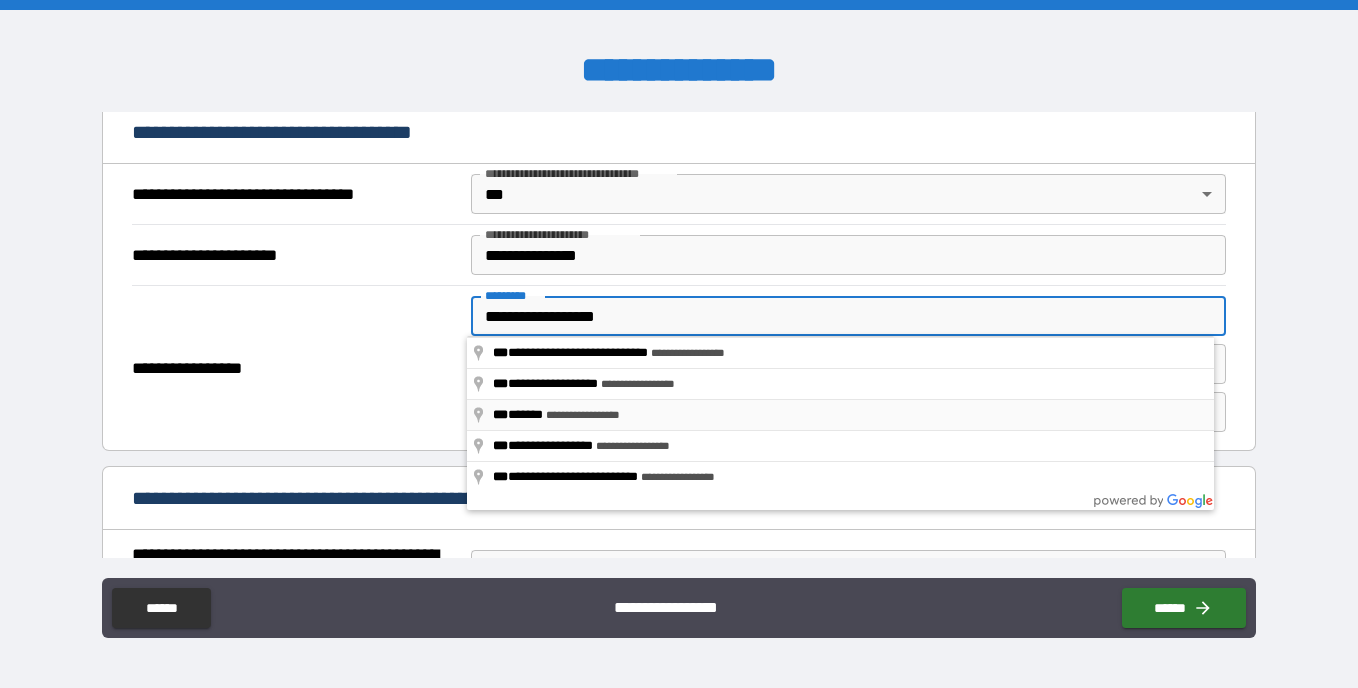 type on "**********" 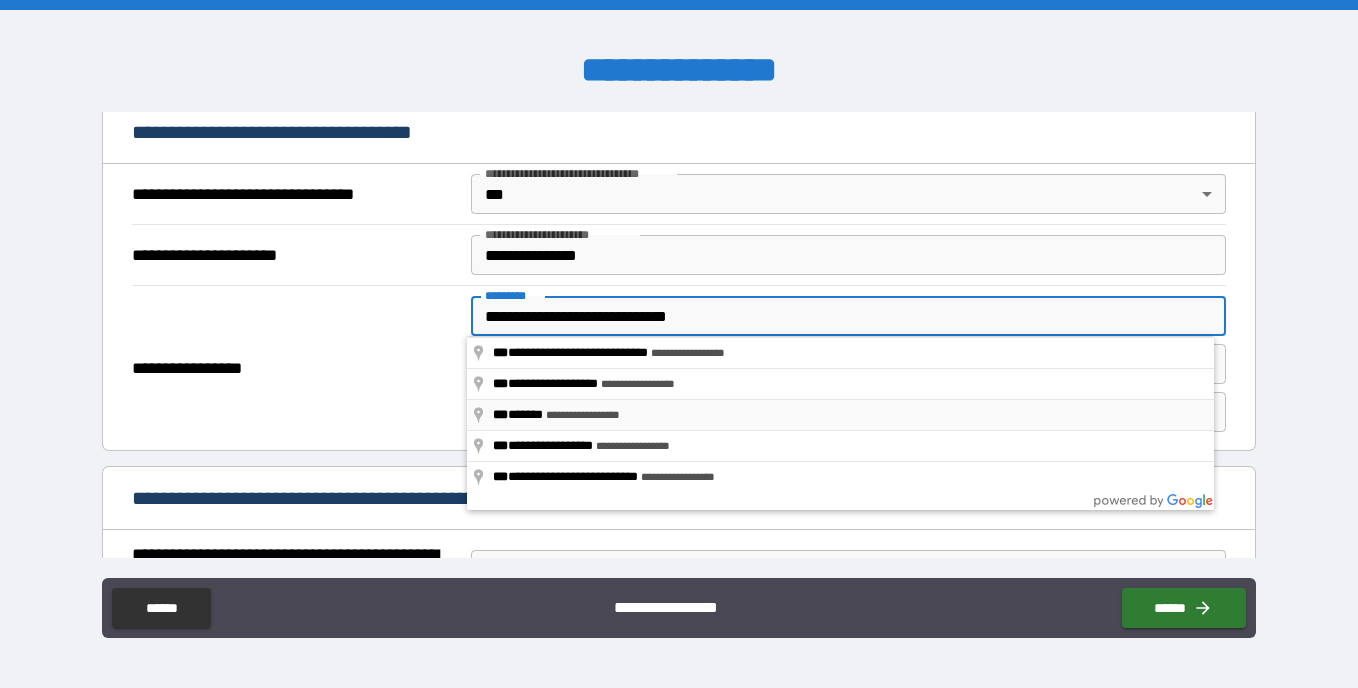 type on "**********" 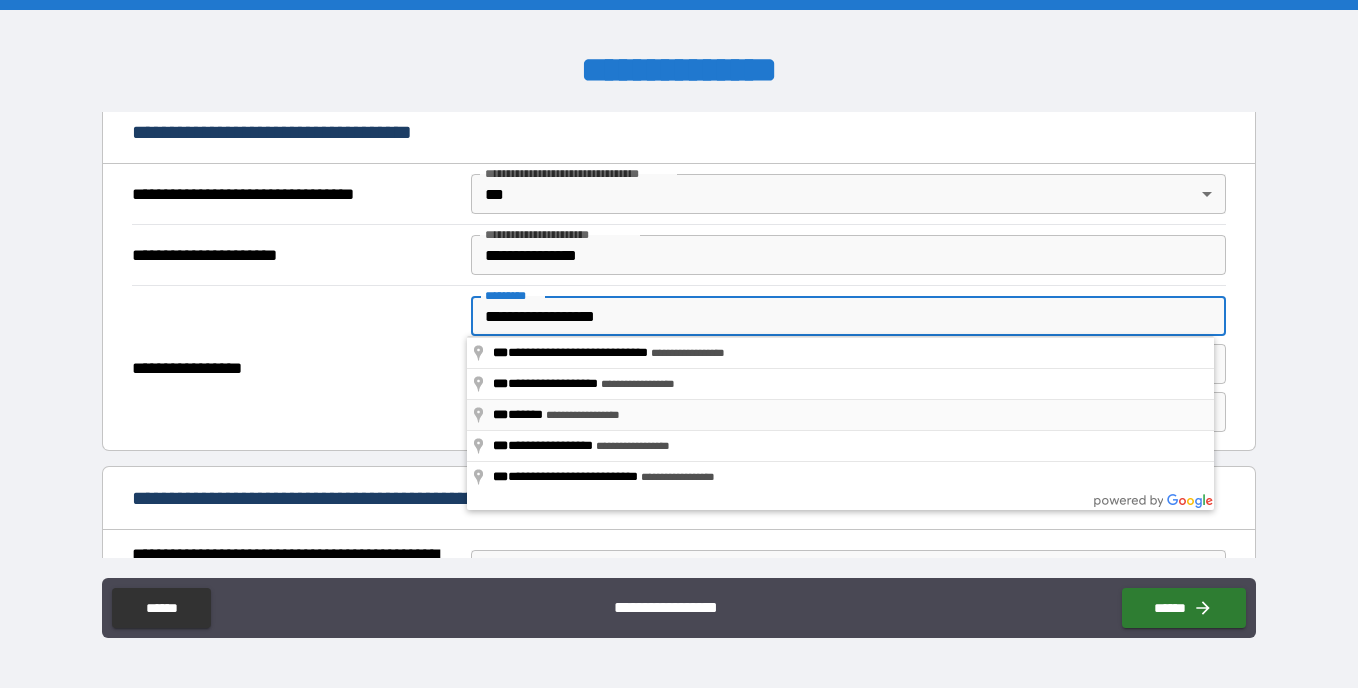 type on "**********" 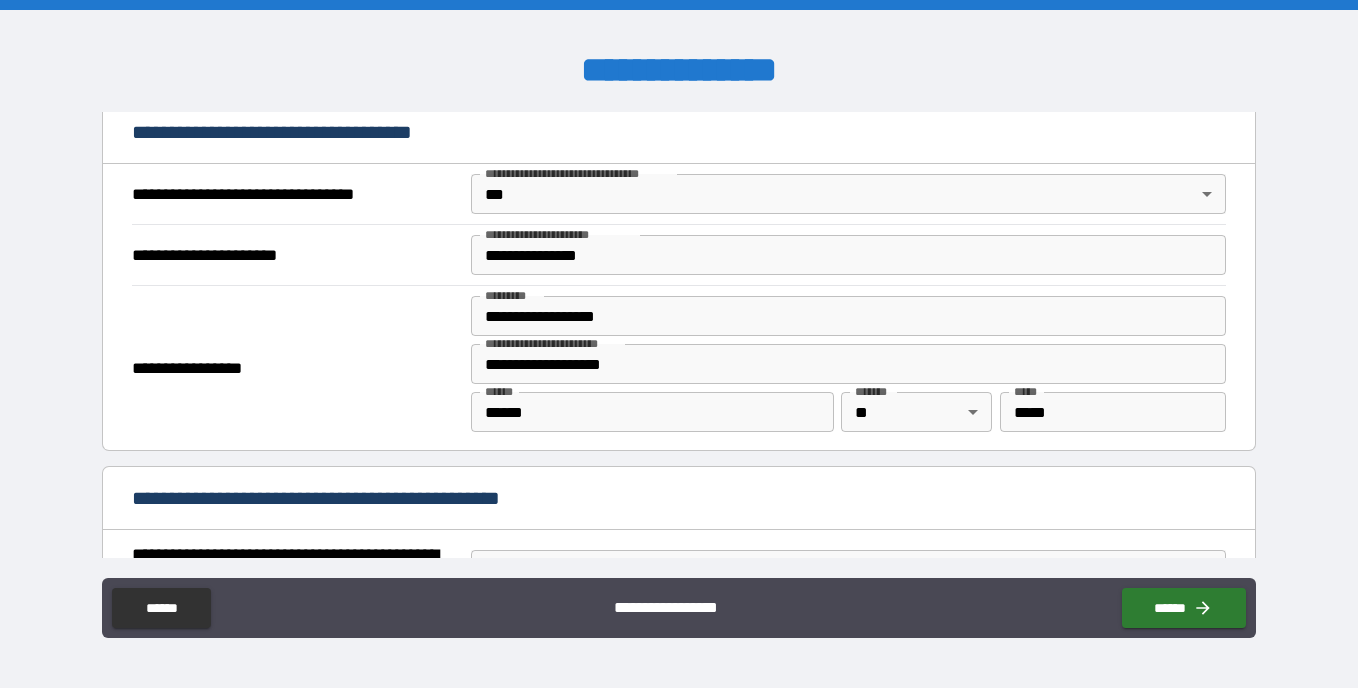 click on "**********" at bounding box center [296, 368] 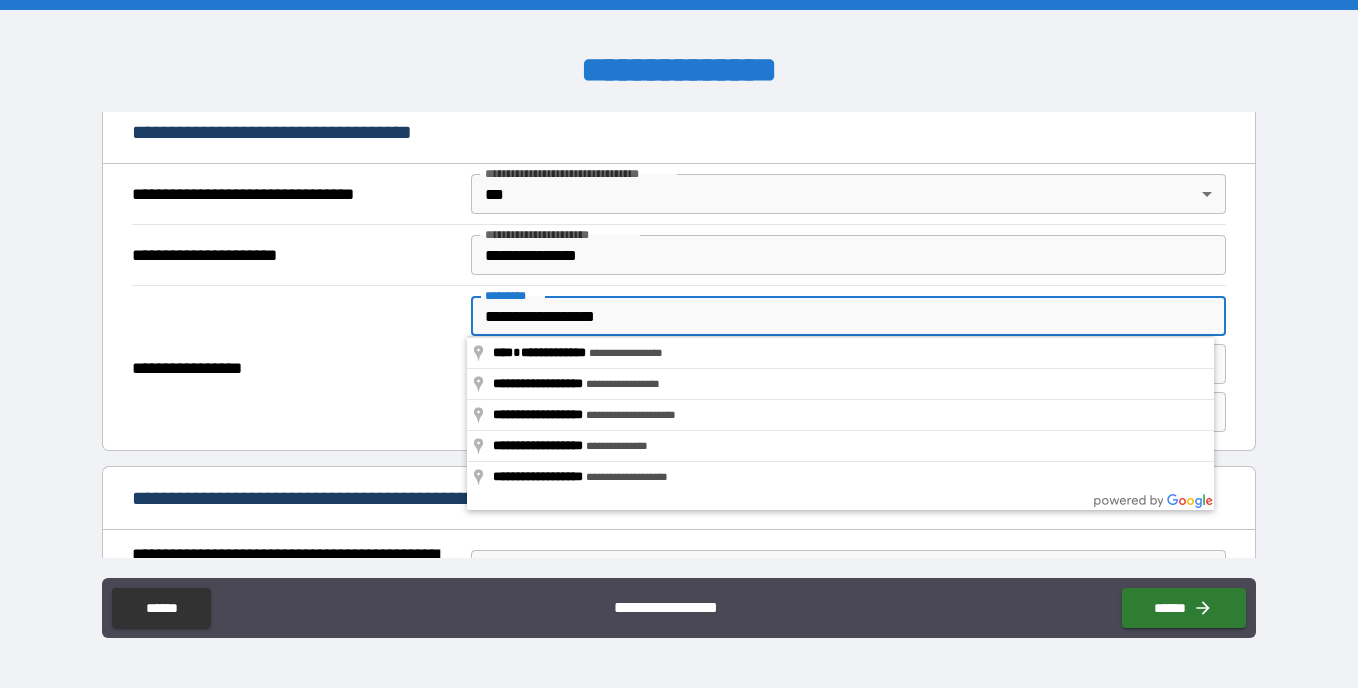 drag, startPoint x: 646, startPoint y: 320, endPoint x: 403, endPoint y: 312, distance: 243.13165 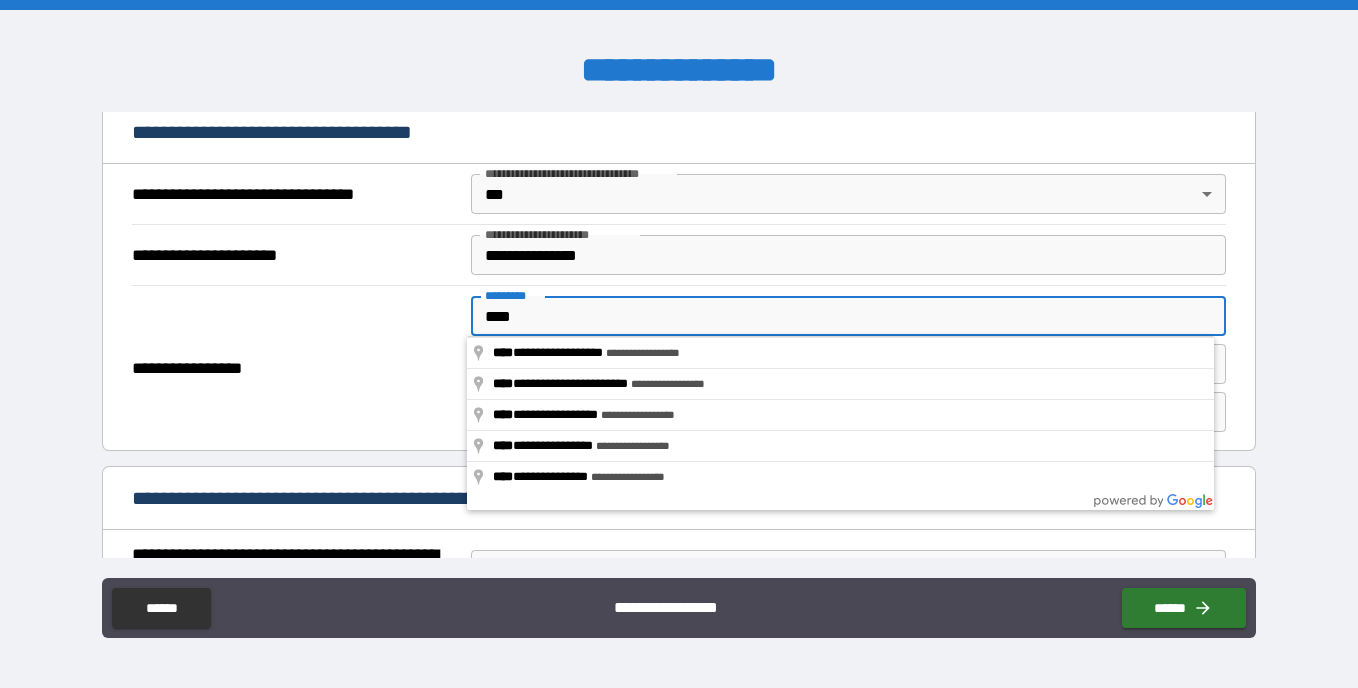 type on "**********" 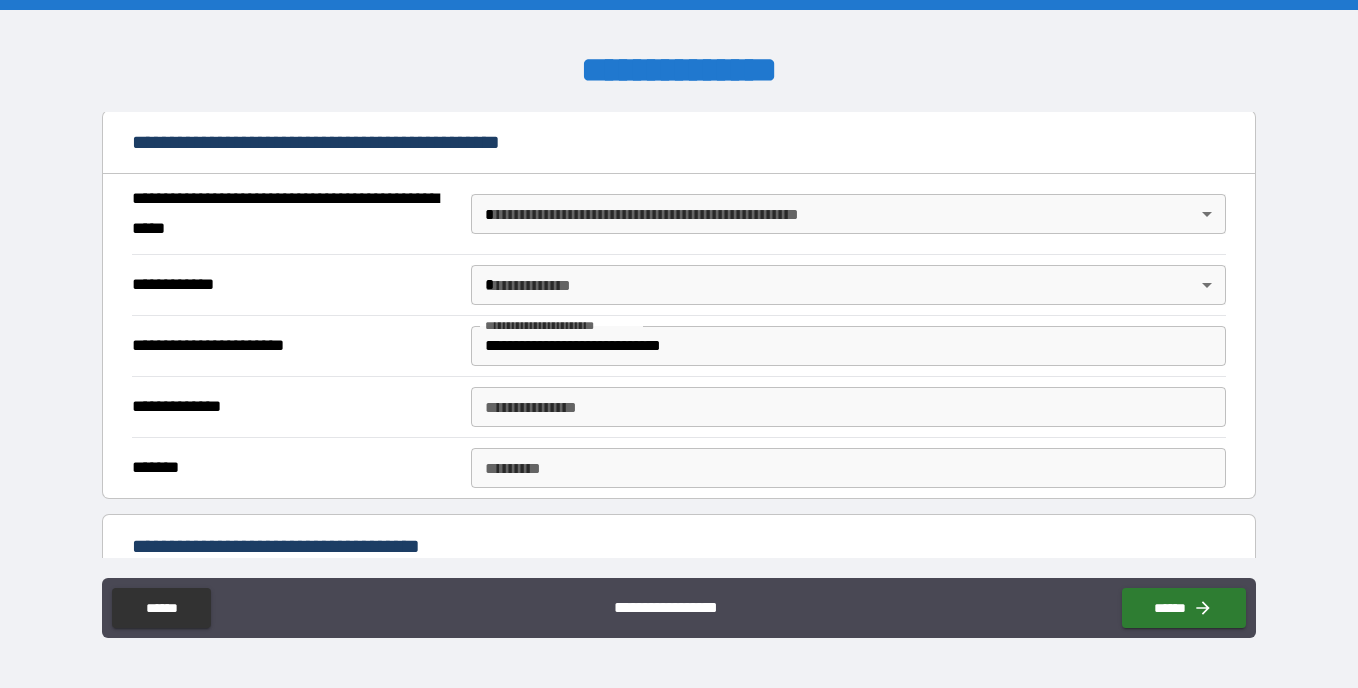 scroll, scrollTop: 1515, scrollLeft: 0, axis: vertical 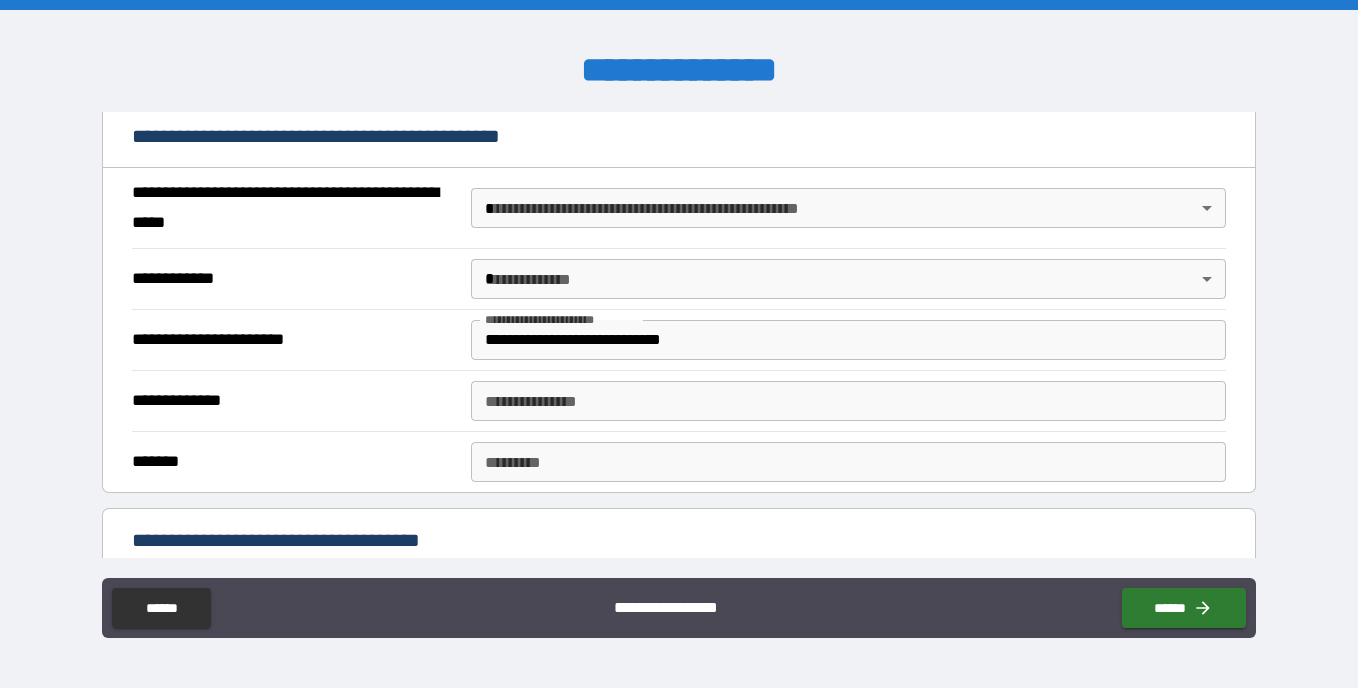 type 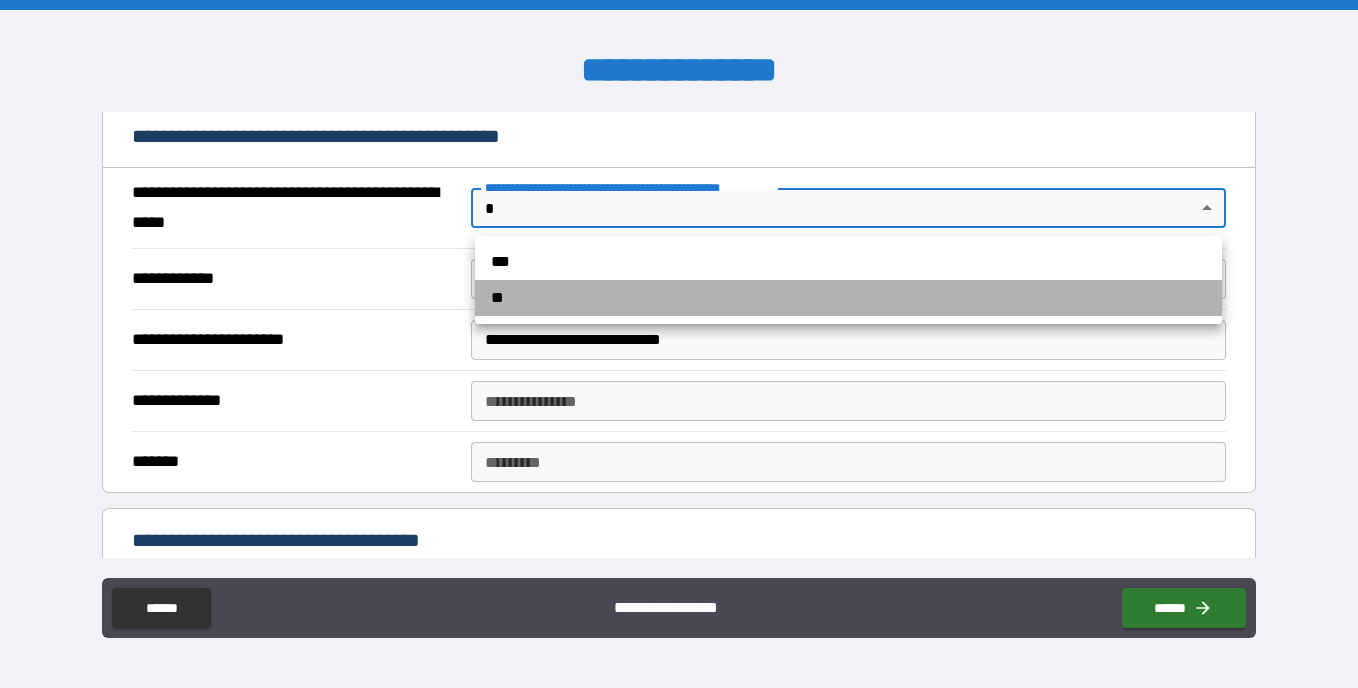 click on "**" at bounding box center (848, 298) 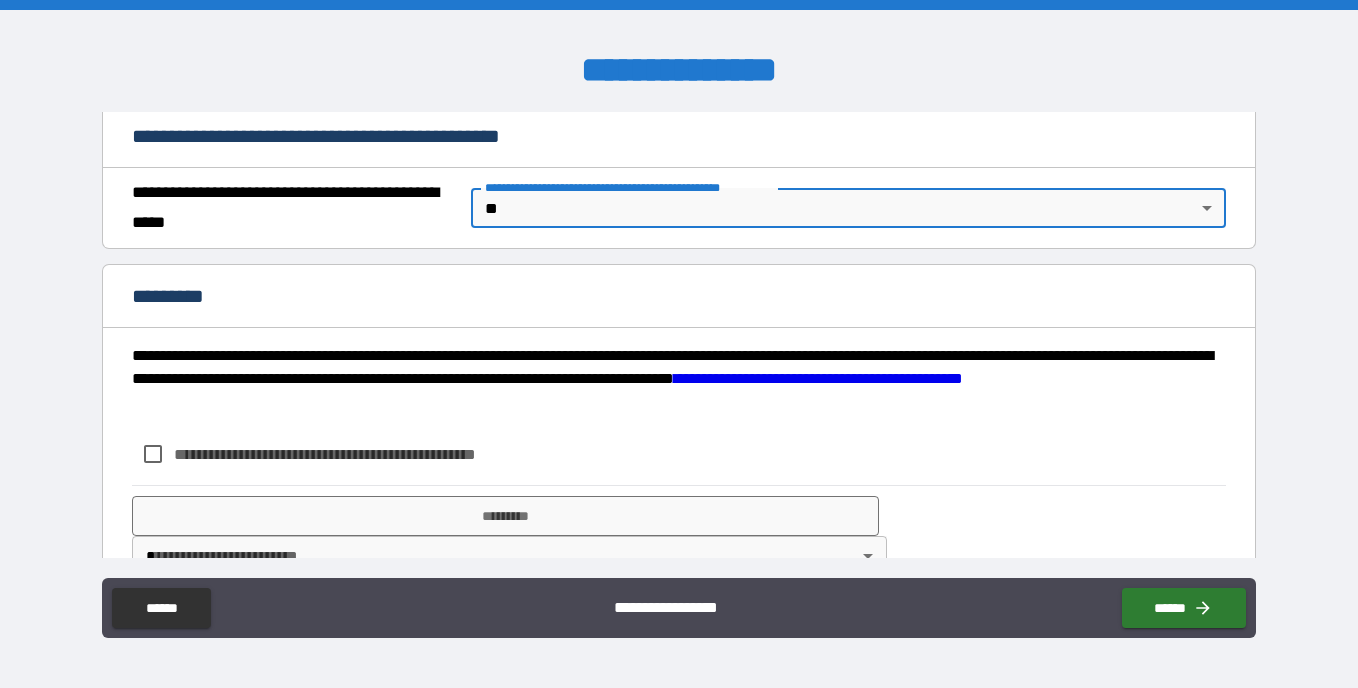 scroll, scrollTop: 1564, scrollLeft: 0, axis: vertical 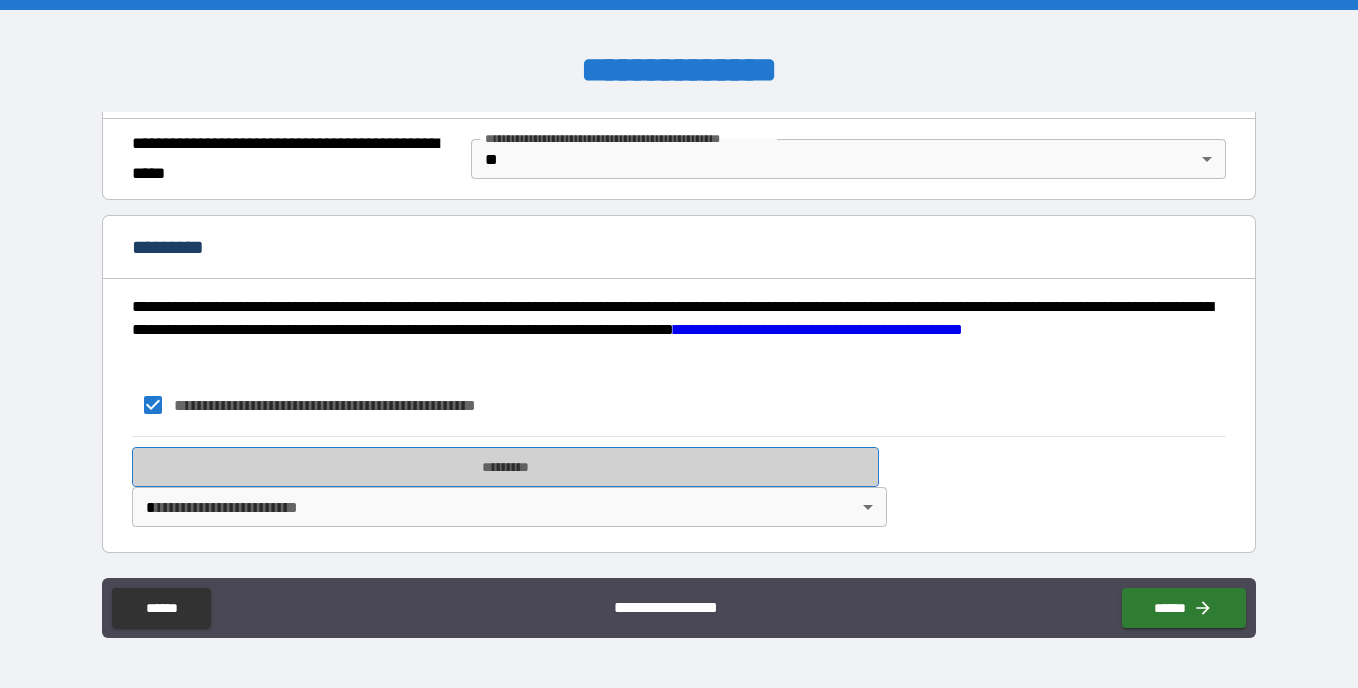 click on "*********" at bounding box center [505, 467] 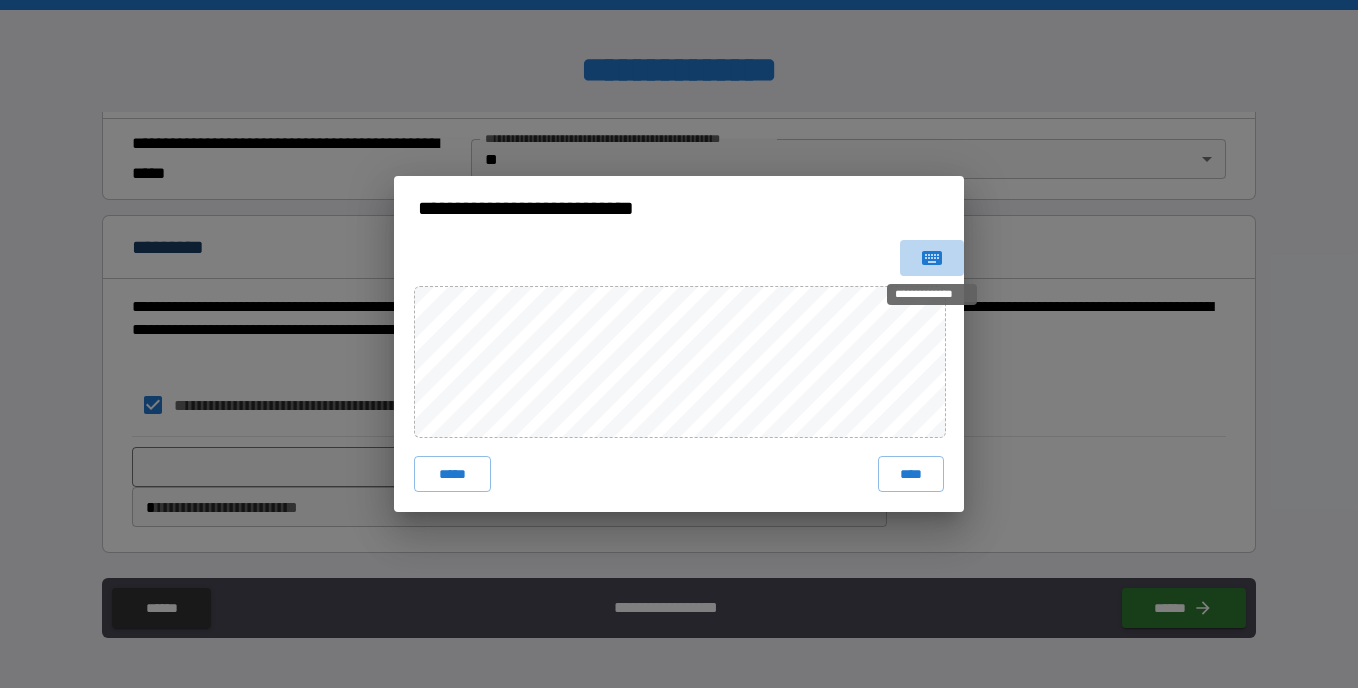 click 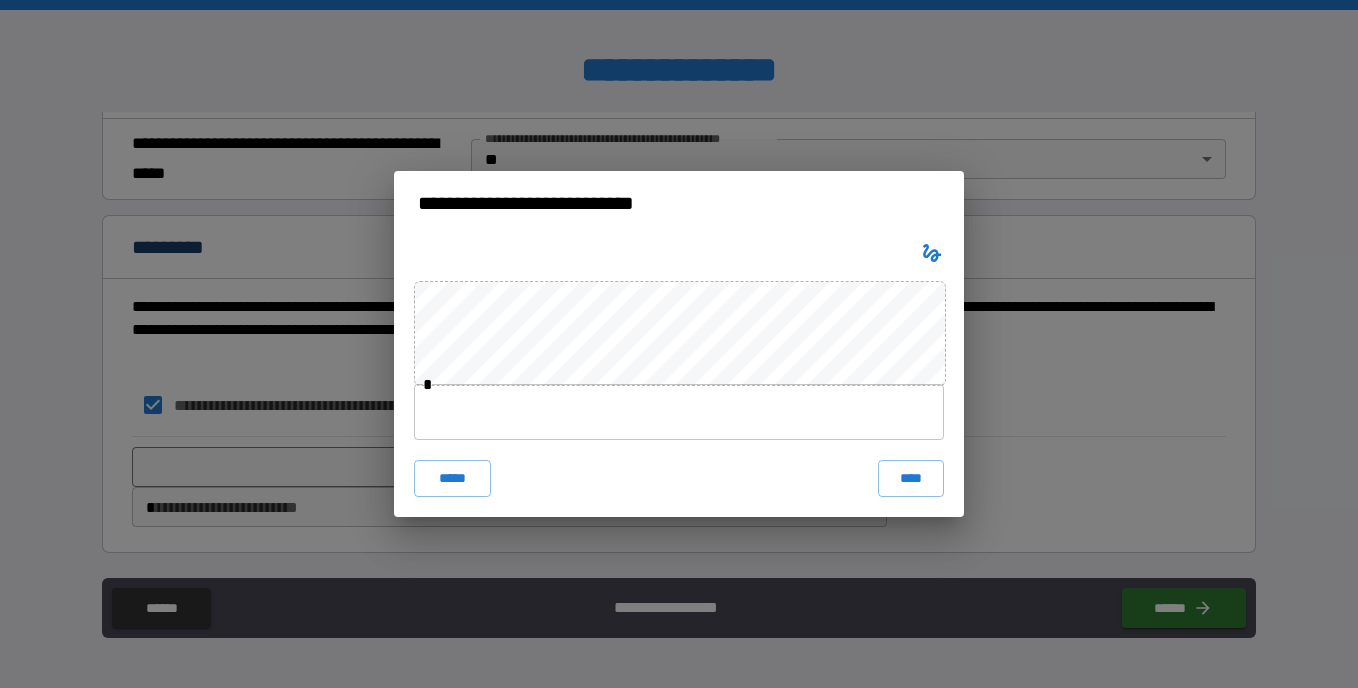 click at bounding box center [679, 412] 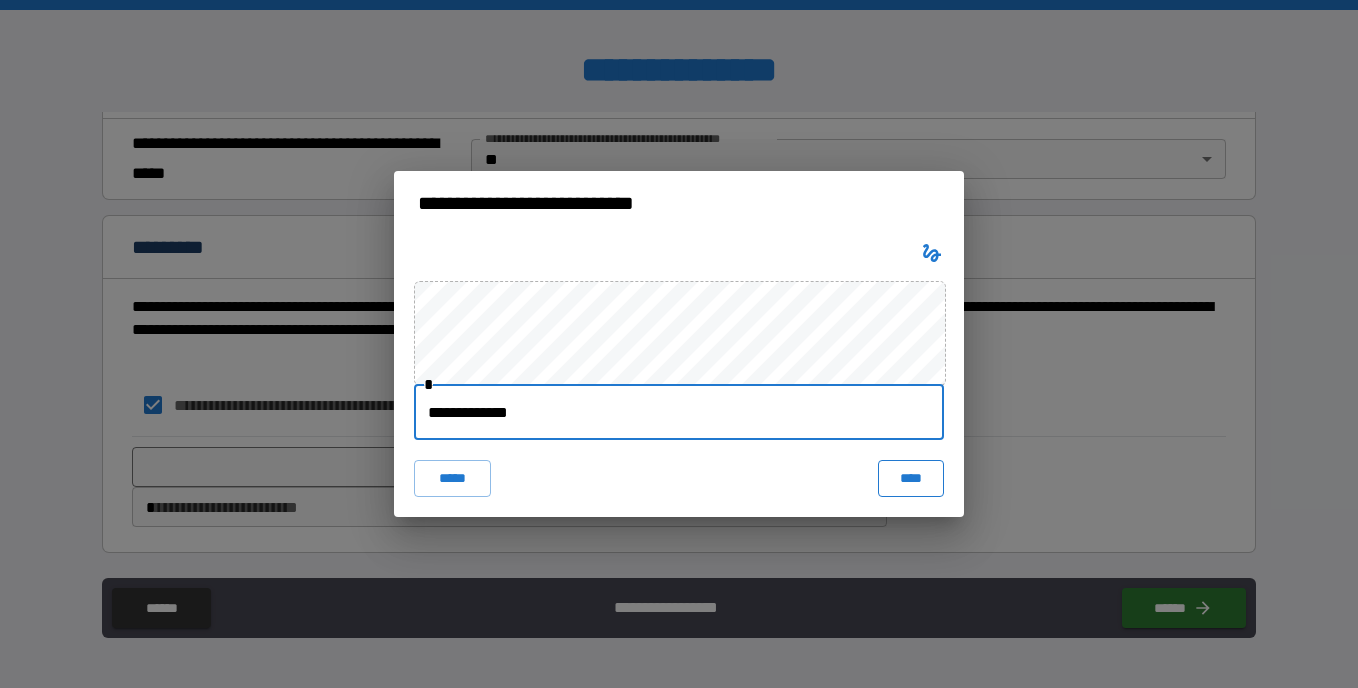 type on "**********" 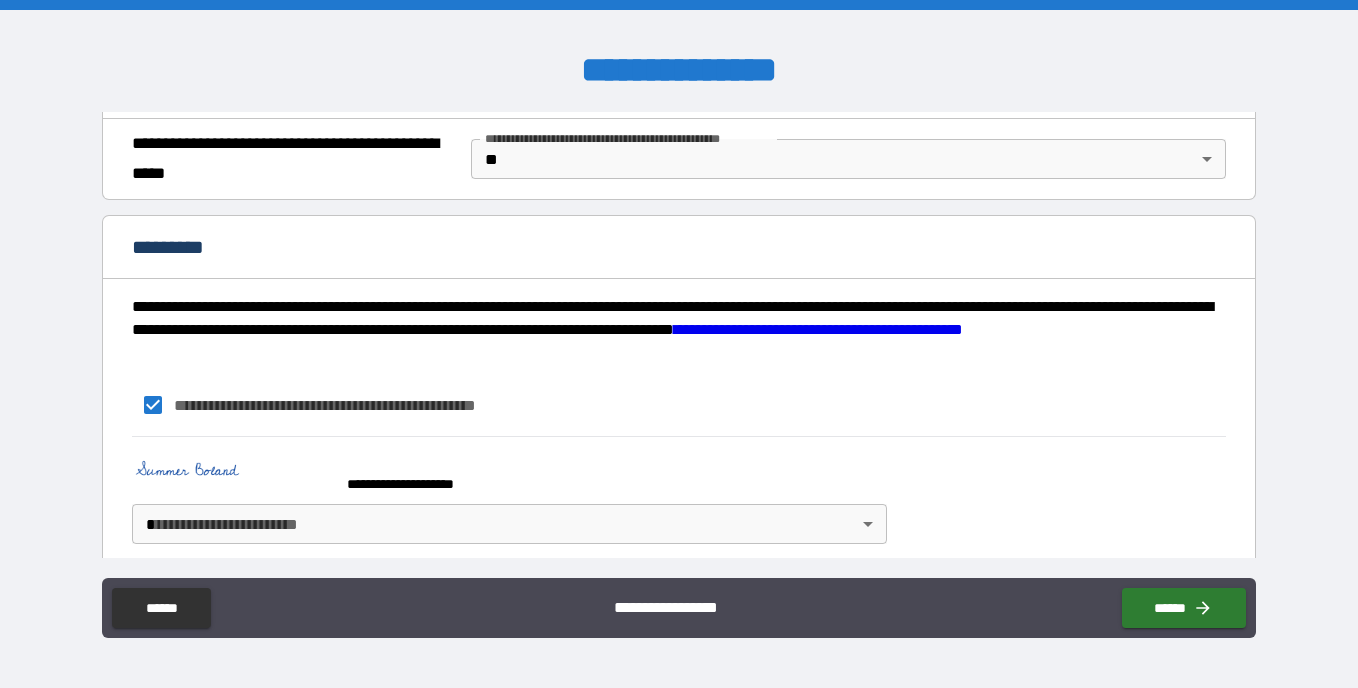 click on "**********" at bounding box center [679, 344] 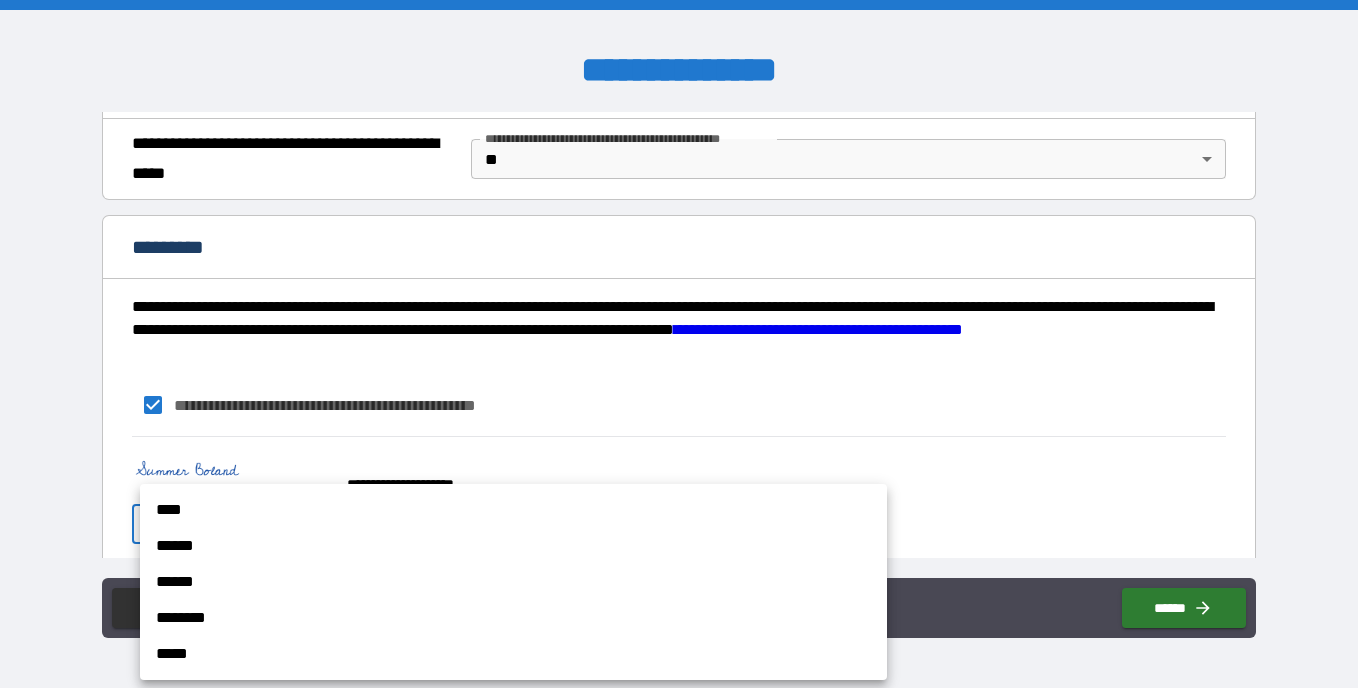 click on "****" at bounding box center (513, 510) 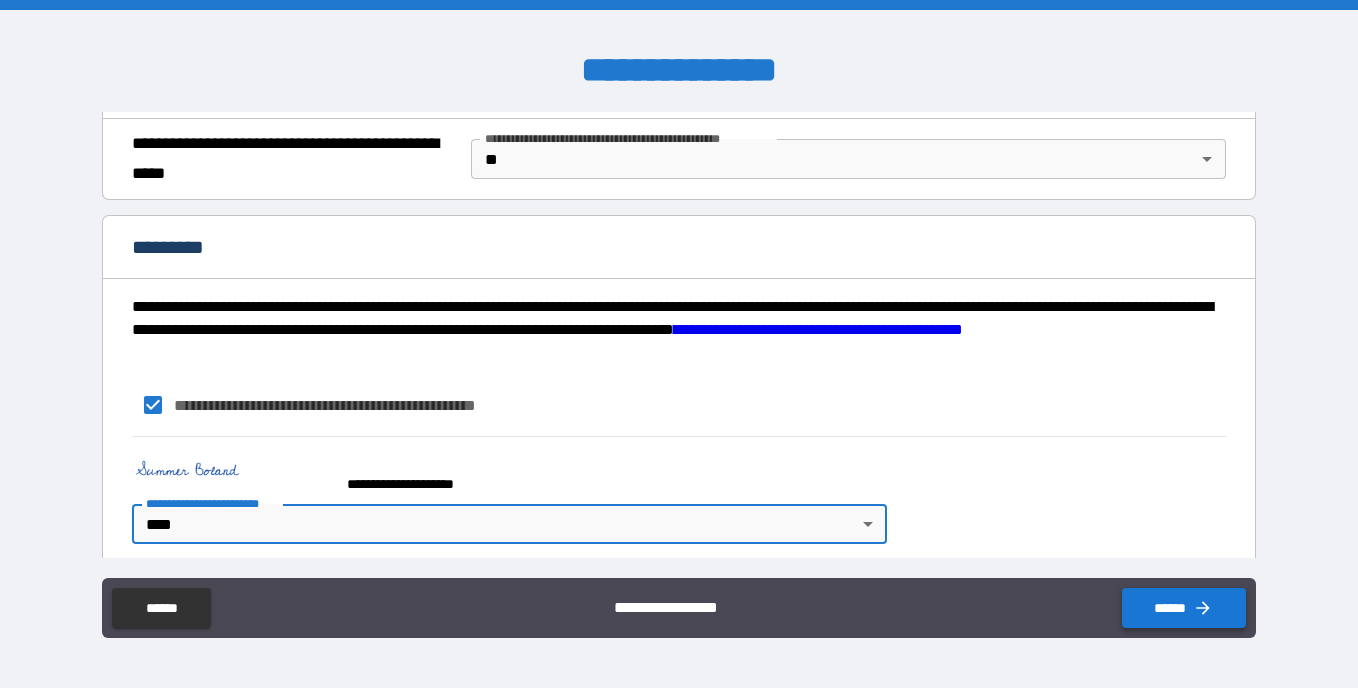 click on "******" at bounding box center (1184, 608) 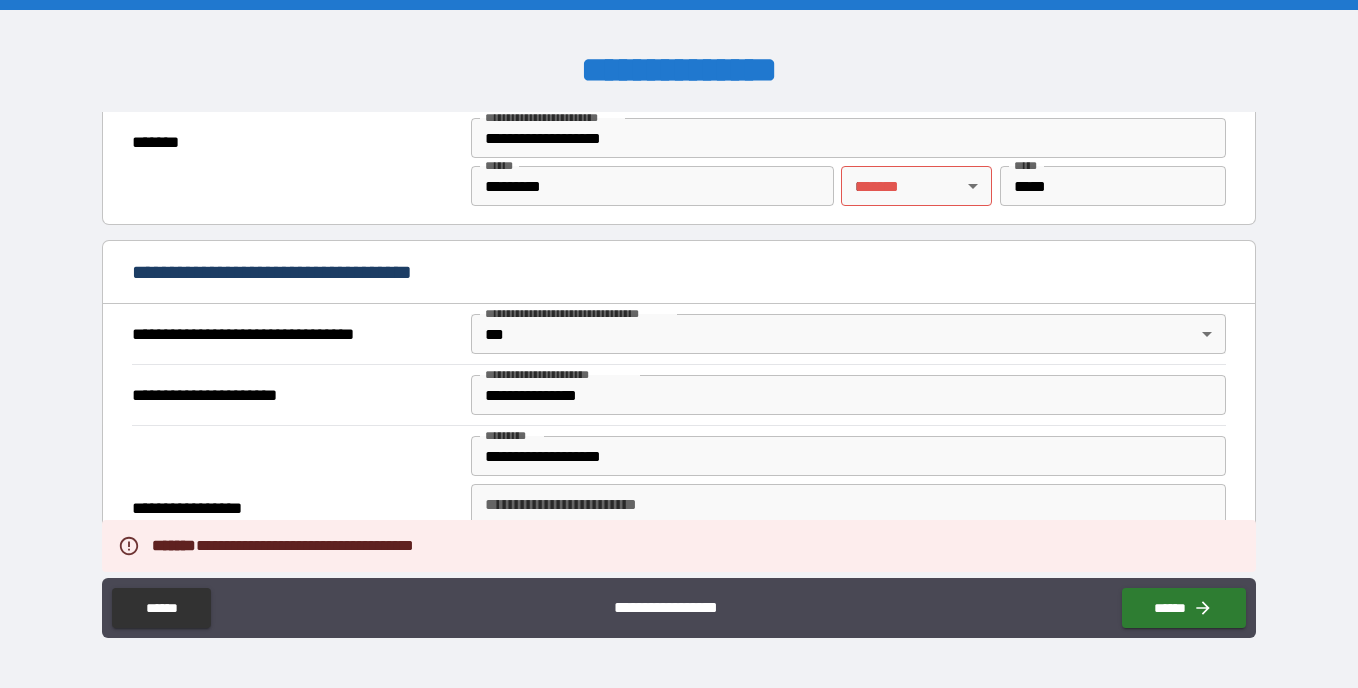 scroll, scrollTop: 895, scrollLeft: 0, axis: vertical 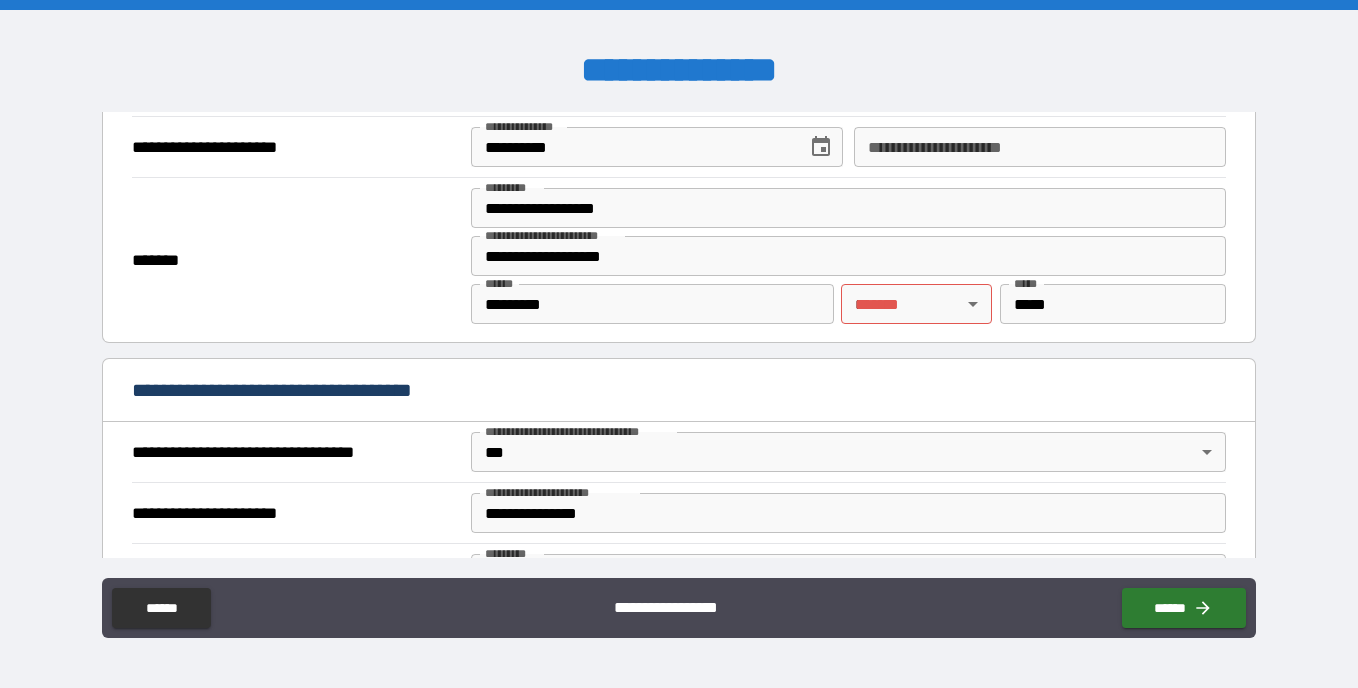 click on "**********" at bounding box center (679, 344) 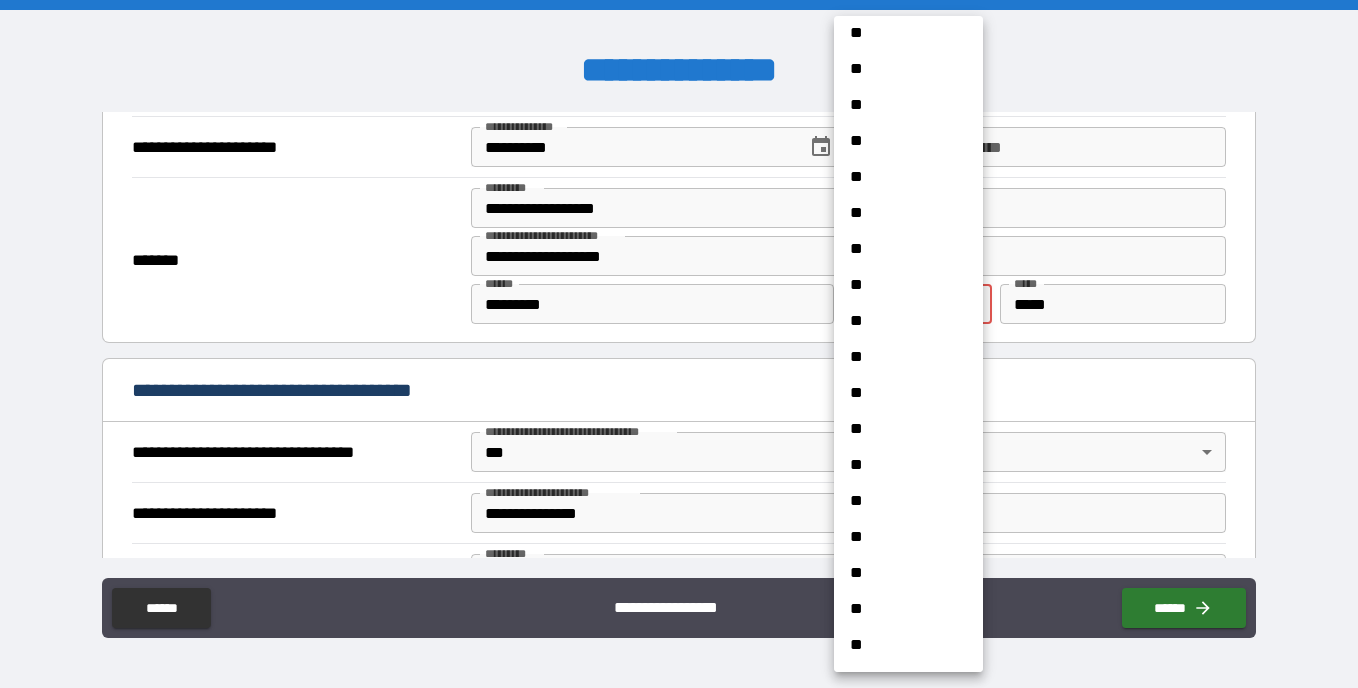 scroll, scrollTop: 1435, scrollLeft: 0, axis: vertical 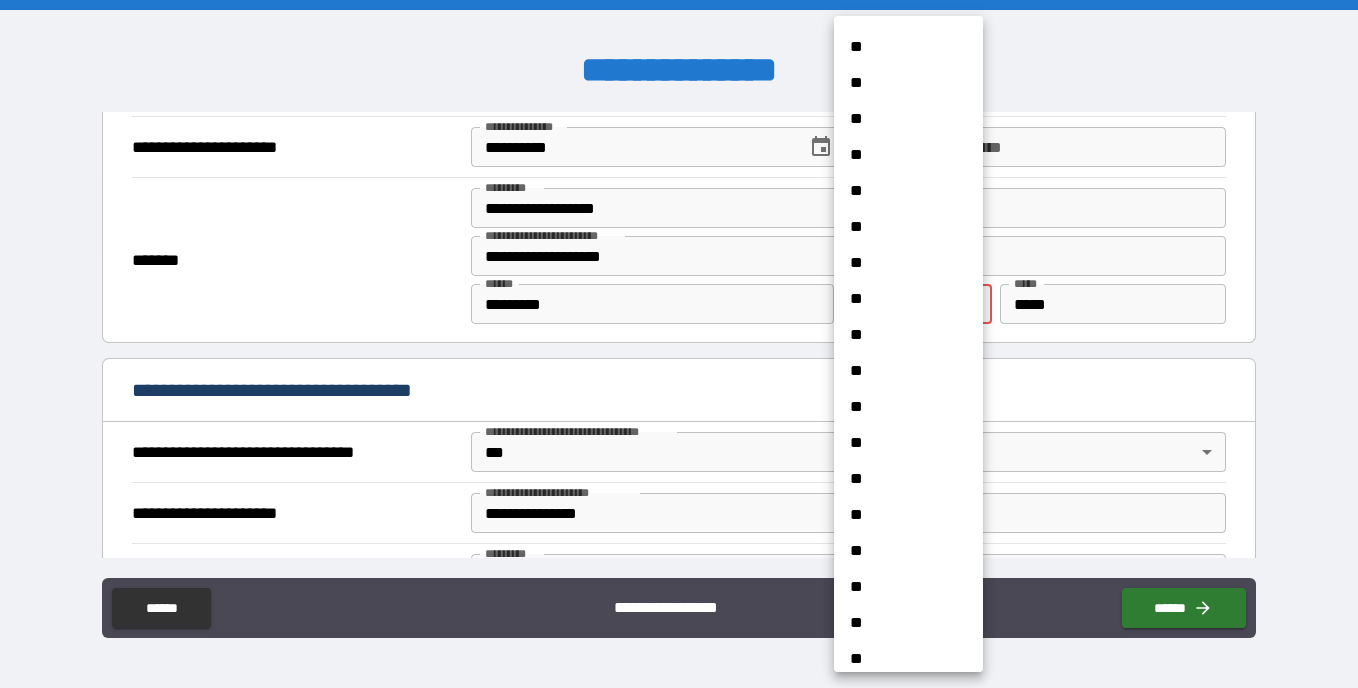 click on "**" at bounding box center [901, 371] 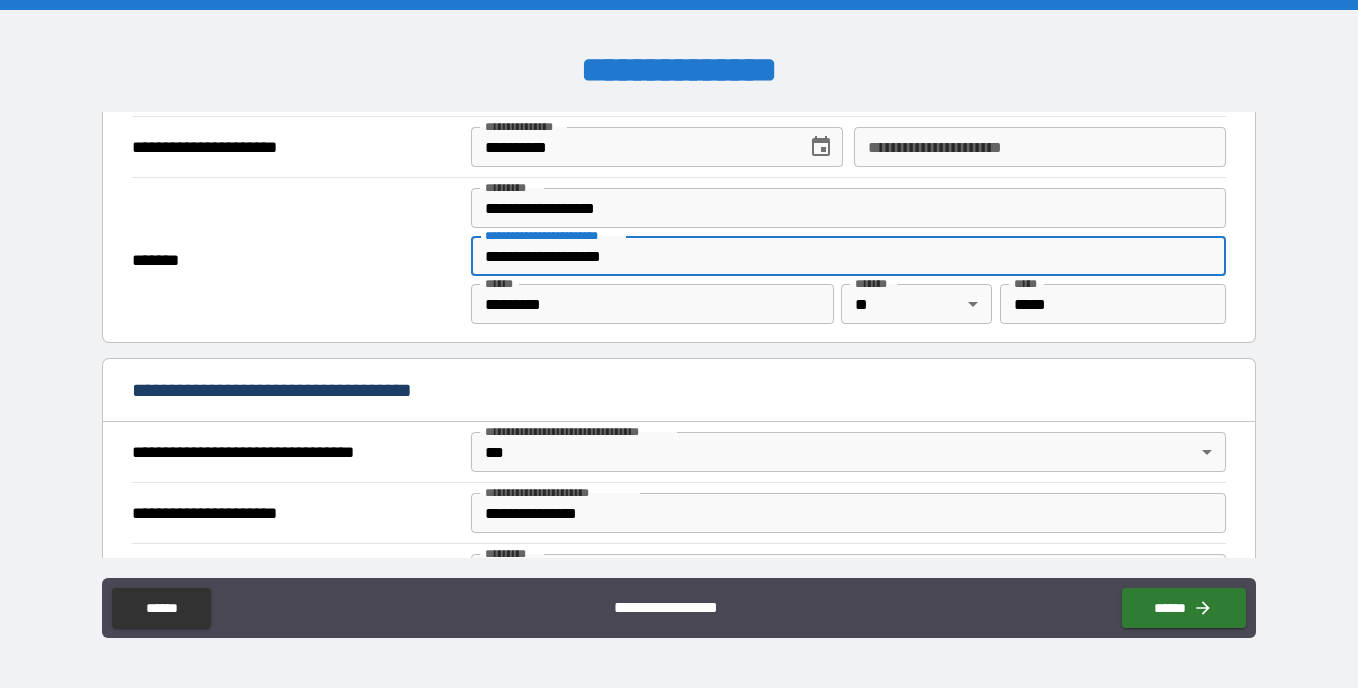 drag, startPoint x: 673, startPoint y: 259, endPoint x: 304, endPoint y: 273, distance: 369.26547 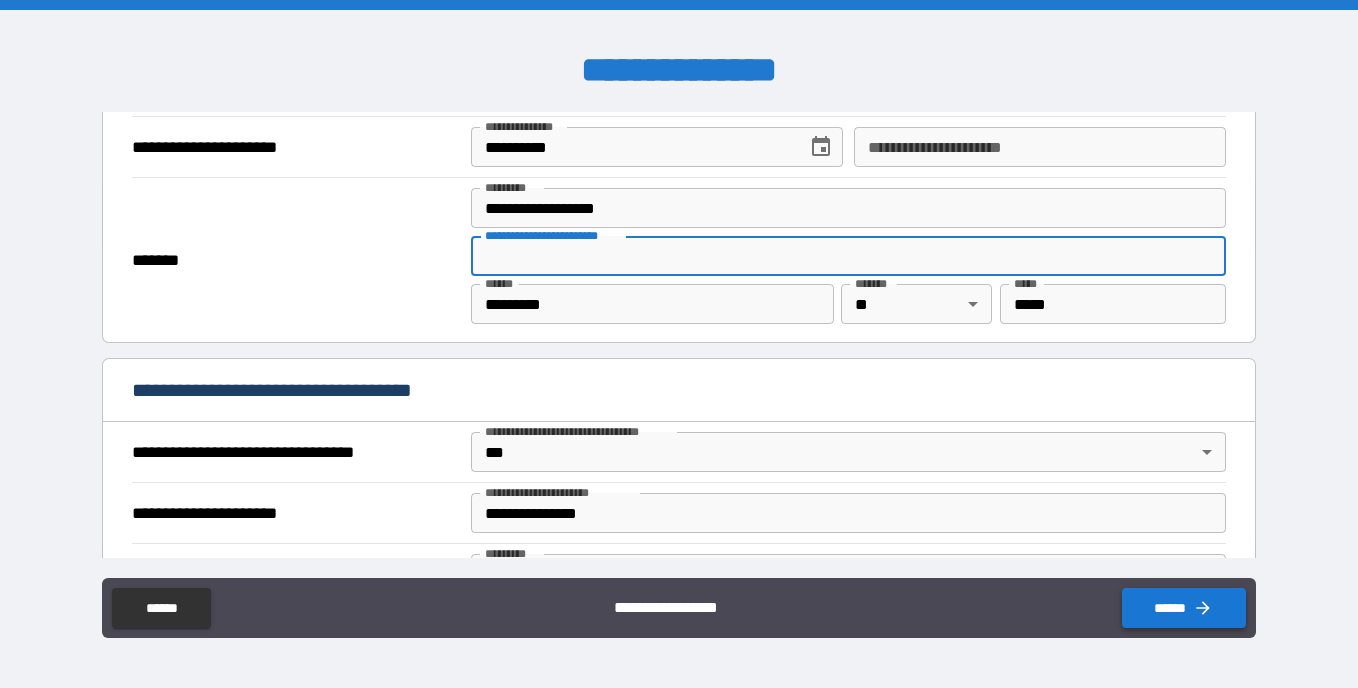 type 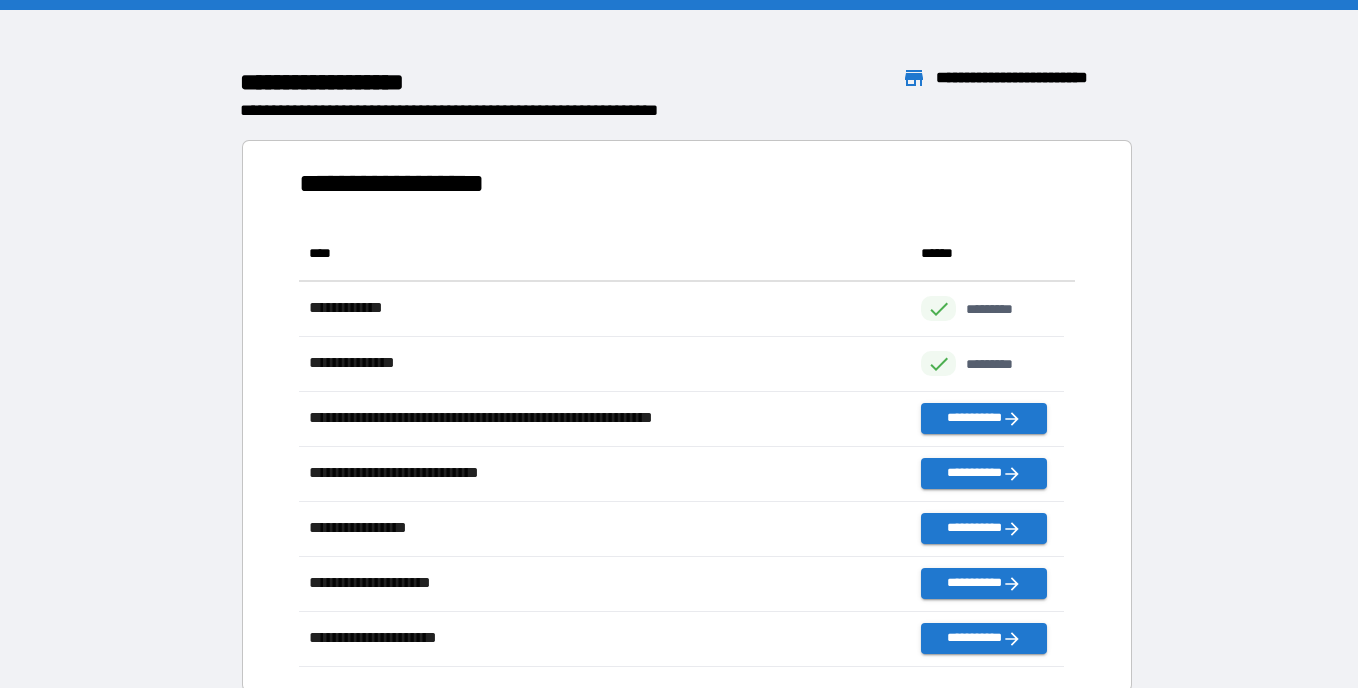 scroll, scrollTop: 16, scrollLeft: 16, axis: both 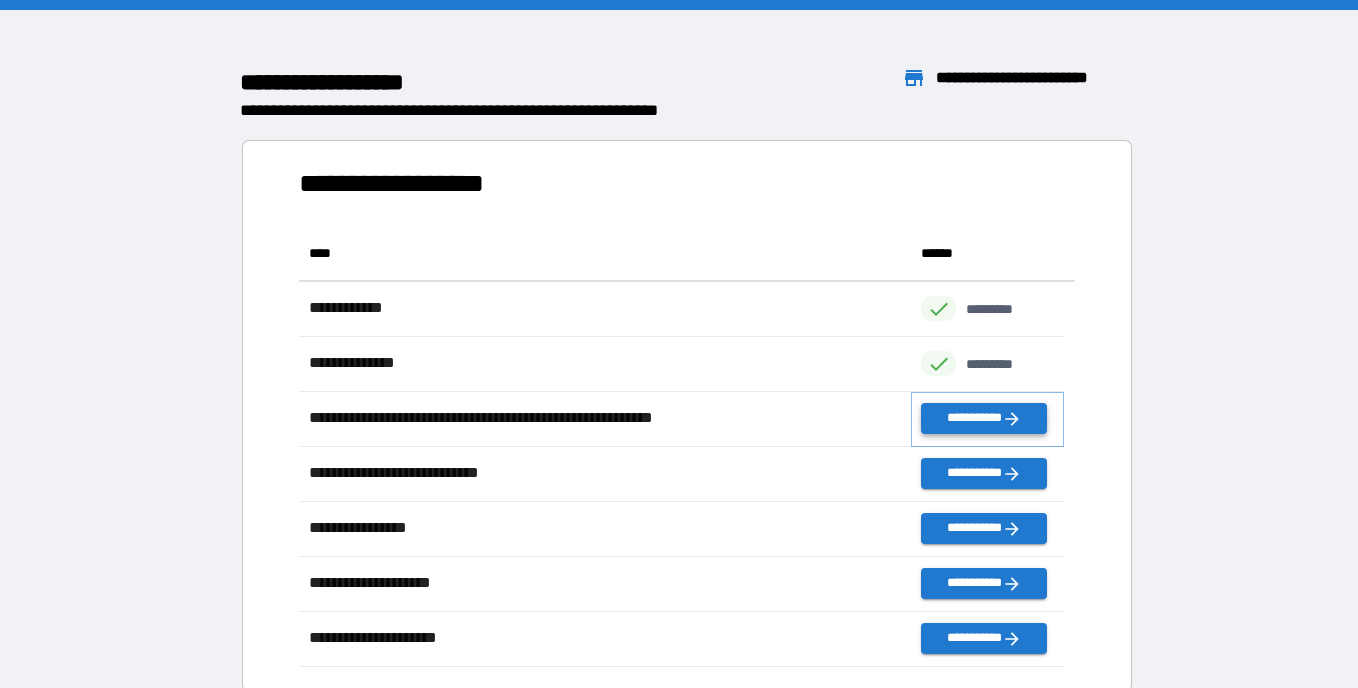 click on "**********" at bounding box center [983, 418] 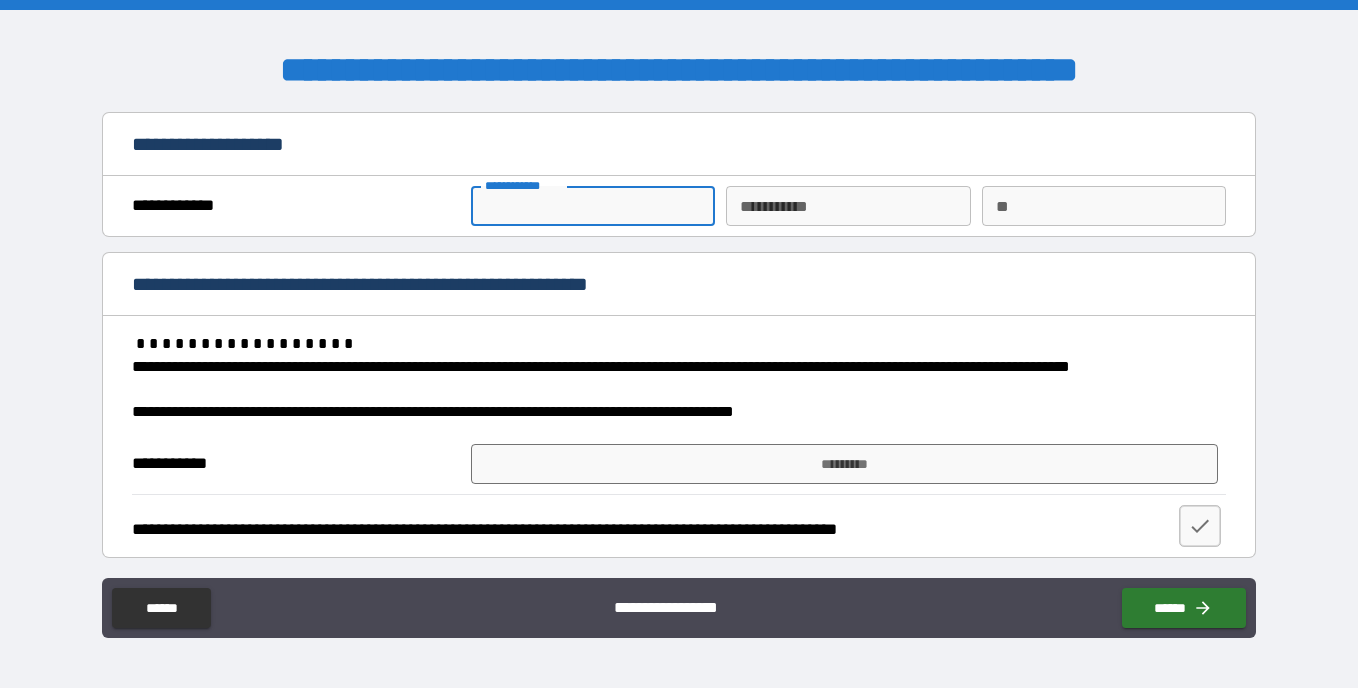 click on "**********" at bounding box center (593, 206) 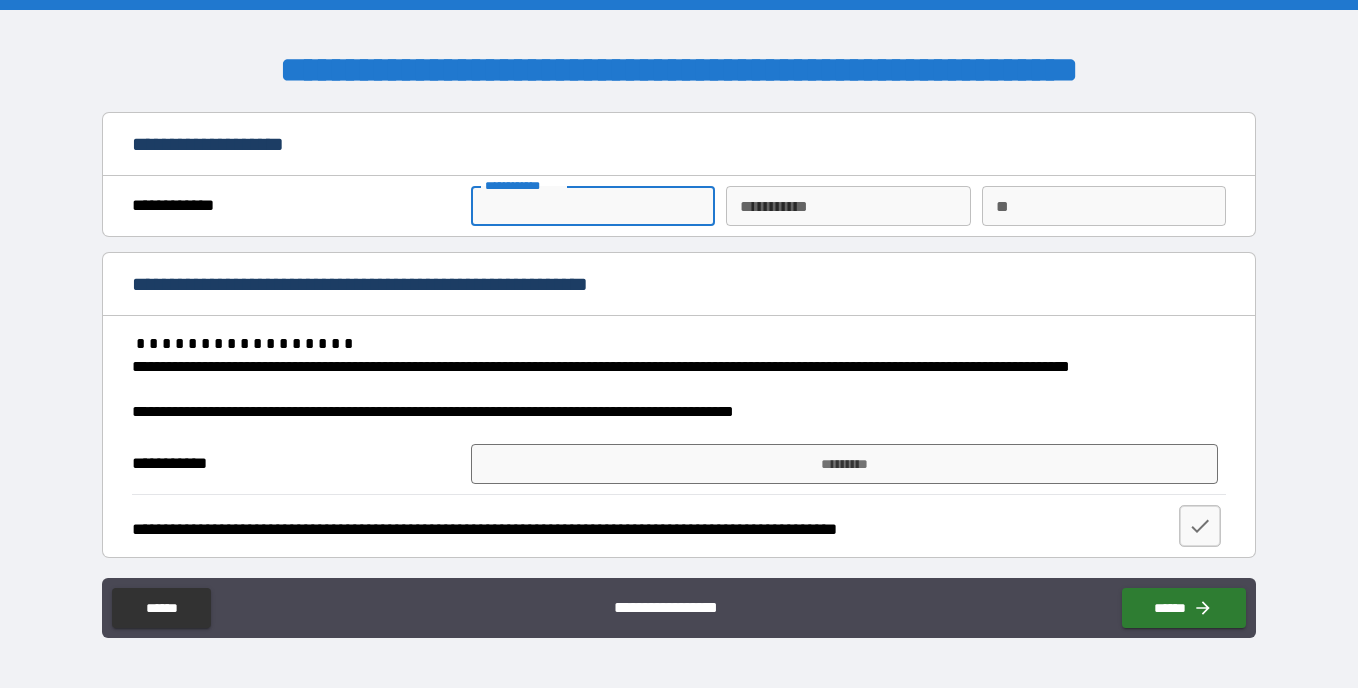 type on "******" 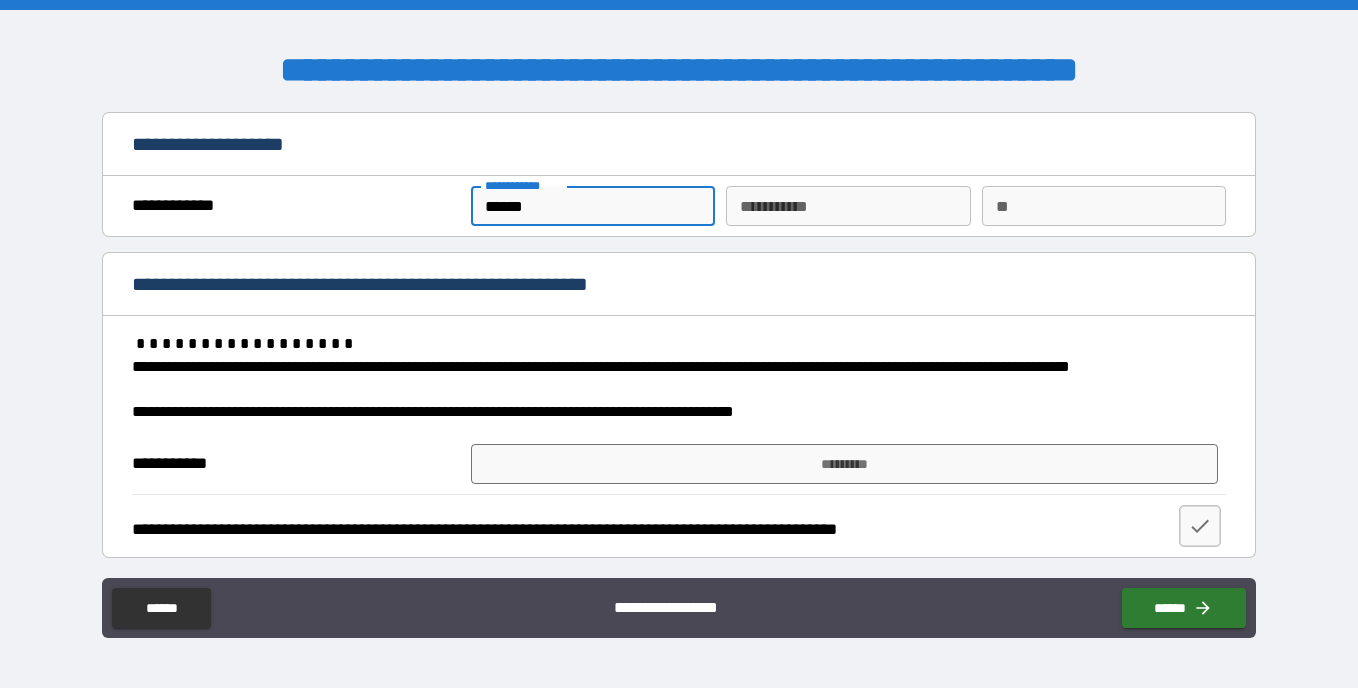 type on "******" 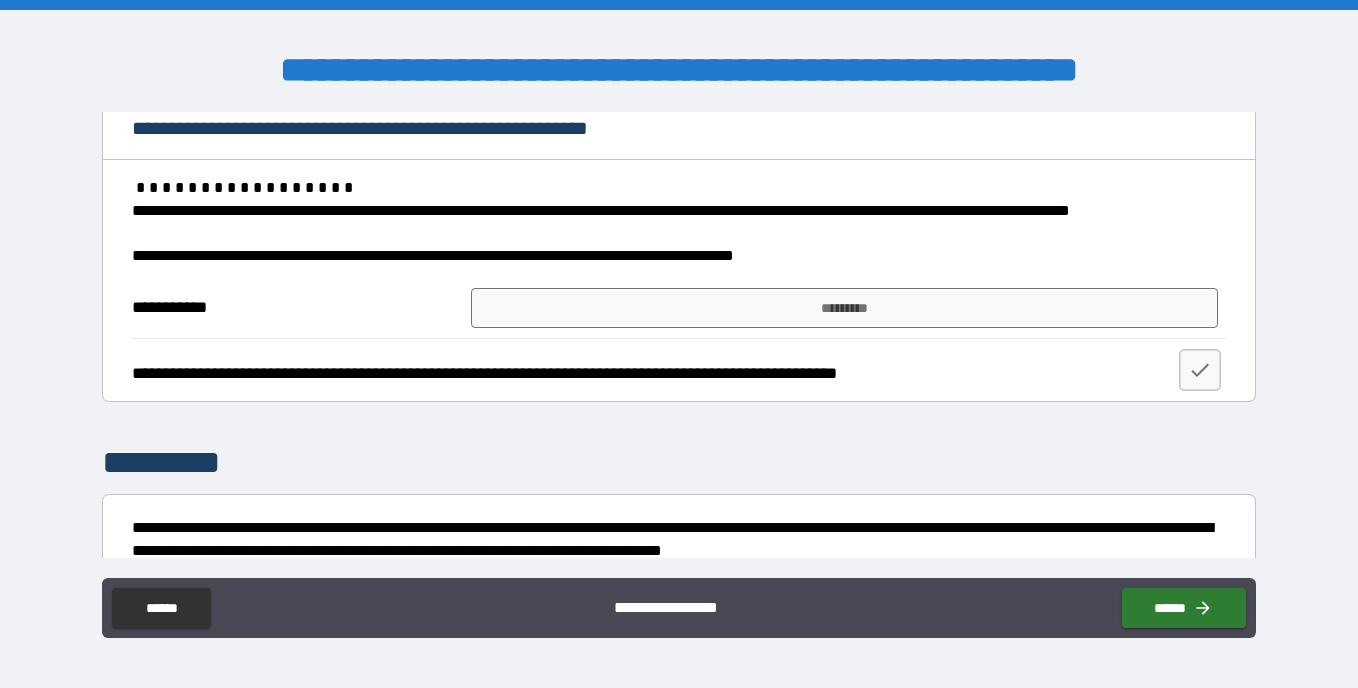 scroll, scrollTop: 173, scrollLeft: 0, axis: vertical 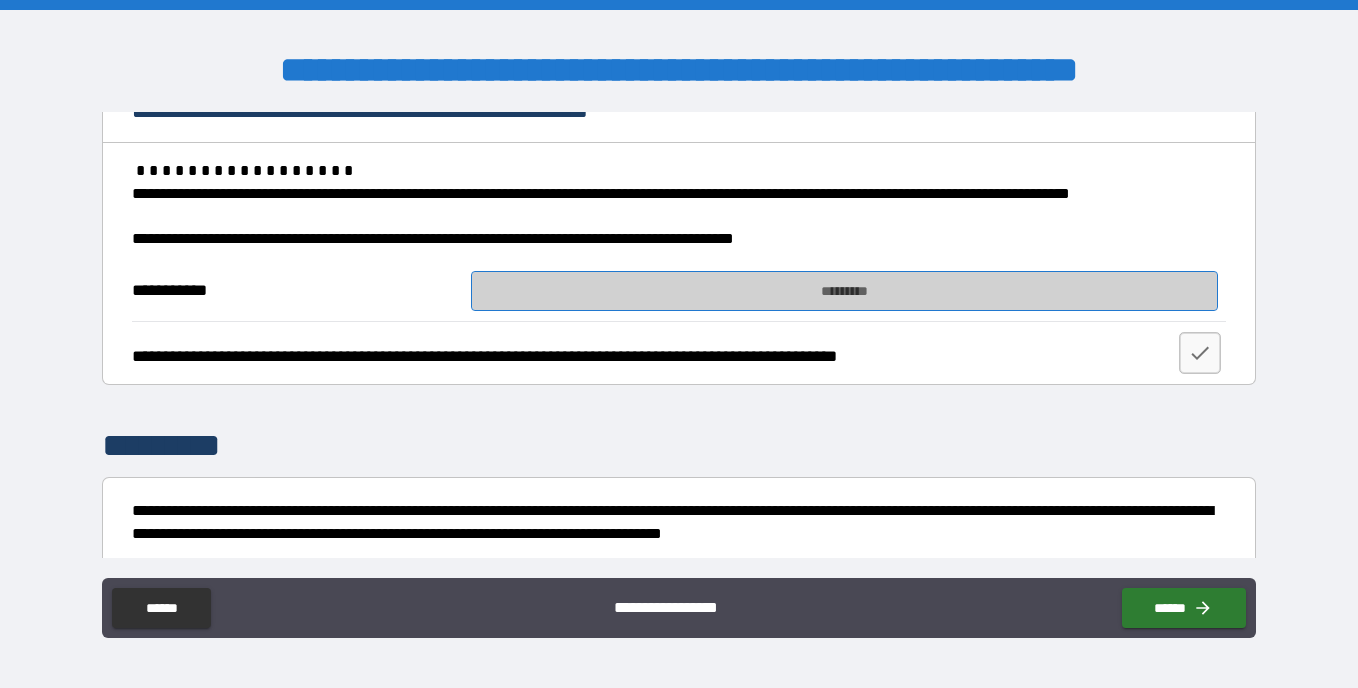 click on "*********" at bounding box center [844, 291] 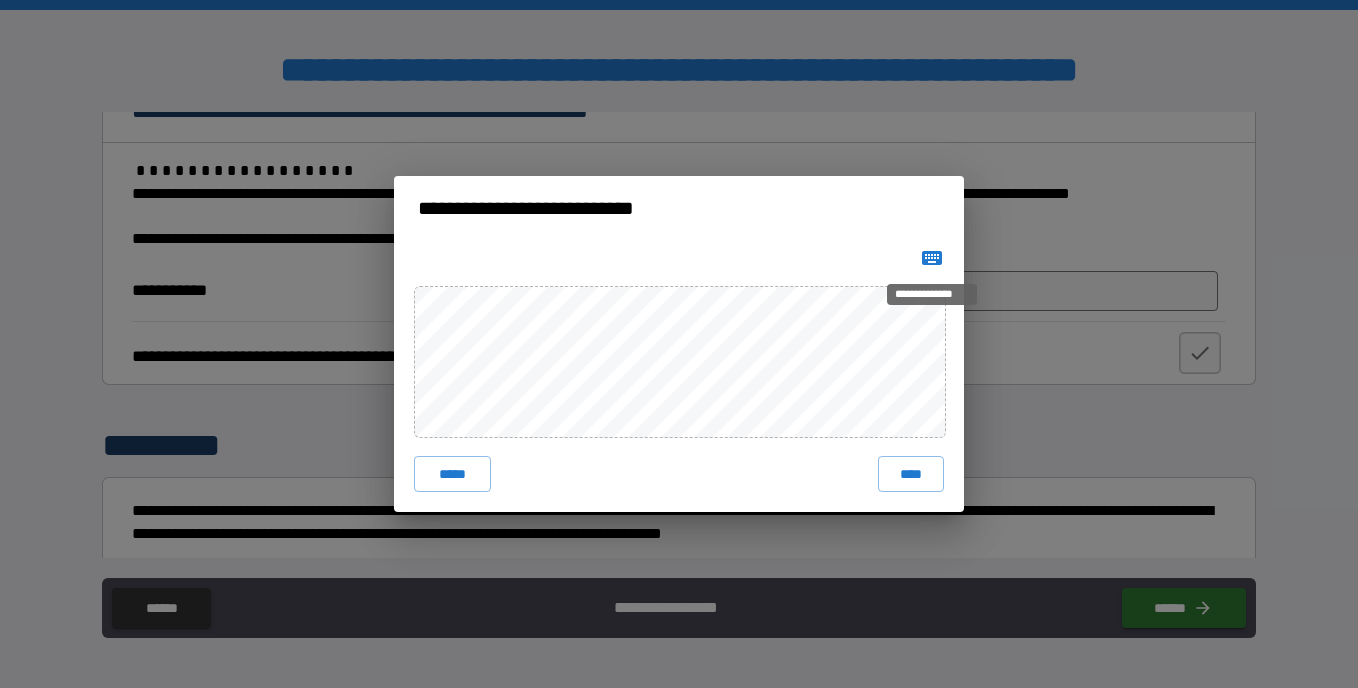 click 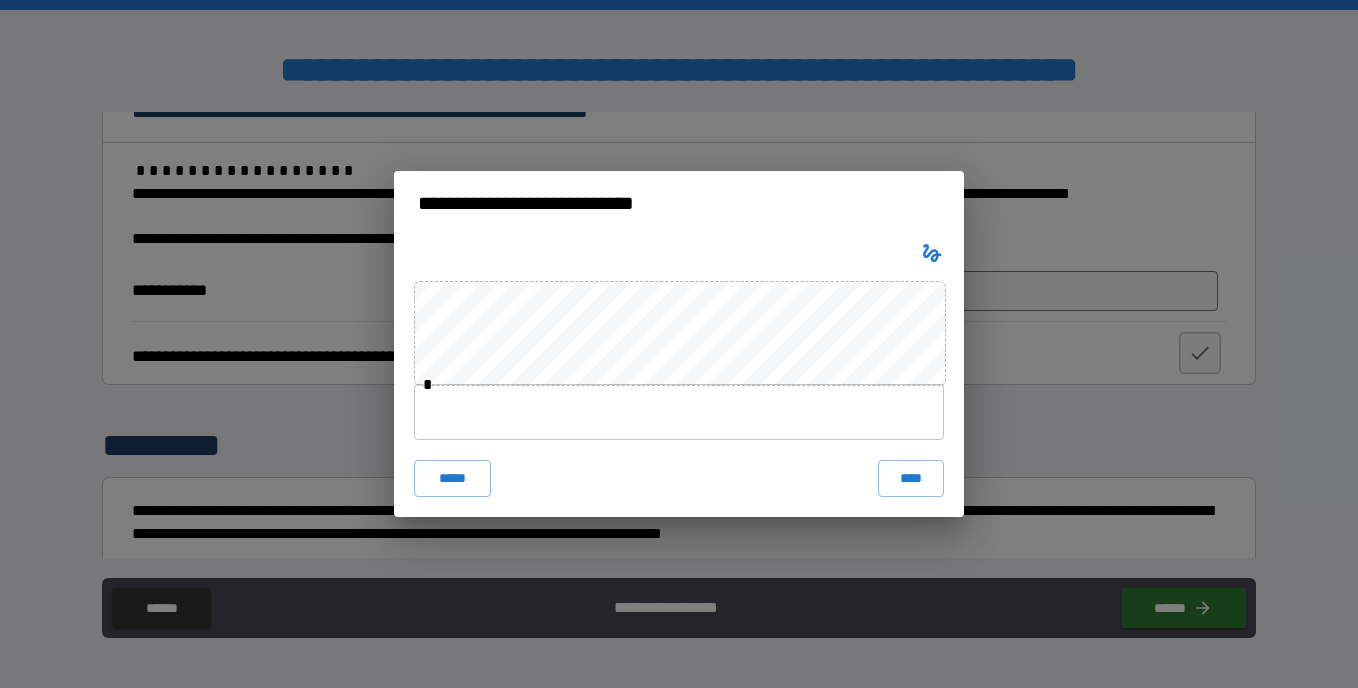 click at bounding box center (679, 412) 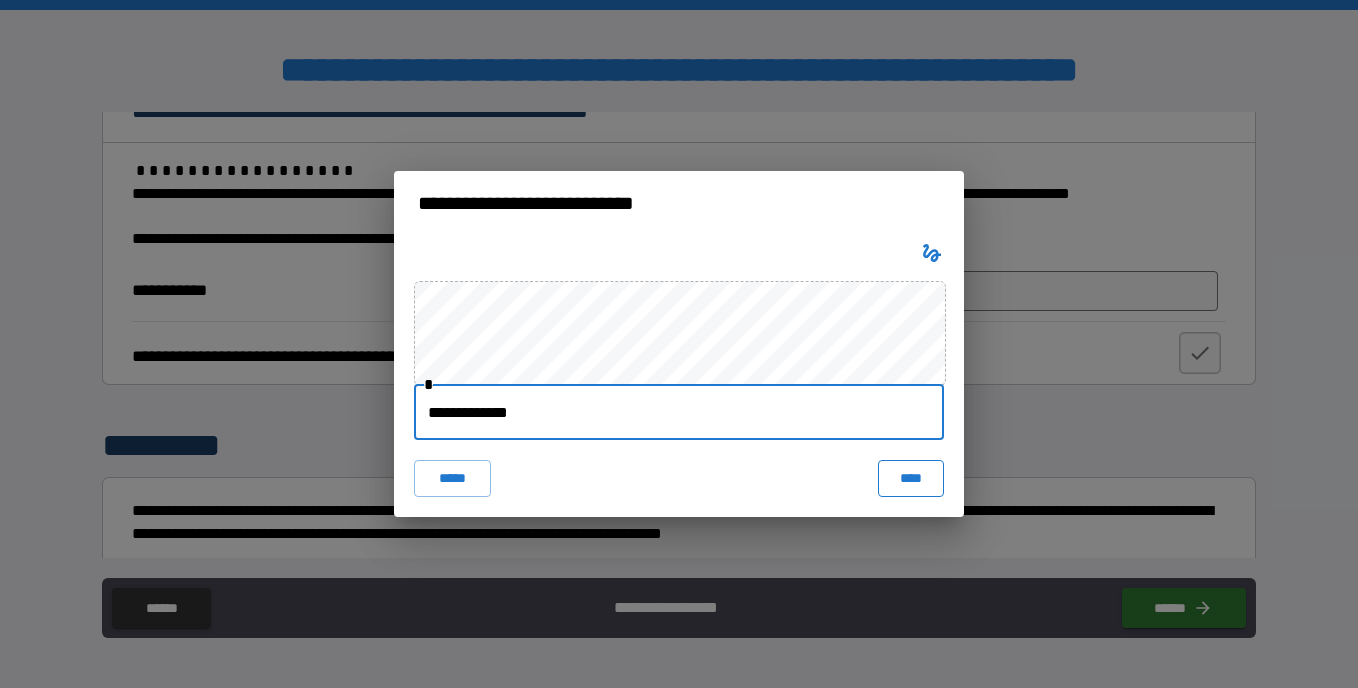 type on "**********" 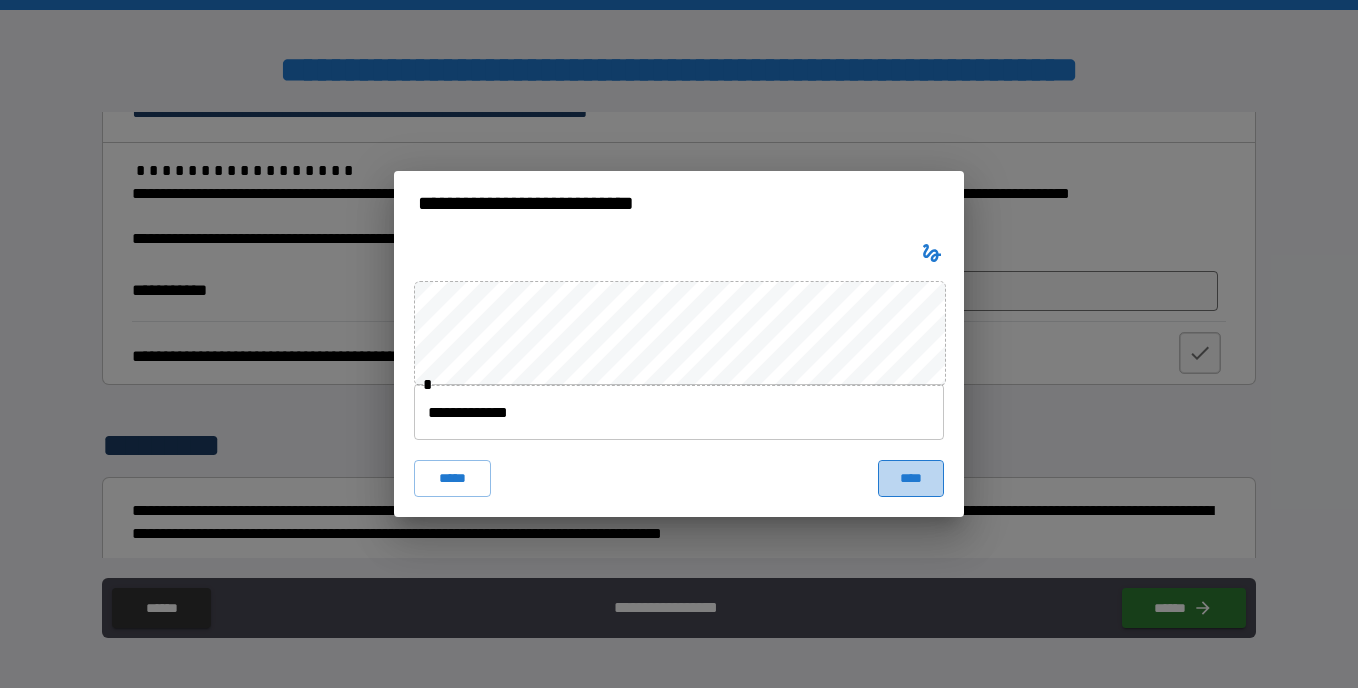 click on "****" at bounding box center (911, 478) 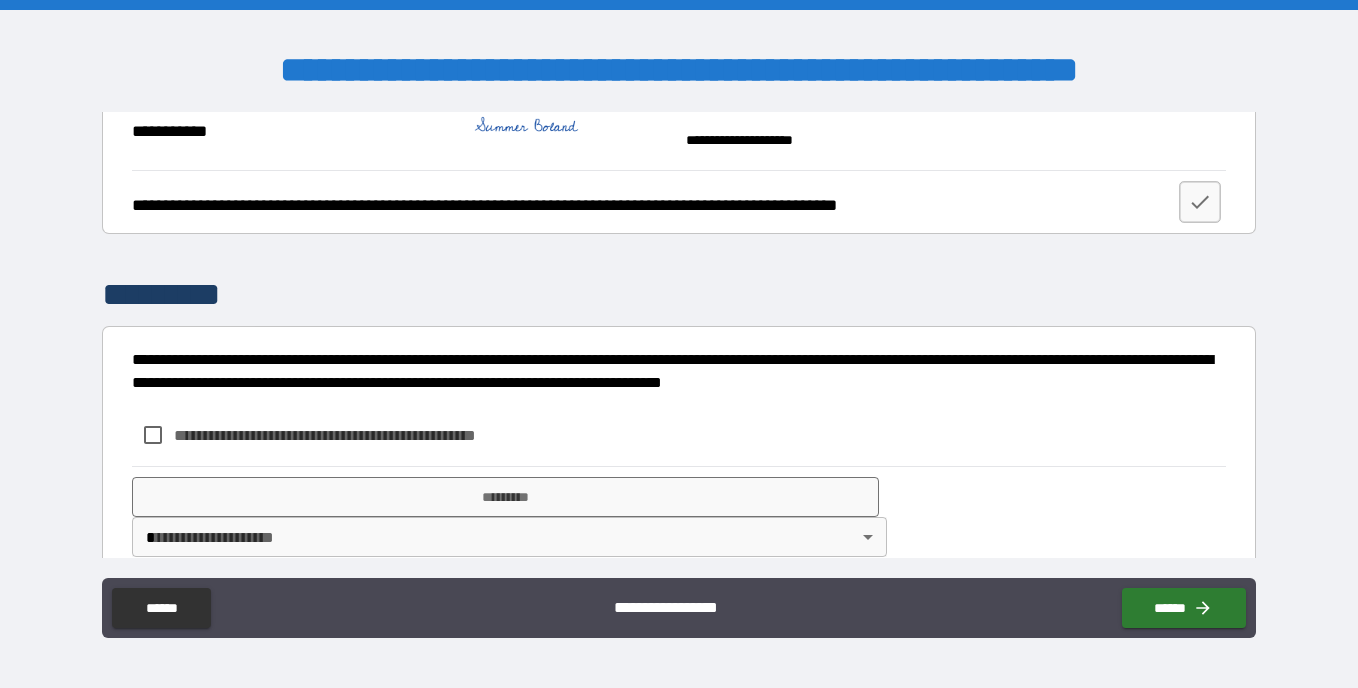 scroll, scrollTop: 371, scrollLeft: 0, axis: vertical 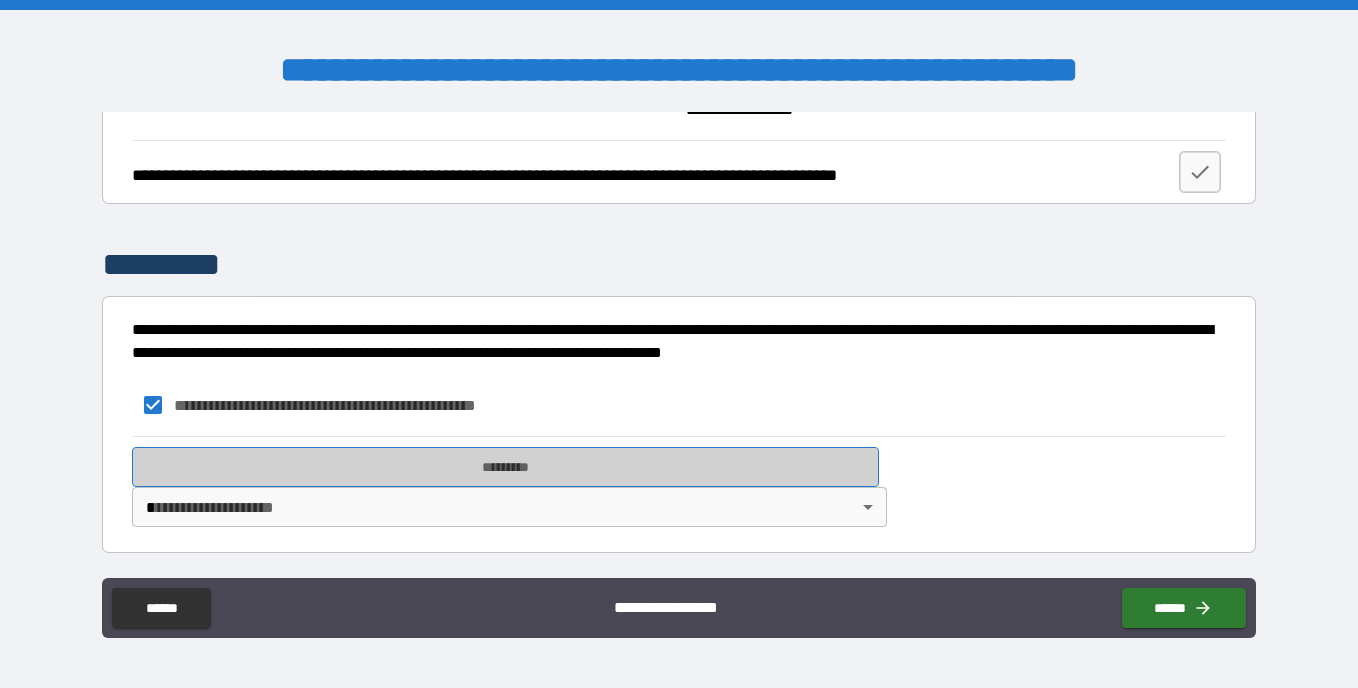 click on "*********" at bounding box center [505, 467] 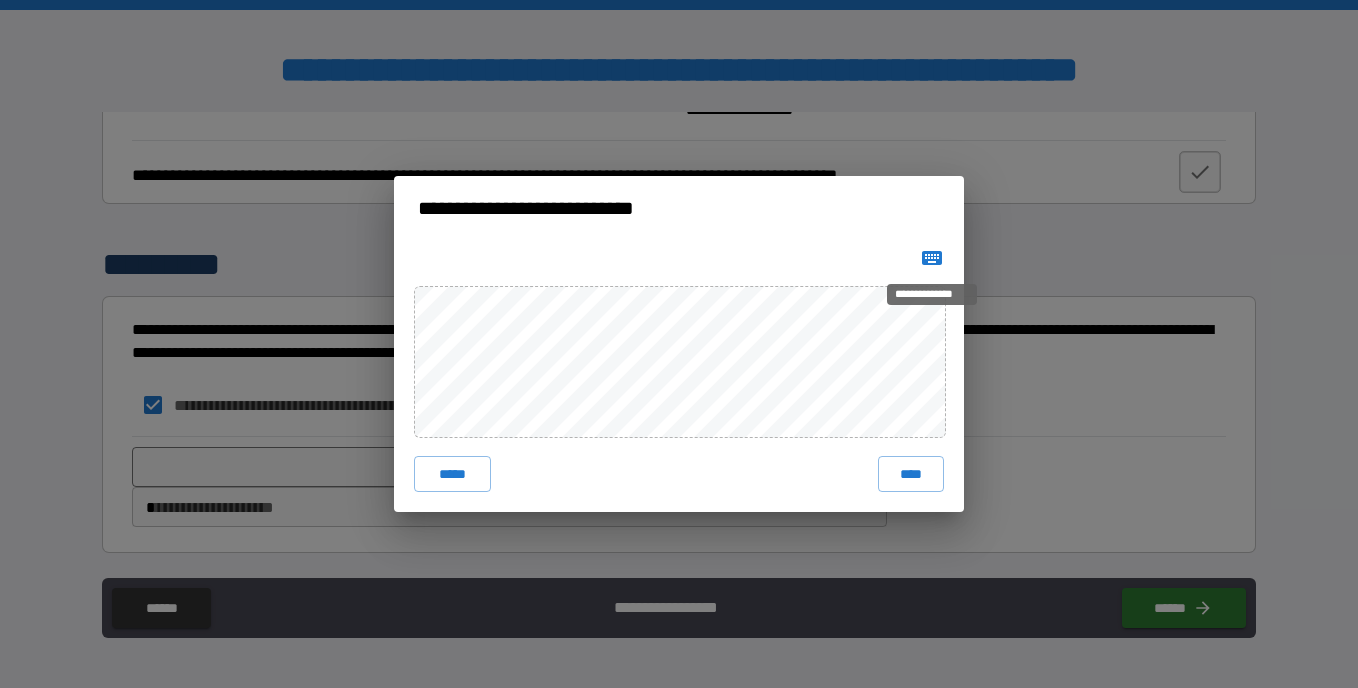 click 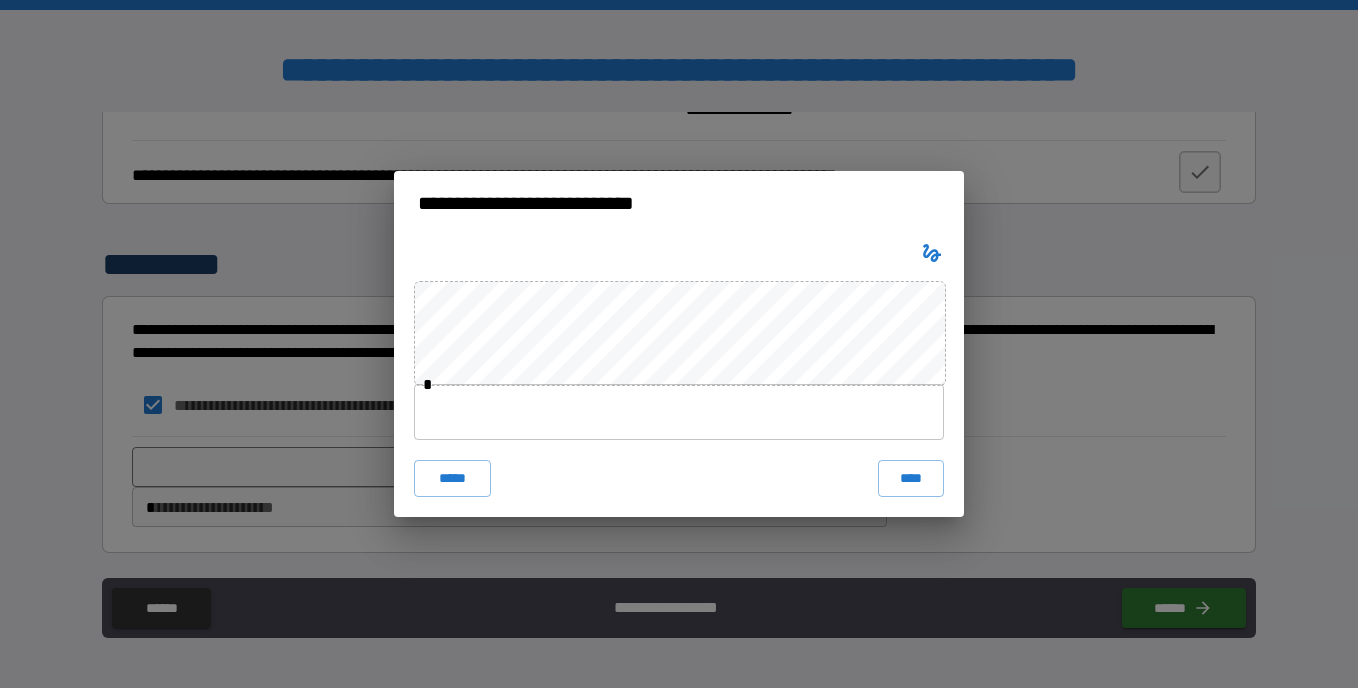 click at bounding box center (679, 412) 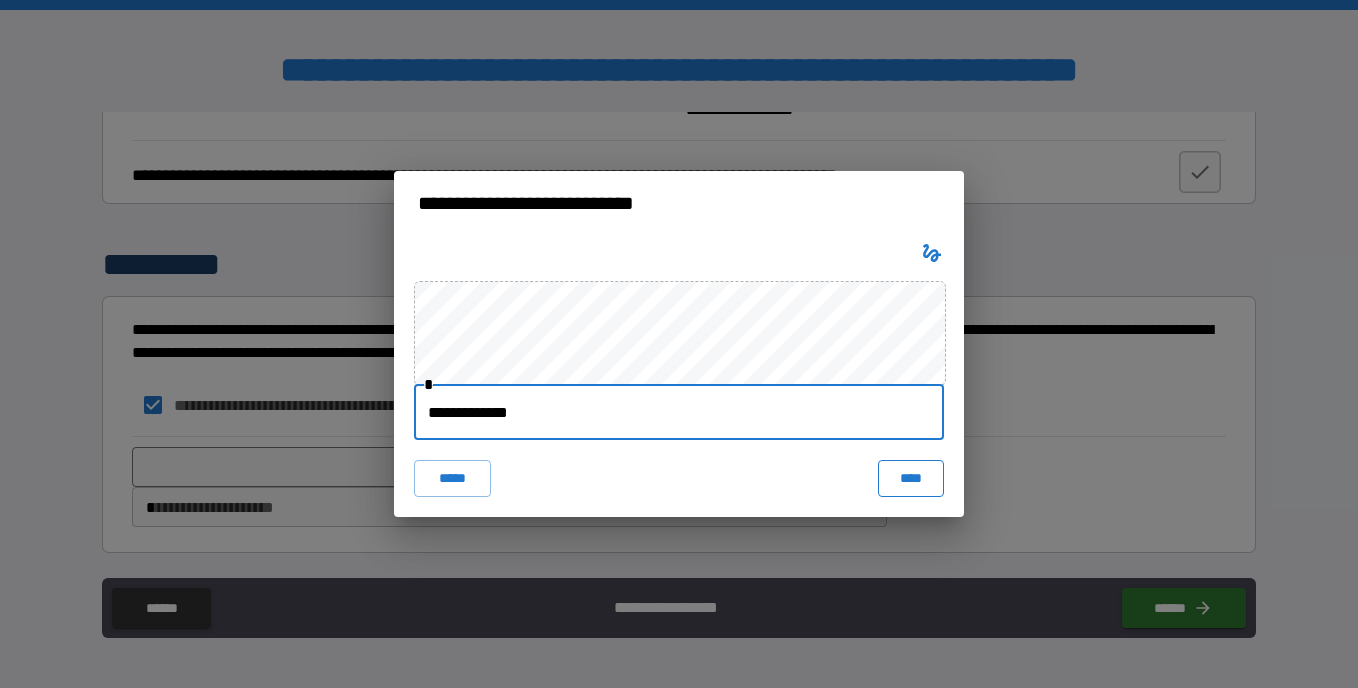 type on "**********" 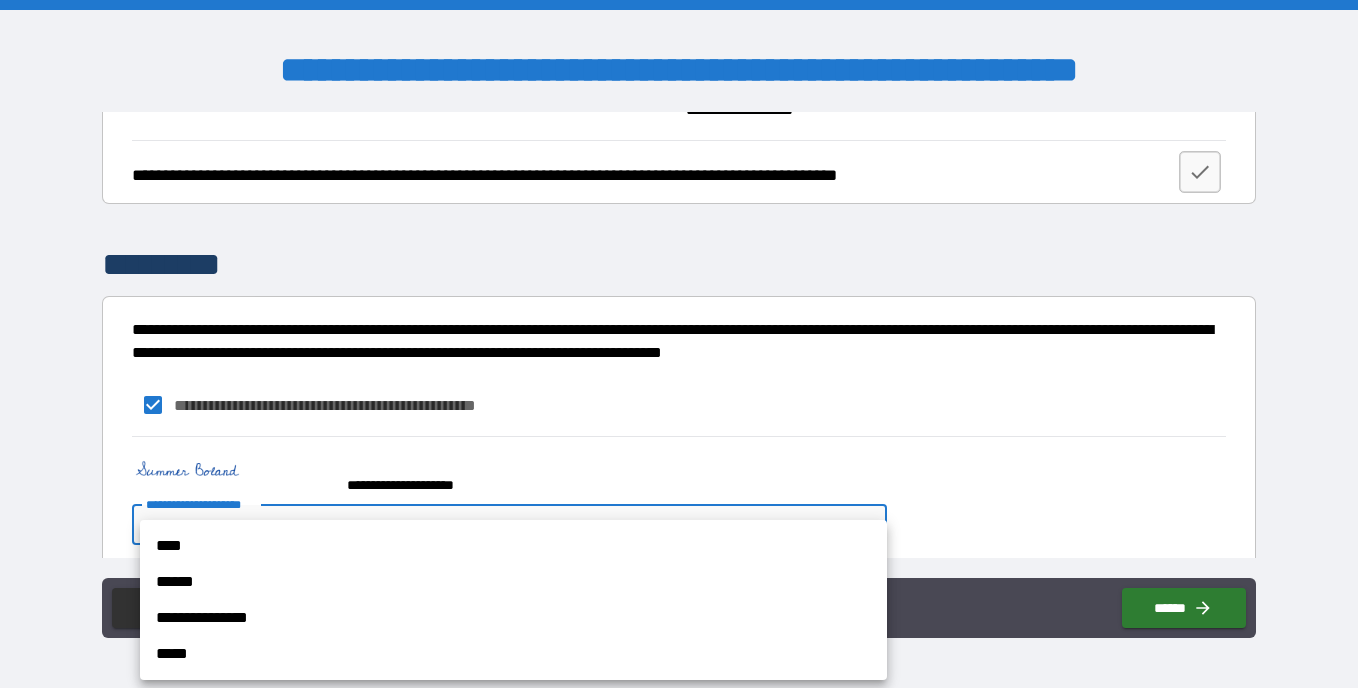 click on "**********" at bounding box center [679, 344] 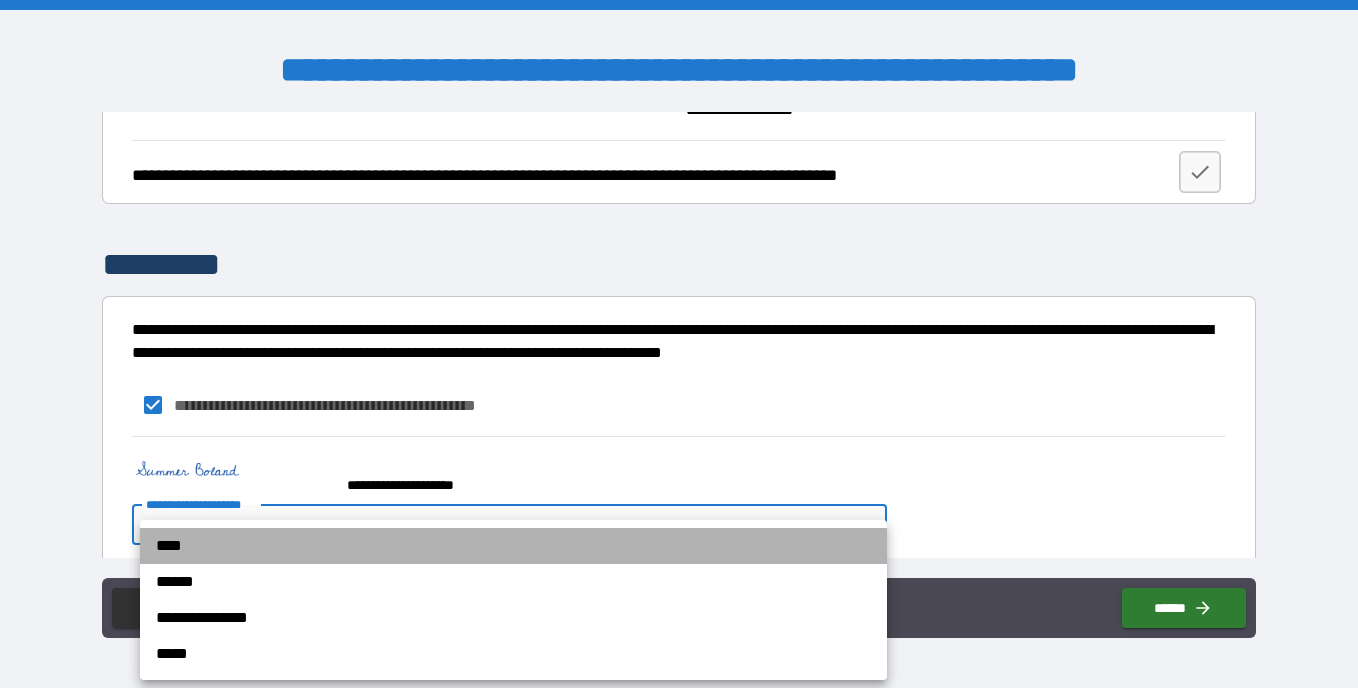click on "****" at bounding box center (513, 546) 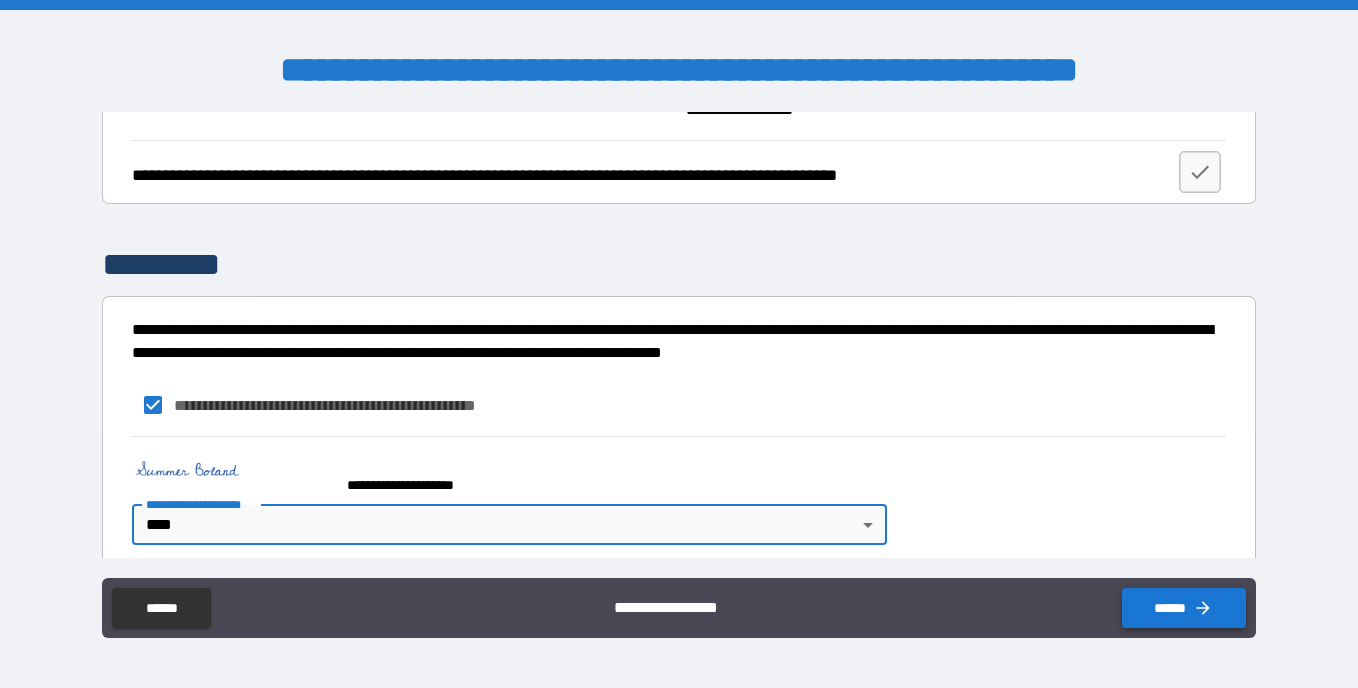 click on "******" at bounding box center (1184, 608) 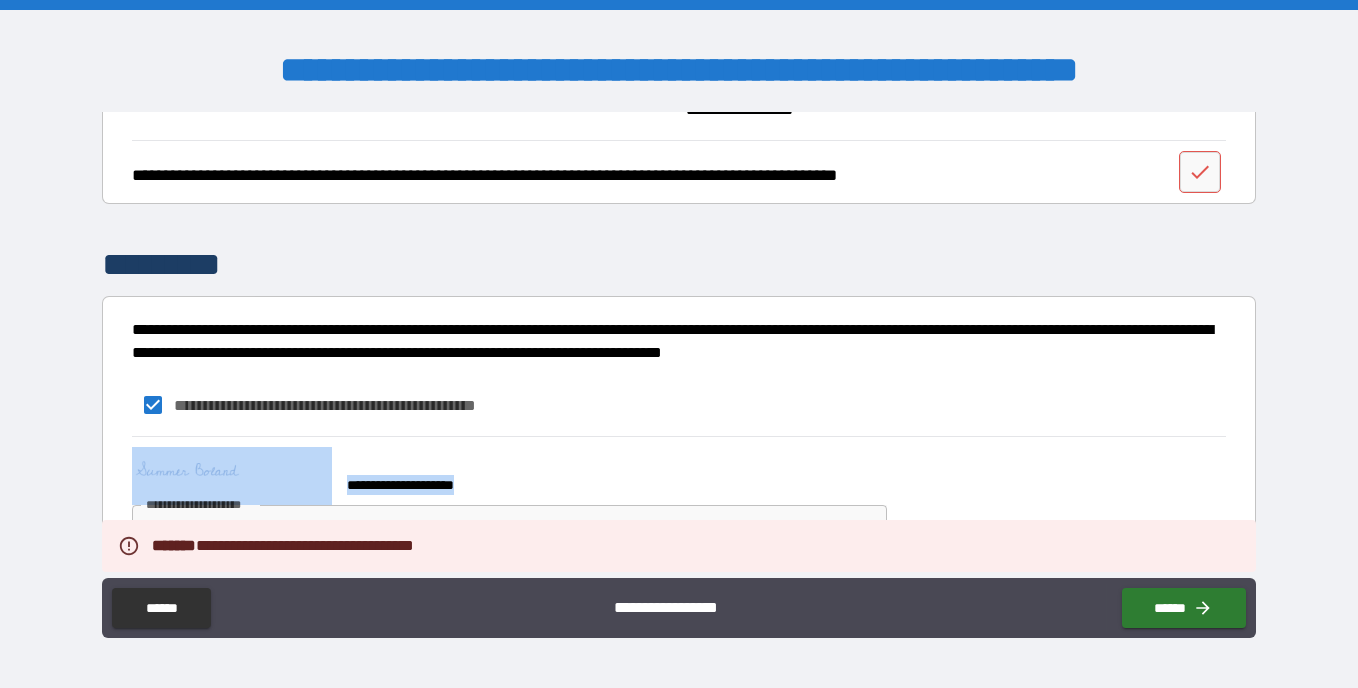 drag, startPoint x: 1243, startPoint y: 438, endPoint x: 1243, endPoint y: 381, distance: 57 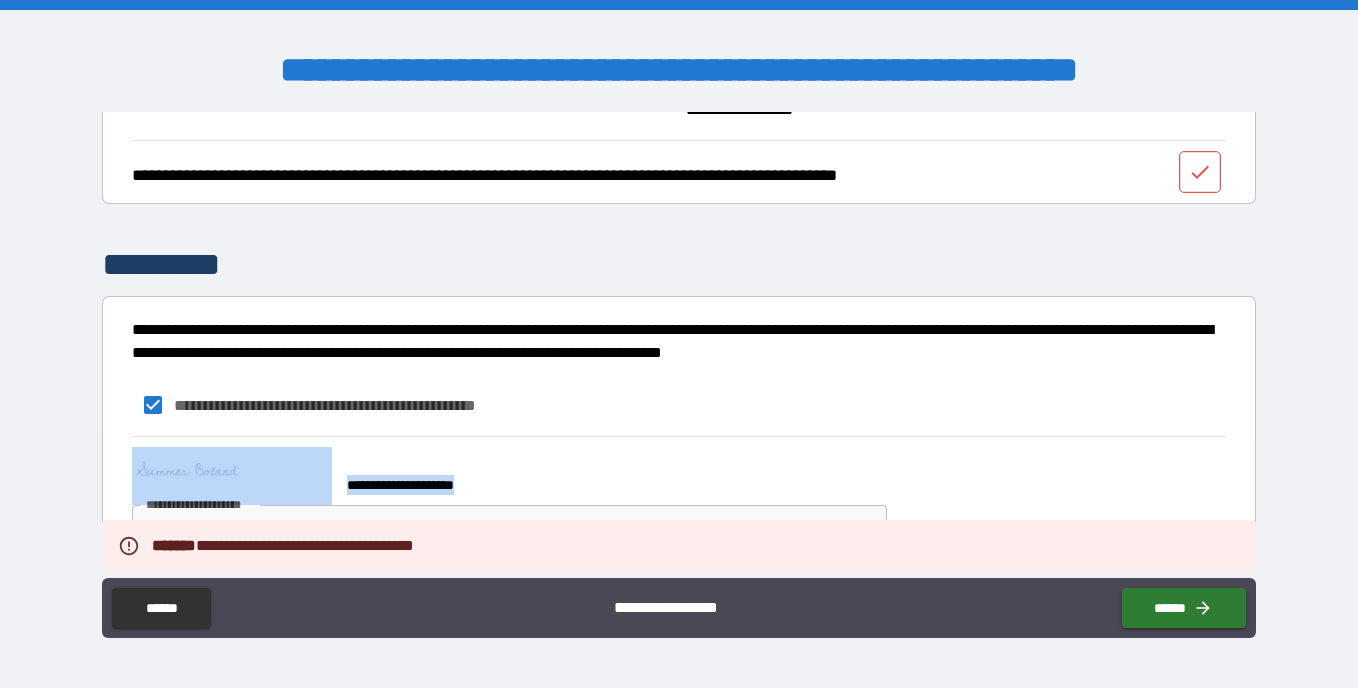 drag, startPoint x: 1243, startPoint y: 381, endPoint x: 1189, endPoint y: 164, distance: 223.61798 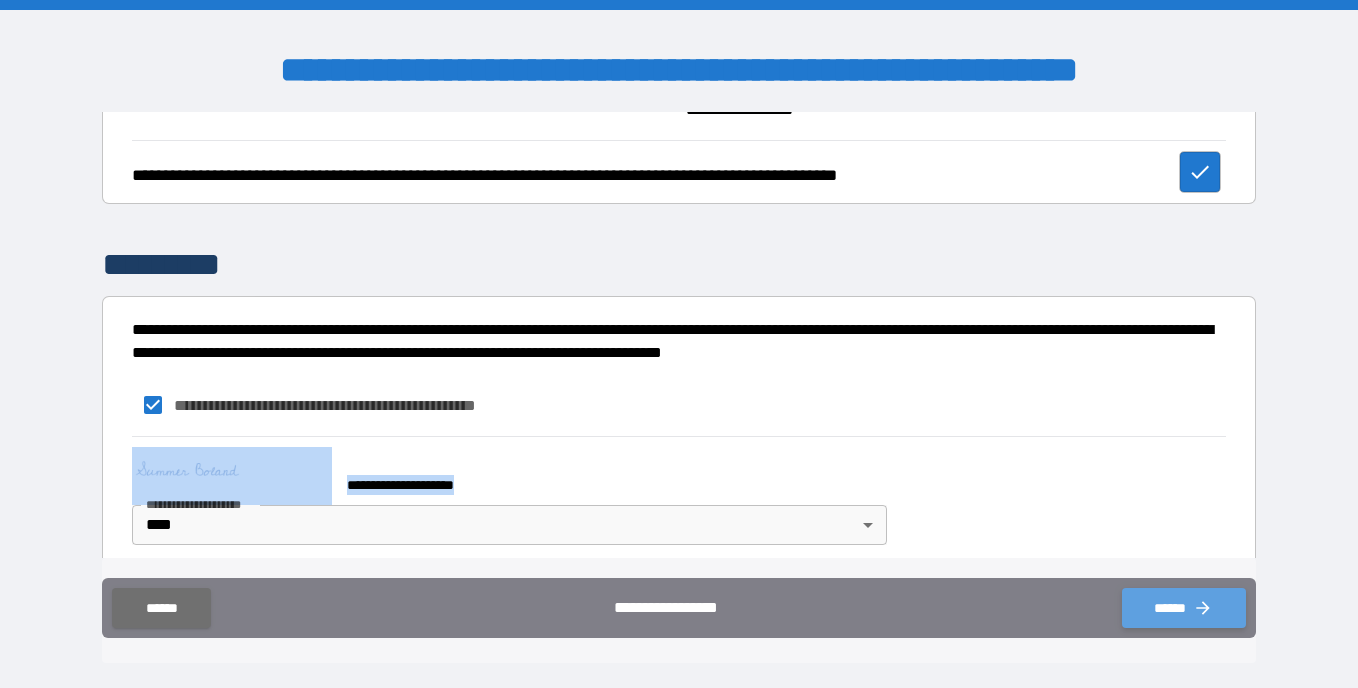 click on "******" at bounding box center (1184, 608) 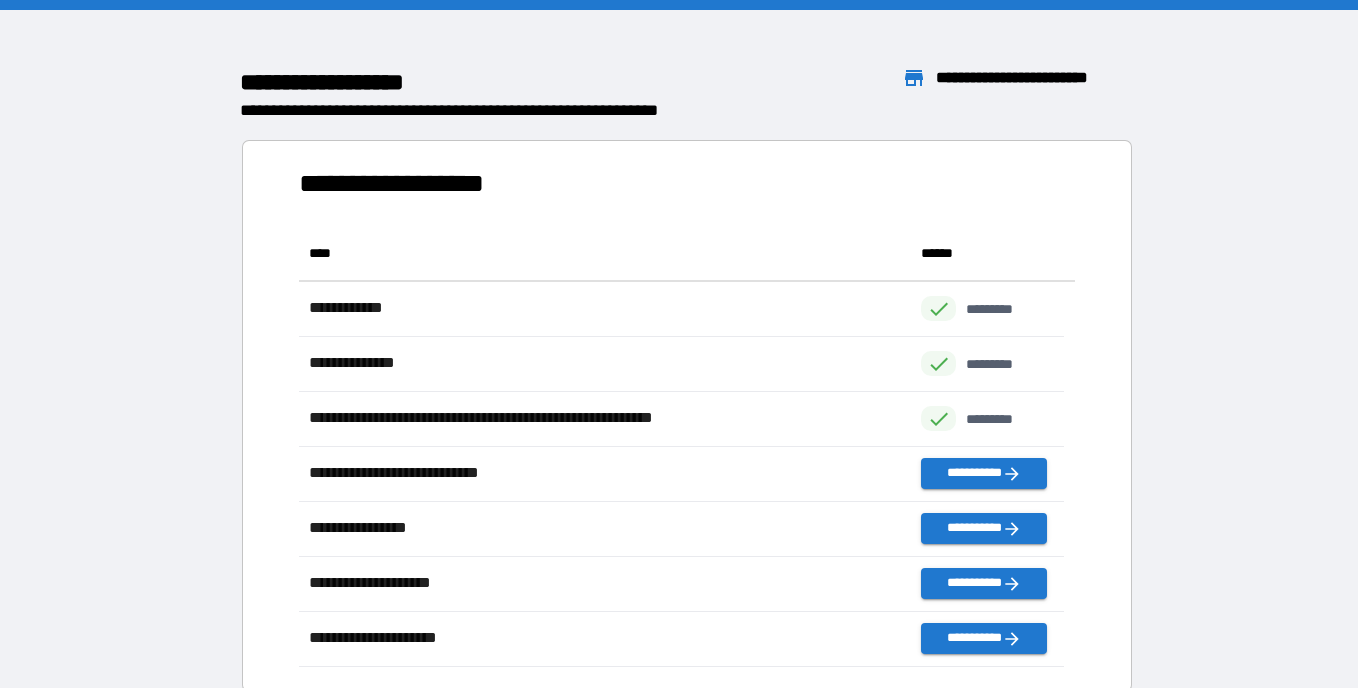 scroll, scrollTop: 16, scrollLeft: 16, axis: both 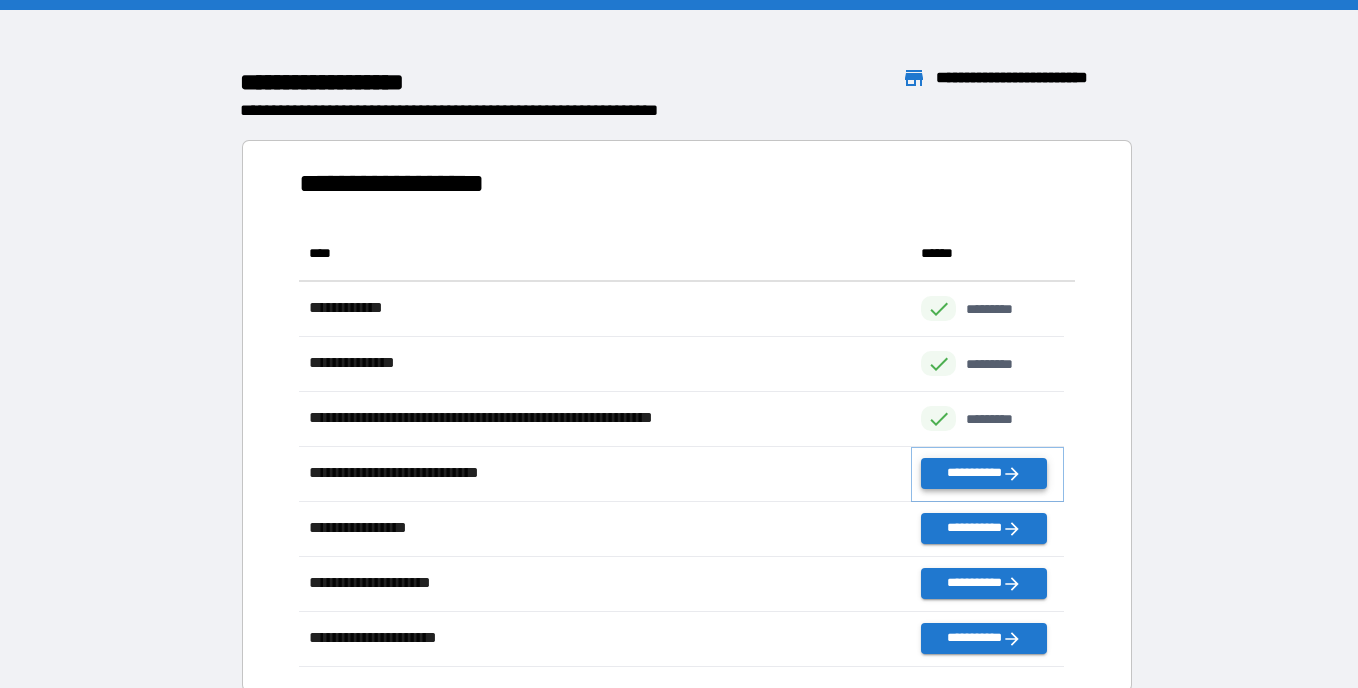 click on "**********" at bounding box center [983, 473] 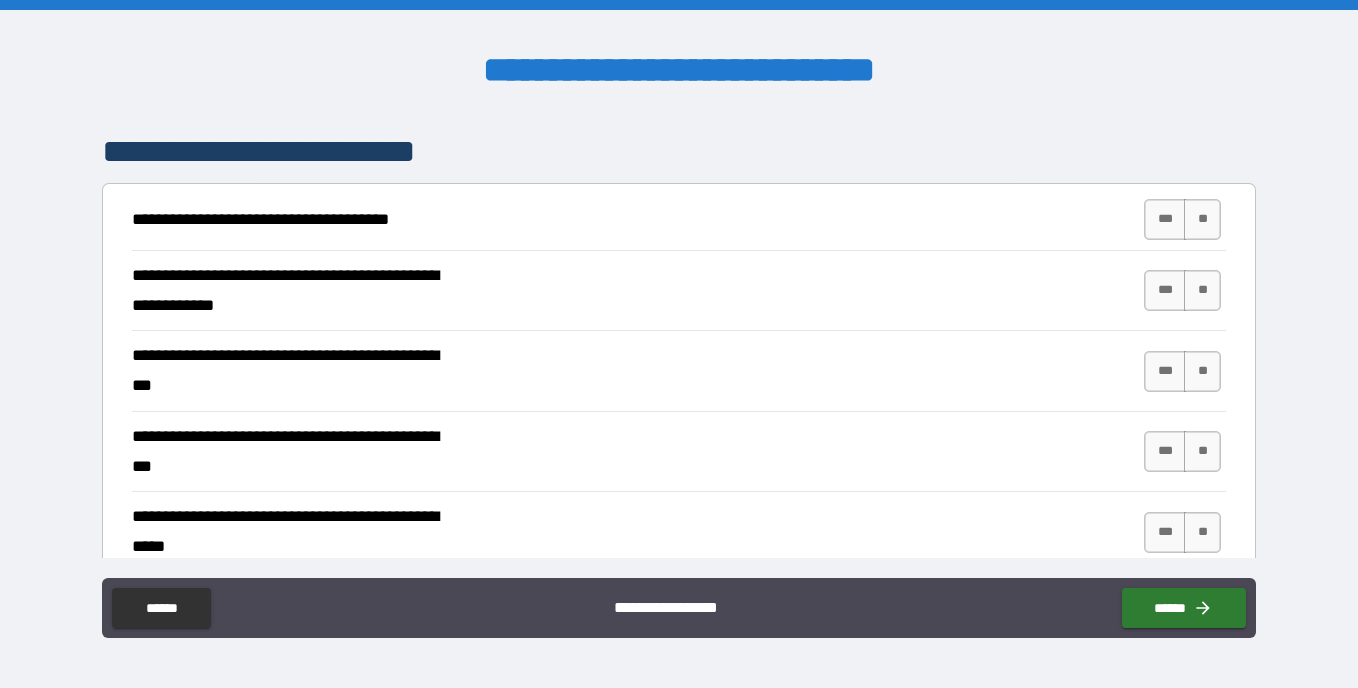 scroll, scrollTop: 376, scrollLeft: 0, axis: vertical 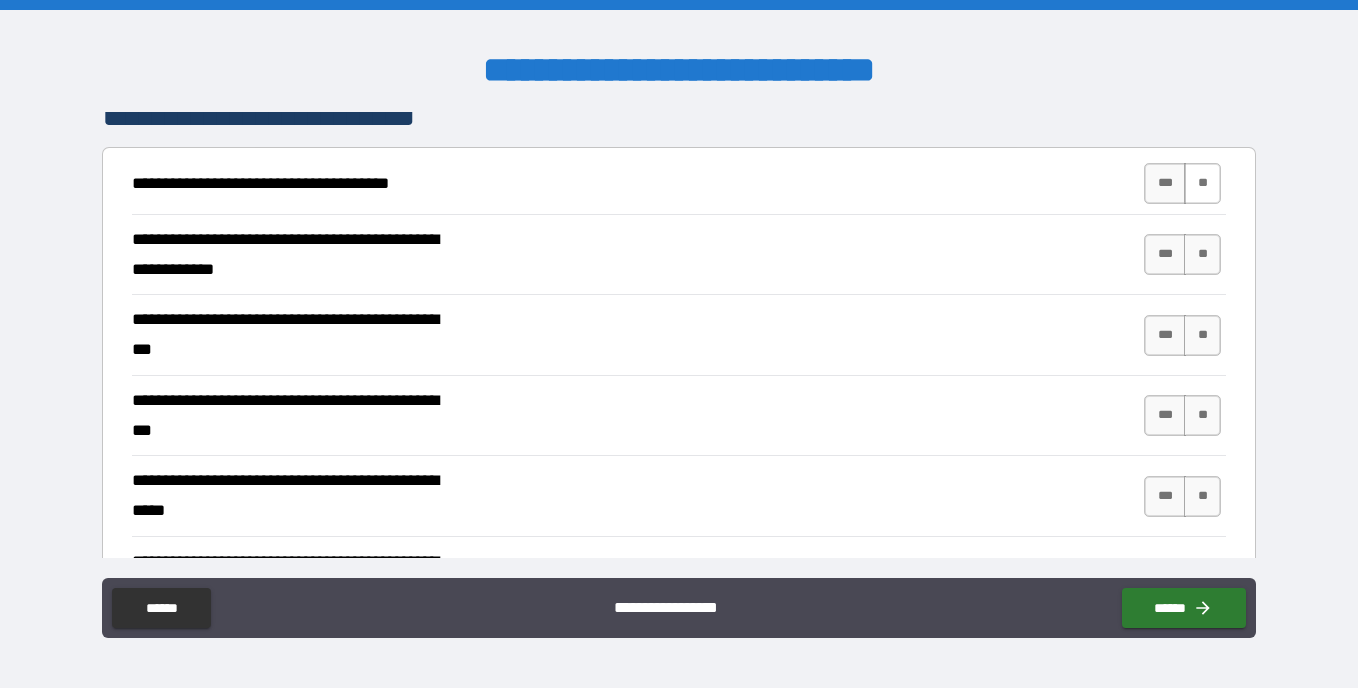 click on "**" at bounding box center [1202, 183] 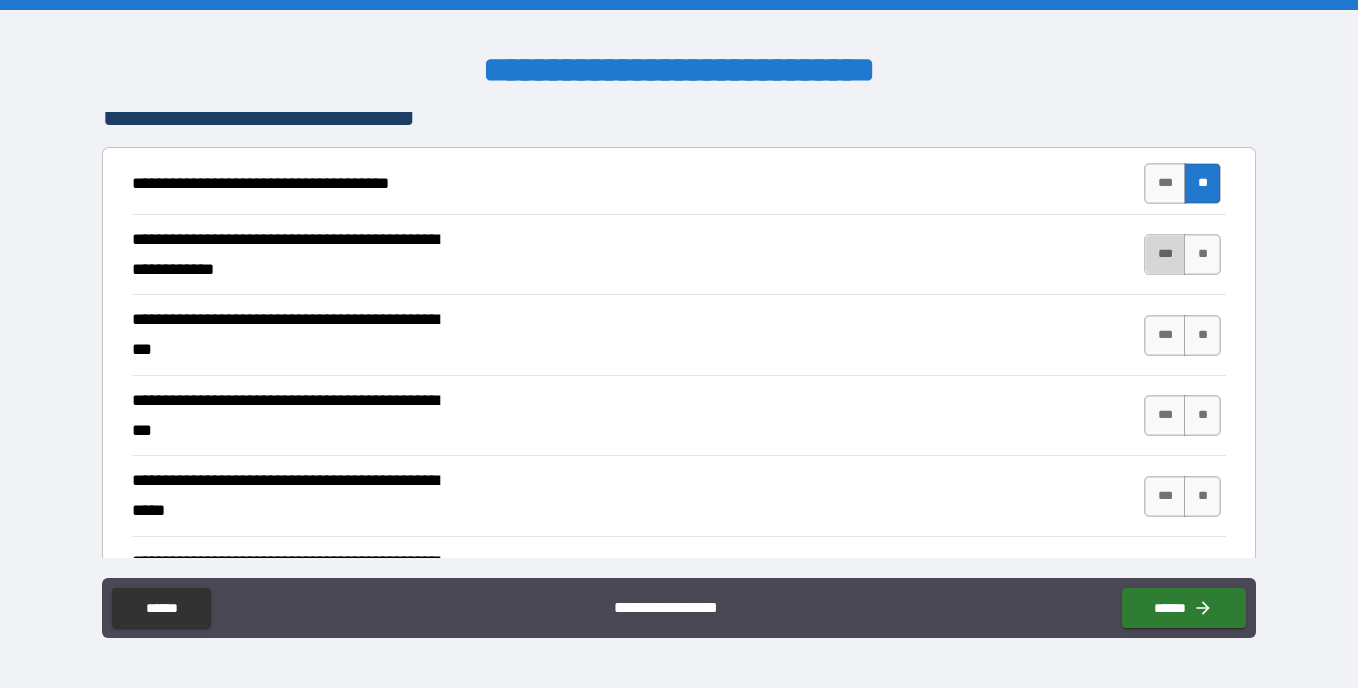 click on "***" at bounding box center [1165, 254] 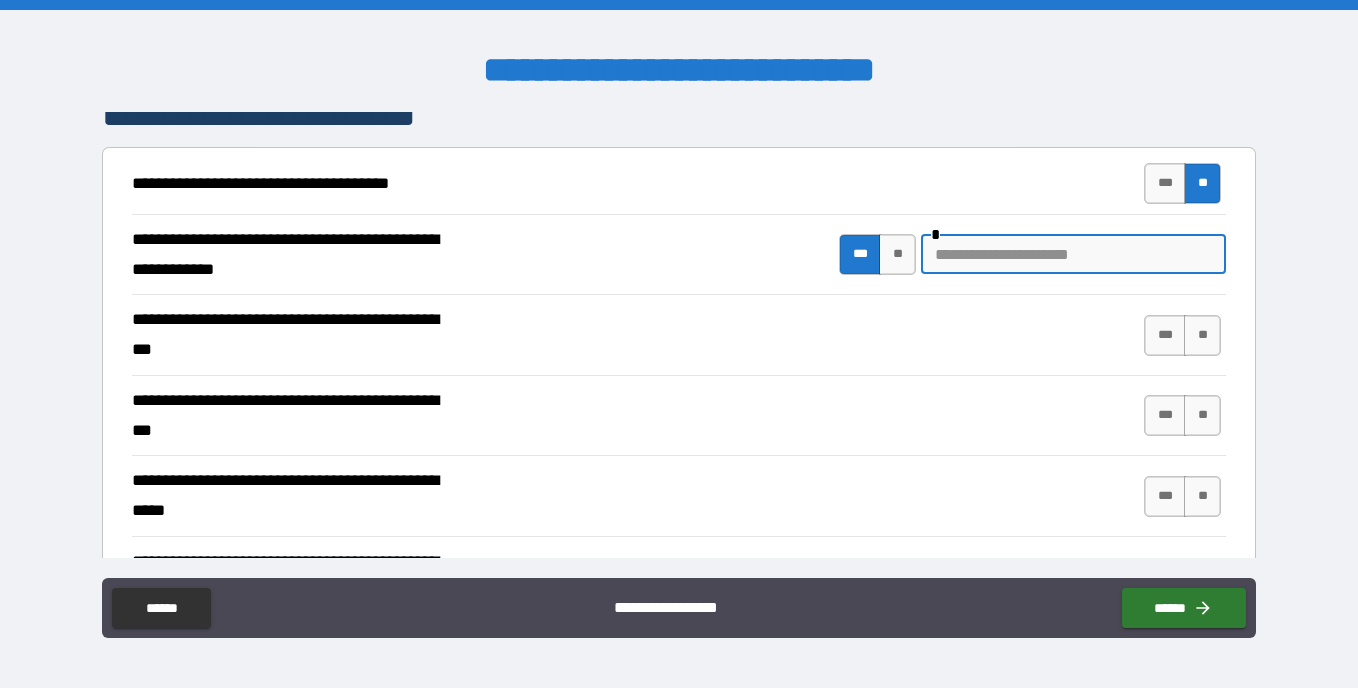 click at bounding box center [1073, 254] 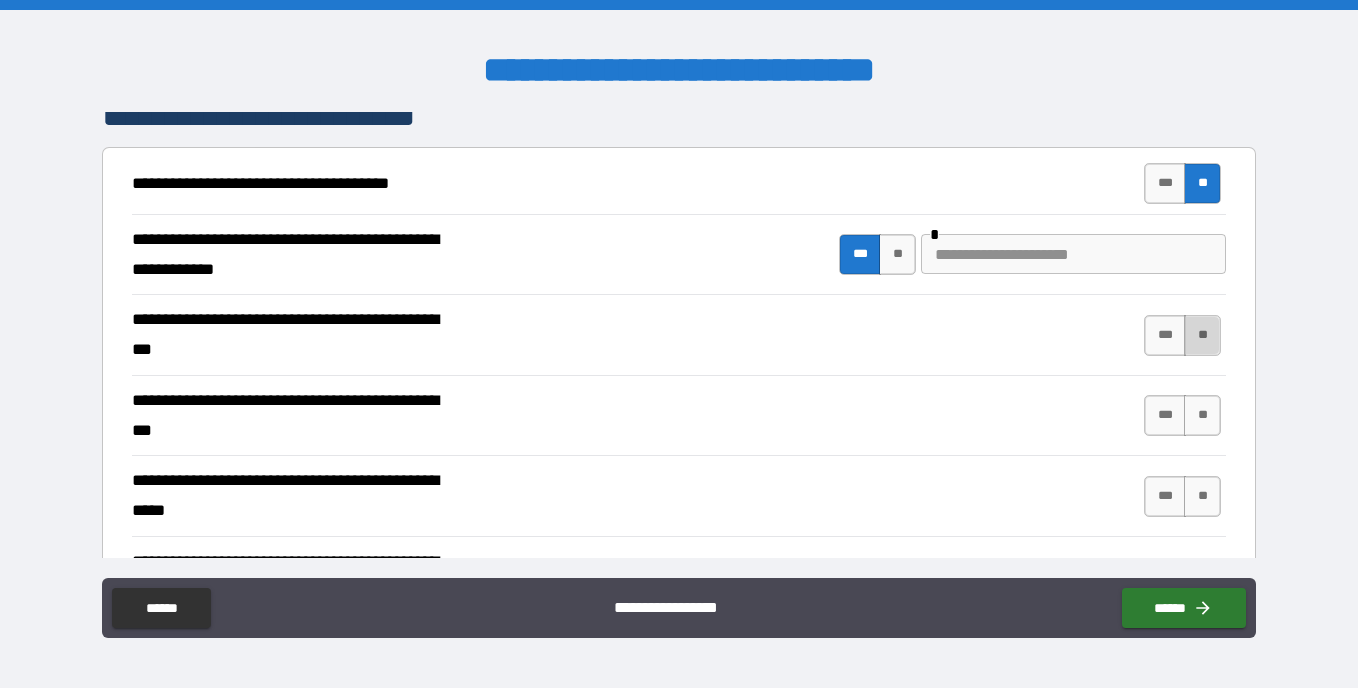 click on "**" at bounding box center (1202, 335) 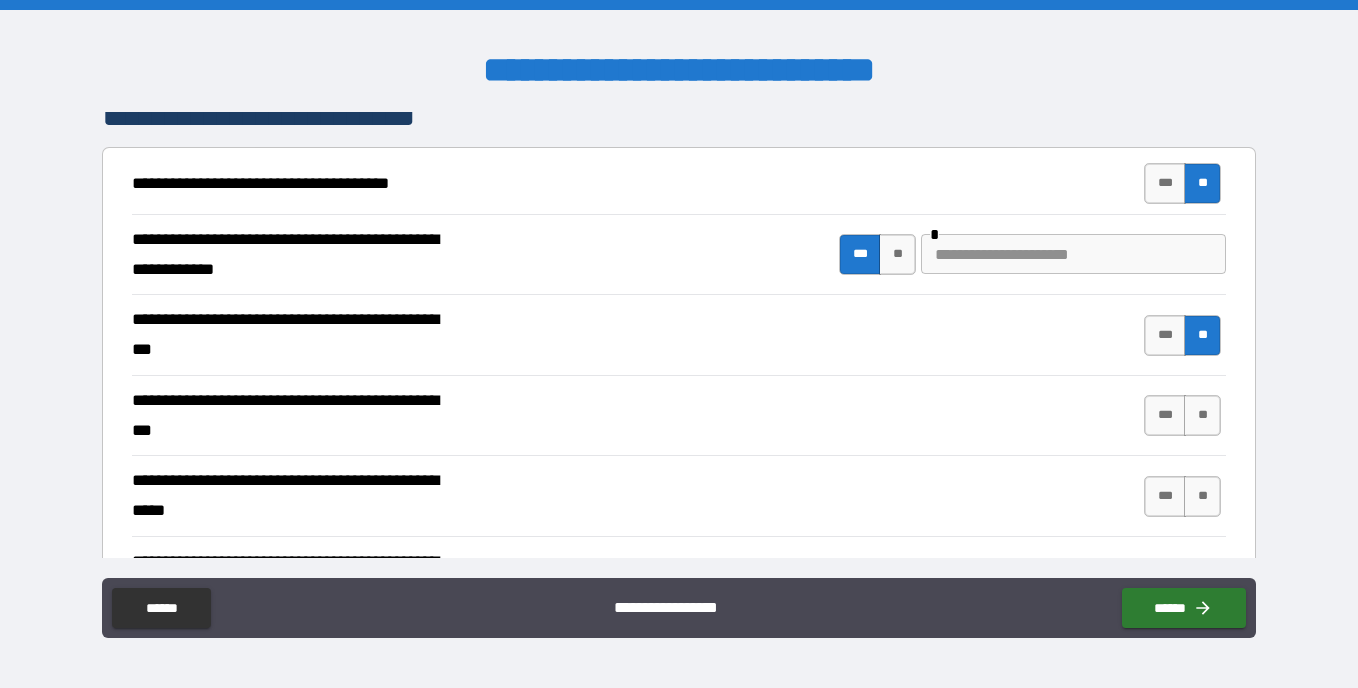 click at bounding box center [1073, 254] 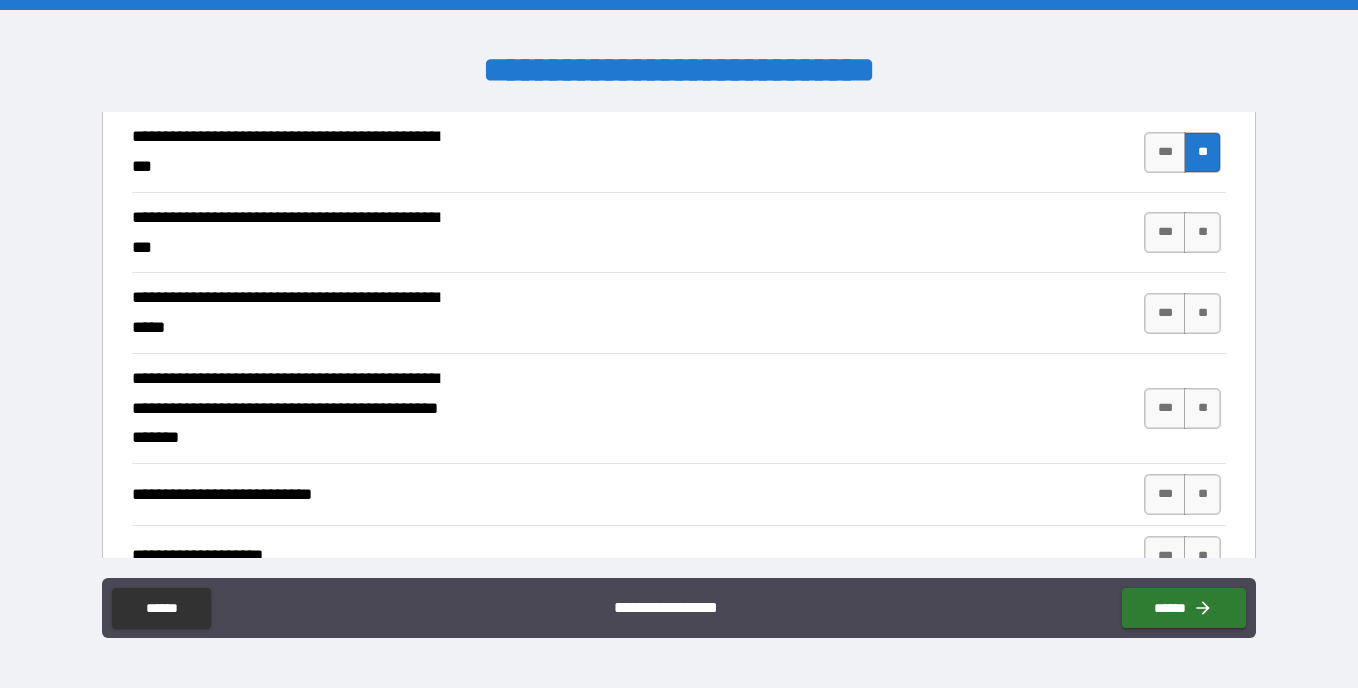 scroll, scrollTop: 582, scrollLeft: 0, axis: vertical 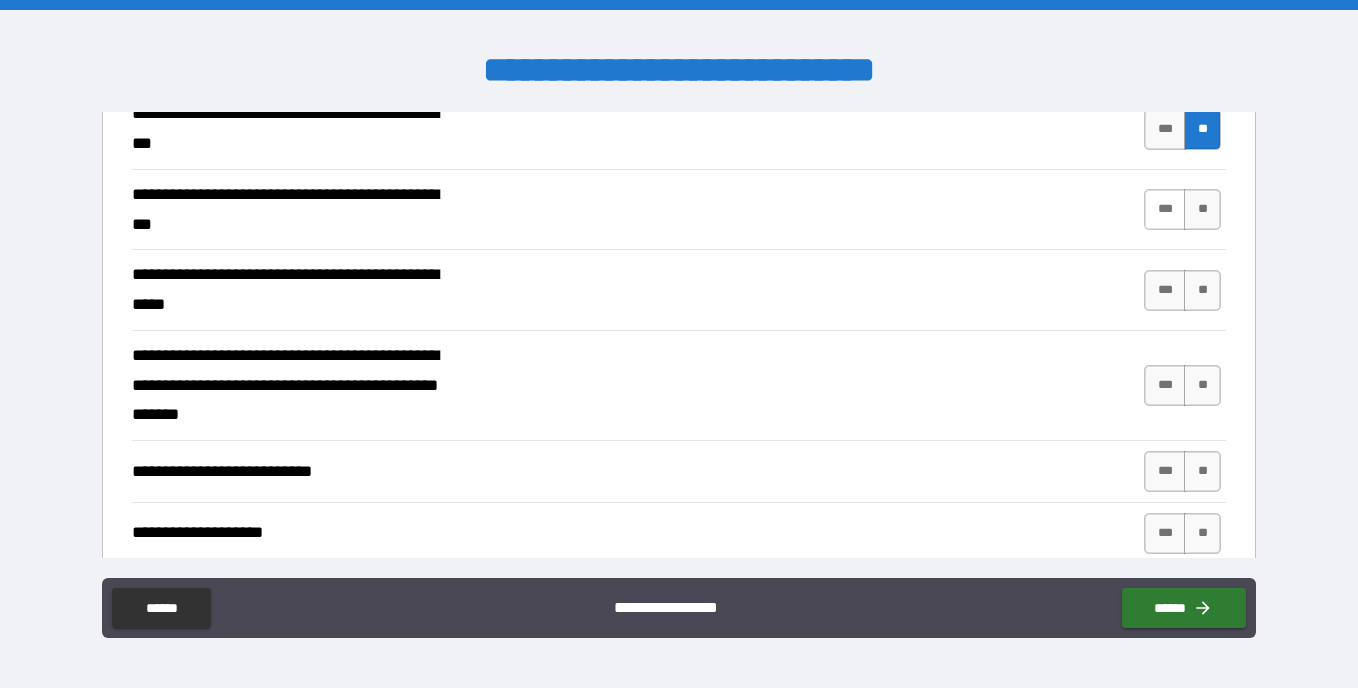 type on "**********" 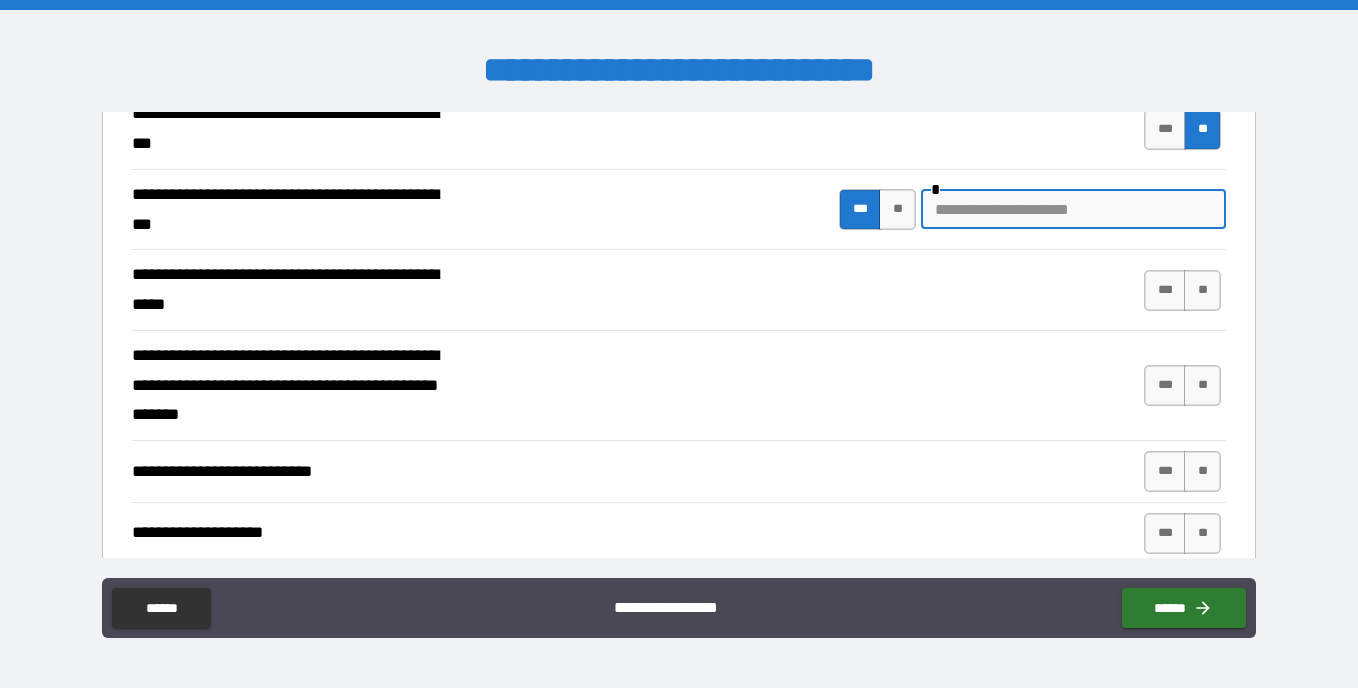 click at bounding box center (1073, 209) 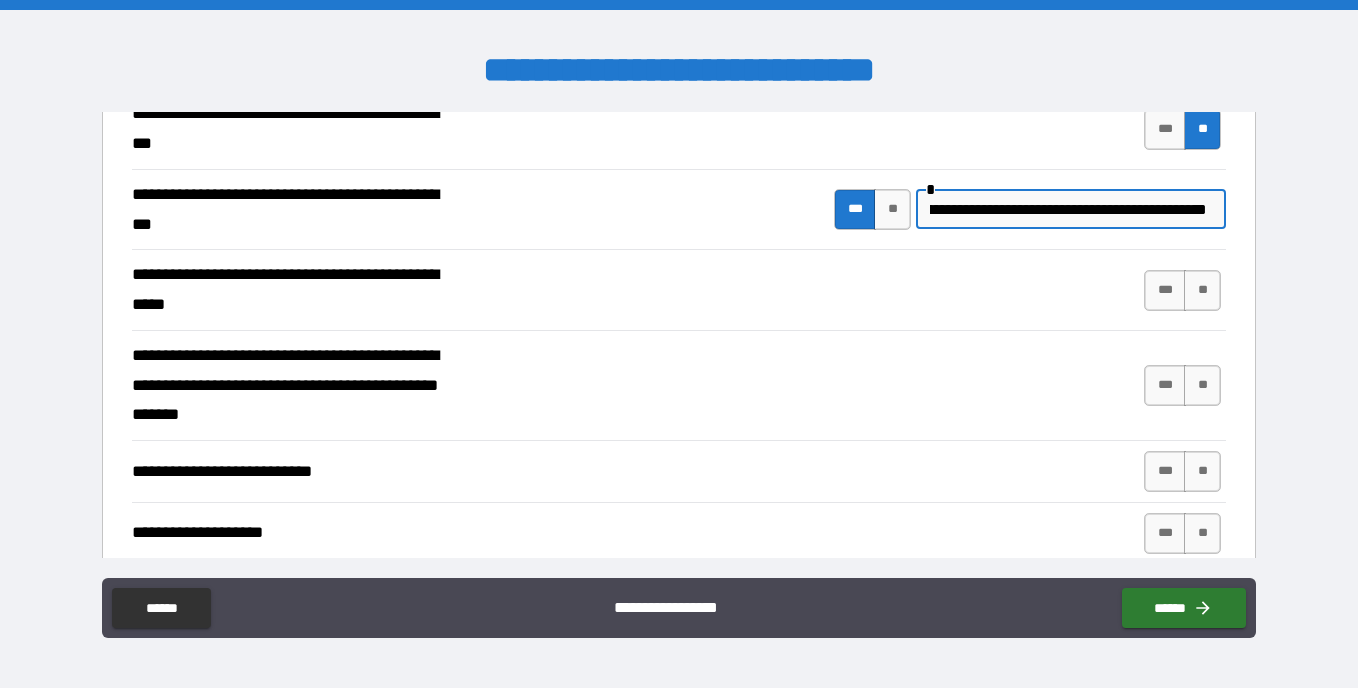scroll, scrollTop: 0, scrollLeft: 447, axis: horizontal 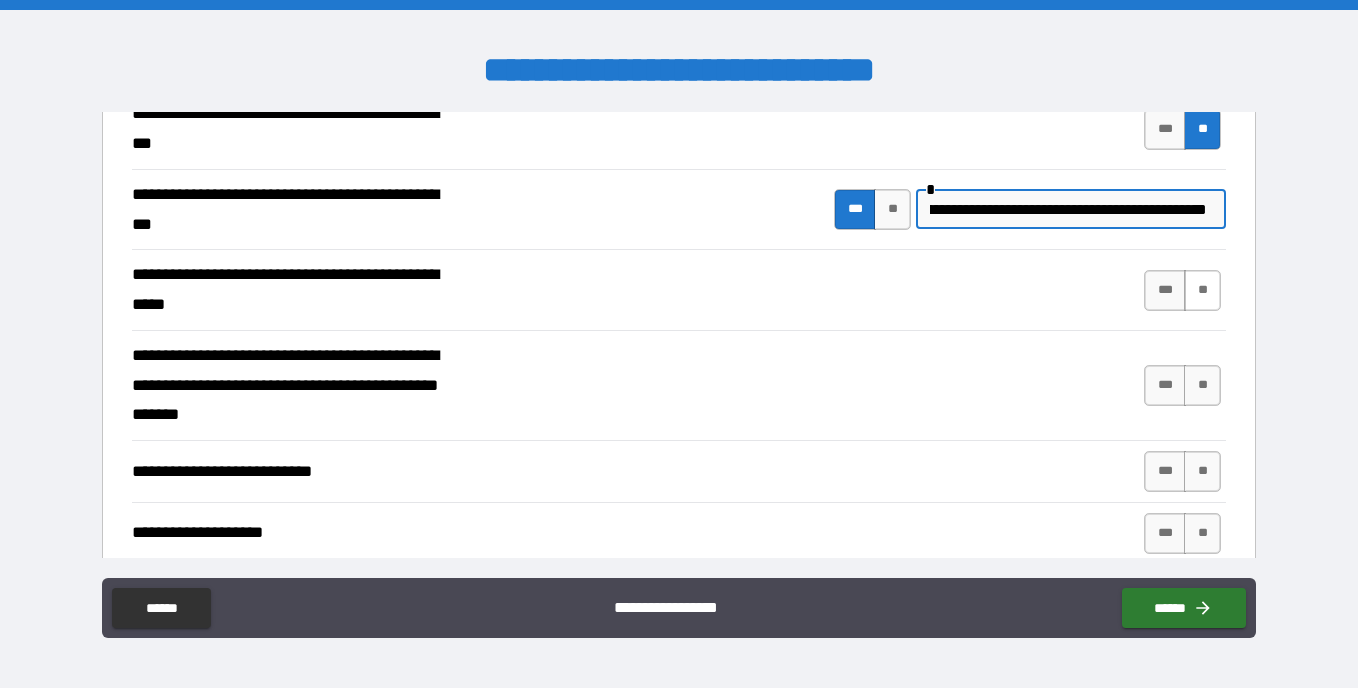 type on "**********" 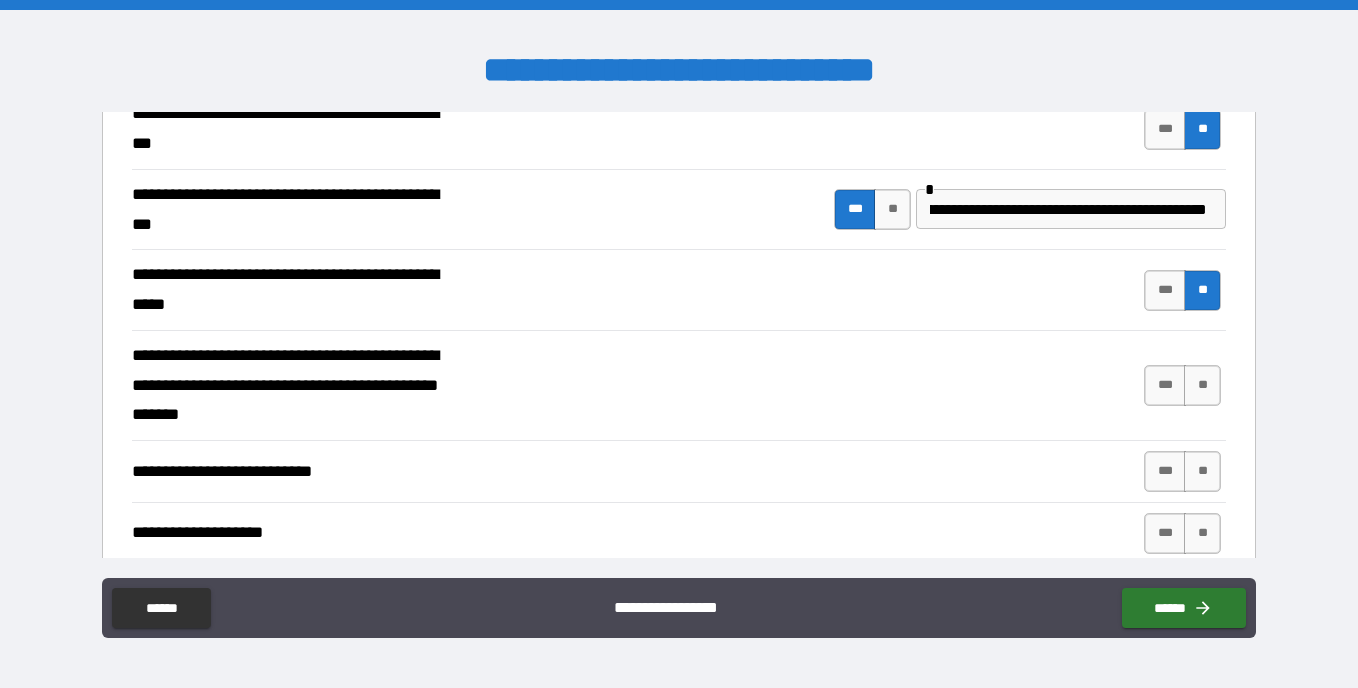 scroll, scrollTop: 0, scrollLeft: 0, axis: both 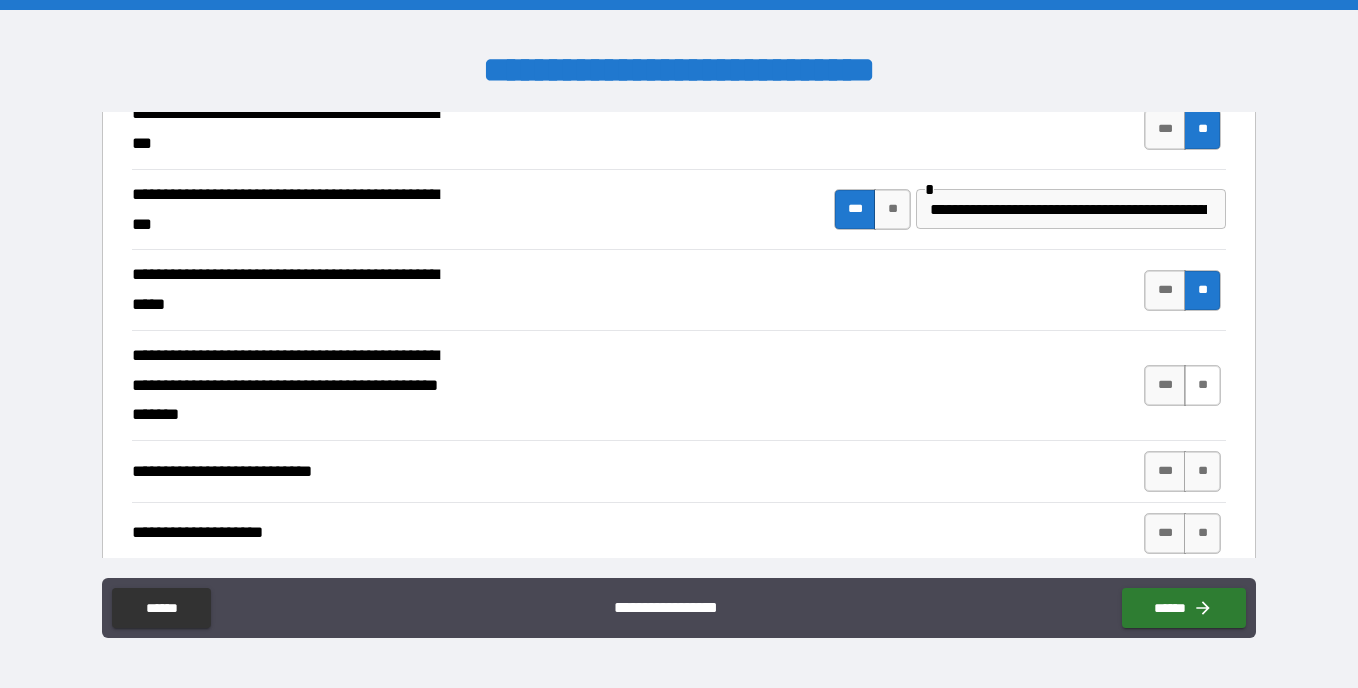 click on "**" at bounding box center (1202, 385) 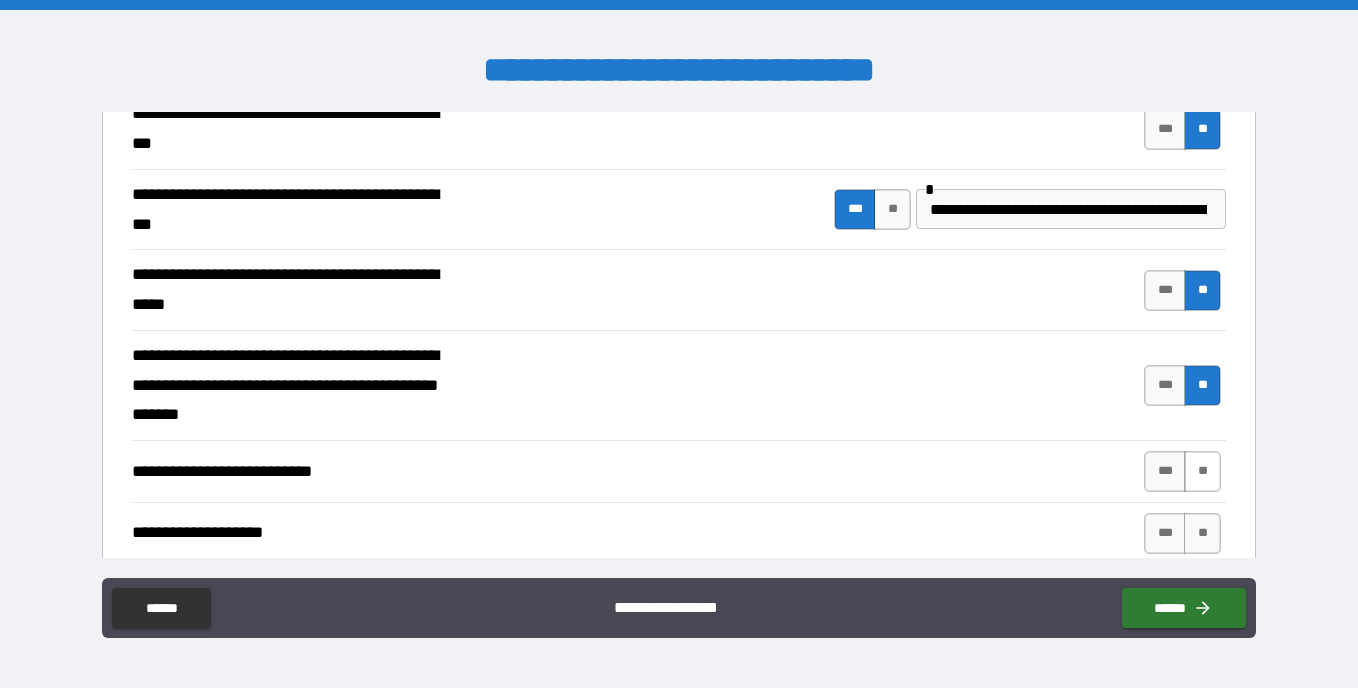 click on "**" at bounding box center (1202, 471) 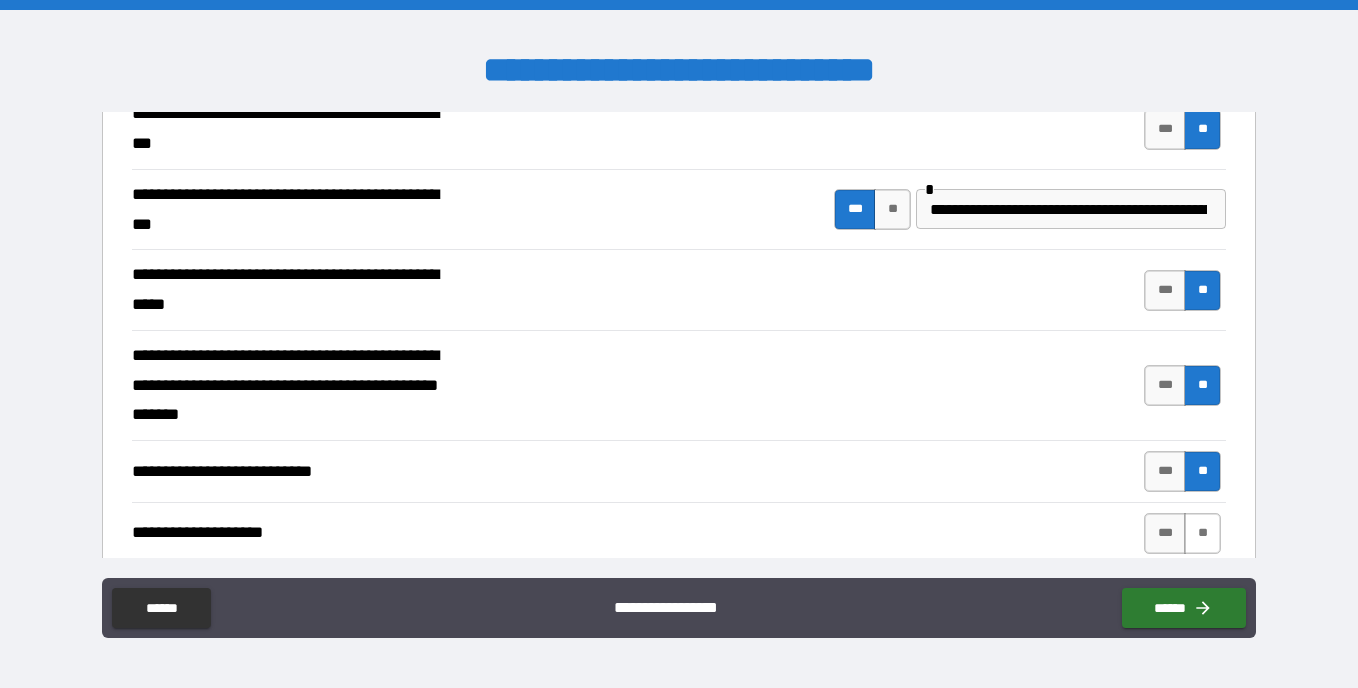 click on "**" at bounding box center [1202, 533] 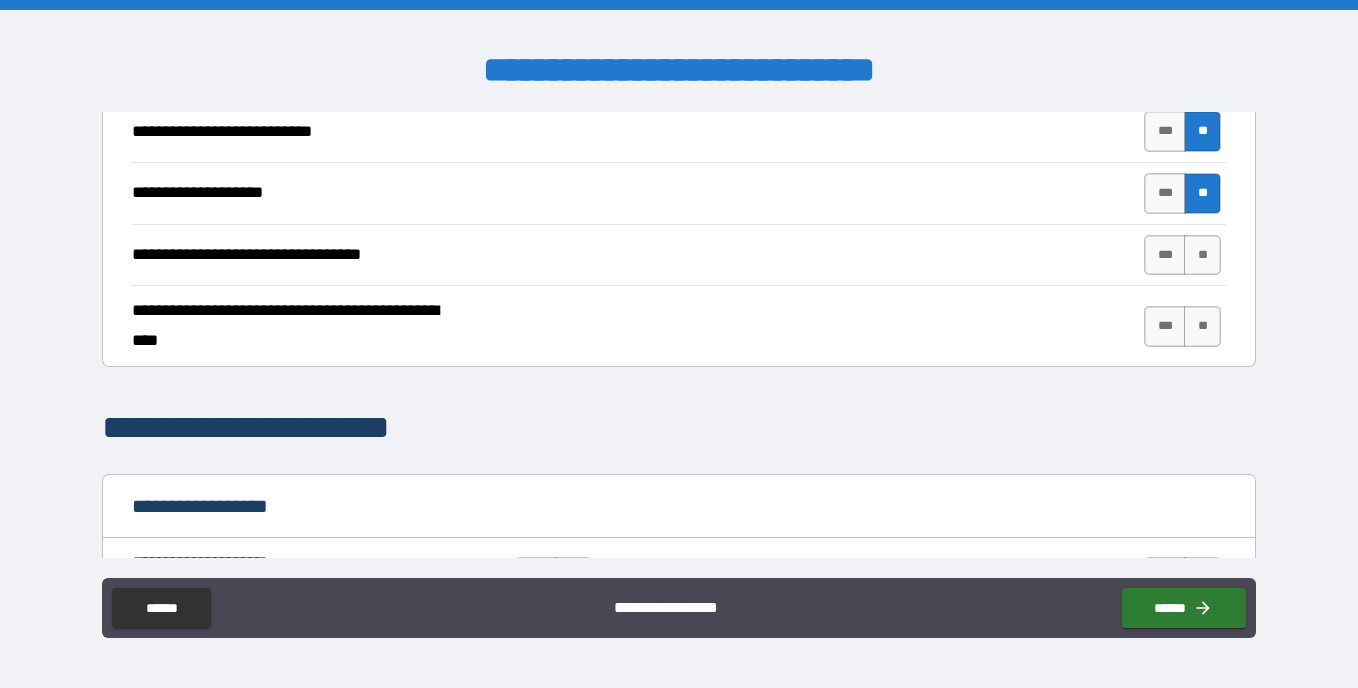scroll, scrollTop: 935, scrollLeft: 0, axis: vertical 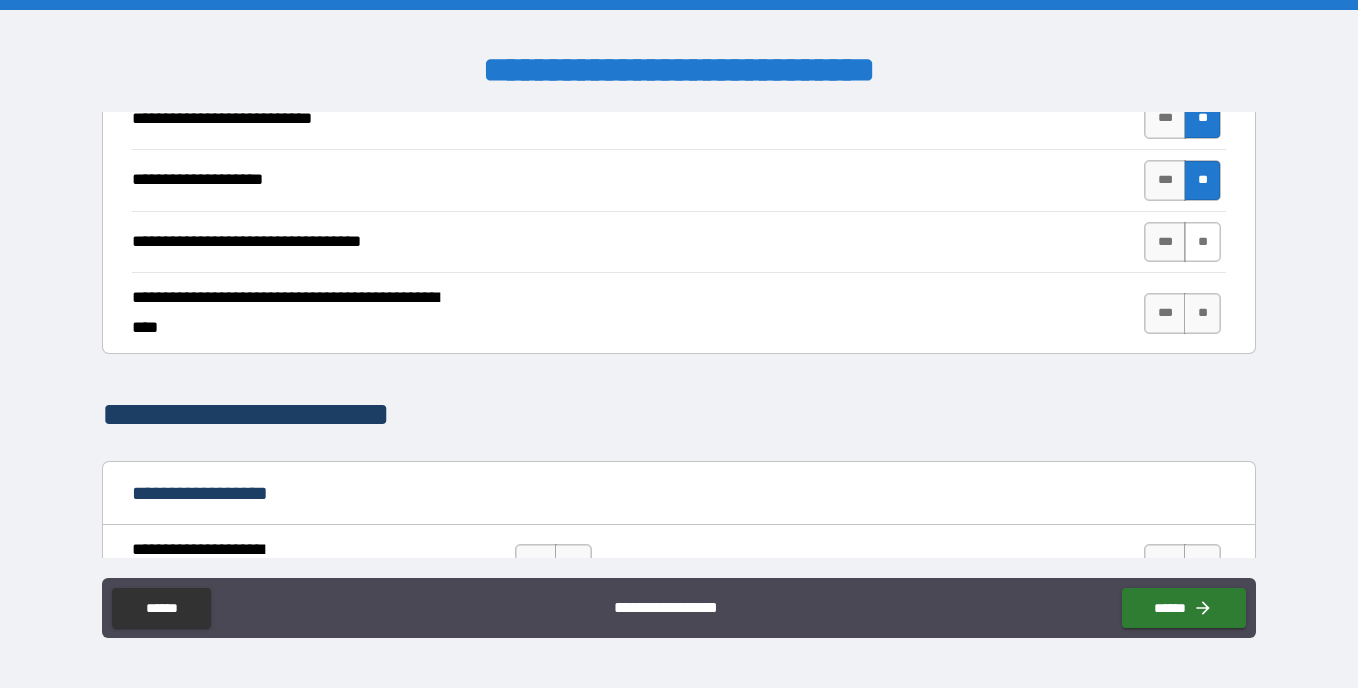 click on "**" at bounding box center (1202, 242) 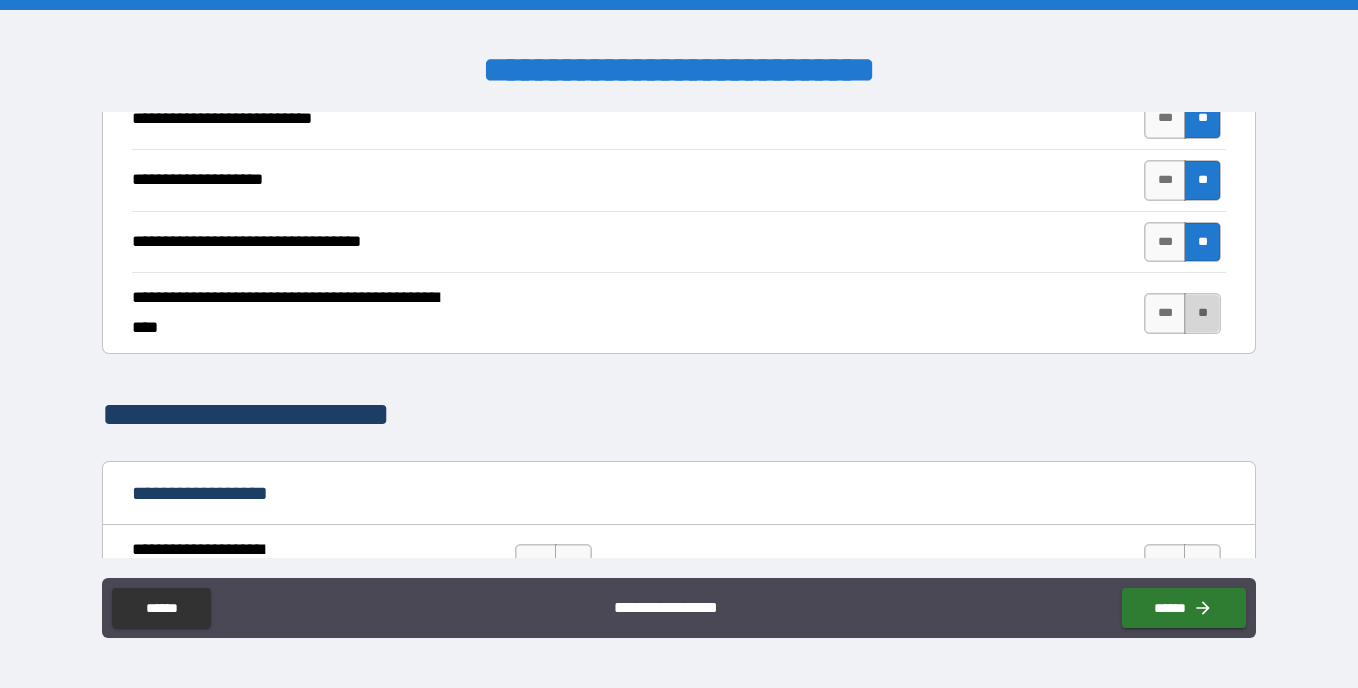 click on "**" at bounding box center [1202, 313] 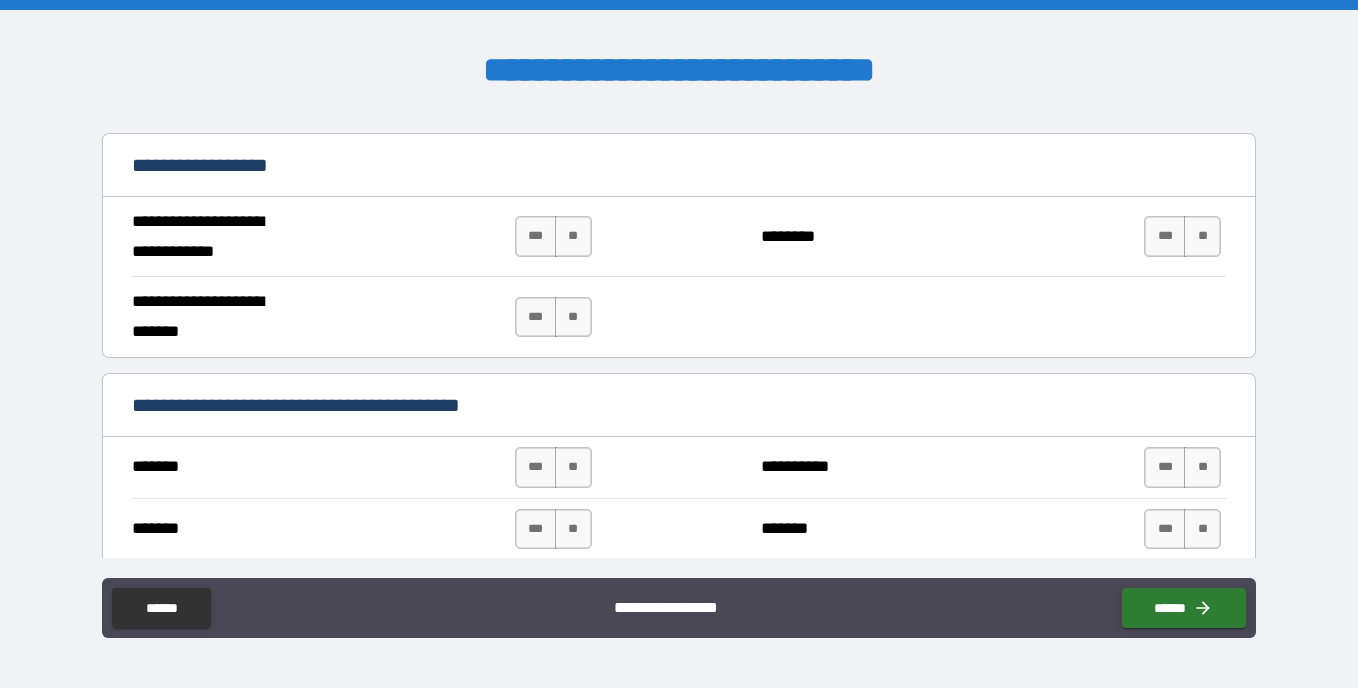 scroll, scrollTop: 1299, scrollLeft: 0, axis: vertical 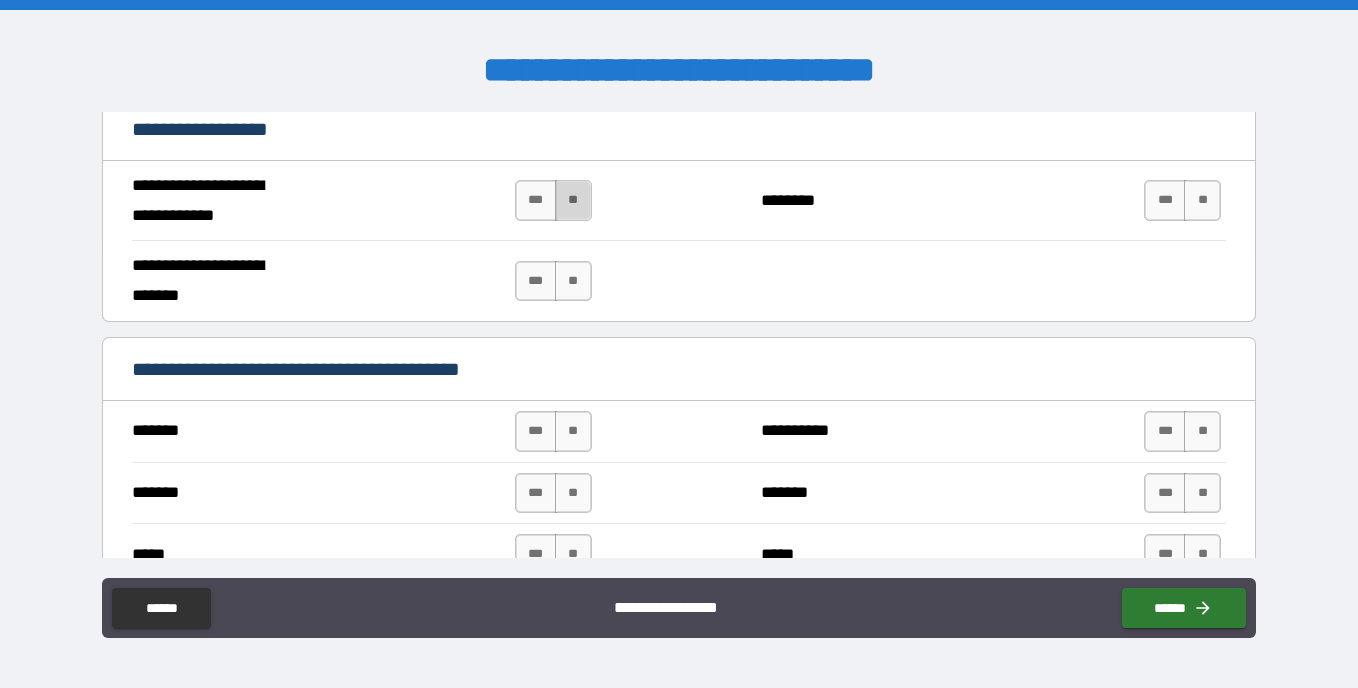 click on "**" at bounding box center [573, 200] 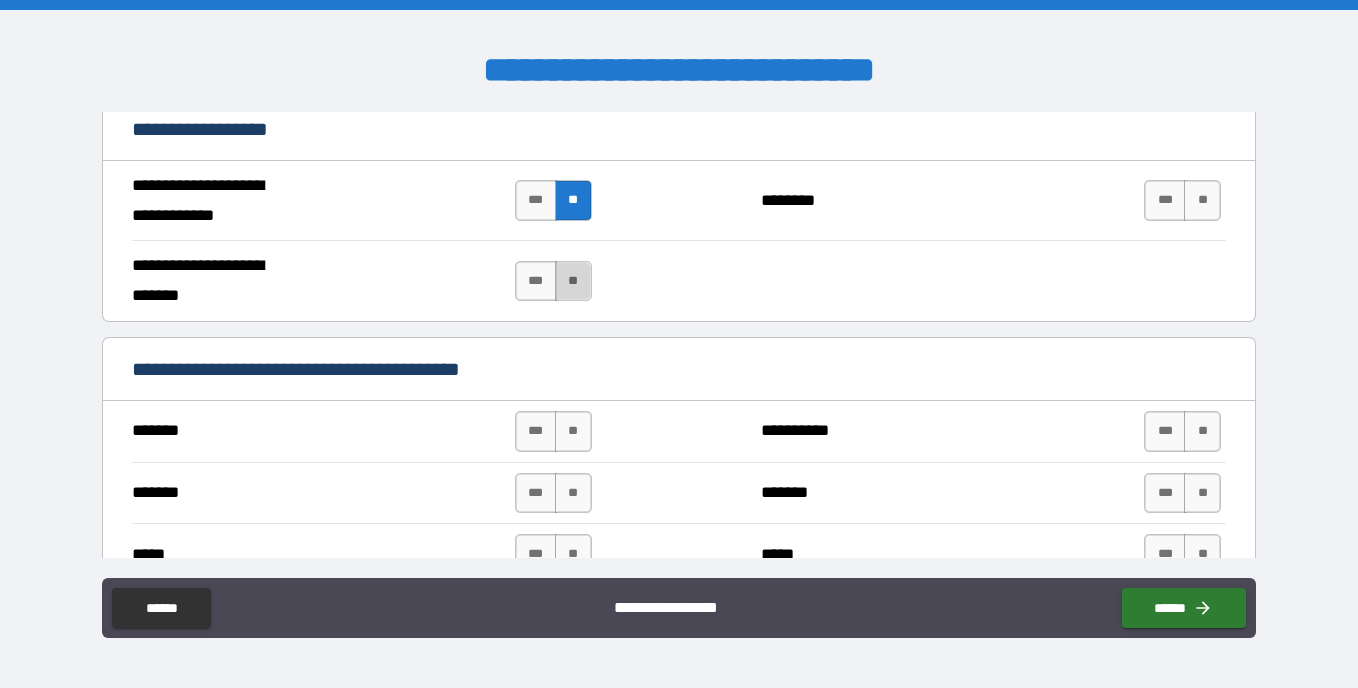 click on "**" at bounding box center [573, 281] 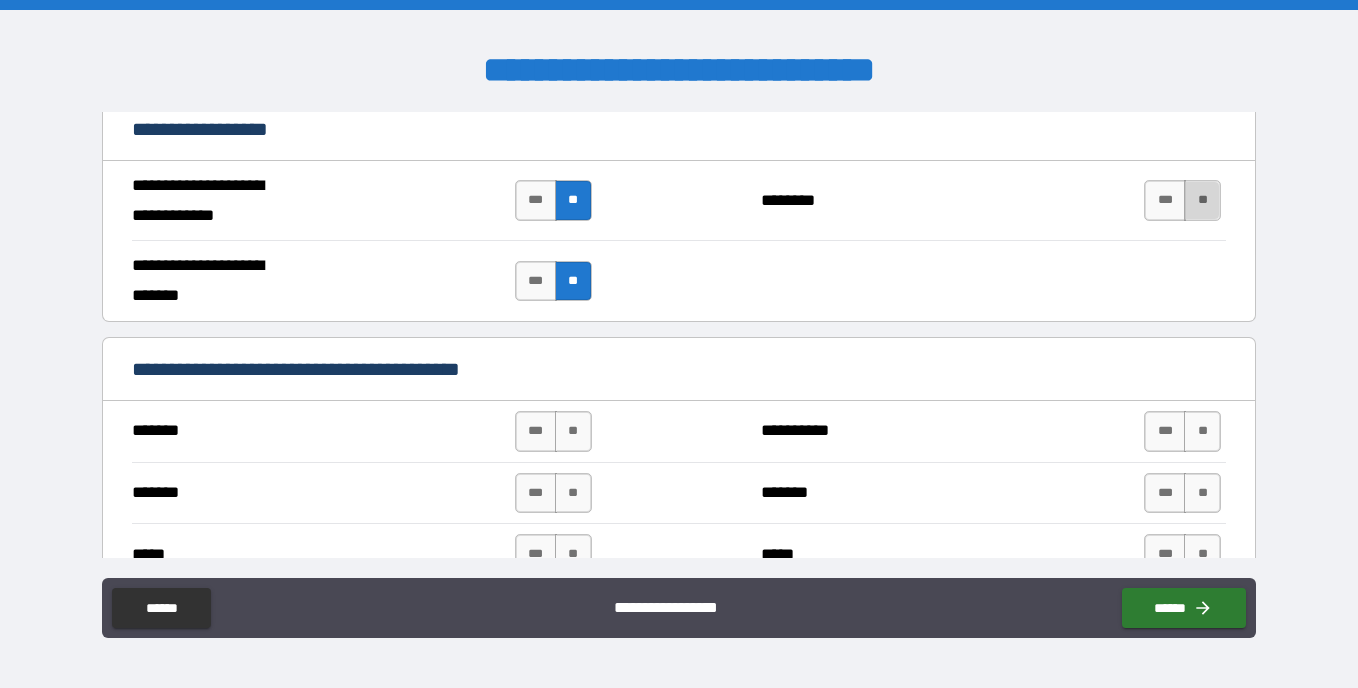 click on "**" at bounding box center (1202, 200) 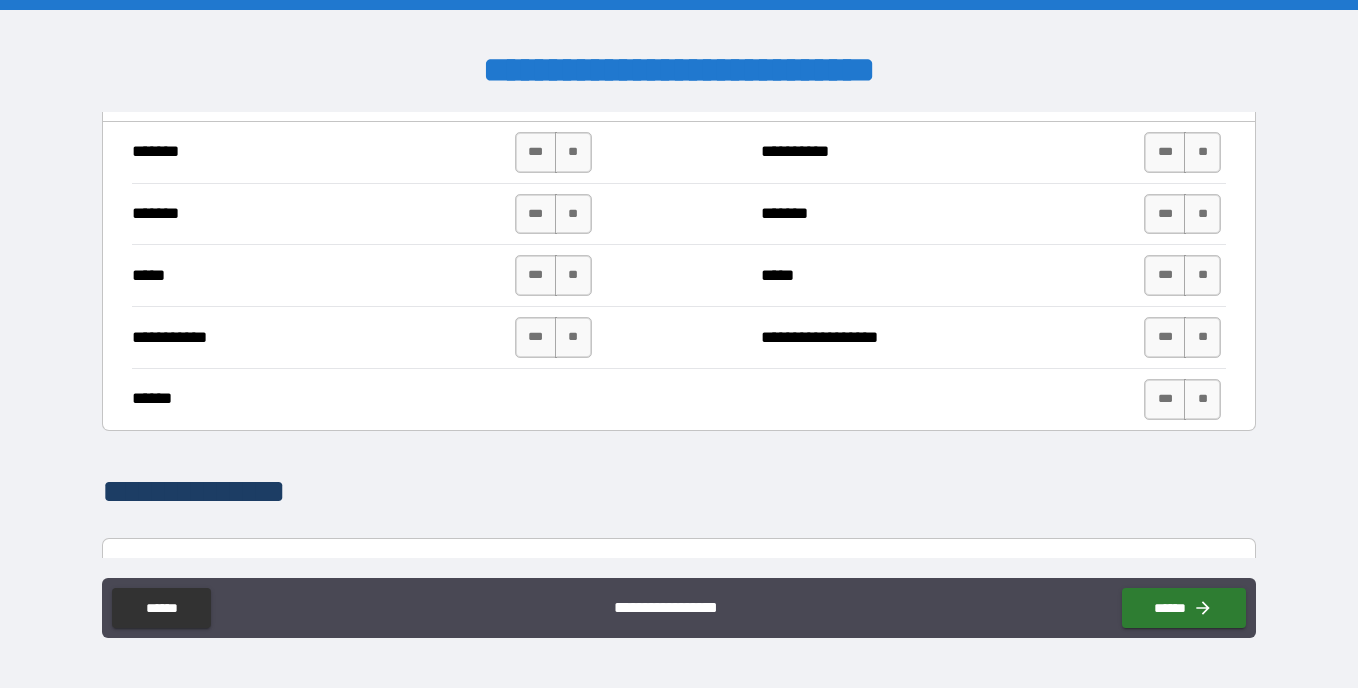 scroll, scrollTop: 1530, scrollLeft: 0, axis: vertical 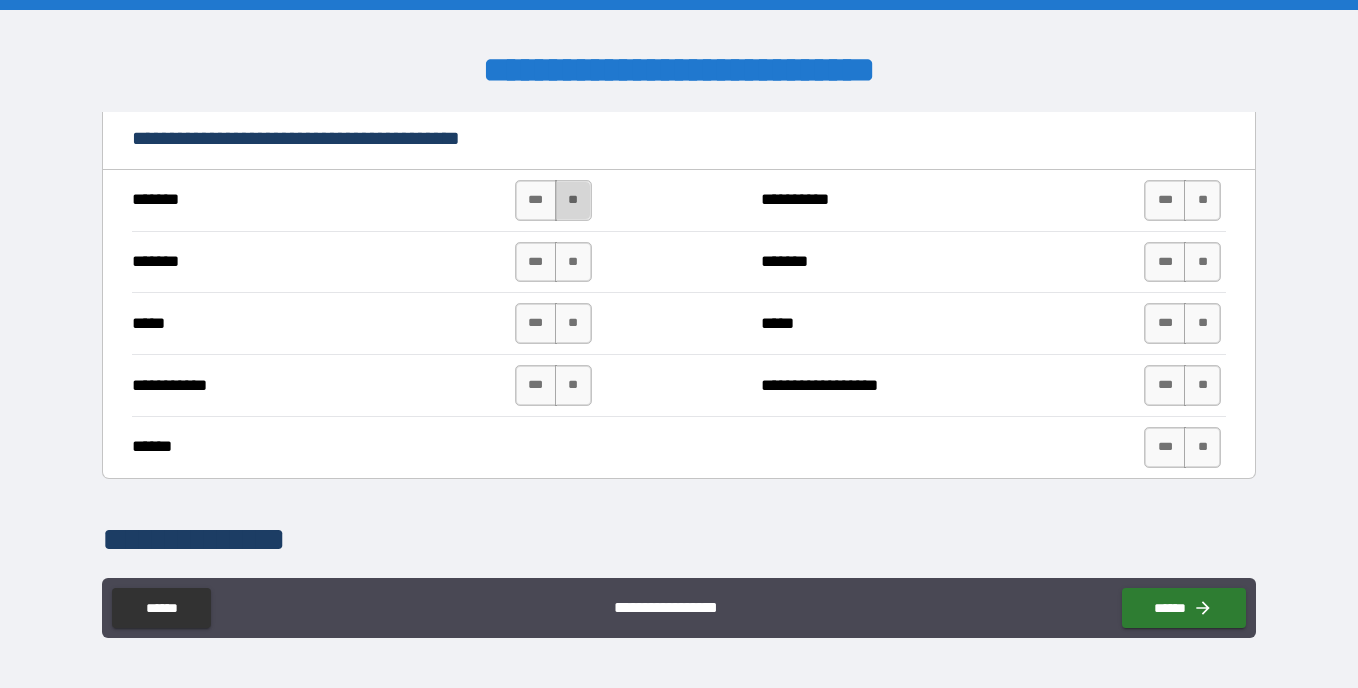 click on "**" at bounding box center (573, 200) 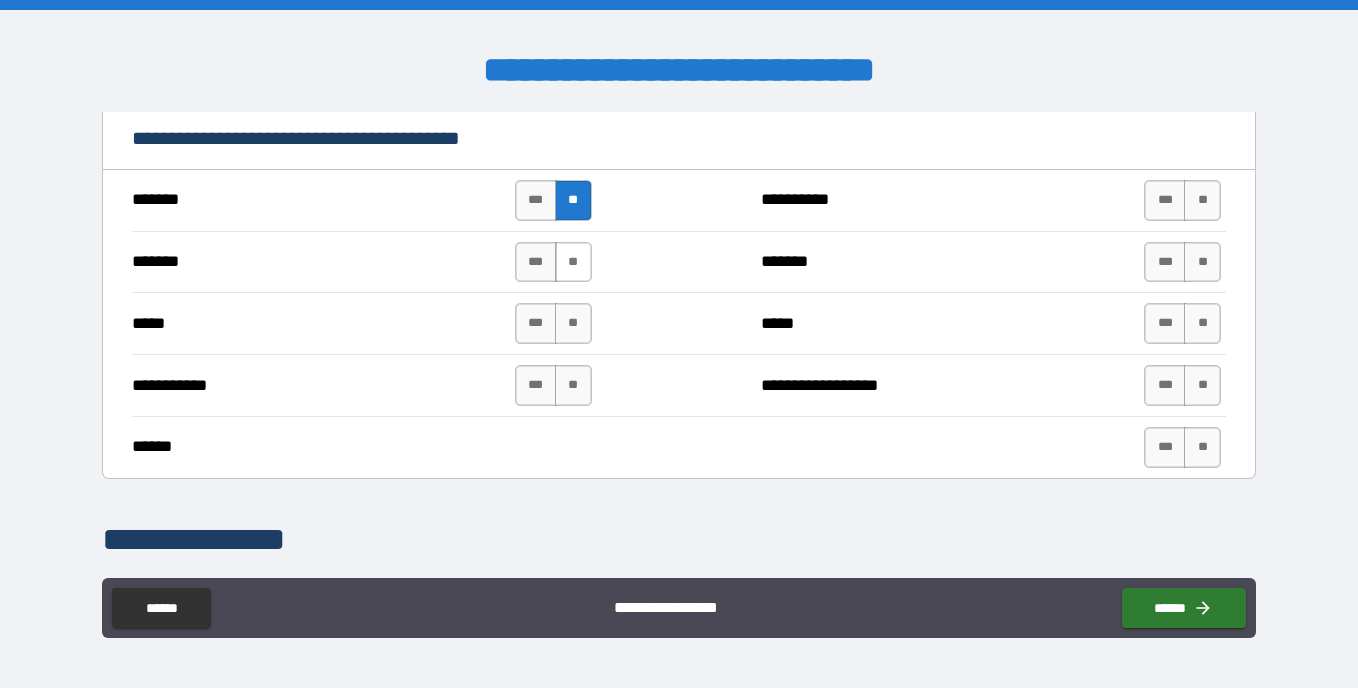 click on "**" at bounding box center (573, 262) 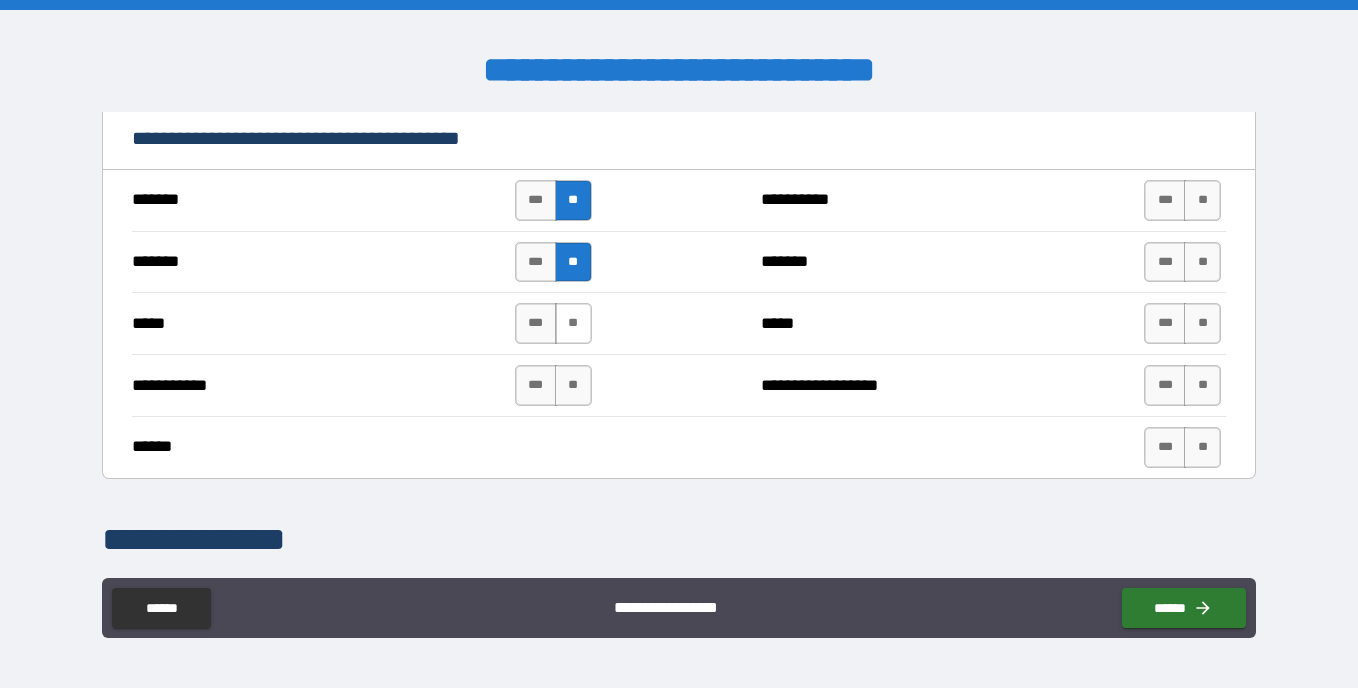 click on "**" at bounding box center (573, 323) 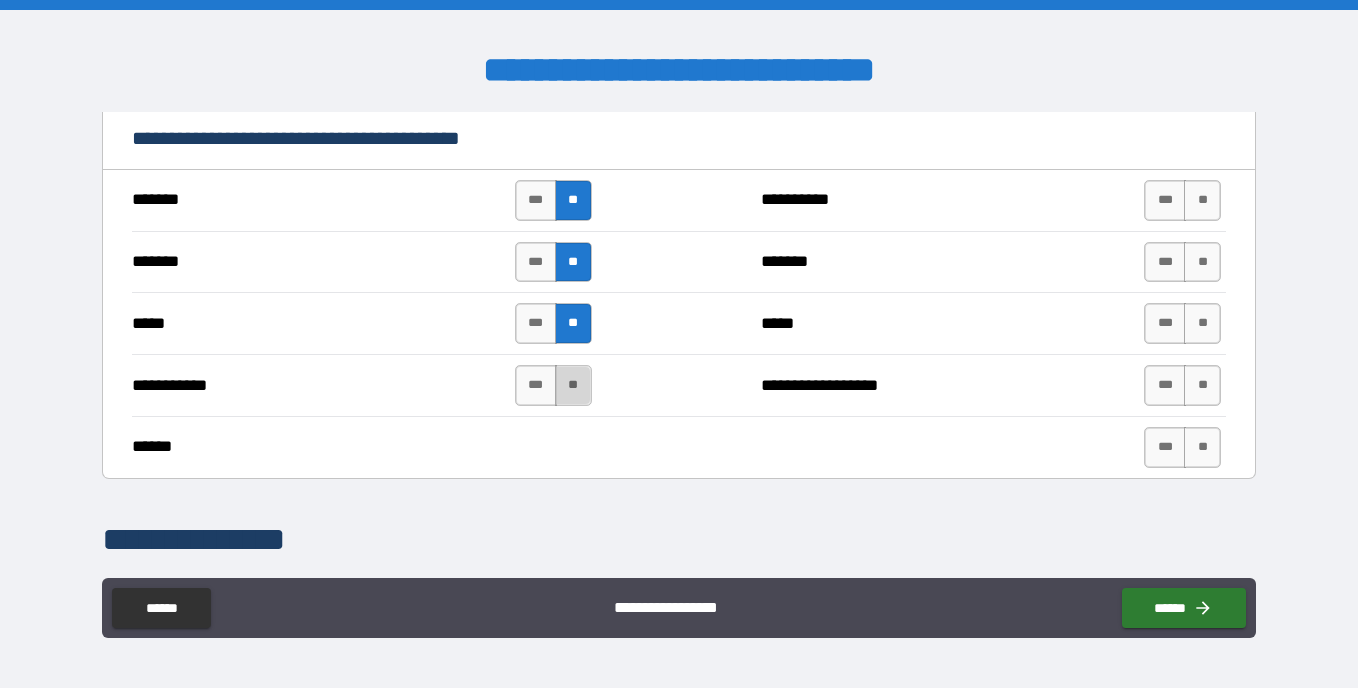click on "**" at bounding box center (573, 385) 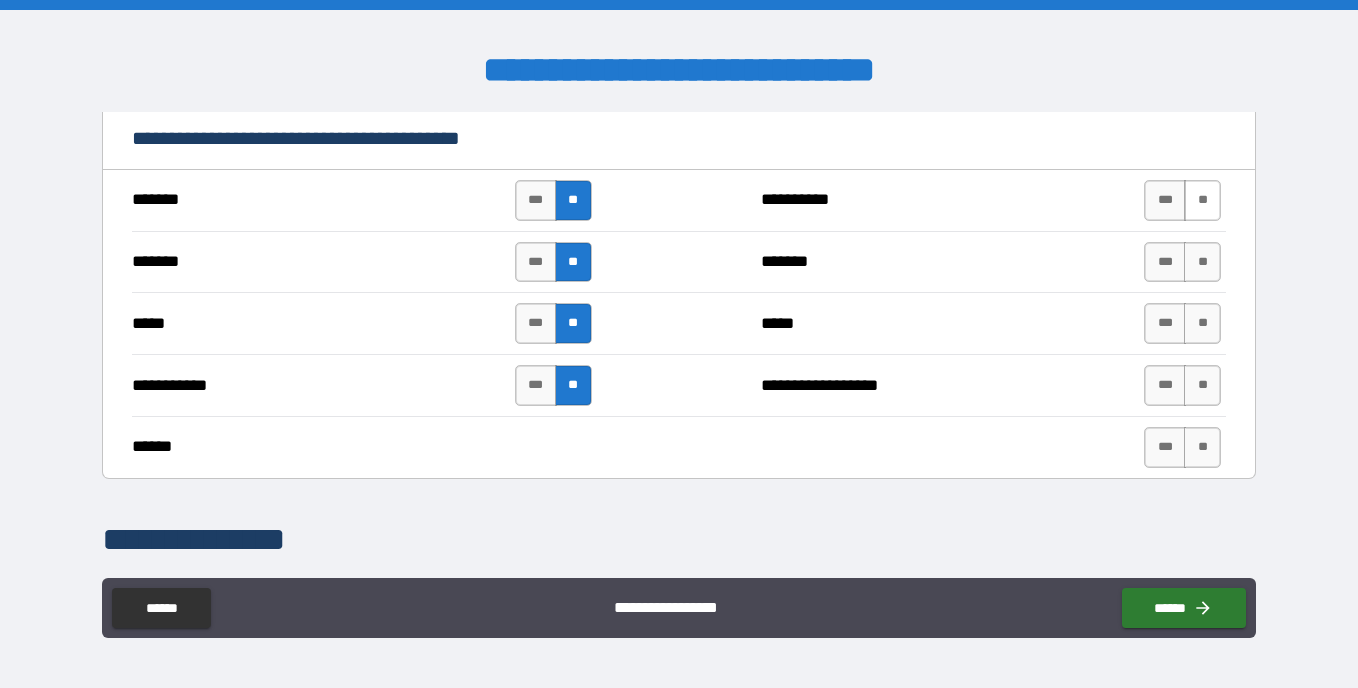 click on "**" at bounding box center (1202, 200) 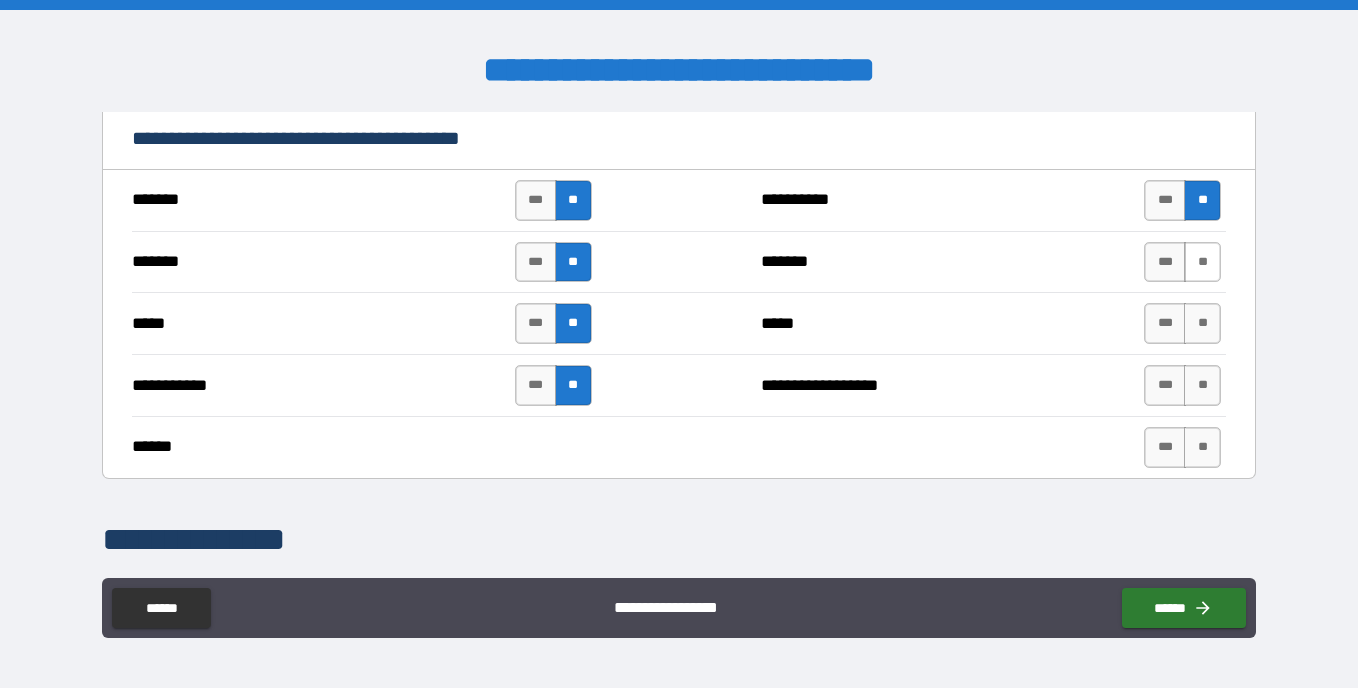 click on "**" at bounding box center [1202, 262] 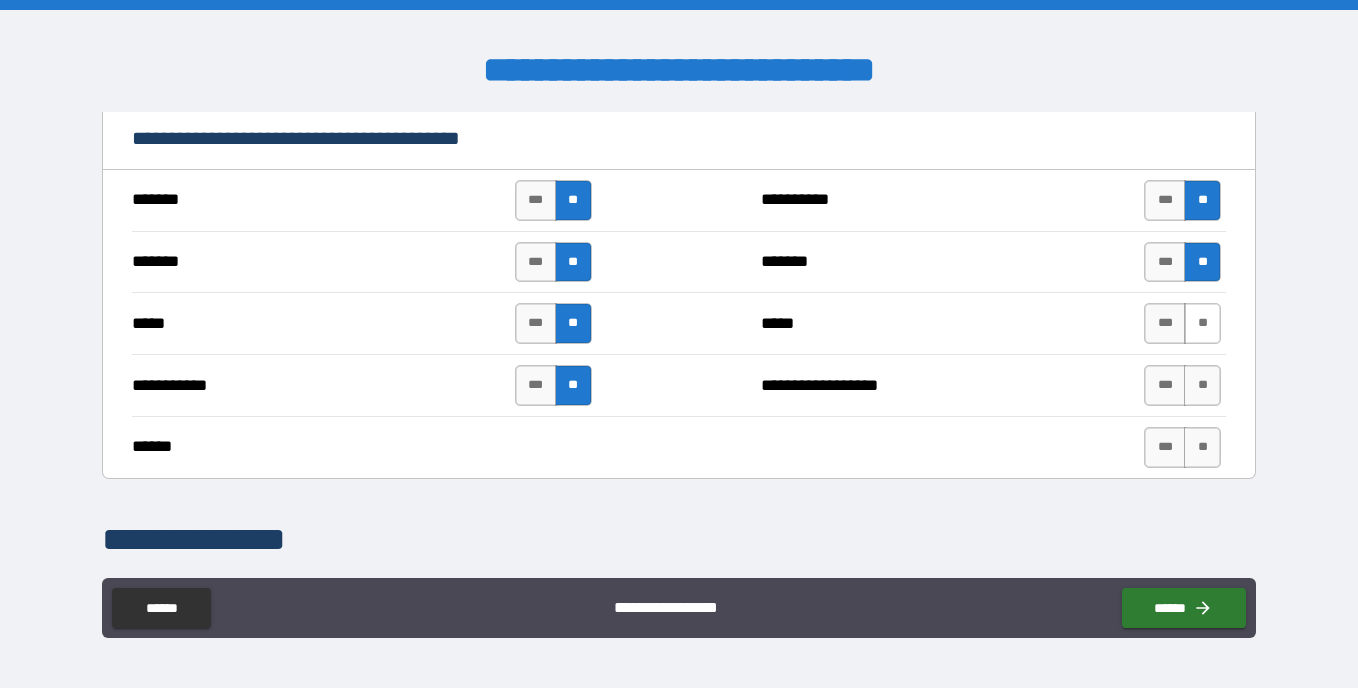 click on "**" at bounding box center [1202, 323] 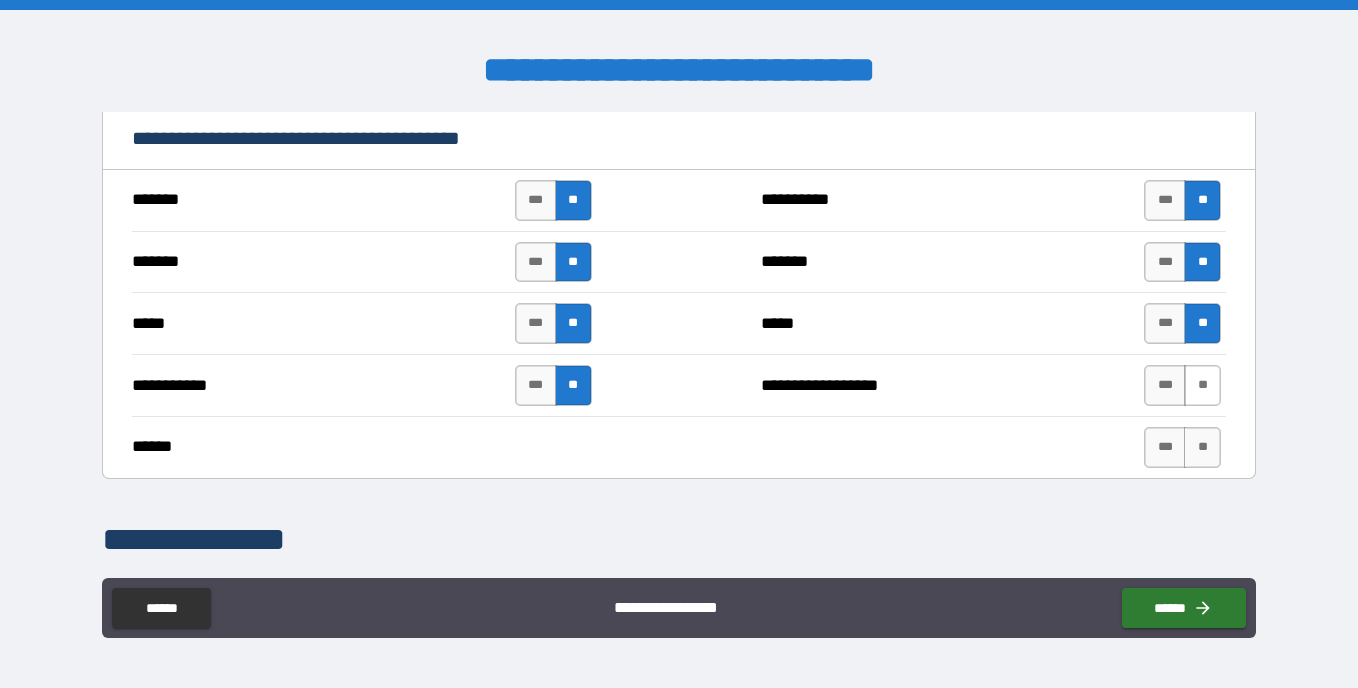 click on "**" at bounding box center (1202, 385) 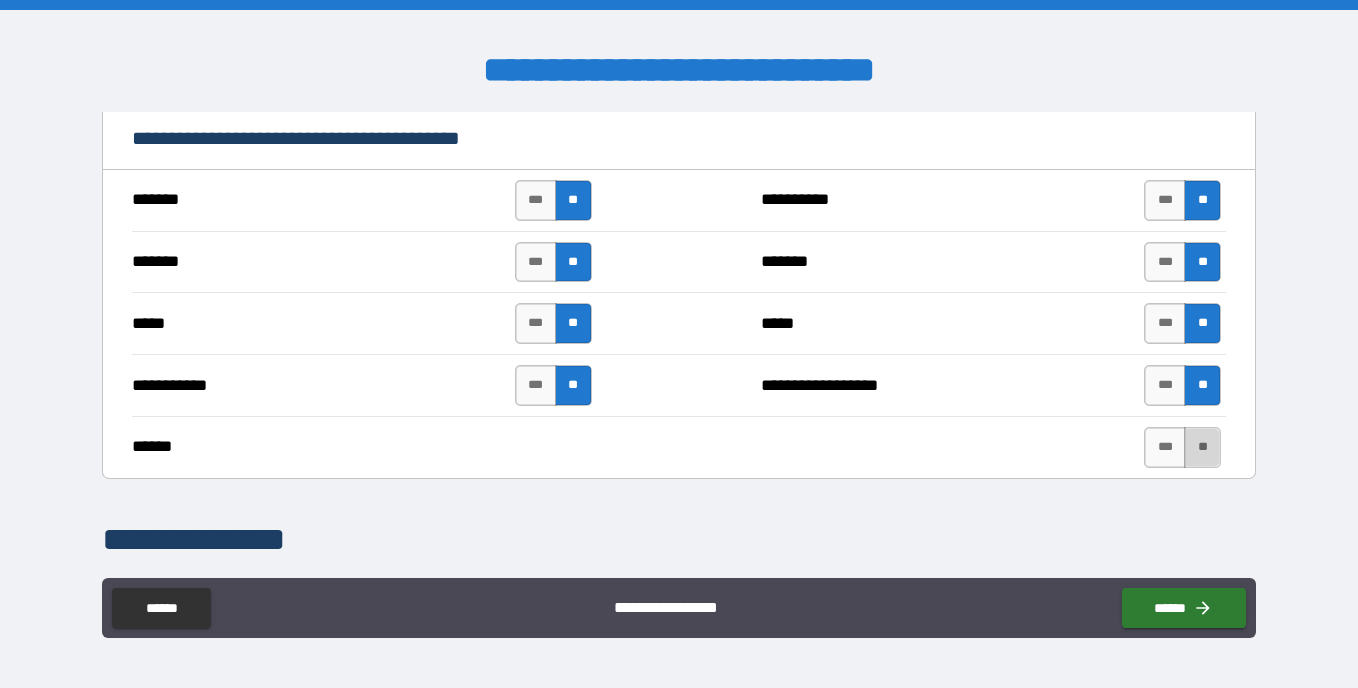 click on "**" at bounding box center (1202, 447) 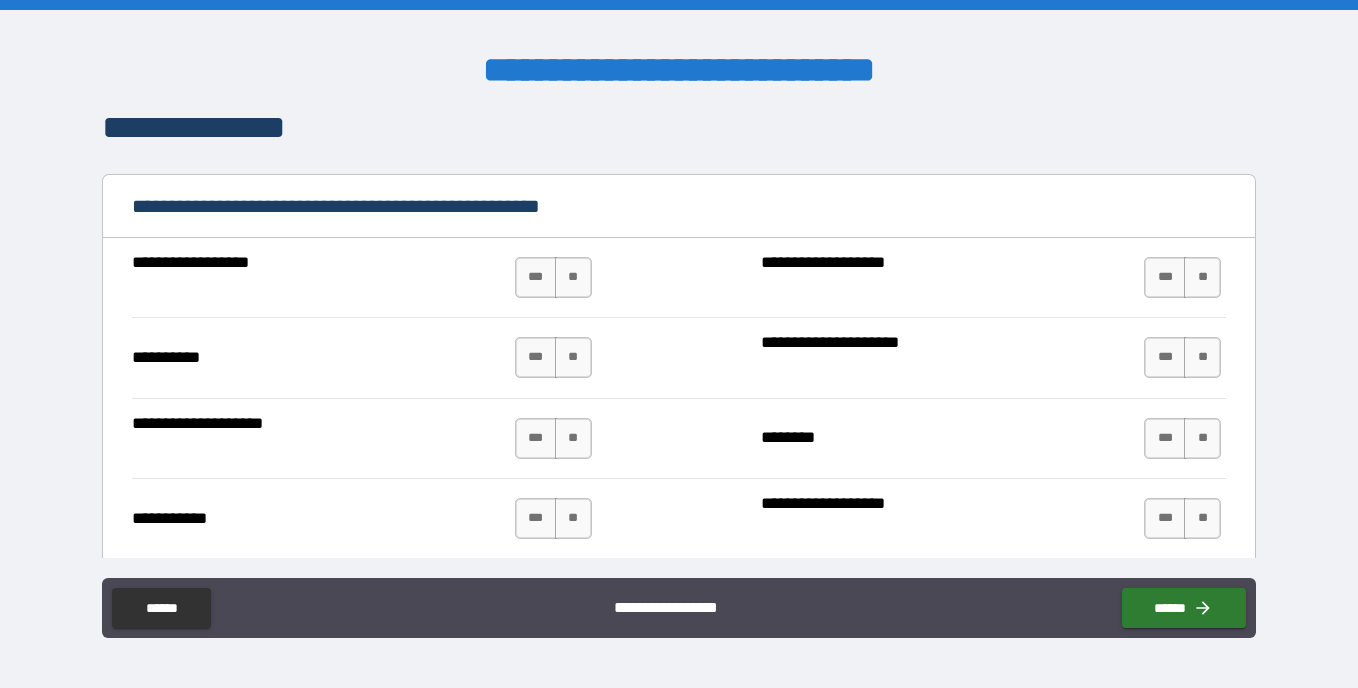 scroll, scrollTop: 1967, scrollLeft: 0, axis: vertical 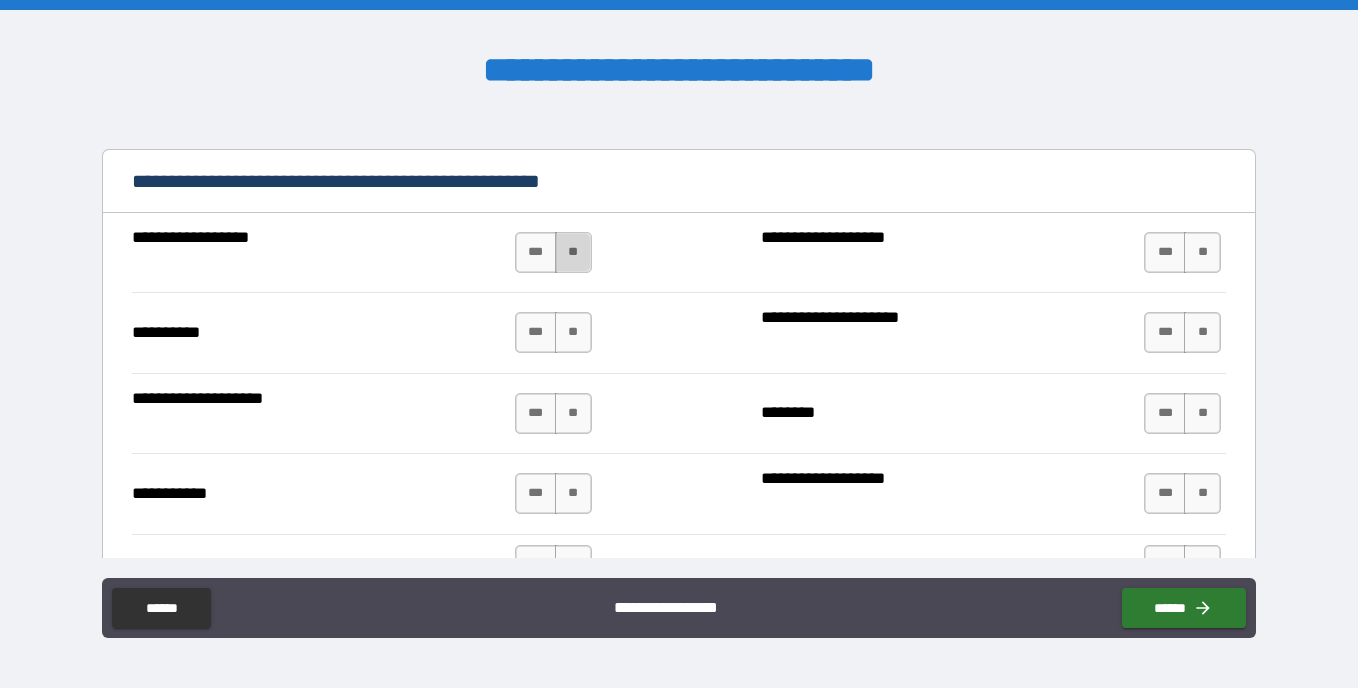 click on "**" at bounding box center [573, 252] 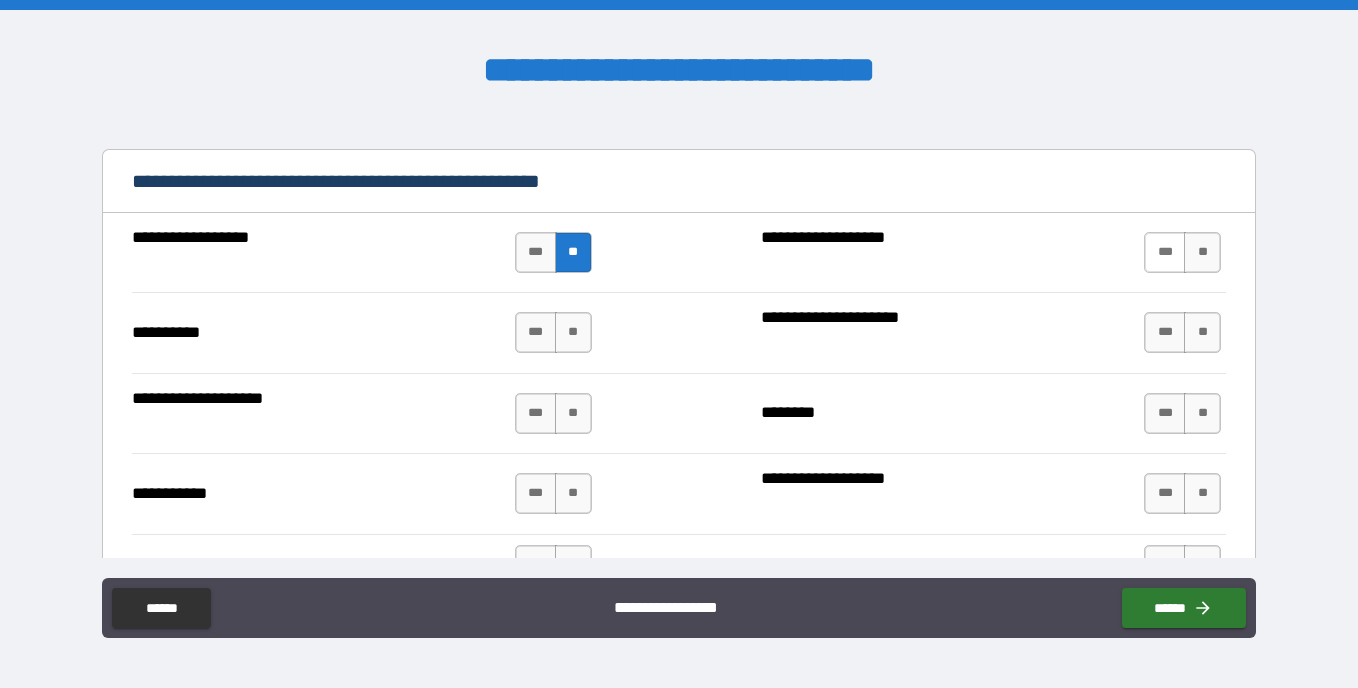 click on "***" at bounding box center [1165, 252] 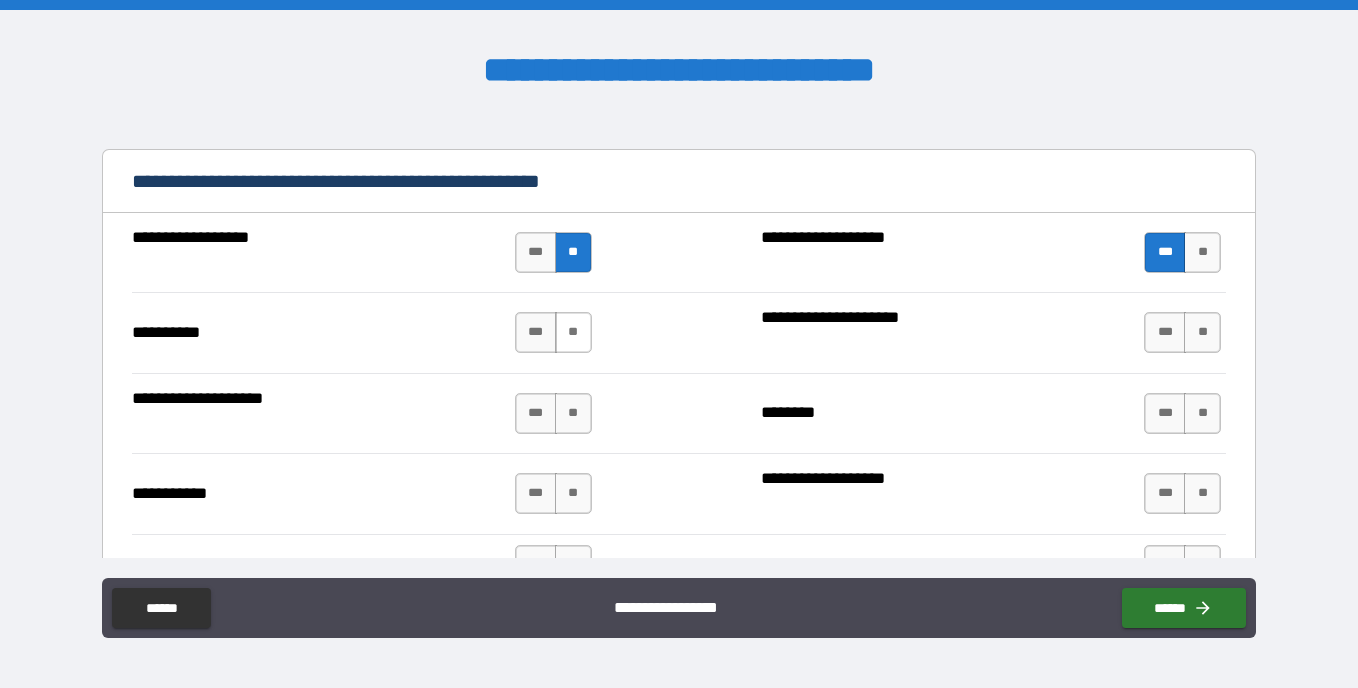 click on "**" at bounding box center (573, 332) 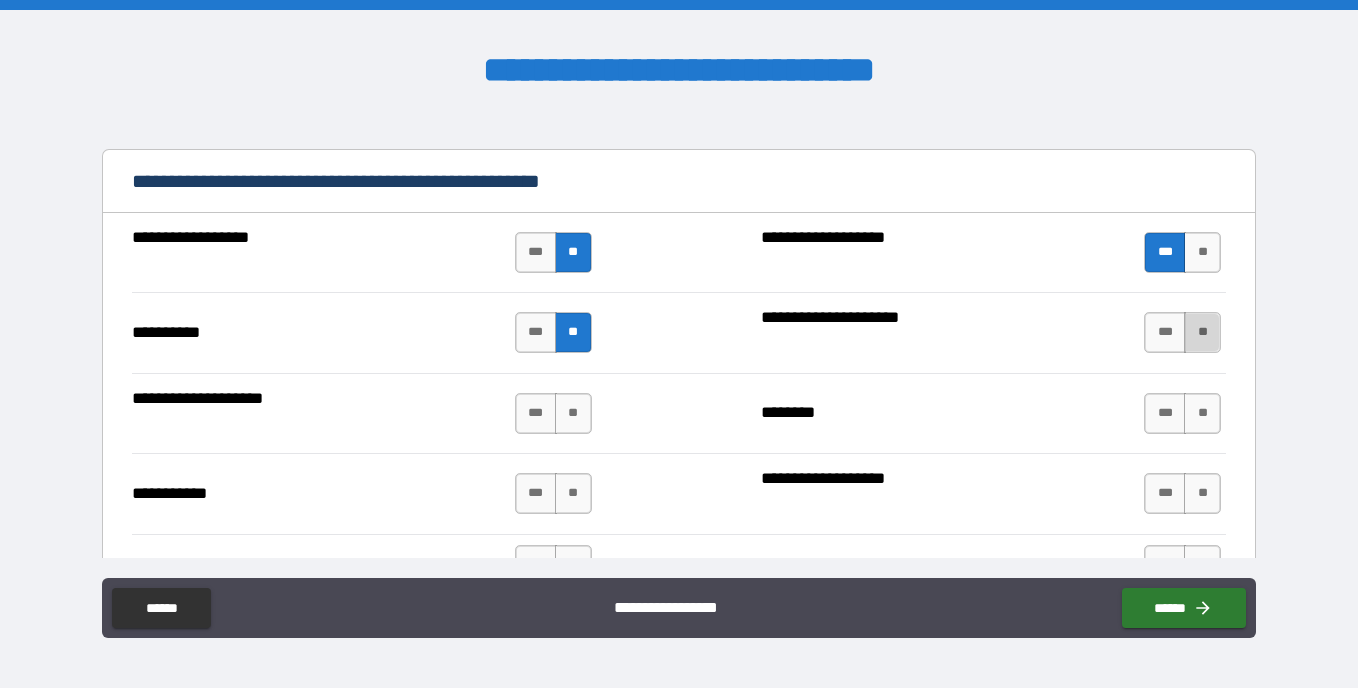 click on "**" at bounding box center [1202, 332] 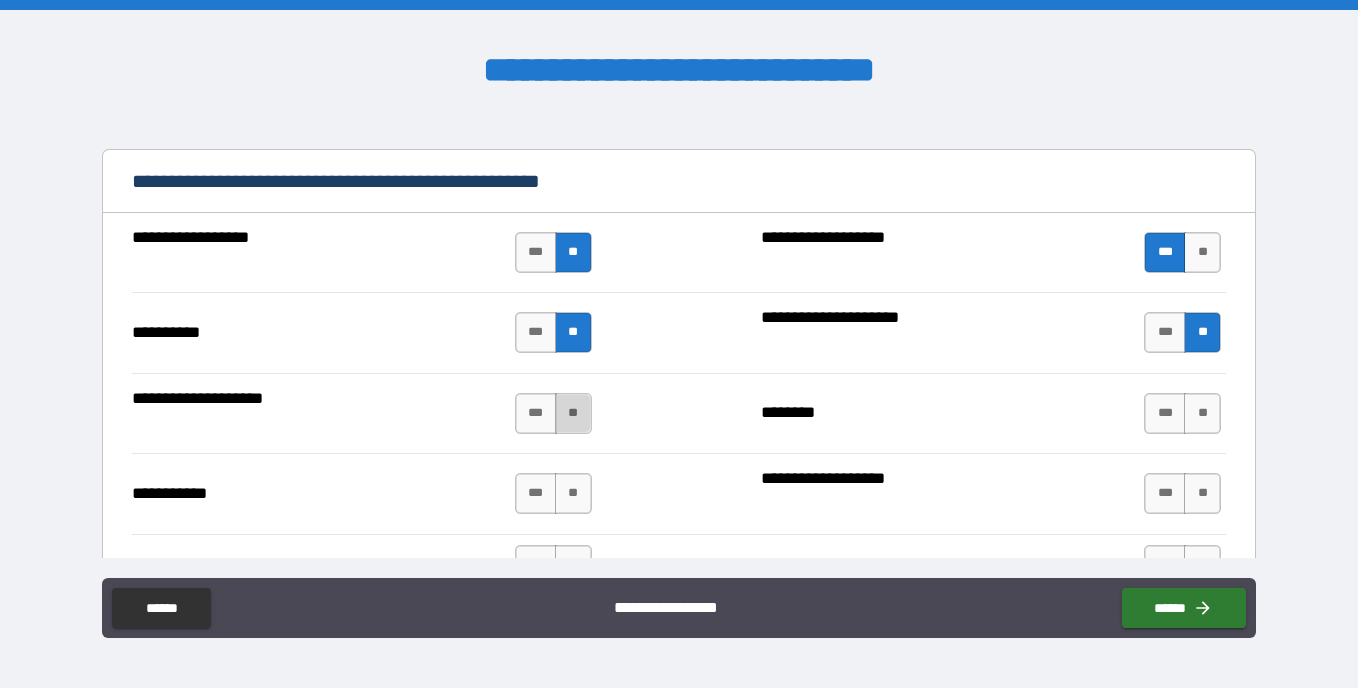click on "**" at bounding box center [573, 413] 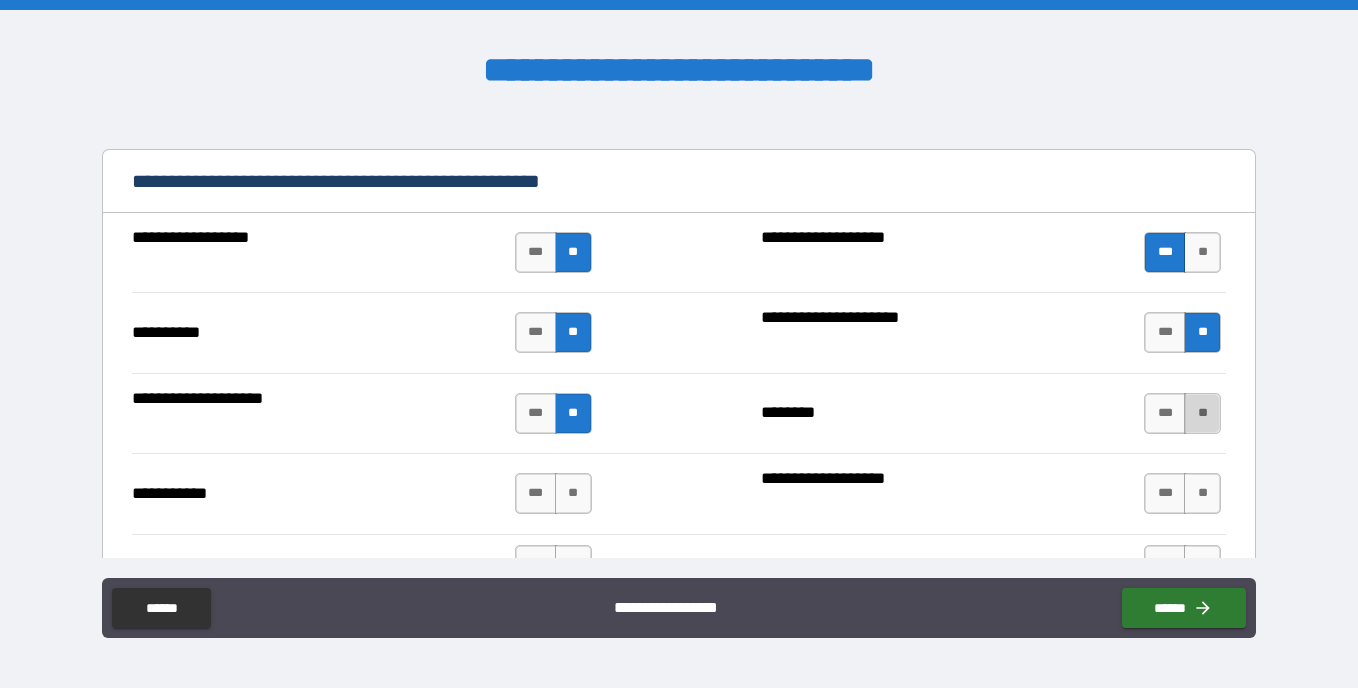 click on "**" at bounding box center [1202, 413] 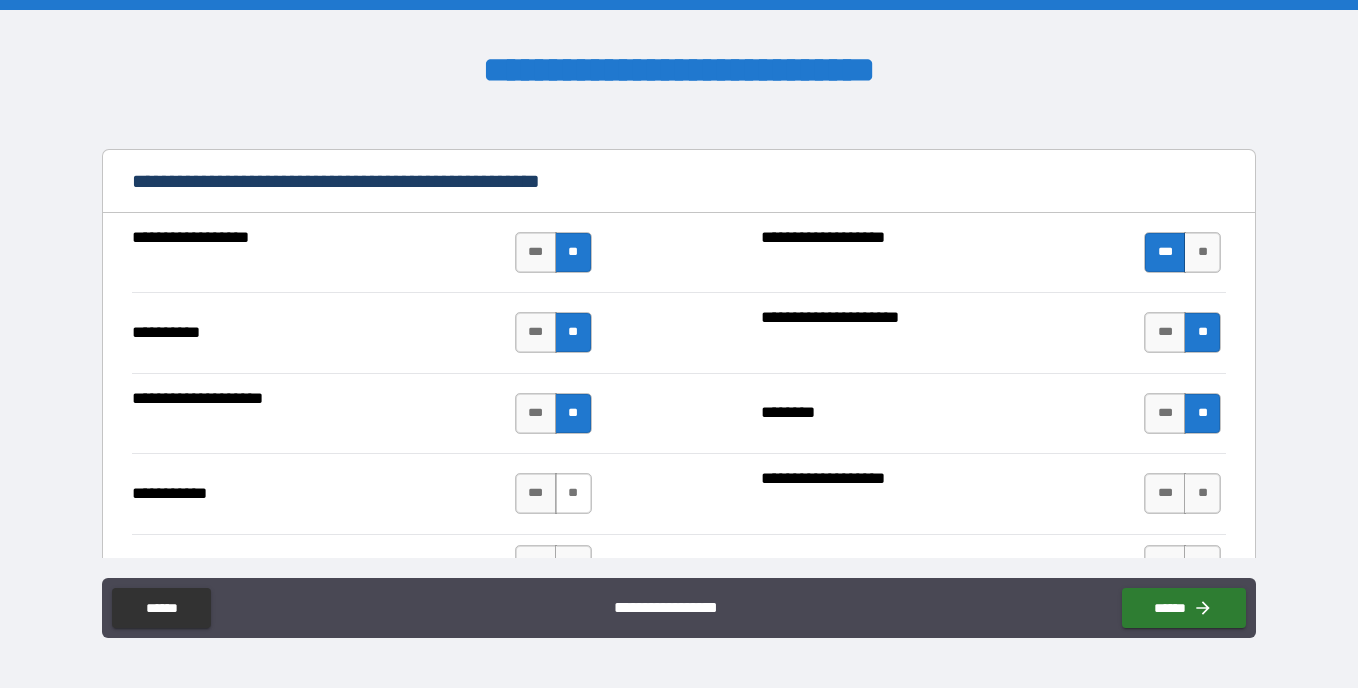 click on "**" at bounding box center [573, 493] 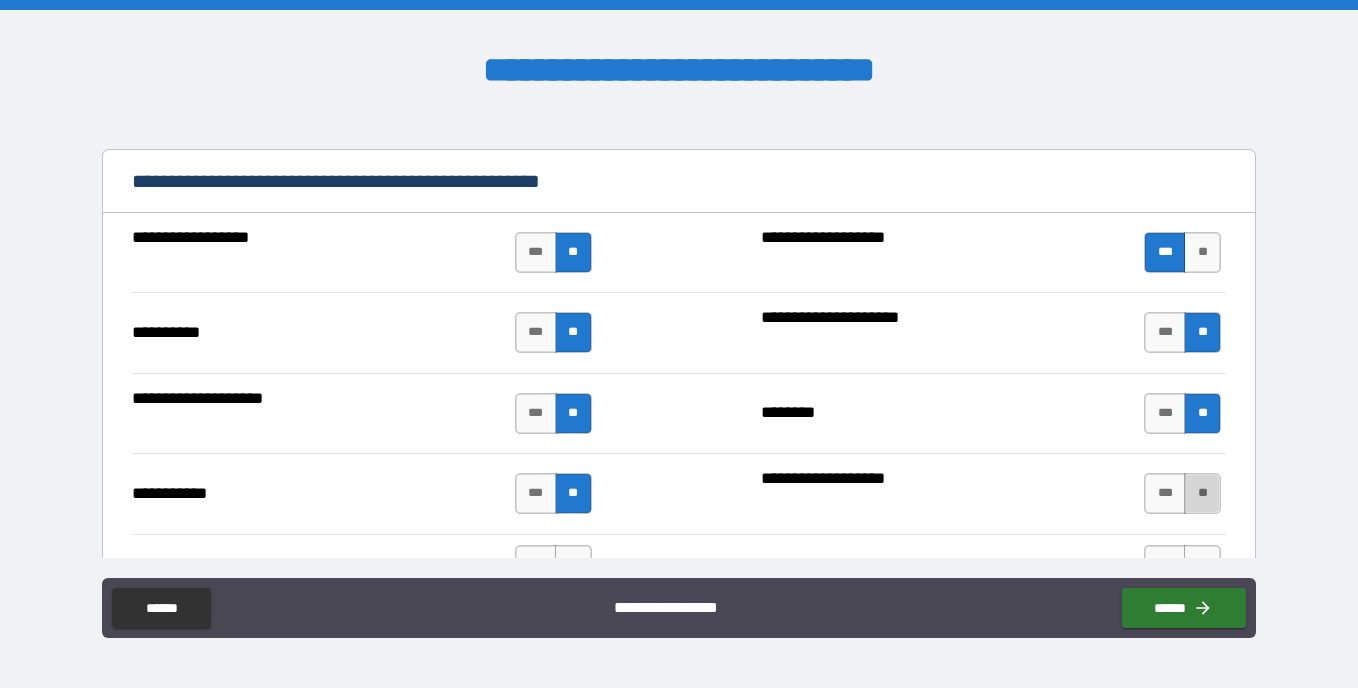 click on "**" at bounding box center (1202, 493) 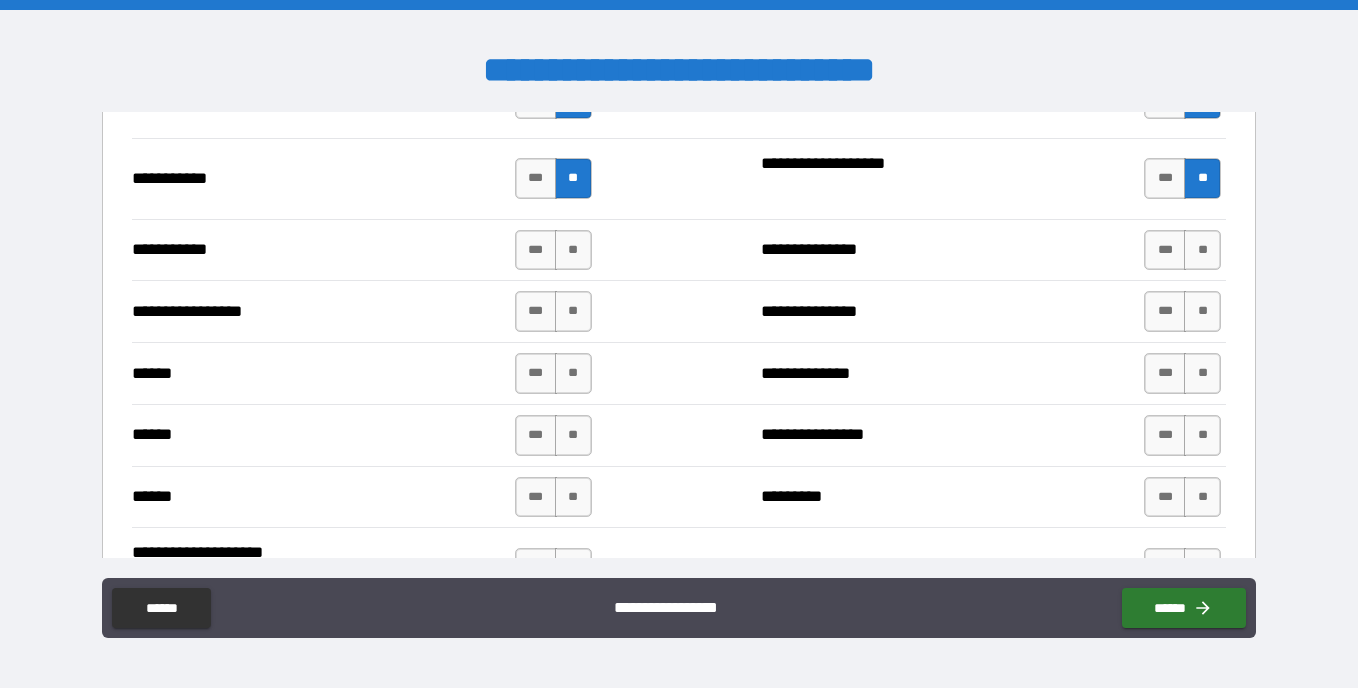 scroll, scrollTop: 2355, scrollLeft: 0, axis: vertical 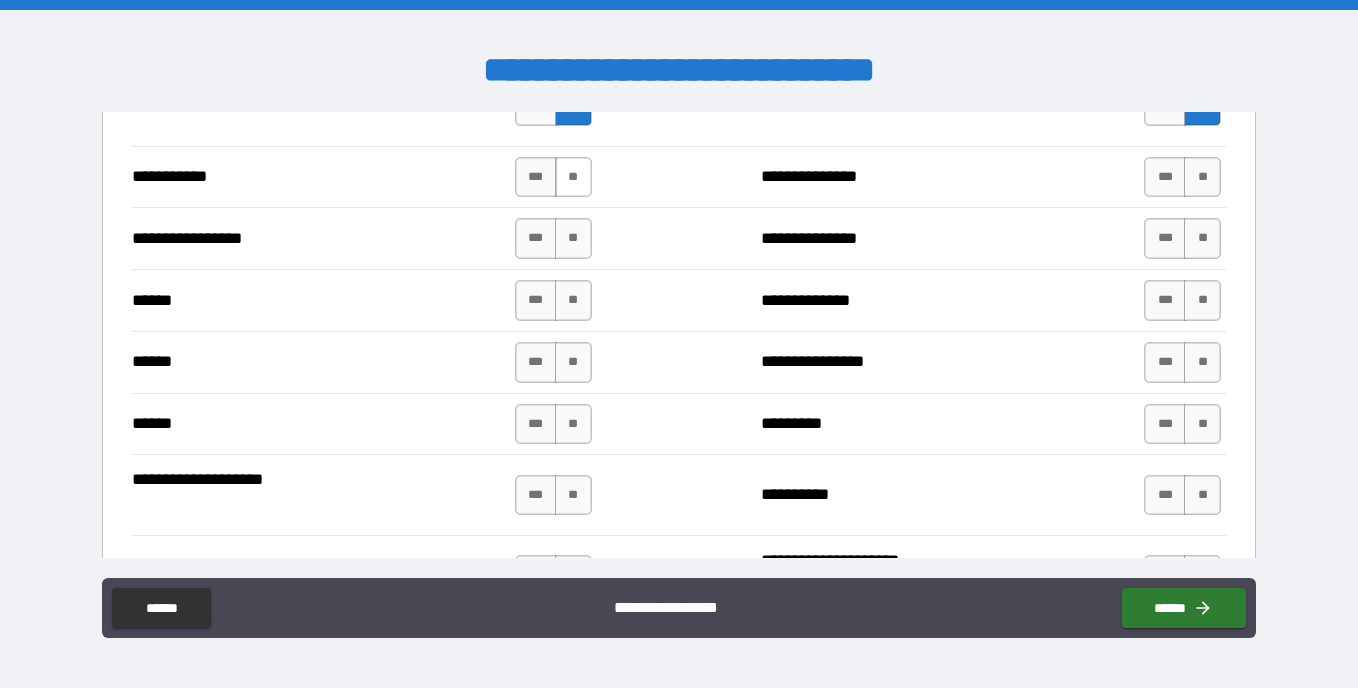 click on "**" at bounding box center (573, 177) 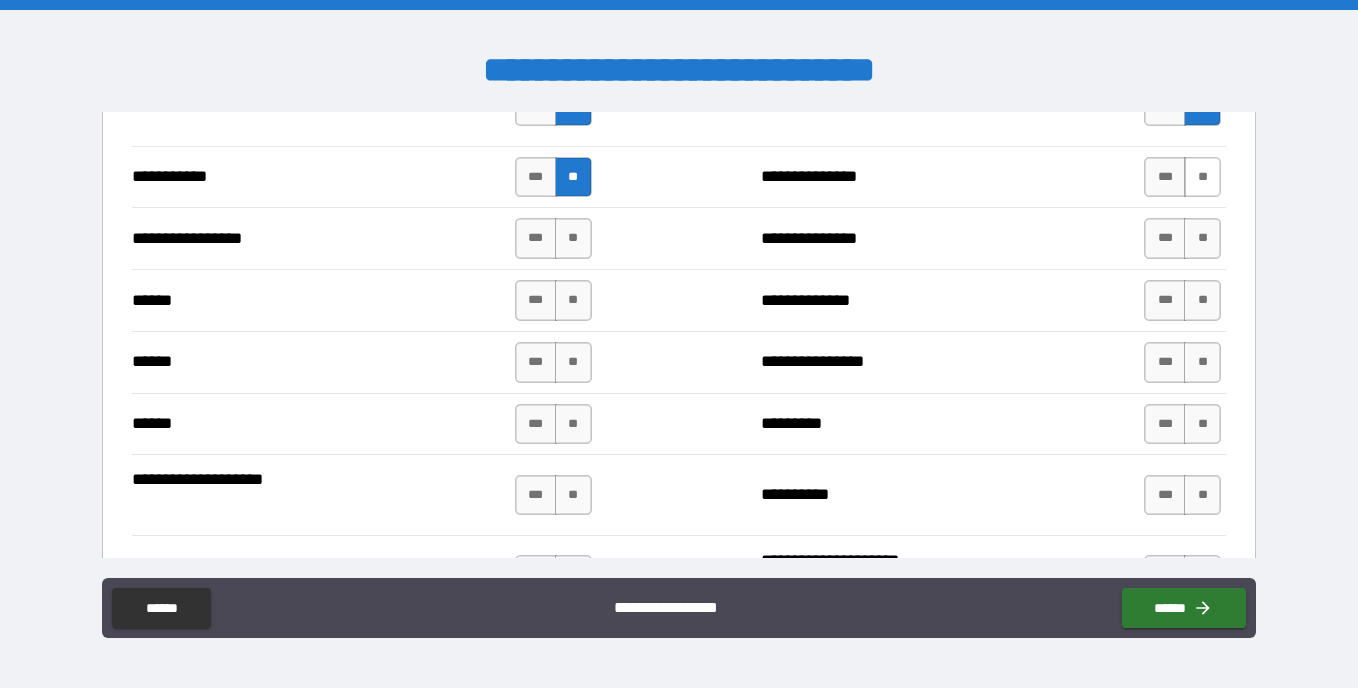 click on "**" at bounding box center [1202, 177] 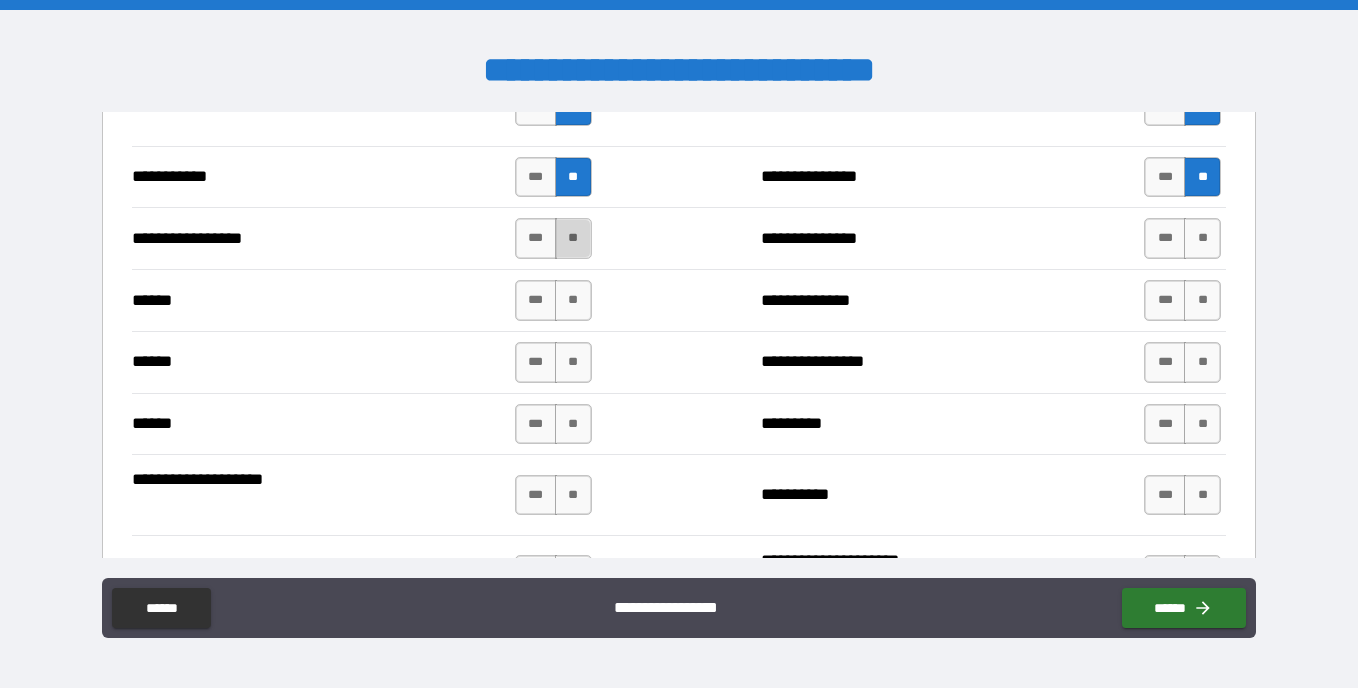 click on "**" at bounding box center (573, 238) 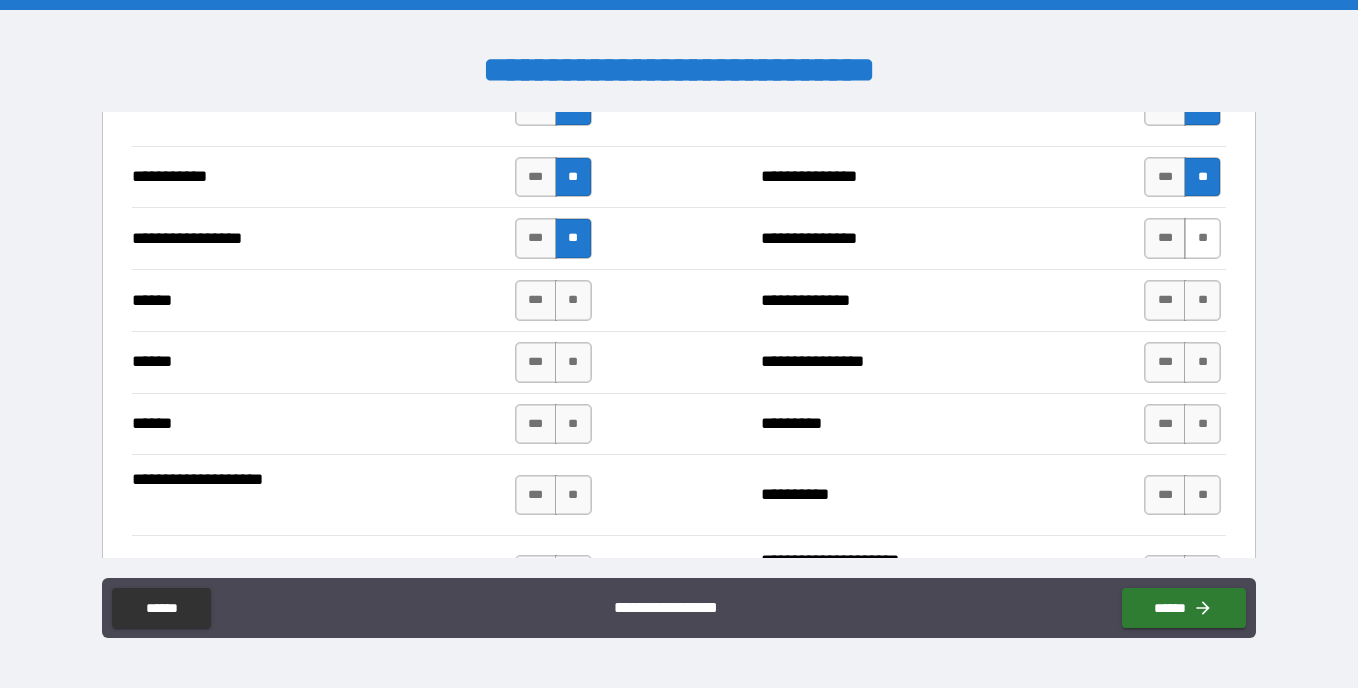 click on "**" at bounding box center [1202, 238] 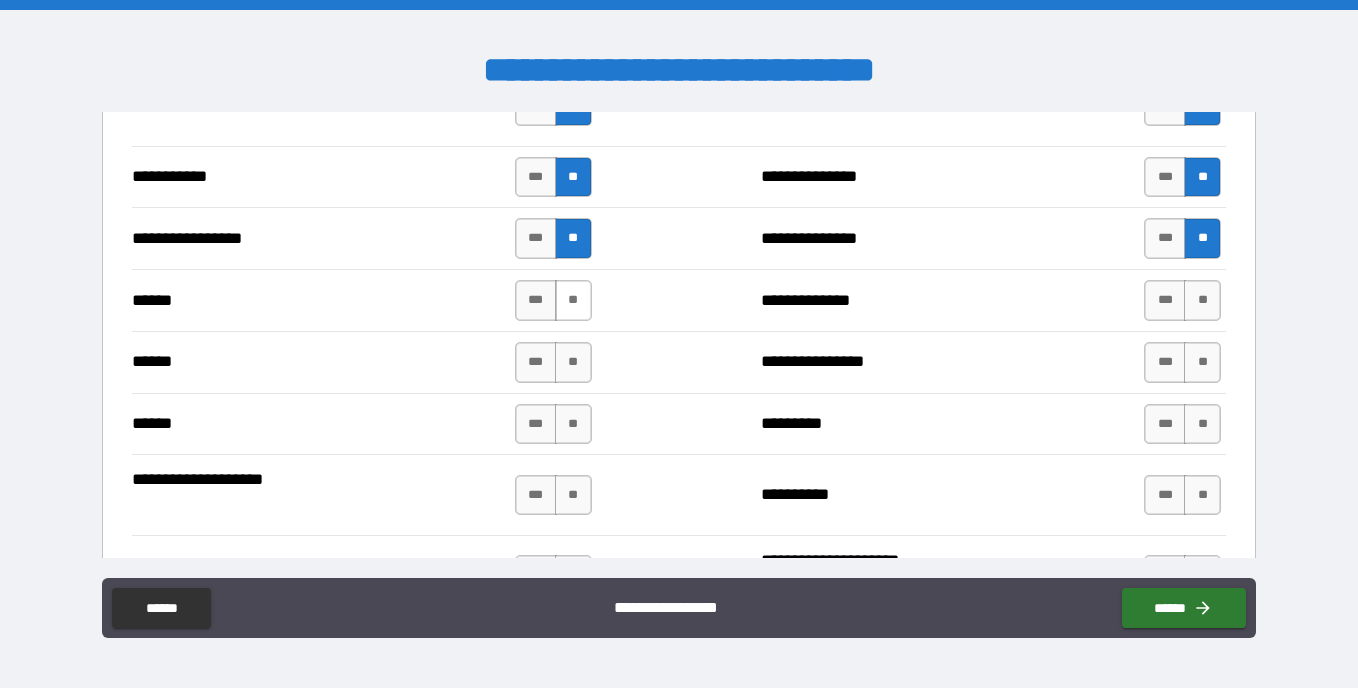 click on "**" at bounding box center (573, 300) 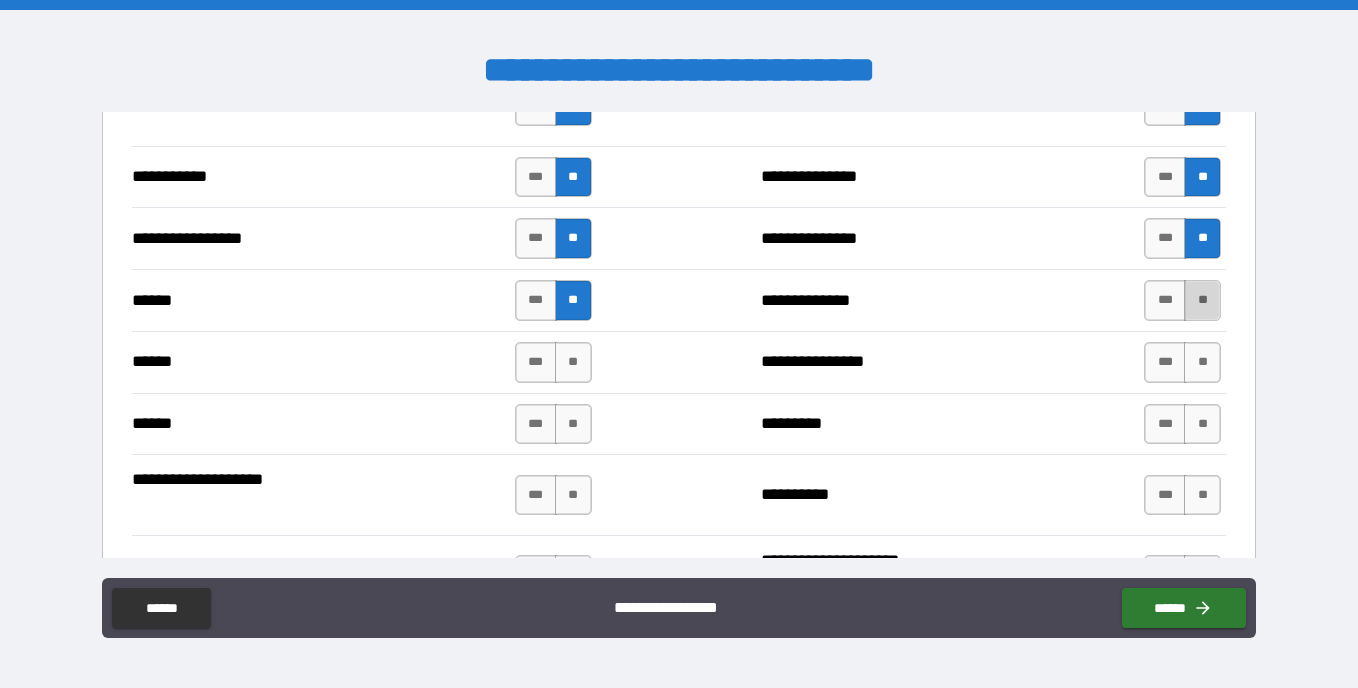 click on "**" at bounding box center [1202, 300] 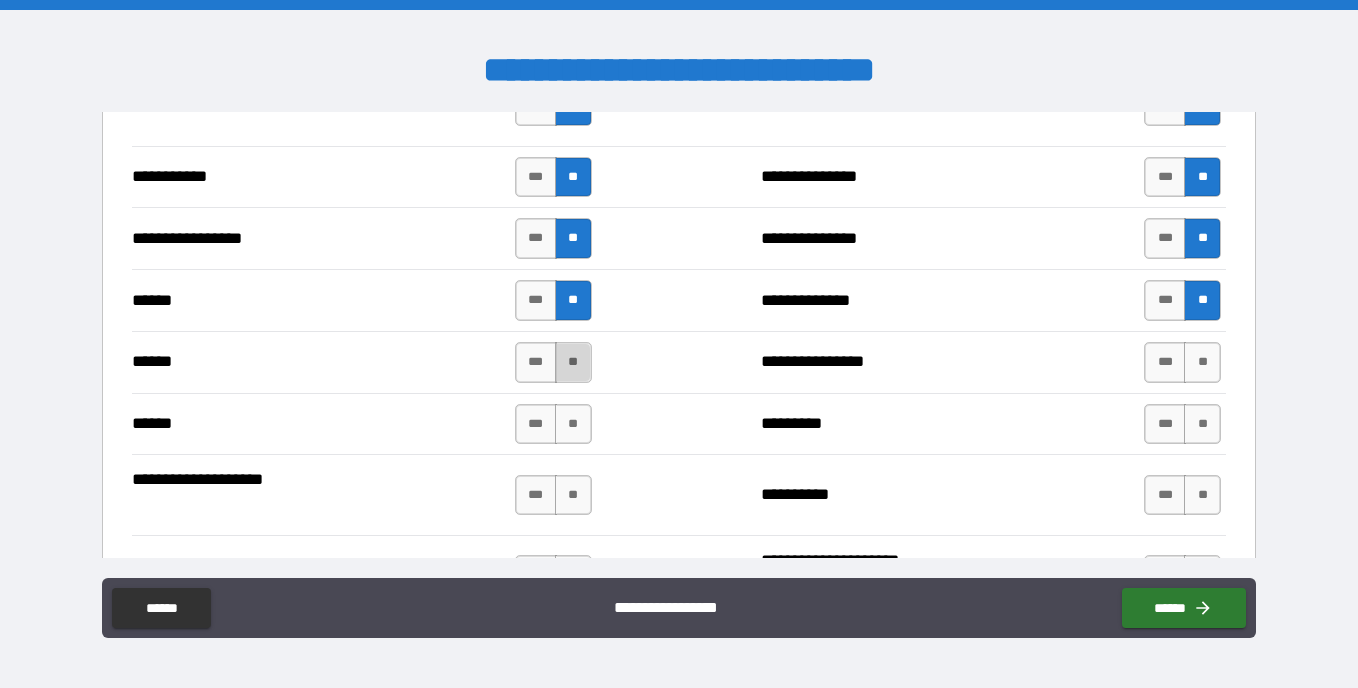 click on "**" at bounding box center [573, 362] 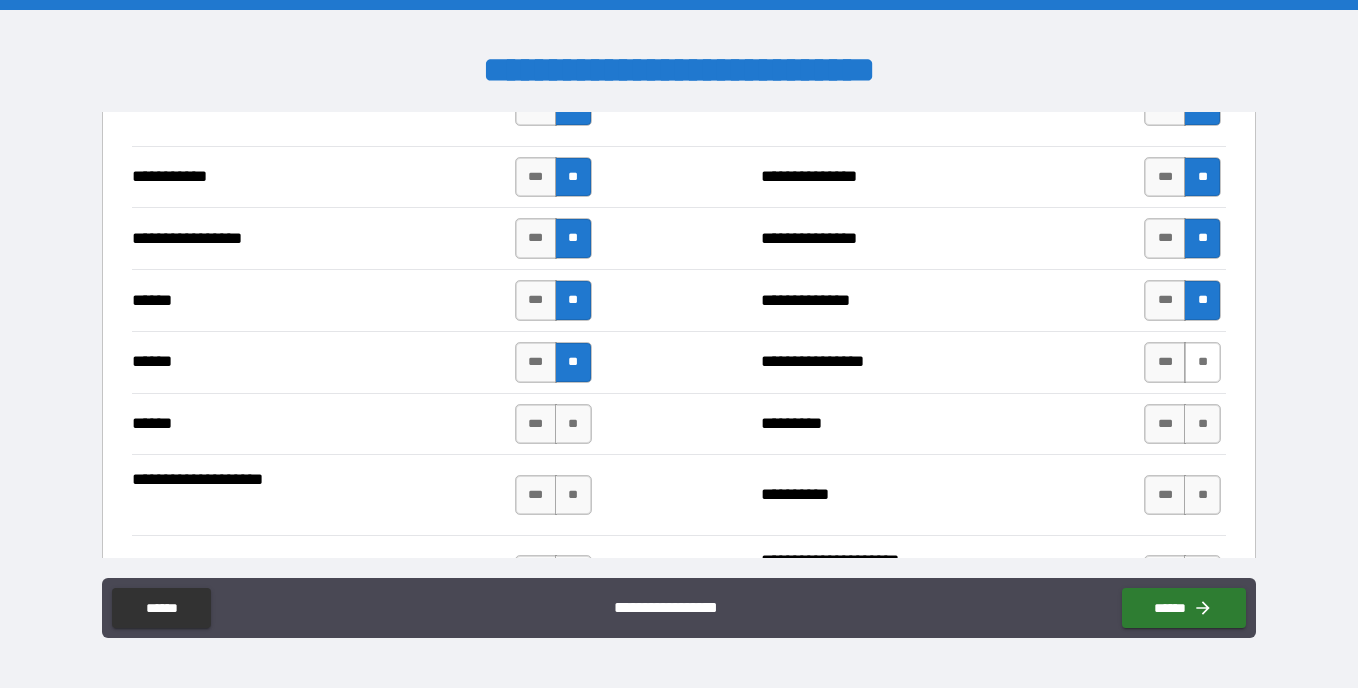 click on "**" at bounding box center (1202, 362) 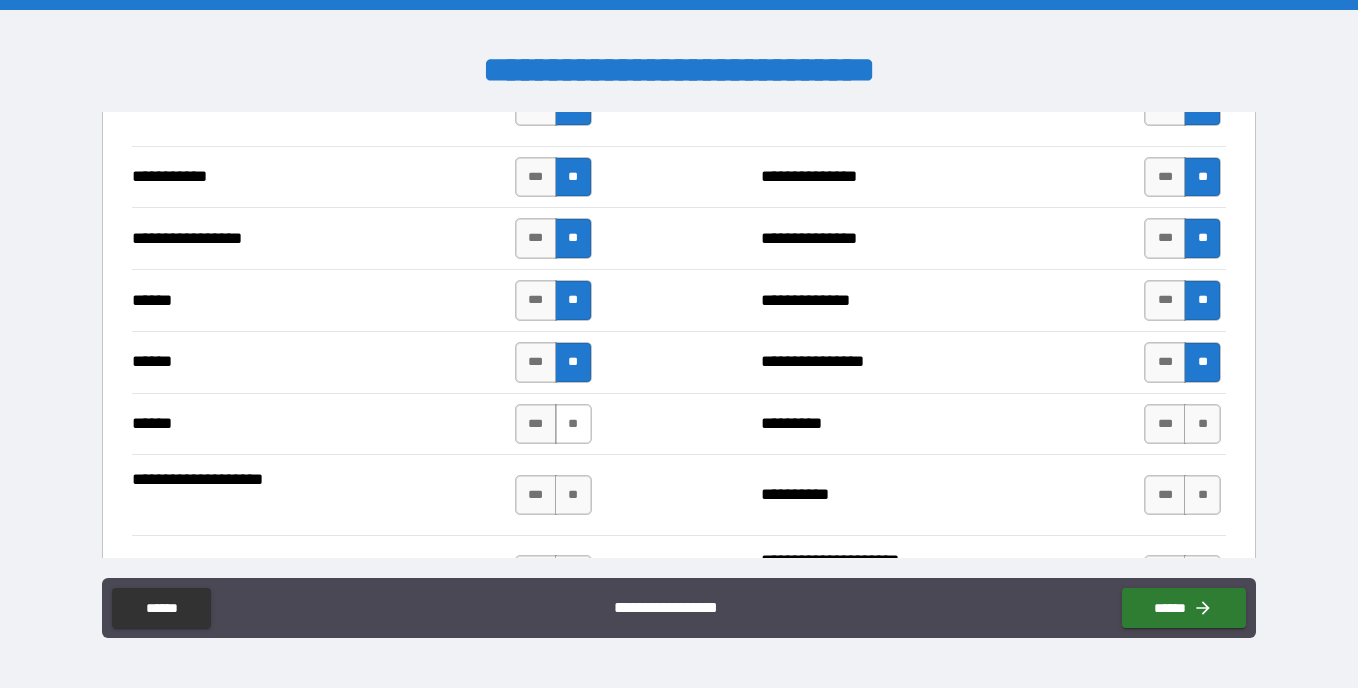 click on "**" at bounding box center (573, 424) 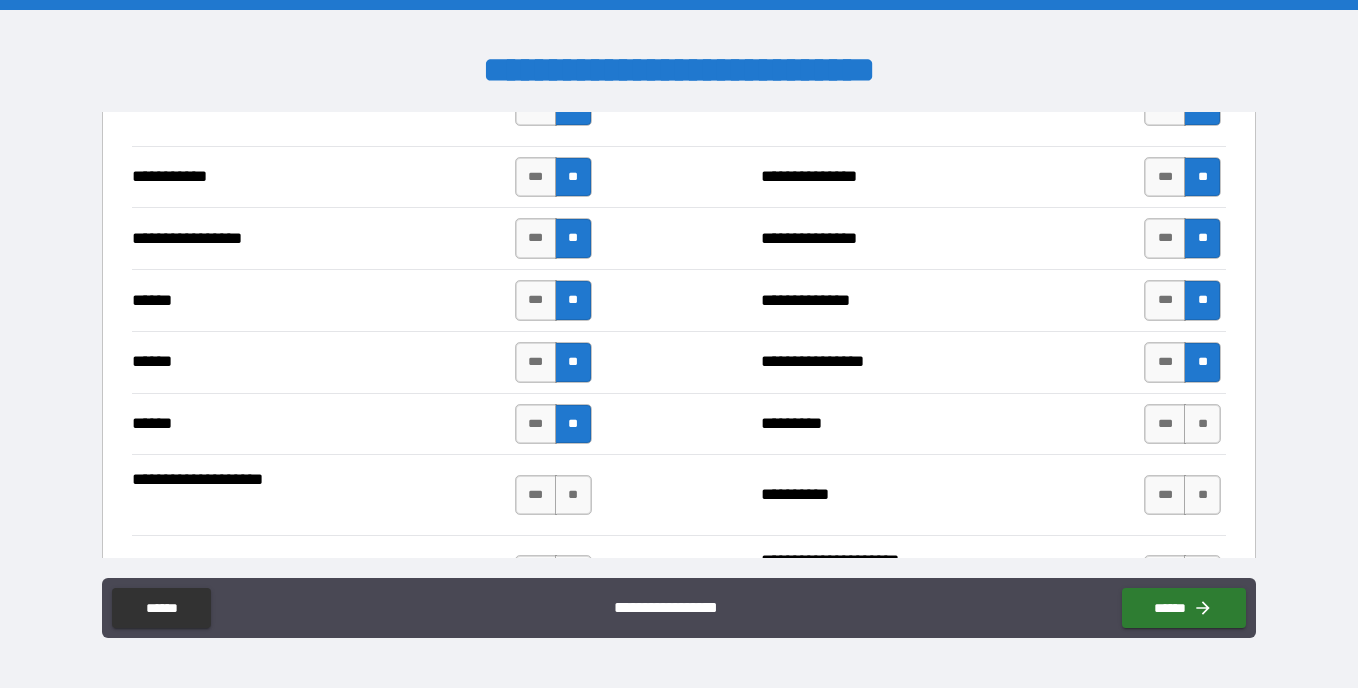 click on "****** *** ** ********* *** **" at bounding box center (679, 424) 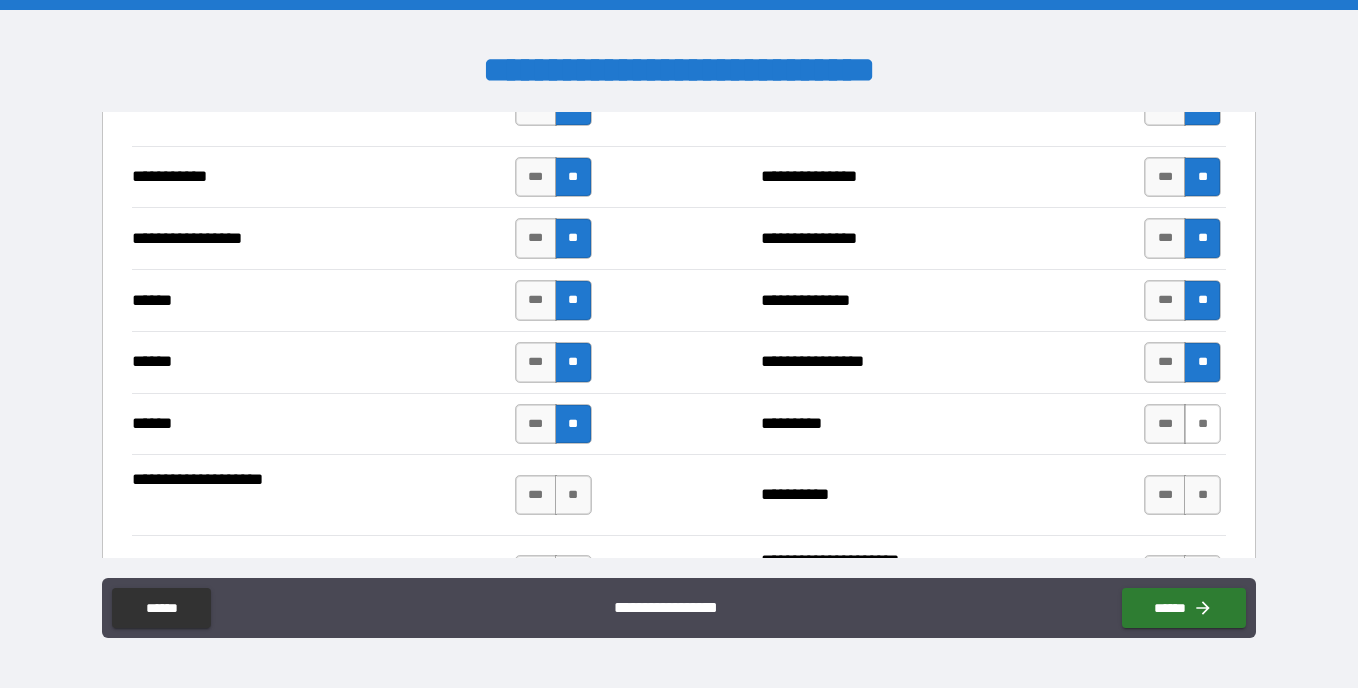 click on "**" at bounding box center (1202, 424) 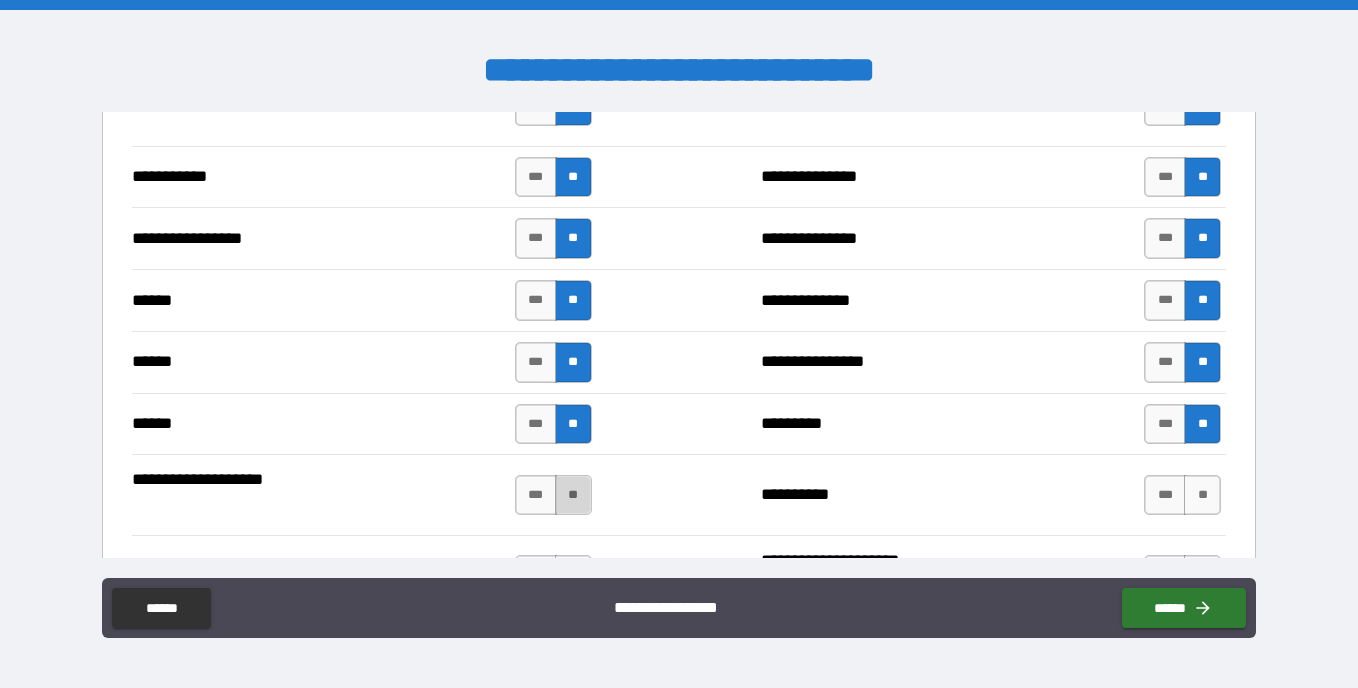 click on "**" at bounding box center (573, 495) 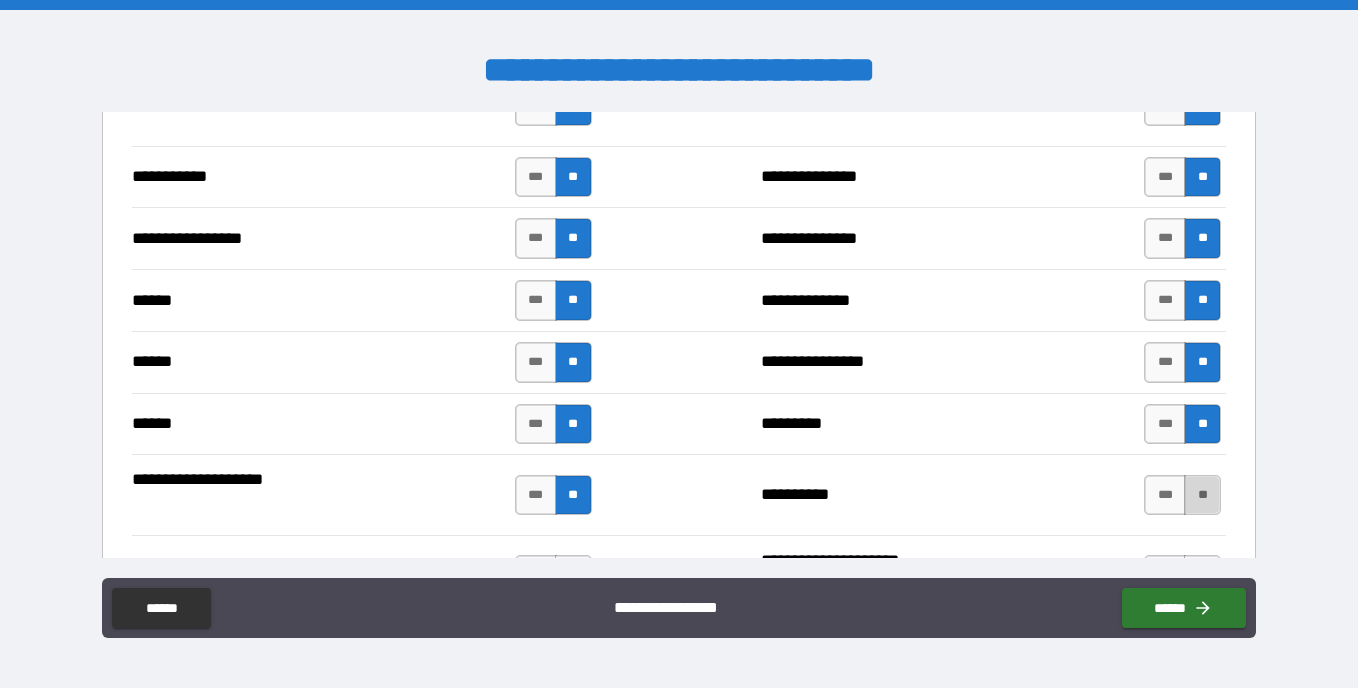 click on "**" at bounding box center (1202, 495) 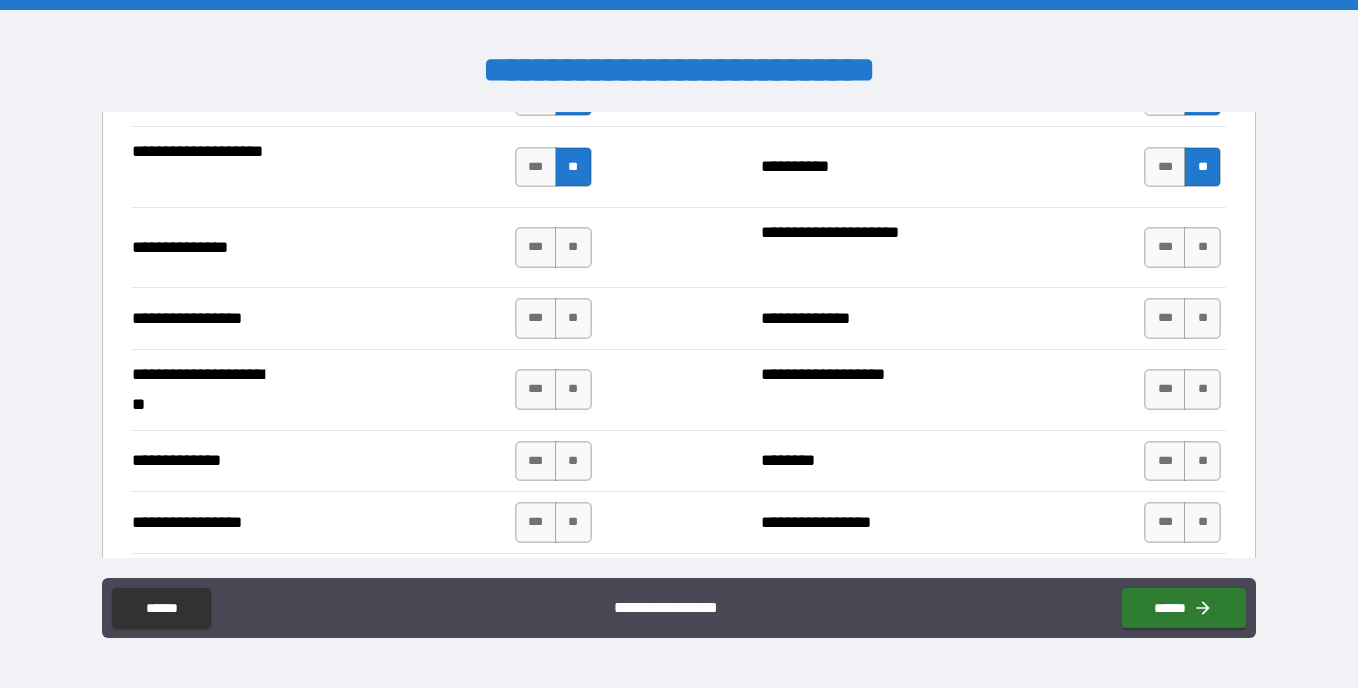 scroll, scrollTop: 2707, scrollLeft: 0, axis: vertical 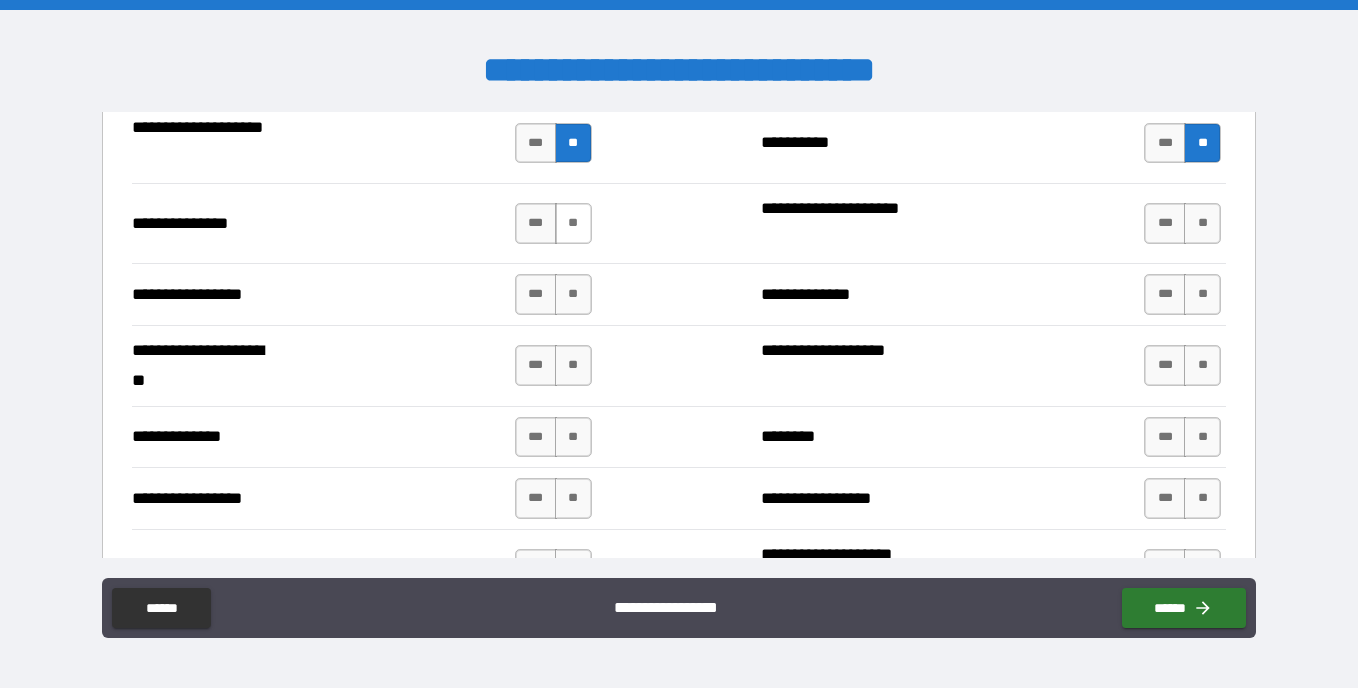 click on "**" at bounding box center (573, 223) 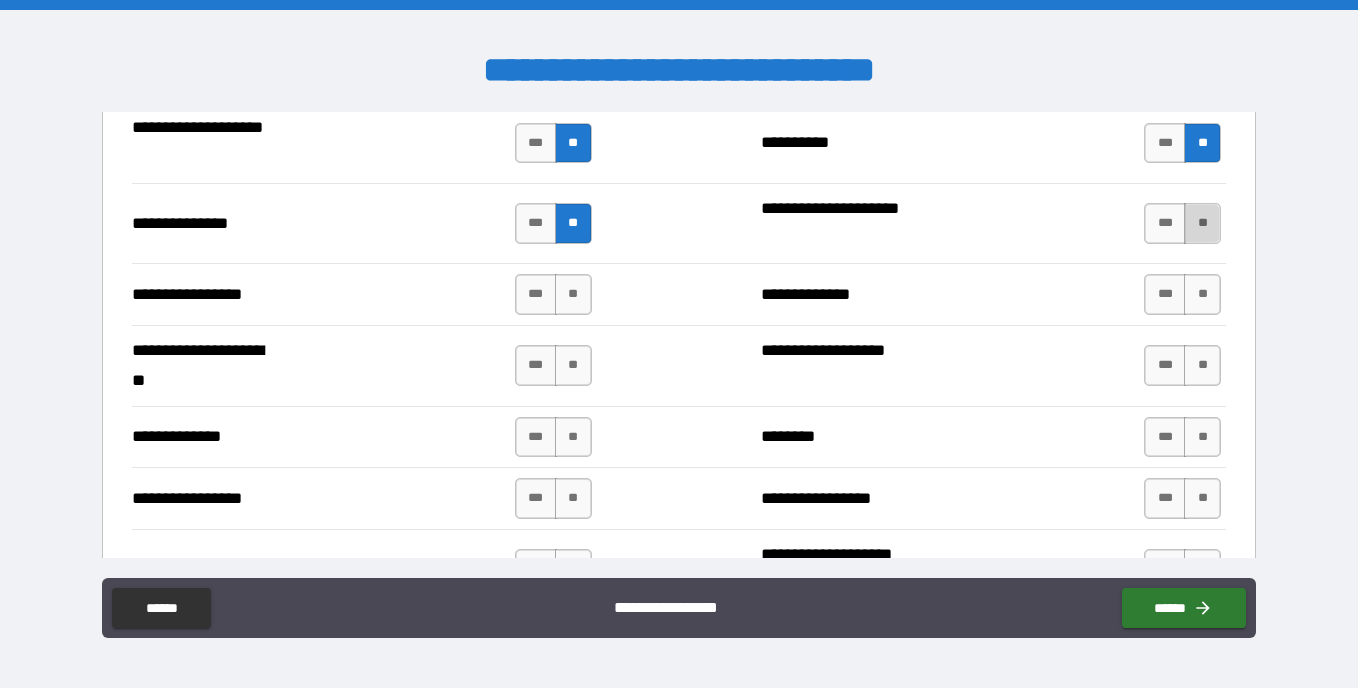click on "**" at bounding box center [1202, 223] 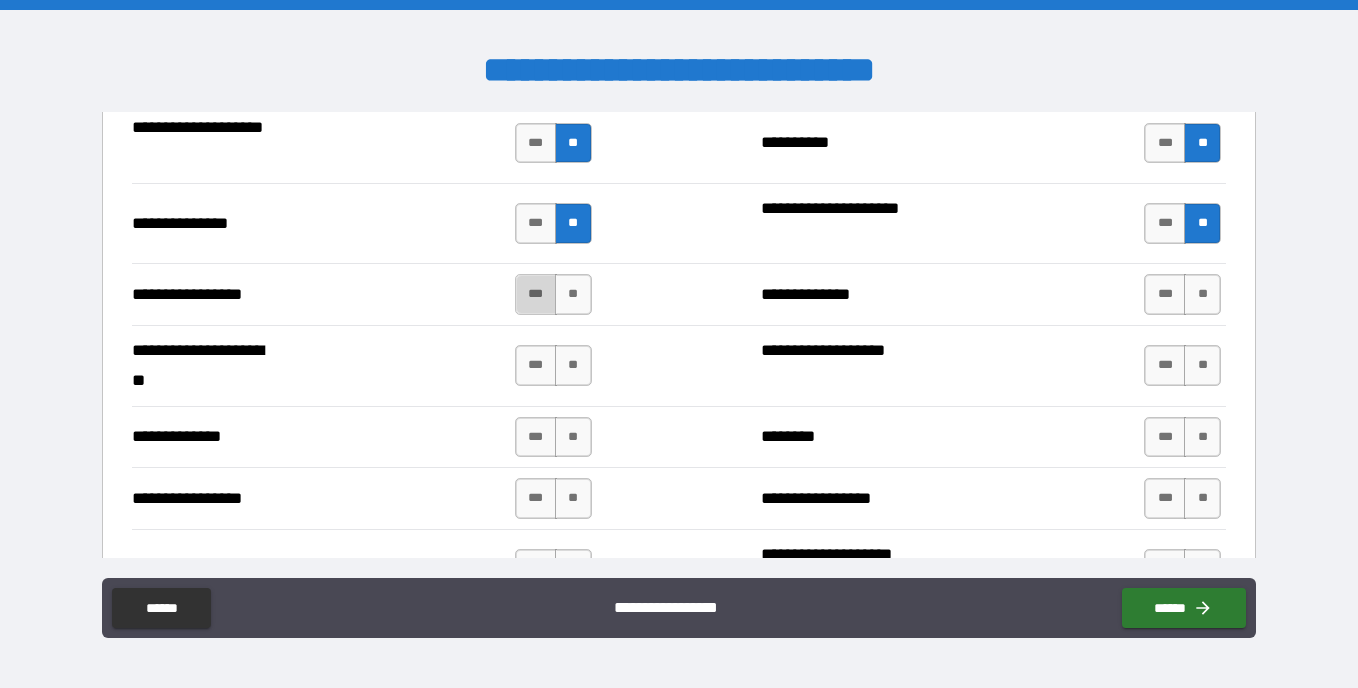 click on "***" at bounding box center (536, 294) 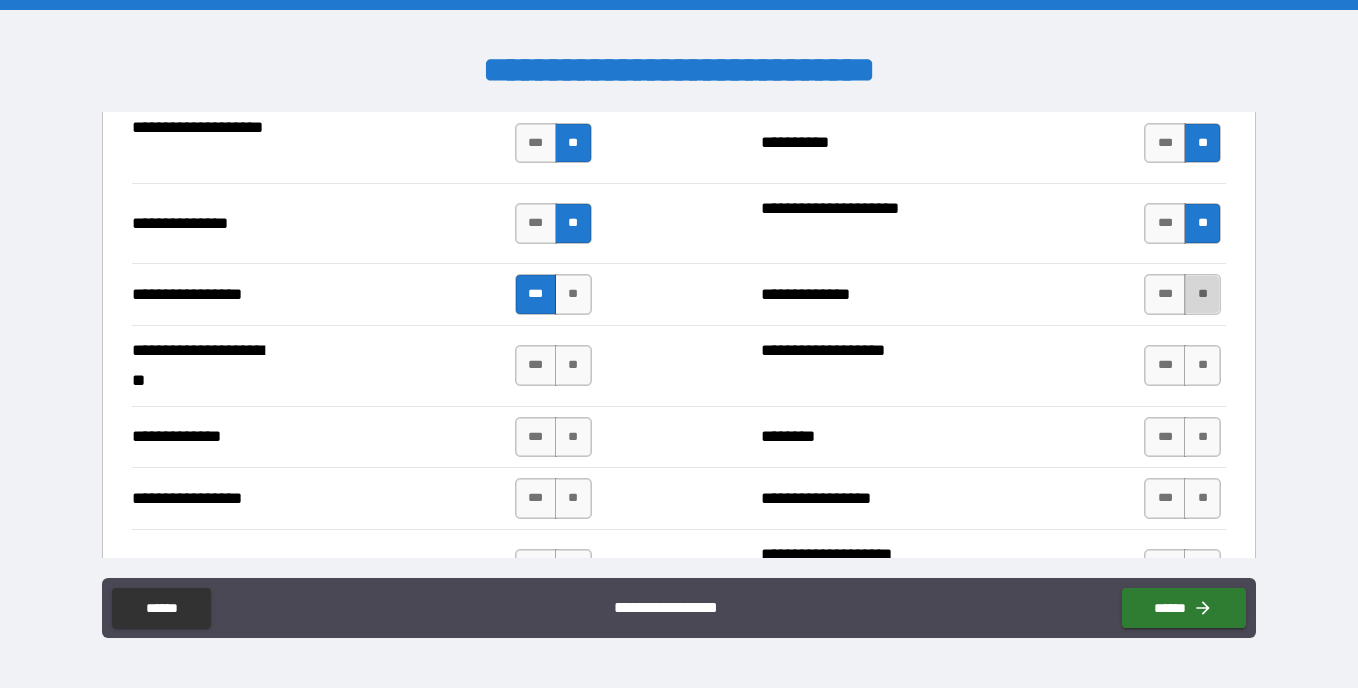 click on "**" at bounding box center (1202, 294) 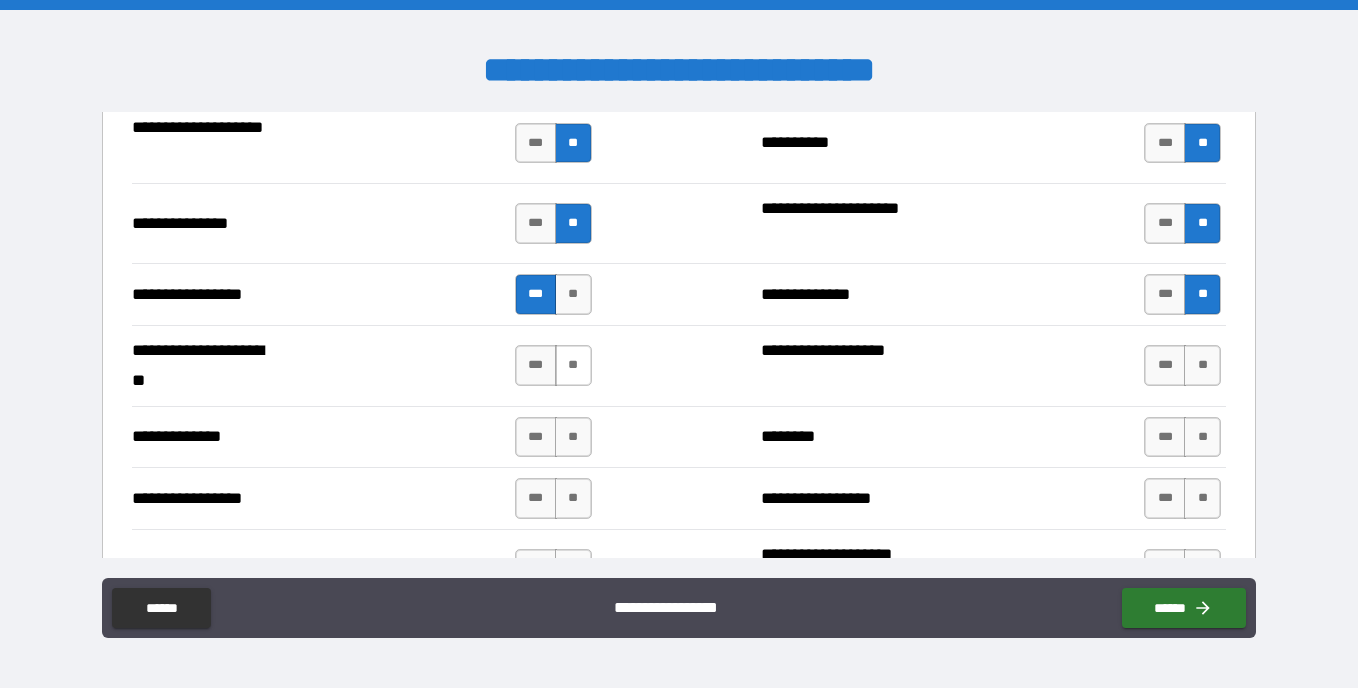 click on "**" at bounding box center (573, 365) 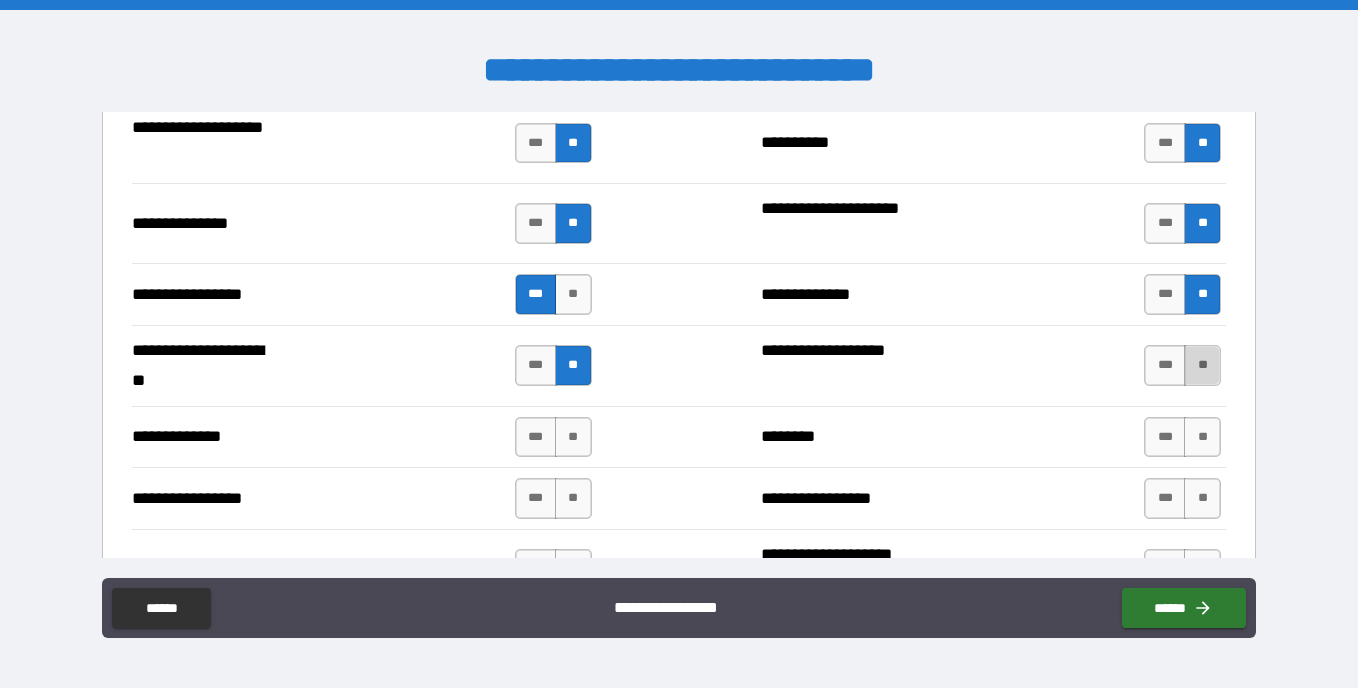 click on "**" at bounding box center (1202, 365) 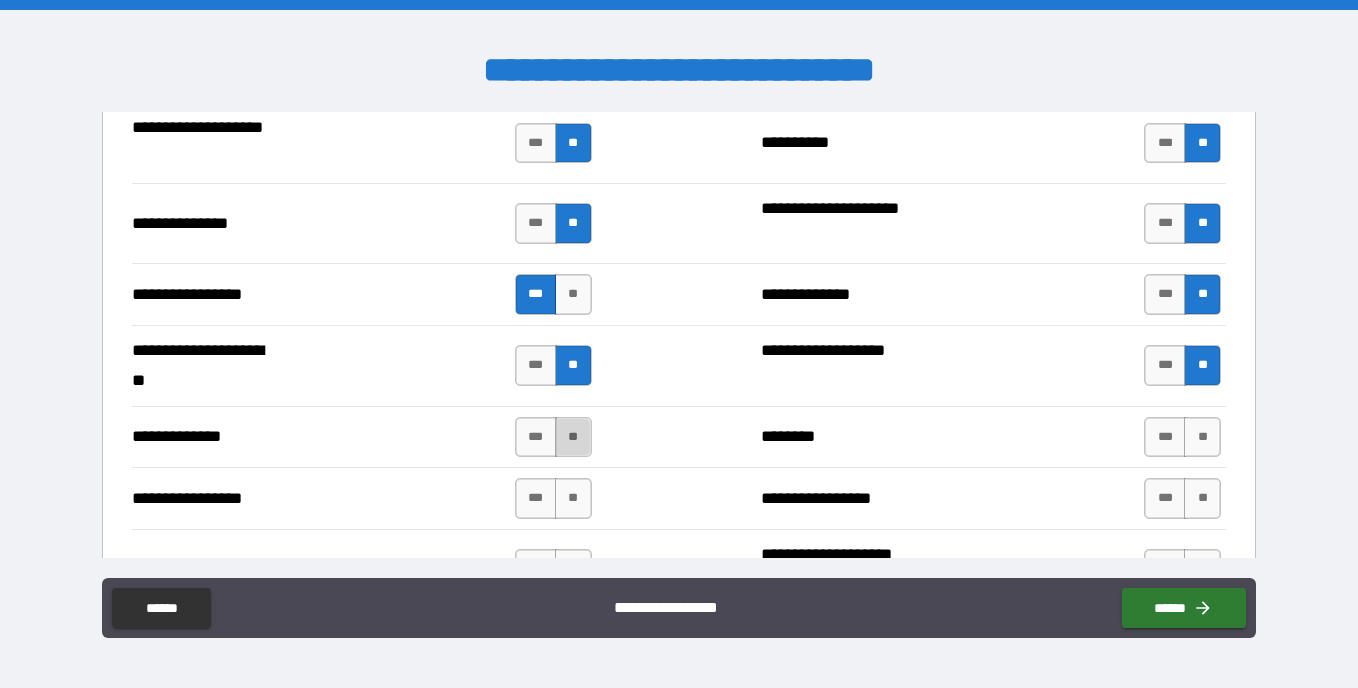 click on "**" at bounding box center [573, 437] 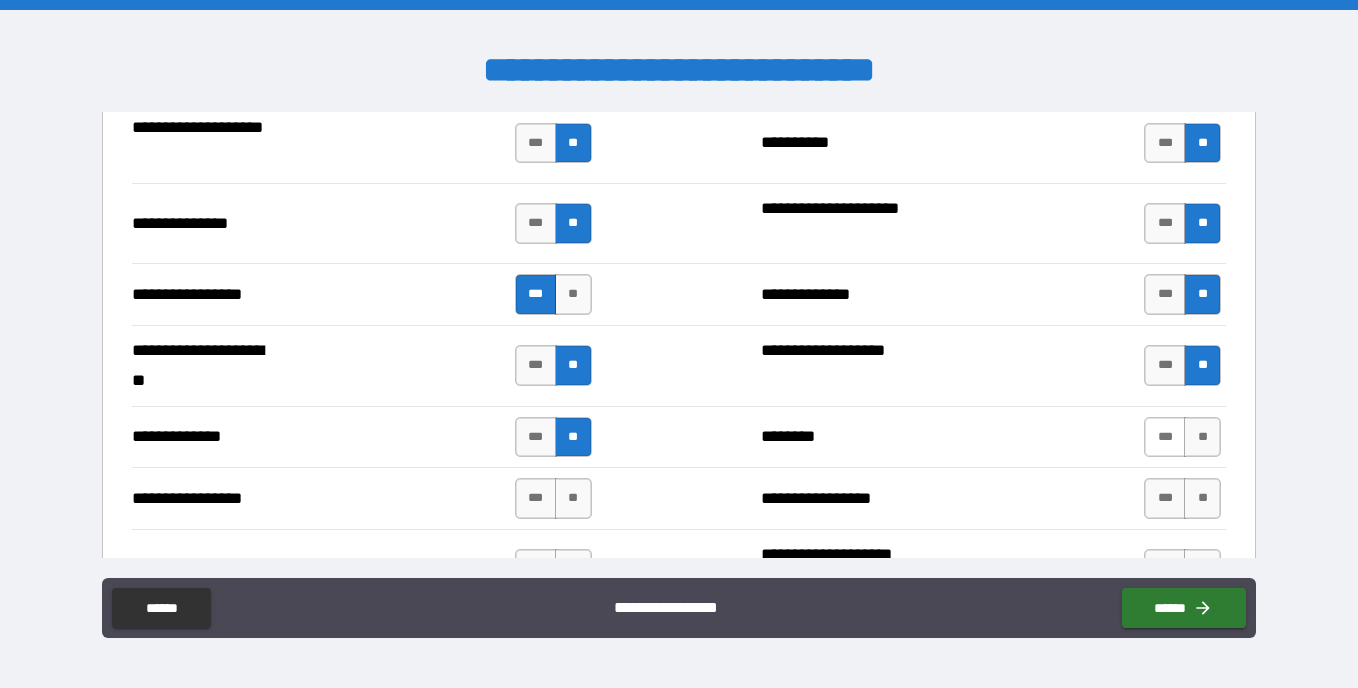 click on "***" at bounding box center (1165, 437) 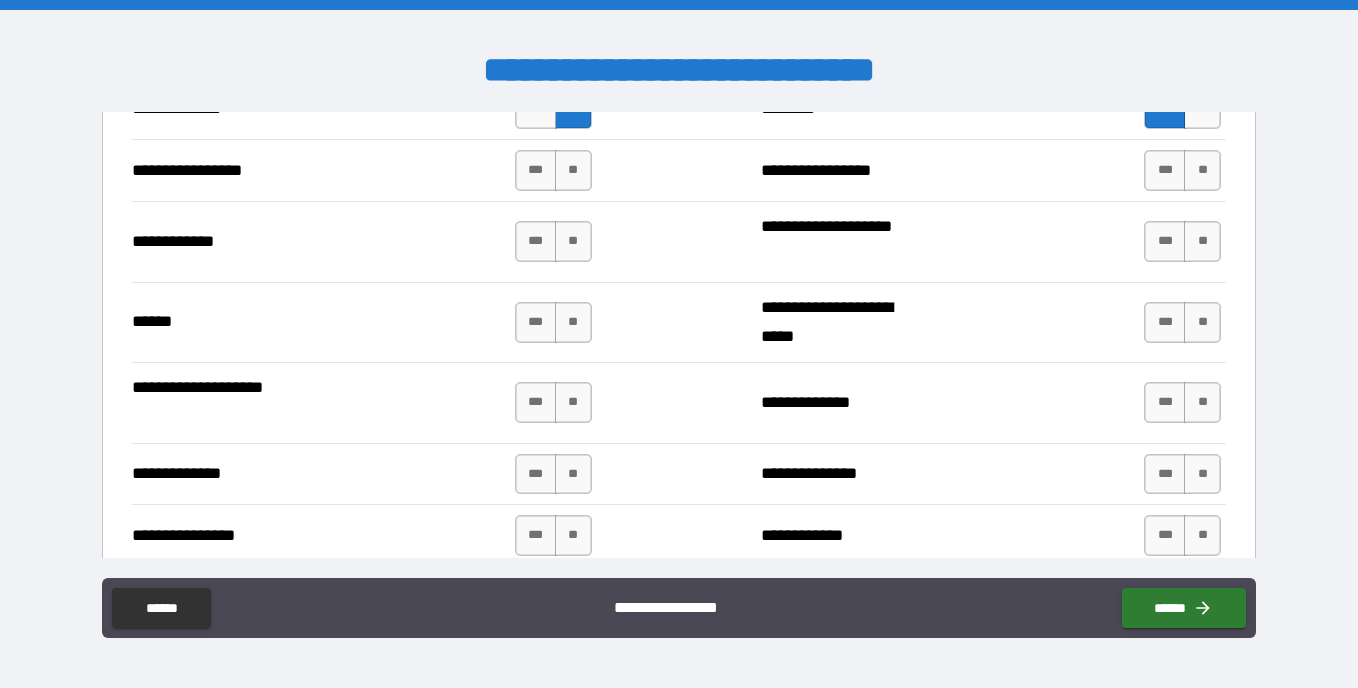 scroll, scrollTop: 3046, scrollLeft: 0, axis: vertical 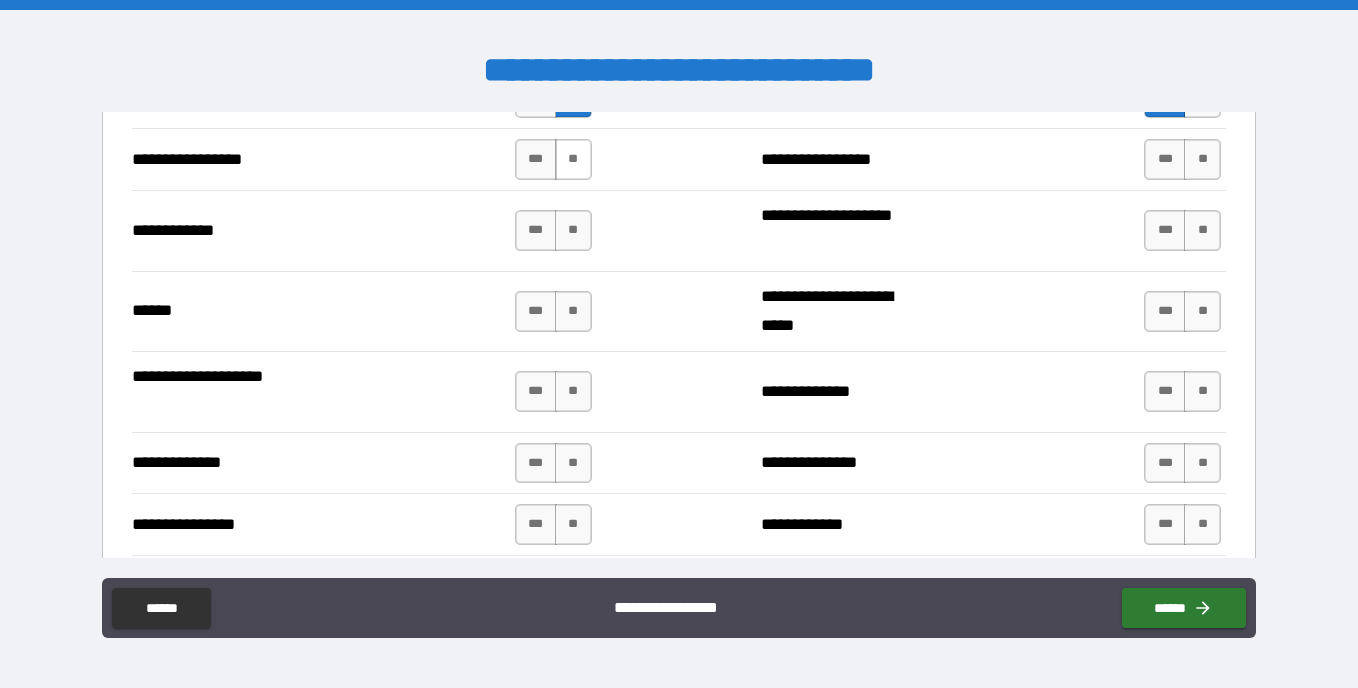 click on "**" at bounding box center (573, 159) 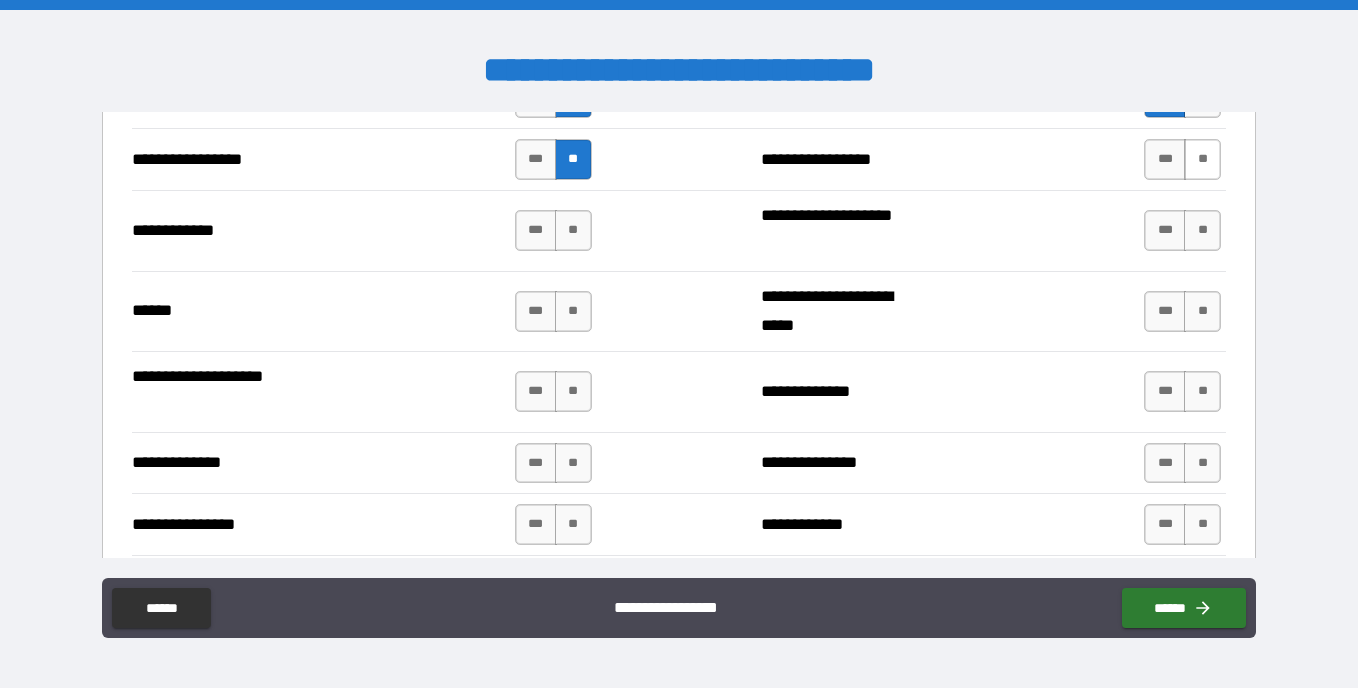 click on "**" at bounding box center (1202, 159) 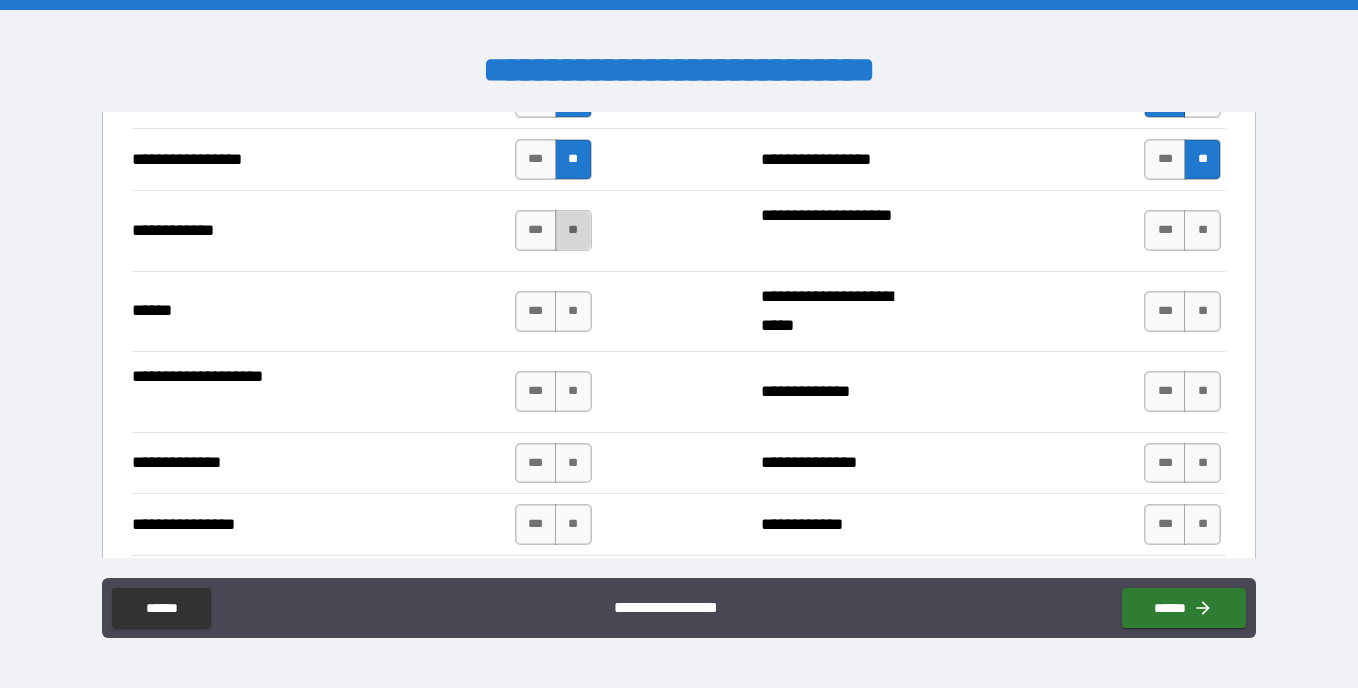 click on "**" at bounding box center [573, 230] 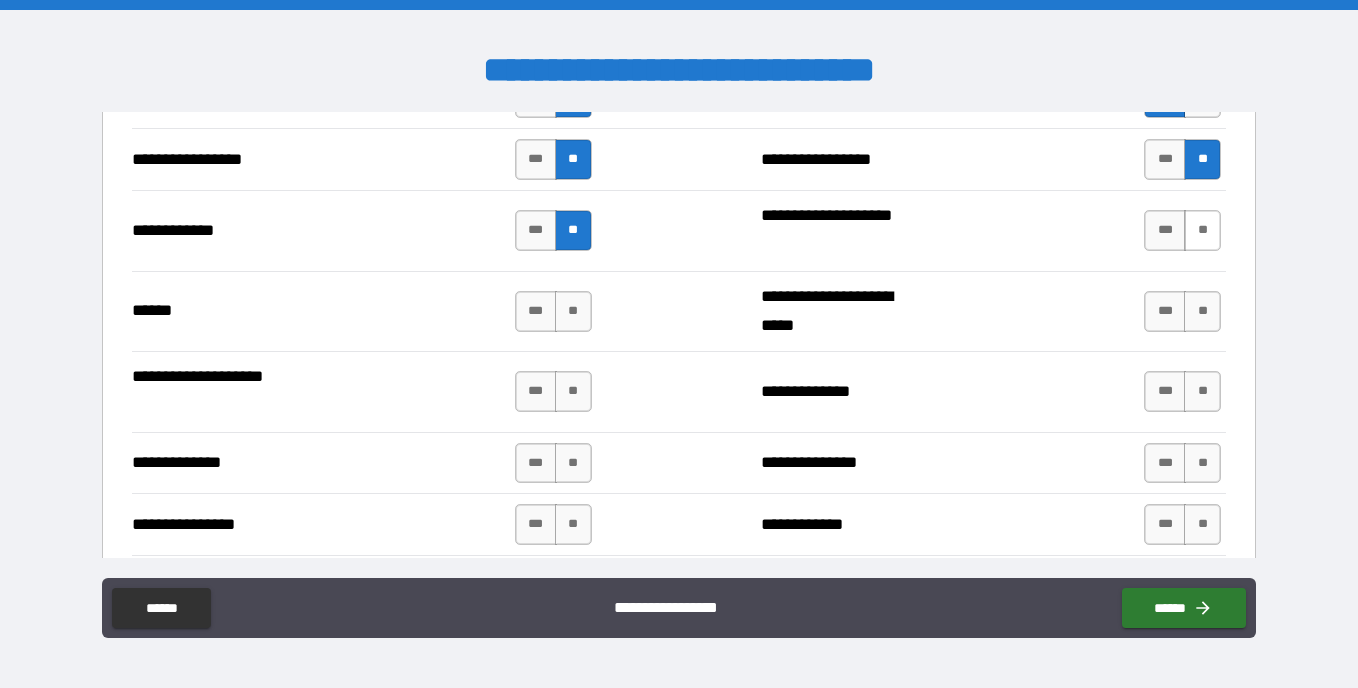 click on "**" at bounding box center (1202, 230) 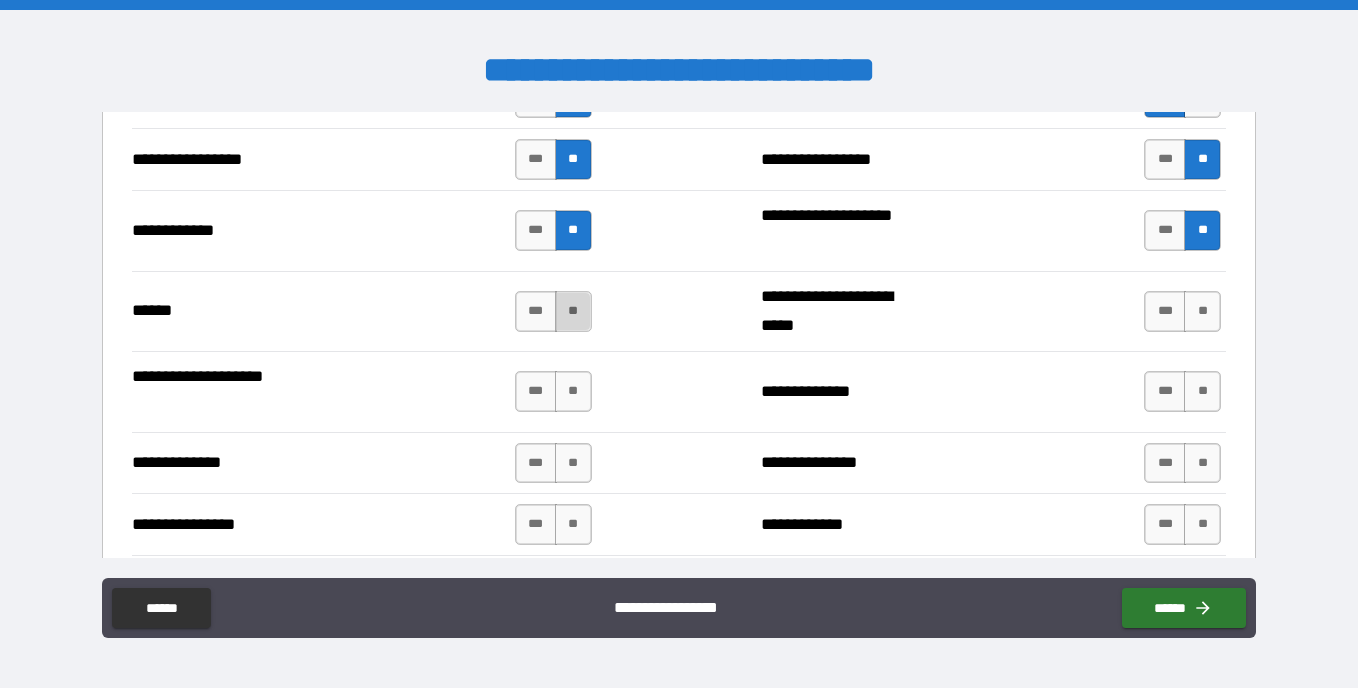 click on "**" at bounding box center [573, 311] 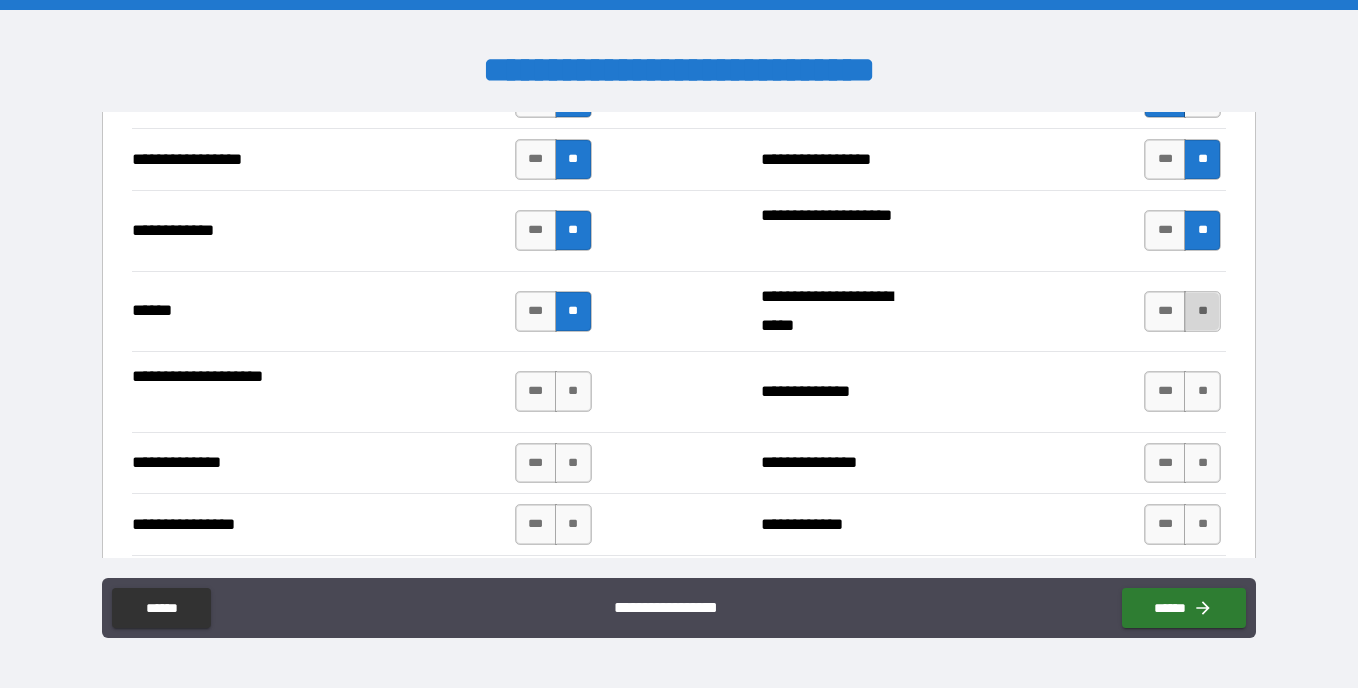 click on "**" at bounding box center [1202, 311] 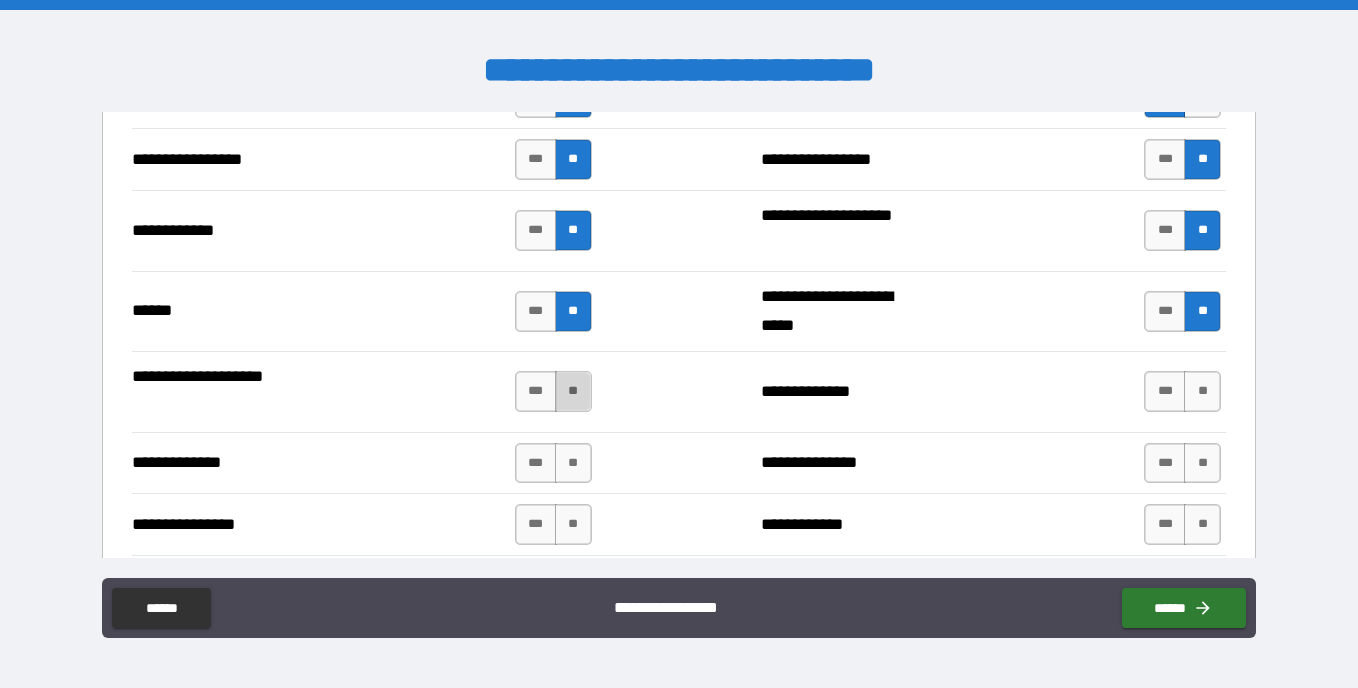 click on "**" at bounding box center [573, 391] 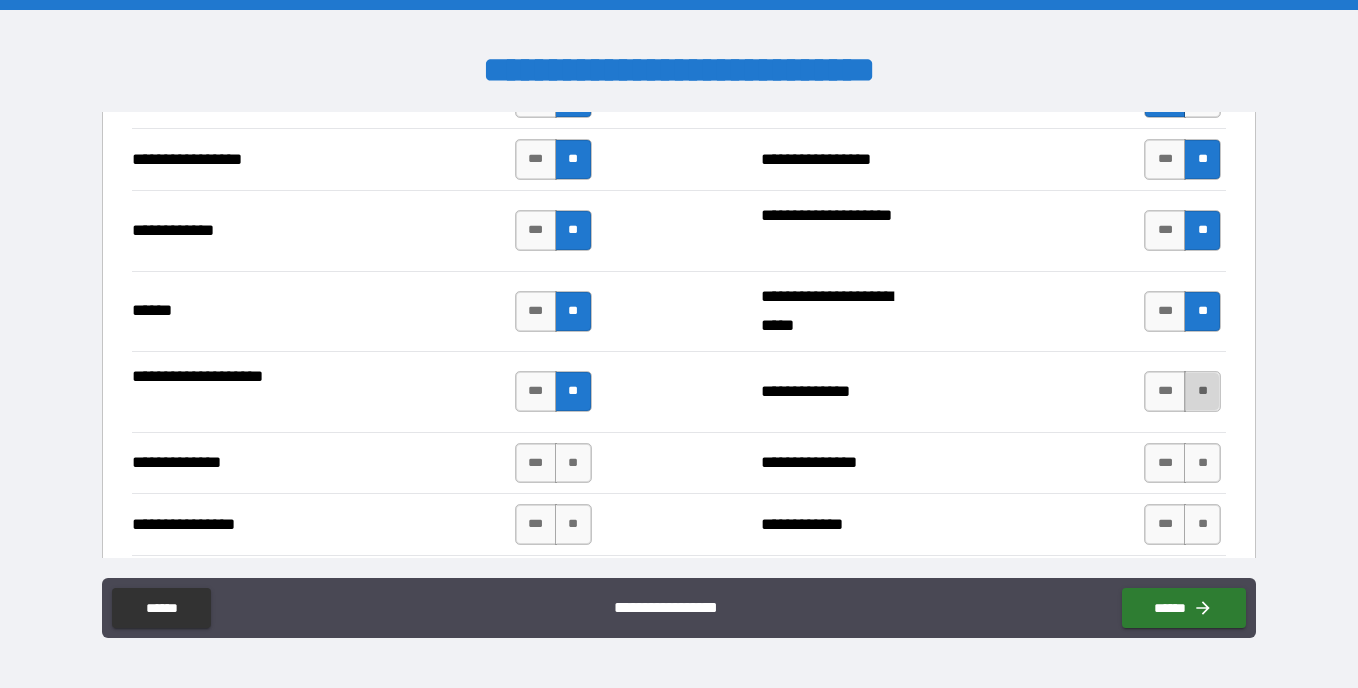 click on "**" at bounding box center (1202, 391) 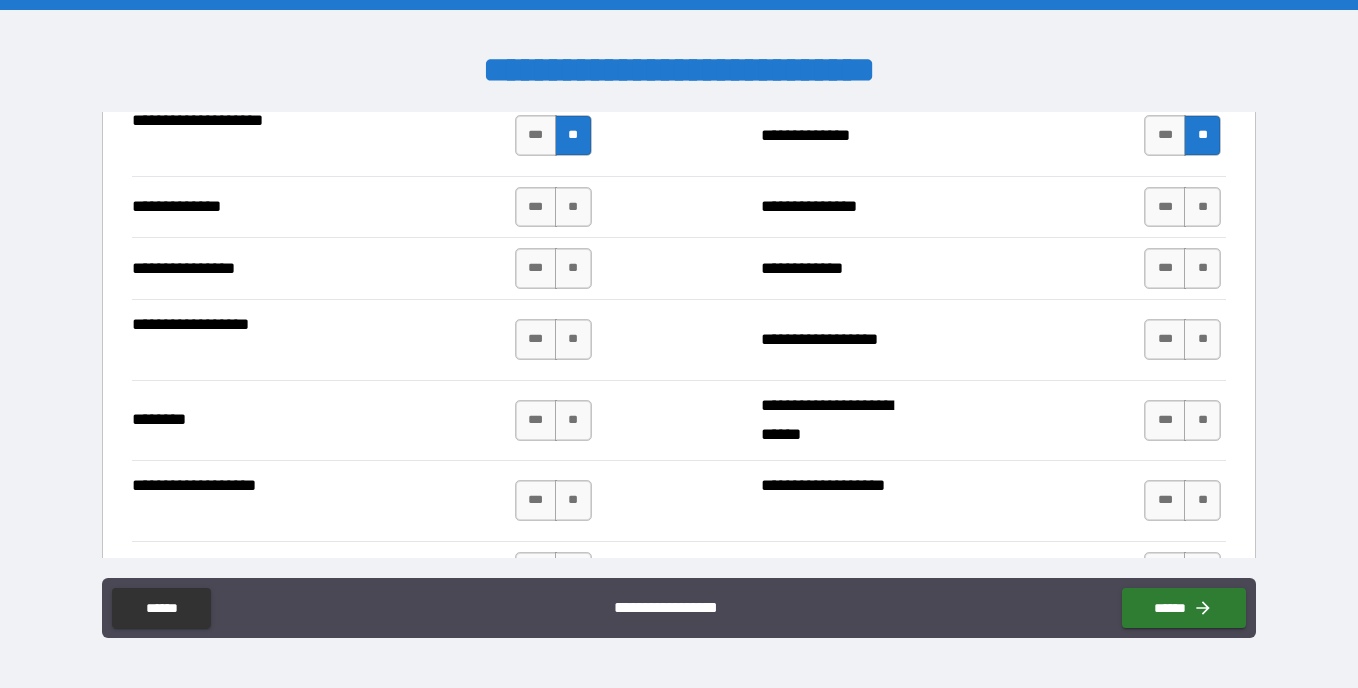 scroll, scrollTop: 3314, scrollLeft: 0, axis: vertical 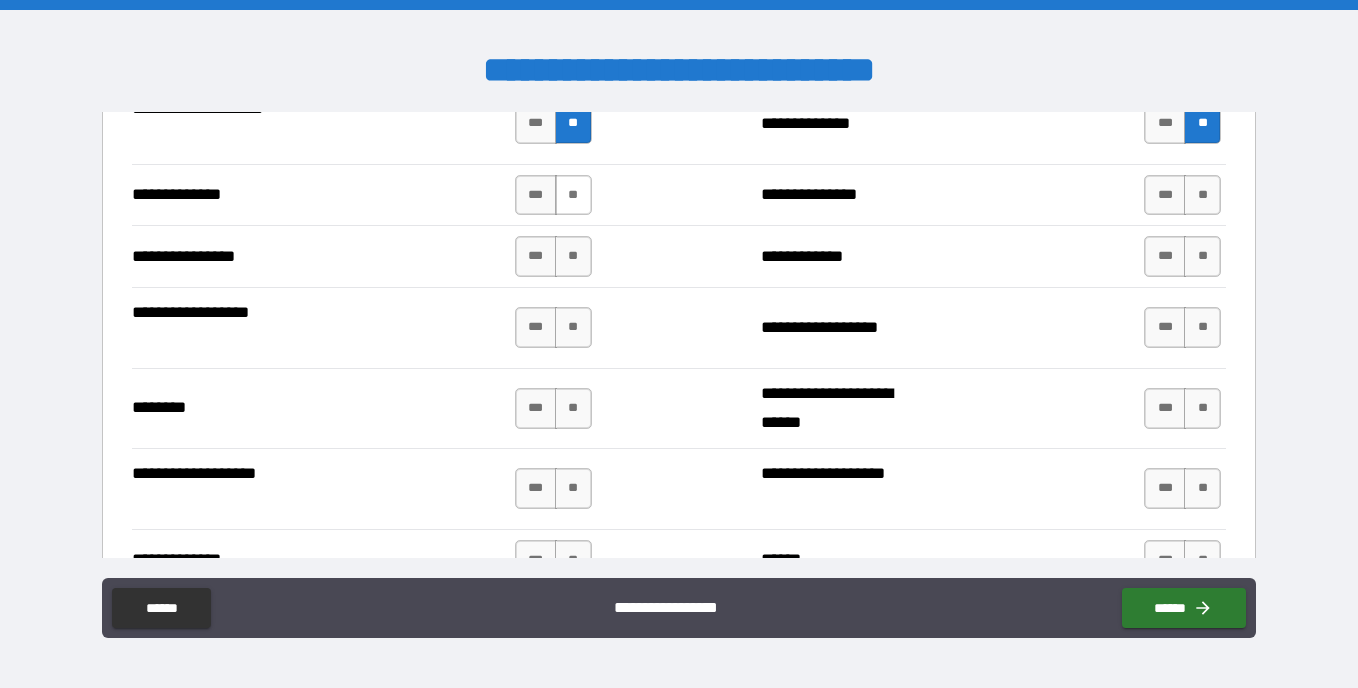 click on "**" at bounding box center (573, 195) 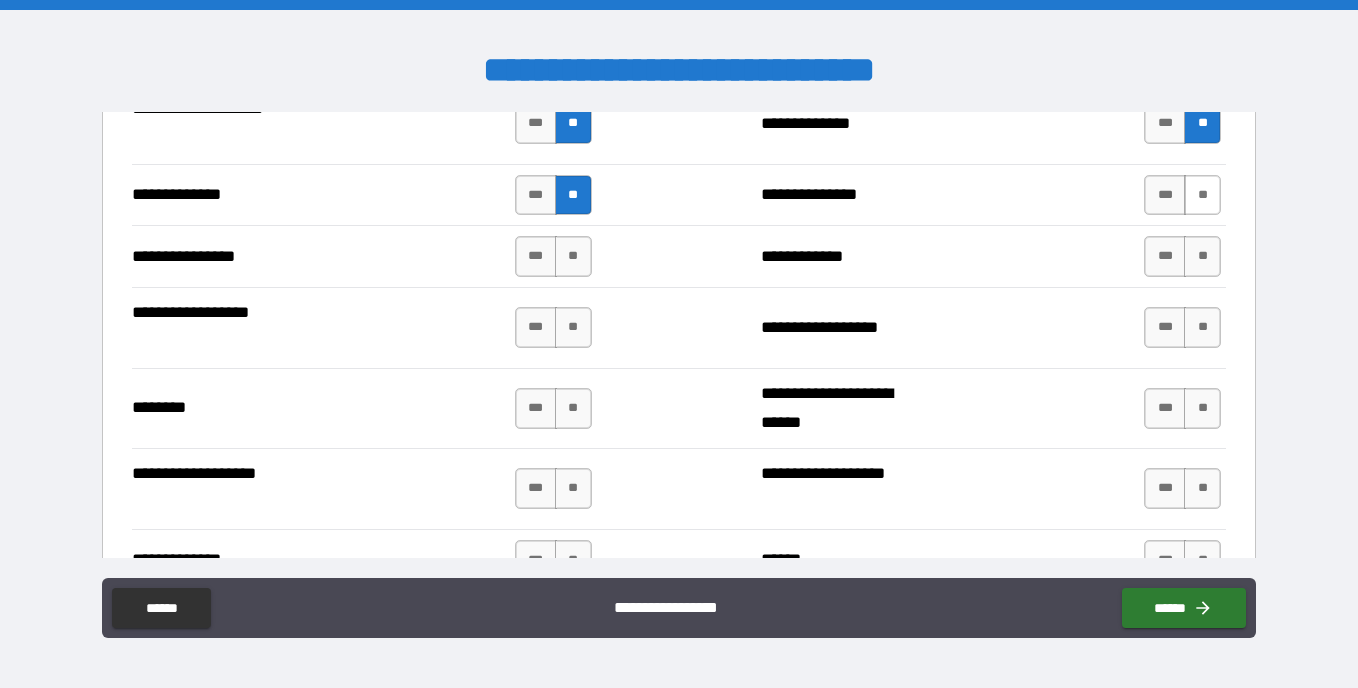 click on "**" at bounding box center [1202, 195] 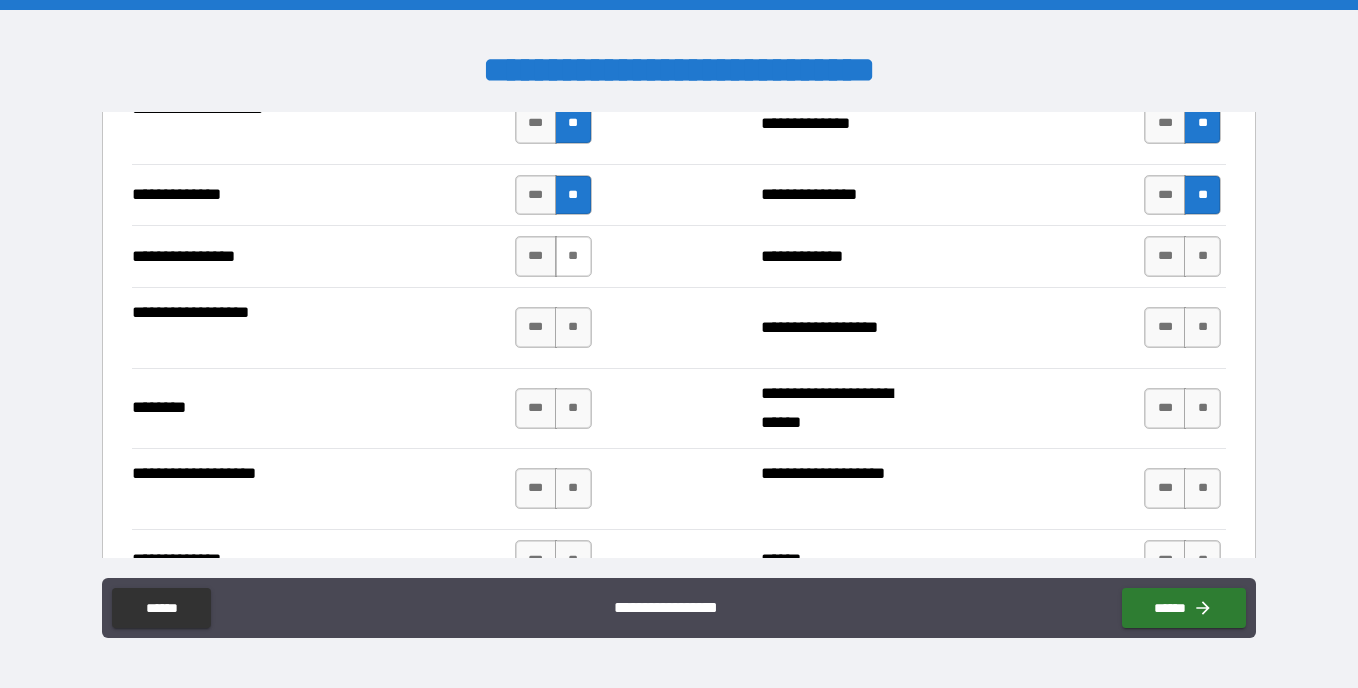 click on "**" at bounding box center (573, 256) 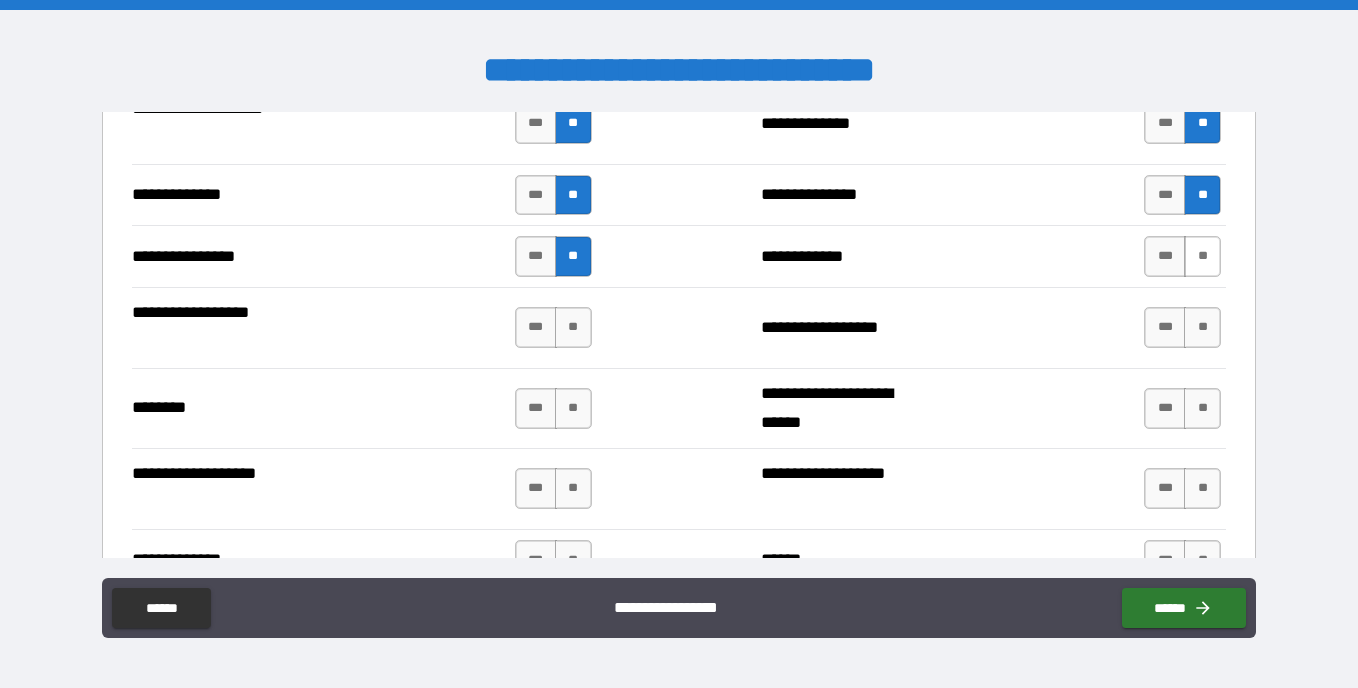 click on "**" at bounding box center [1202, 256] 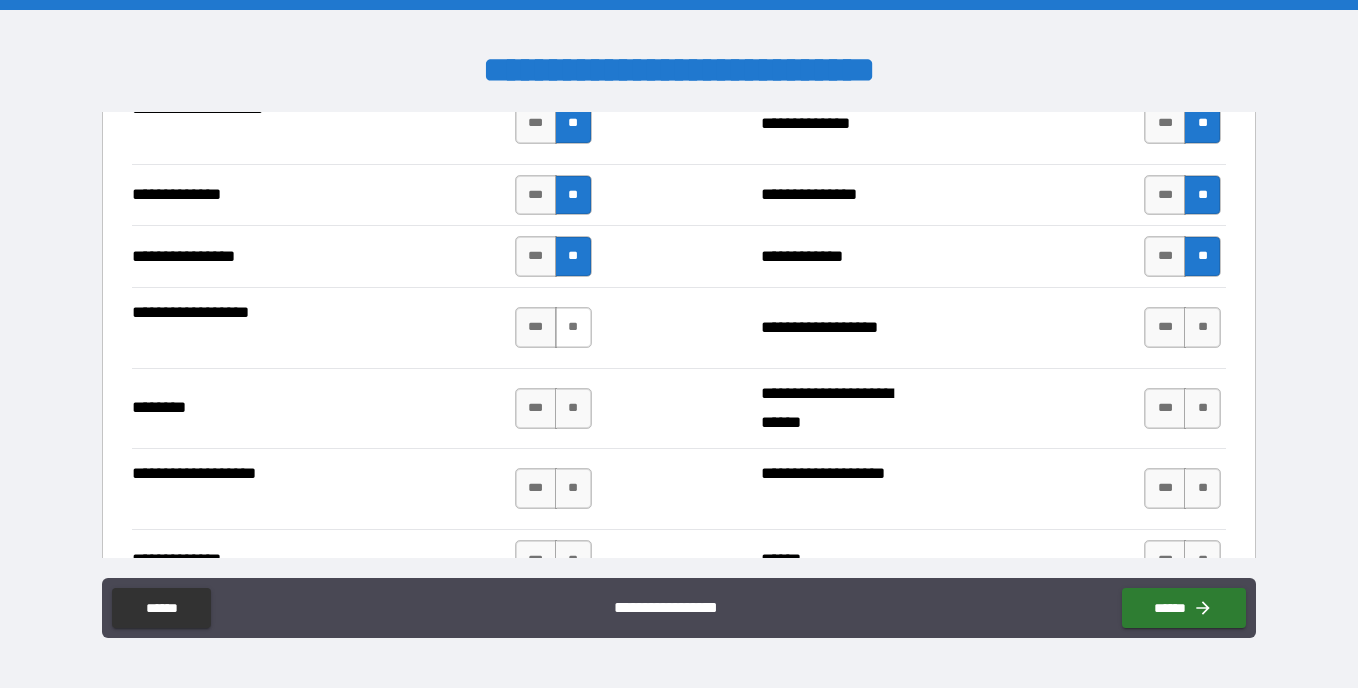 click on "**" at bounding box center [573, 327] 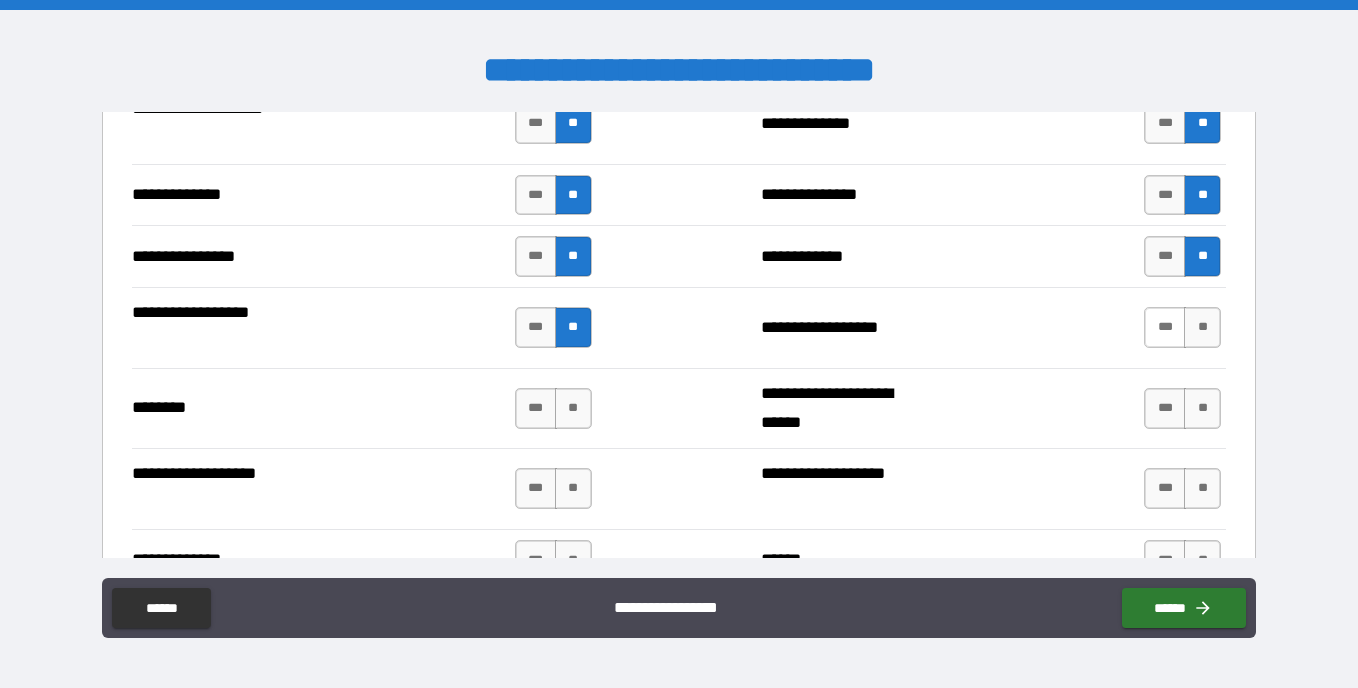 click on "***" at bounding box center (1165, 327) 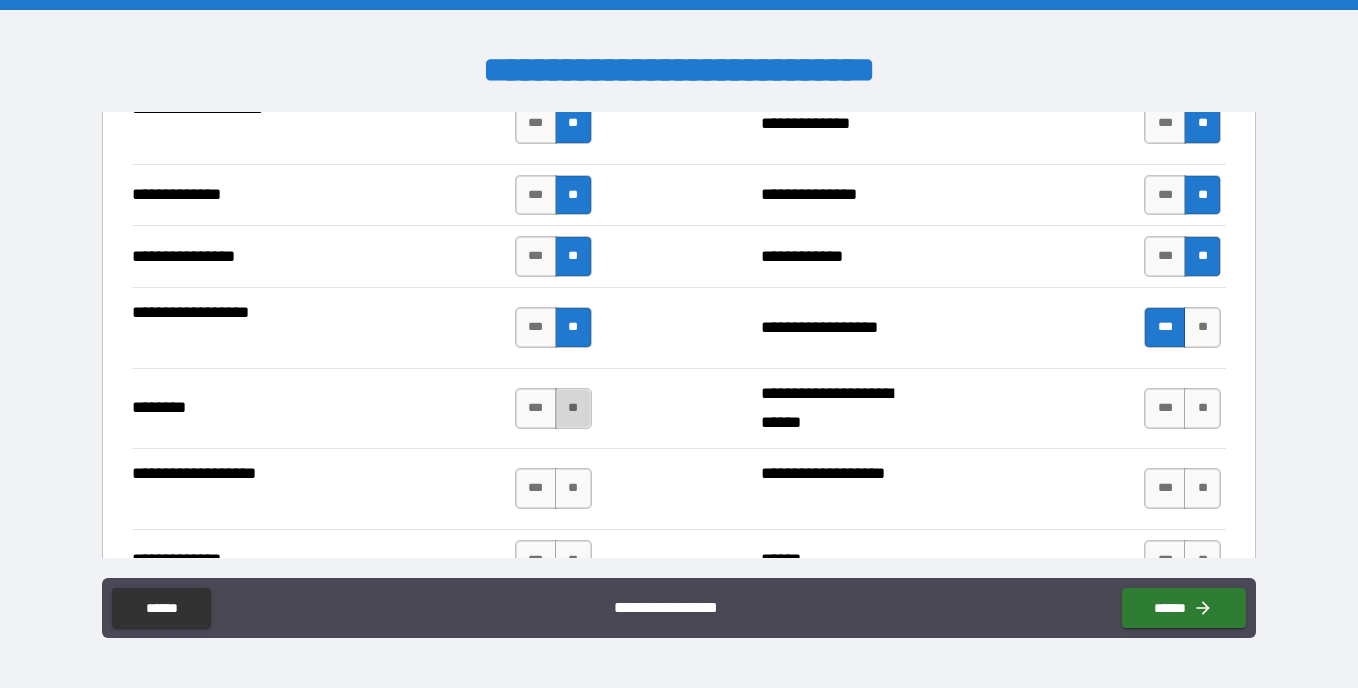 click on "**" at bounding box center (573, 408) 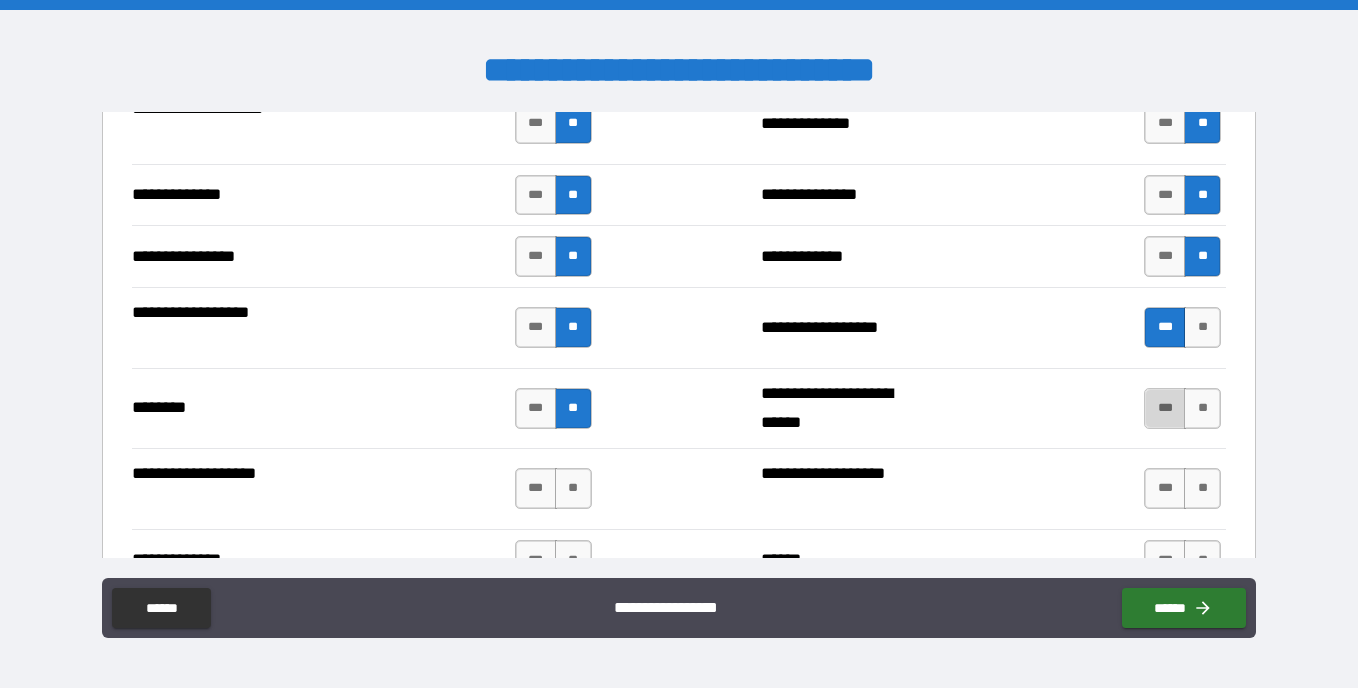 click on "***" at bounding box center (1165, 408) 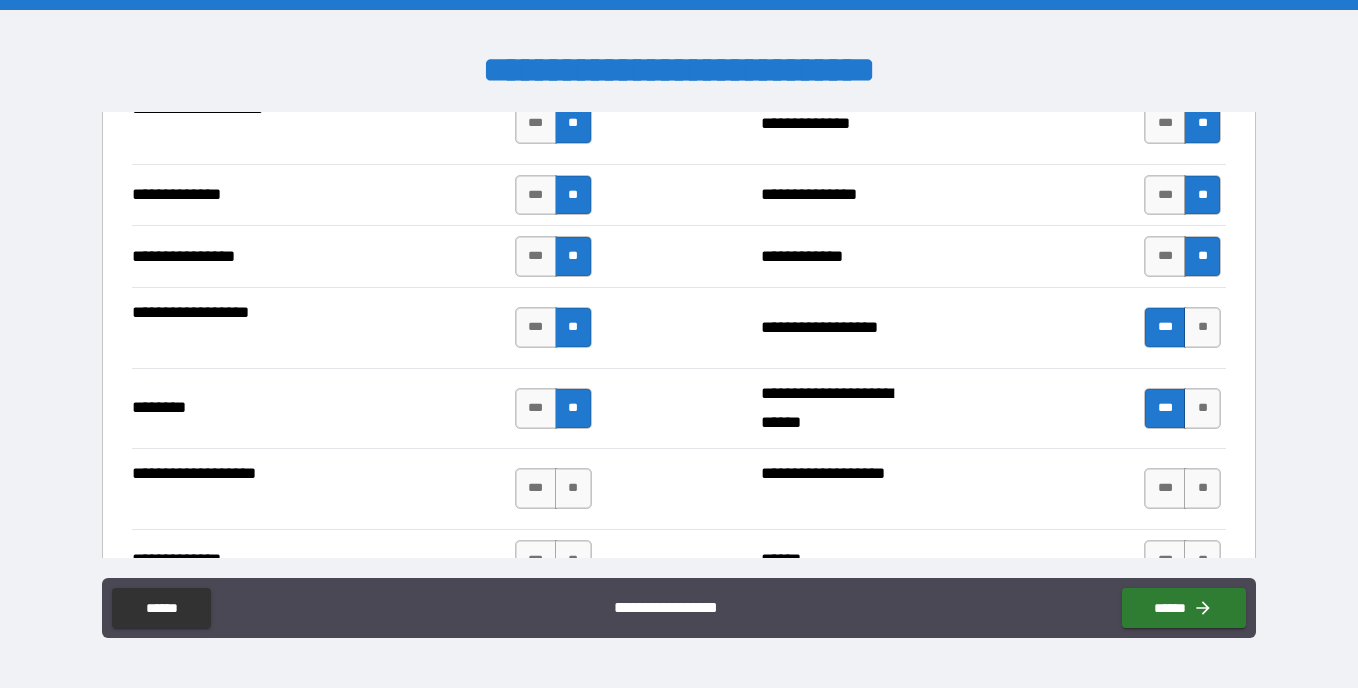 drag, startPoint x: 1243, startPoint y: 405, endPoint x: 1246, endPoint y: 429, distance: 24.186773 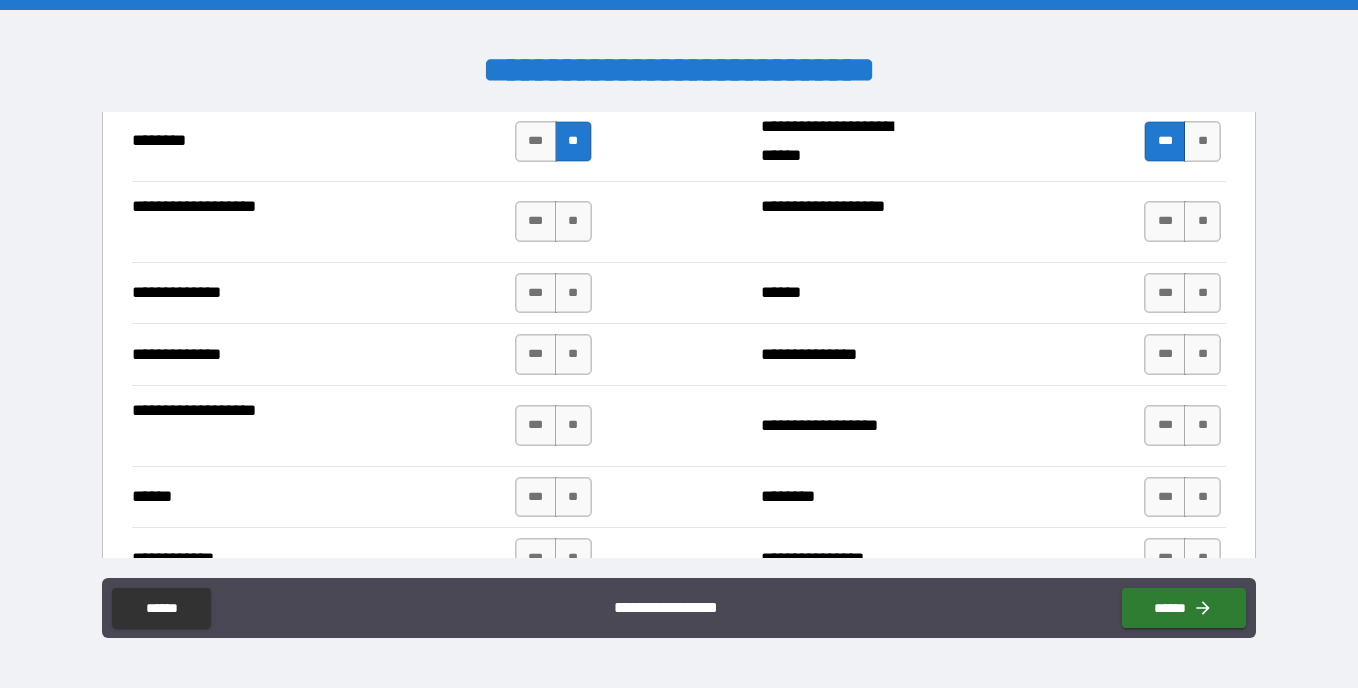 scroll, scrollTop: 3605, scrollLeft: 0, axis: vertical 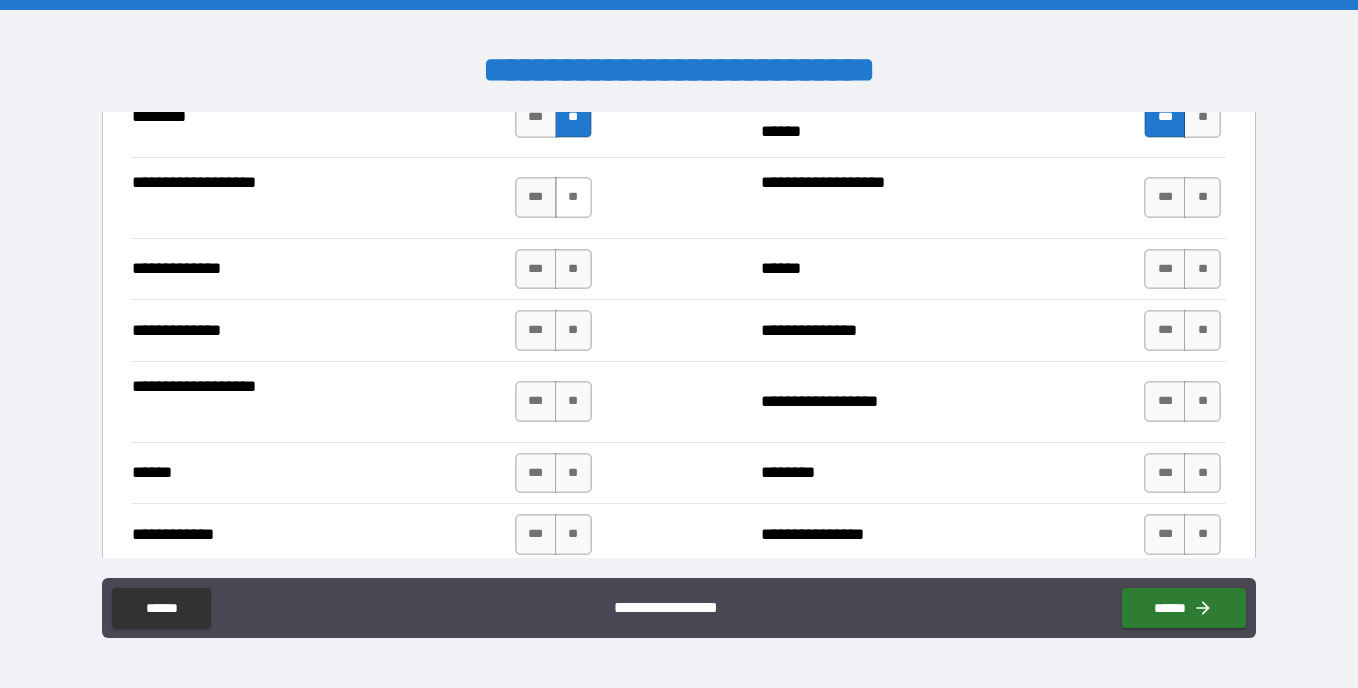 click on "**" at bounding box center [573, 197] 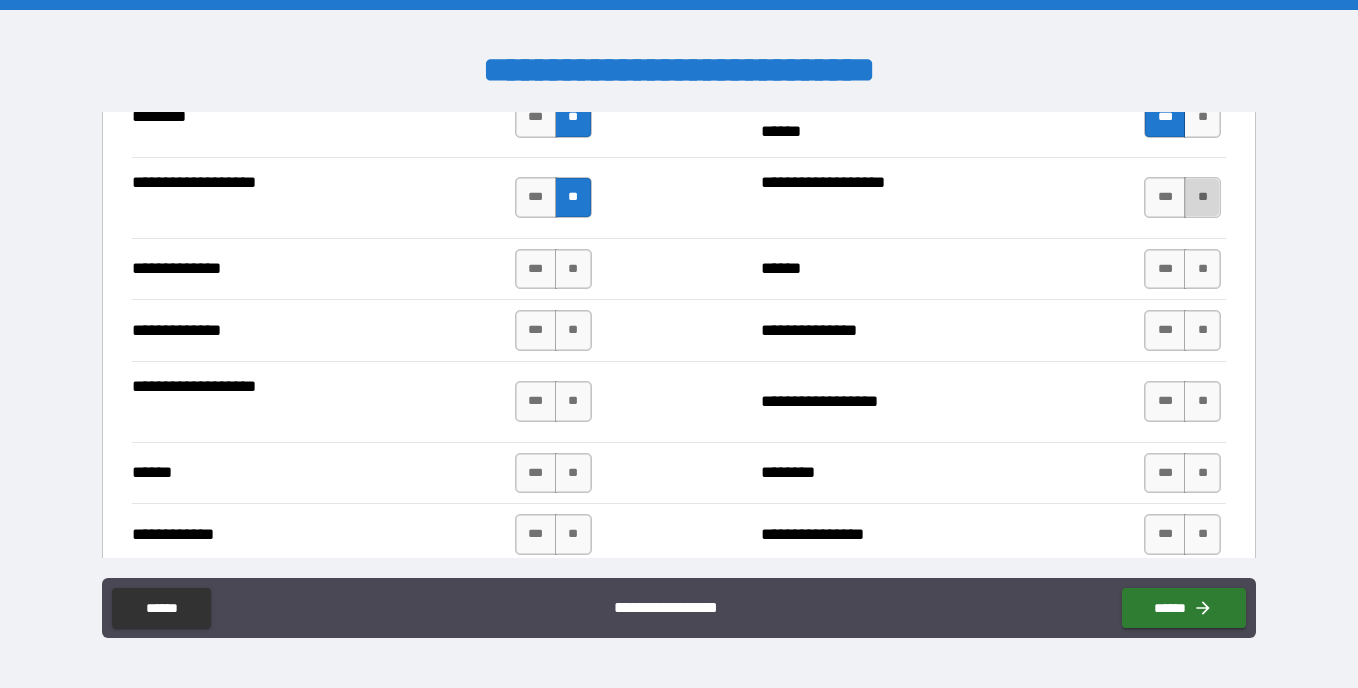 click on "**" at bounding box center (1202, 197) 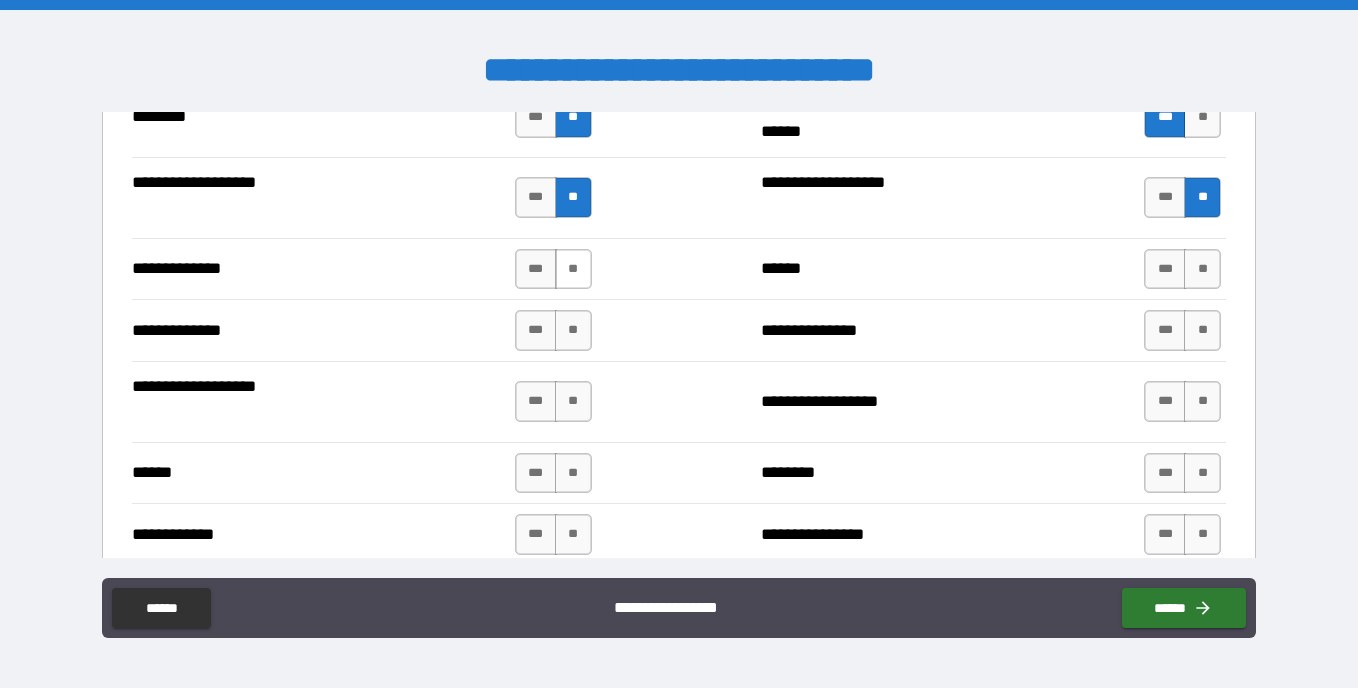 click on "**" at bounding box center (573, 269) 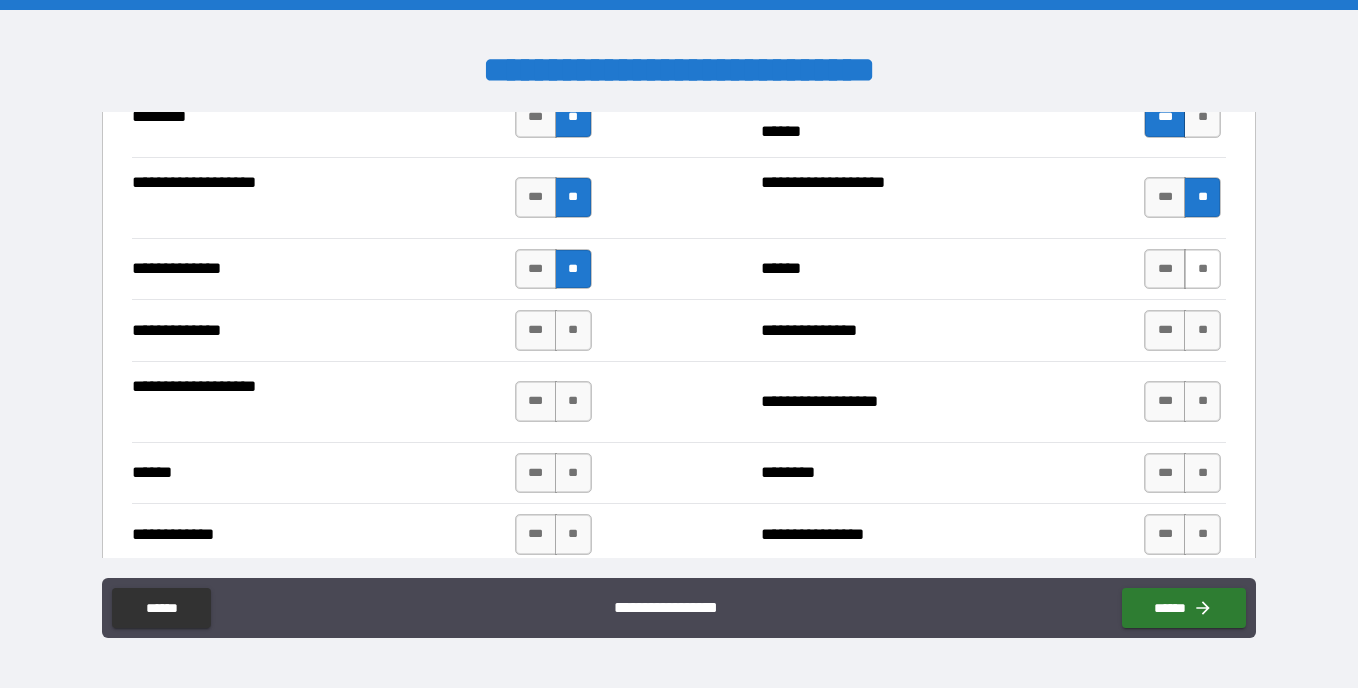 click on "**" at bounding box center [1202, 269] 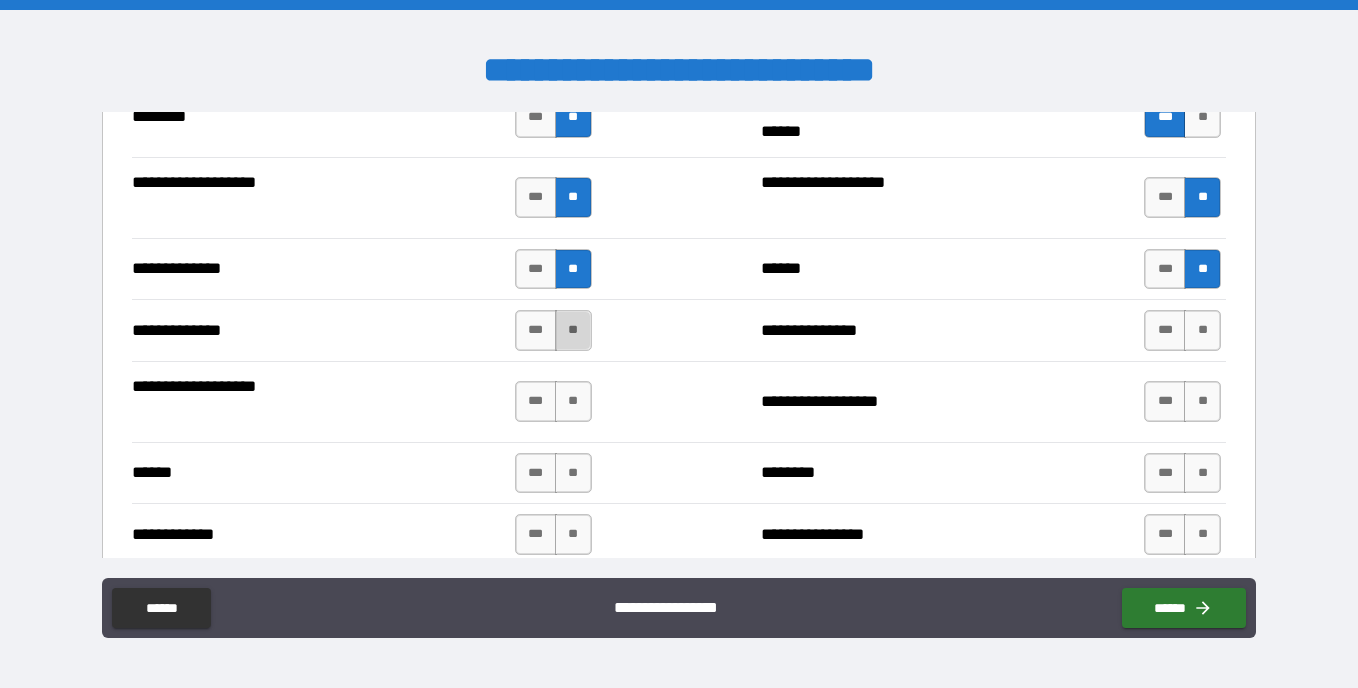 click on "**" at bounding box center [573, 330] 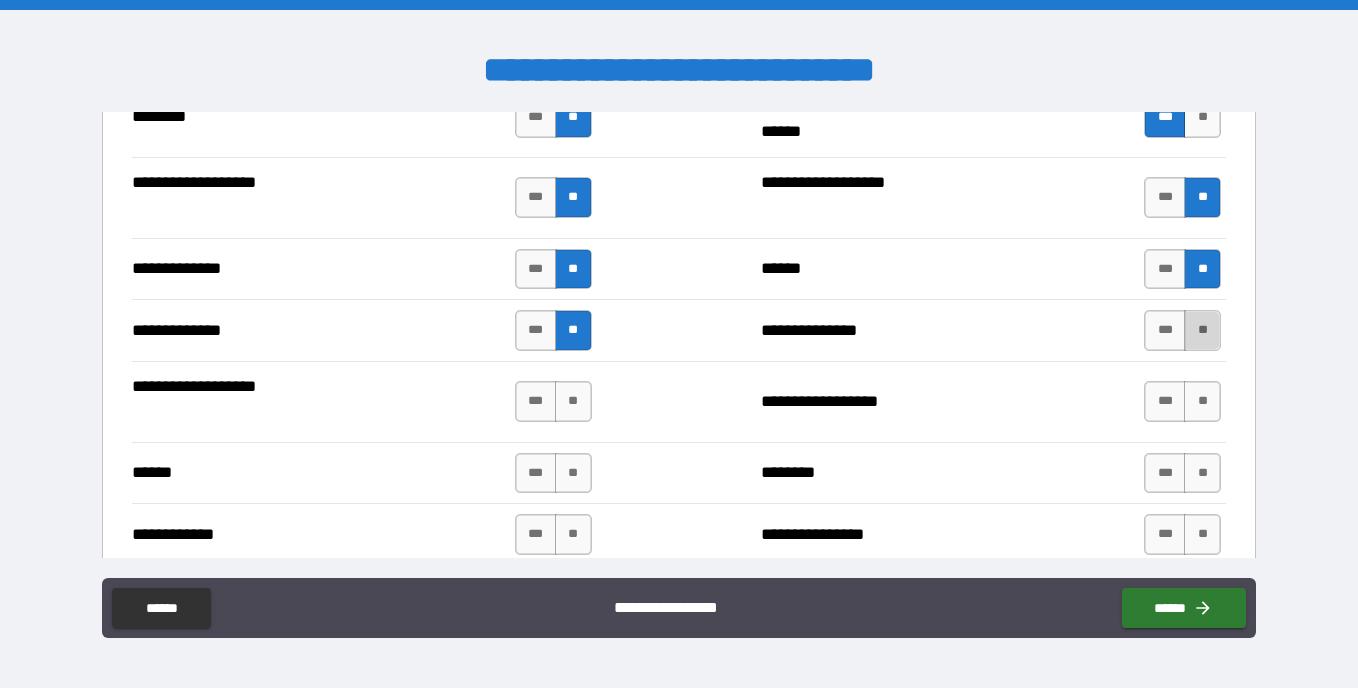 click on "**" at bounding box center (1202, 330) 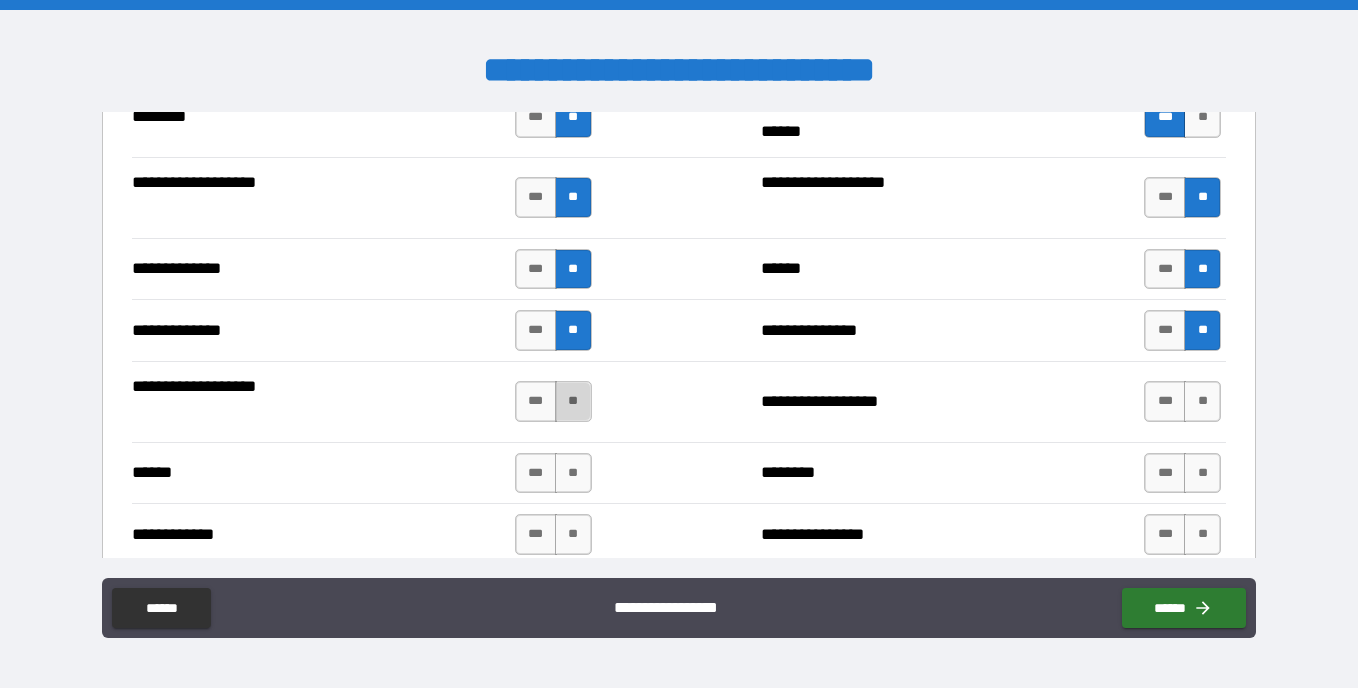 click on "**" at bounding box center [573, 401] 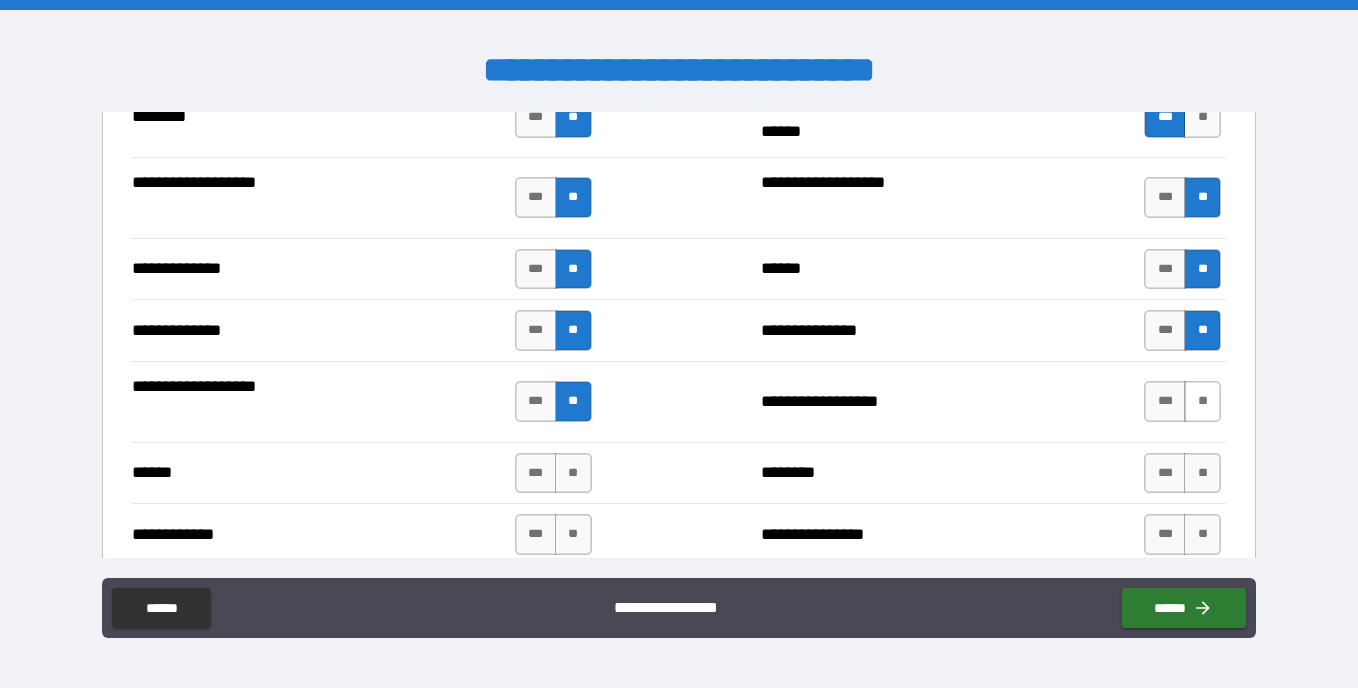 click on "**" at bounding box center (1202, 401) 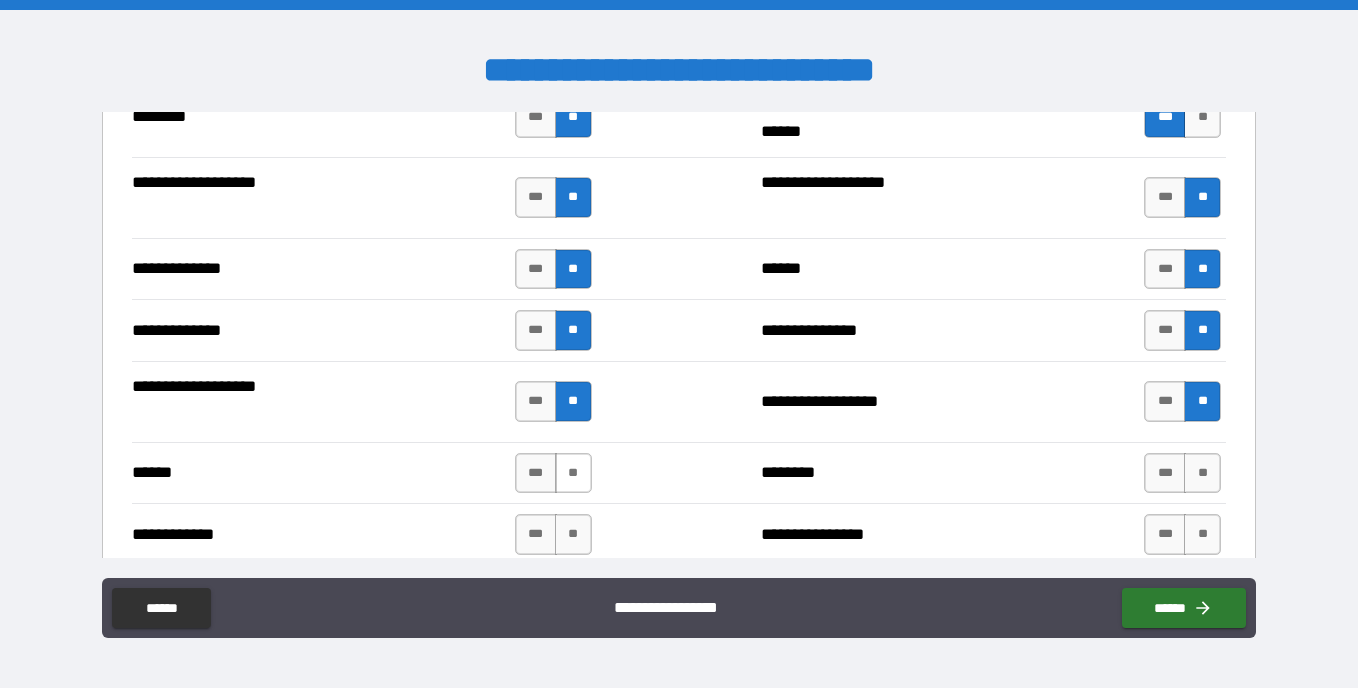 click on "**" at bounding box center [573, 473] 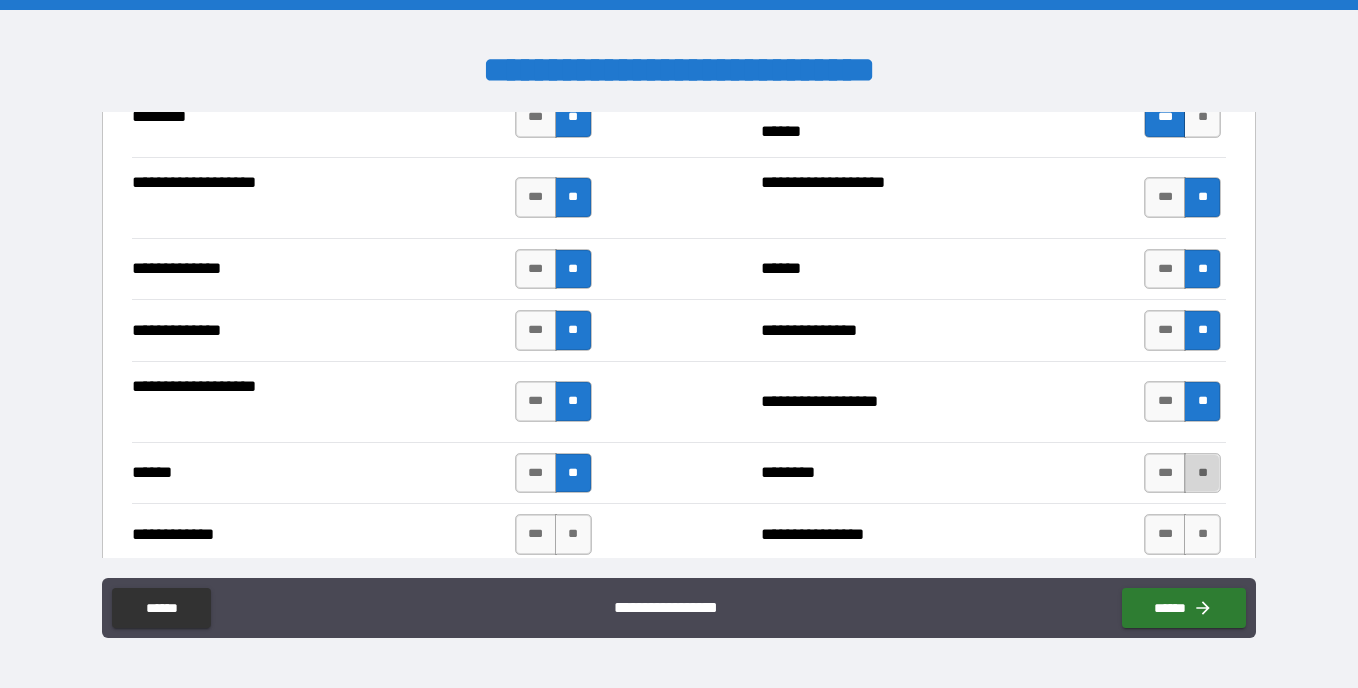 click on "**" at bounding box center (1202, 473) 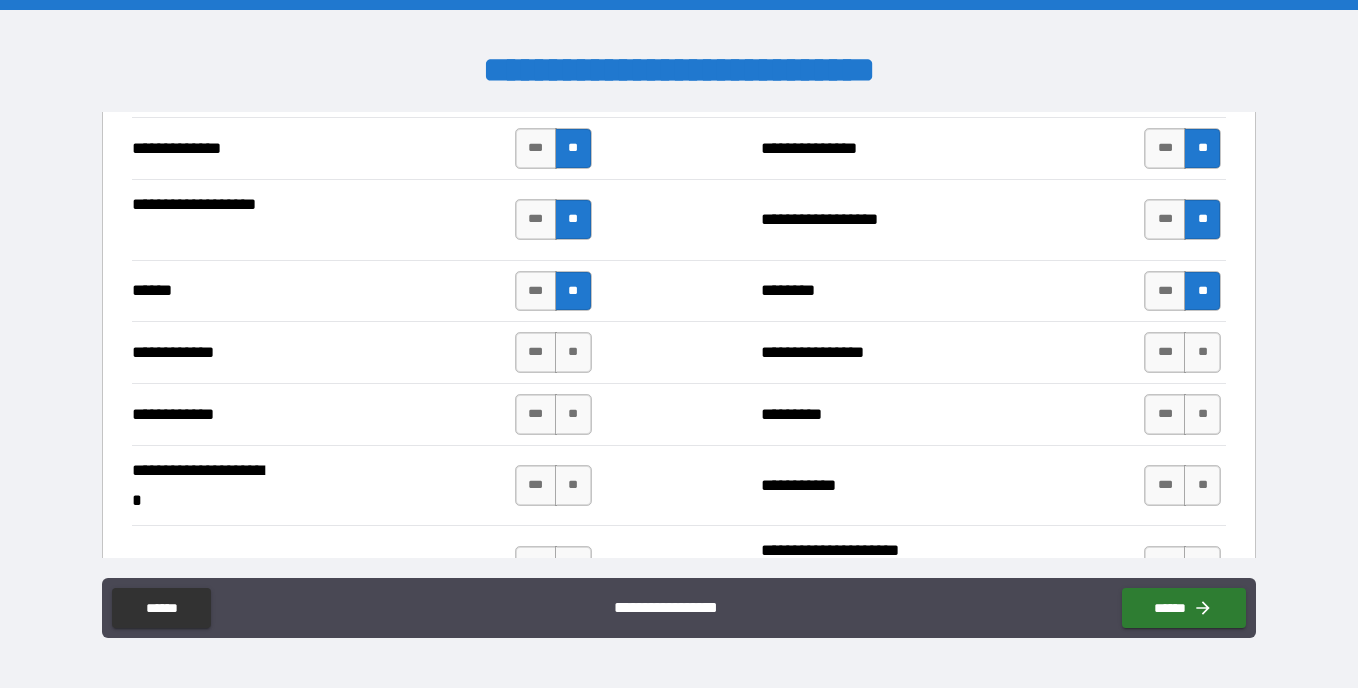 scroll, scrollTop: 3800, scrollLeft: 0, axis: vertical 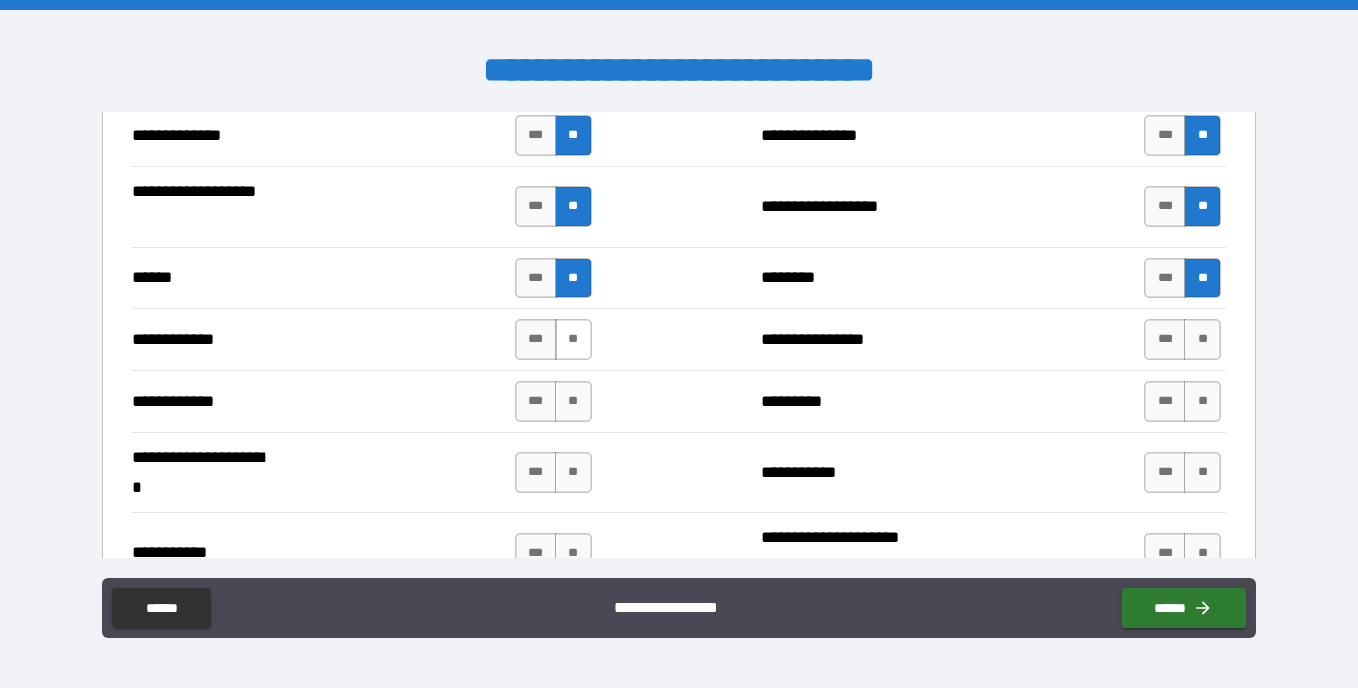 click on "**" at bounding box center [573, 339] 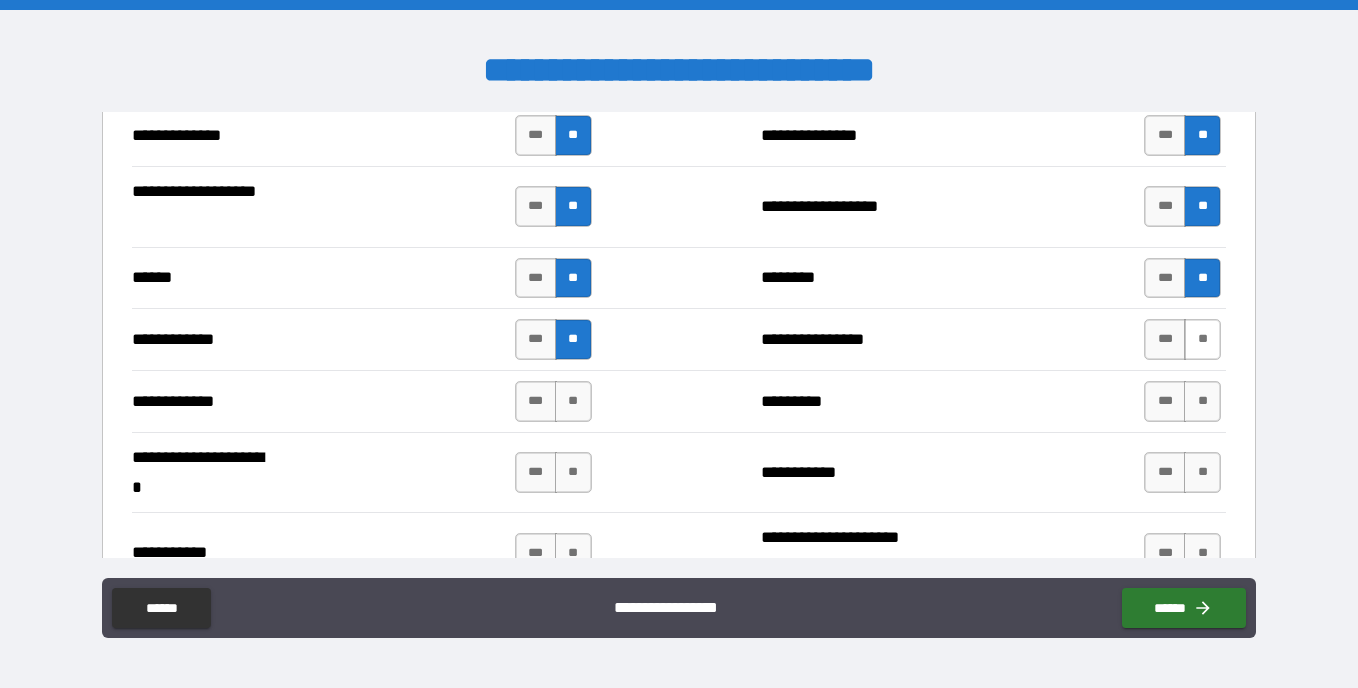 click on "**" at bounding box center [1202, 339] 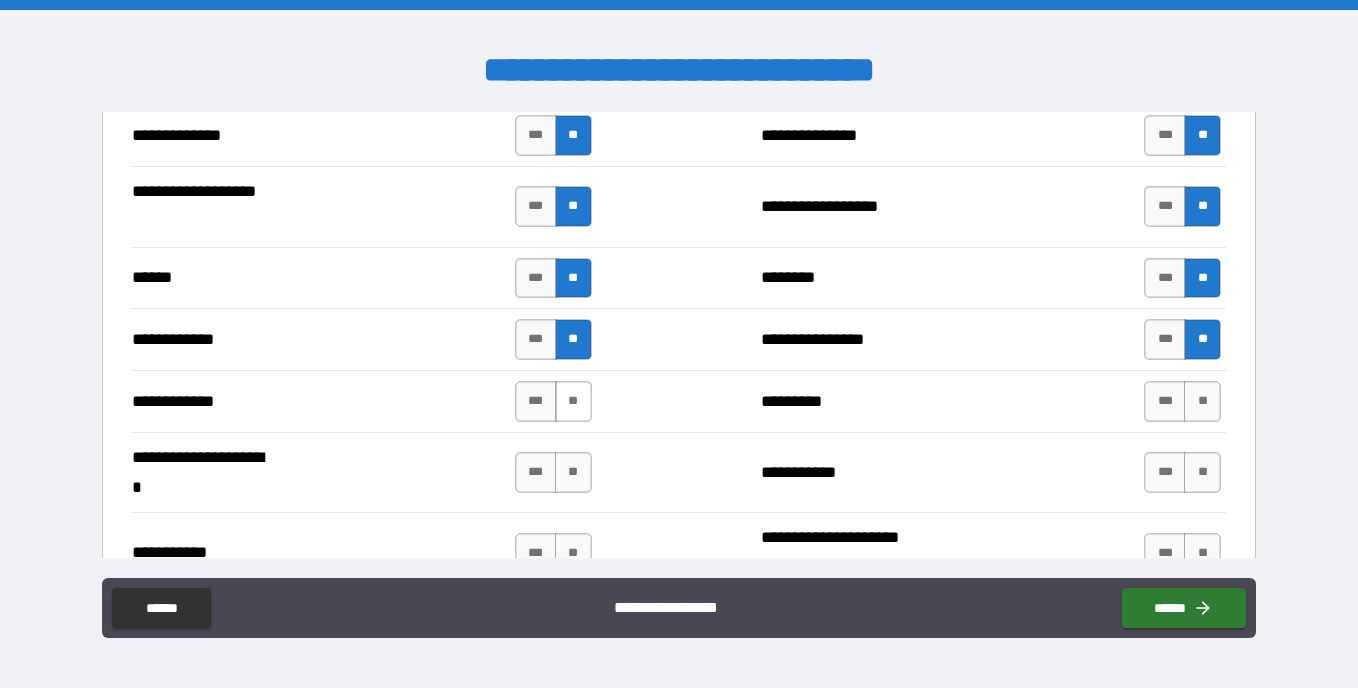 click on "**" at bounding box center (573, 401) 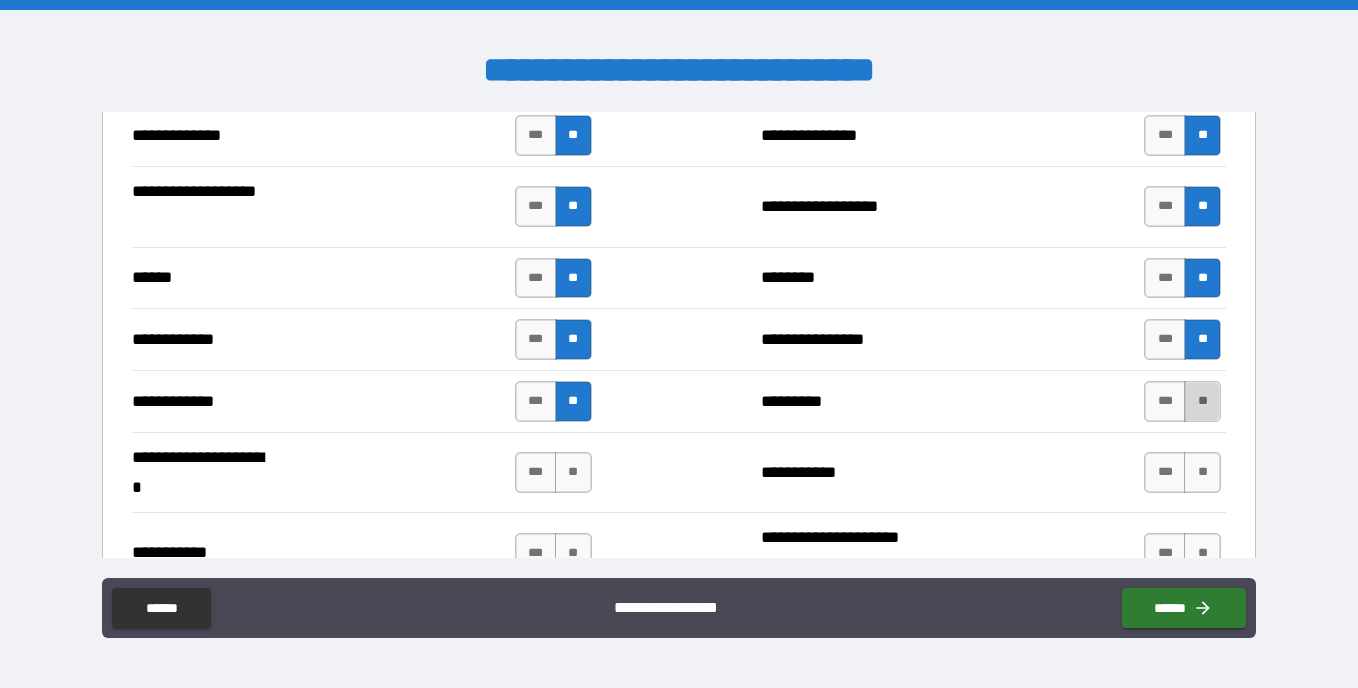 click on "**" at bounding box center (1202, 401) 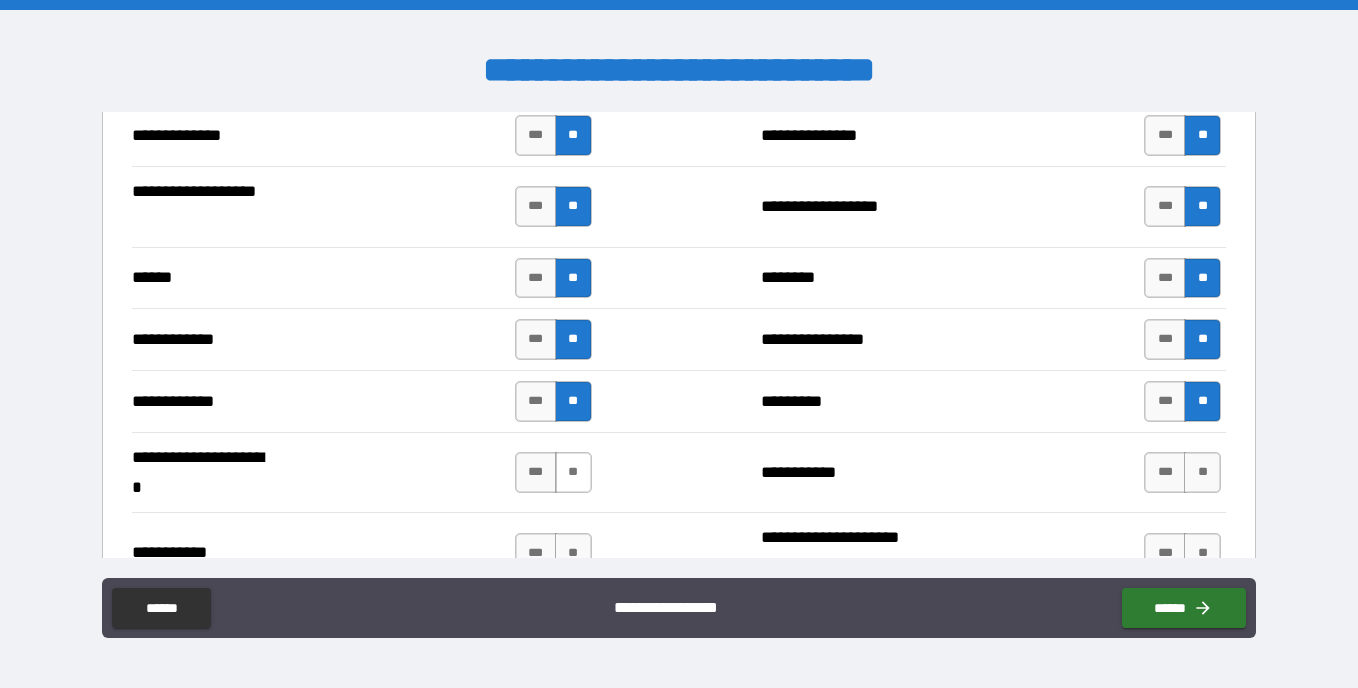 click on "**" at bounding box center (573, 472) 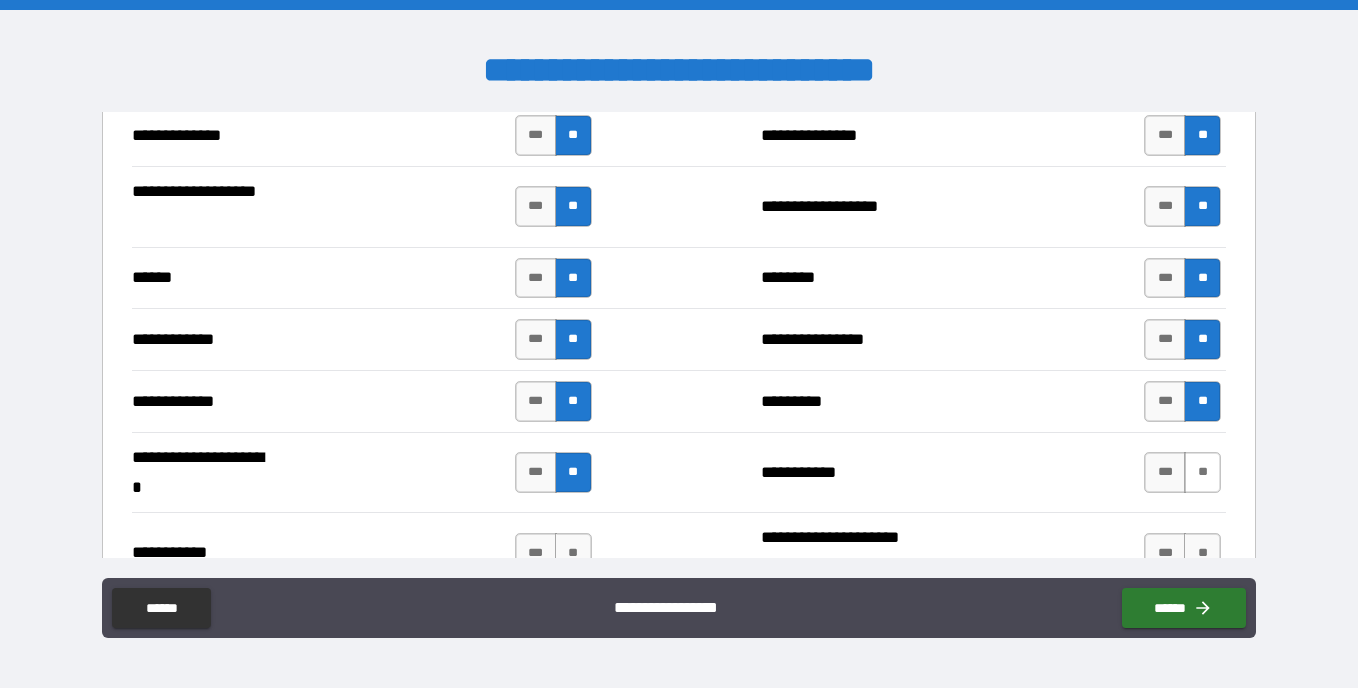 click on "**" at bounding box center (1202, 472) 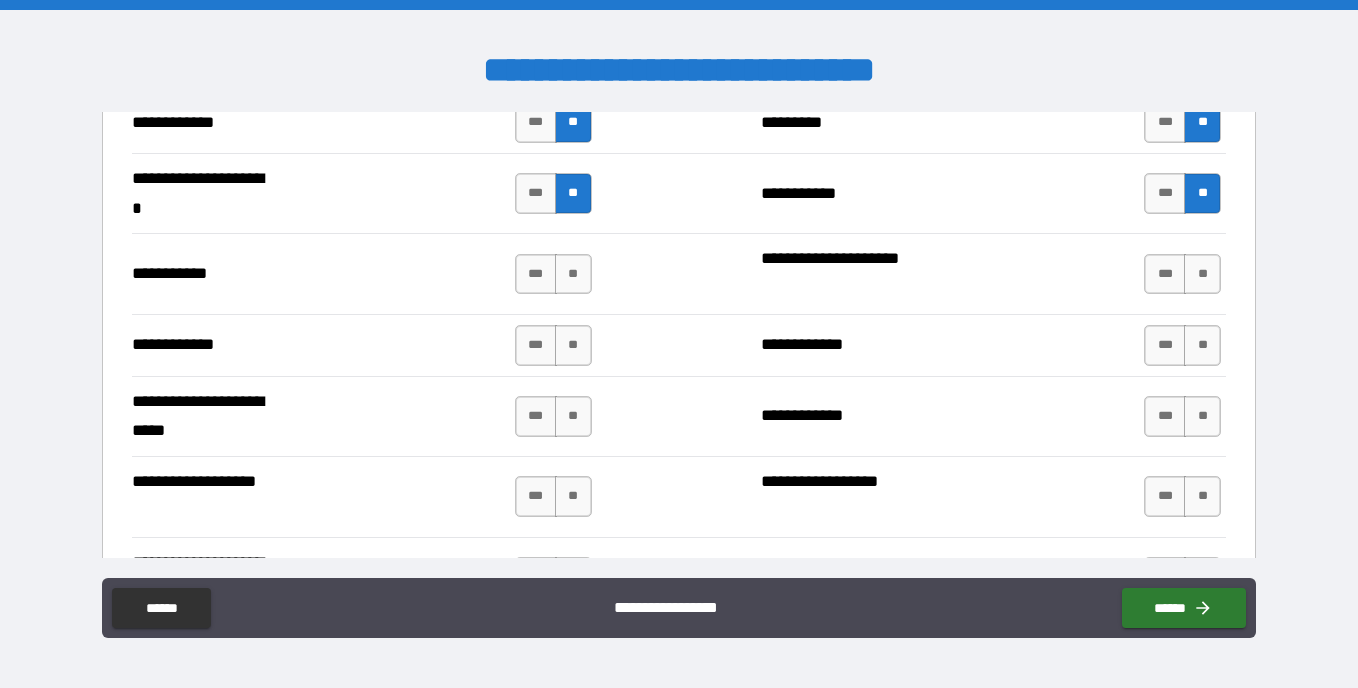scroll, scrollTop: 4091, scrollLeft: 0, axis: vertical 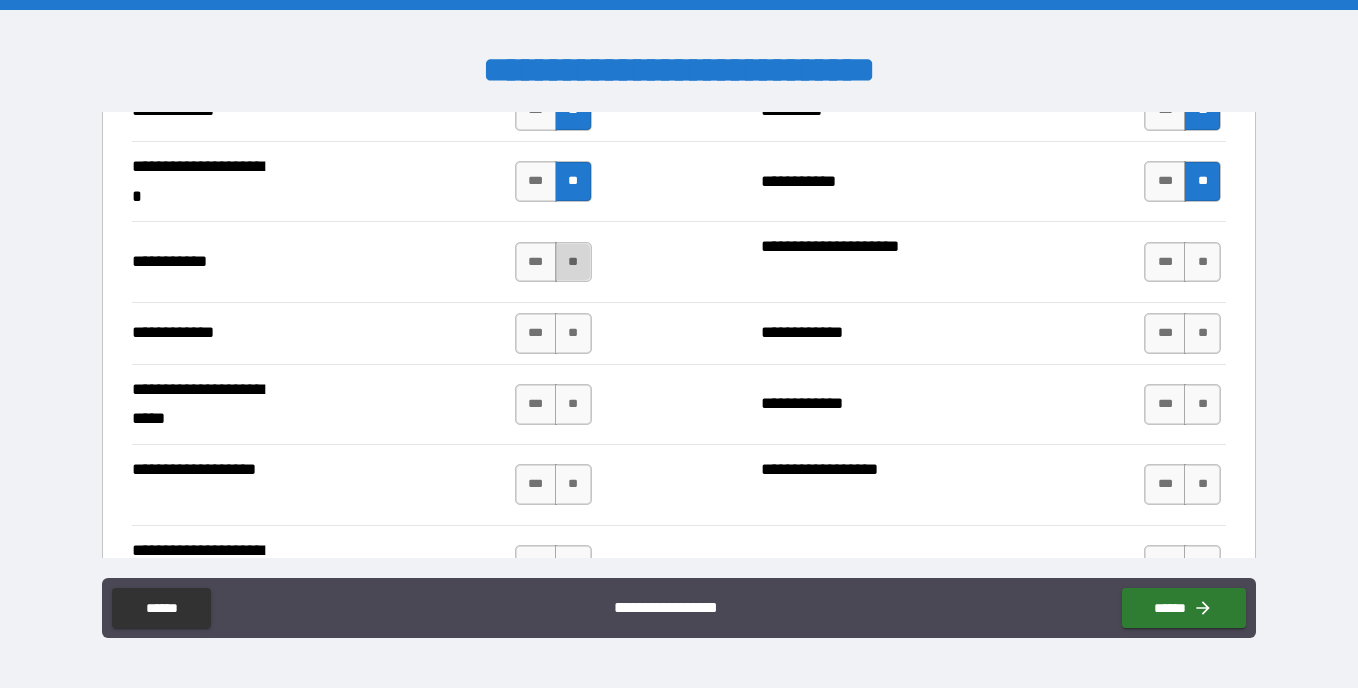 click on "**" at bounding box center [573, 262] 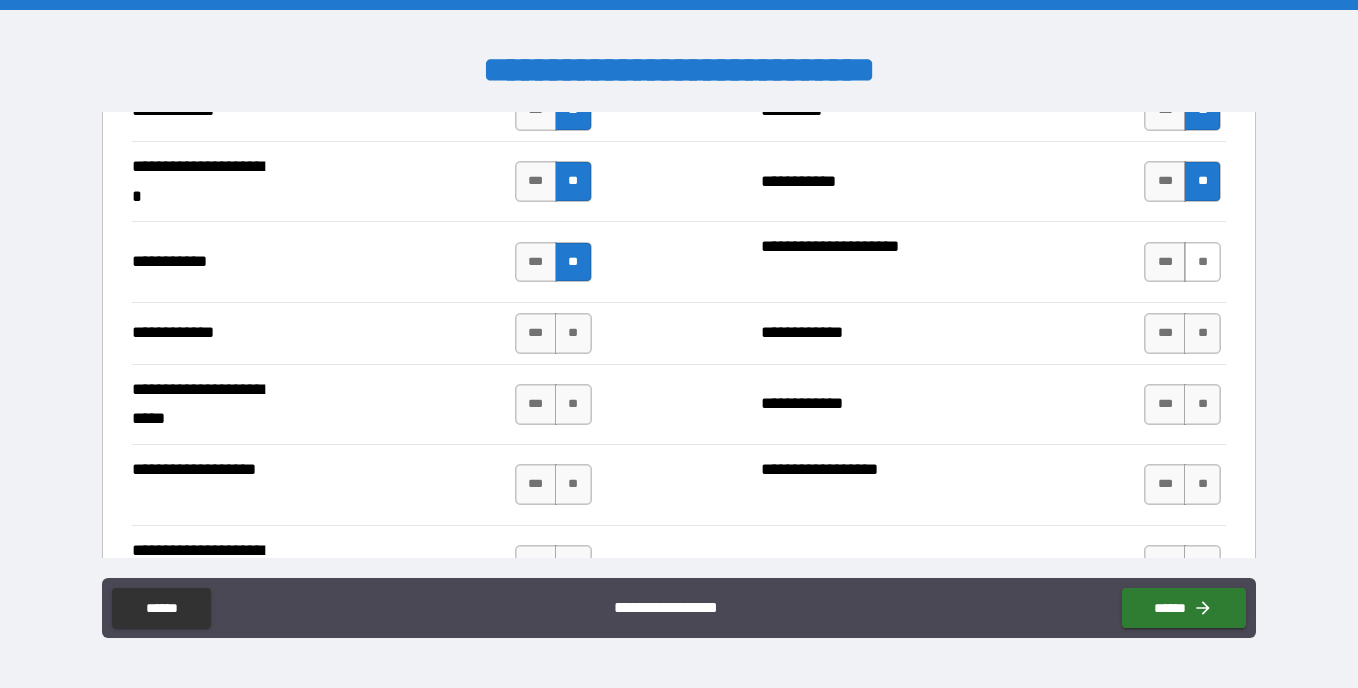 click on "**" at bounding box center [1202, 262] 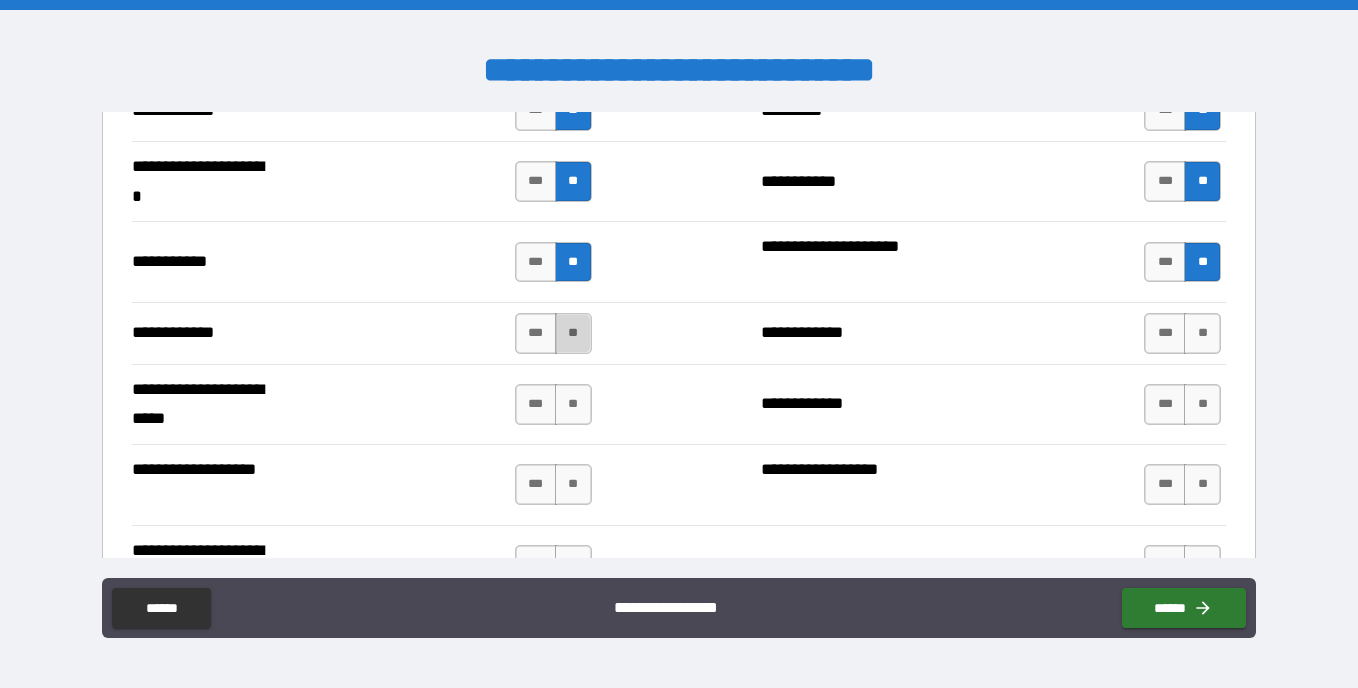 click on "**" at bounding box center (573, 333) 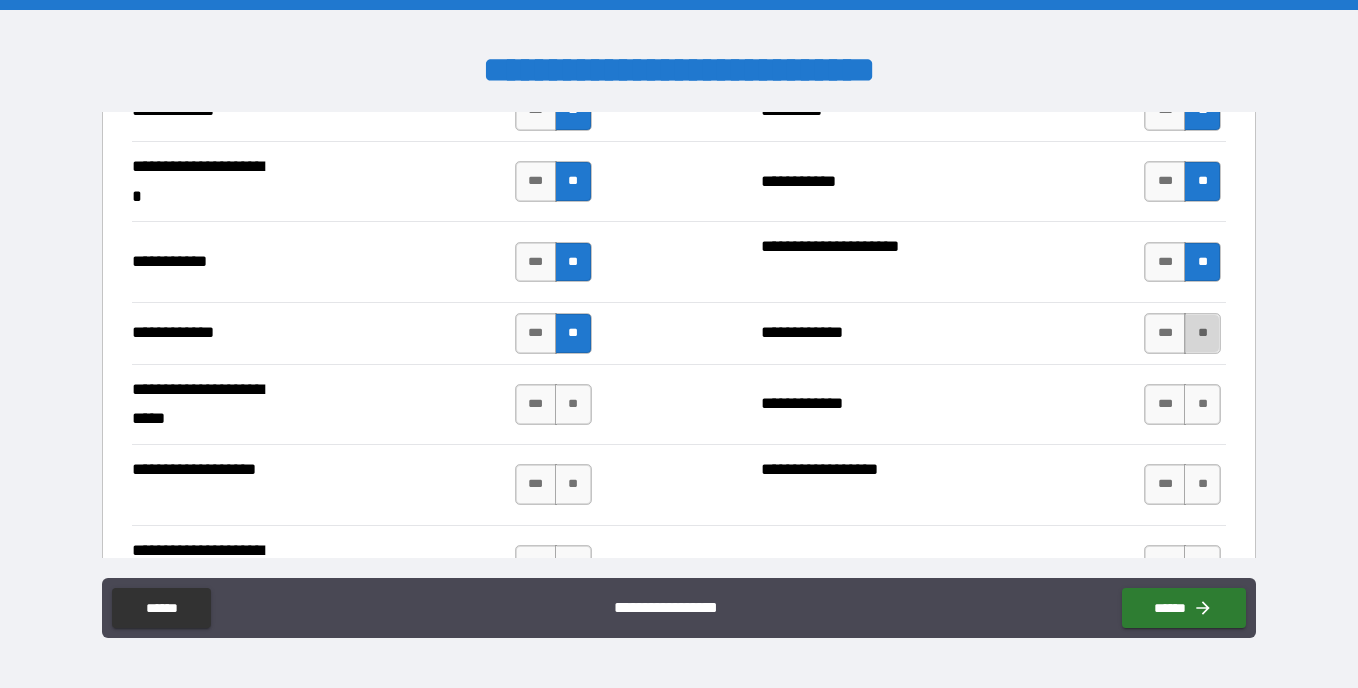 click on "**" at bounding box center (1202, 333) 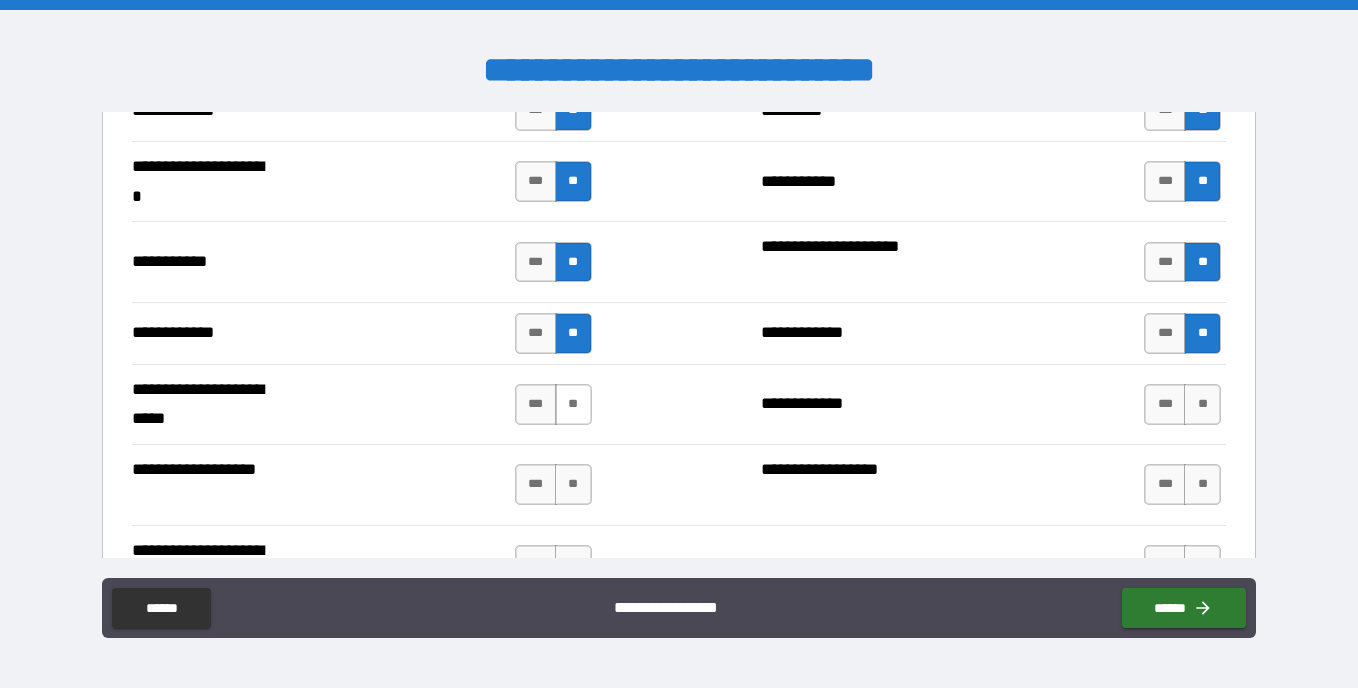 click on "**" at bounding box center (573, 404) 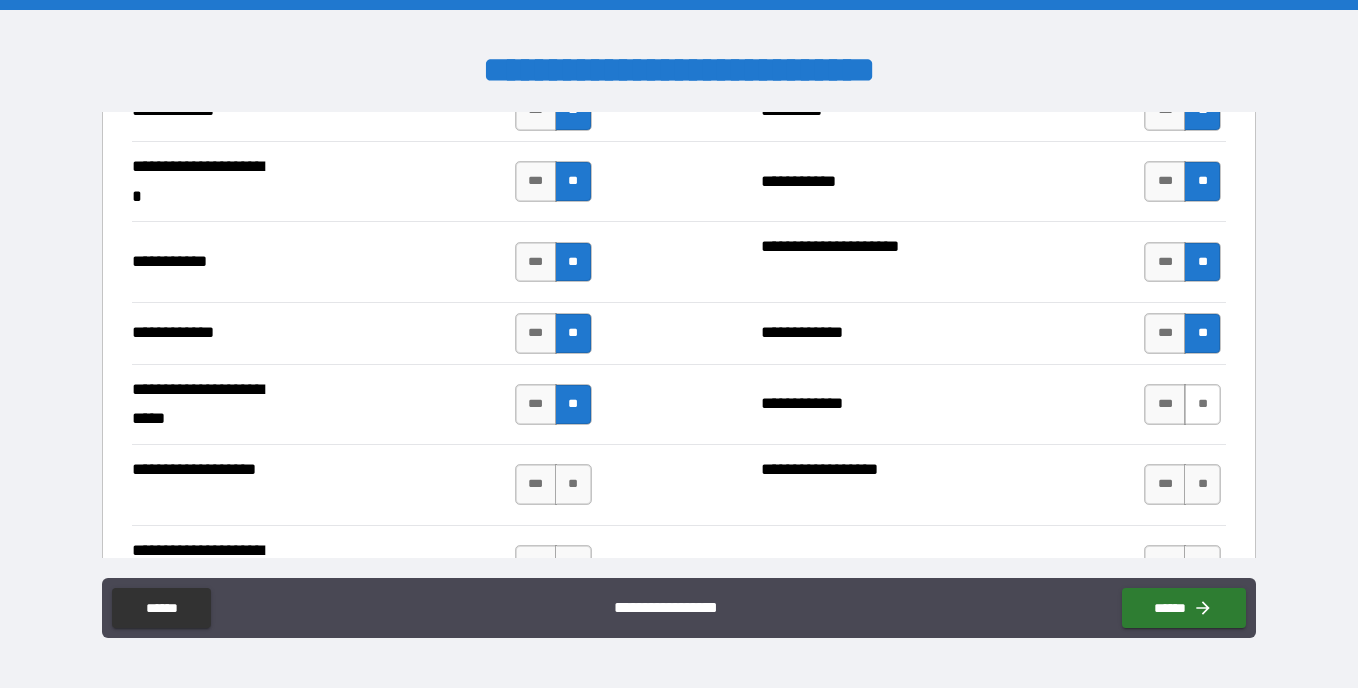 click on "**" at bounding box center [1202, 404] 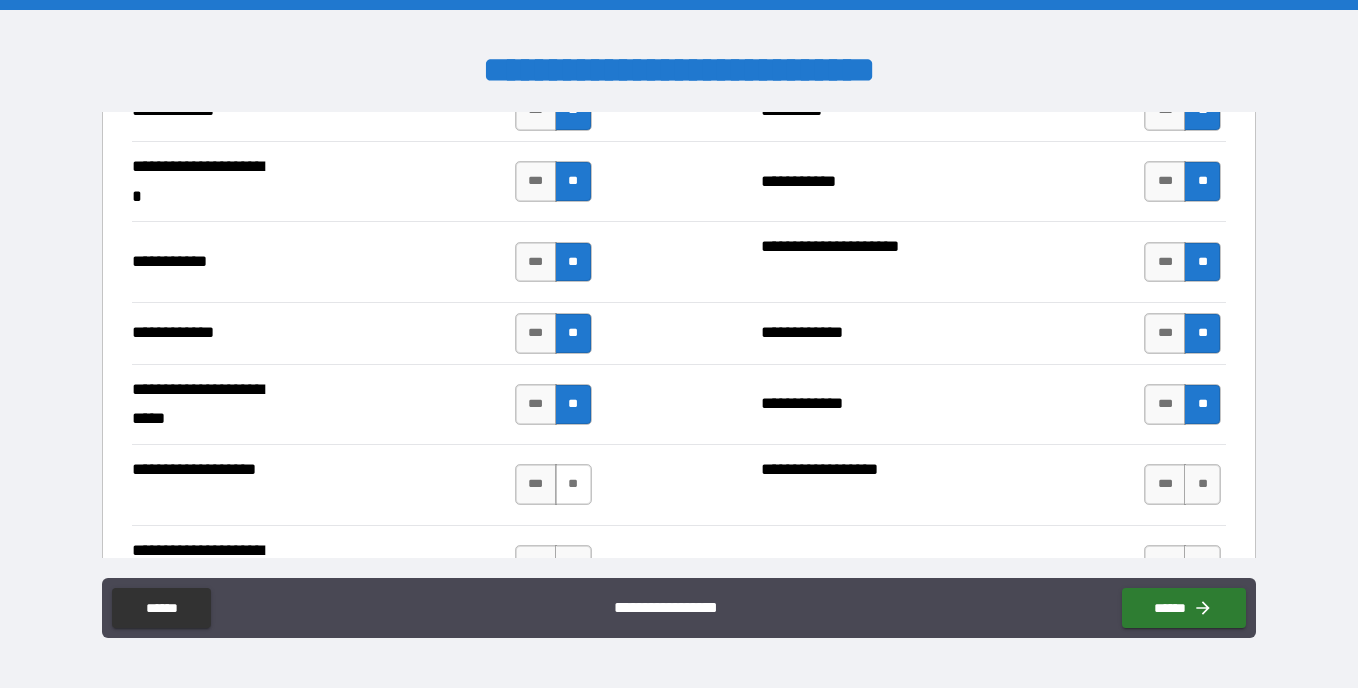click on "**" at bounding box center [573, 484] 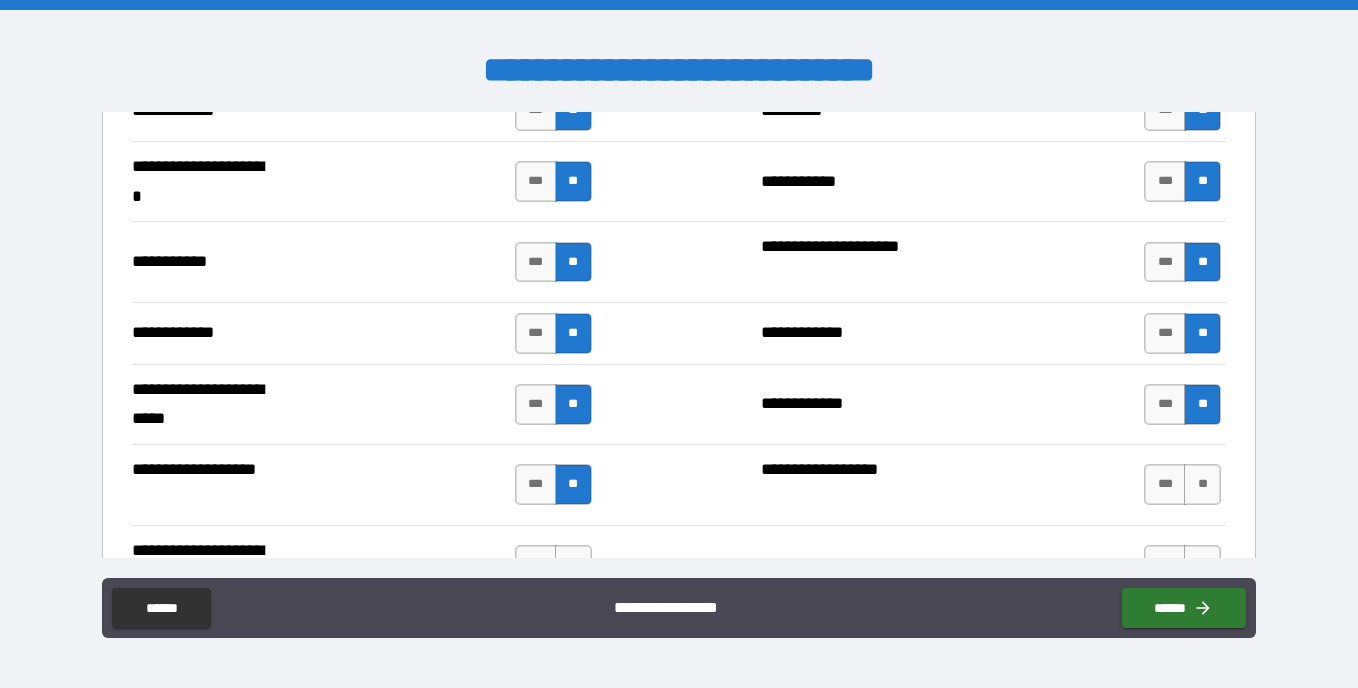 drag, startPoint x: 584, startPoint y: 480, endPoint x: 1163, endPoint y: 457, distance: 579.45667 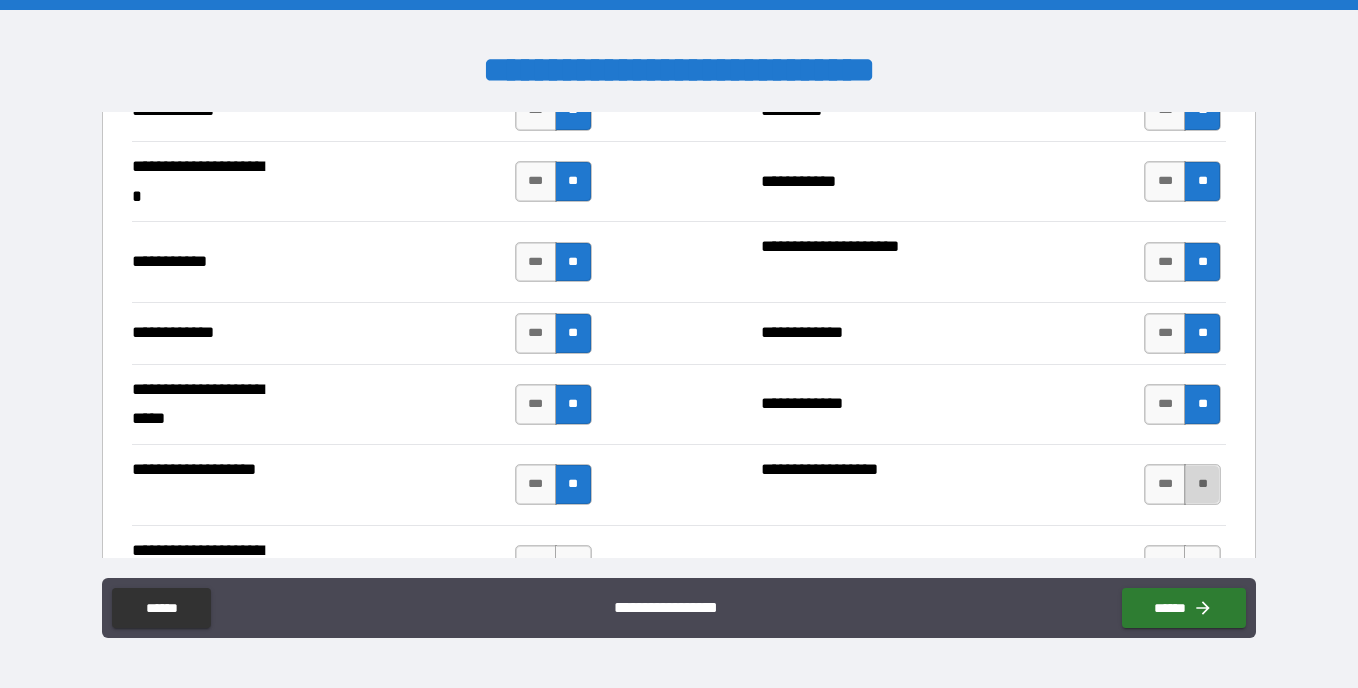 click on "**" at bounding box center (1202, 484) 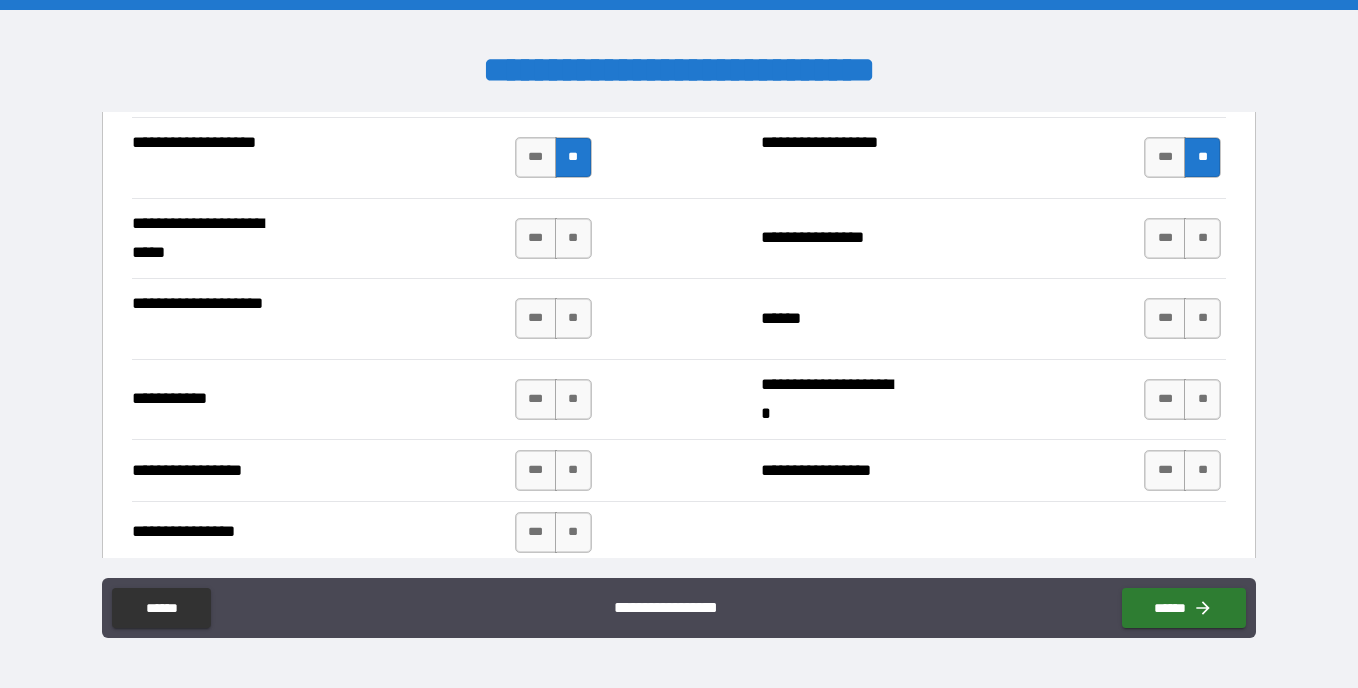 scroll, scrollTop: 4479, scrollLeft: 0, axis: vertical 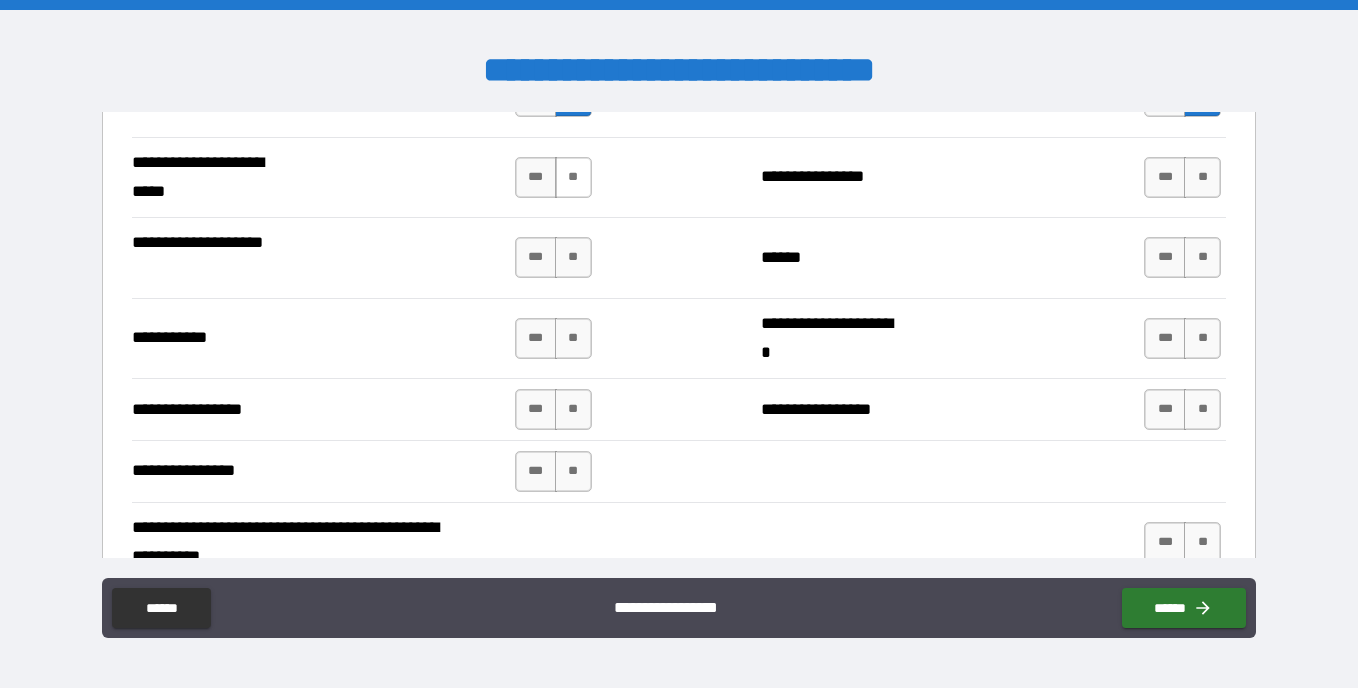 click on "**" at bounding box center (573, 177) 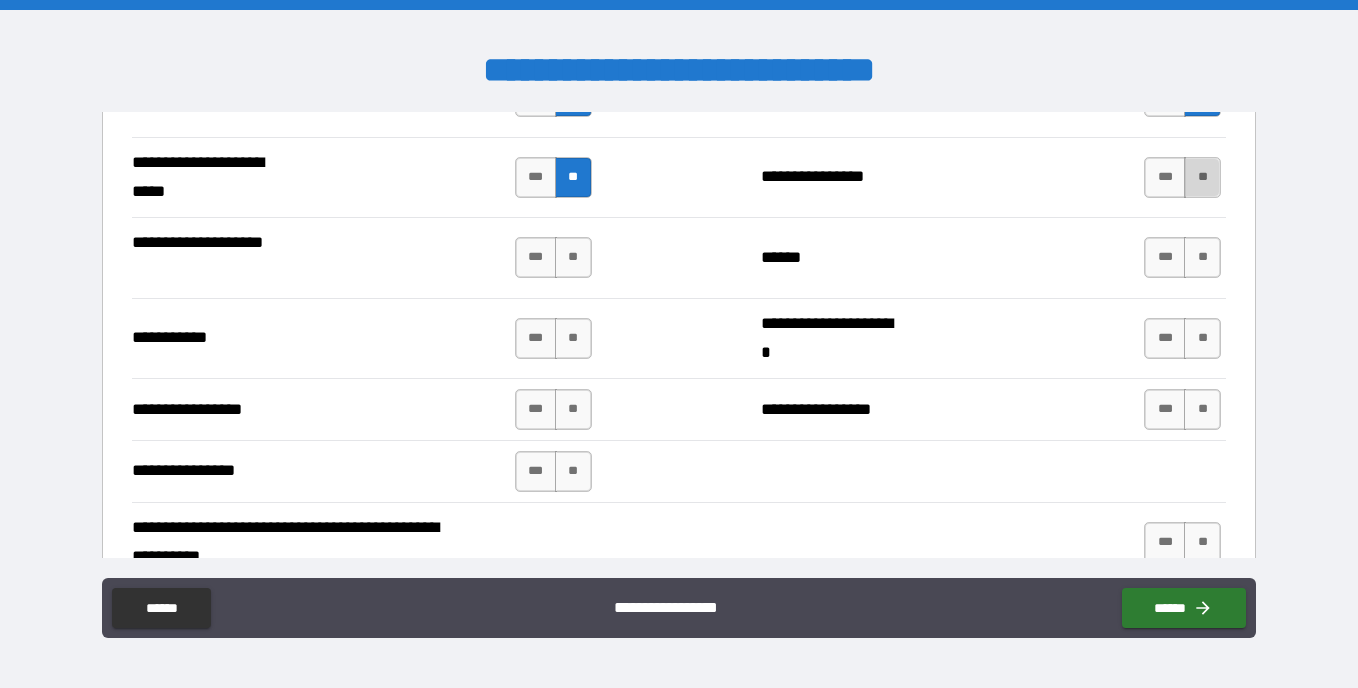 click on "**" at bounding box center [1202, 177] 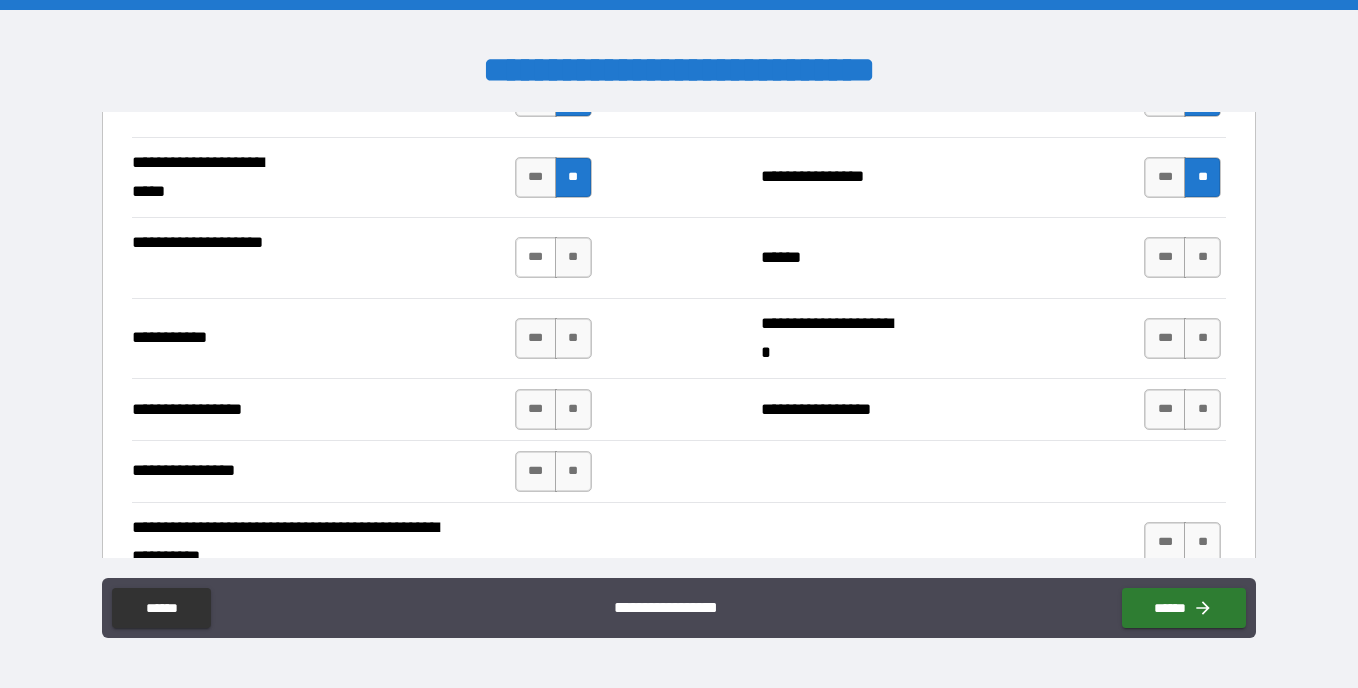 click on "***" at bounding box center (536, 257) 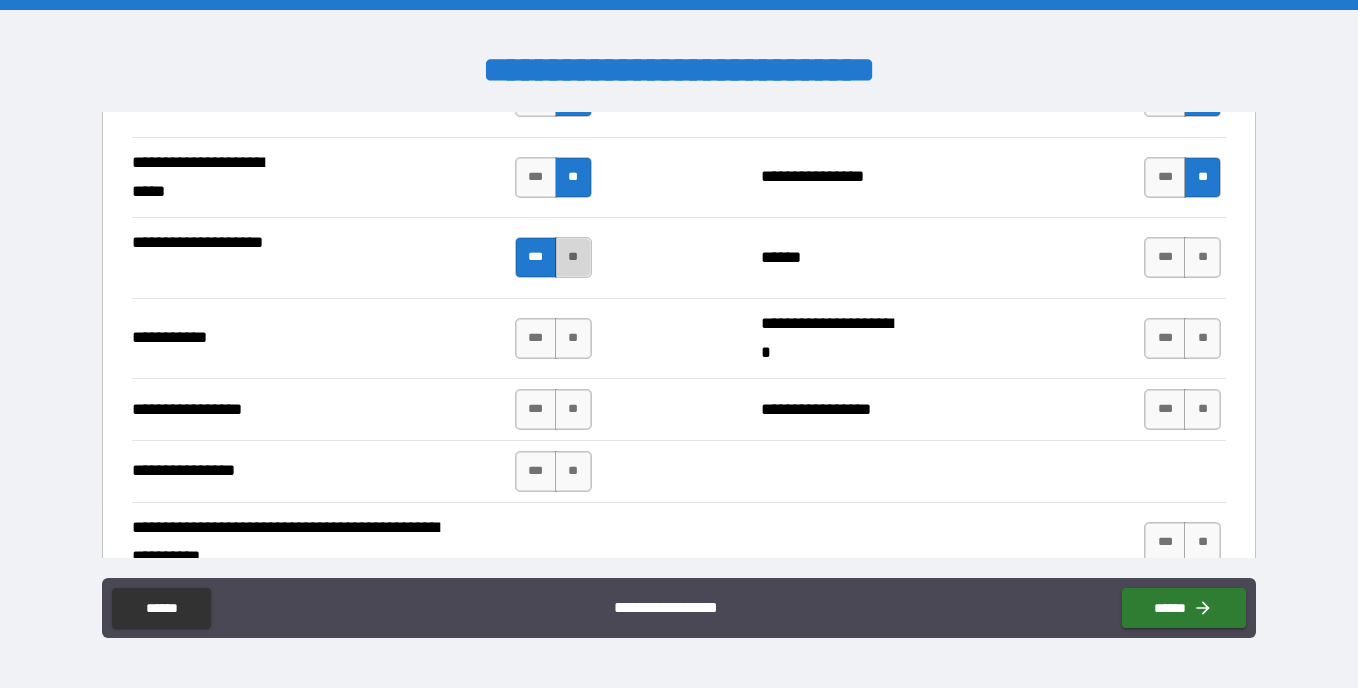 click on "**" at bounding box center (573, 257) 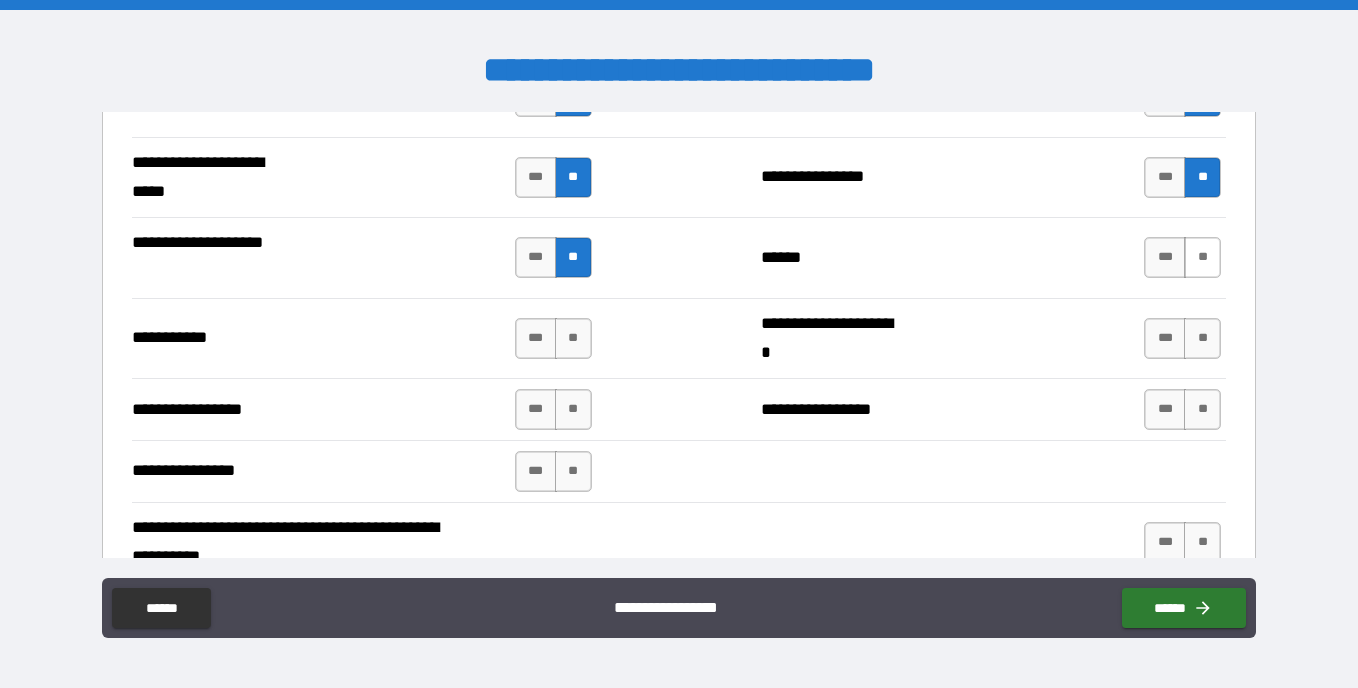 click on "**" at bounding box center (1202, 257) 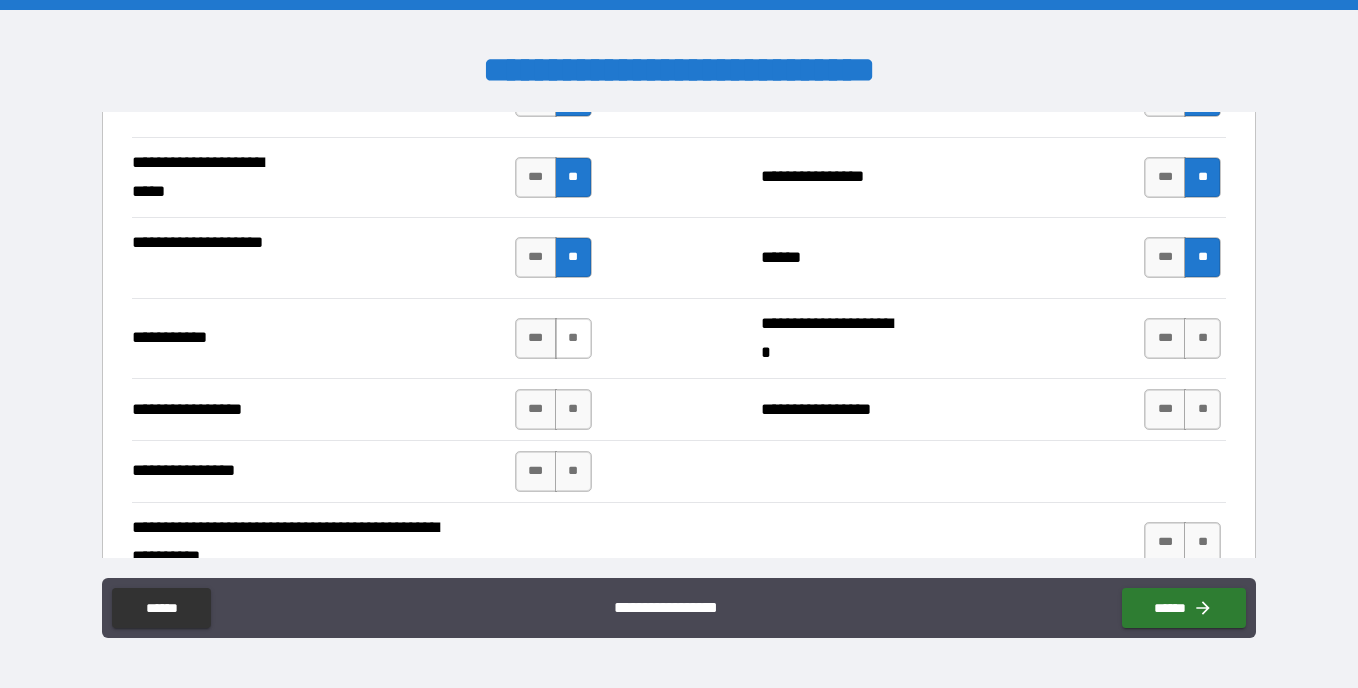 click on "**" at bounding box center (573, 338) 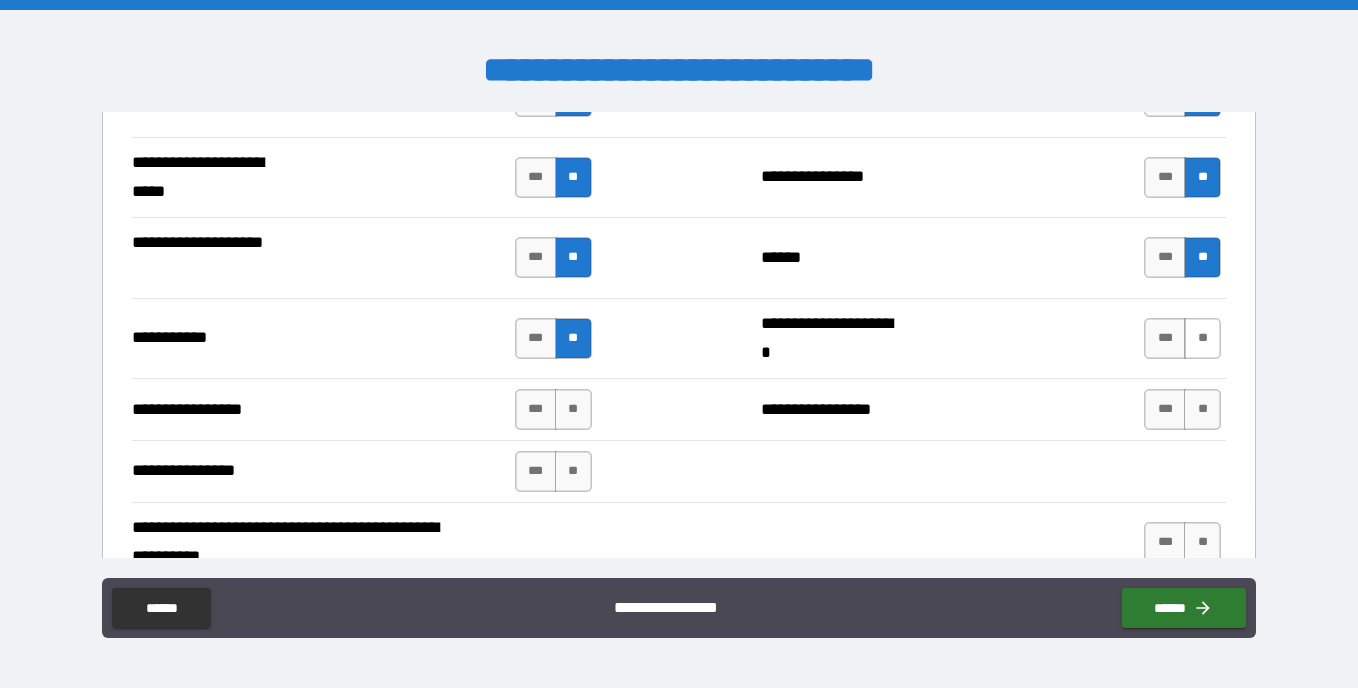 click on "**" at bounding box center (1202, 338) 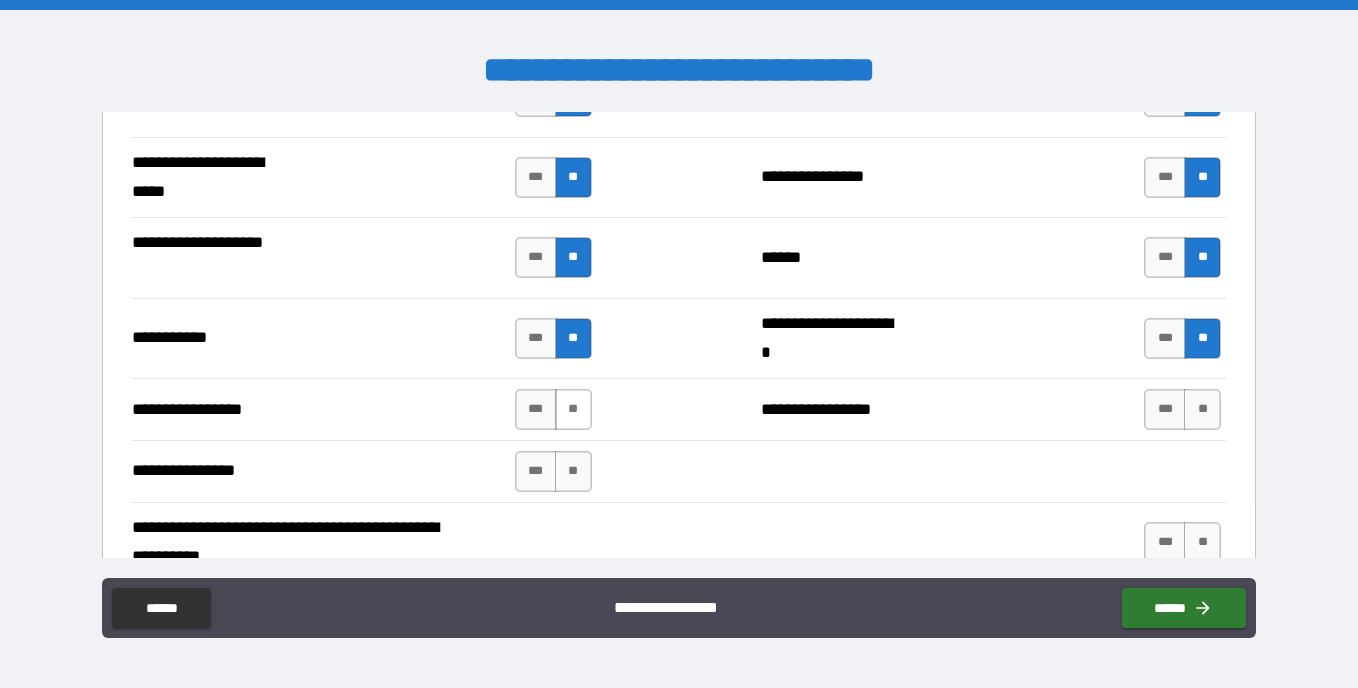 click on "**" at bounding box center [573, 409] 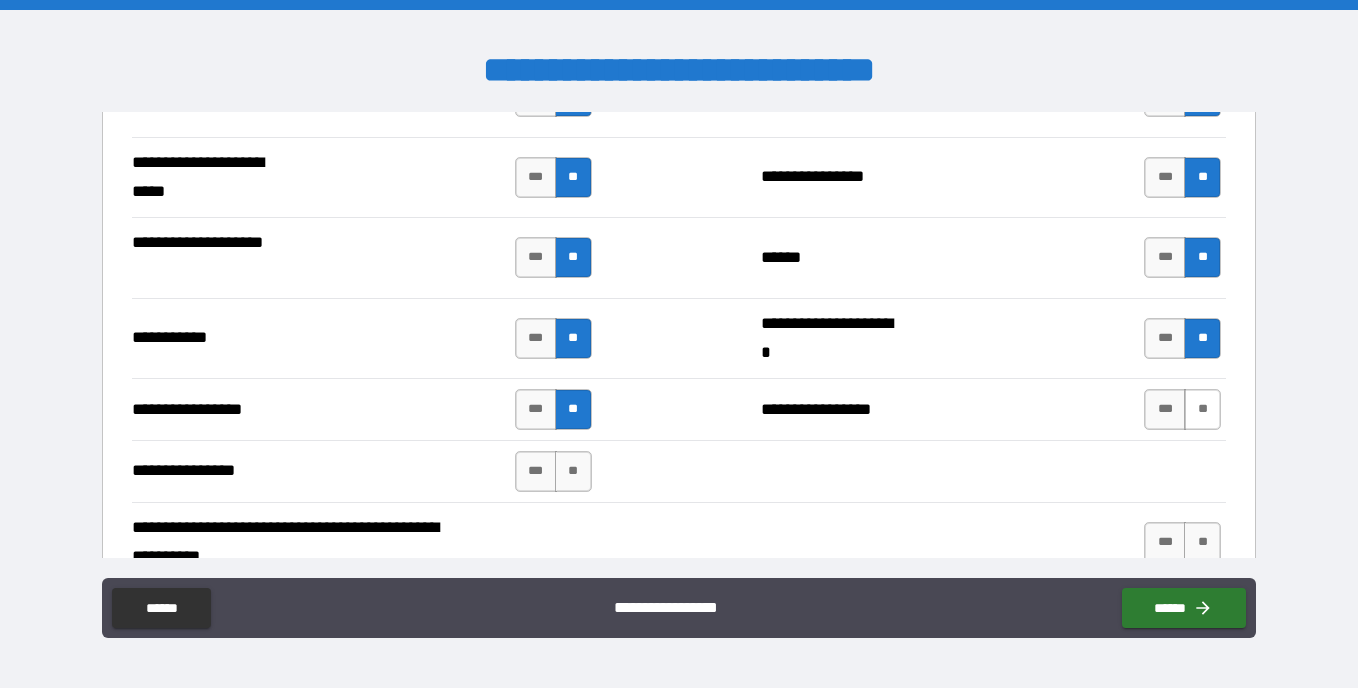 click on "**" at bounding box center (1202, 409) 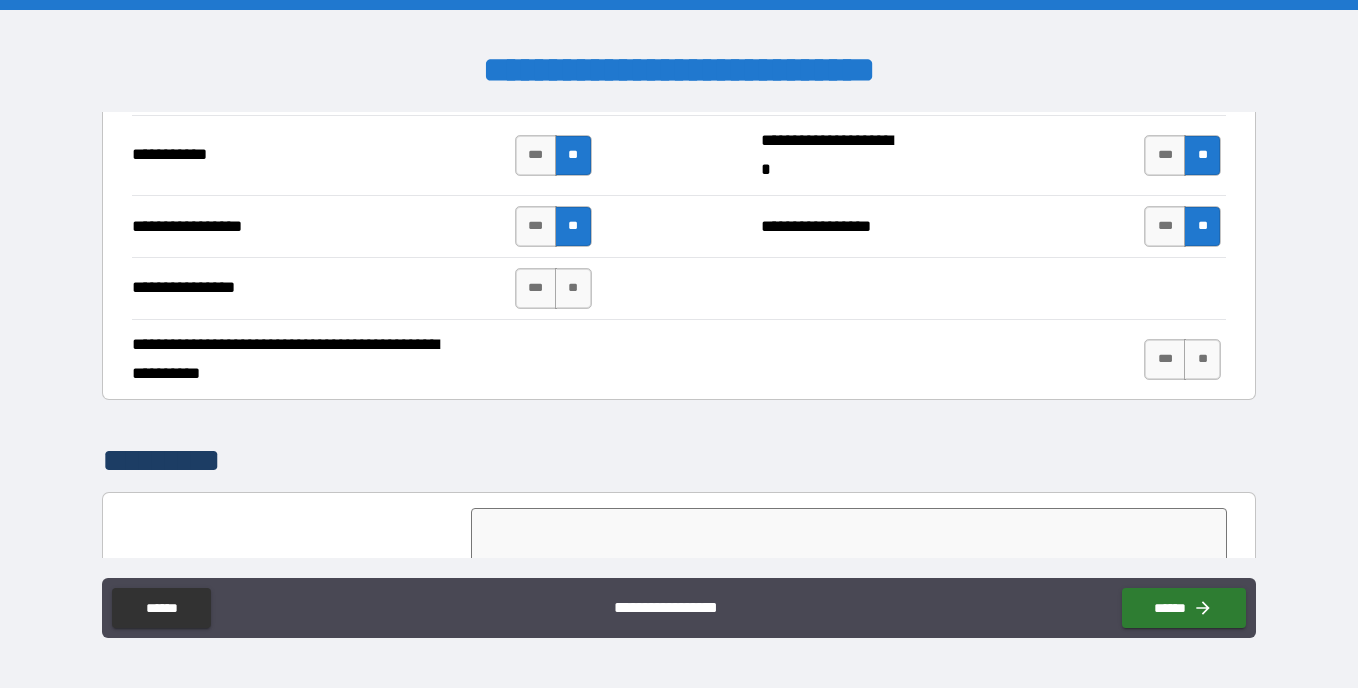 scroll, scrollTop: 4698, scrollLeft: 0, axis: vertical 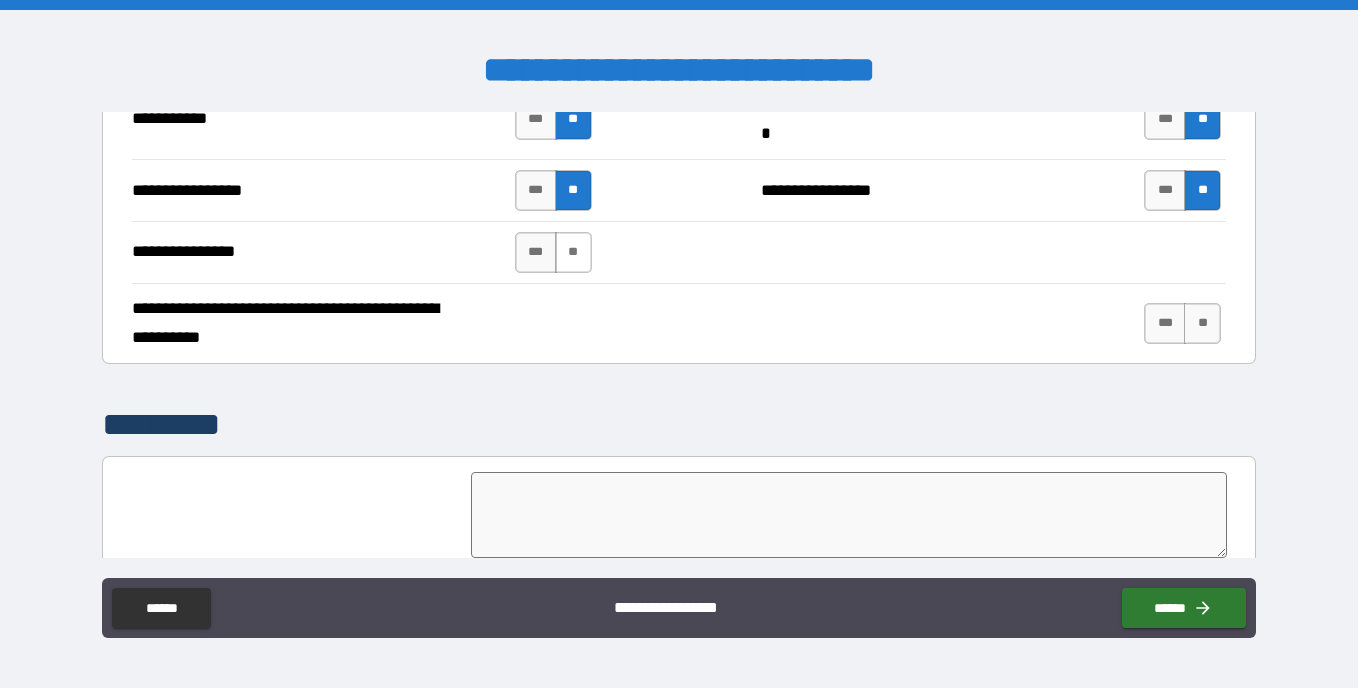 click on "**" at bounding box center [573, 252] 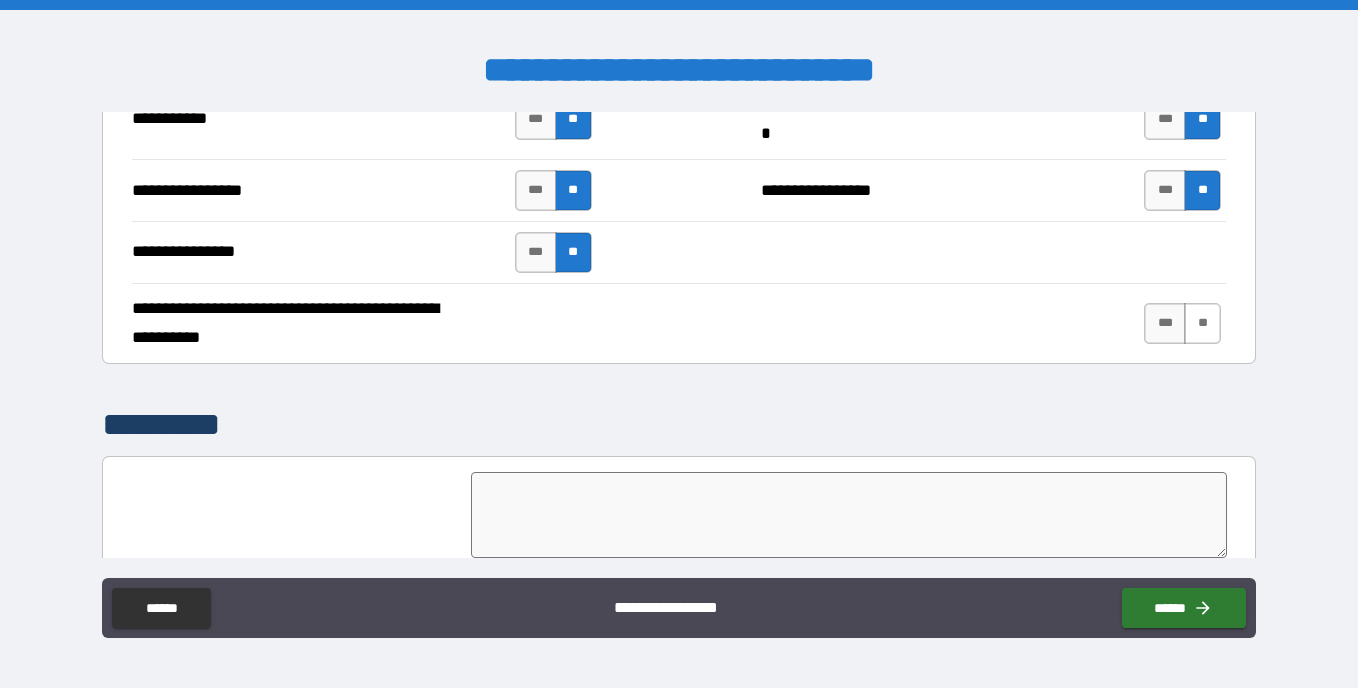 click on "**" at bounding box center [1202, 323] 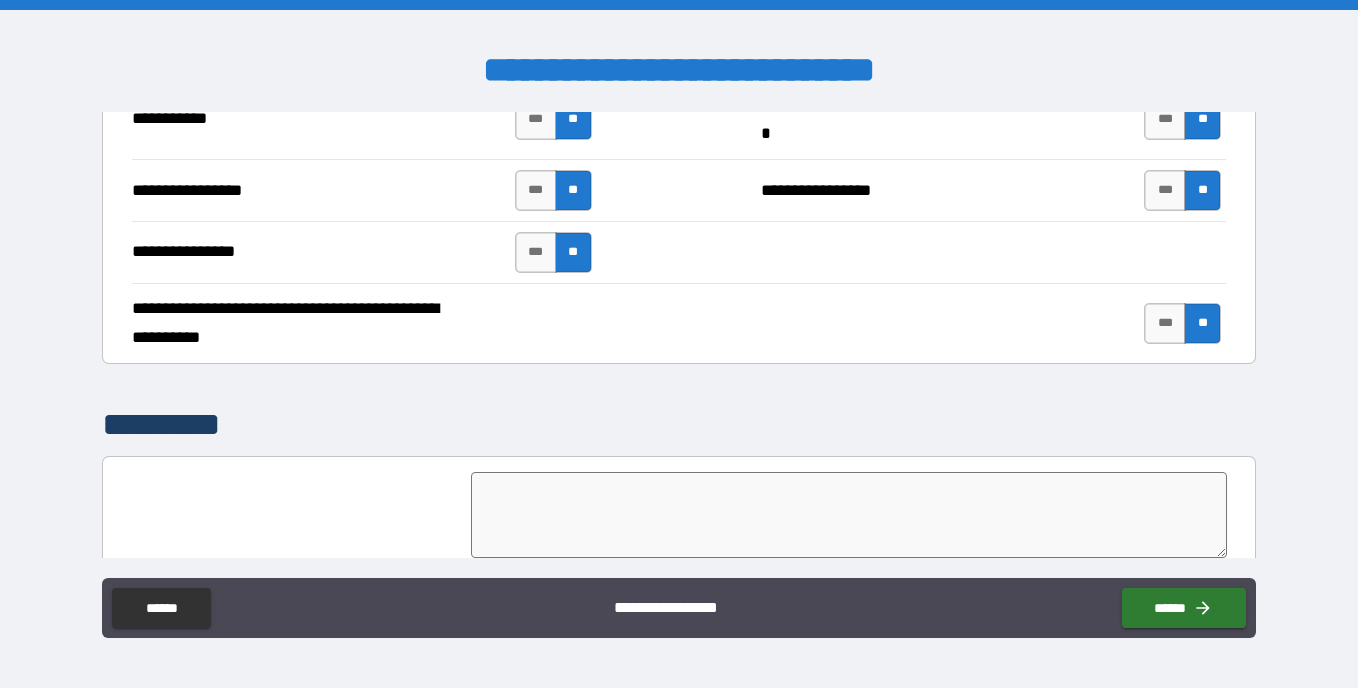 drag, startPoint x: 1243, startPoint y: 510, endPoint x: 1246, endPoint y: 531, distance: 21.213203 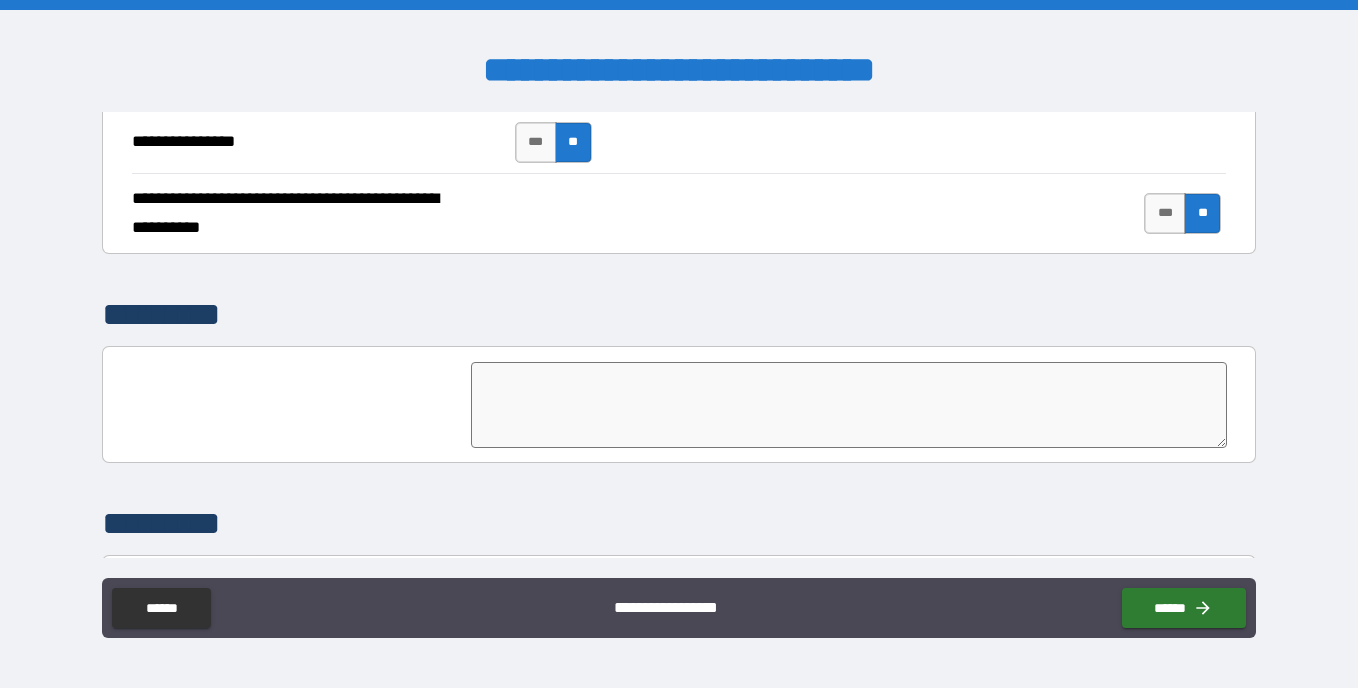 scroll, scrollTop: 4819, scrollLeft: 0, axis: vertical 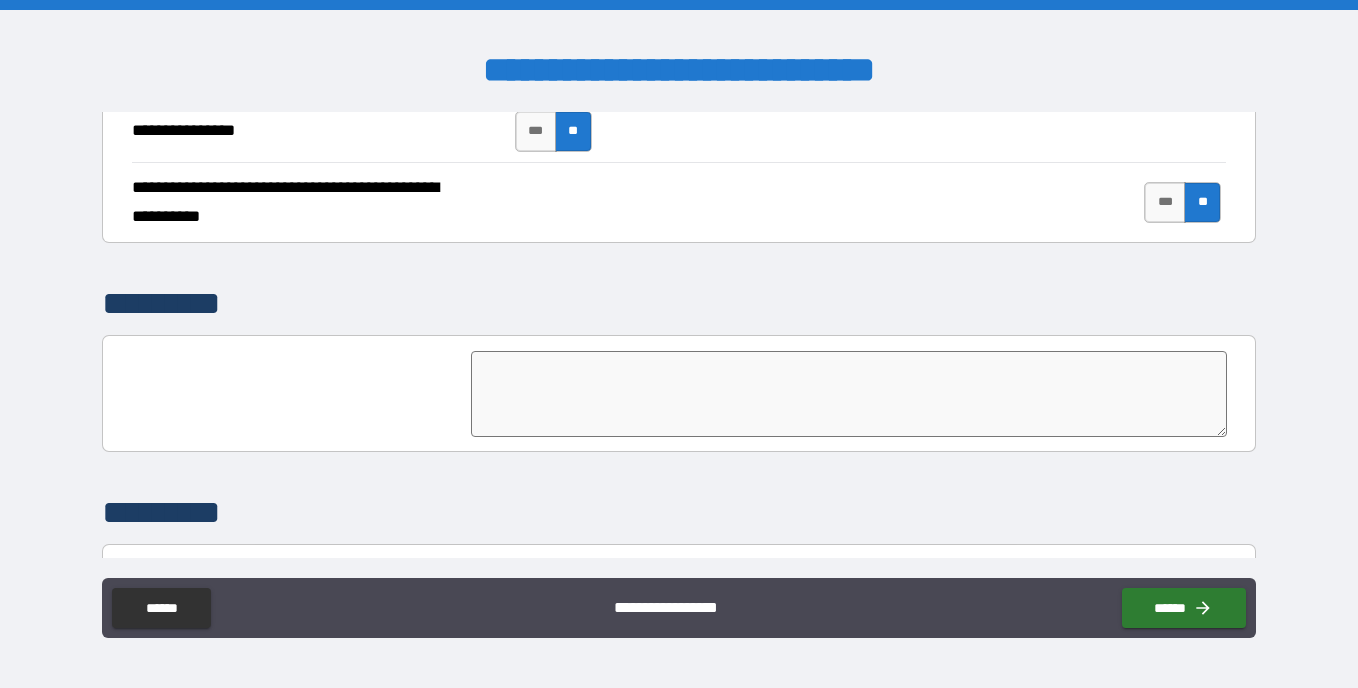 click at bounding box center (849, 394) 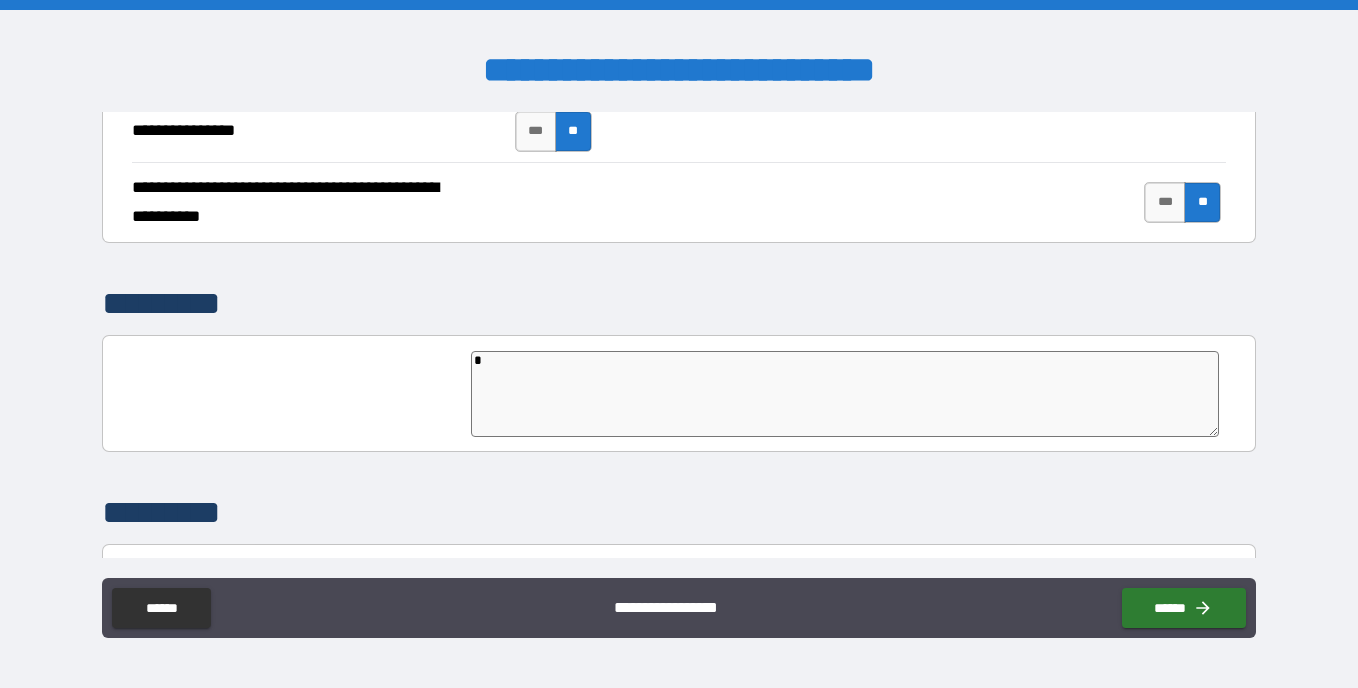 type on "**" 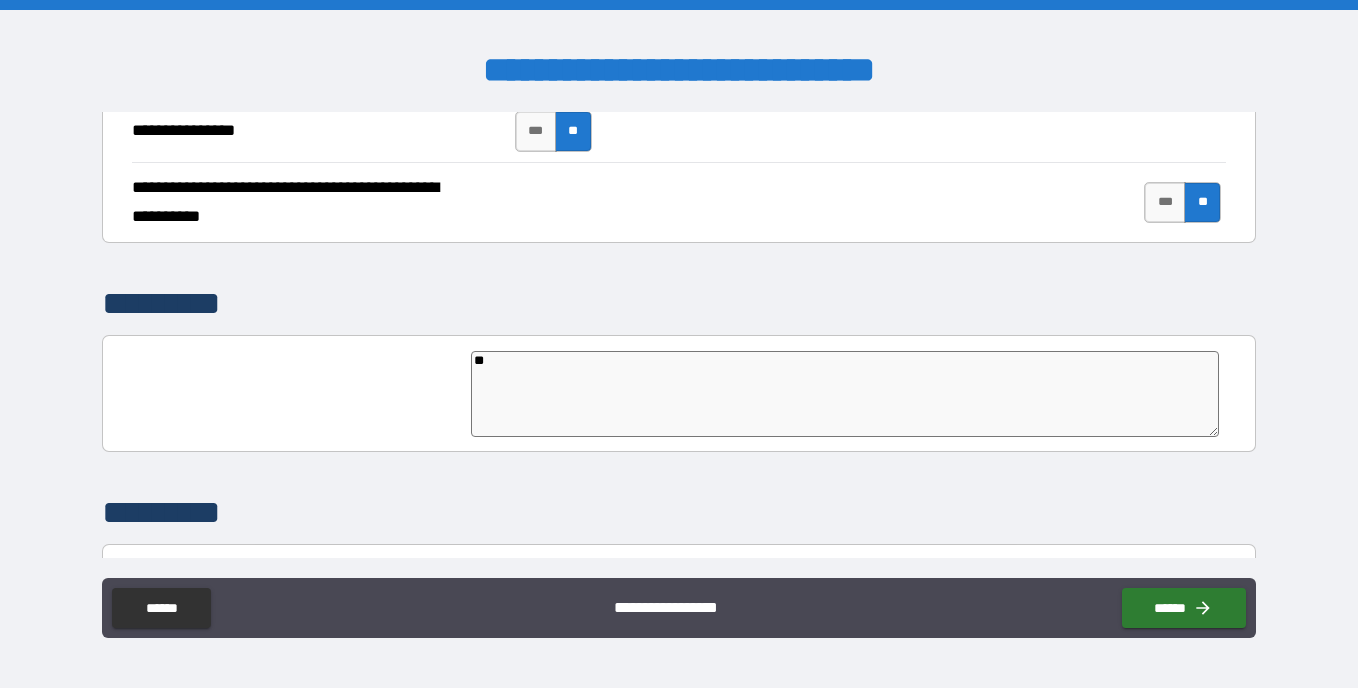 type on "*" 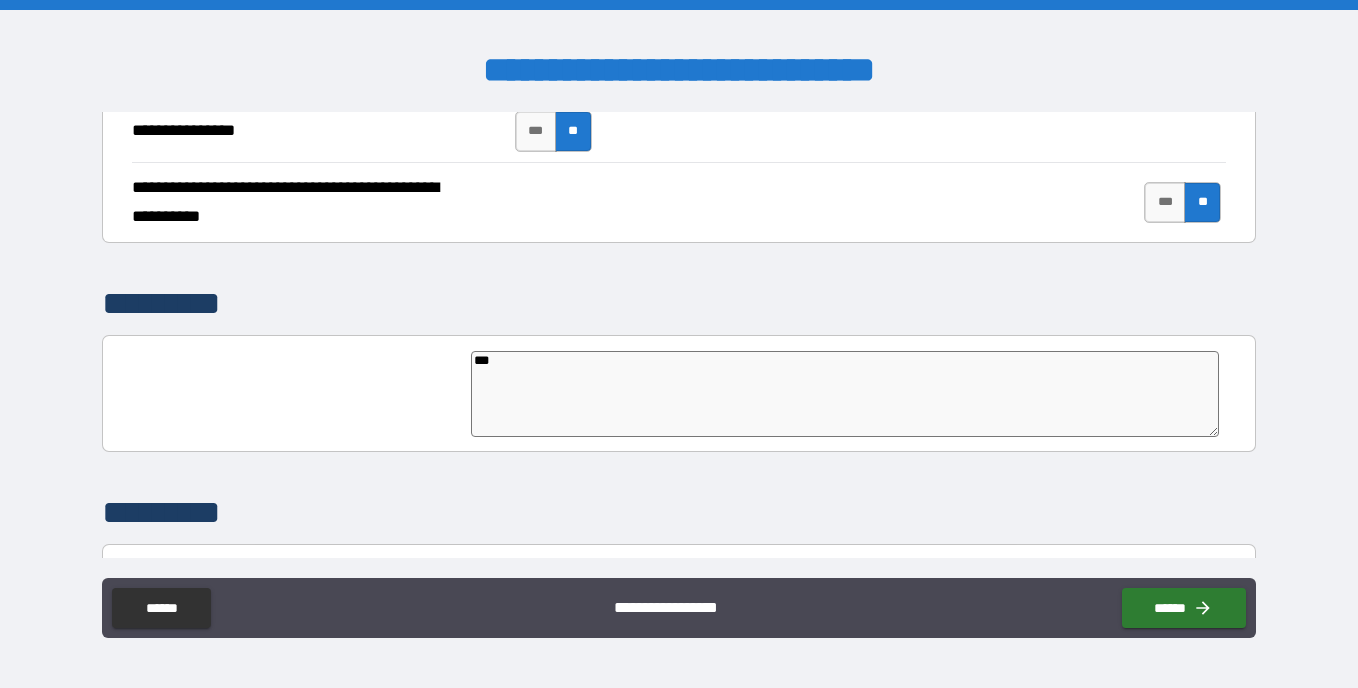 type on "*" 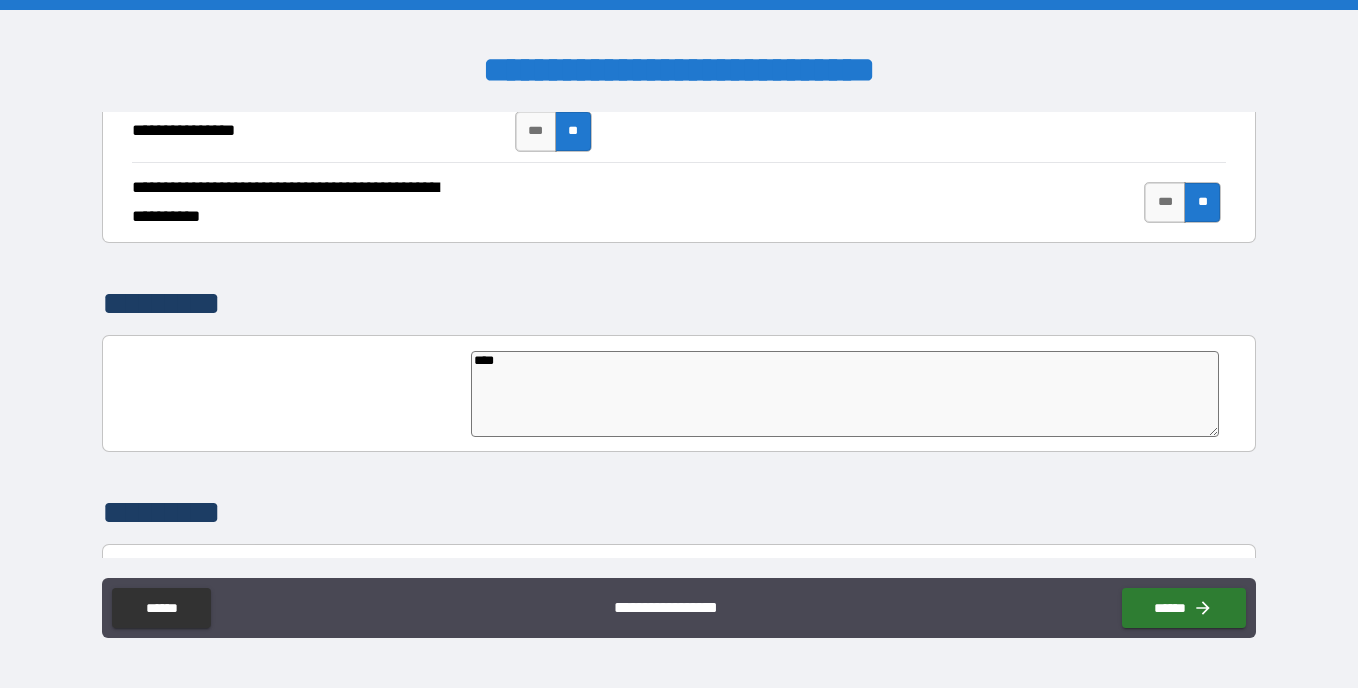 type on "*****" 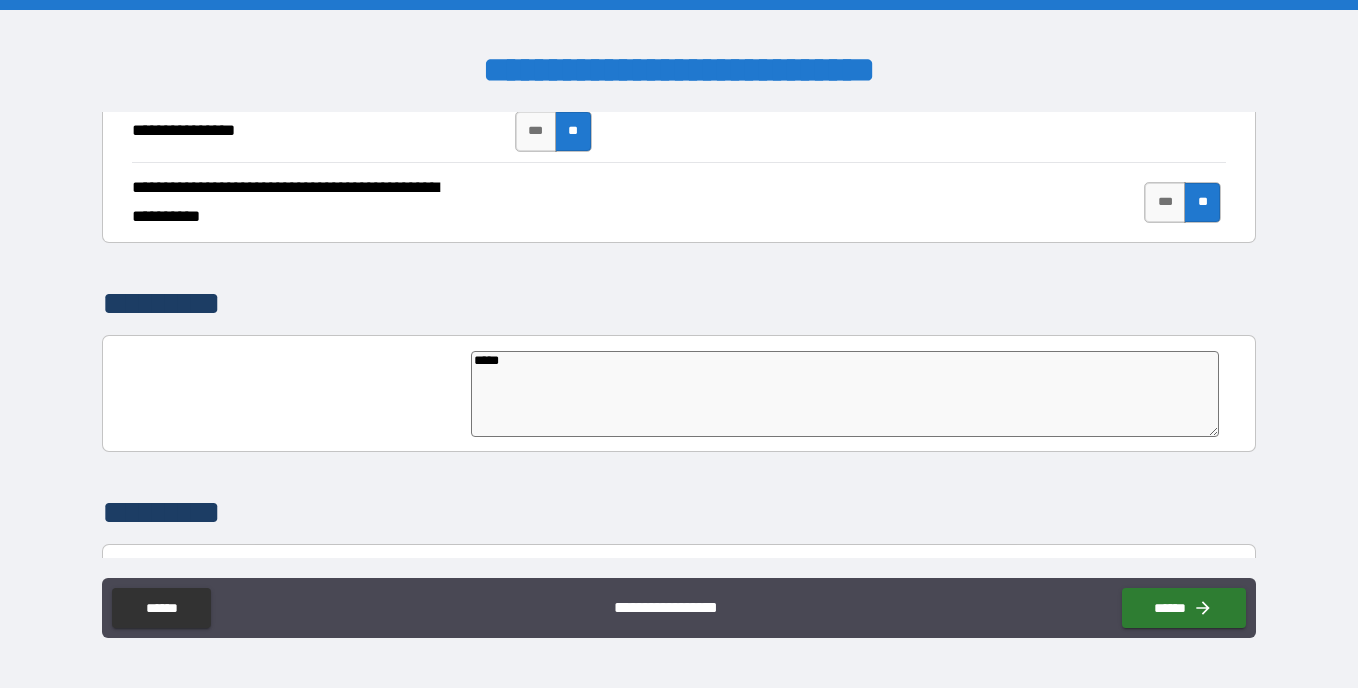 type on "******" 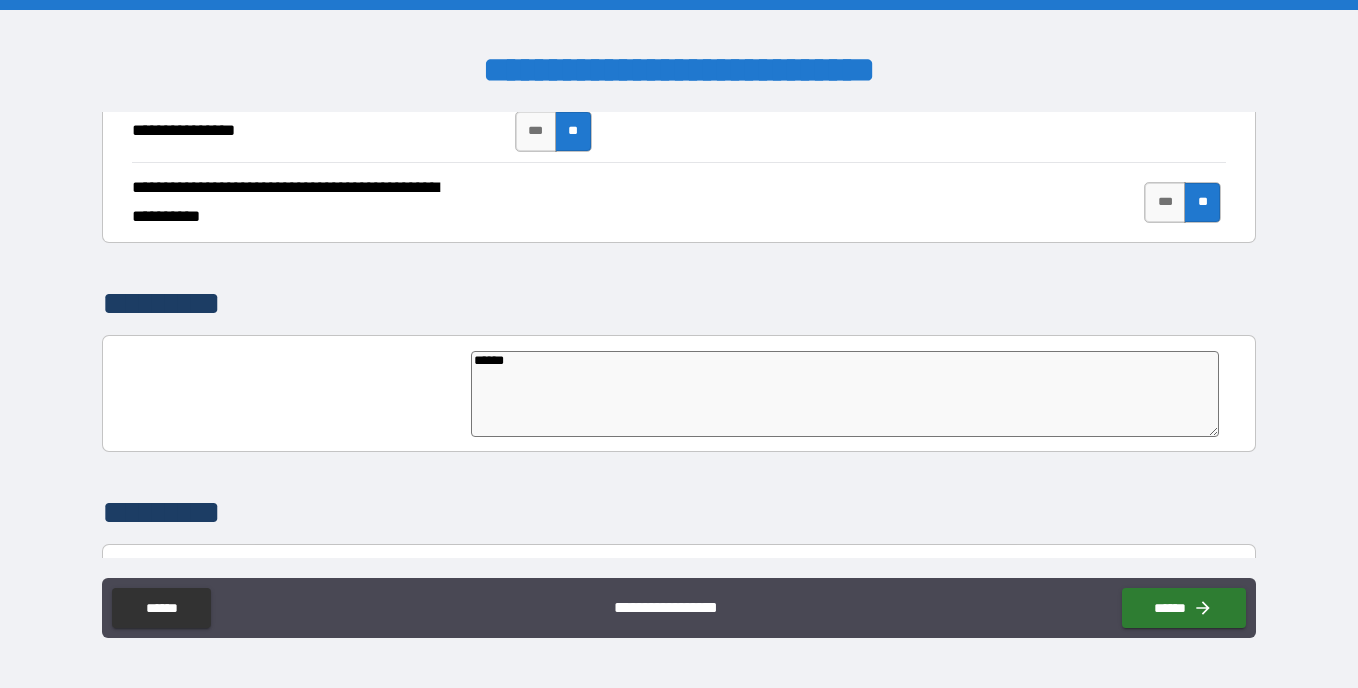 type on "*" 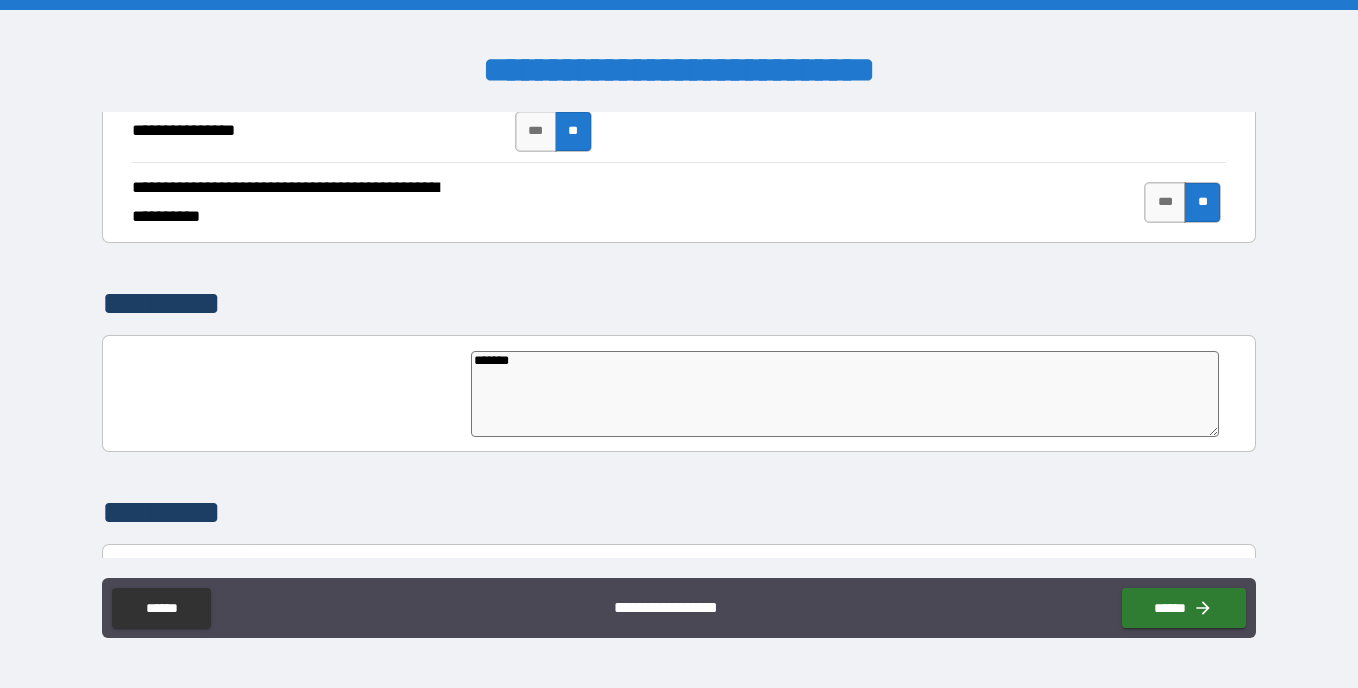 type on "********" 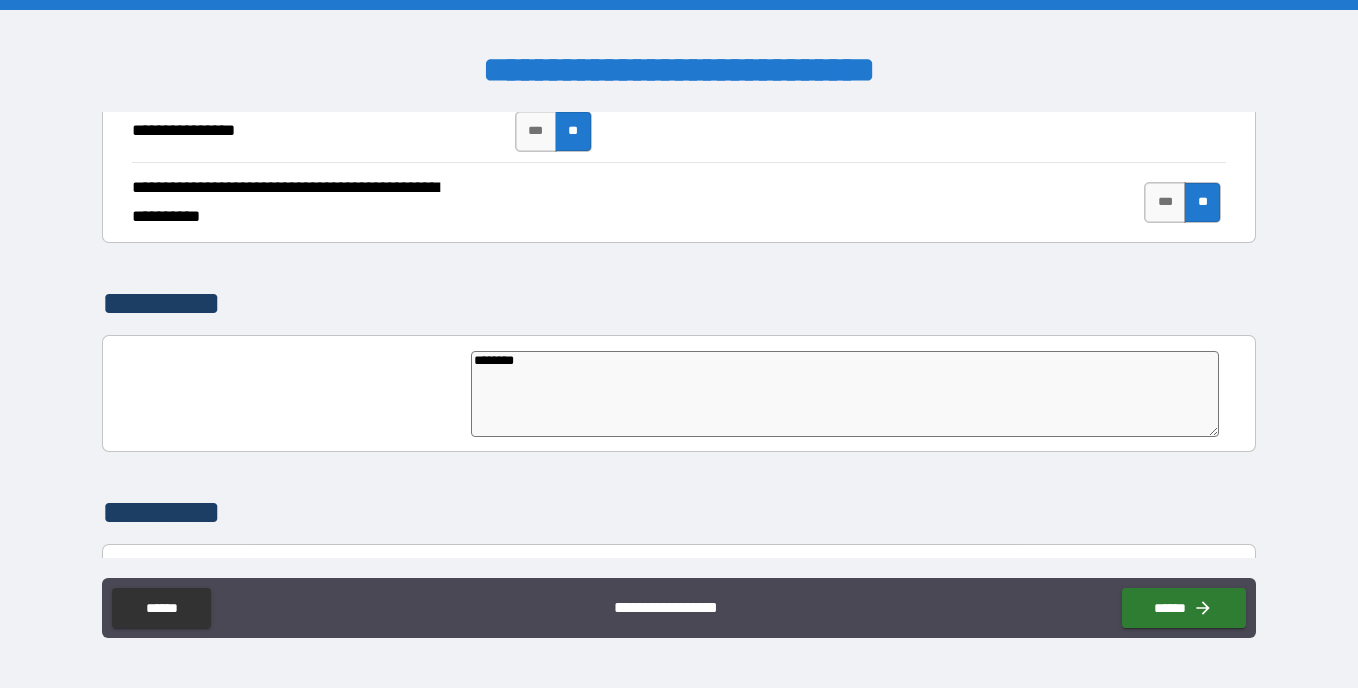 type on "*" 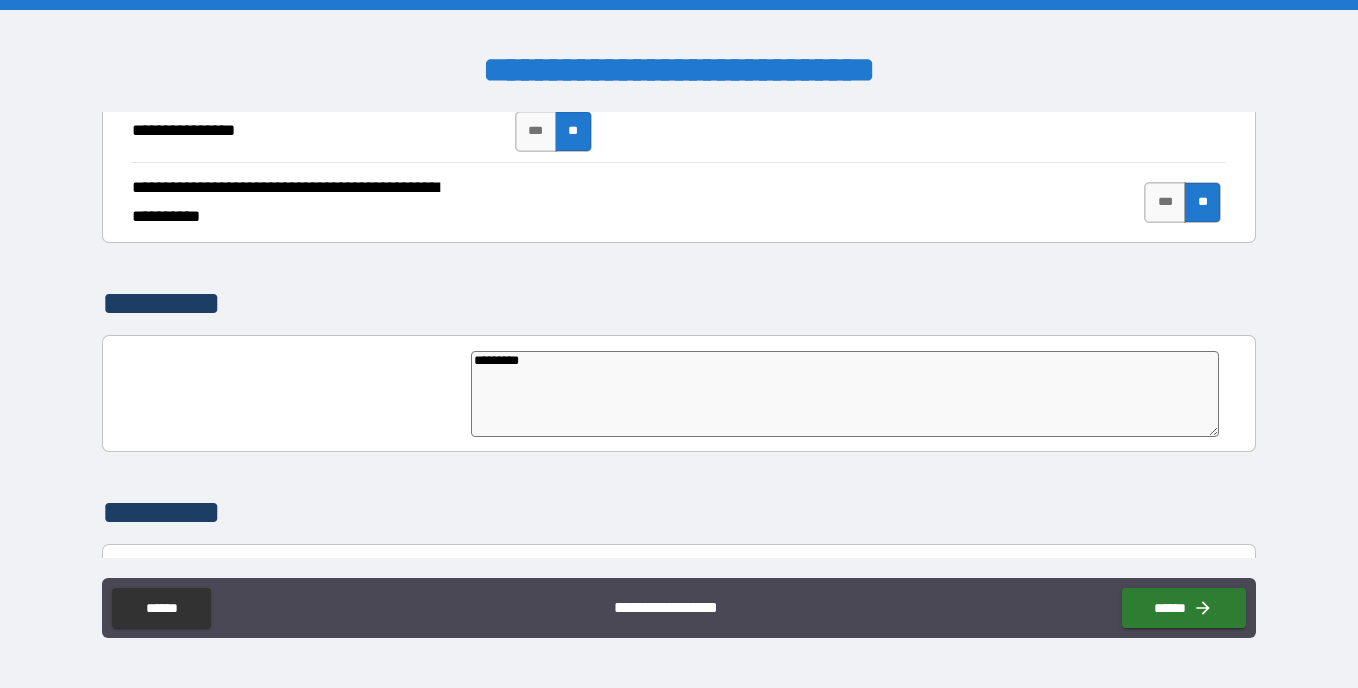 type on "**********" 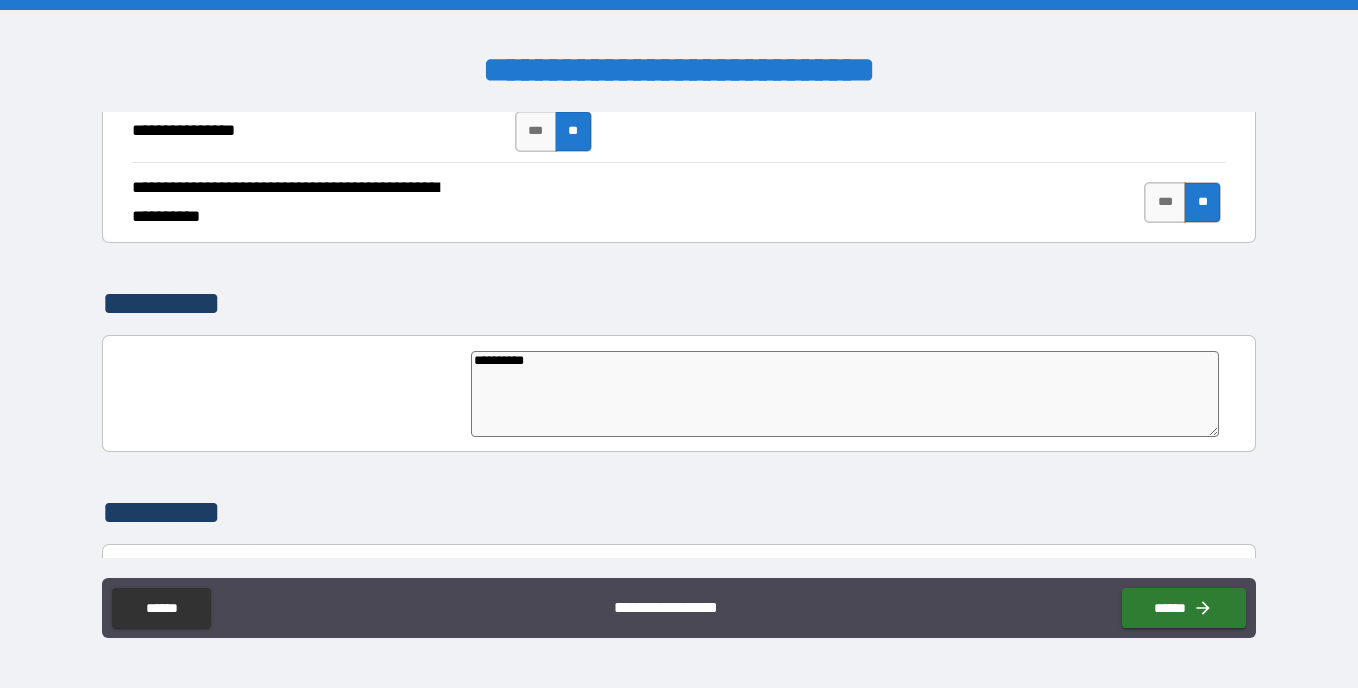 type on "*" 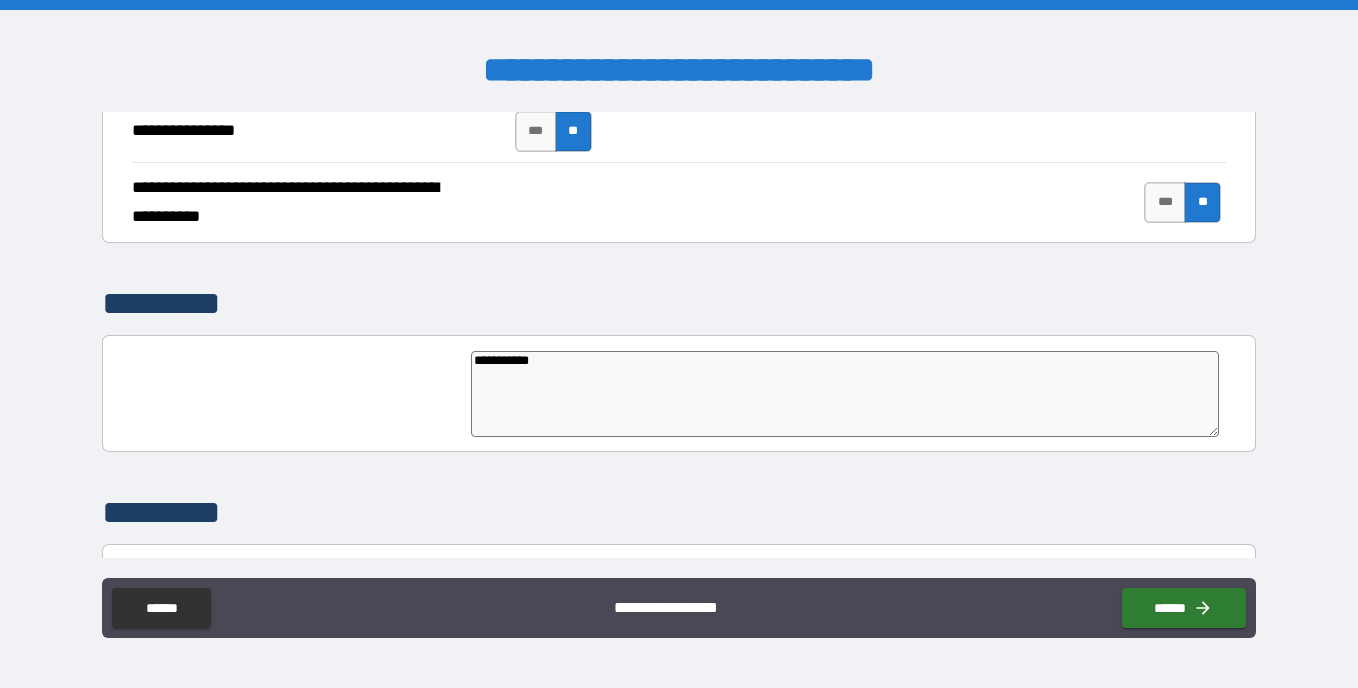 type on "**********" 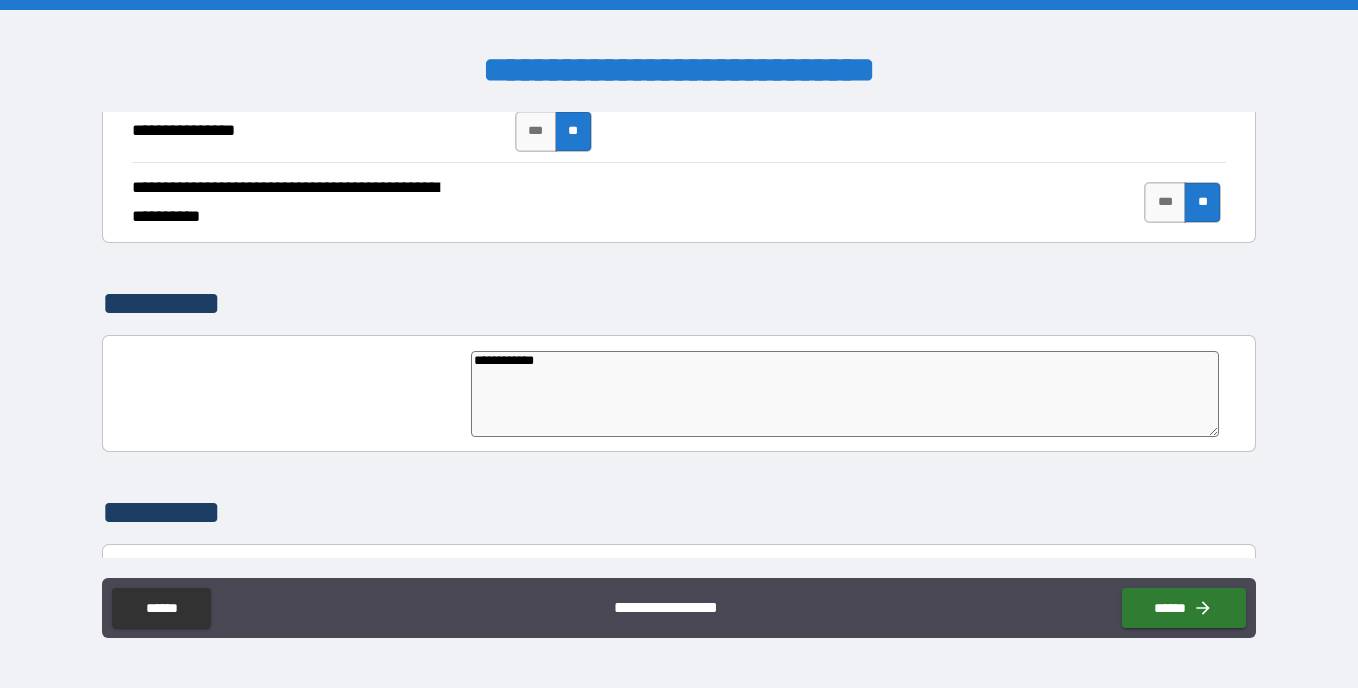 type on "*" 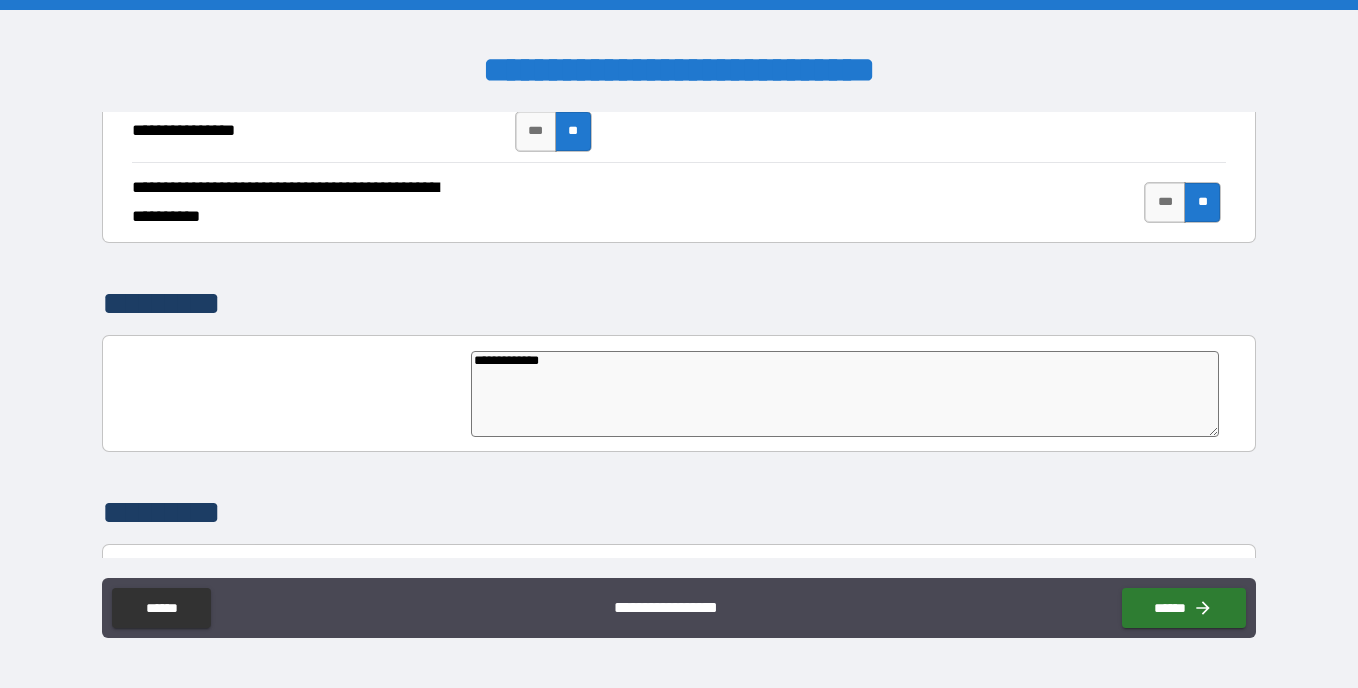 type on "**********" 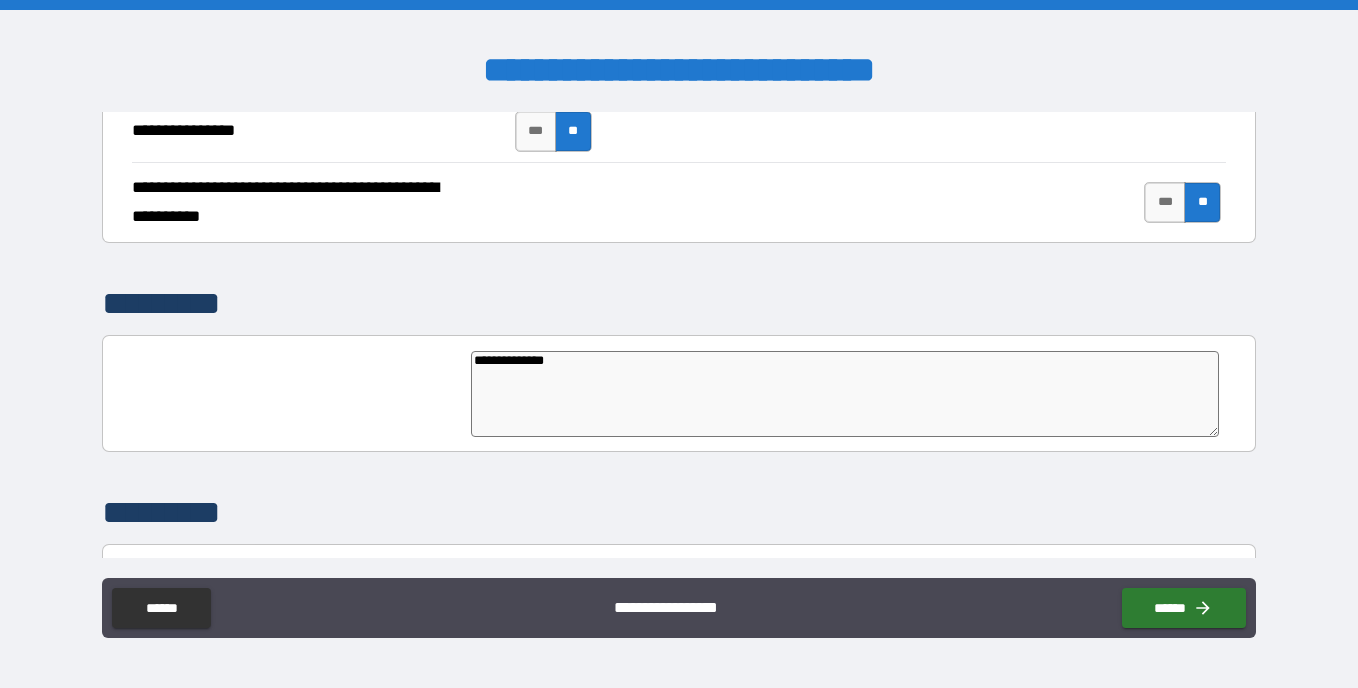 type on "**********" 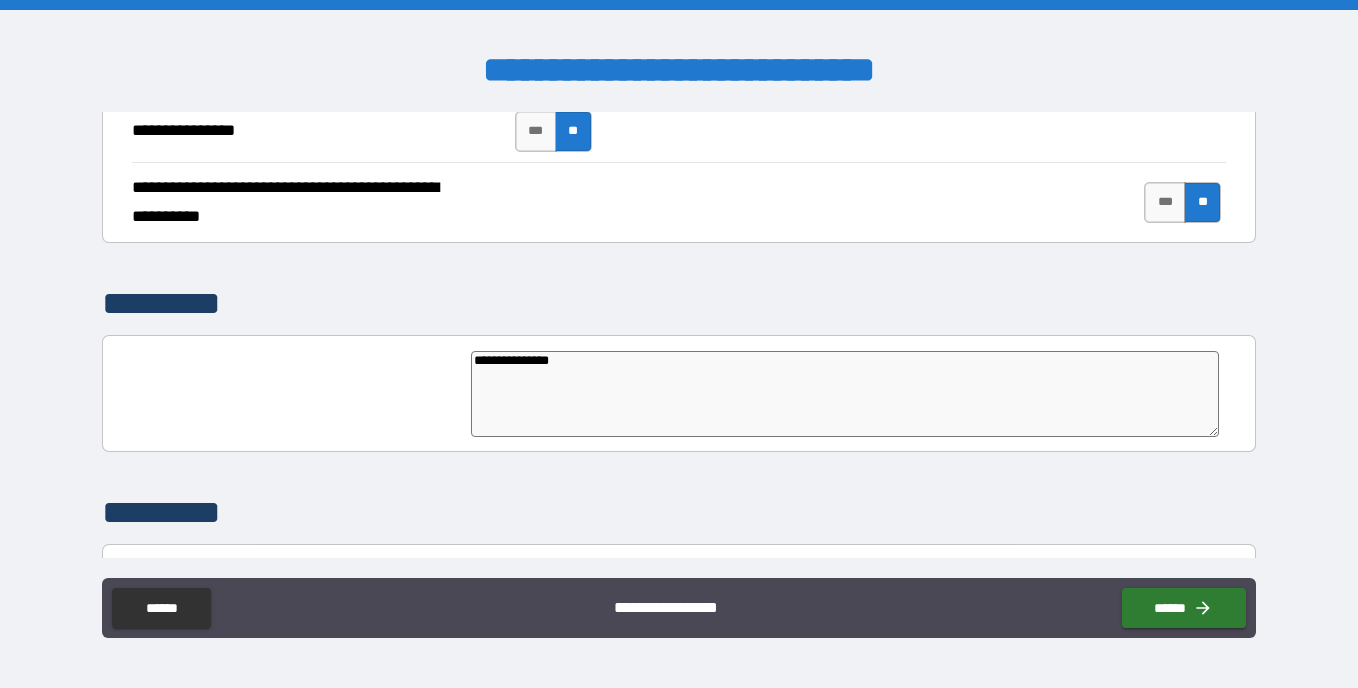 type on "**********" 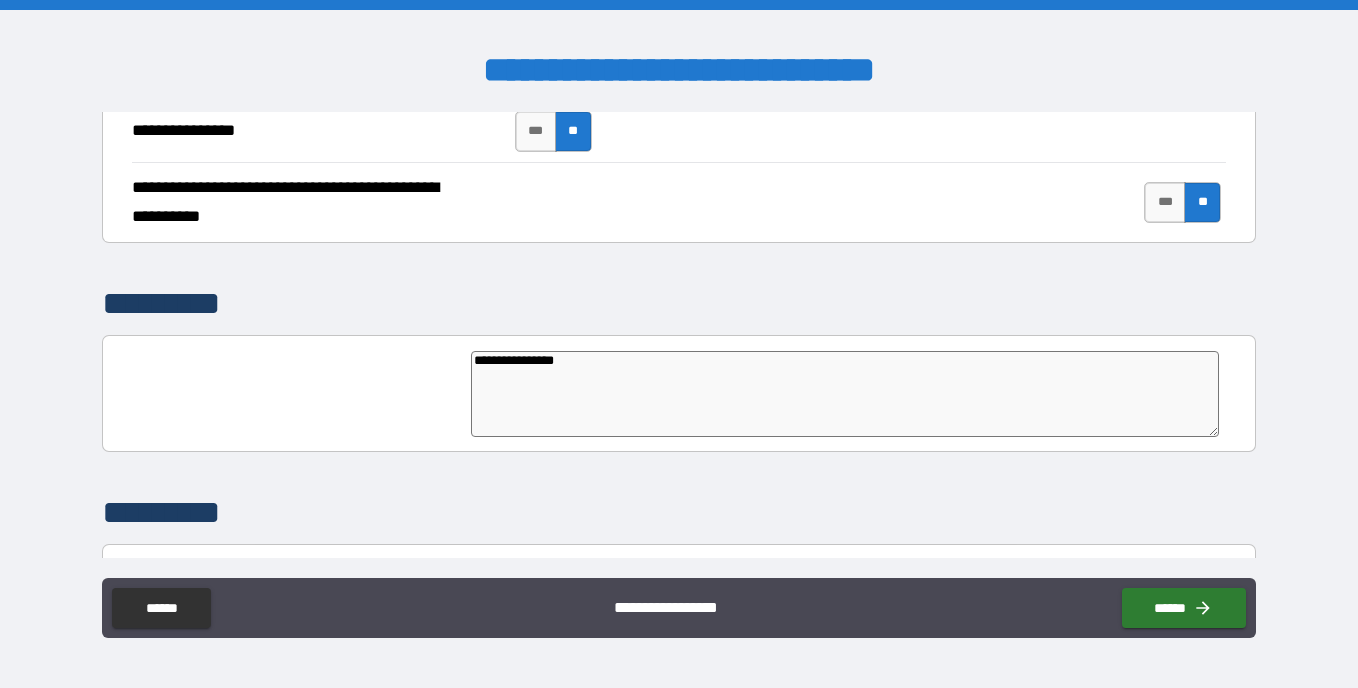 type on "**********" 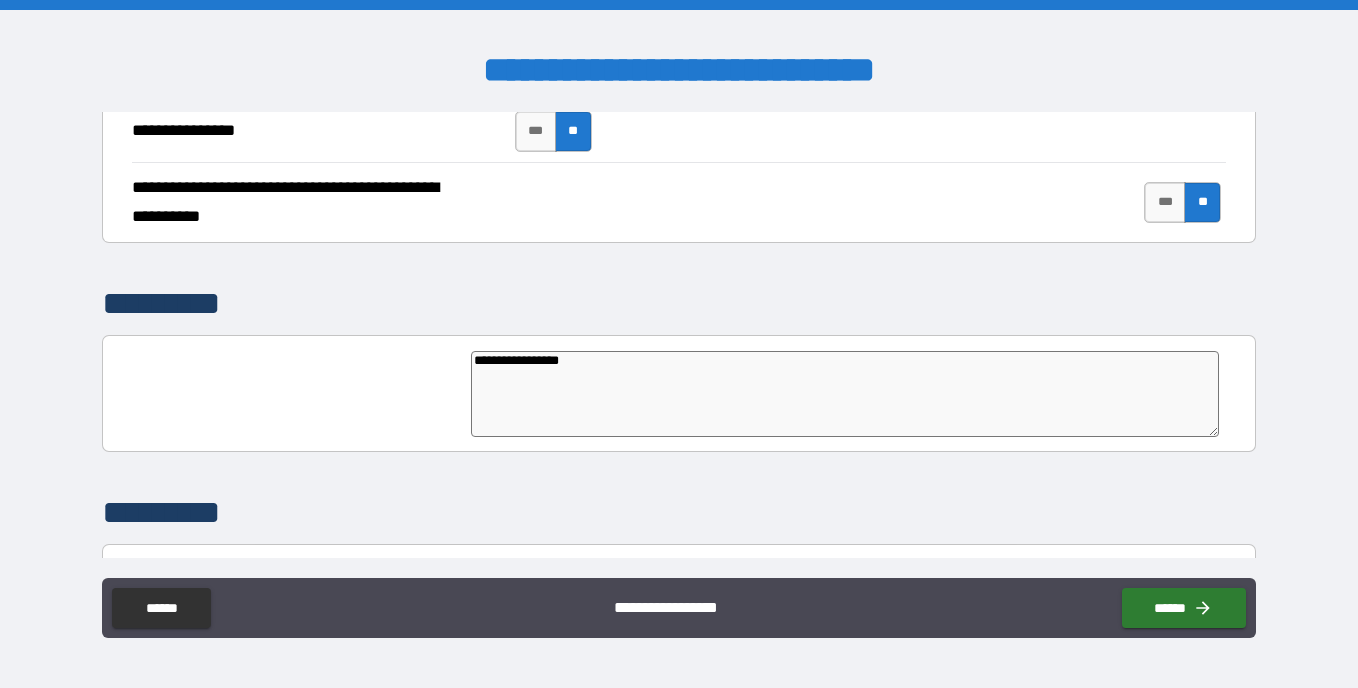 type on "*" 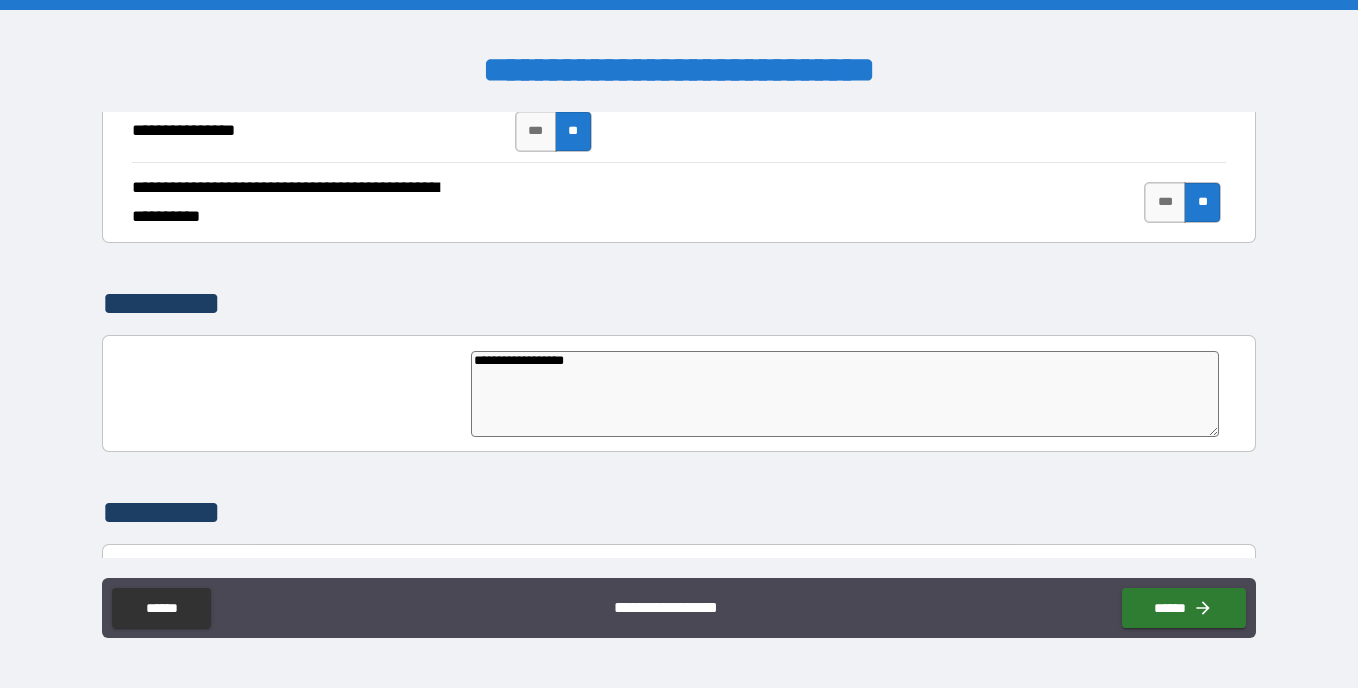 type on "*" 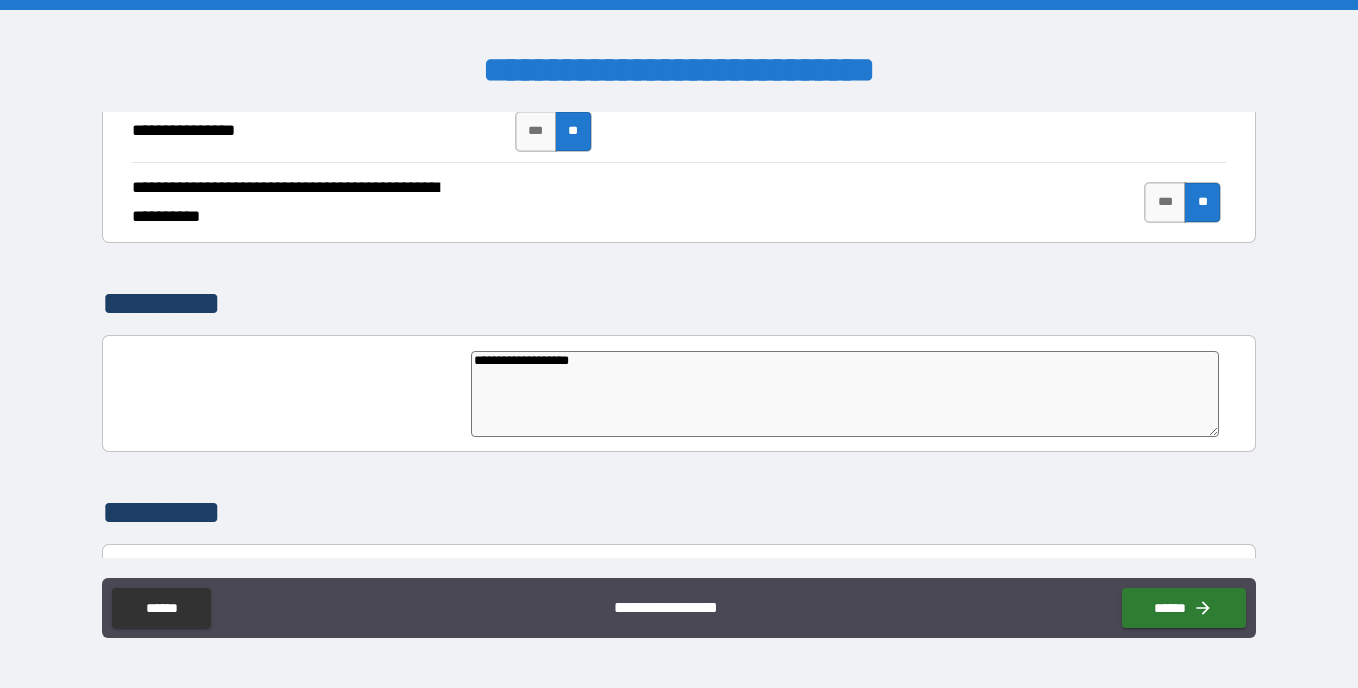 type on "*" 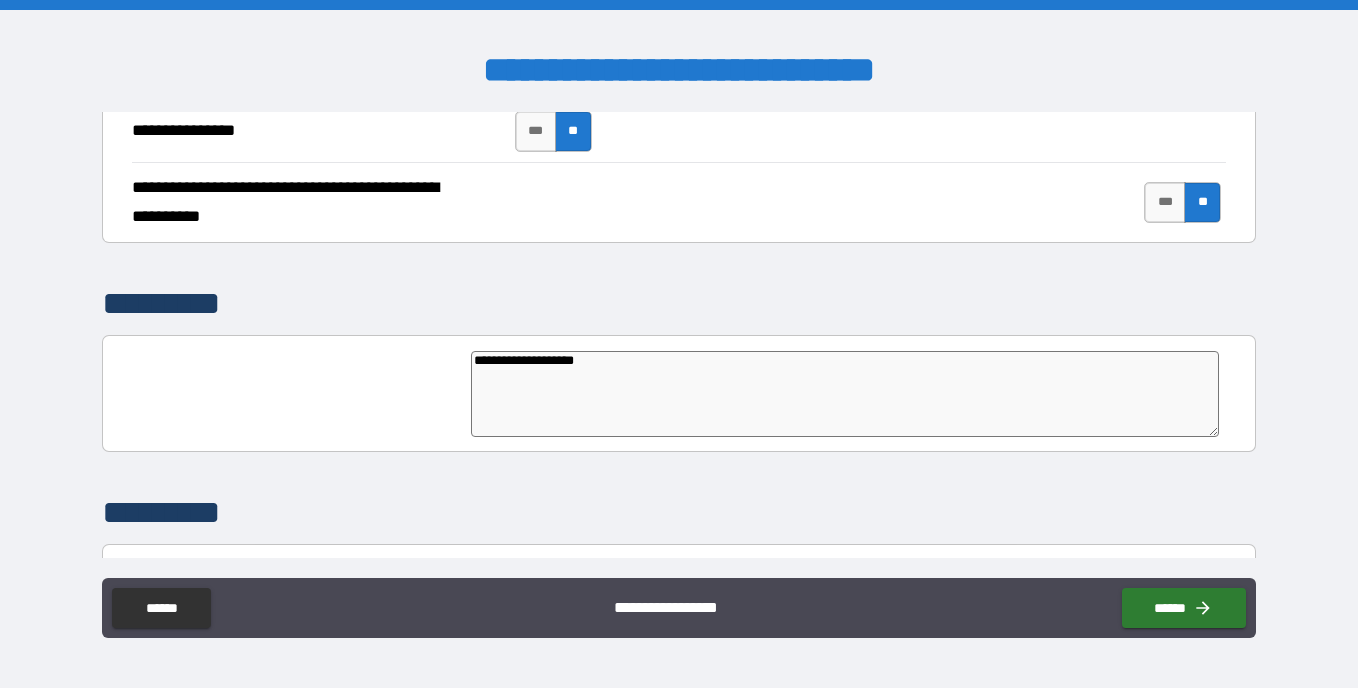 type on "*" 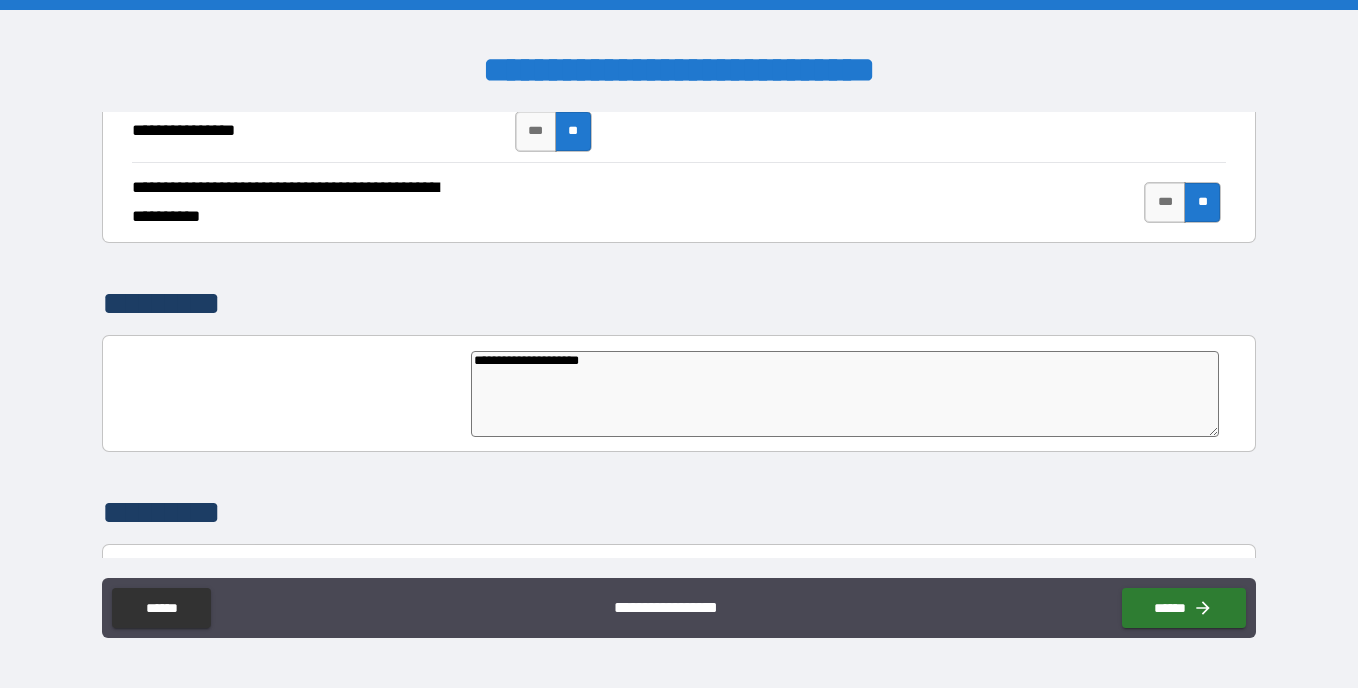 type on "**********" 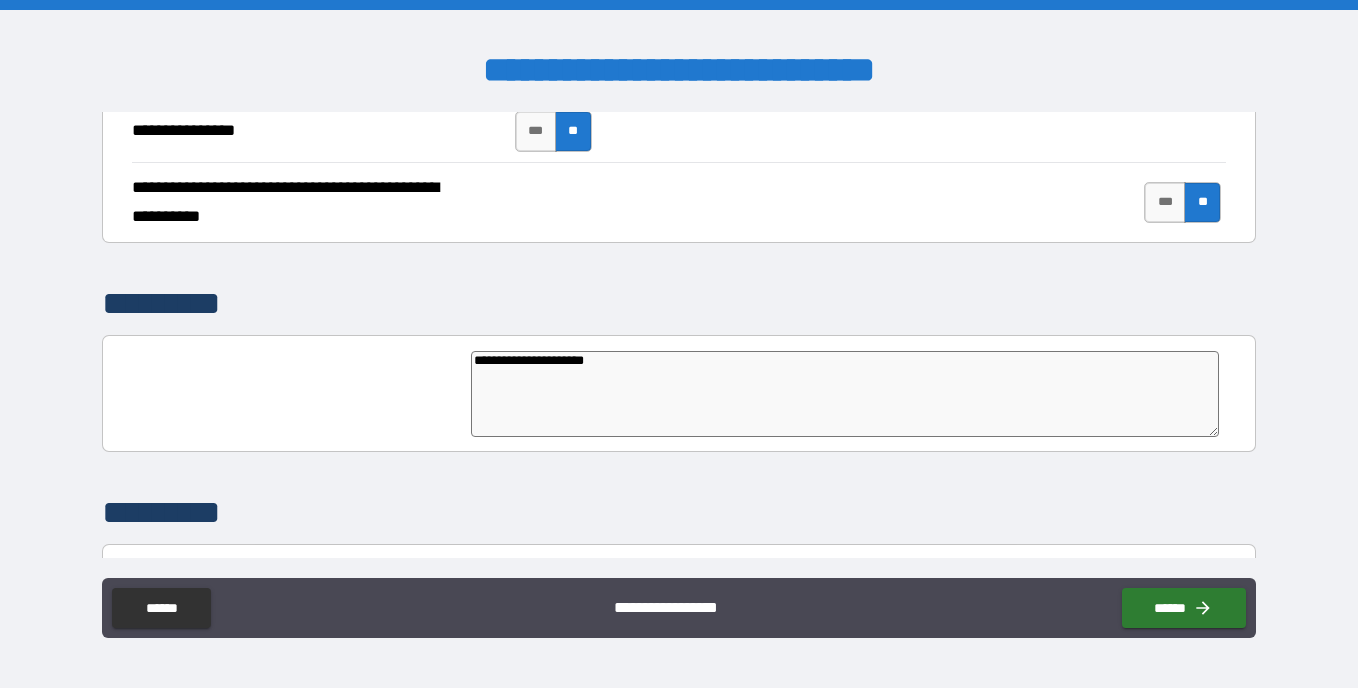 type on "*" 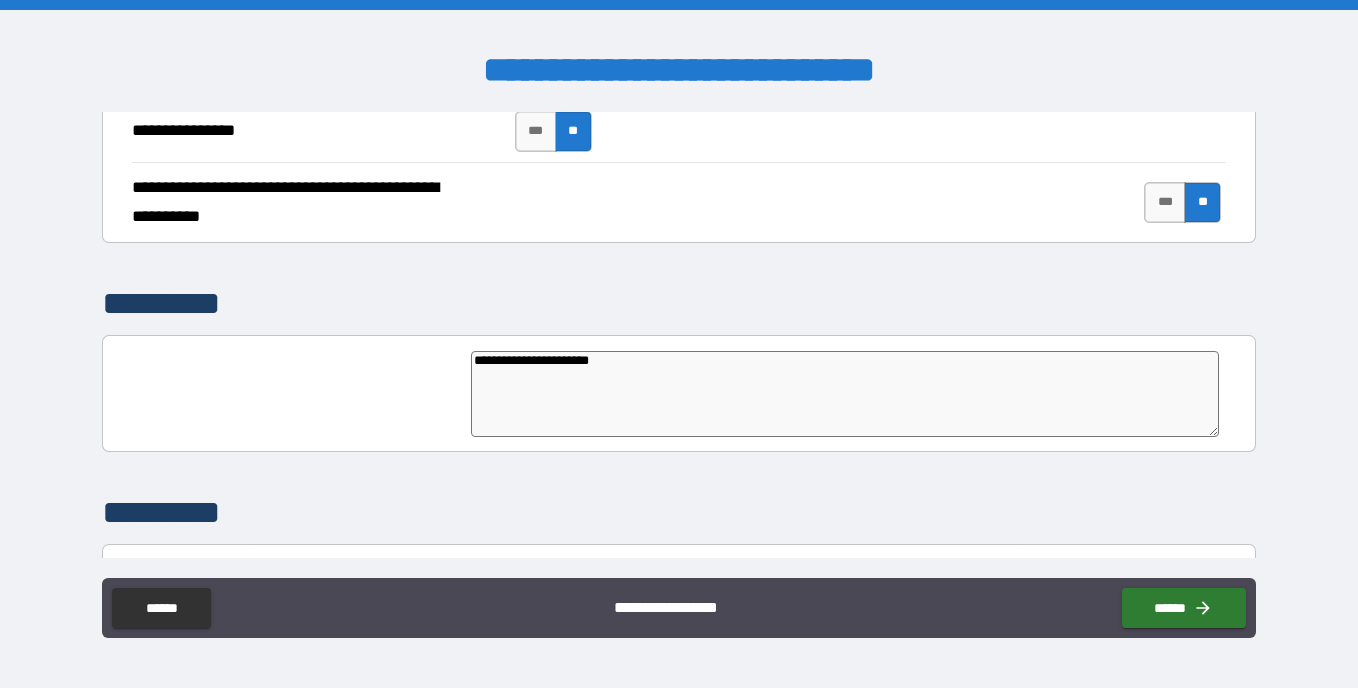 type on "**********" 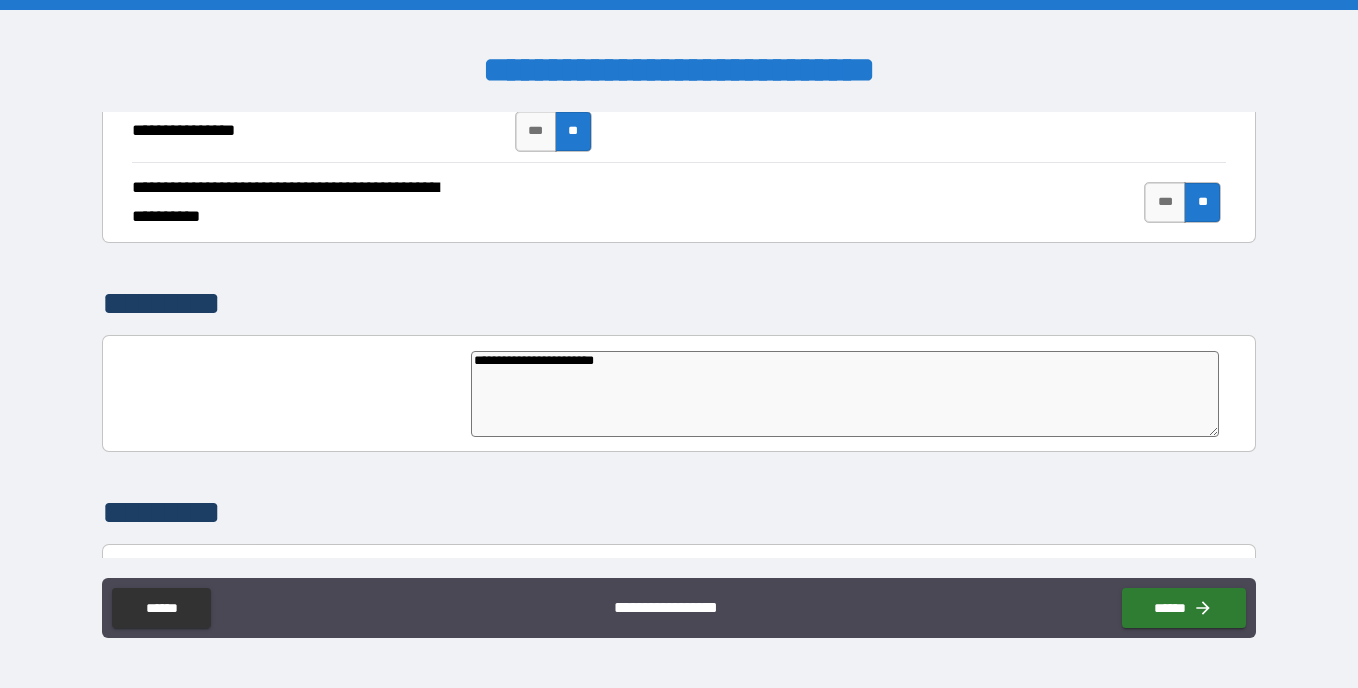 type on "*" 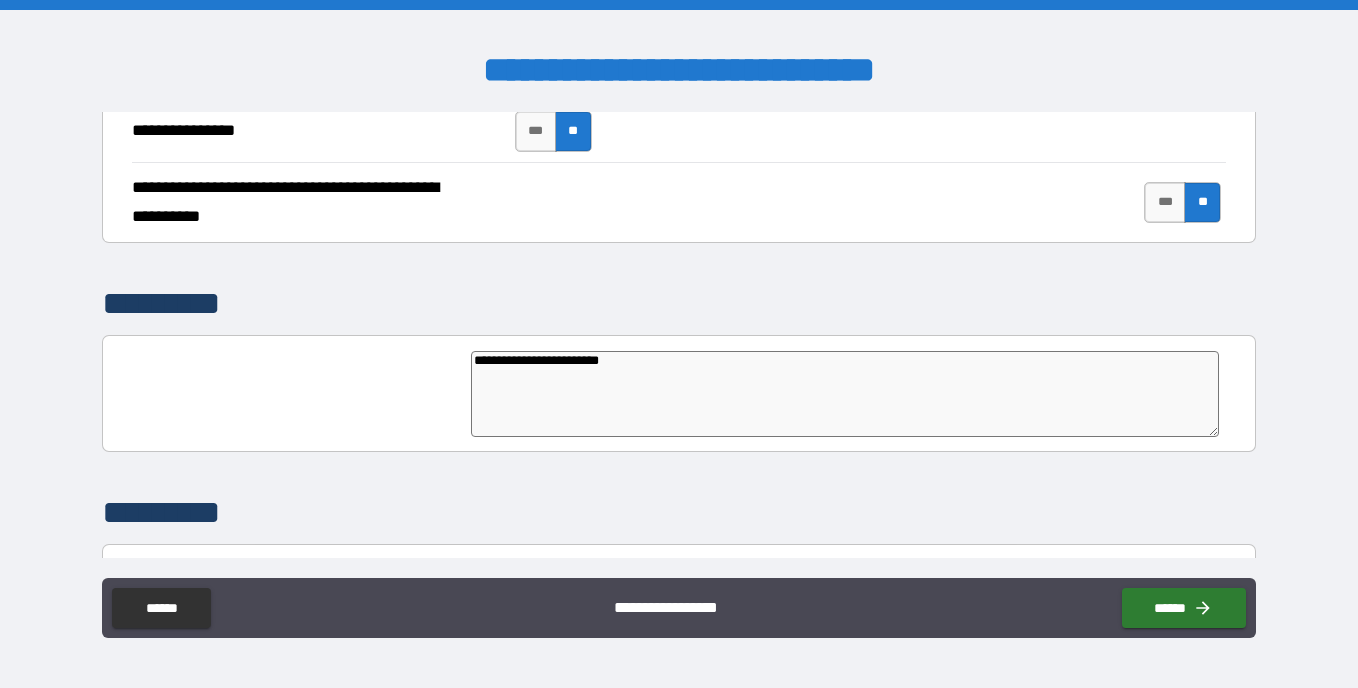 type on "*" 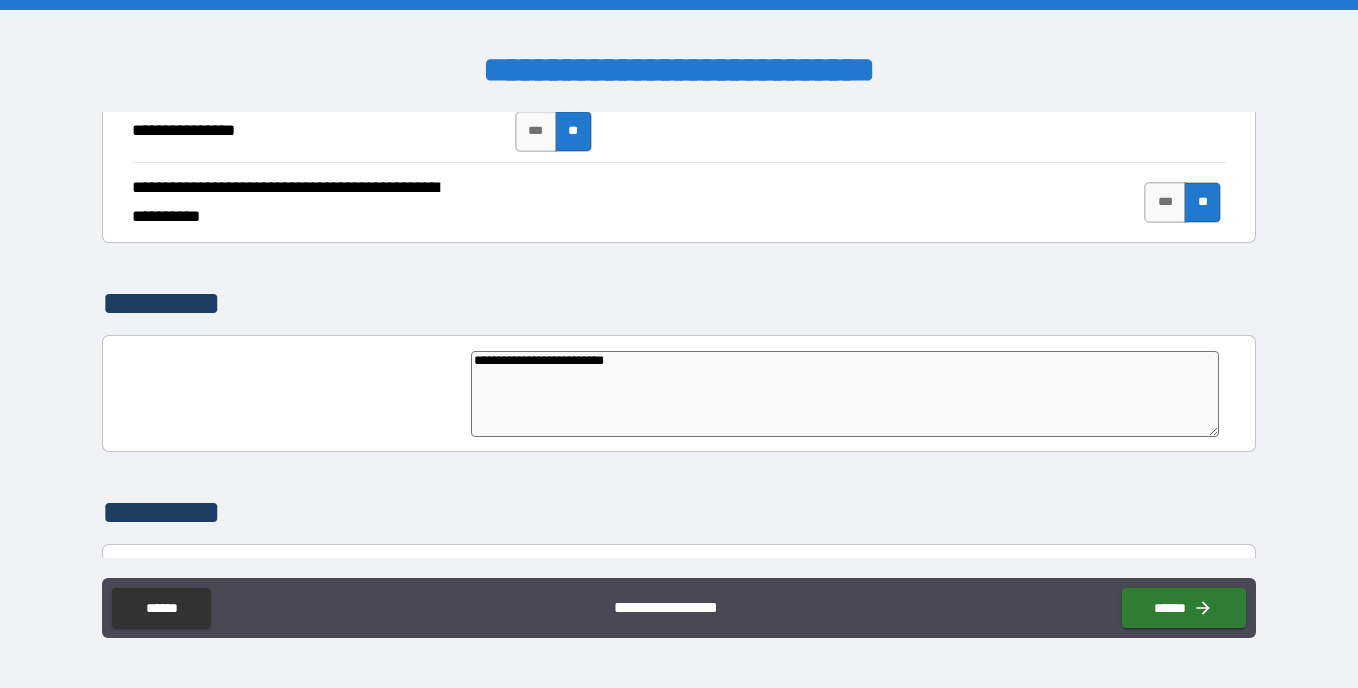type on "**********" 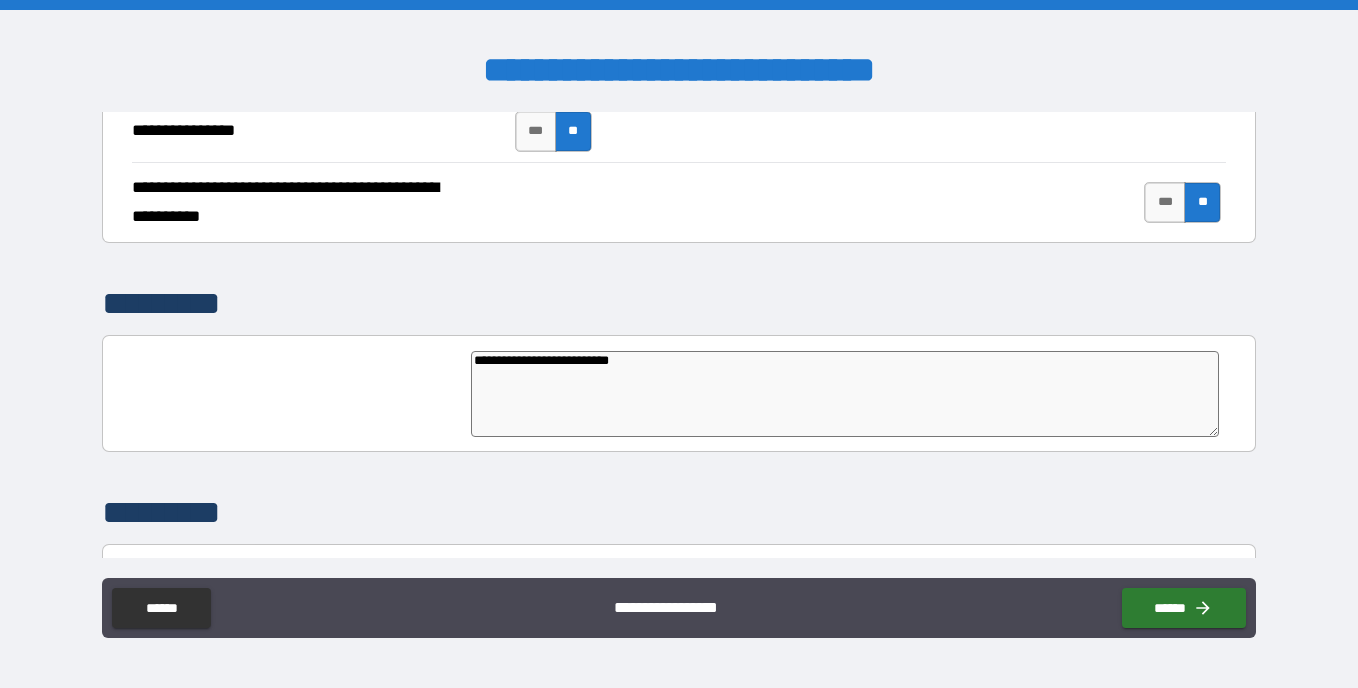 type on "*" 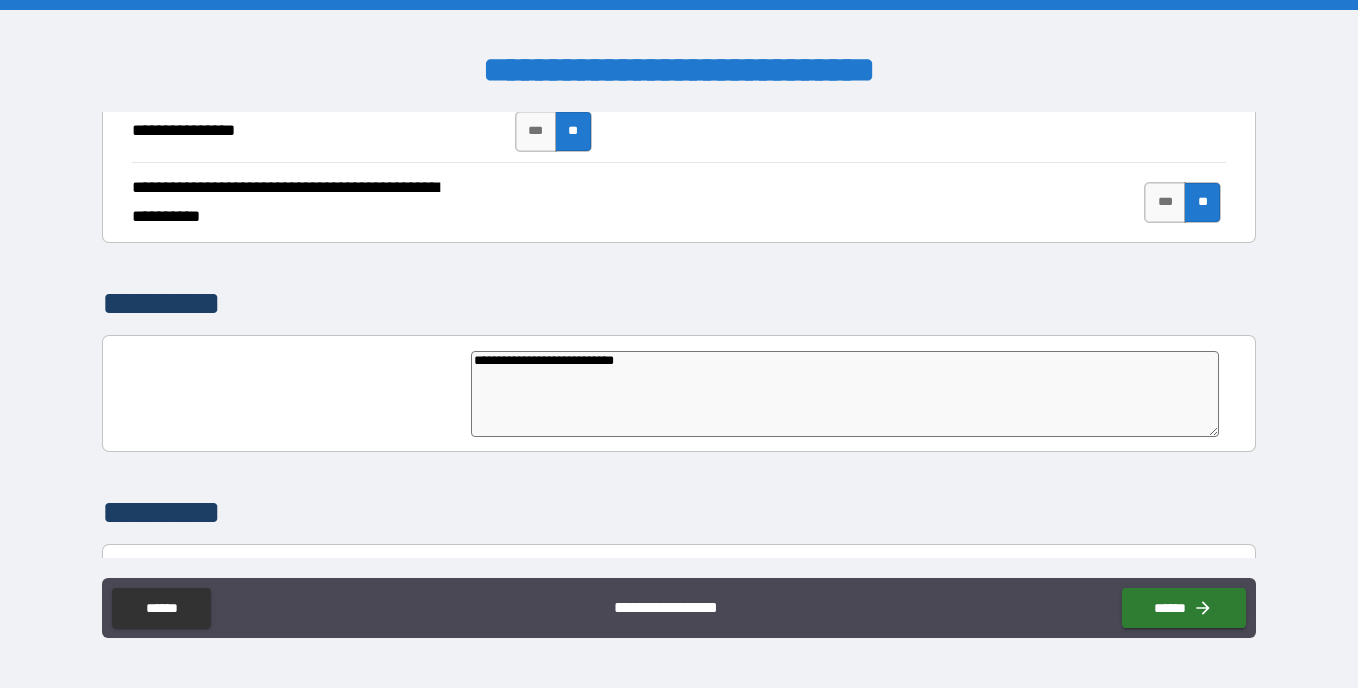 type on "*" 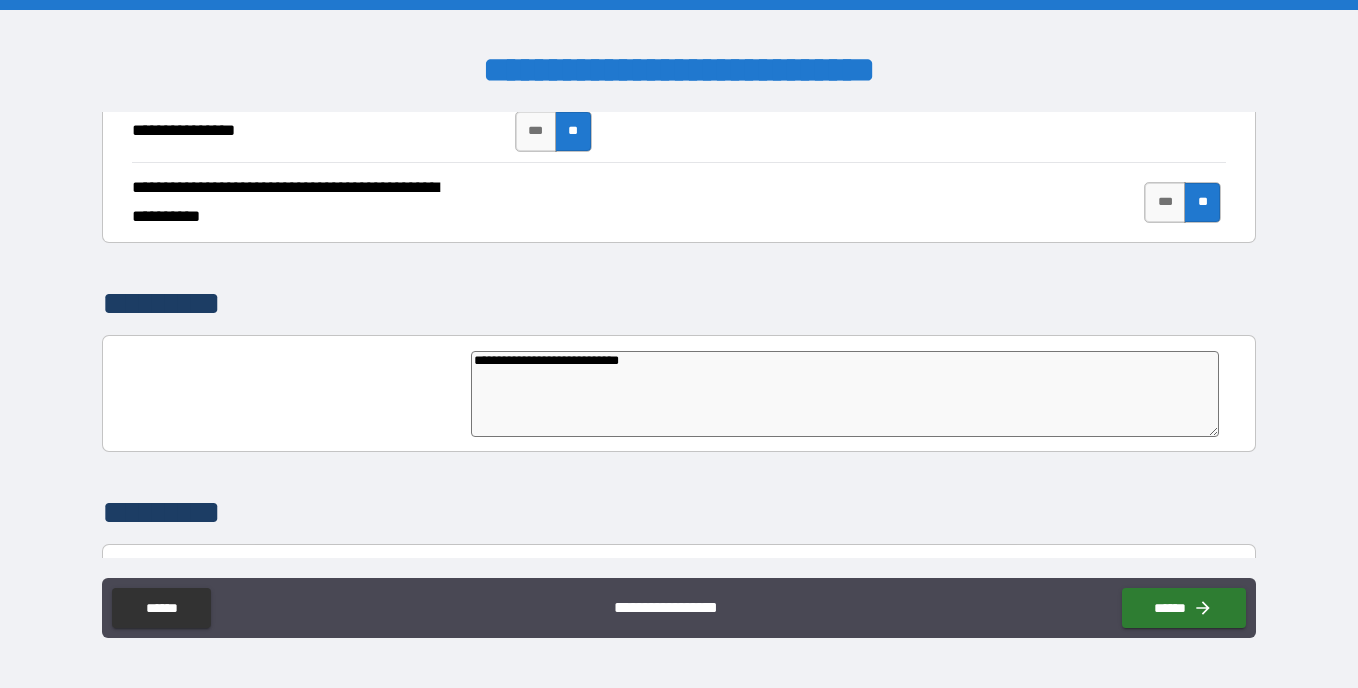 type on "**********" 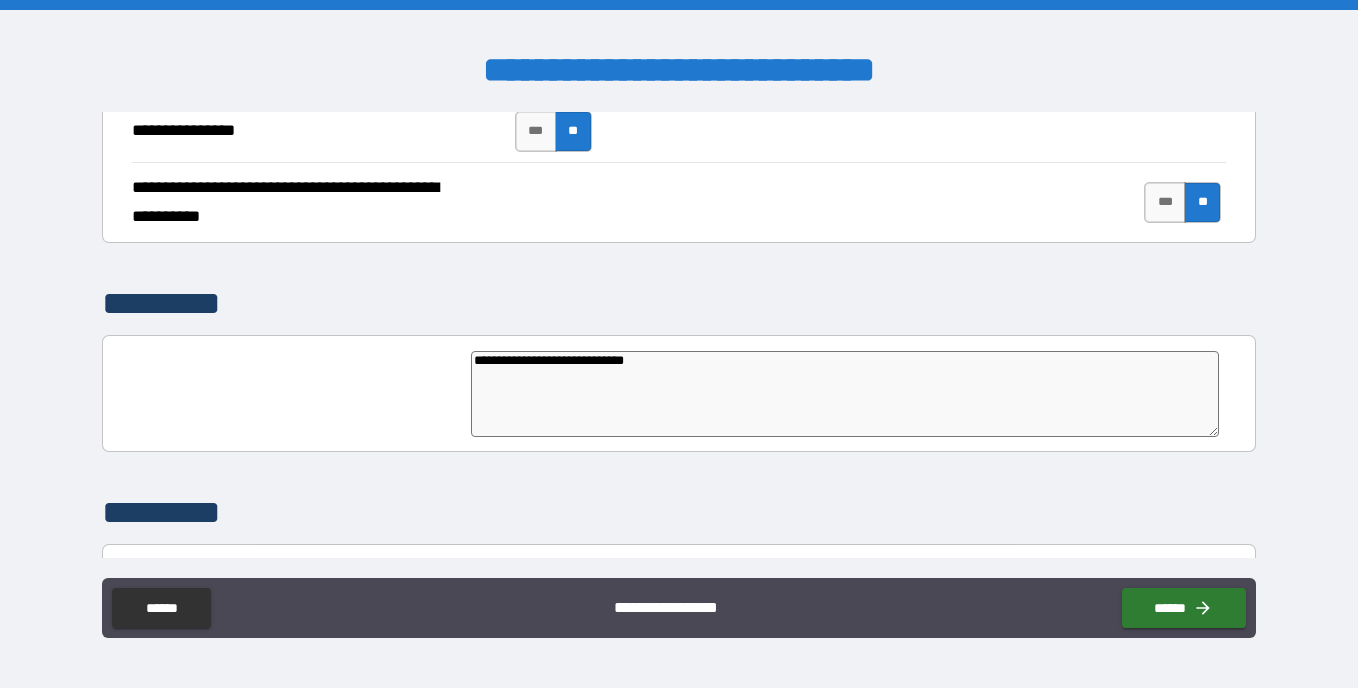 type on "**********" 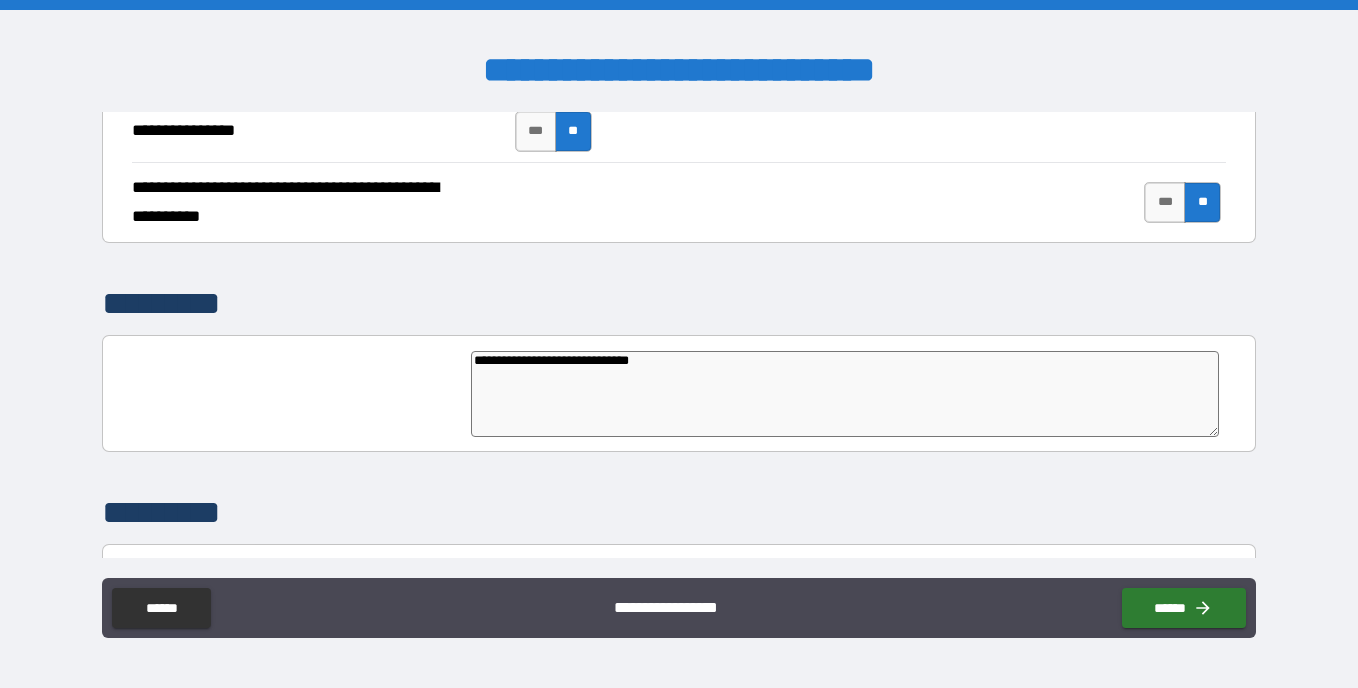 type on "**********" 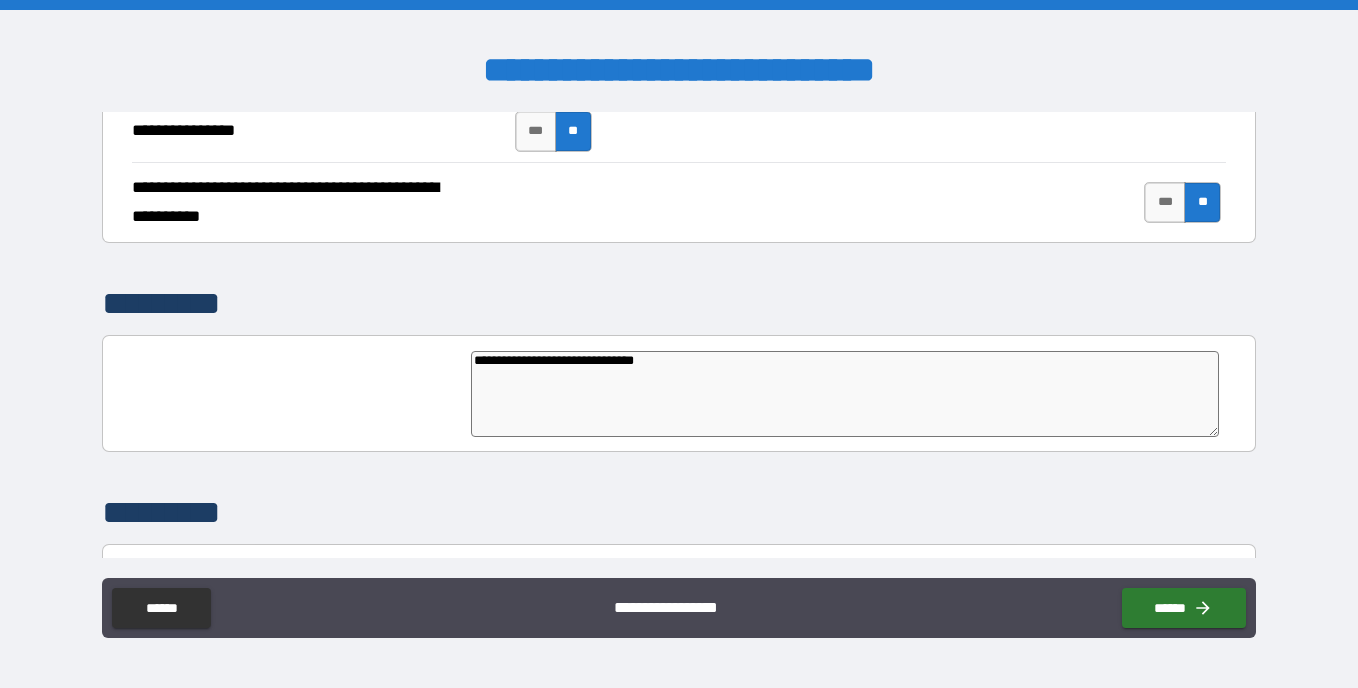 type on "**********" 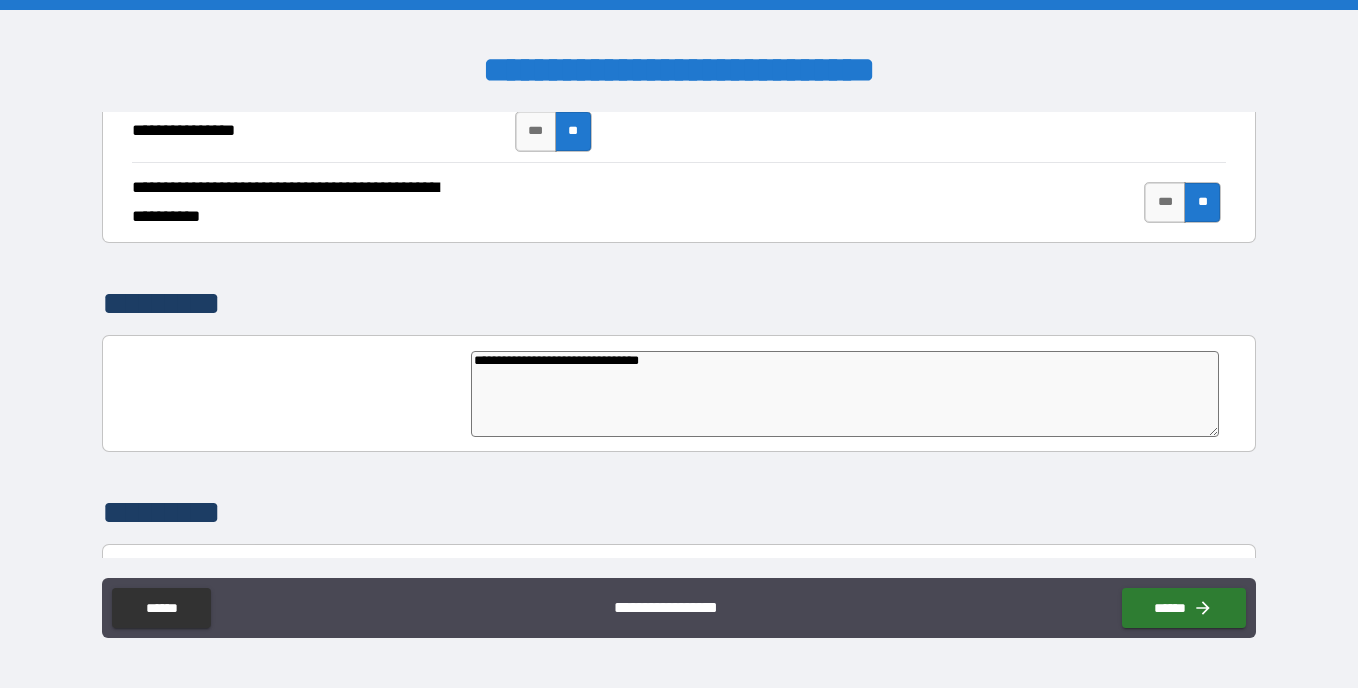 type on "*" 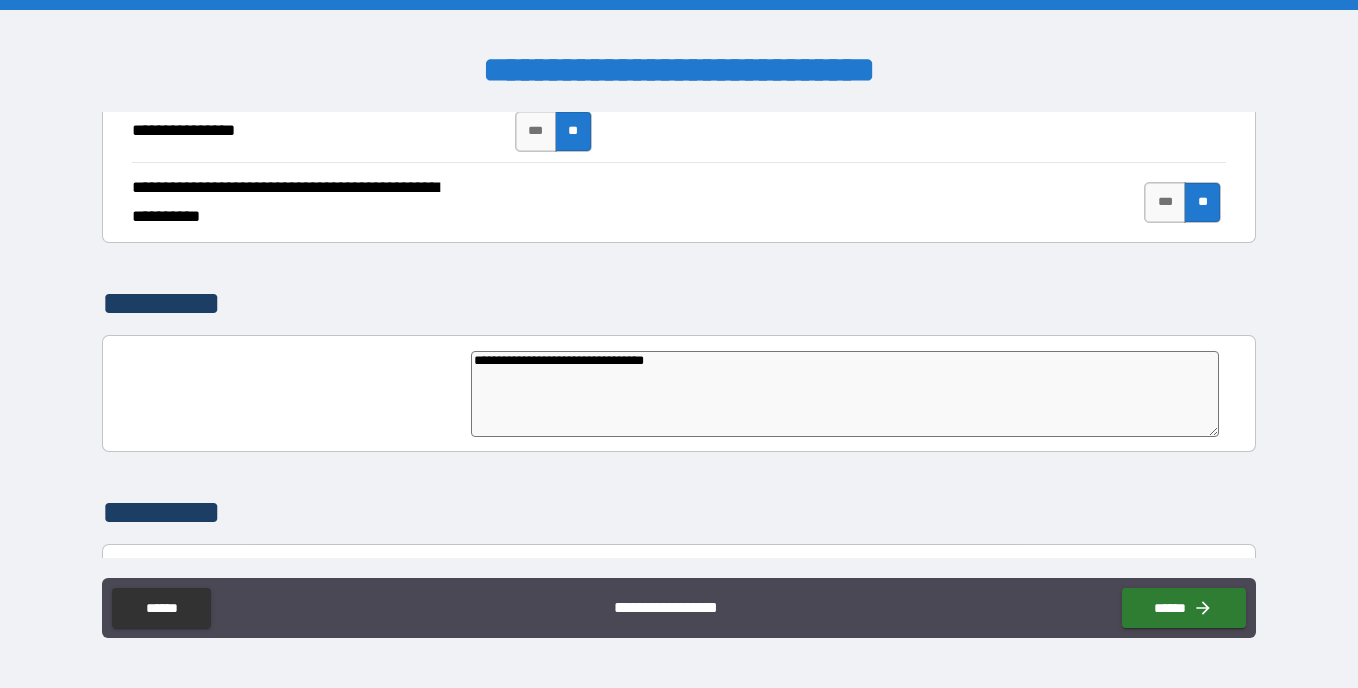 type on "*" 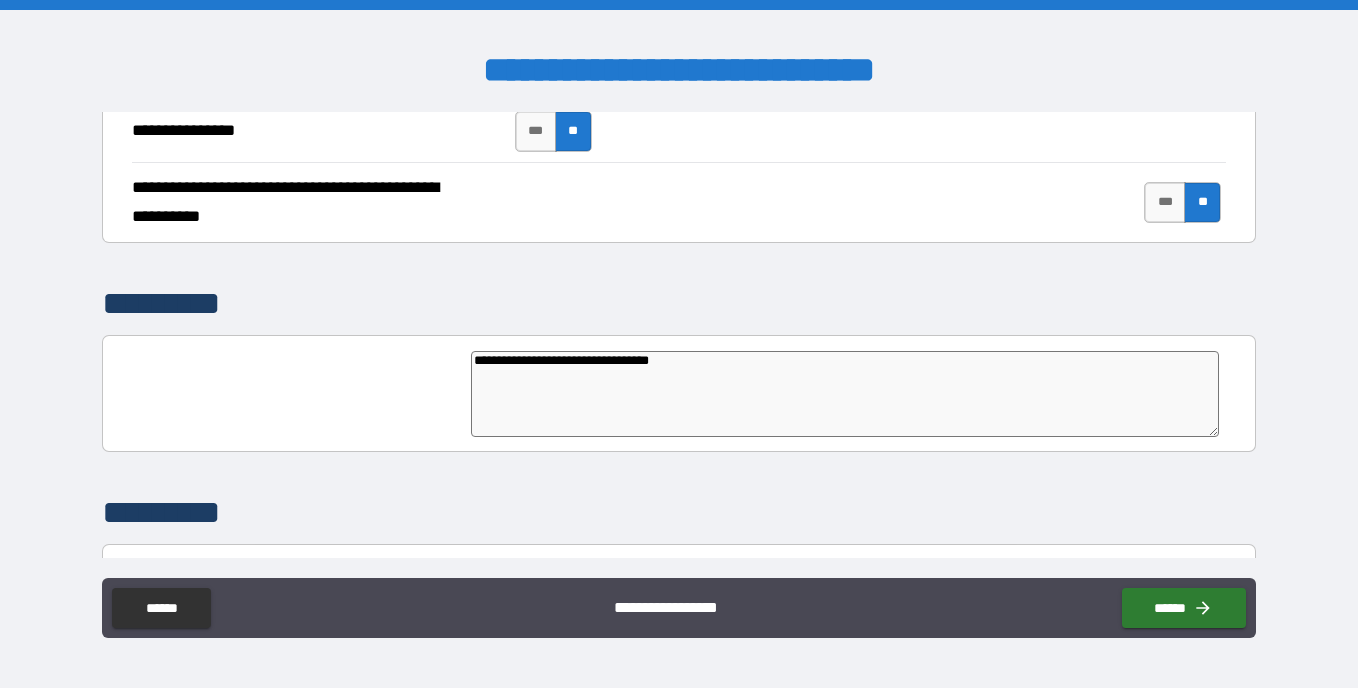 type on "*" 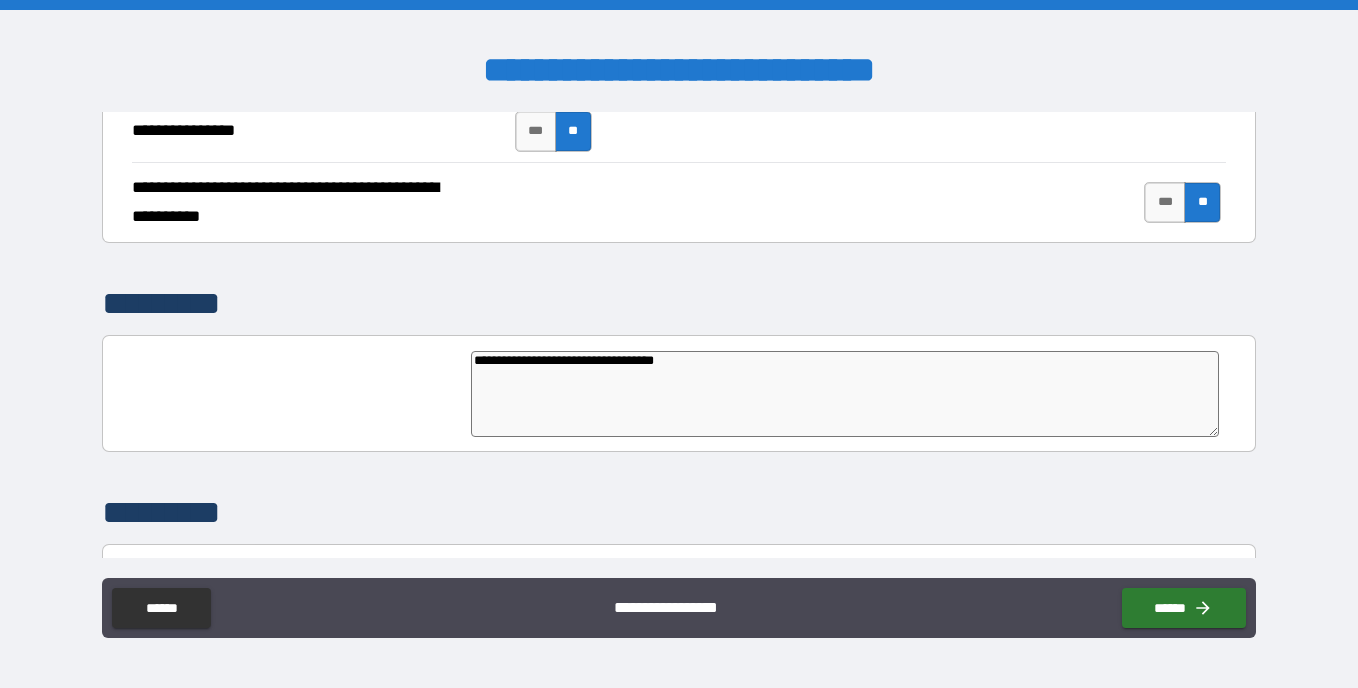 type on "**********" 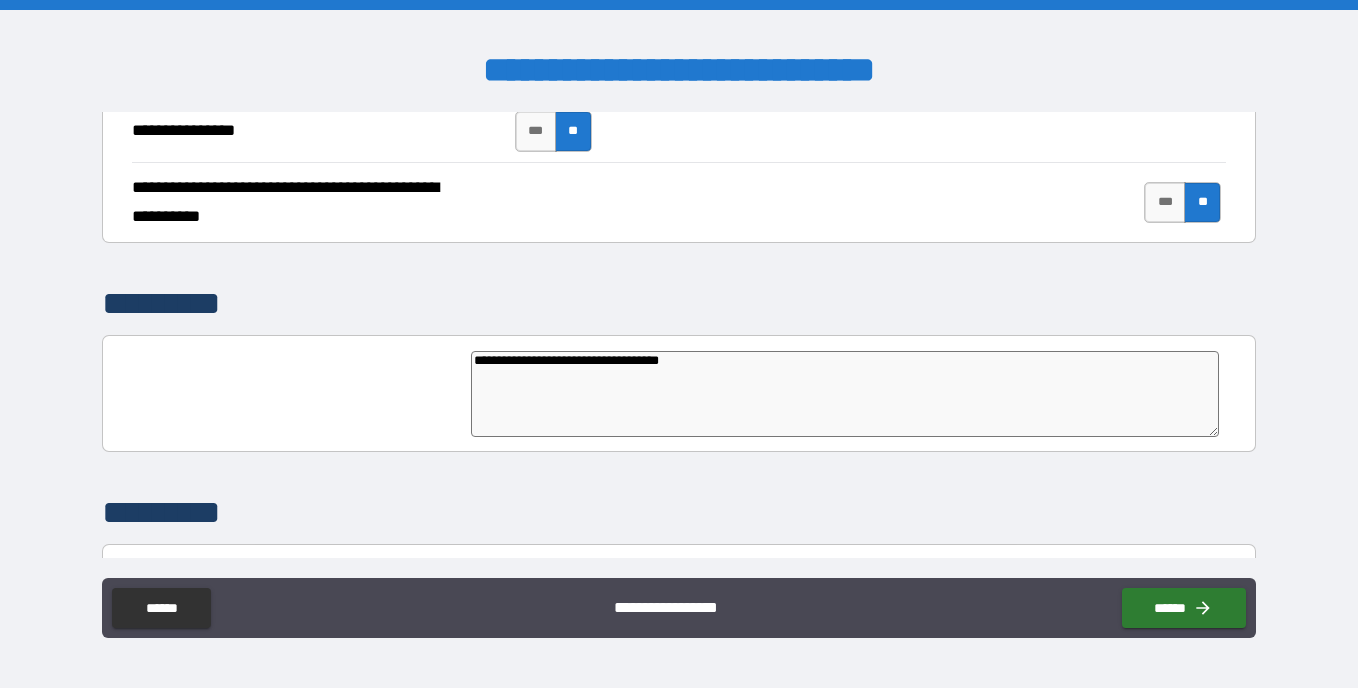 type on "**********" 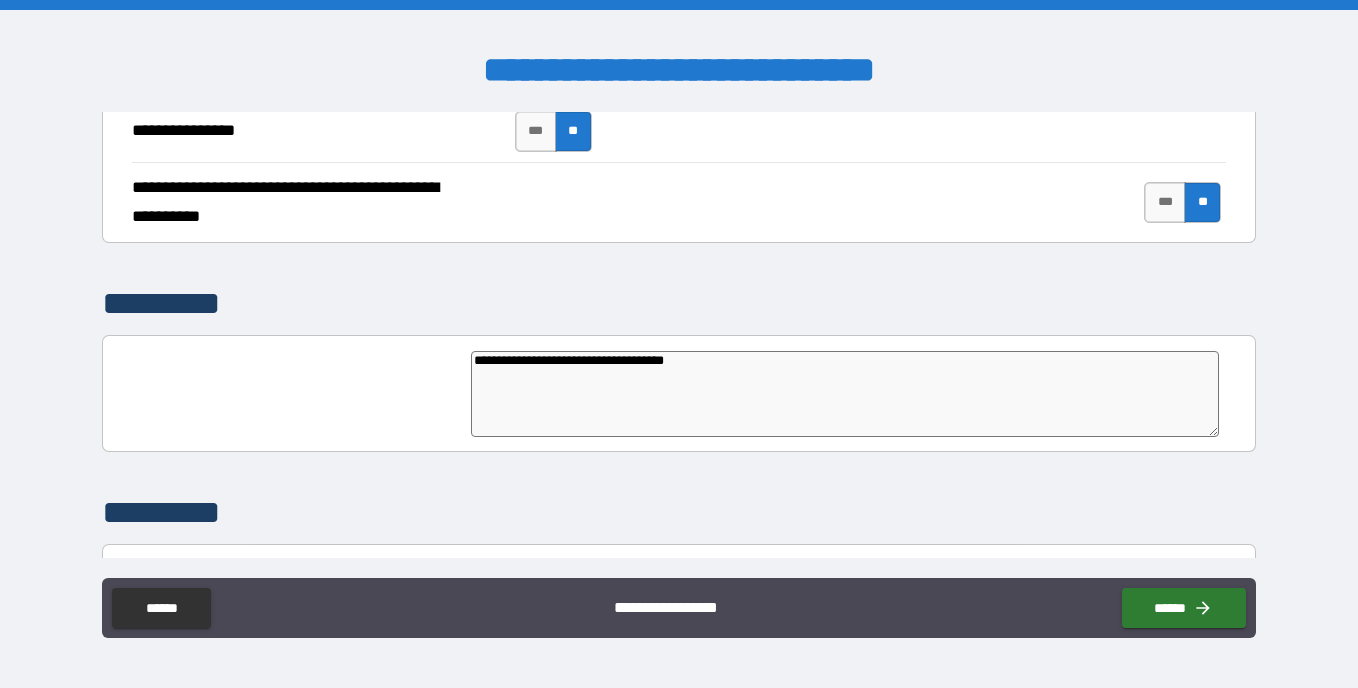 type on "**********" 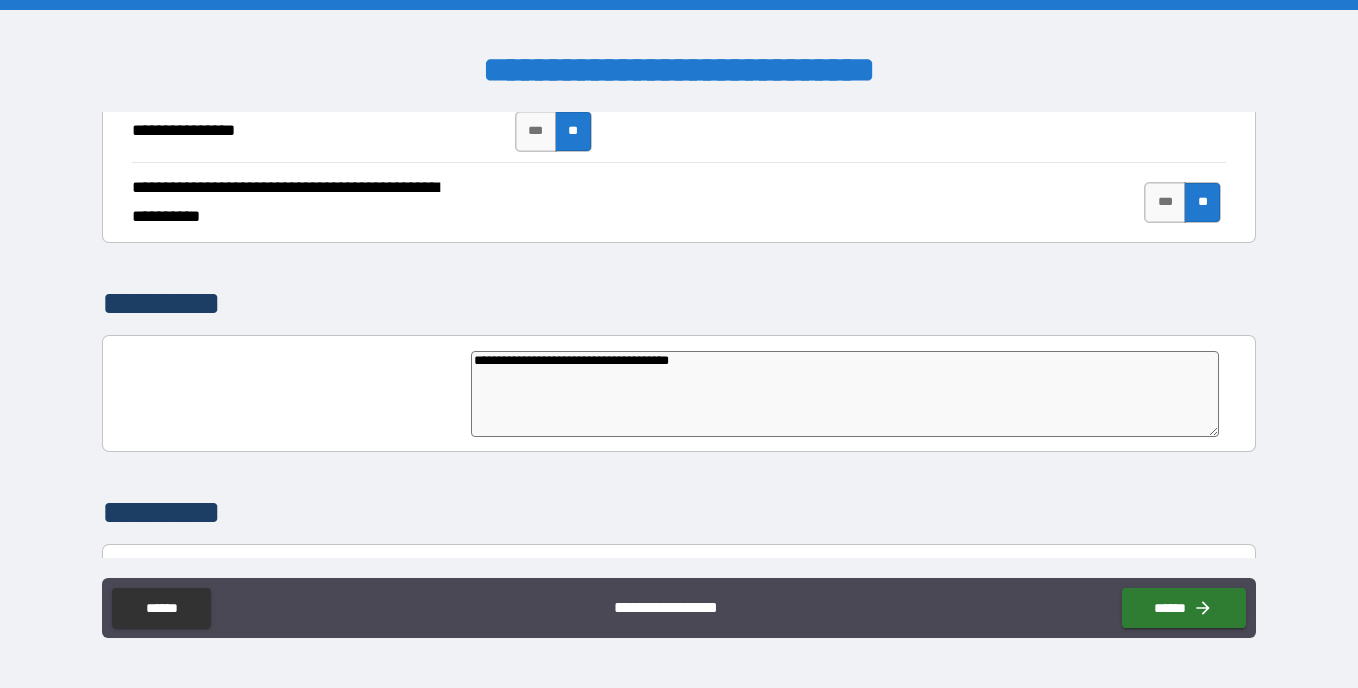 type on "*" 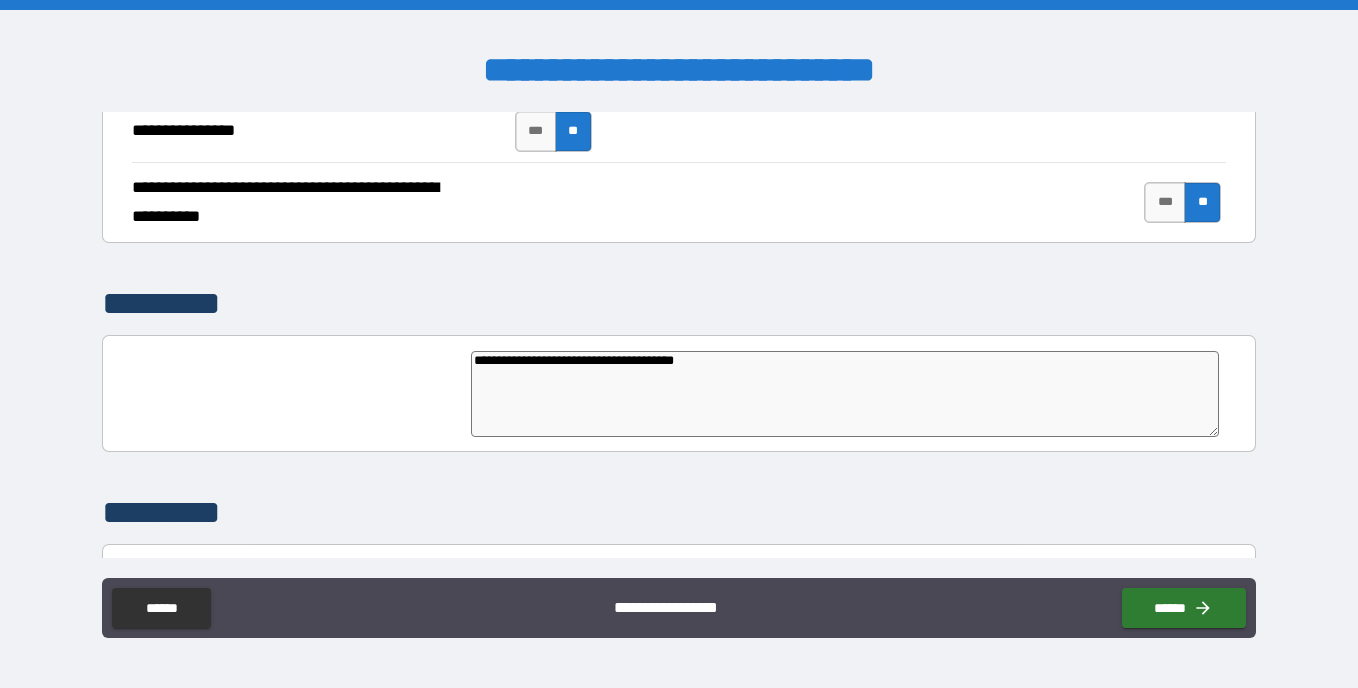 type on "**********" 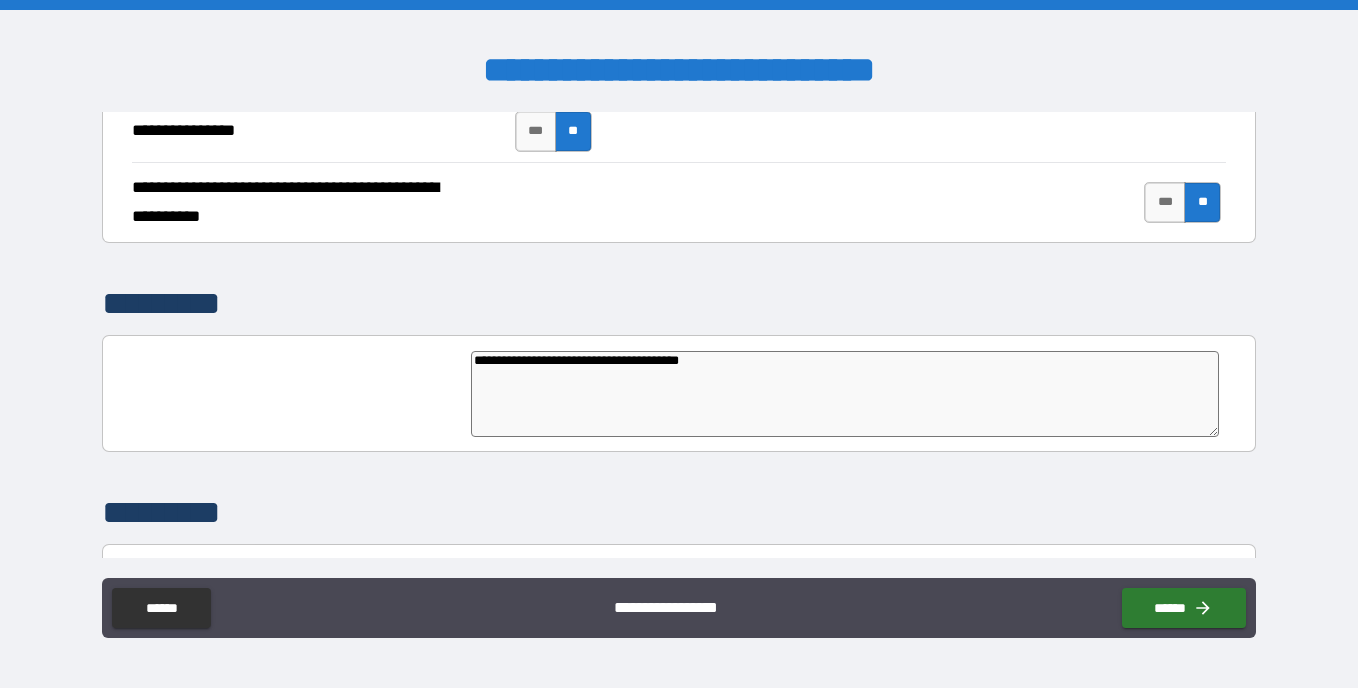 type on "*" 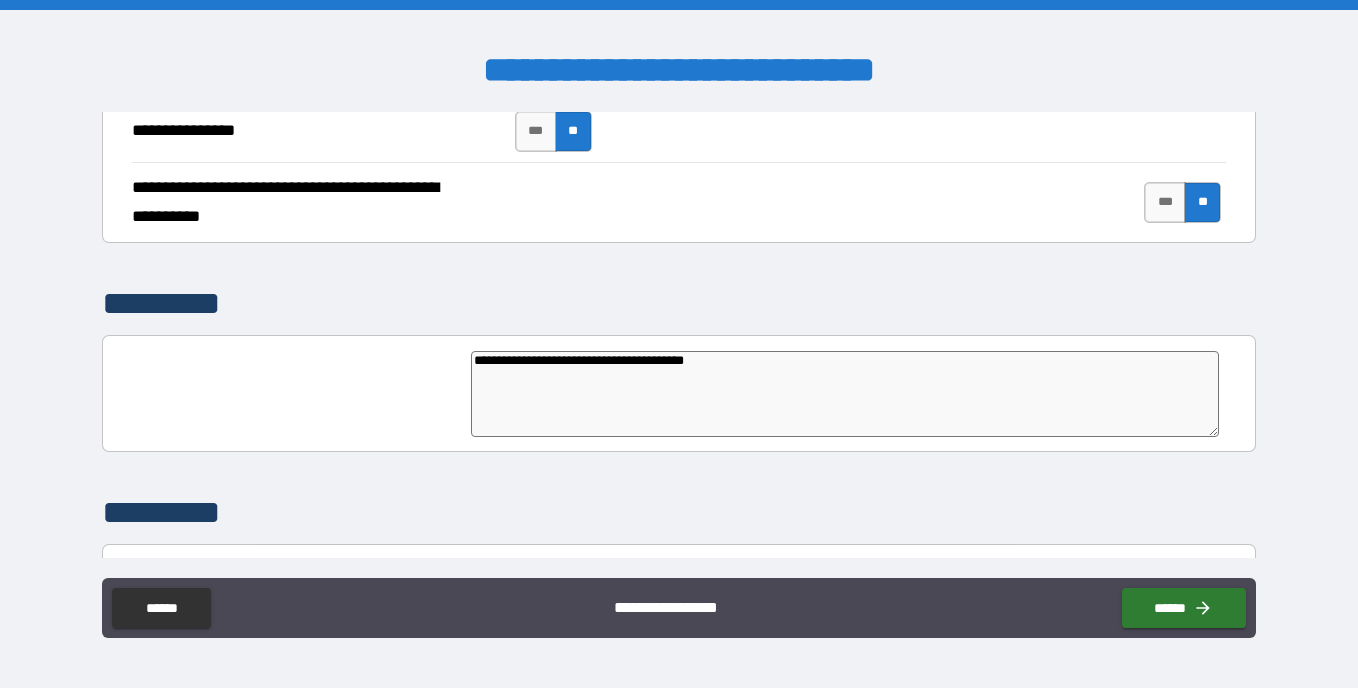 type on "**********" 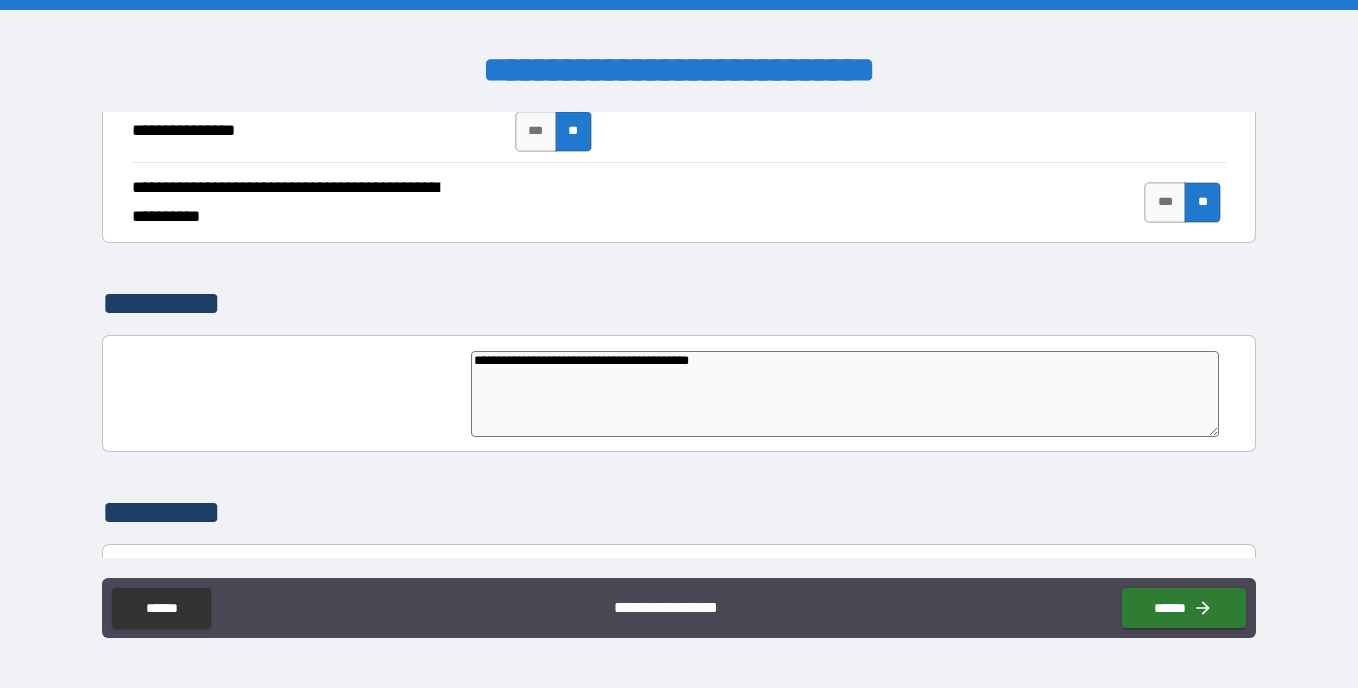 type on "**********" 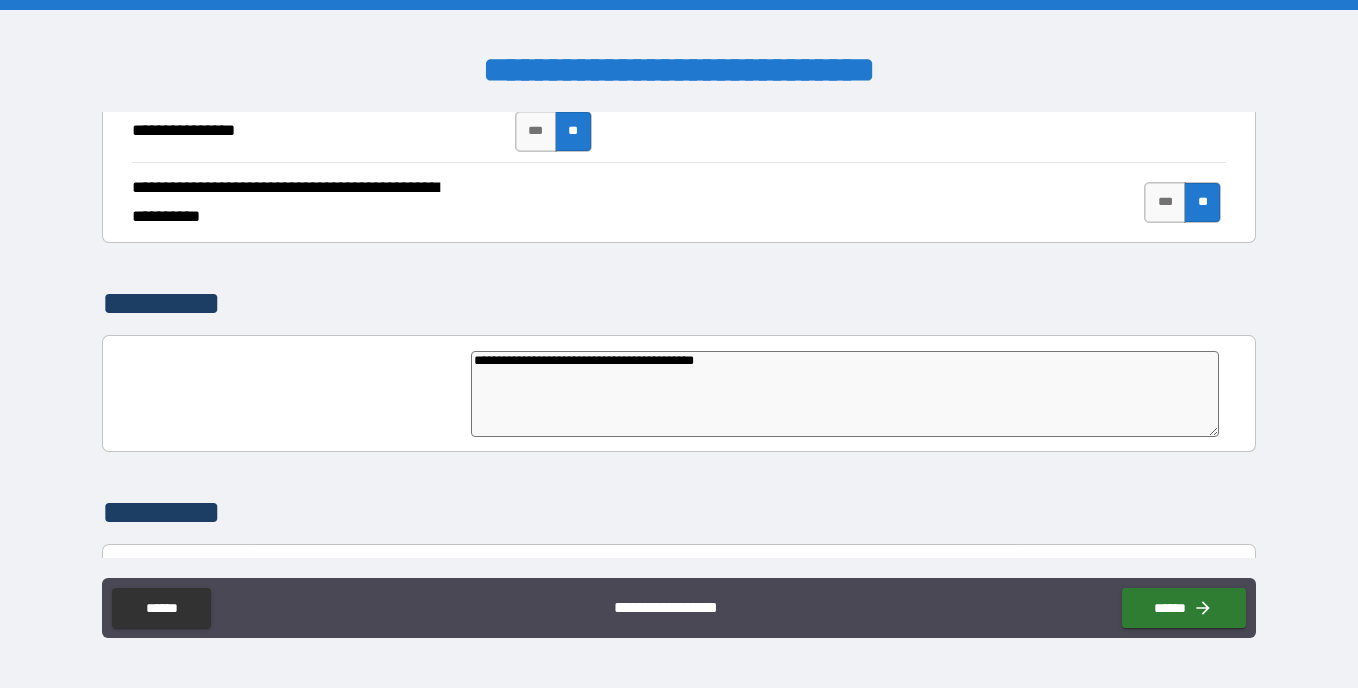 type on "*" 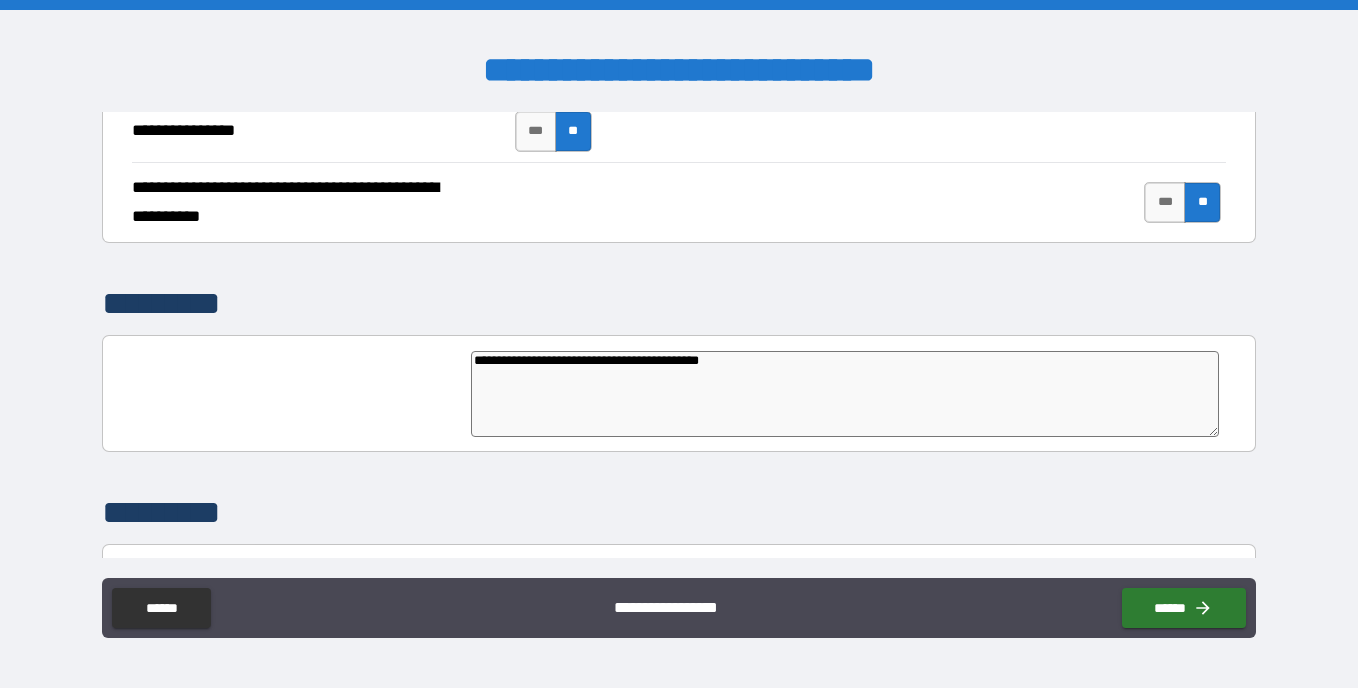 type on "**********" 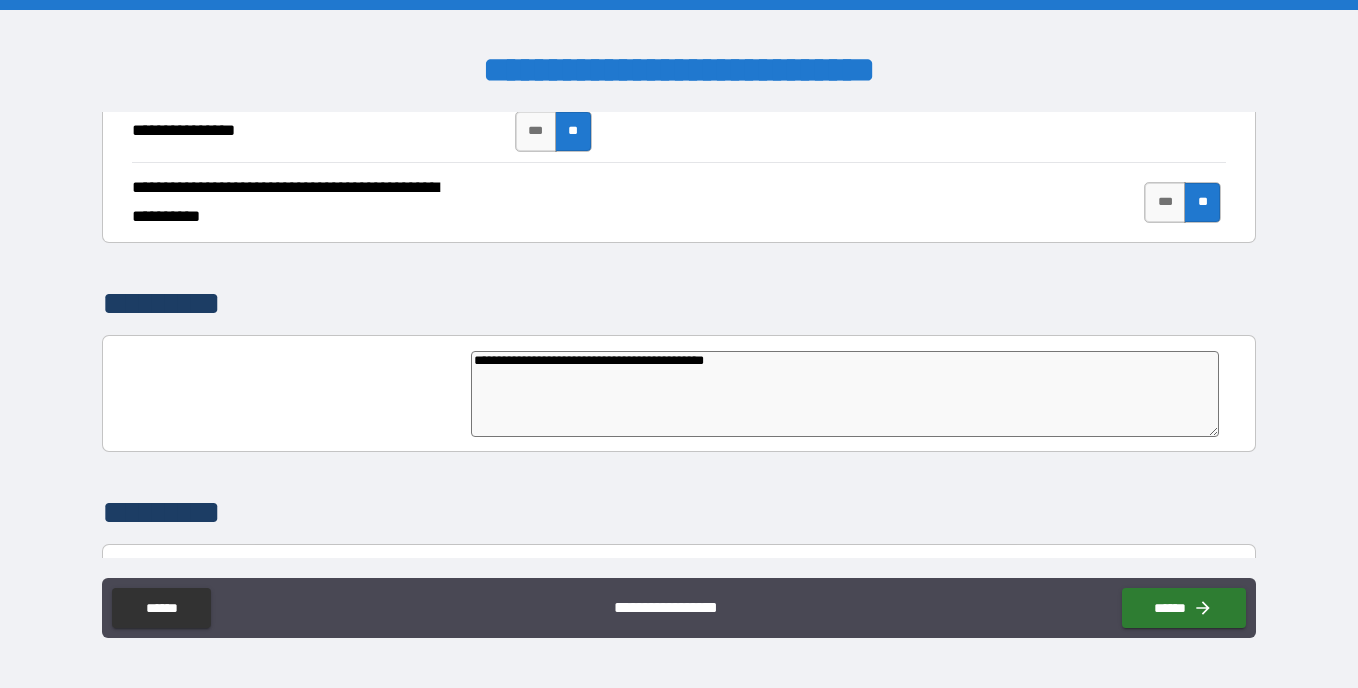 type on "**********" 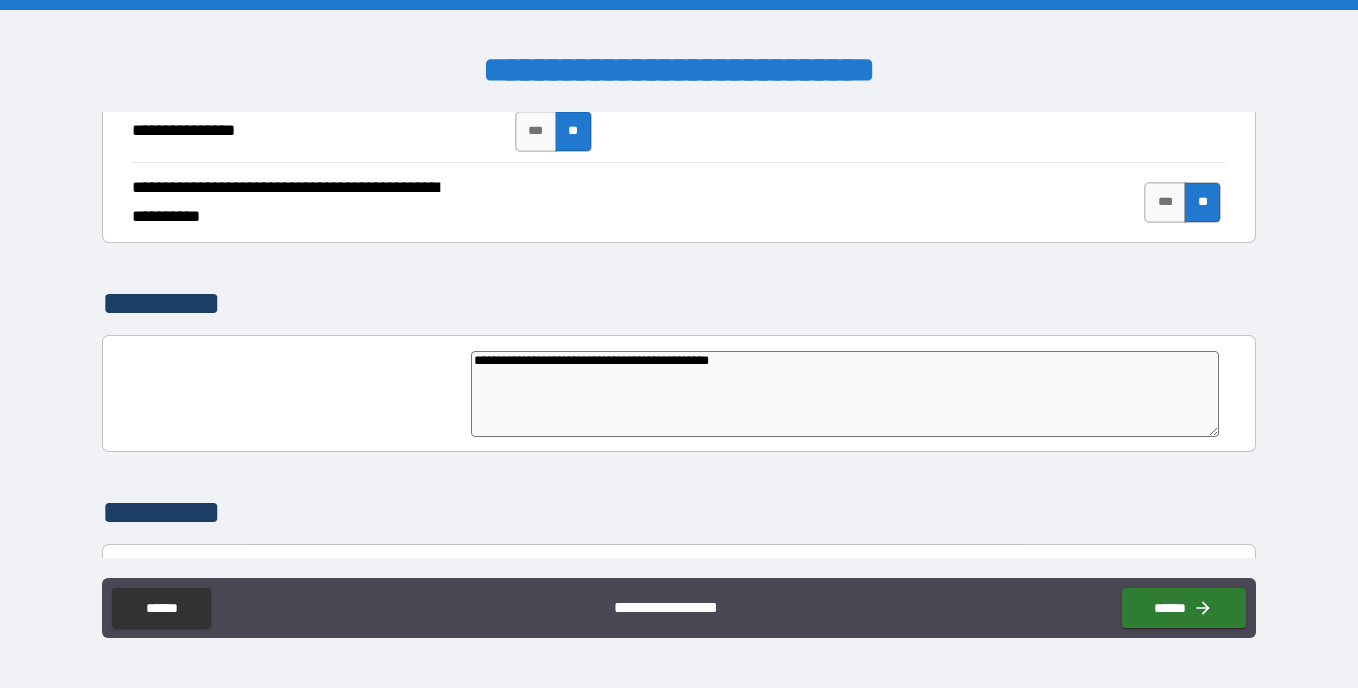 type on "**********" 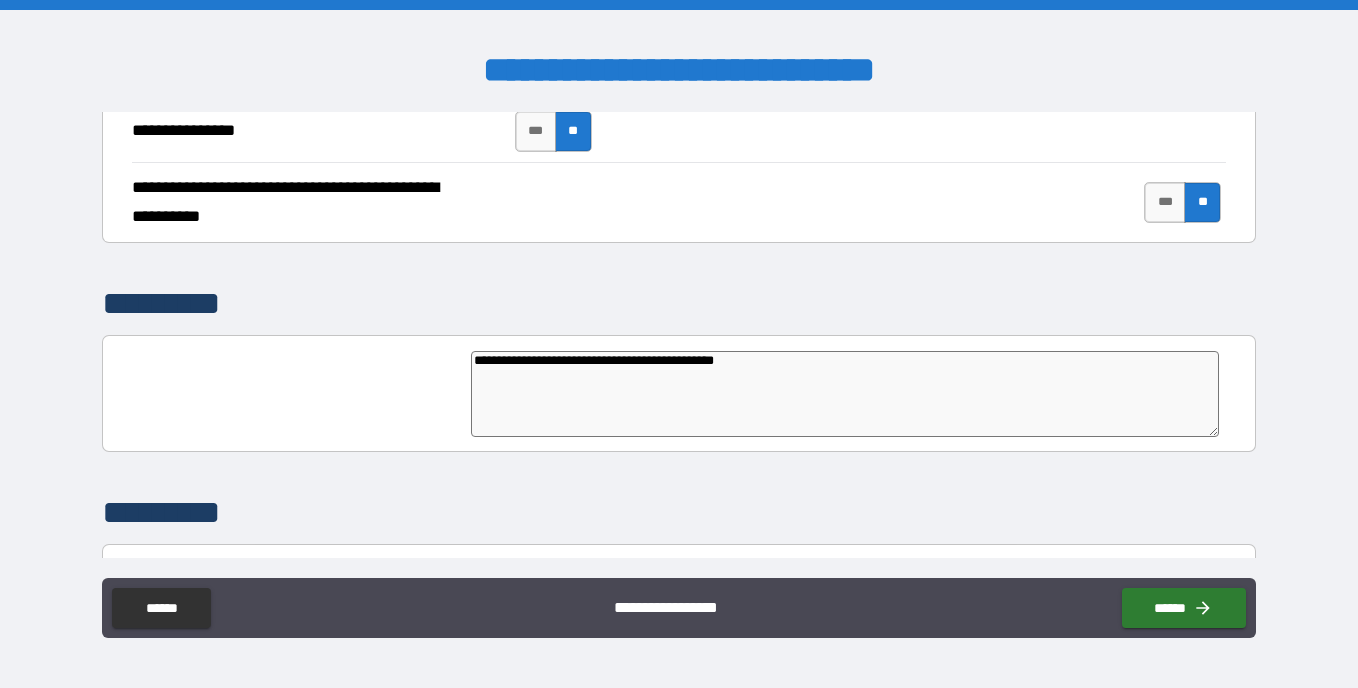 type on "*" 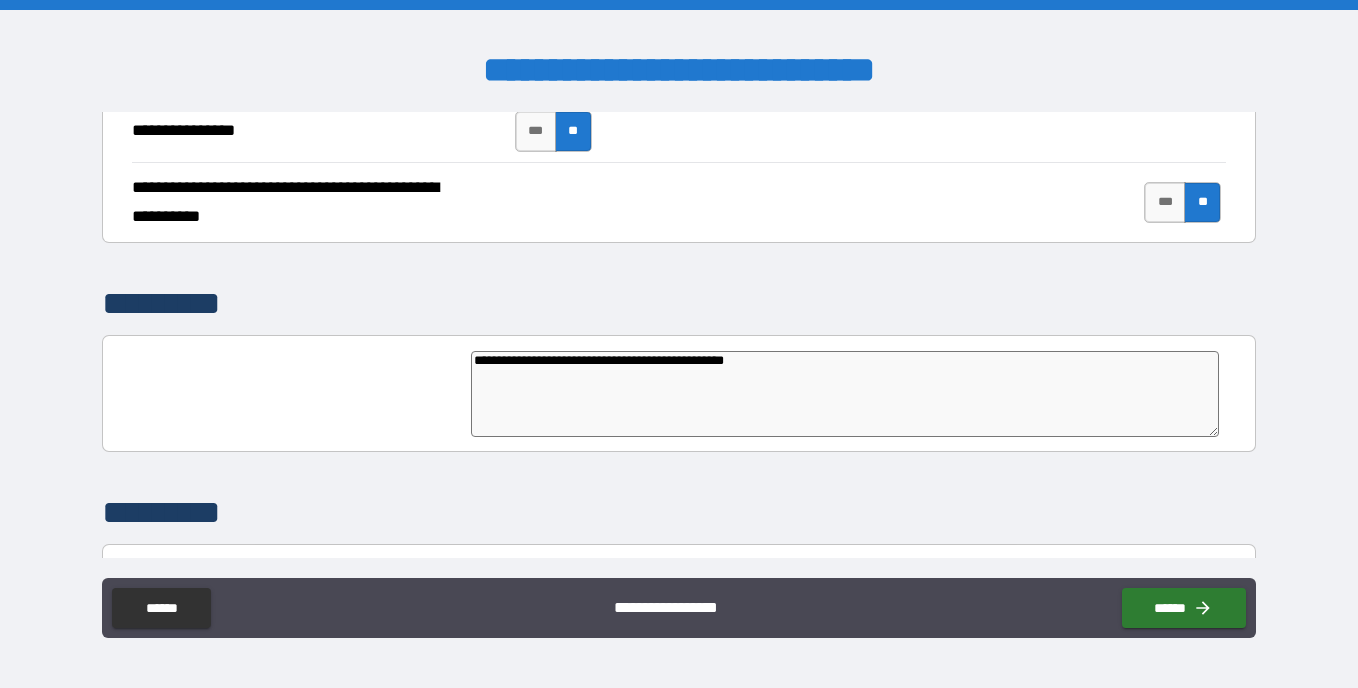 type on "**********" 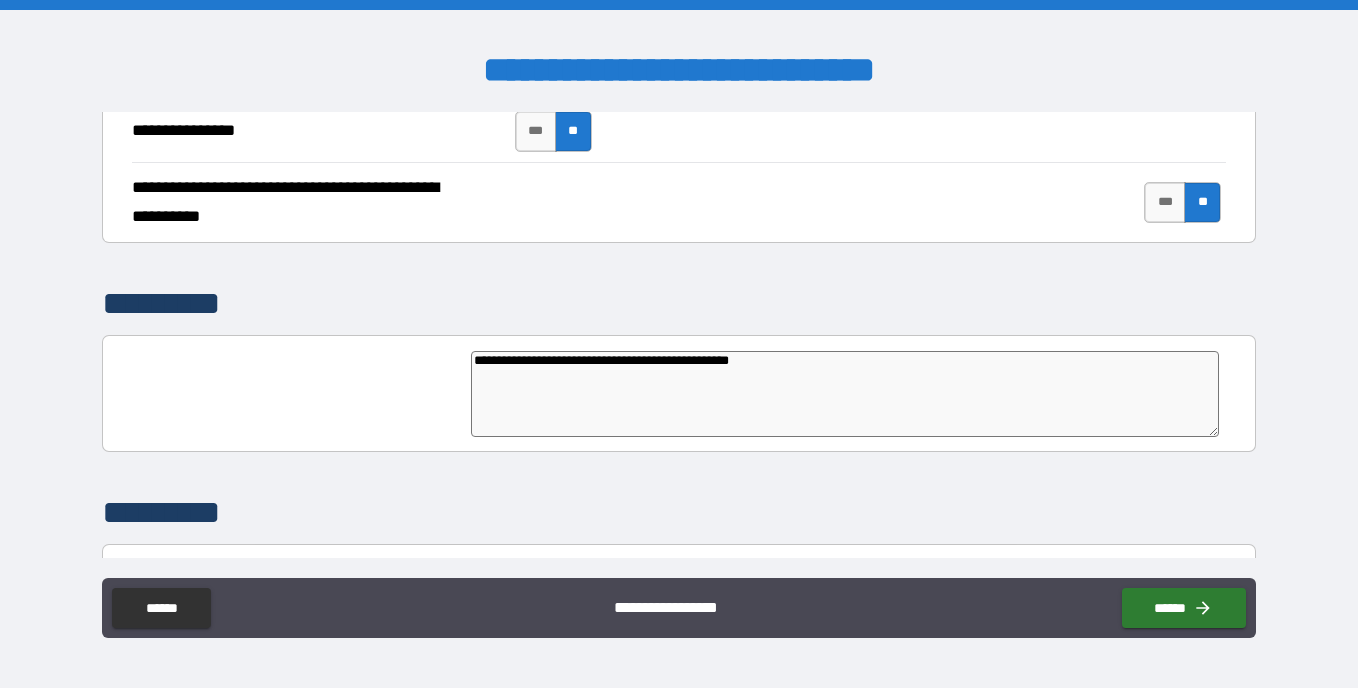 type on "**********" 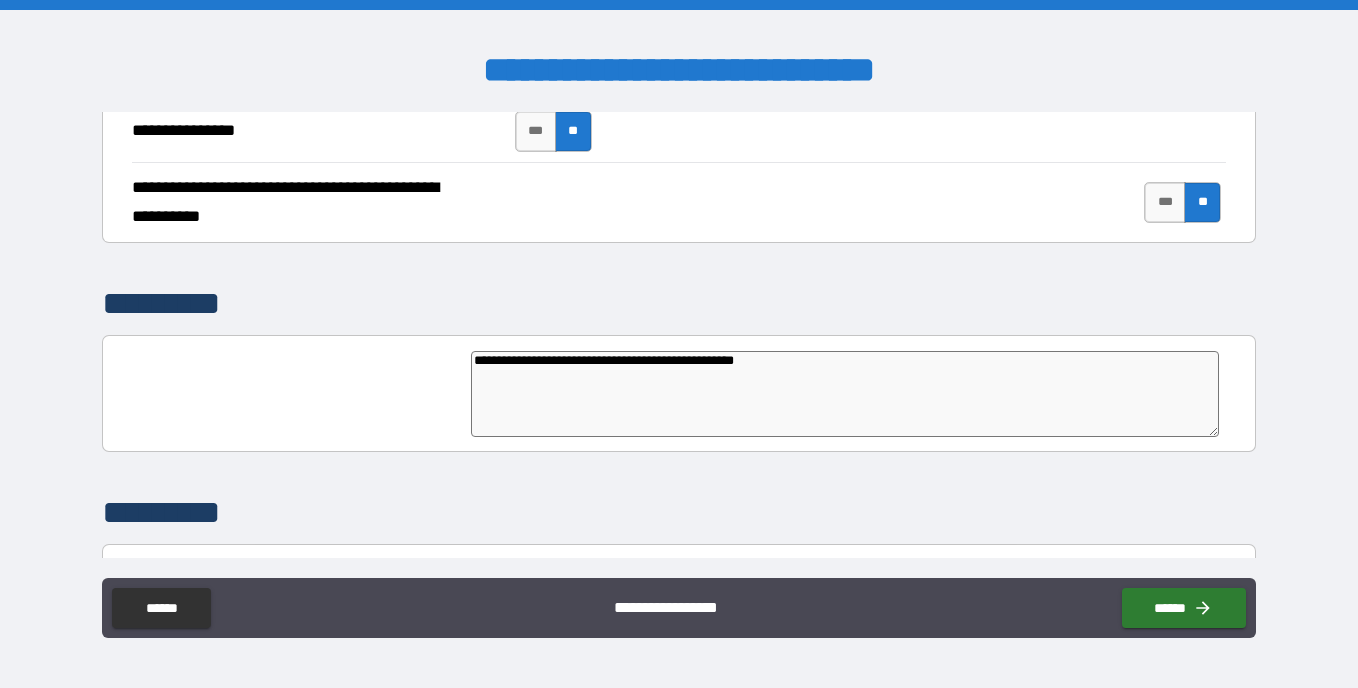 type on "**********" 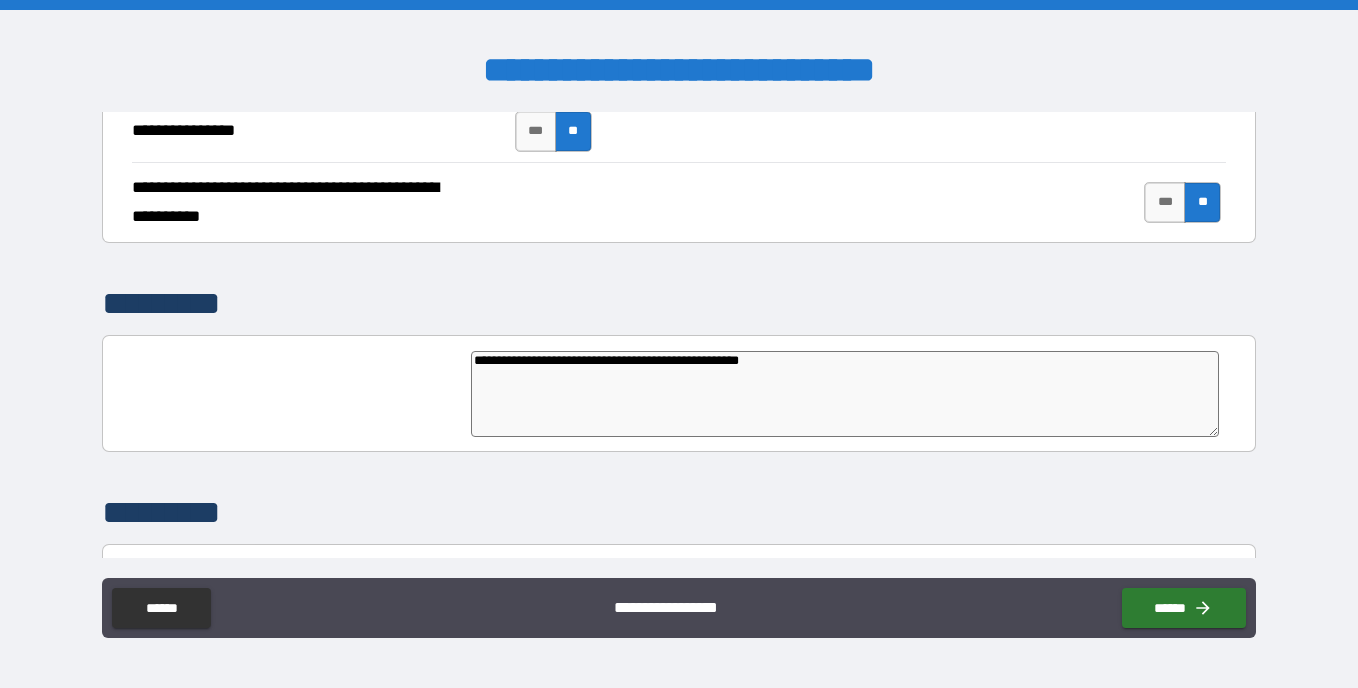 type on "*" 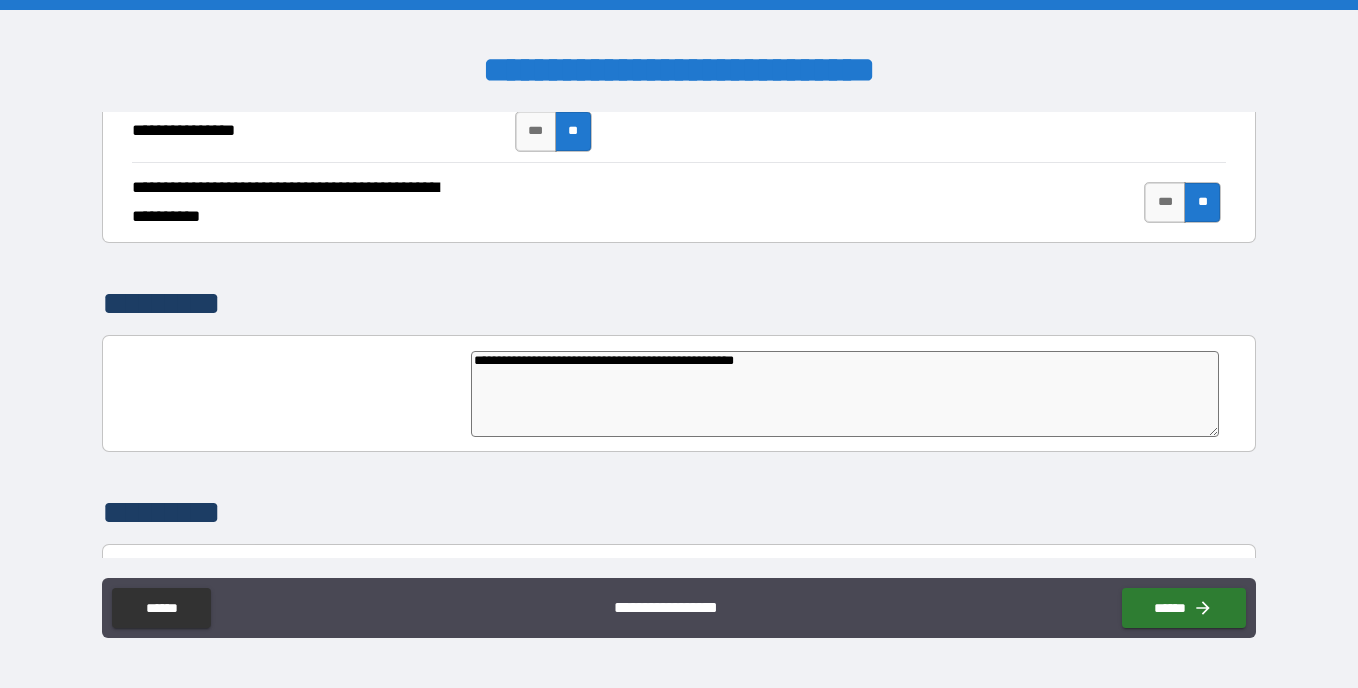 type on "*" 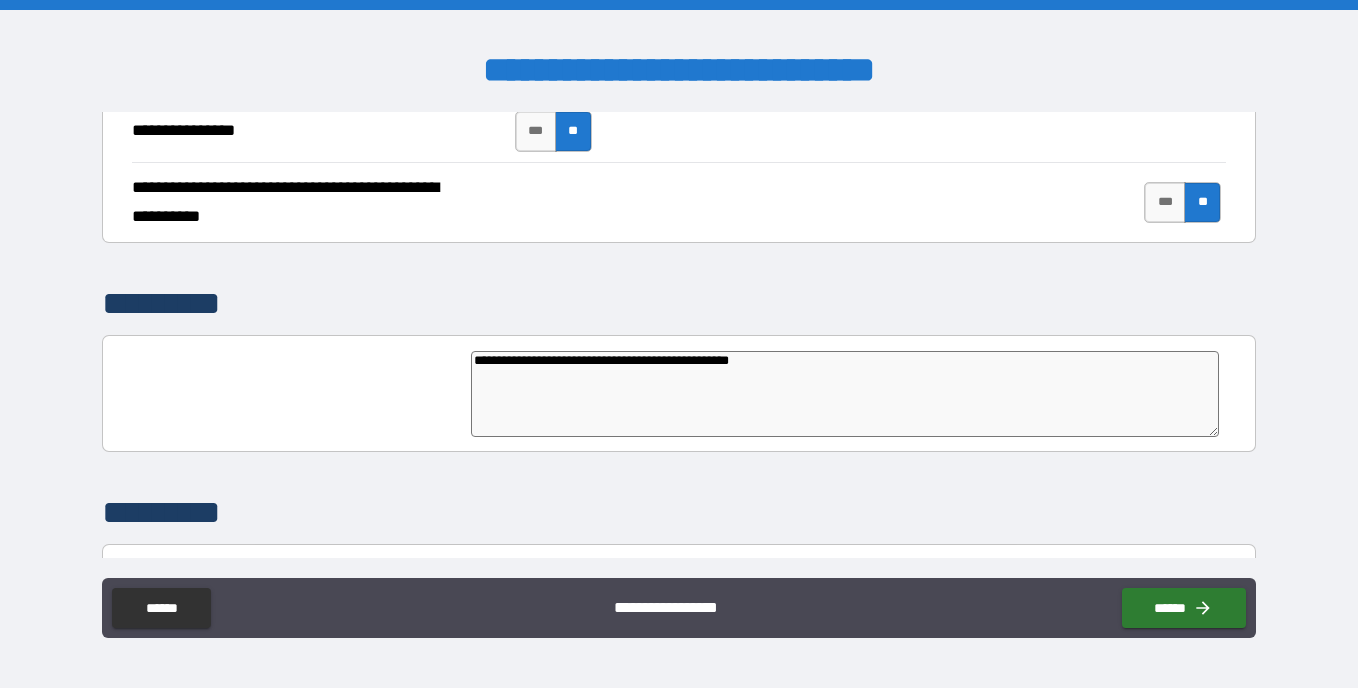 type on "*" 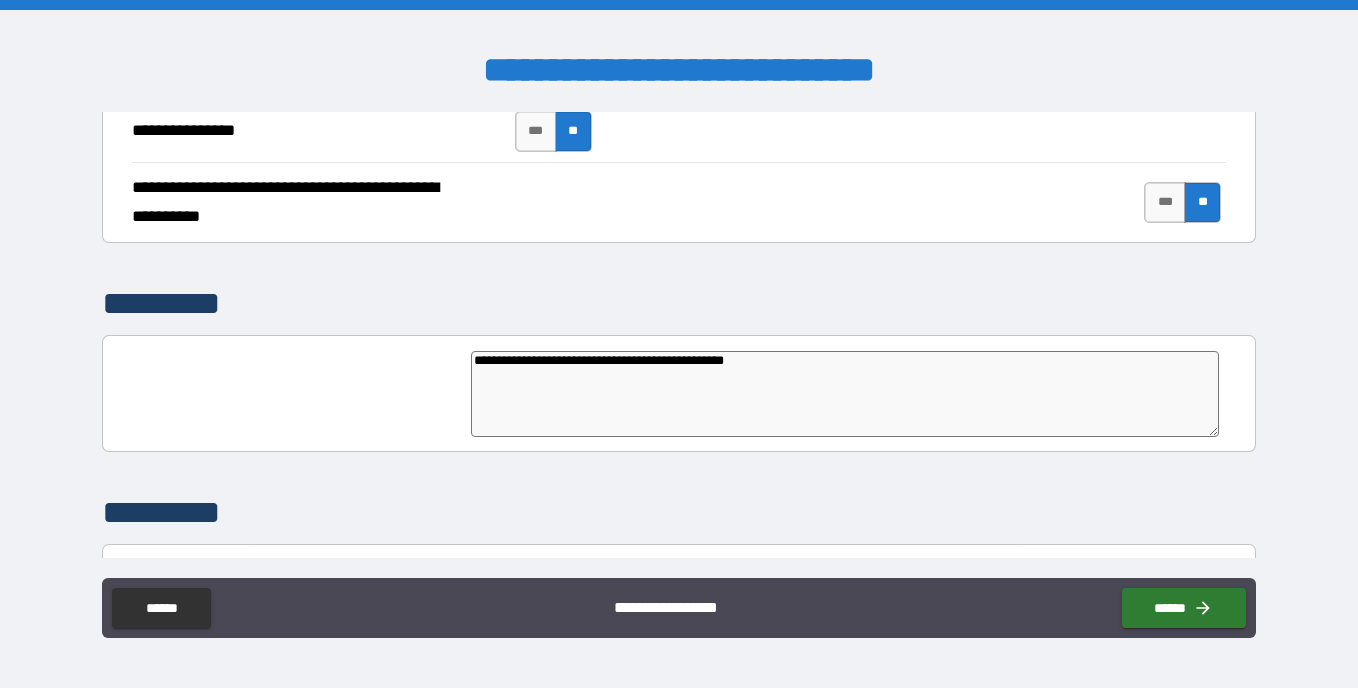 type on "*" 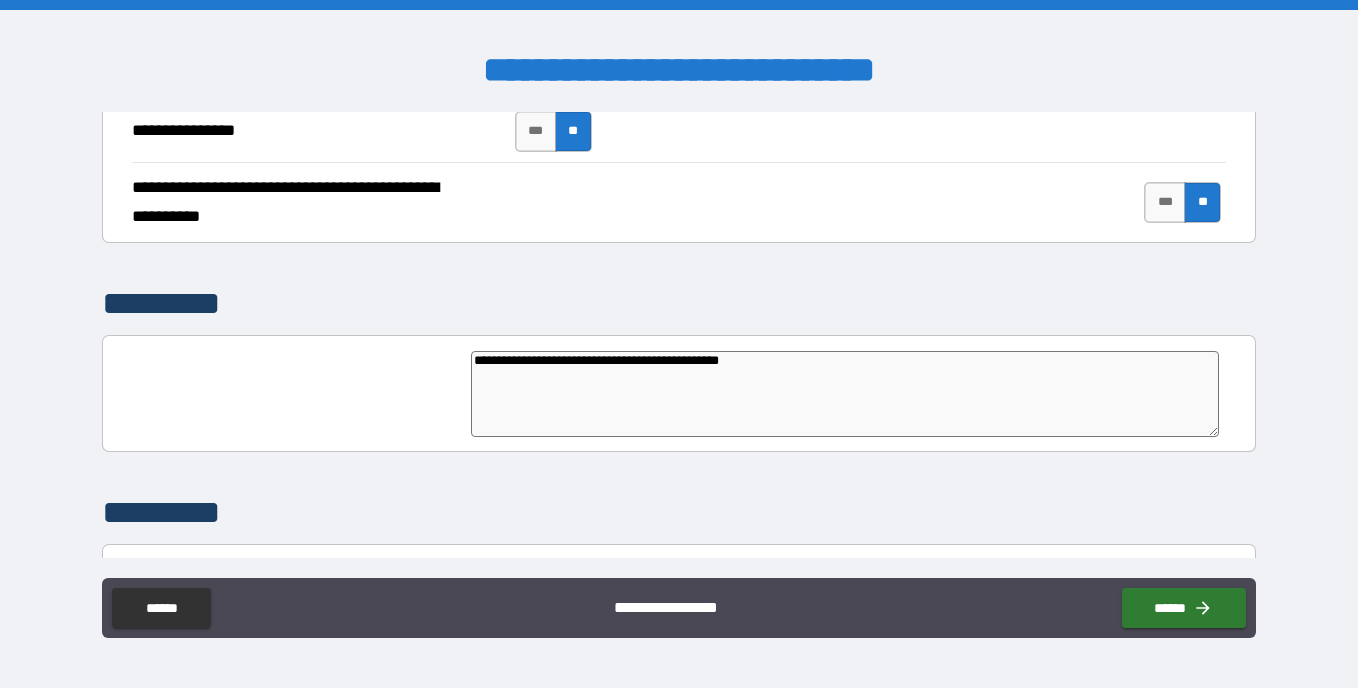 type on "*" 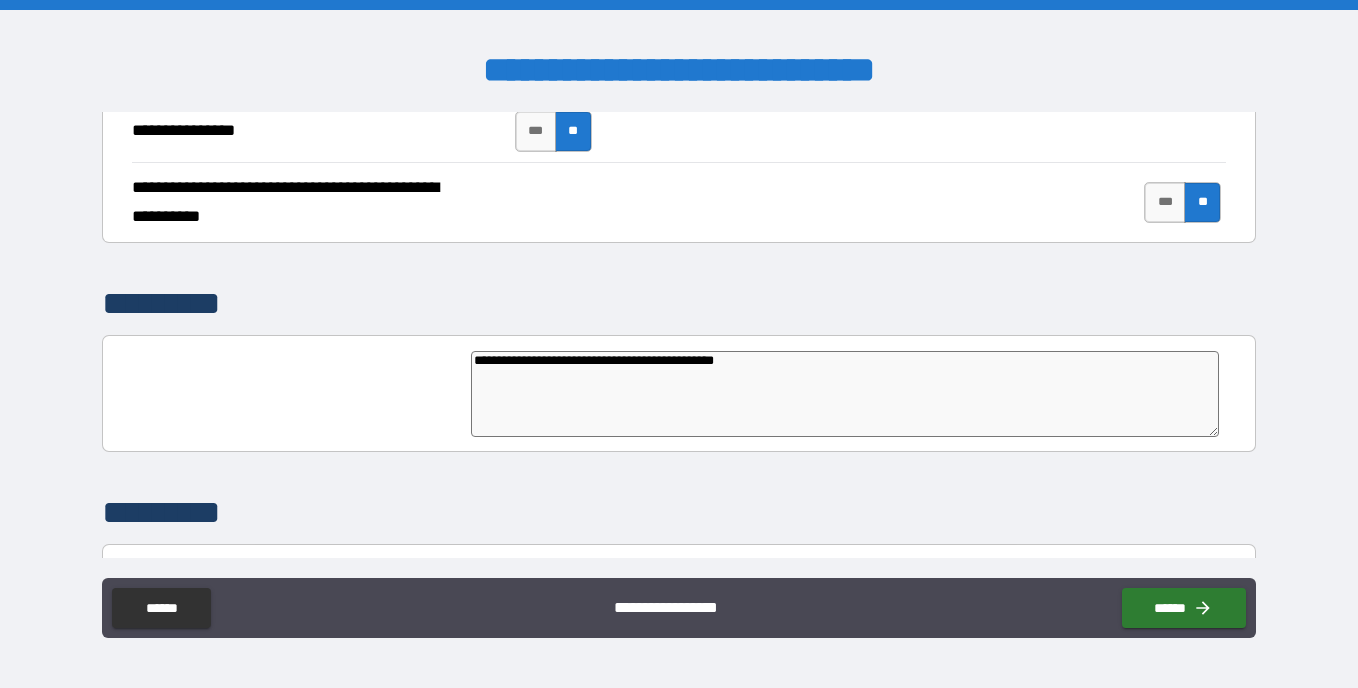 type on "*" 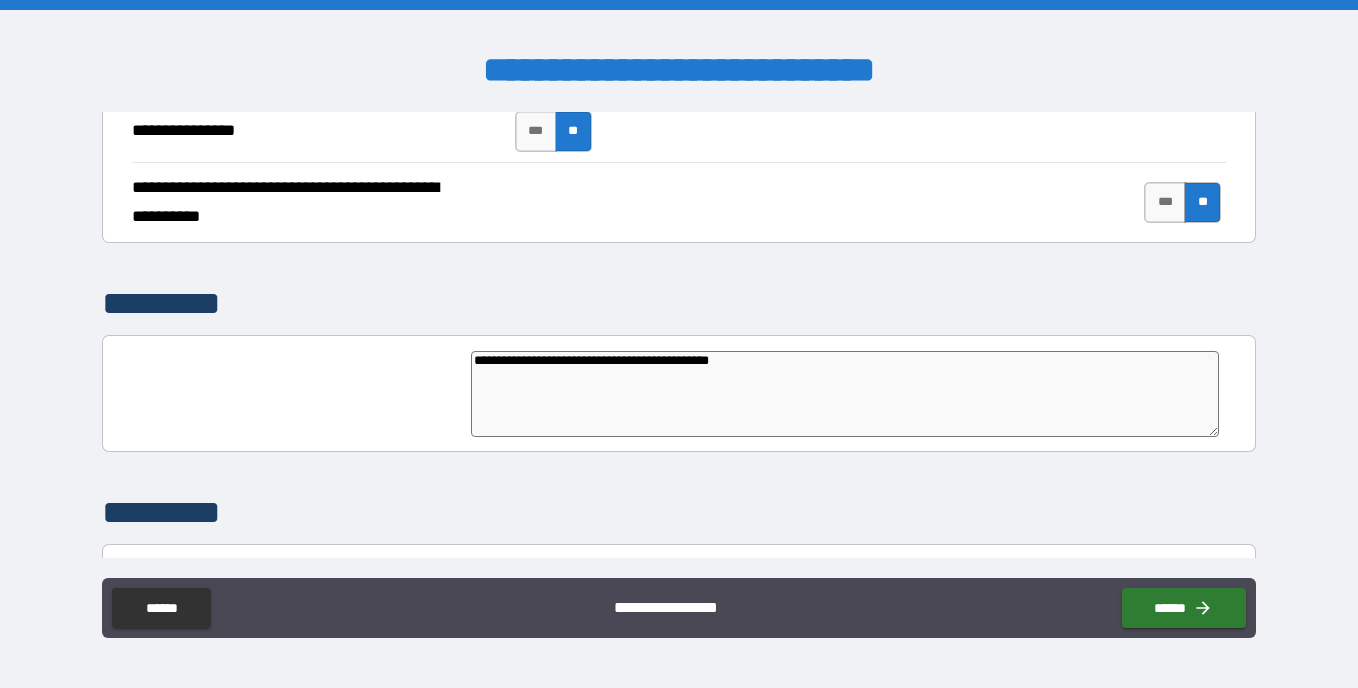 type on "*" 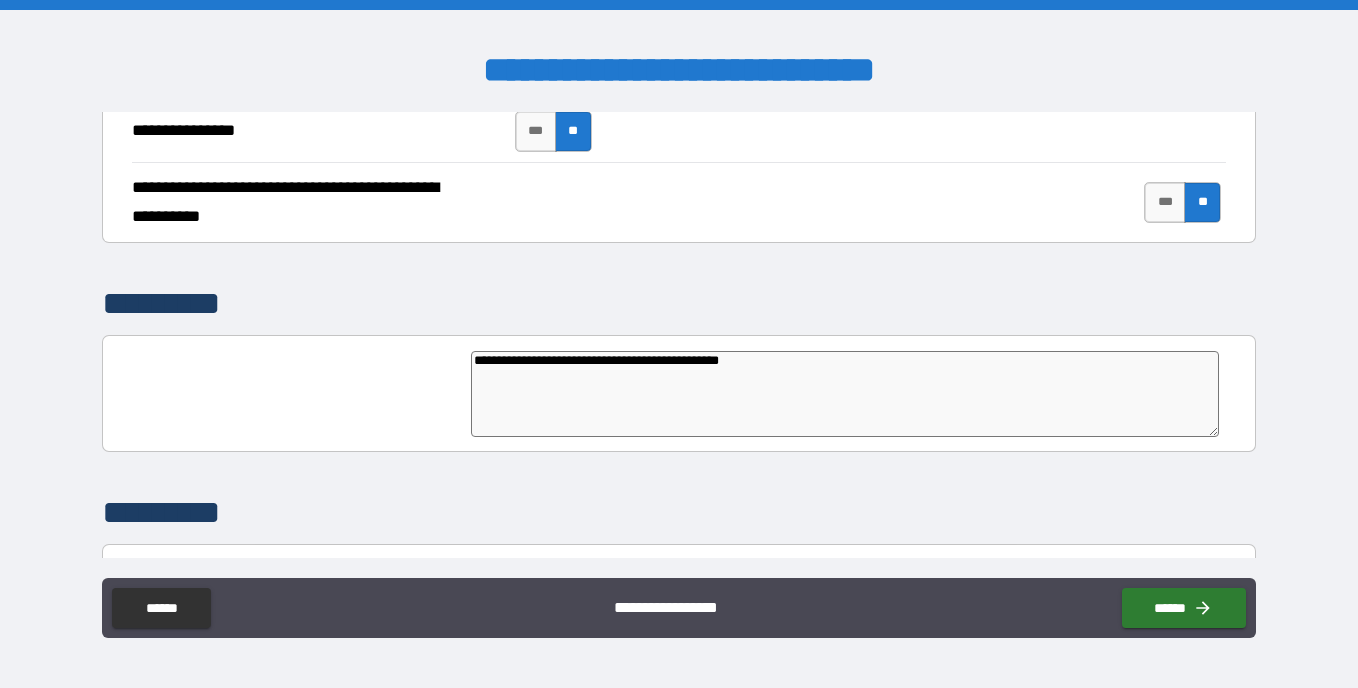 type on "**********" 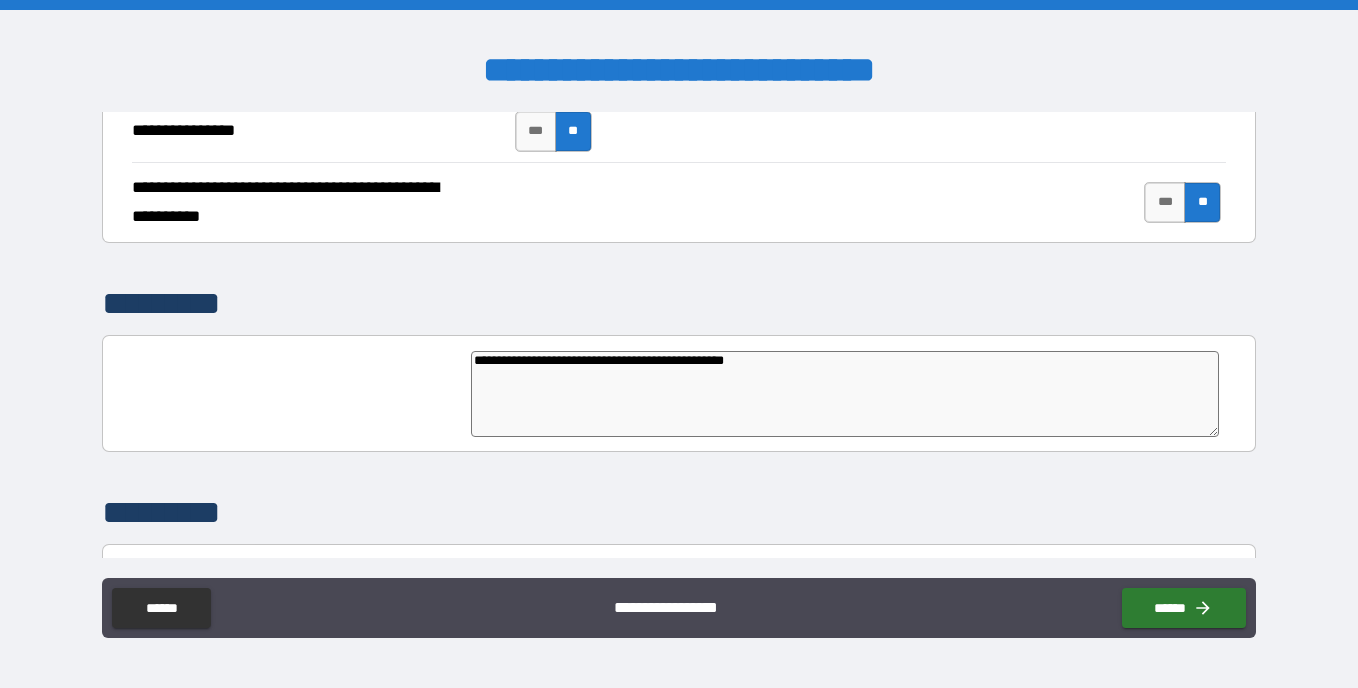 type on "*" 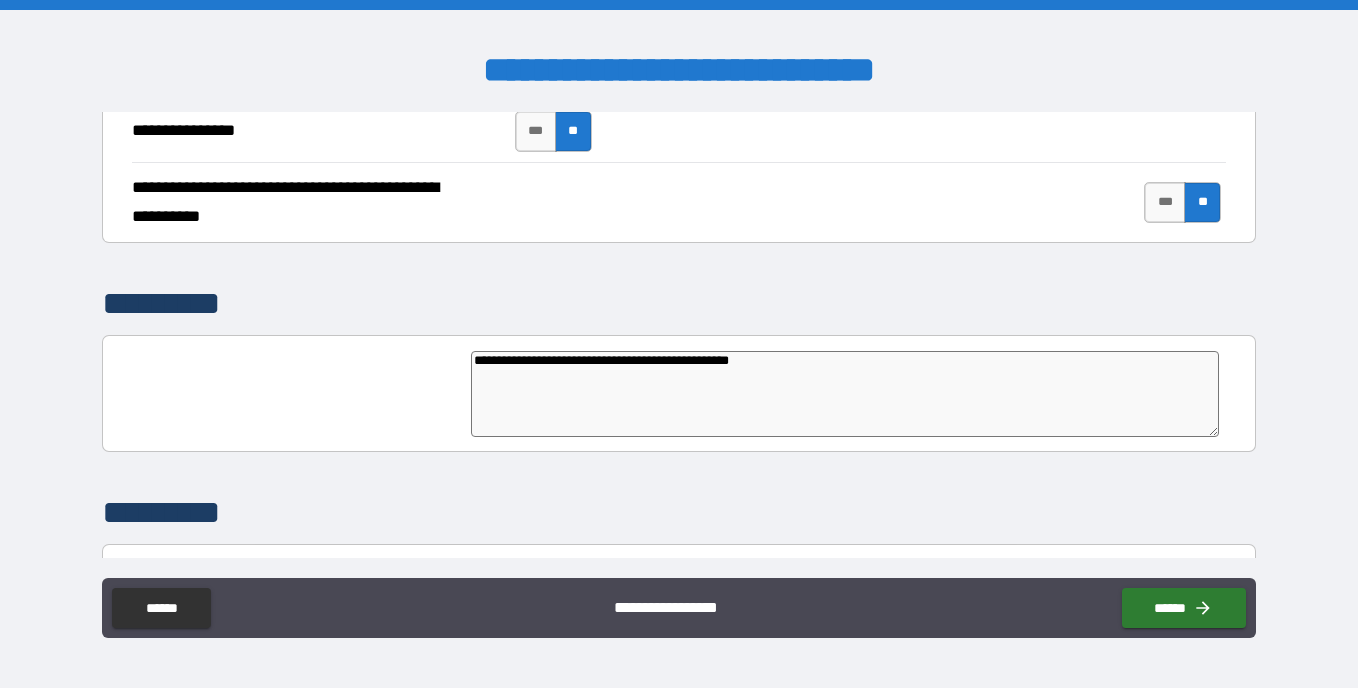 type on "*" 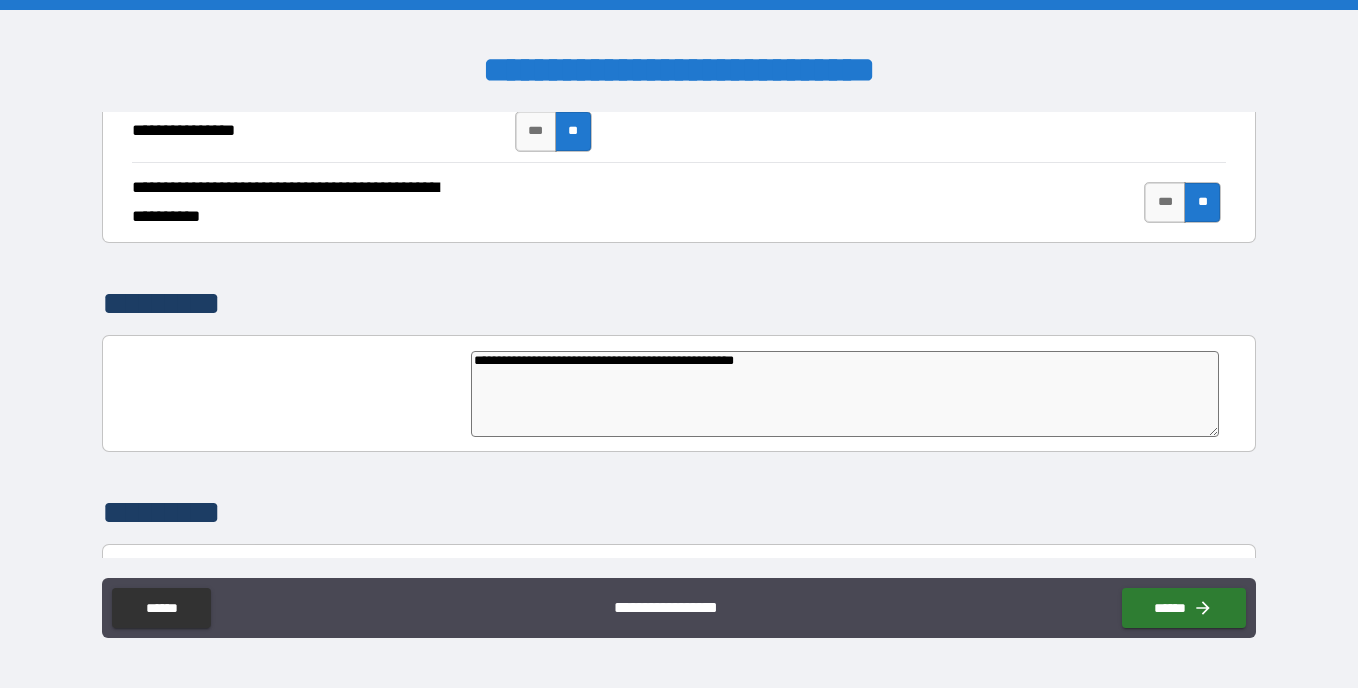 type on "**********" 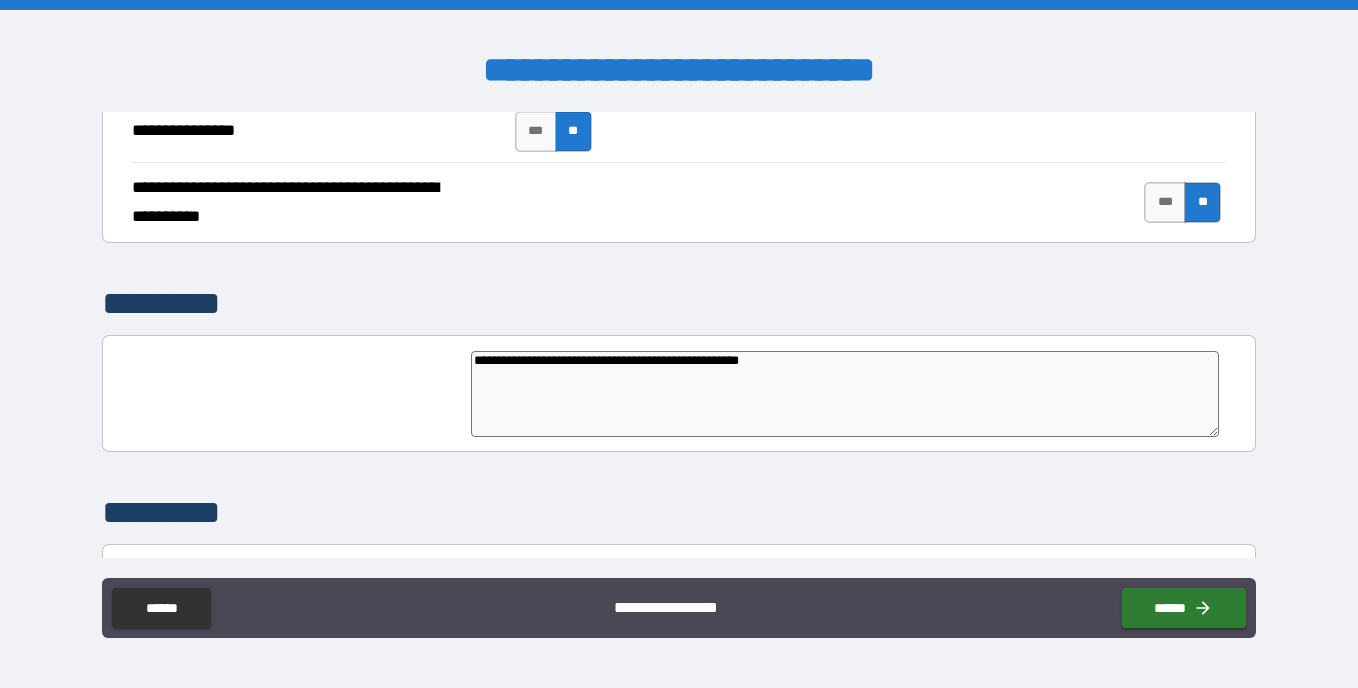 type on "*" 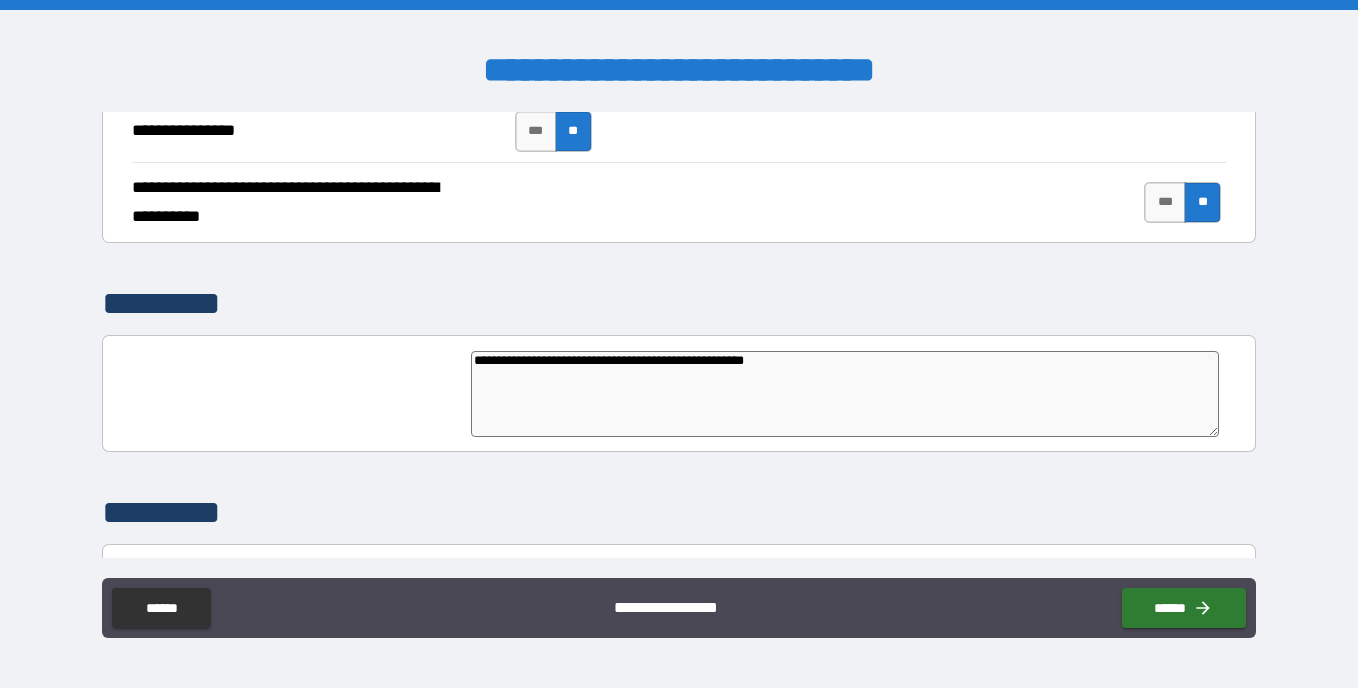 type on "**********" 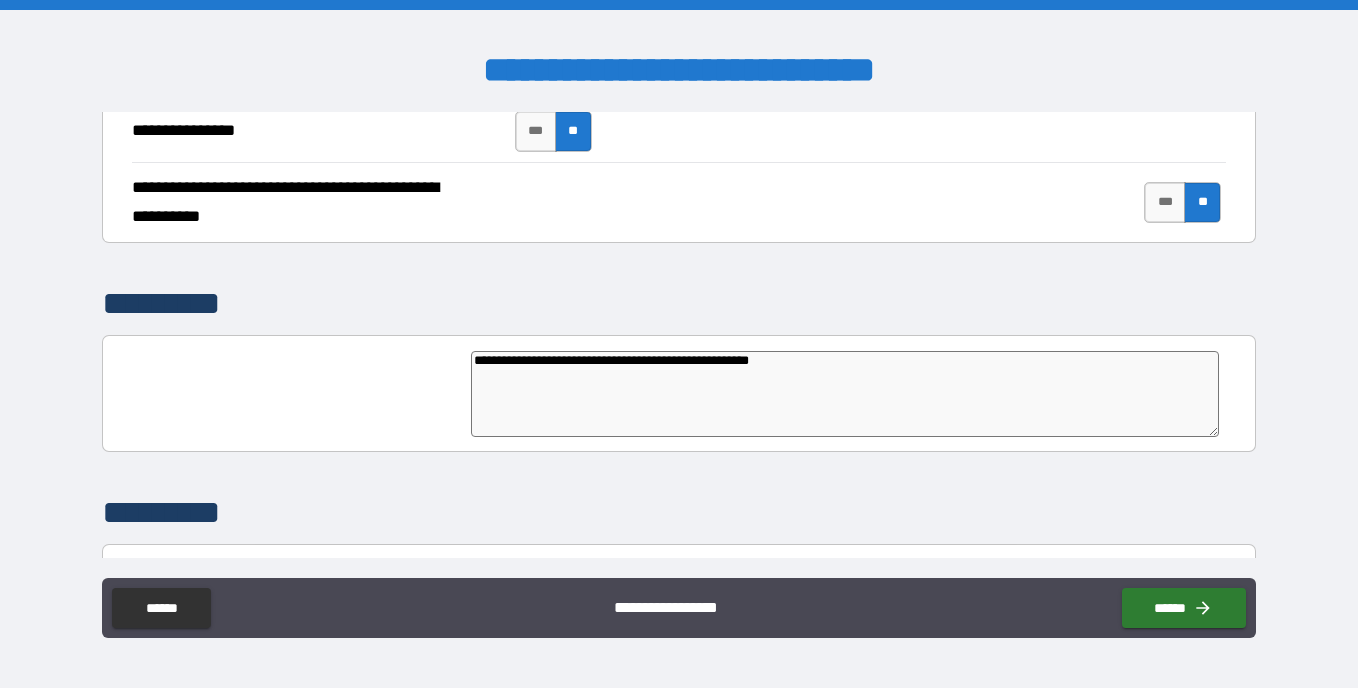 type on "*" 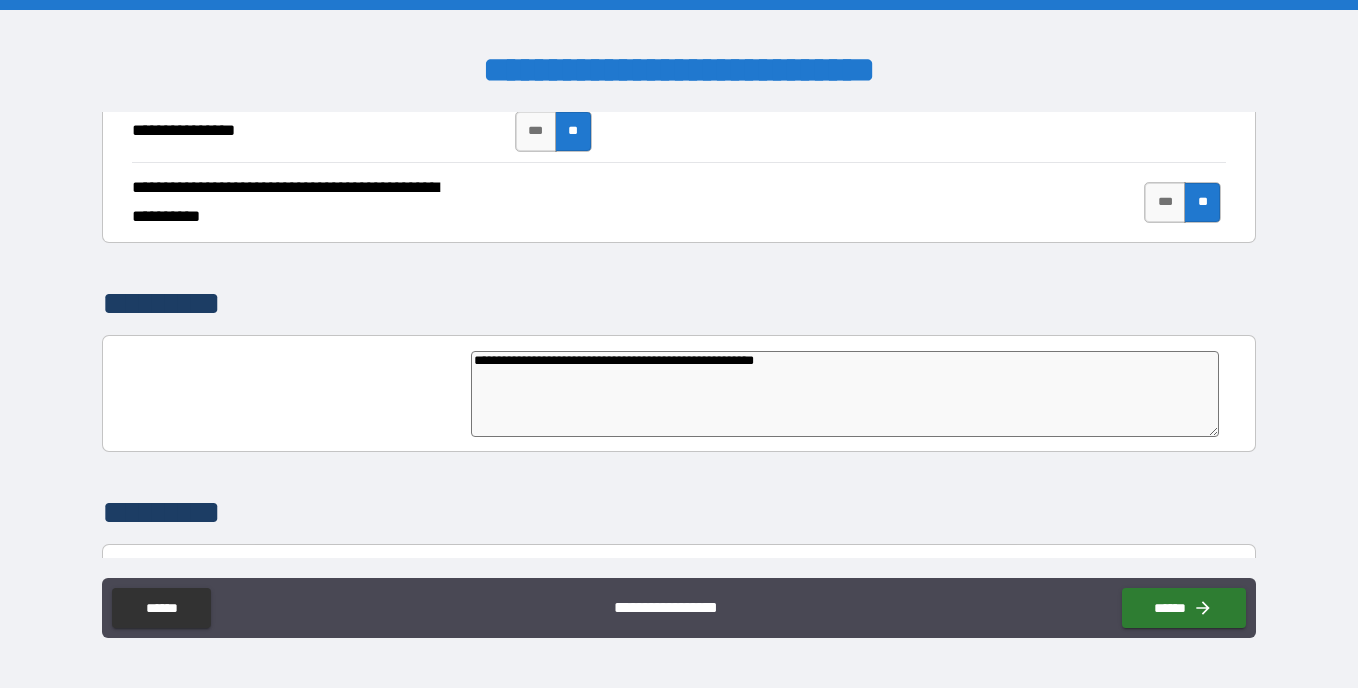 type on "*" 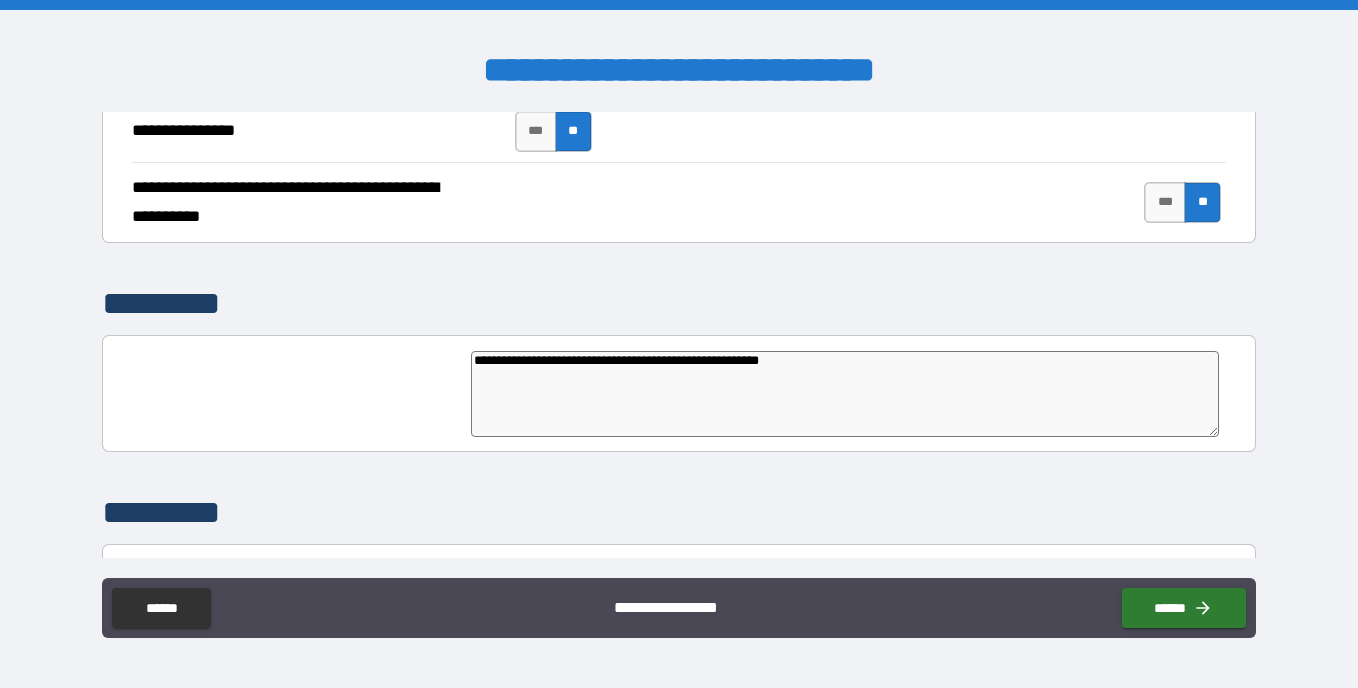type on "**********" 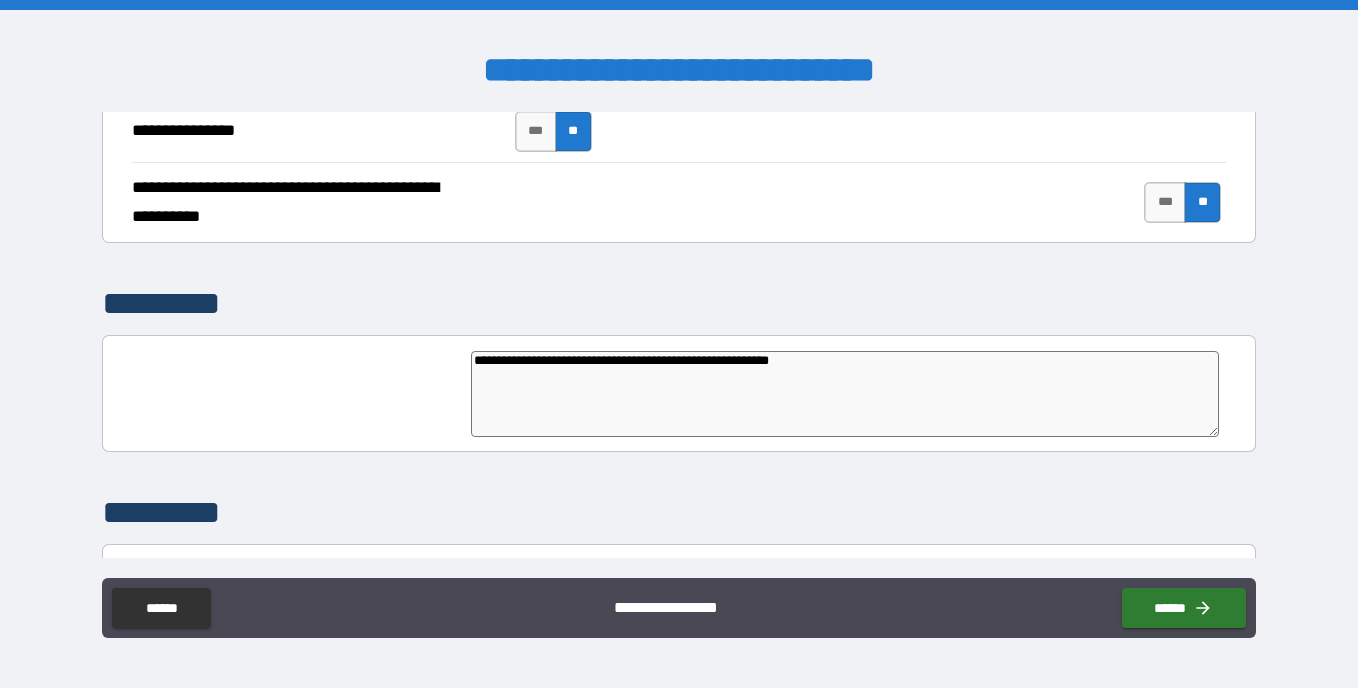 type on "**********" 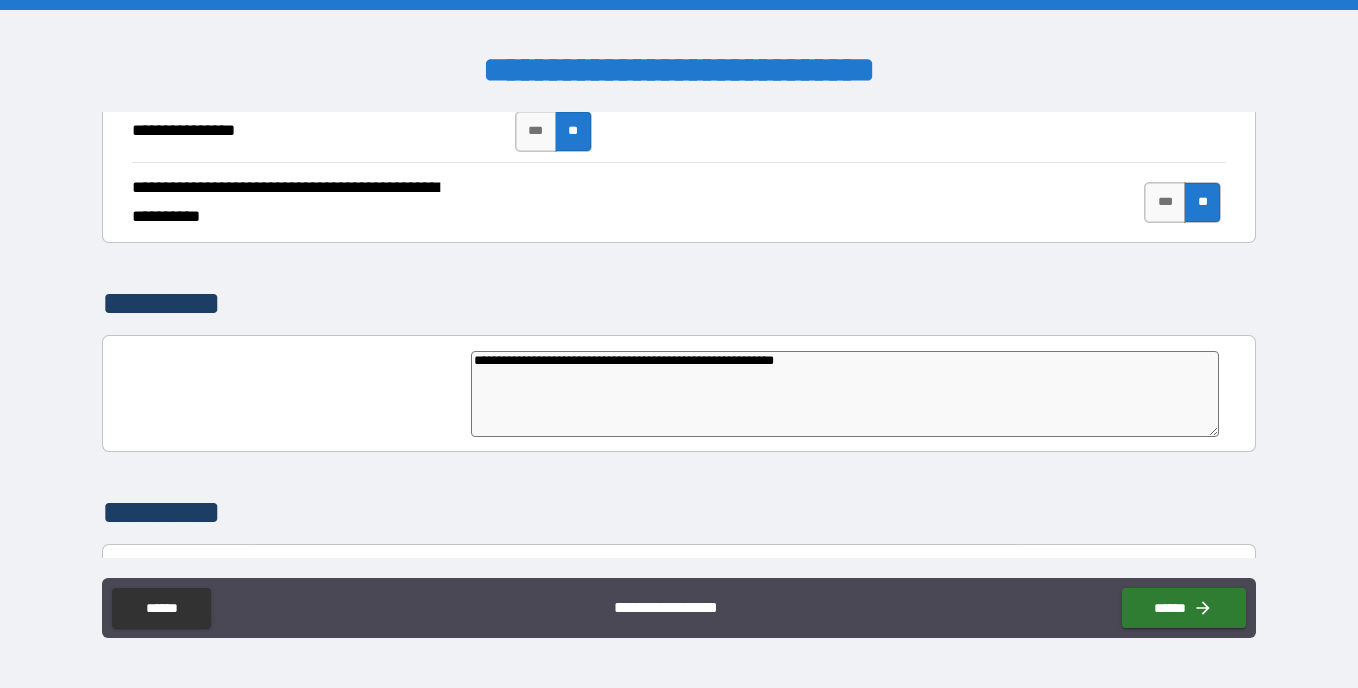 type on "**********" 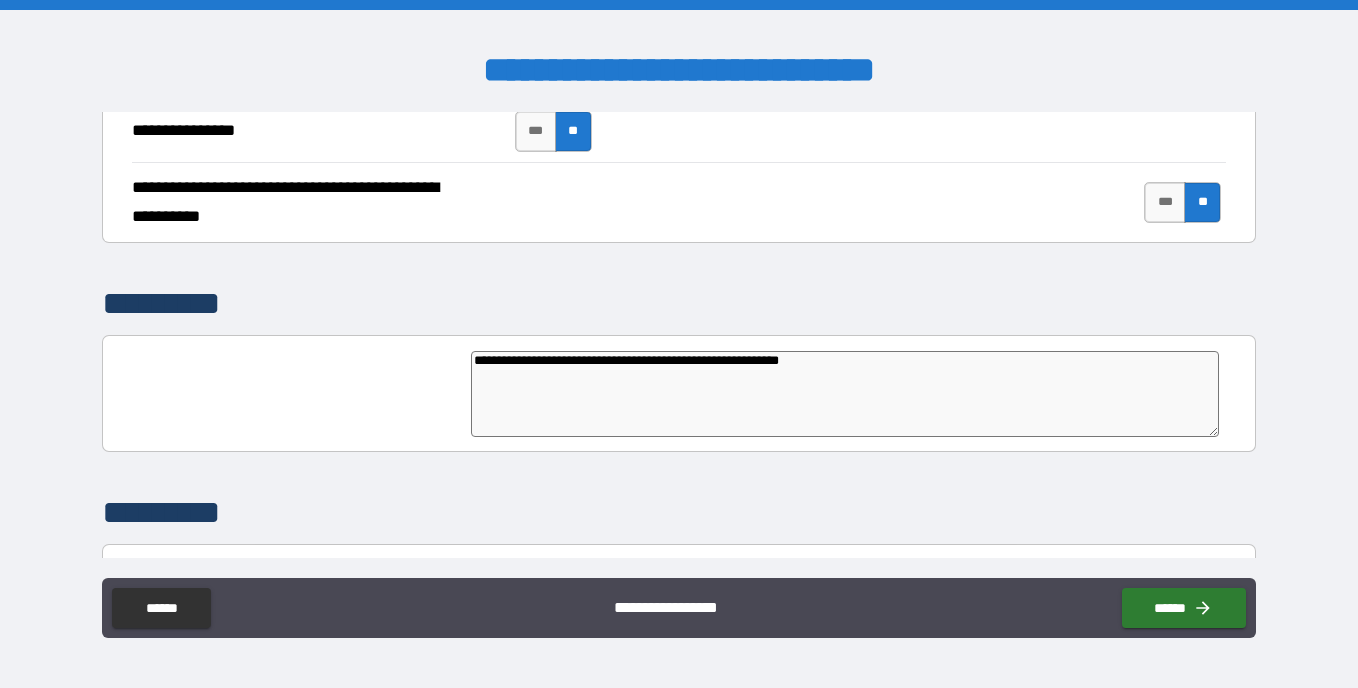 type on "**********" 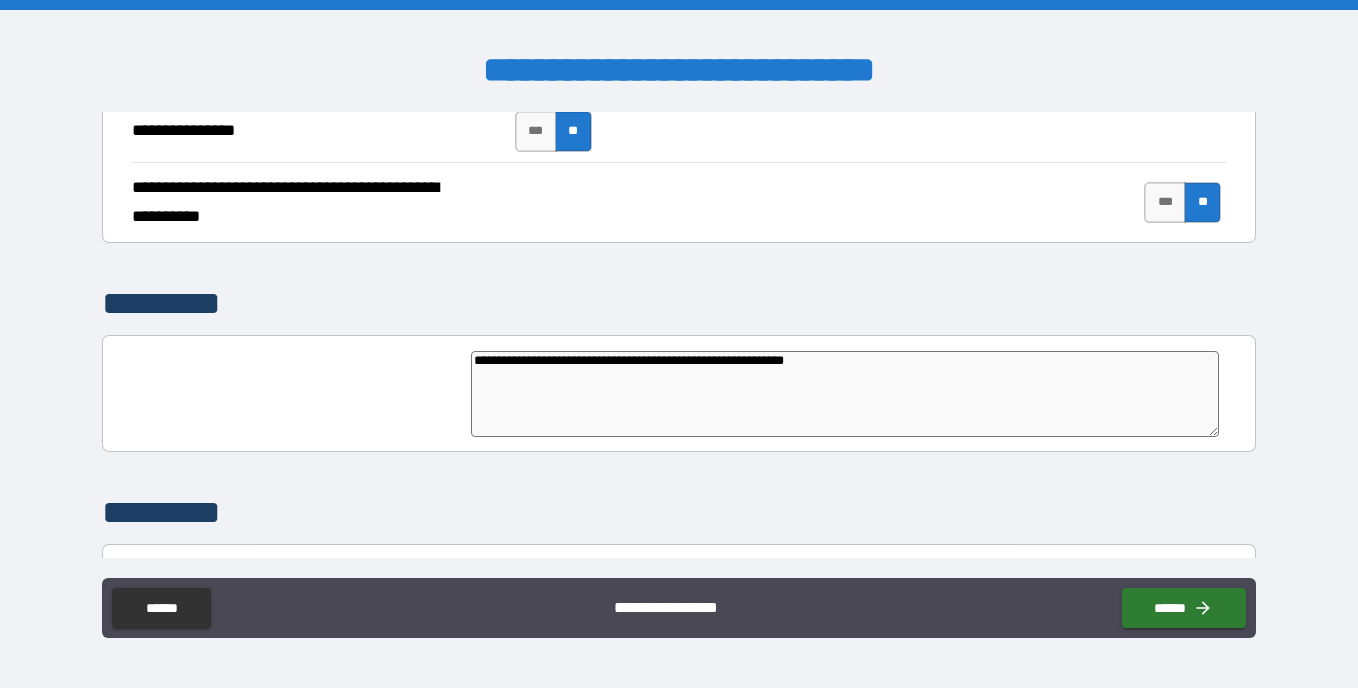 type on "*" 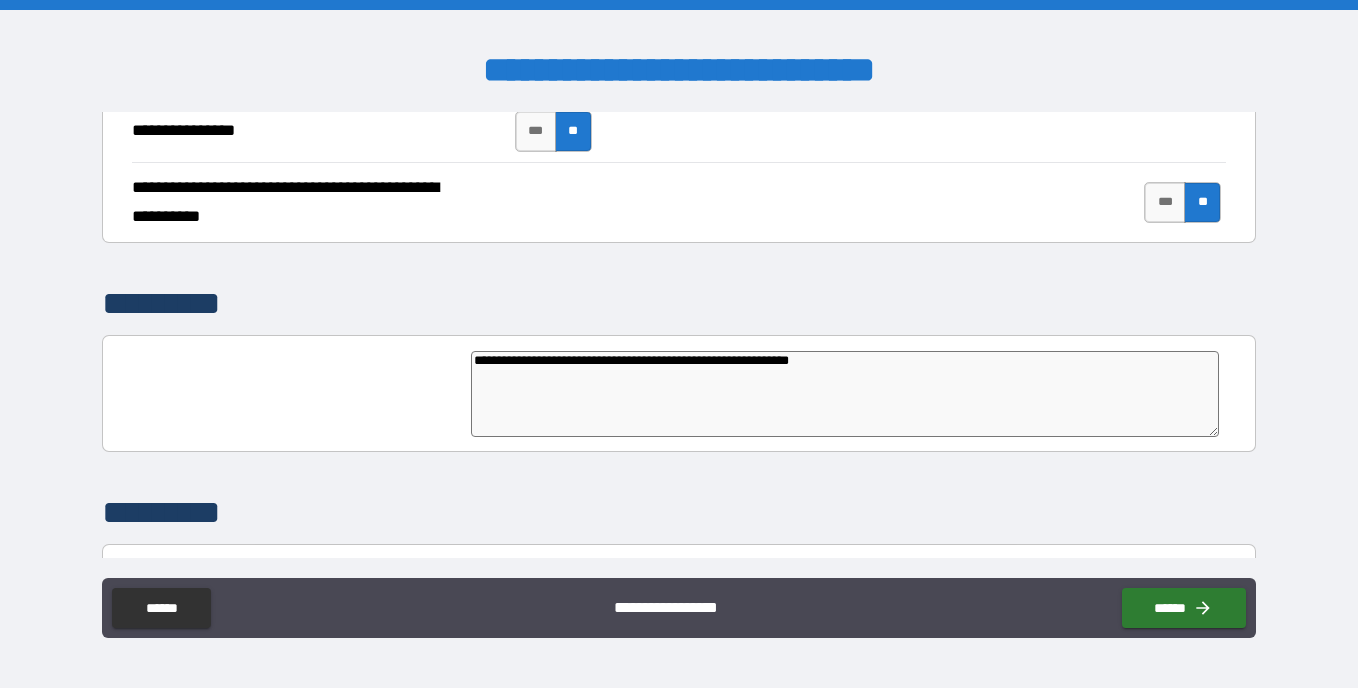 type on "*" 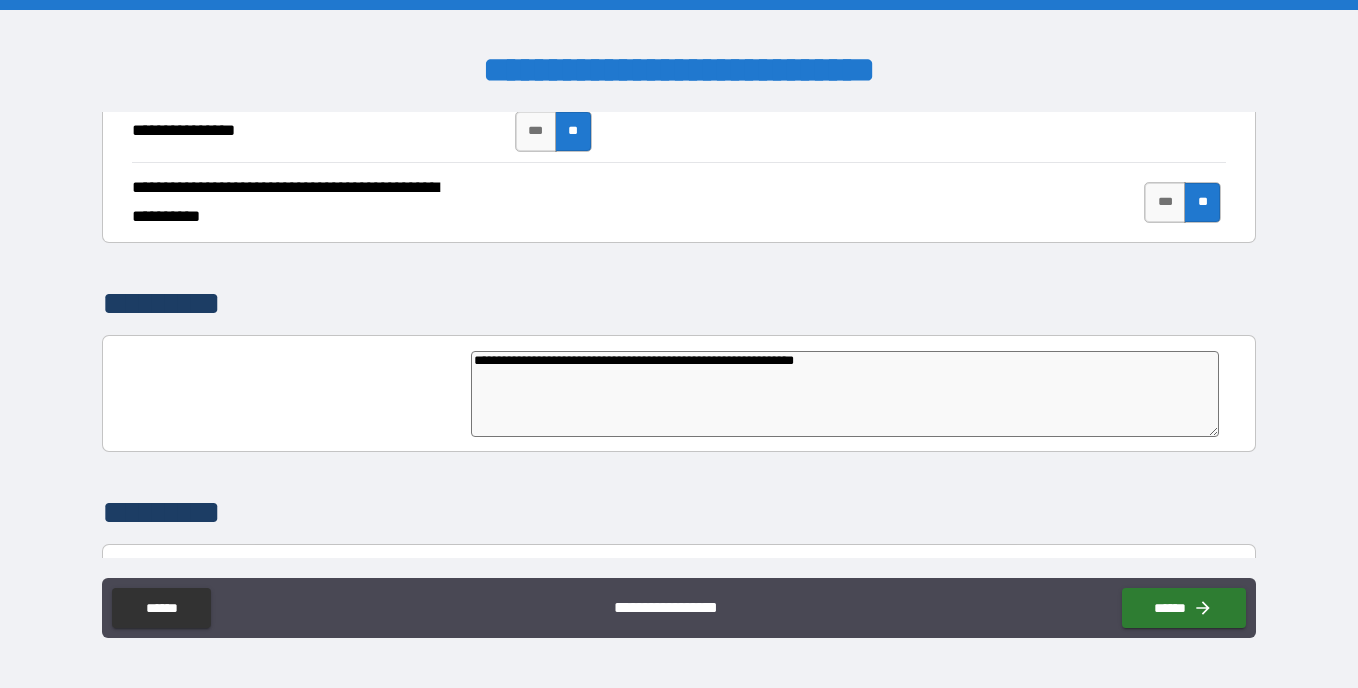 type on "*" 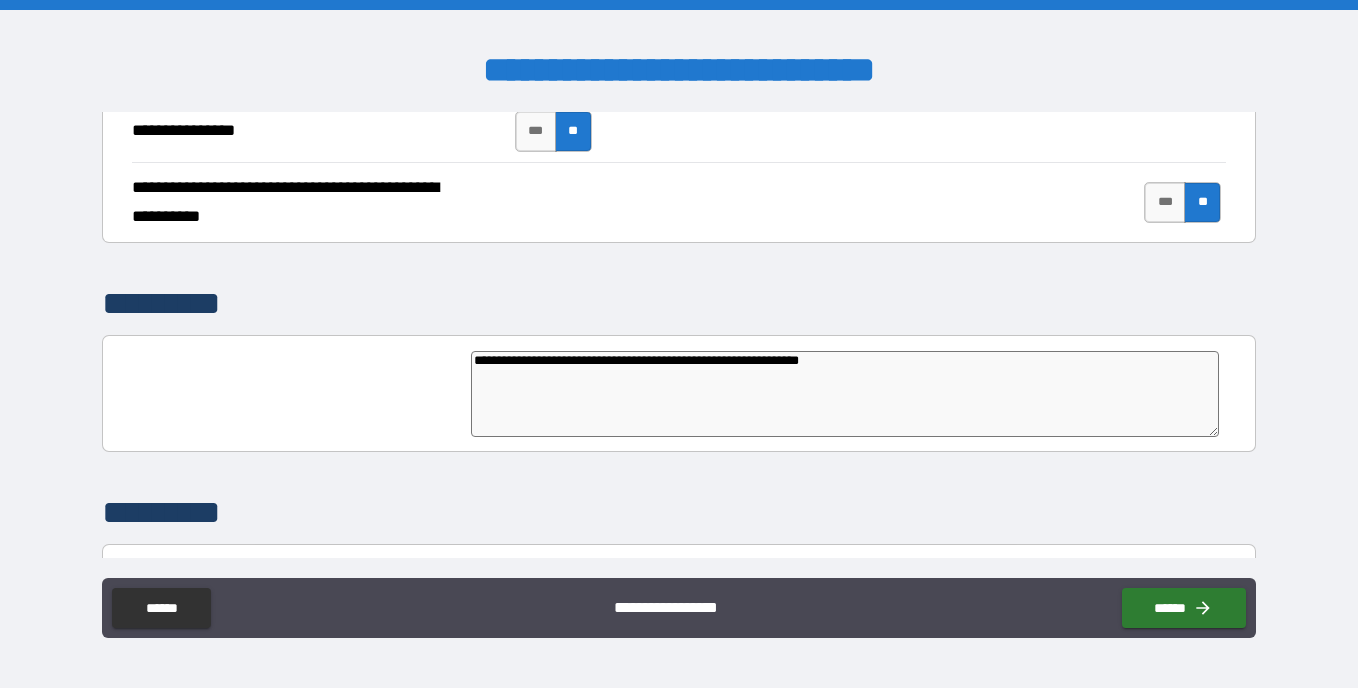 type on "*" 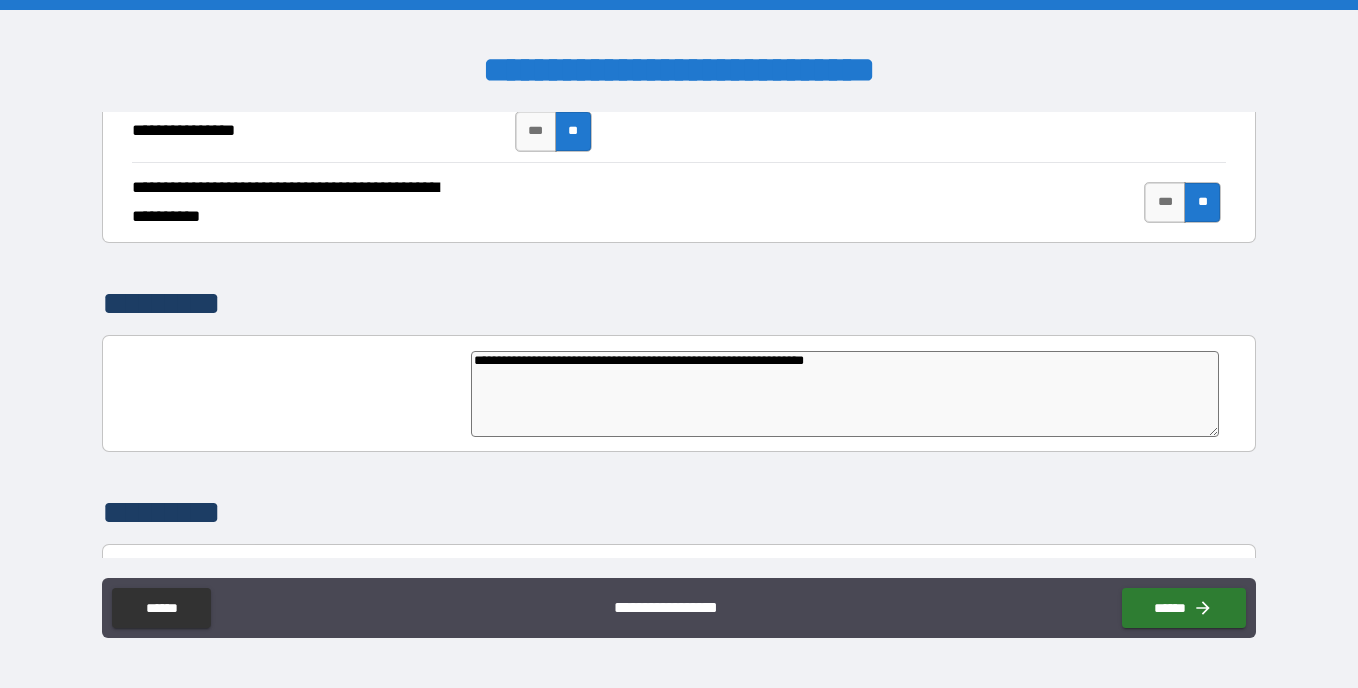 type on "**********" 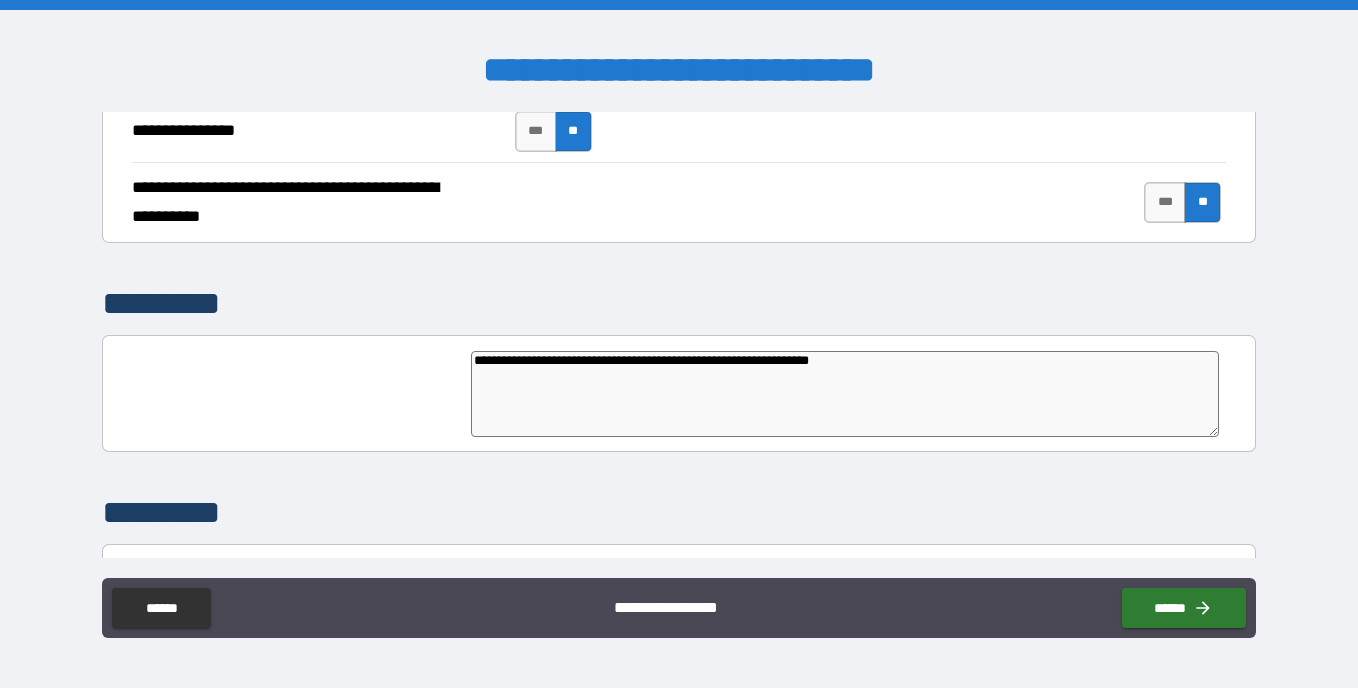 type on "*" 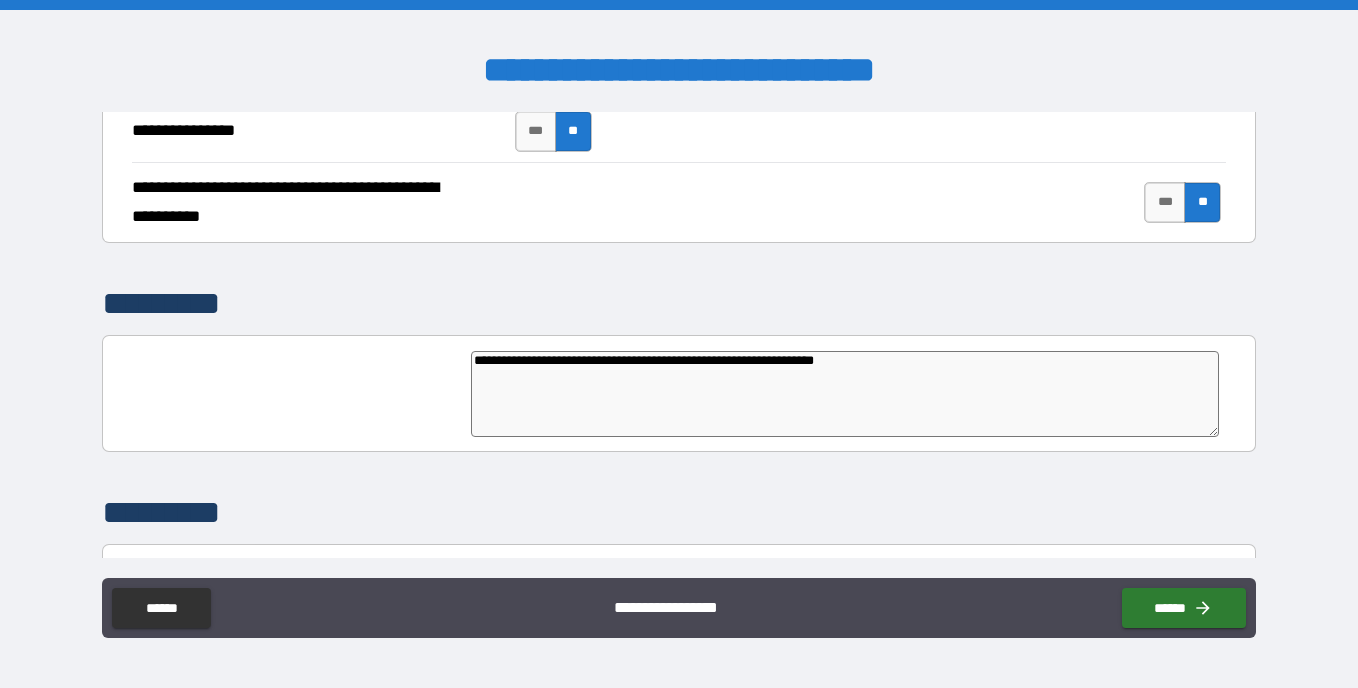 type on "**********" 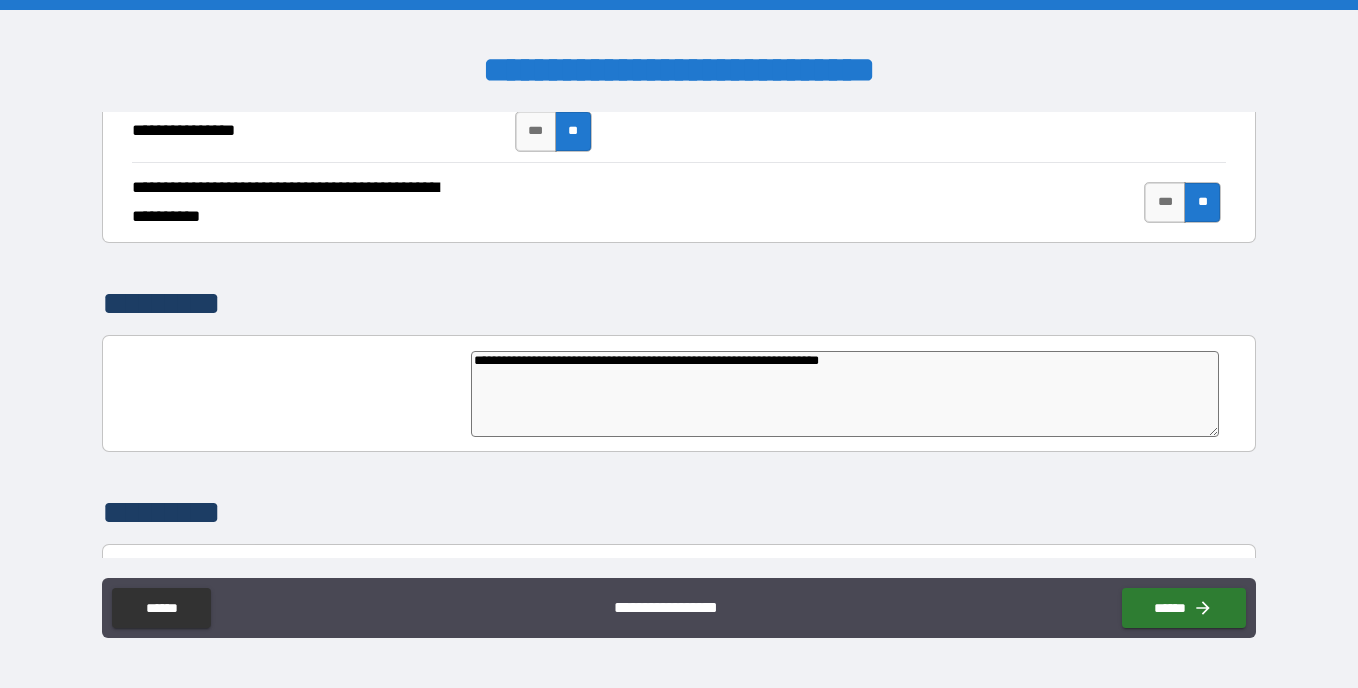 type on "*" 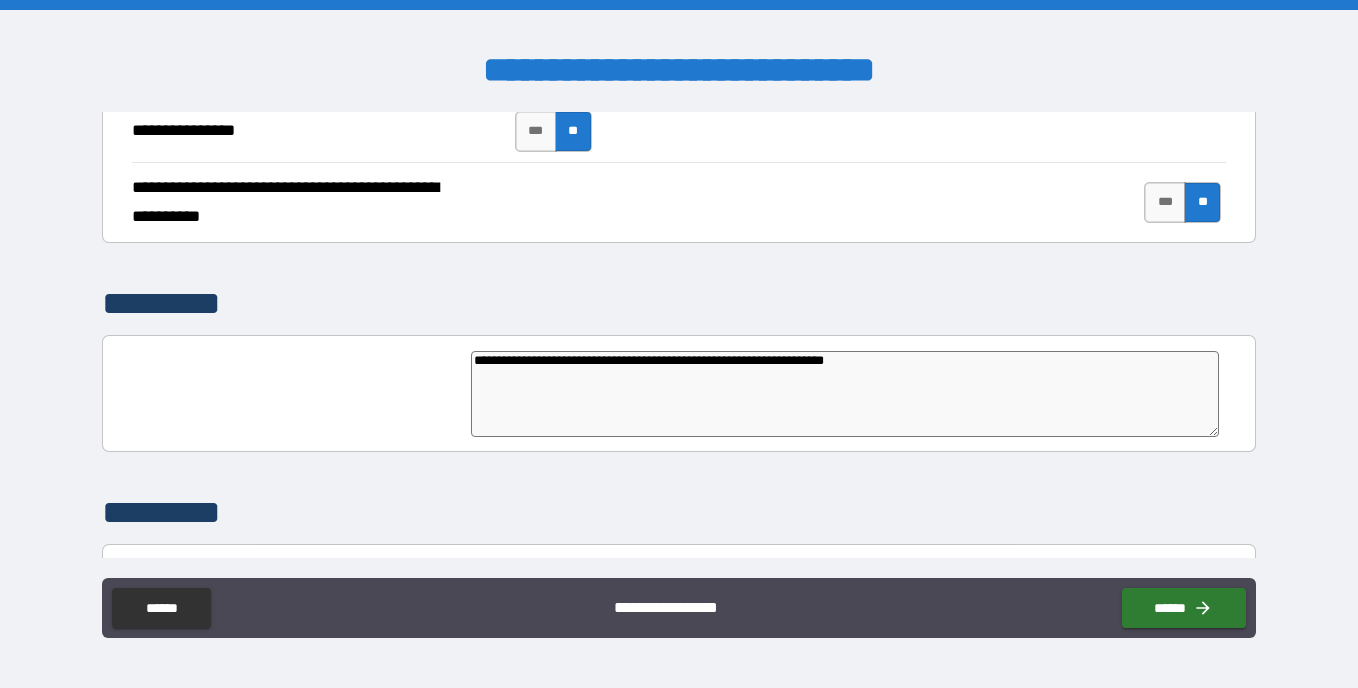 type on "*" 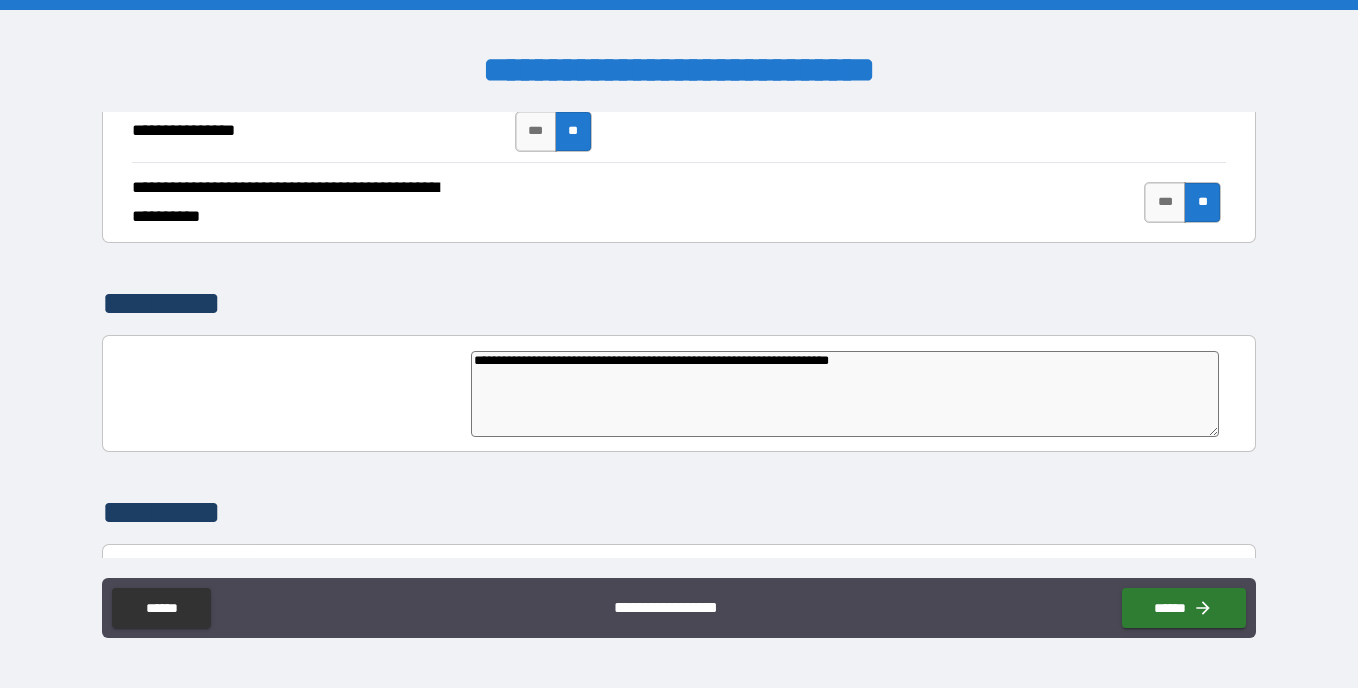 type on "*" 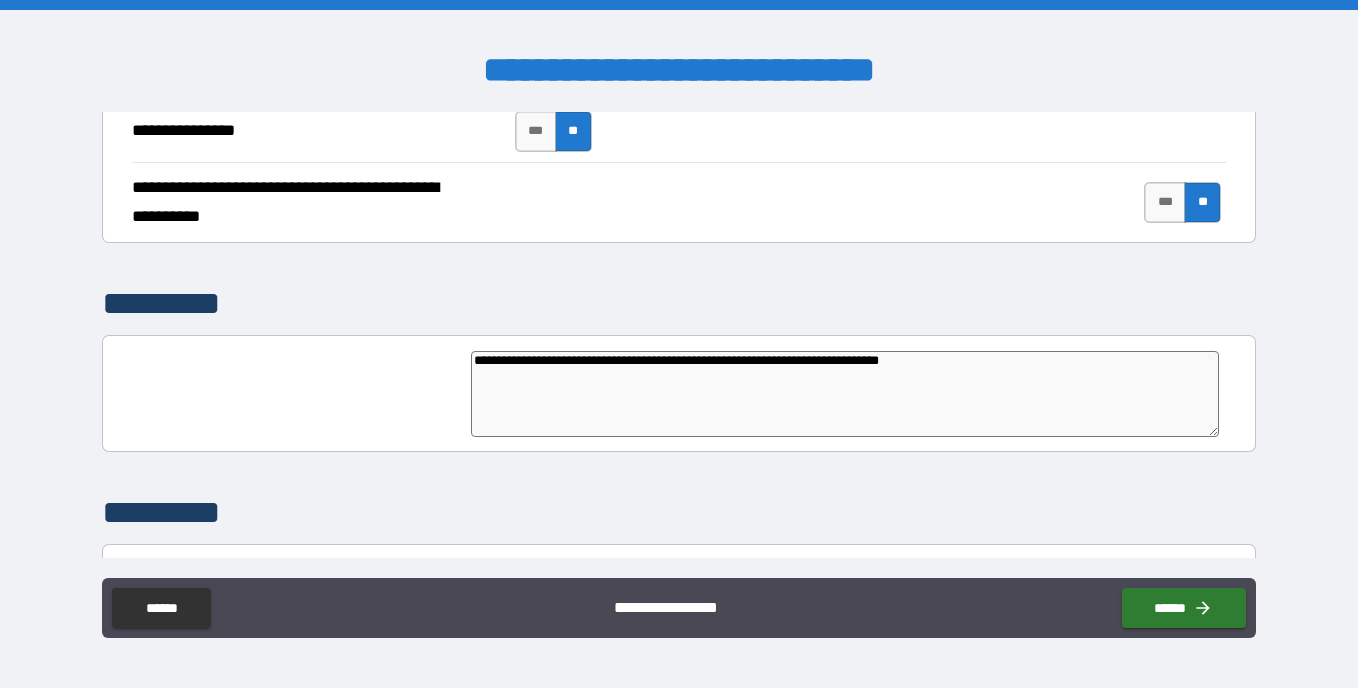 click on "**********" at bounding box center [845, 394] 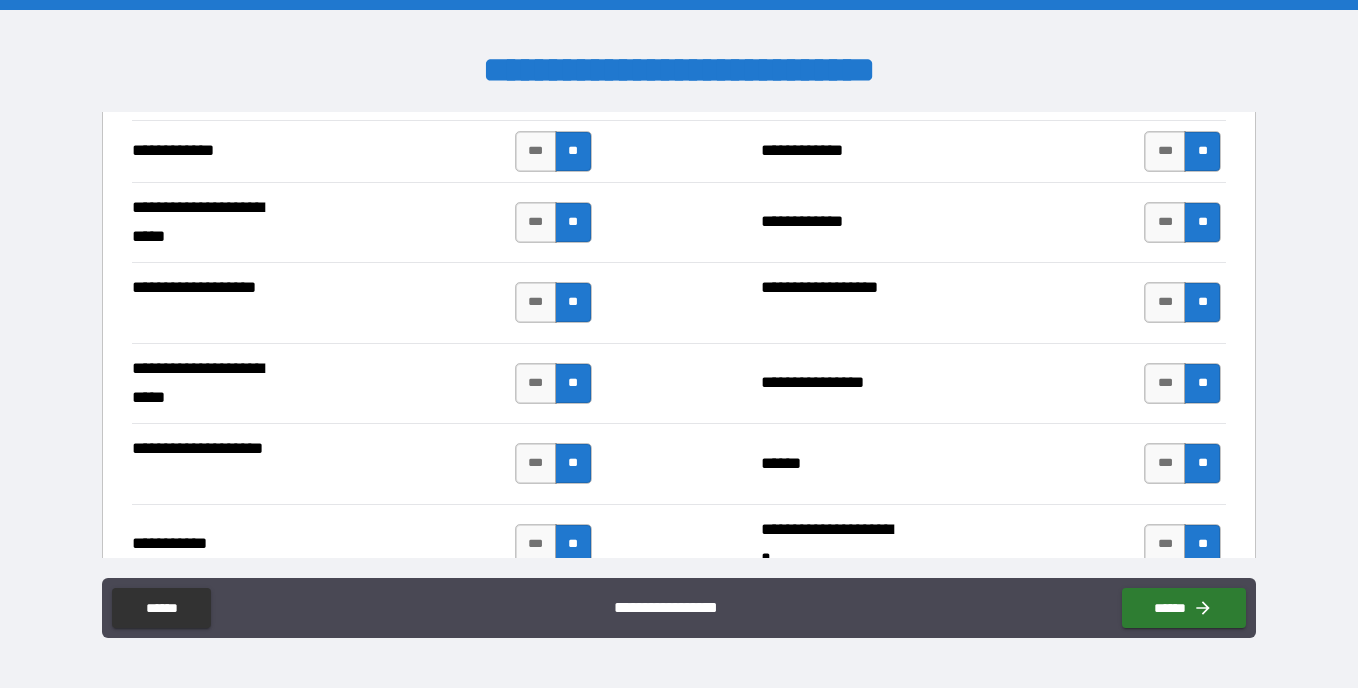 scroll, scrollTop: 4965, scrollLeft: 0, axis: vertical 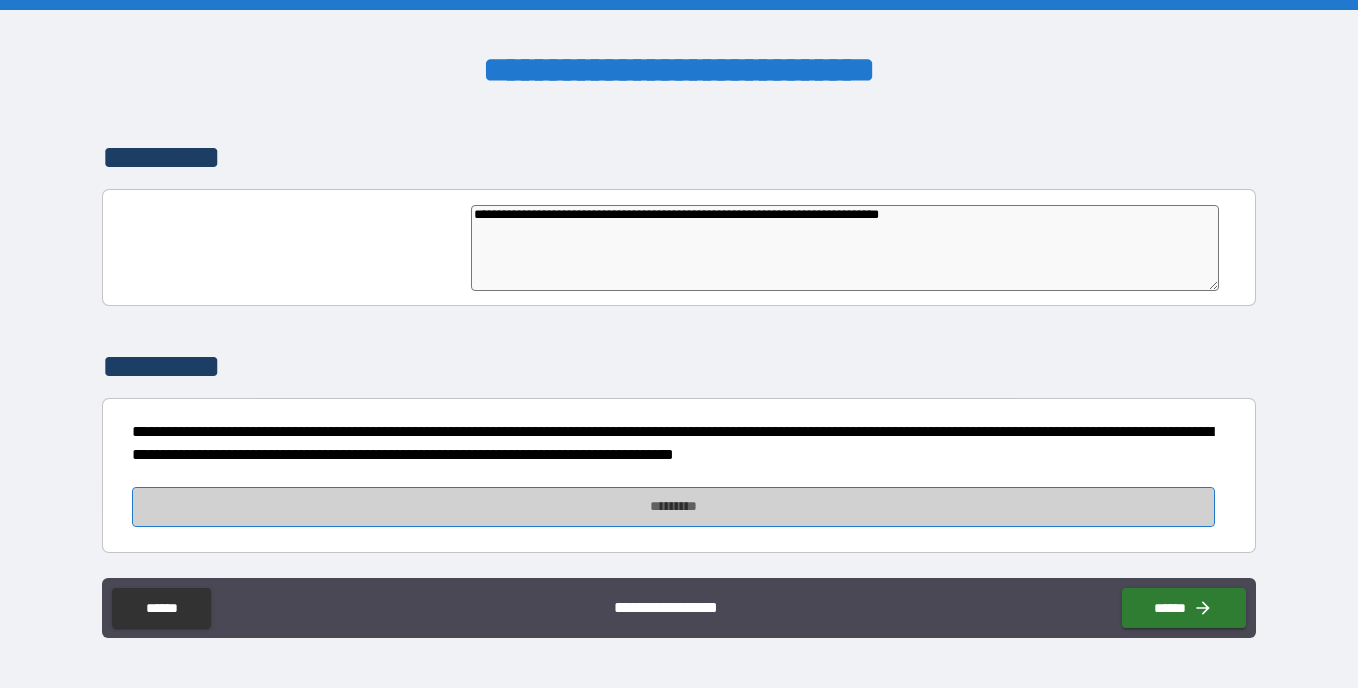 click on "*********" at bounding box center [673, 507] 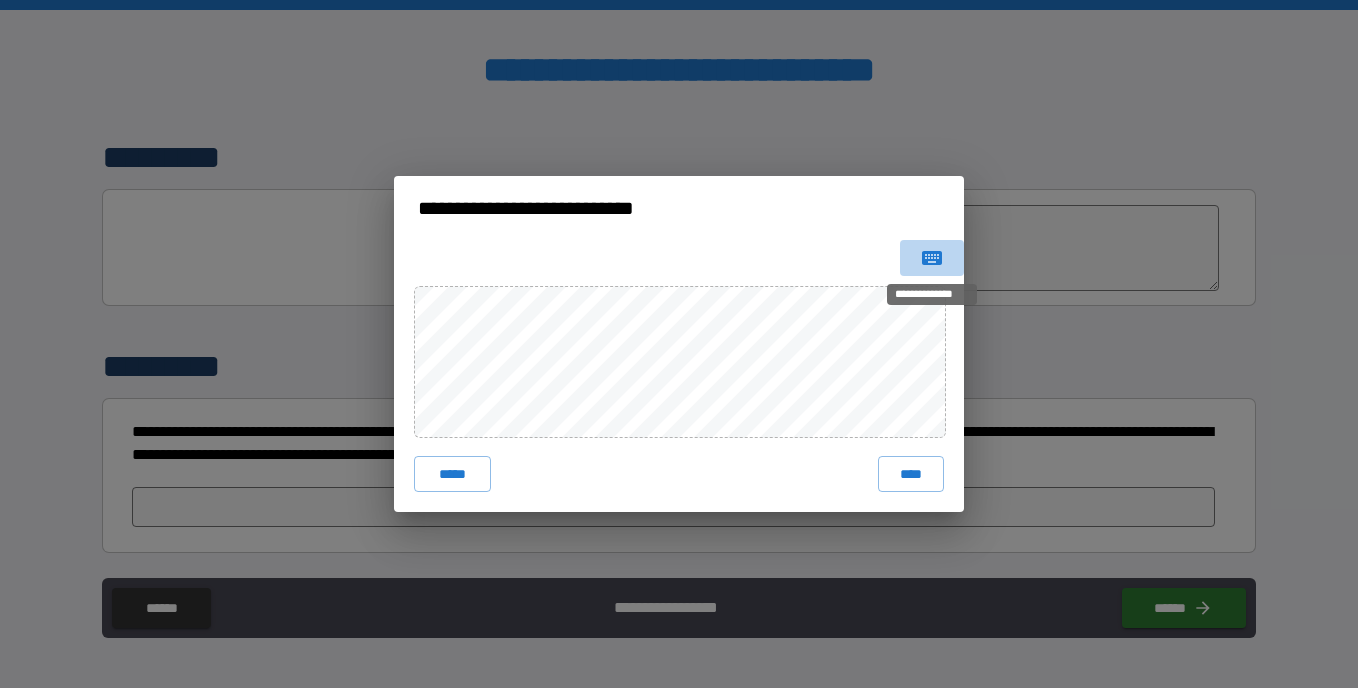 click 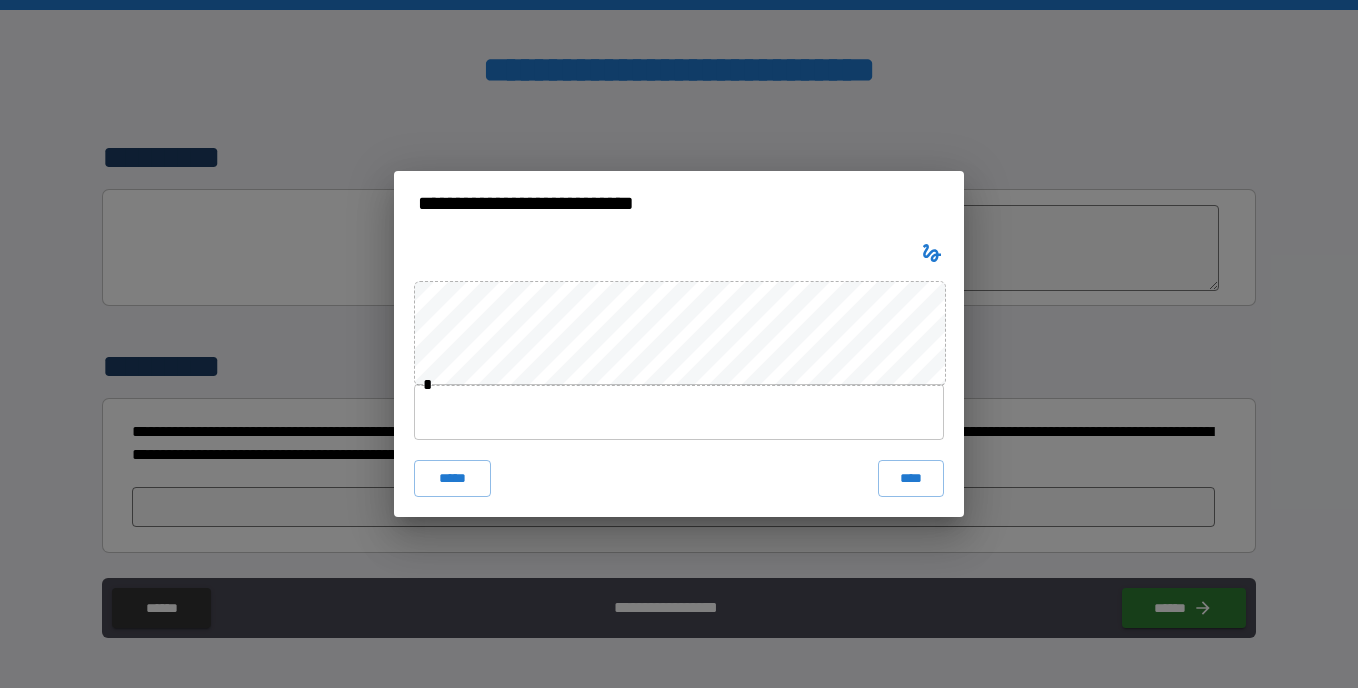 click at bounding box center [679, 412] 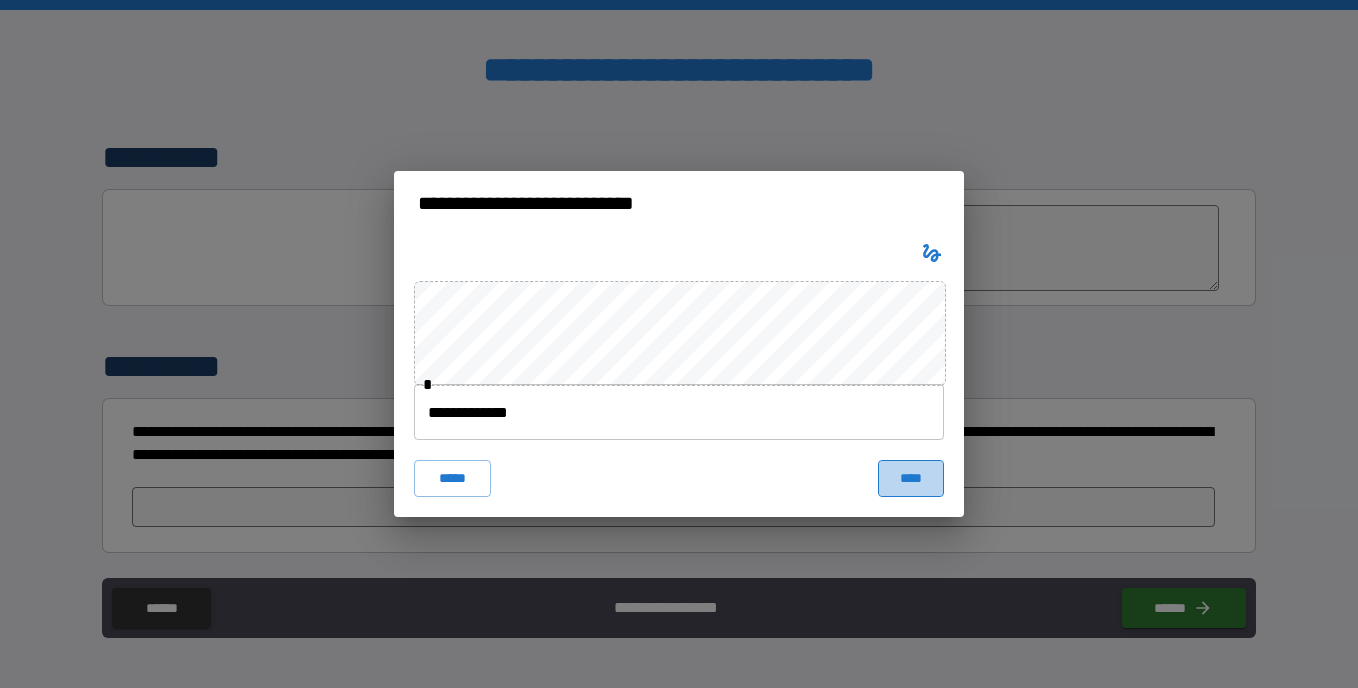 click on "****" at bounding box center (911, 478) 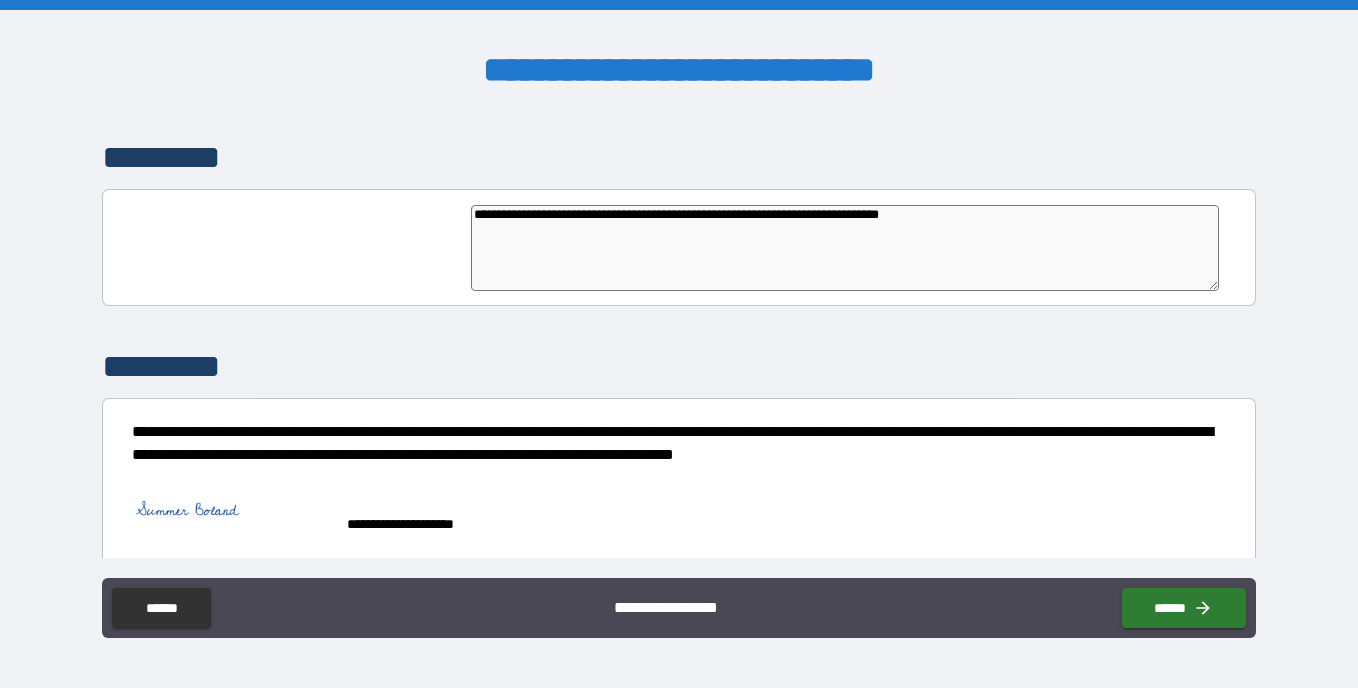 scroll, scrollTop: 4982, scrollLeft: 0, axis: vertical 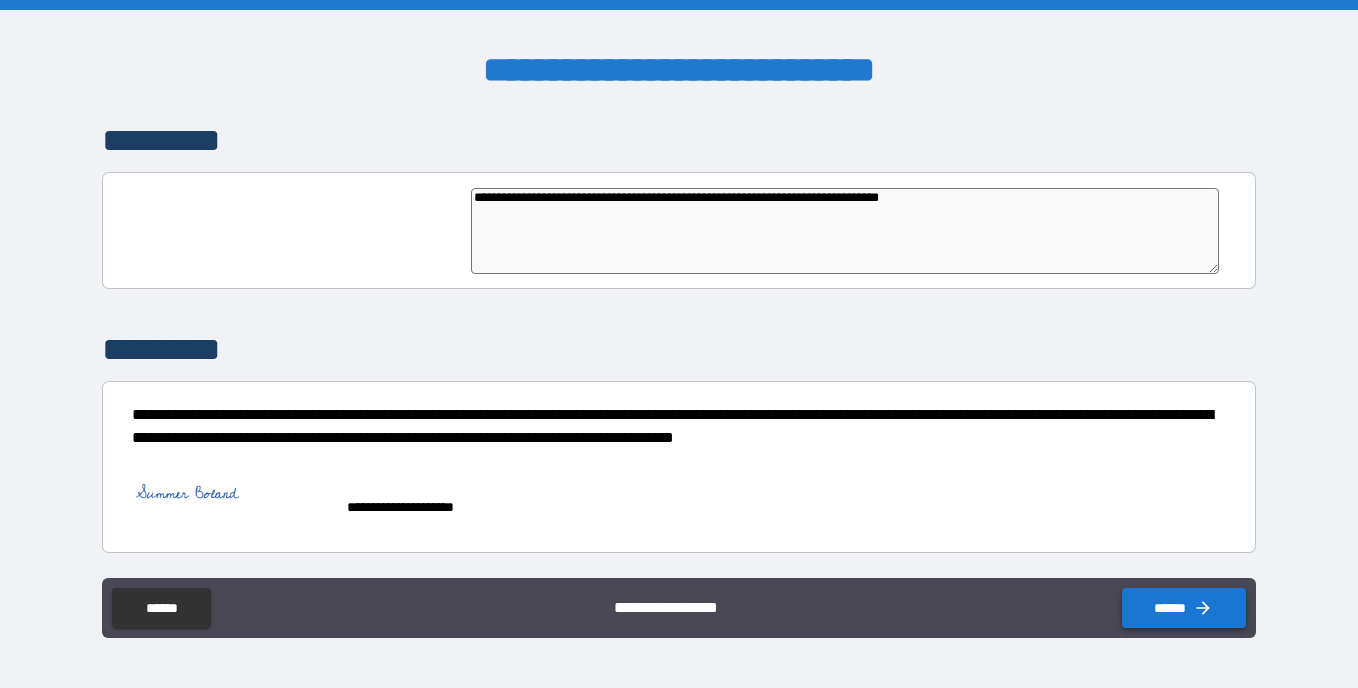 click on "******" at bounding box center [1184, 608] 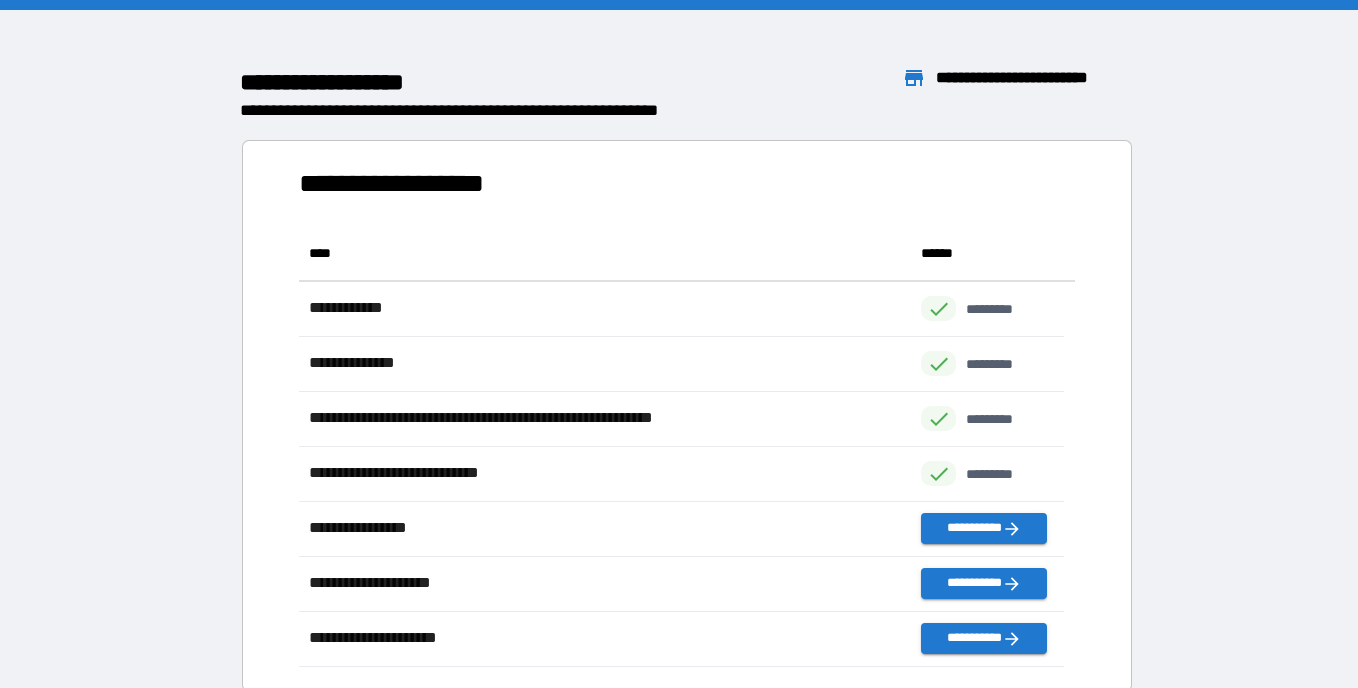 scroll, scrollTop: 16, scrollLeft: 16, axis: both 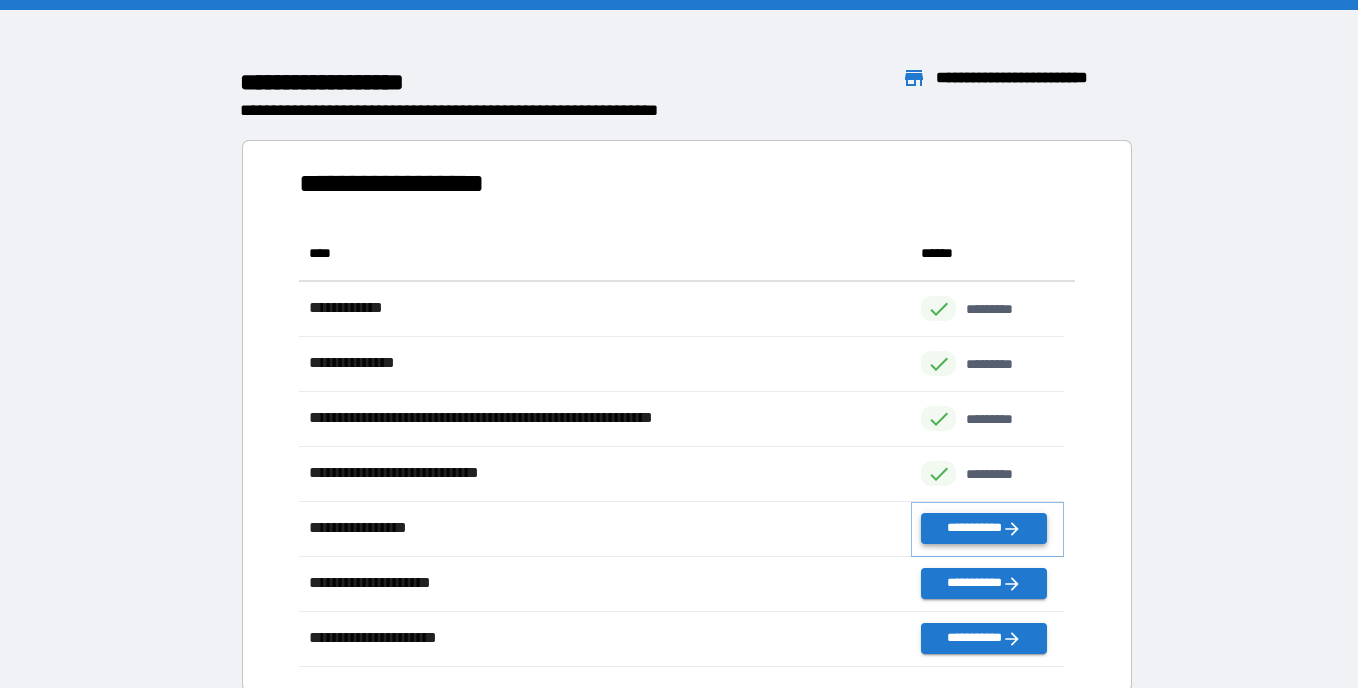 click on "**********" at bounding box center [983, 528] 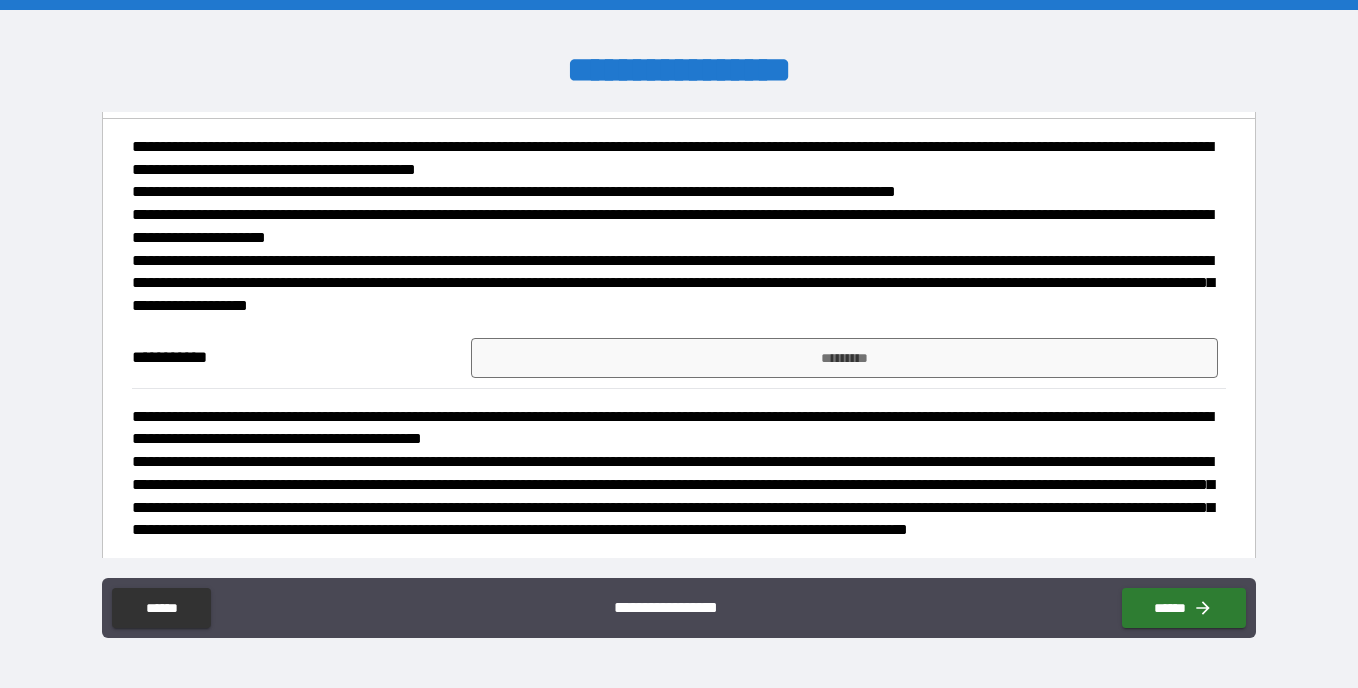scroll, scrollTop: 234, scrollLeft: 0, axis: vertical 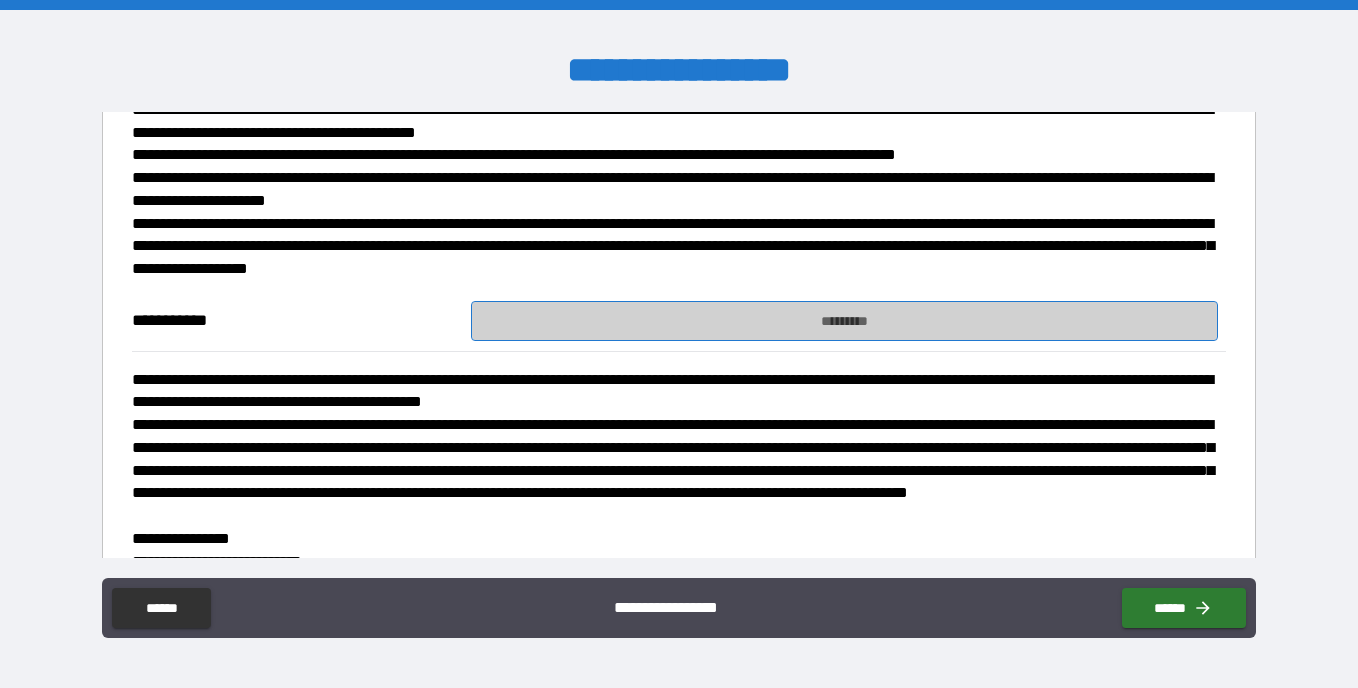 click on "*********" at bounding box center [844, 321] 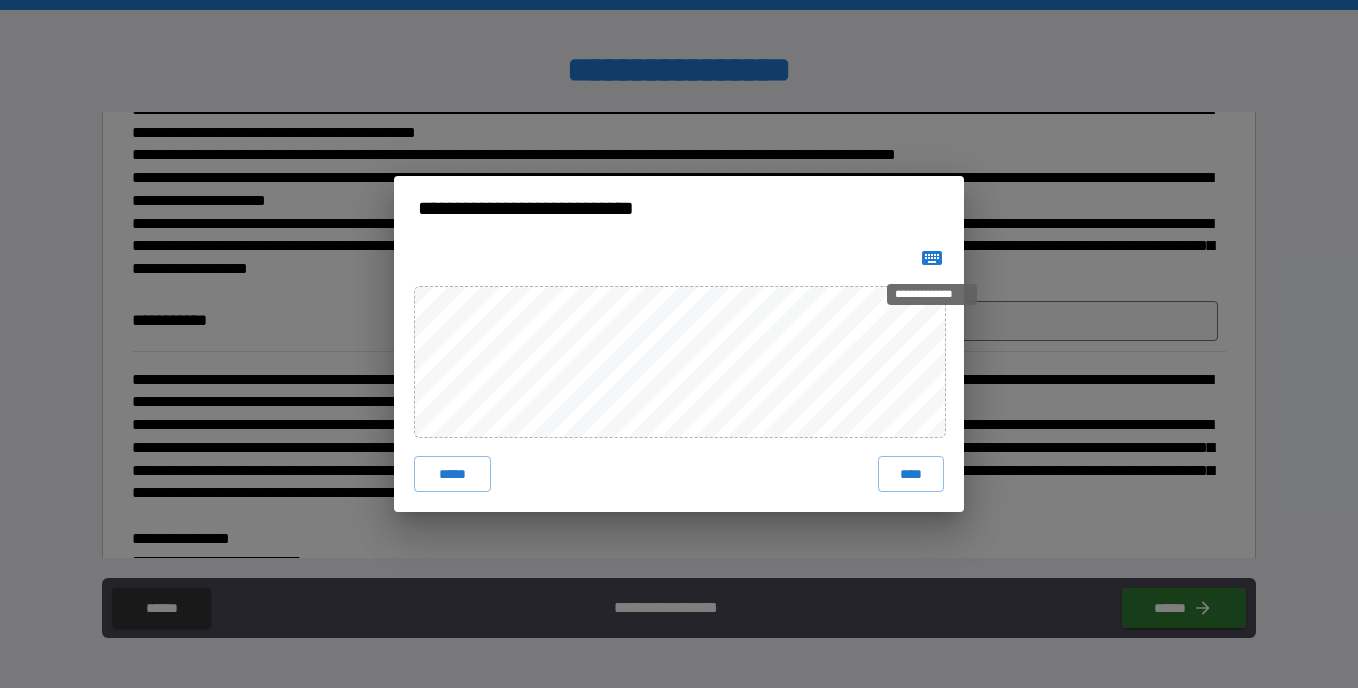click 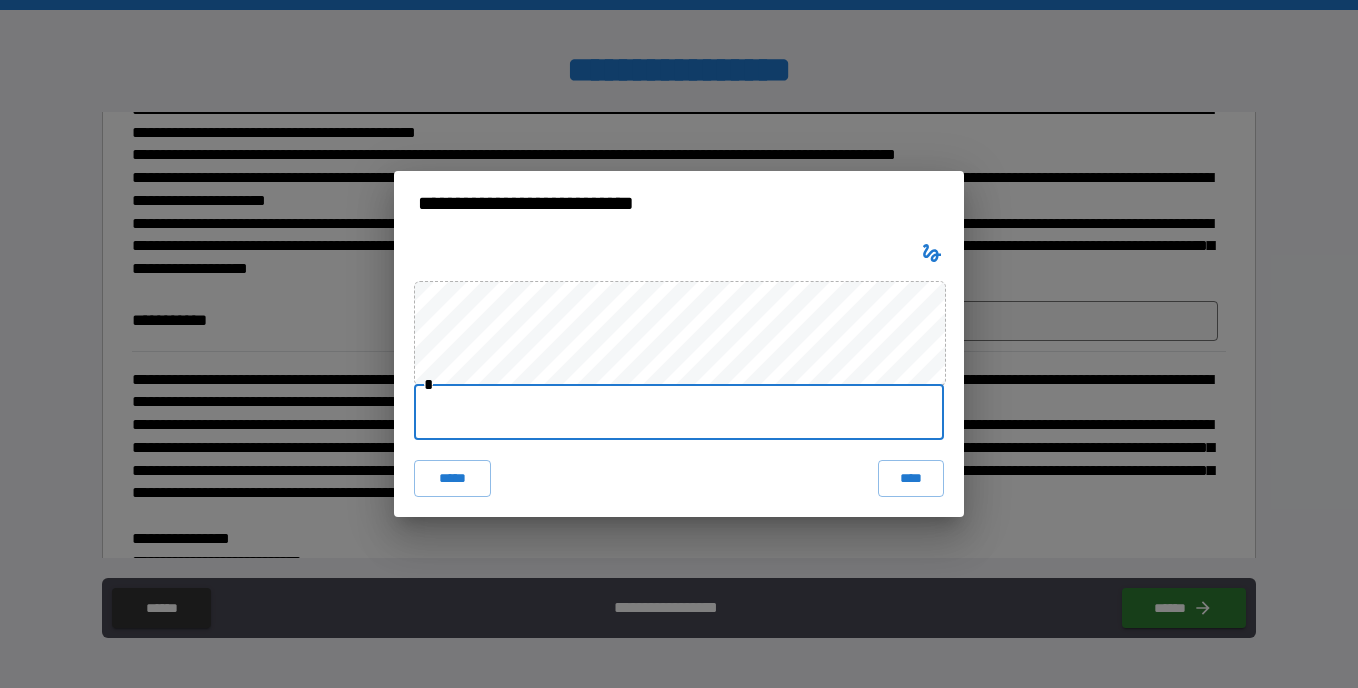 click at bounding box center [679, 412] 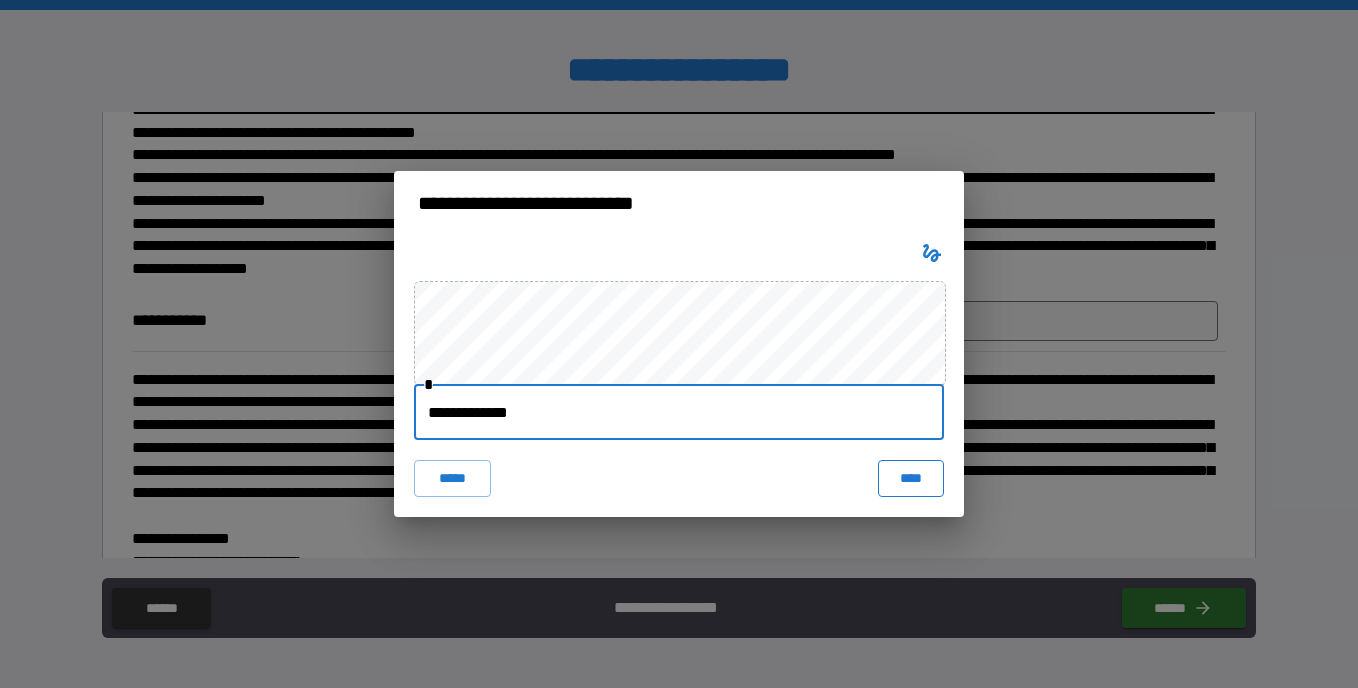 click on "****" at bounding box center (911, 478) 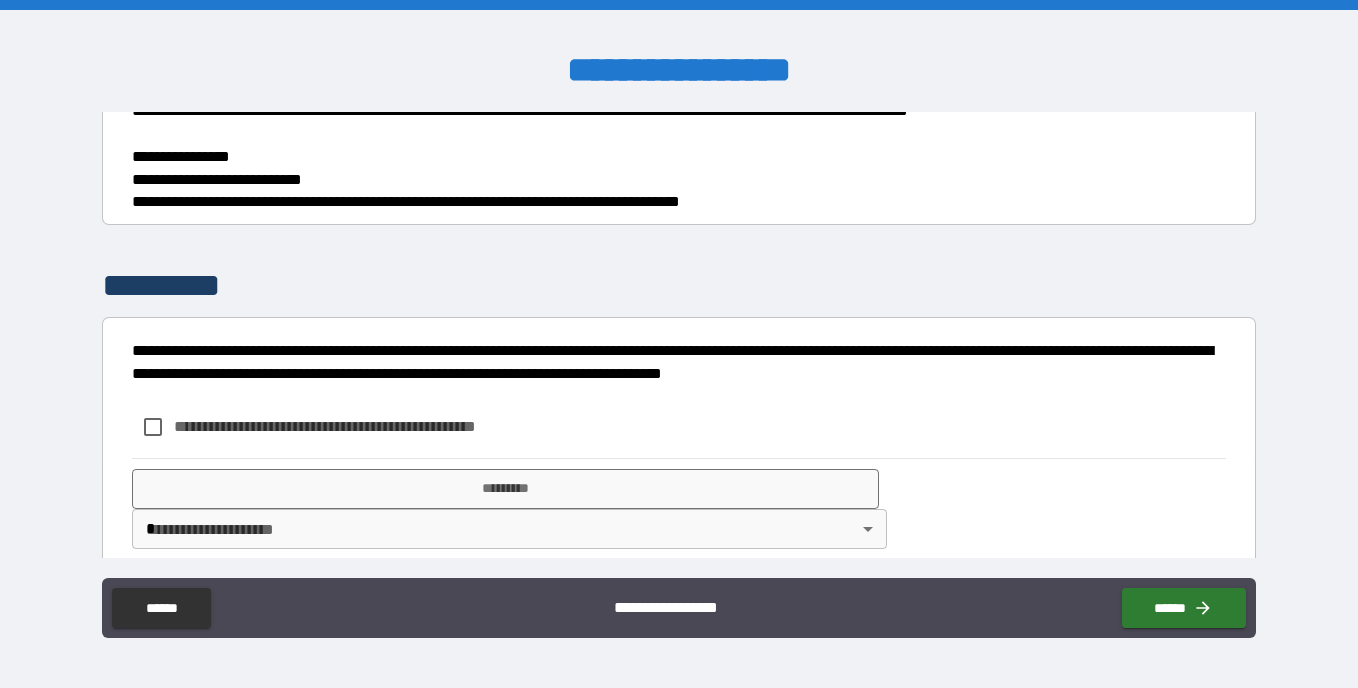 scroll, scrollTop: 655, scrollLeft: 0, axis: vertical 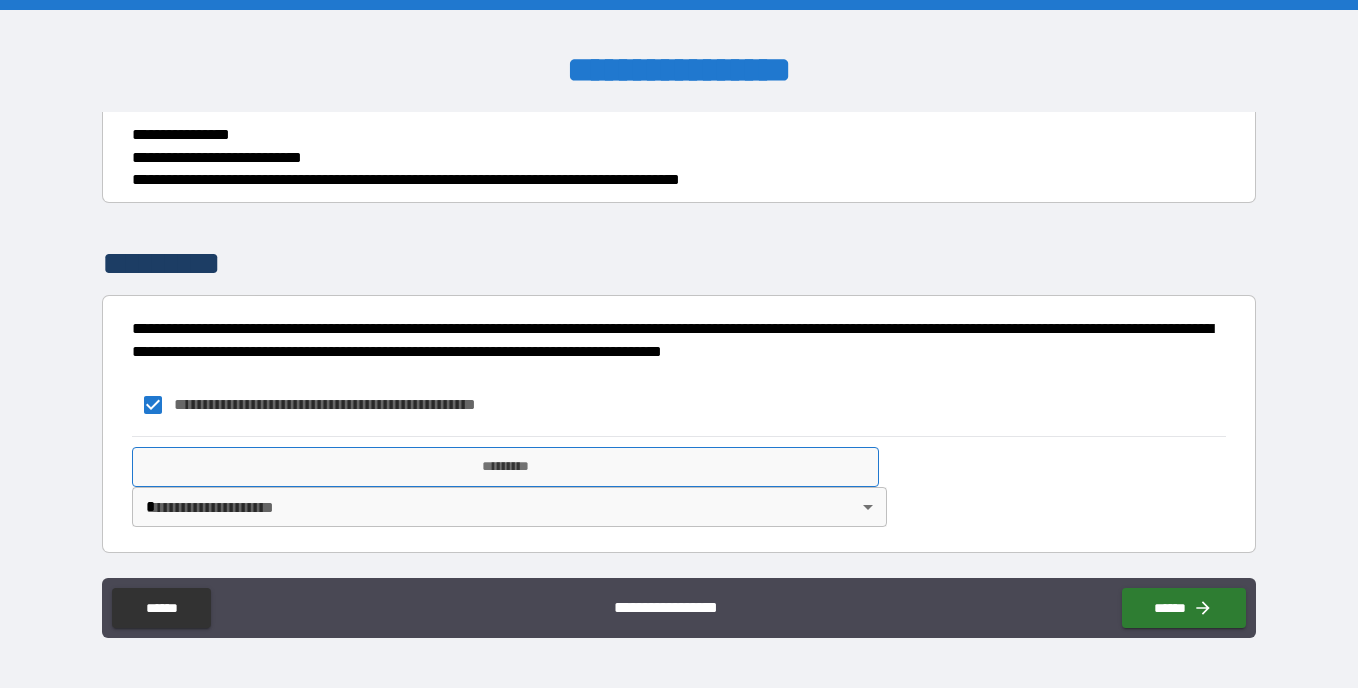 click on "*********" at bounding box center (505, 467) 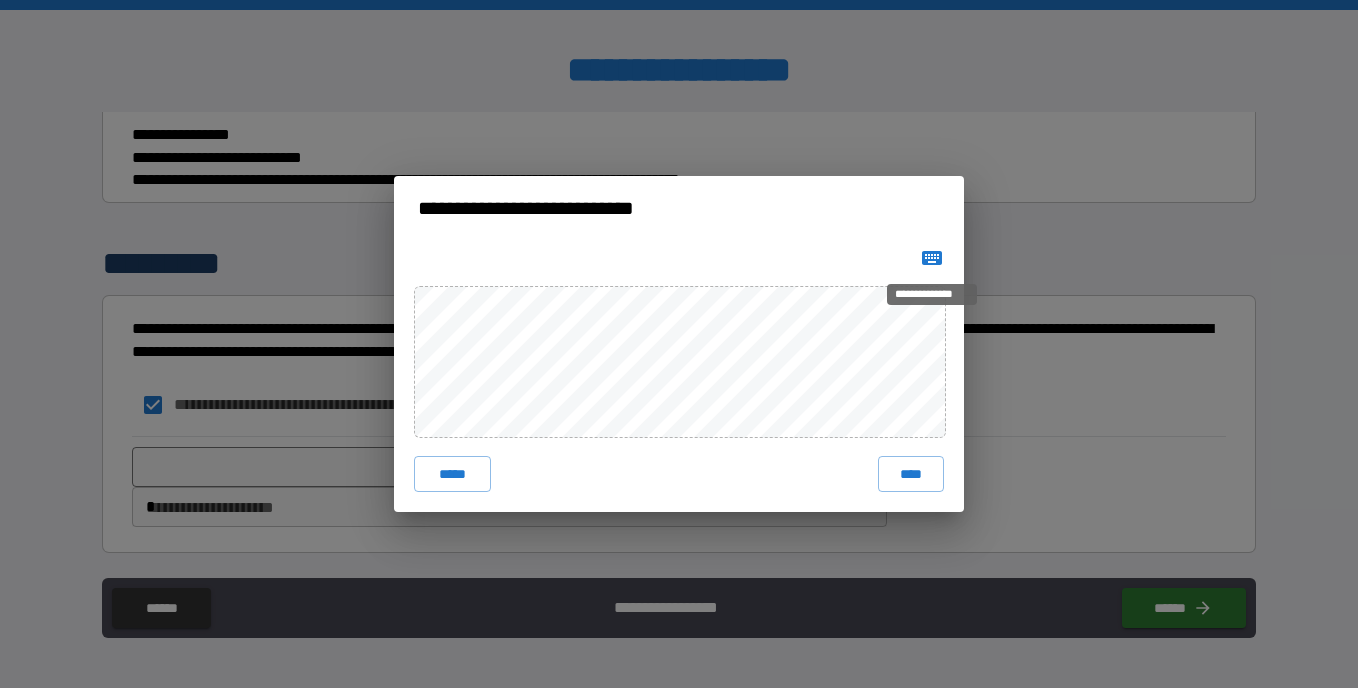 click 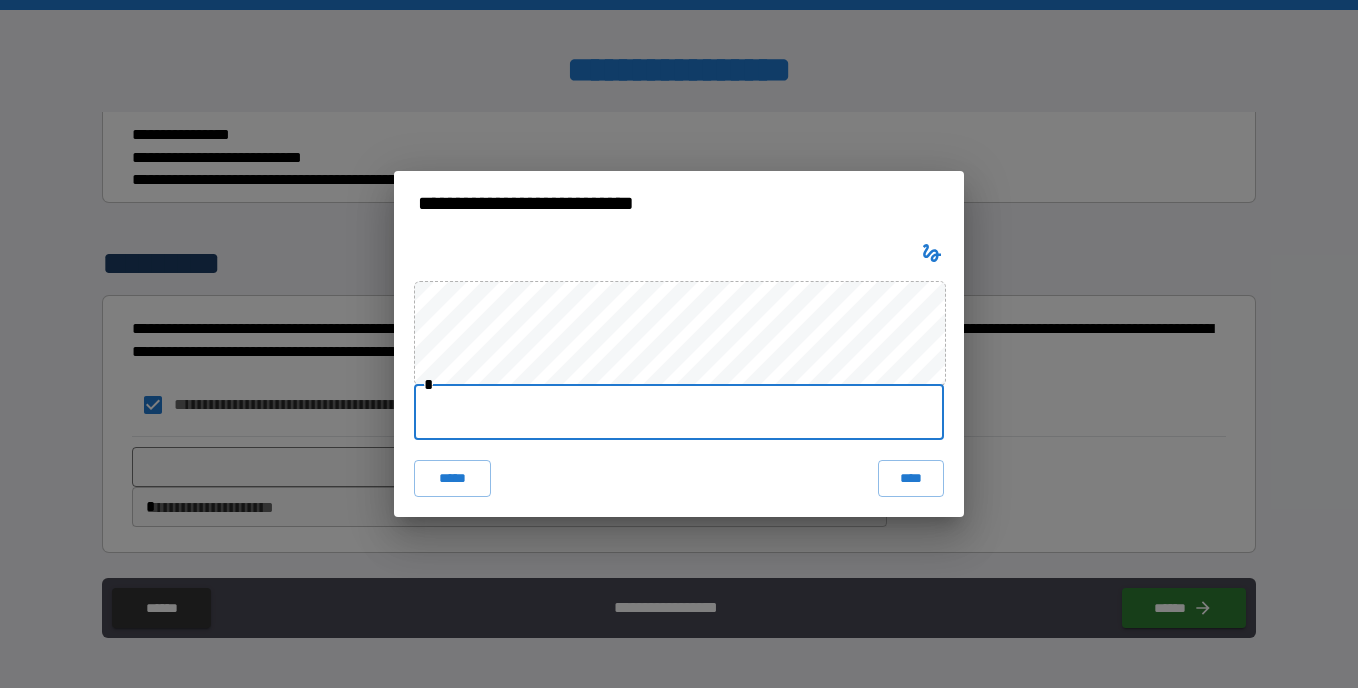 click at bounding box center (679, 412) 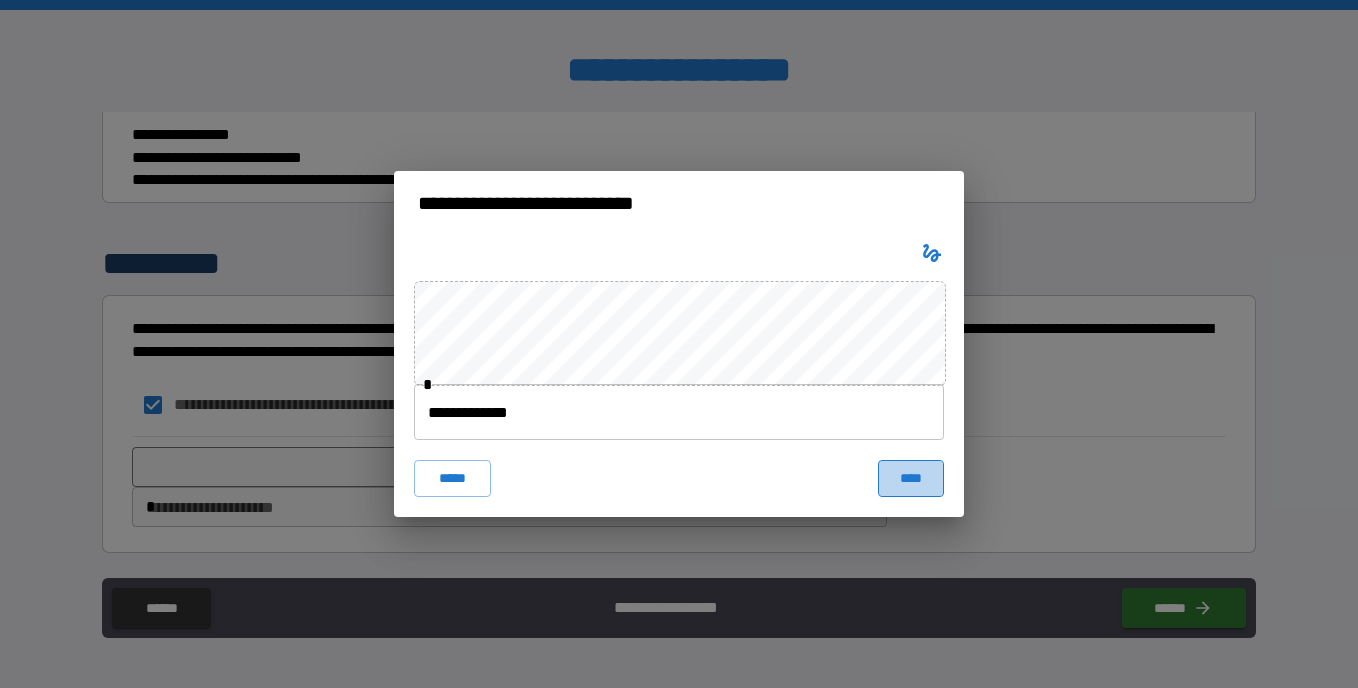 click on "****" at bounding box center [911, 478] 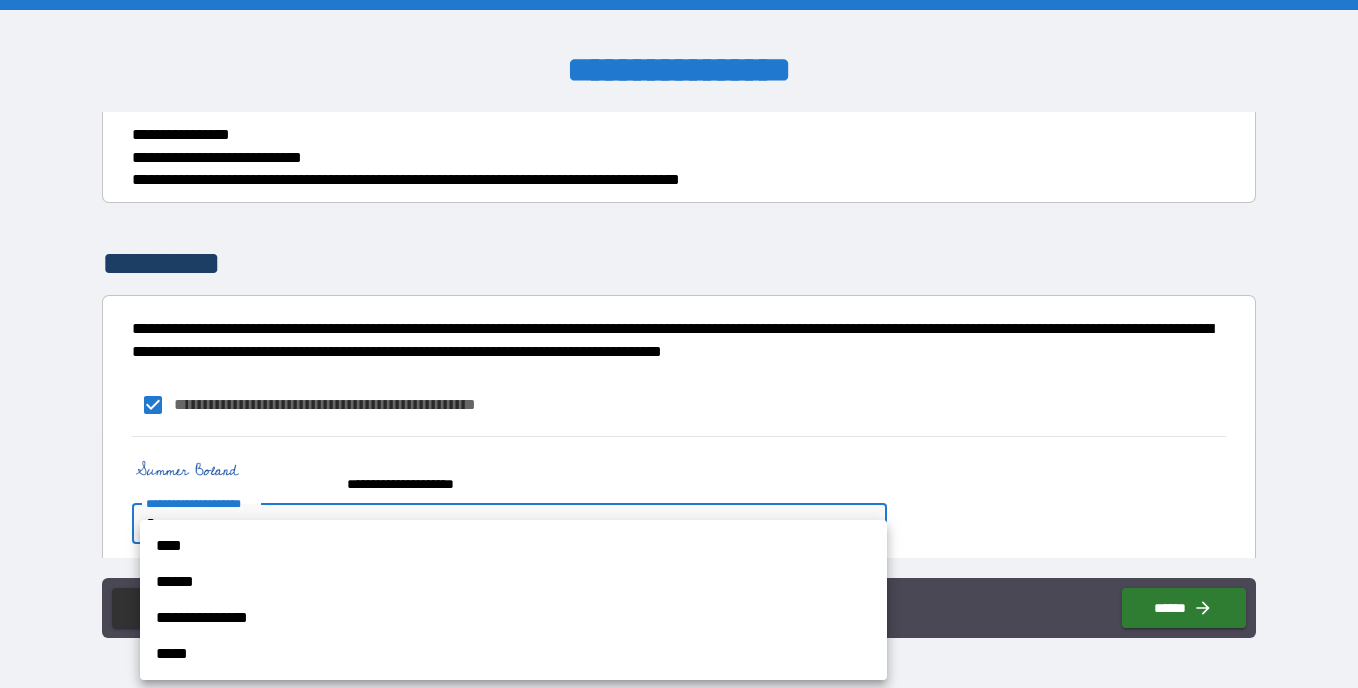 click on "**********" at bounding box center [679, 344] 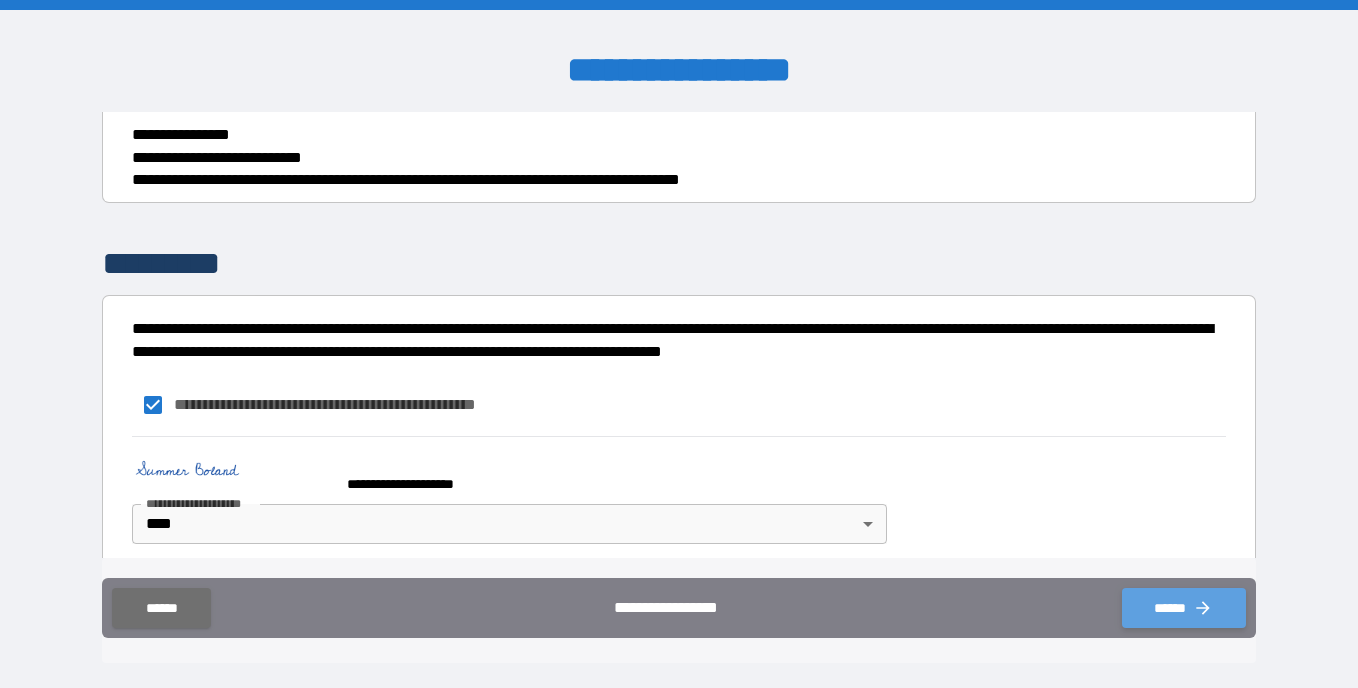 click on "******" at bounding box center (1184, 608) 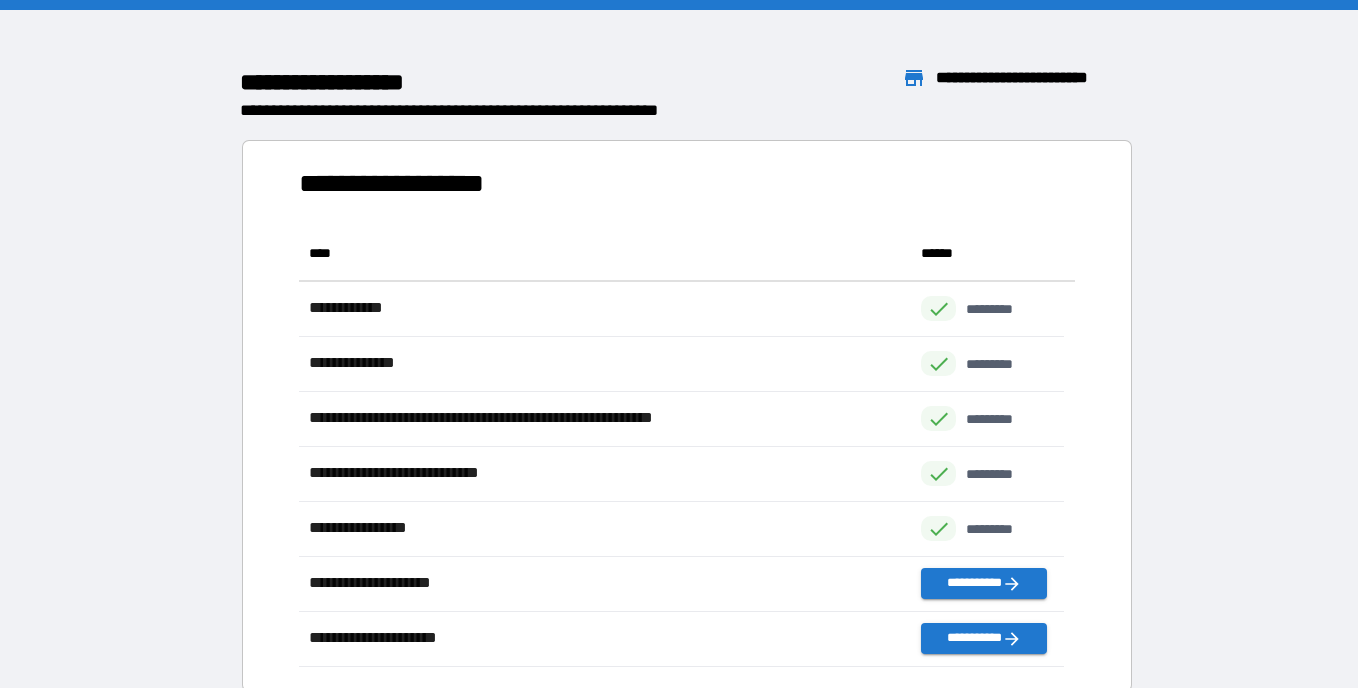 scroll, scrollTop: 16, scrollLeft: 16, axis: both 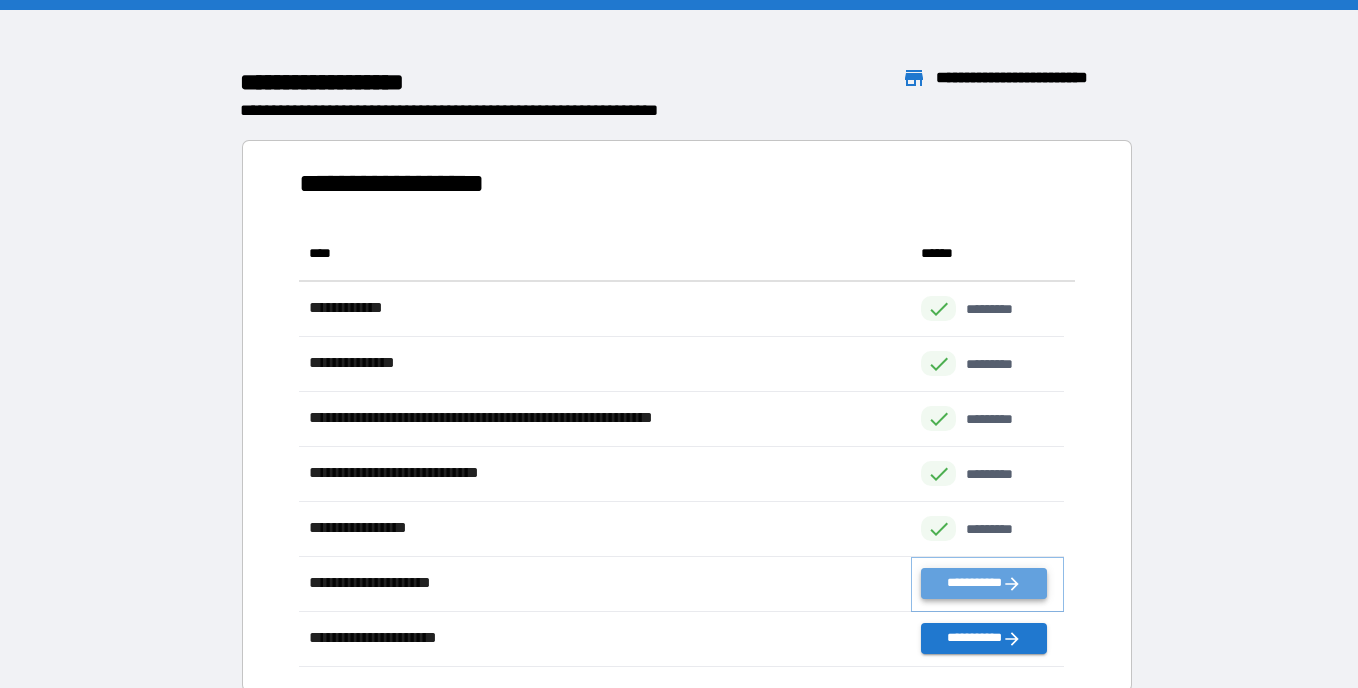 click on "**********" at bounding box center (983, 583) 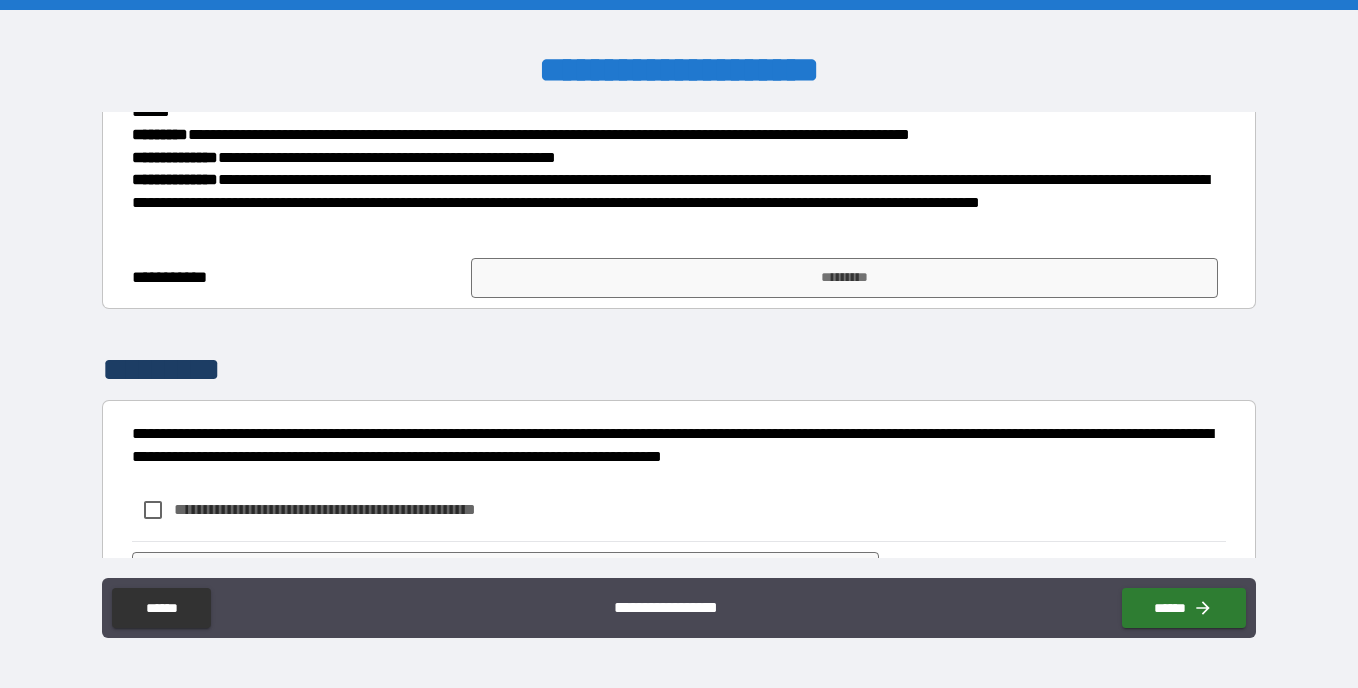 scroll, scrollTop: 474, scrollLeft: 0, axis: vertical 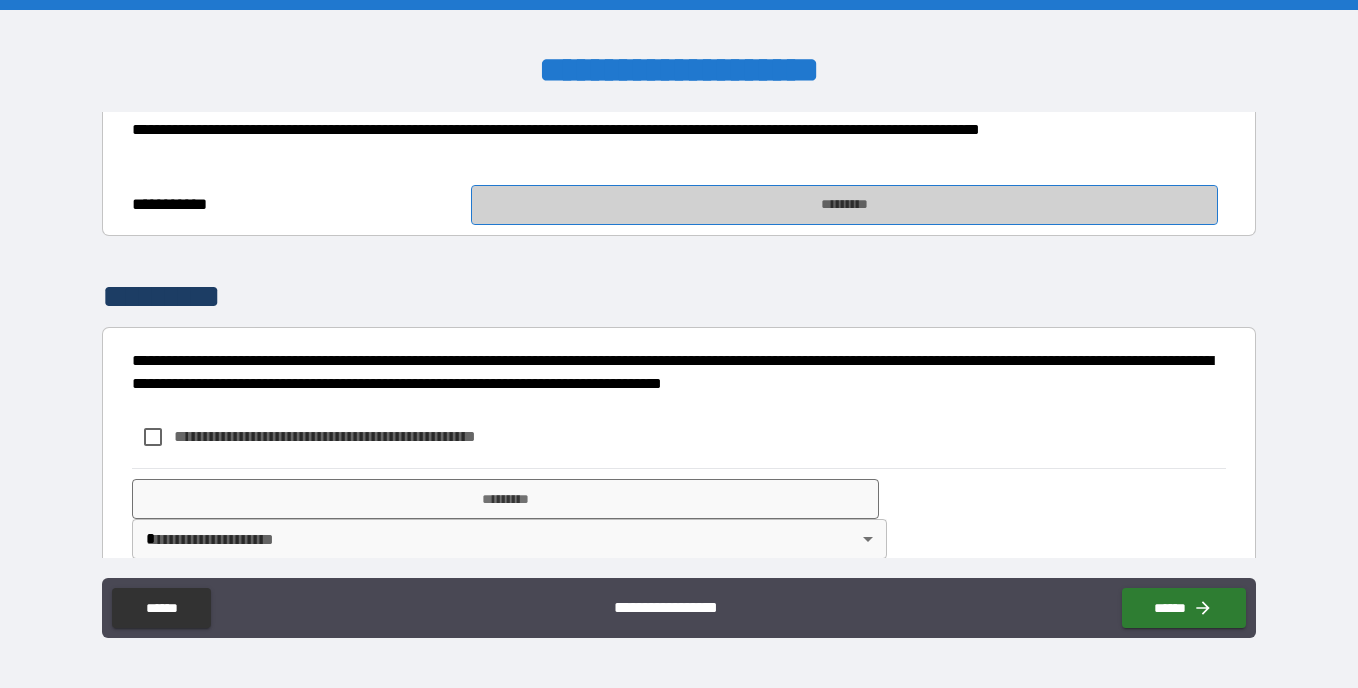 click on "*********" at bounding box center [844, 205] 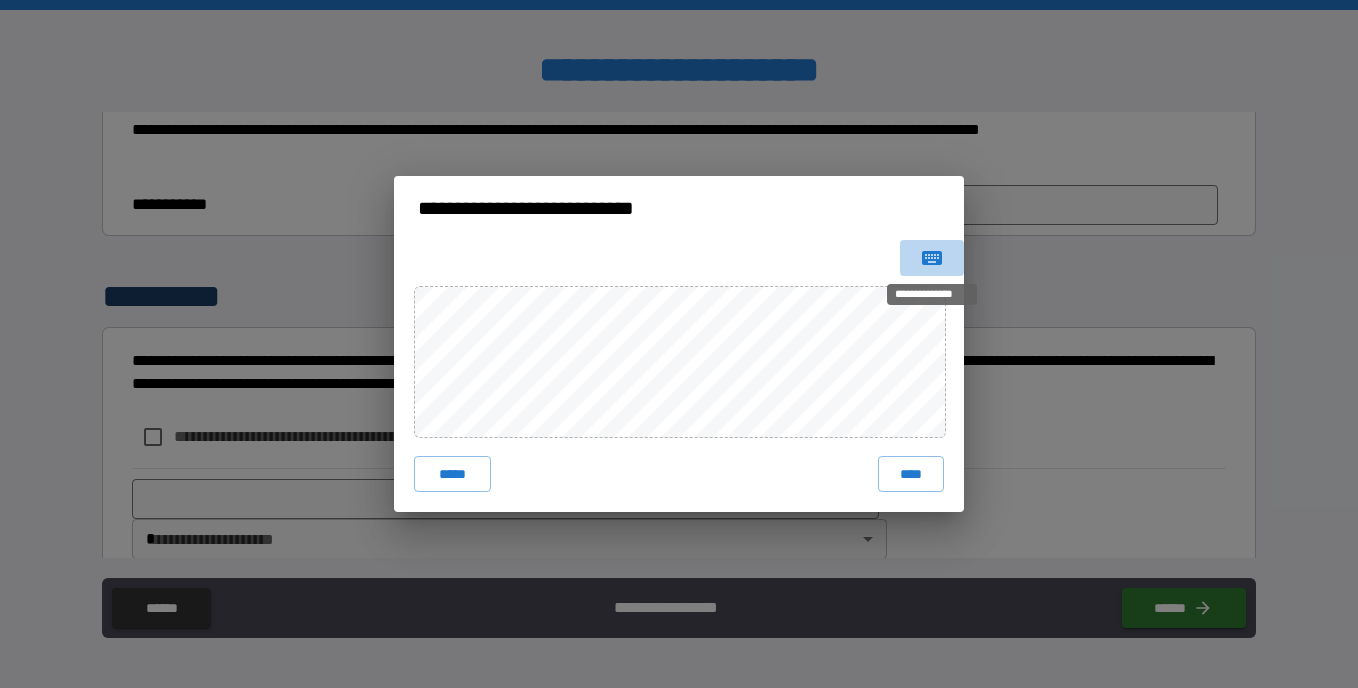click 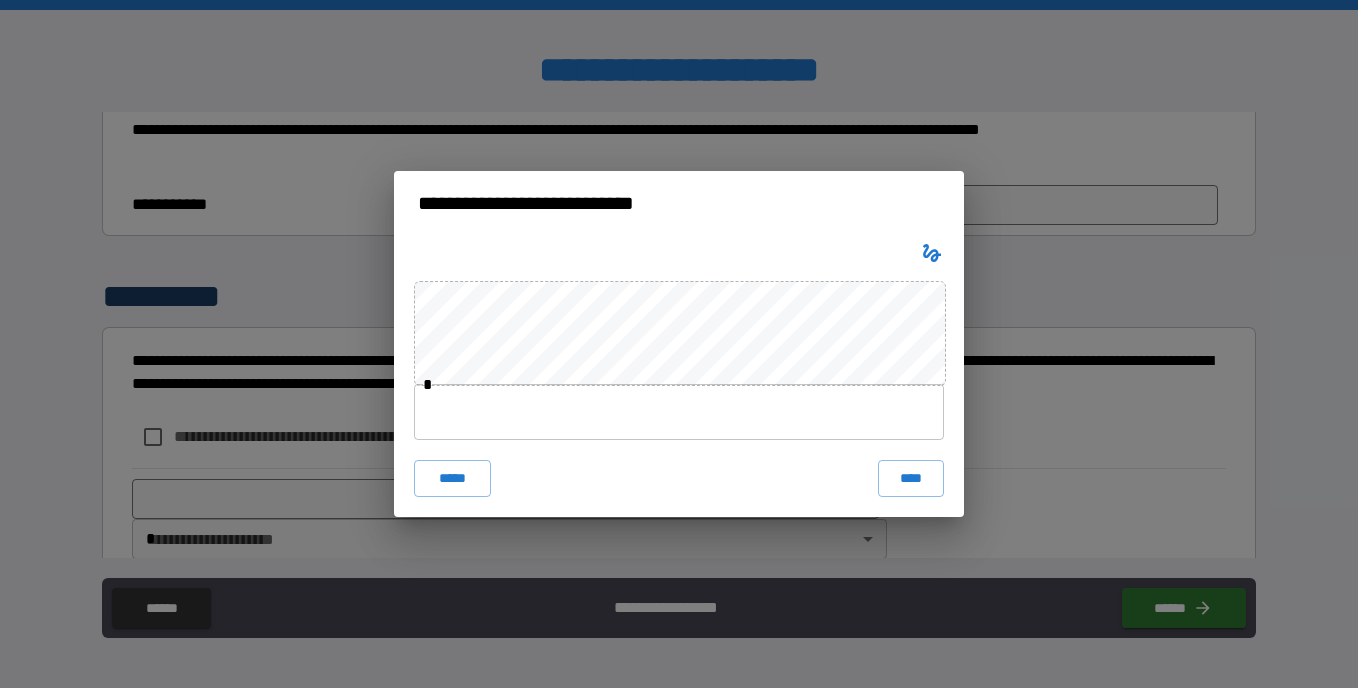 click at bounding box center (679, 412) 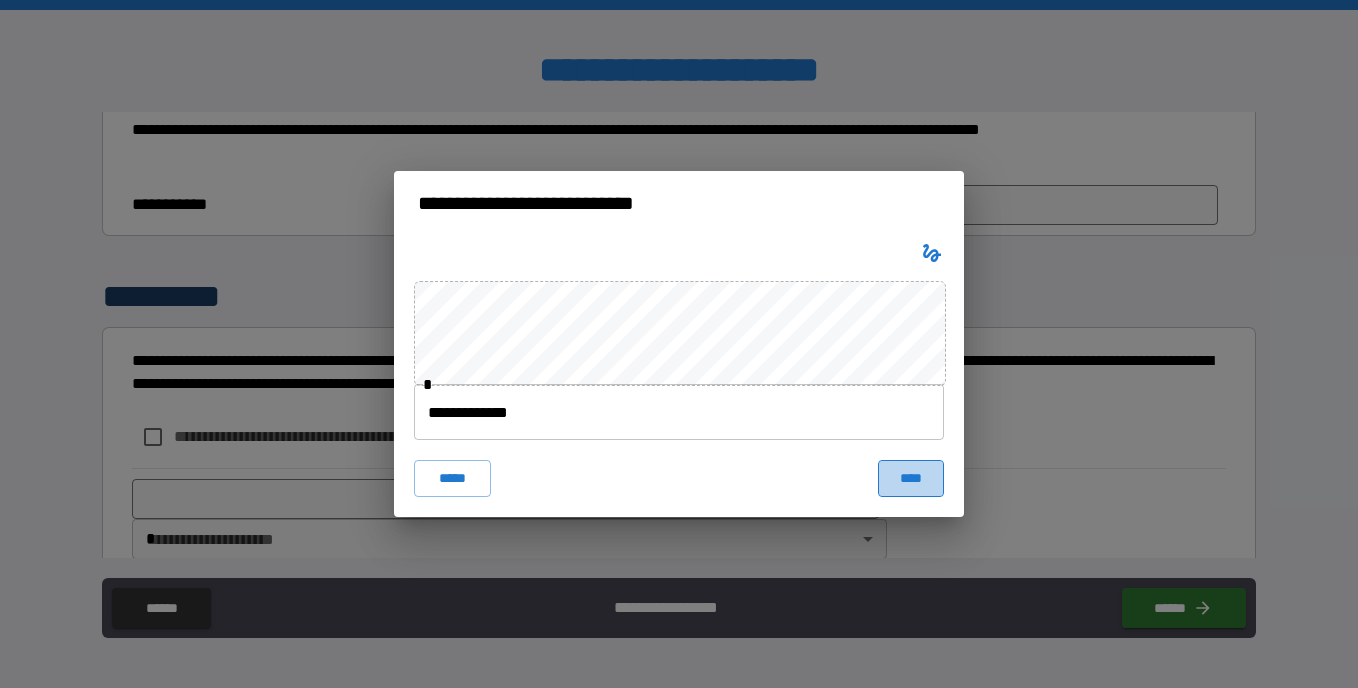 click on "****" at bounding box center (911, 478) 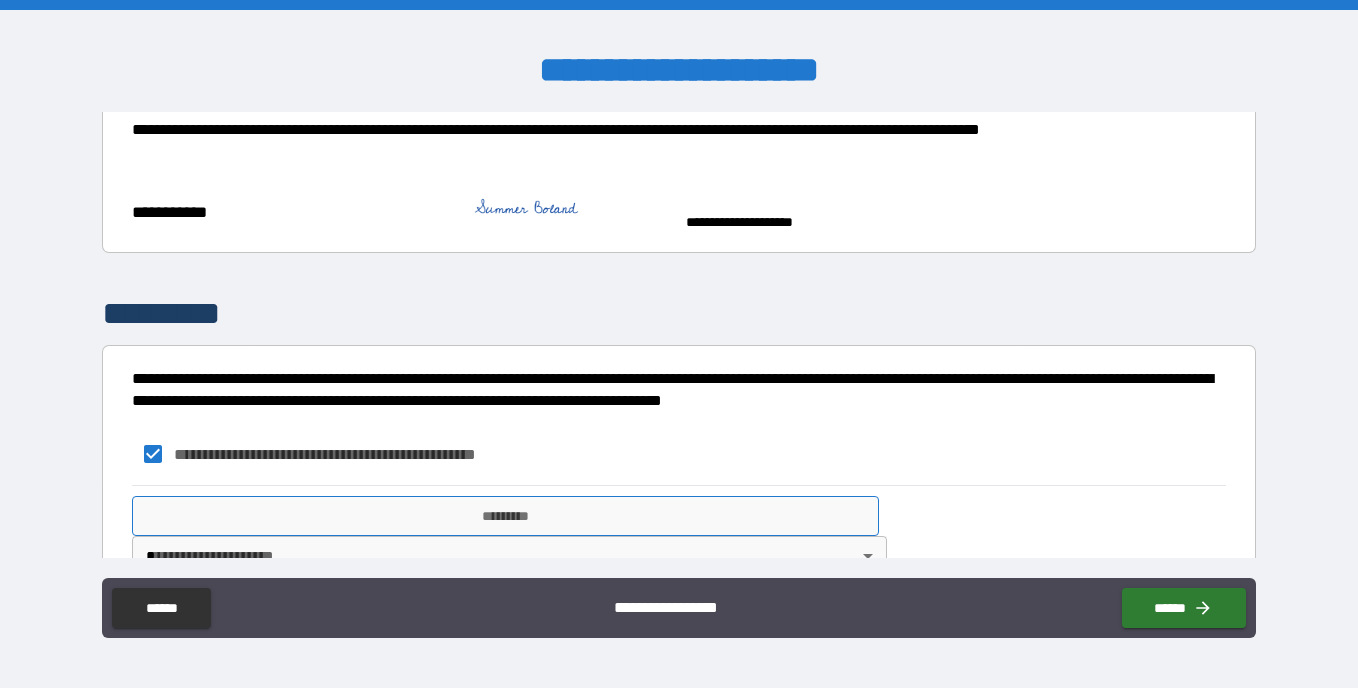click on "*********" at bounding box center [505, 516] 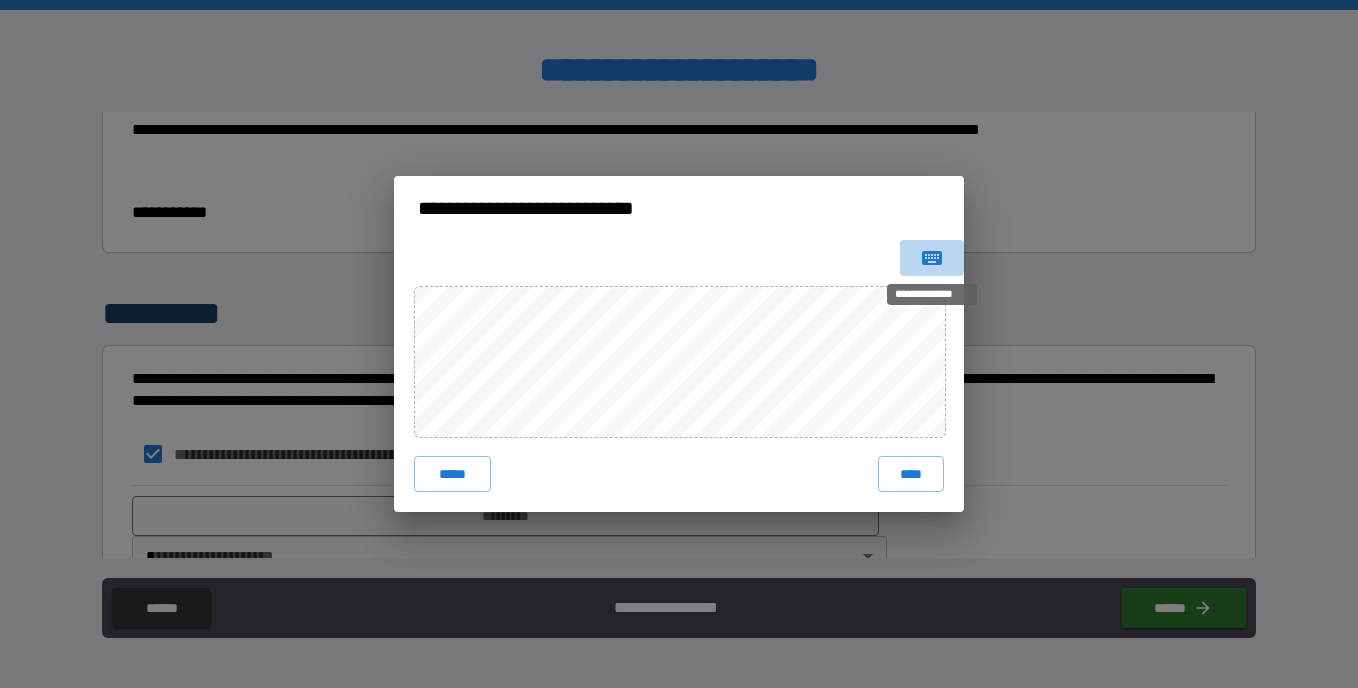 click 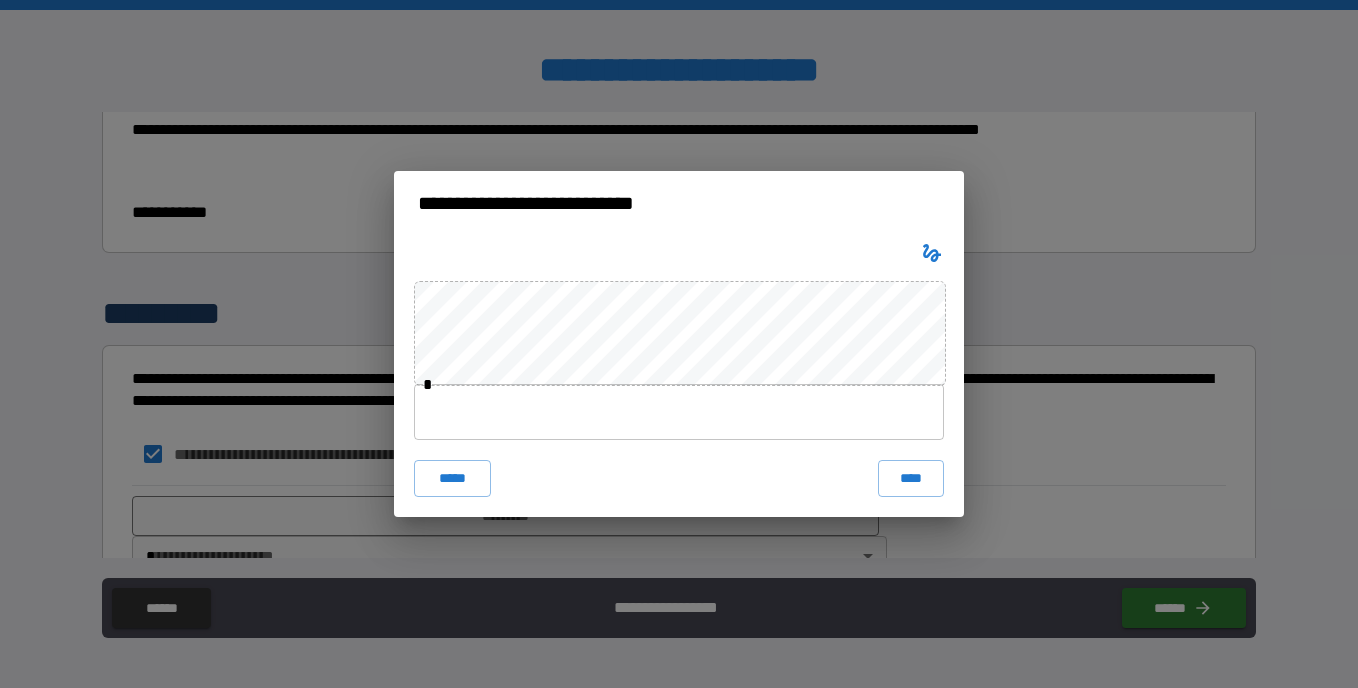 click at bounding box center [679, 412] 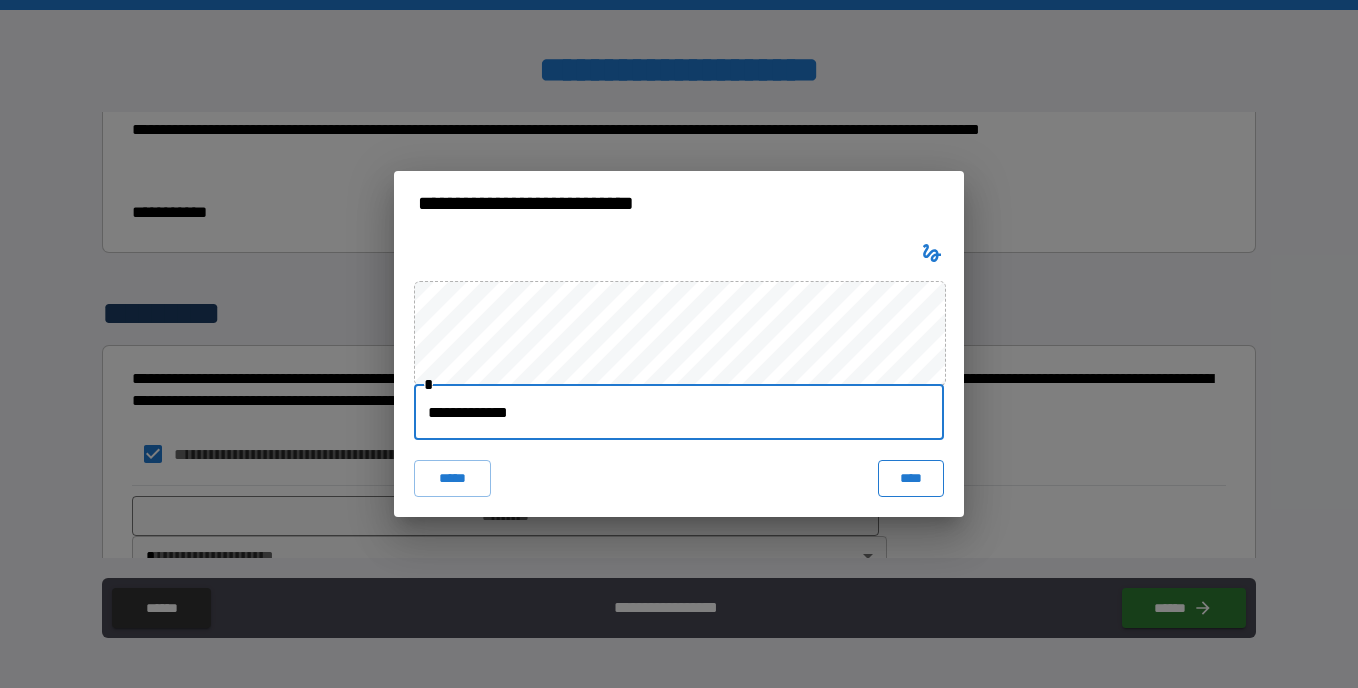 click on "****" at bounding box center [911, 478] 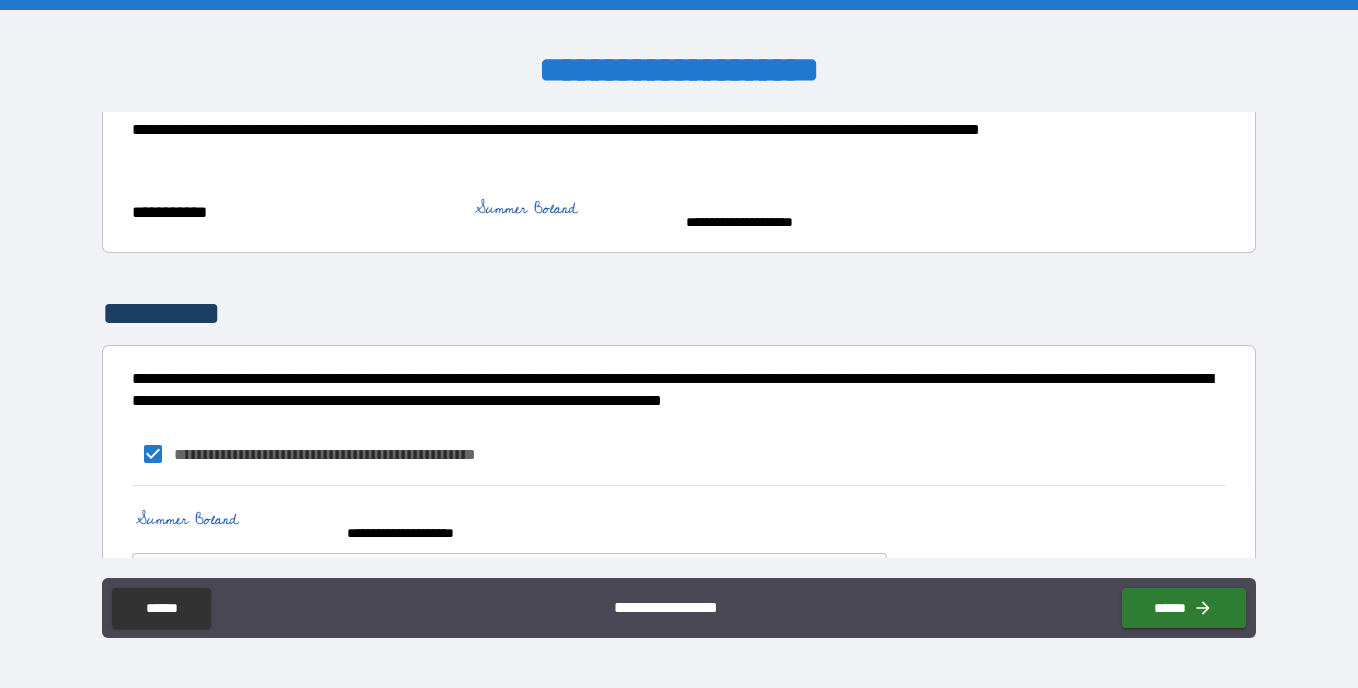 scroll, scrollTop: 540, scrollLeft: 0, axis: vertical 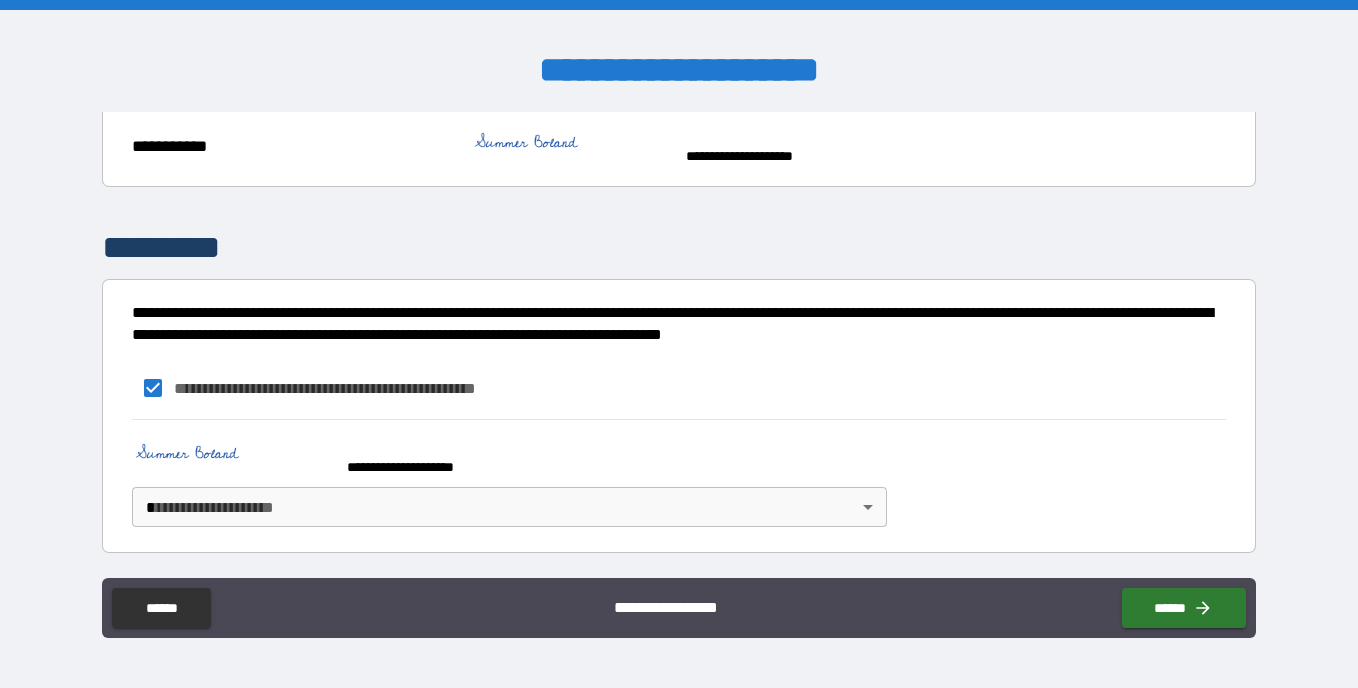 click on "**********" at bounding box center (679, 344) 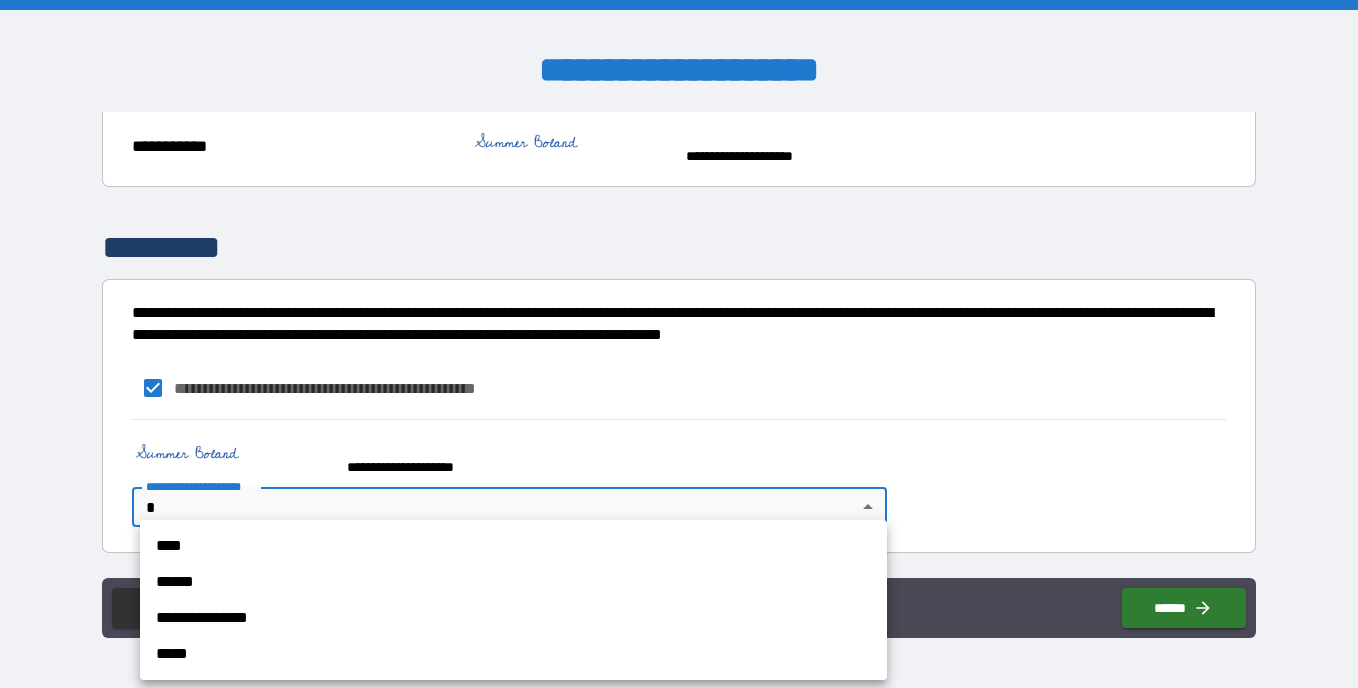 click on "****" at bounding box center [513, 546] 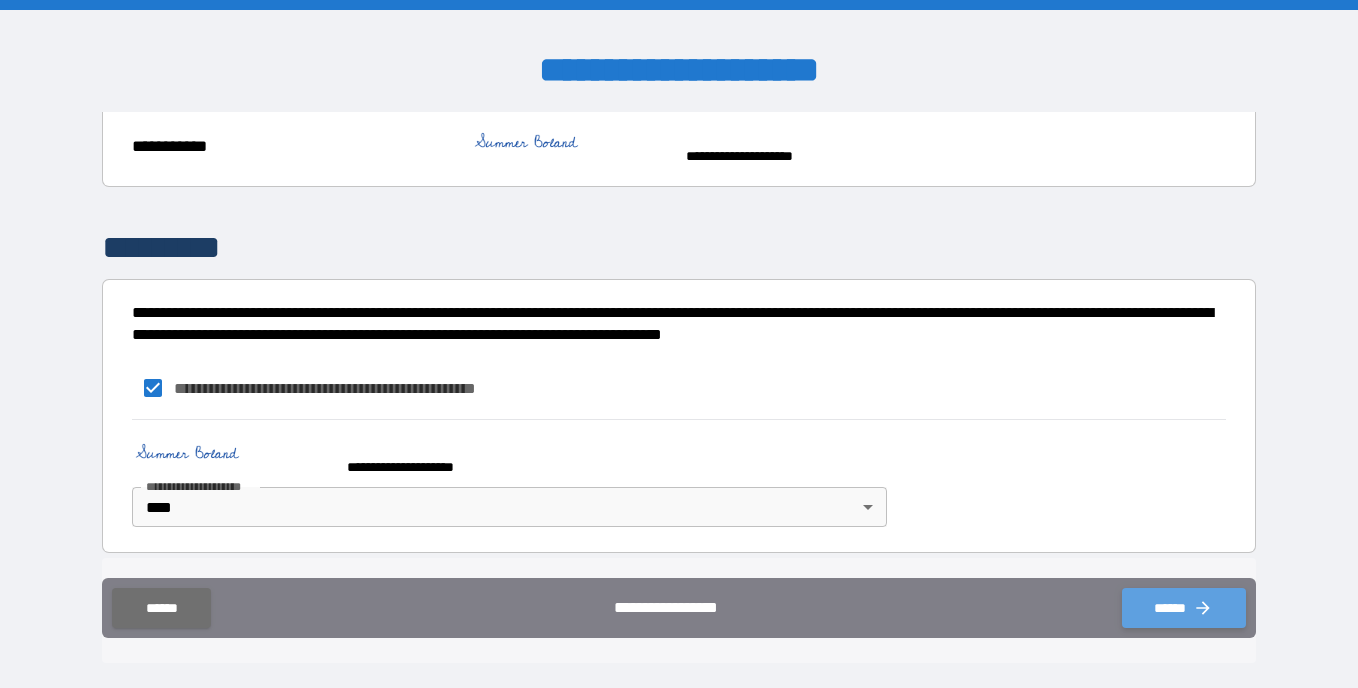 click on "******" at bounding box center (1184, 608) 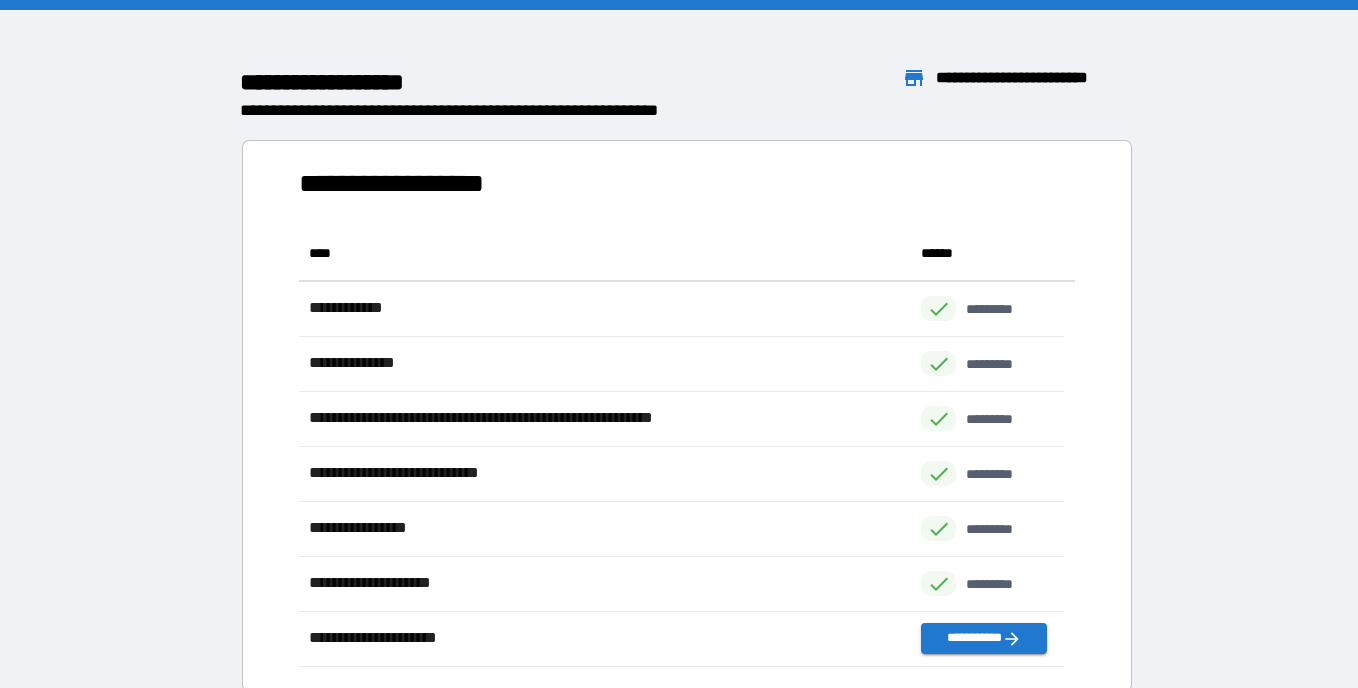 scroll, scrollTop: 426, scrollLeft: 751, axis: both 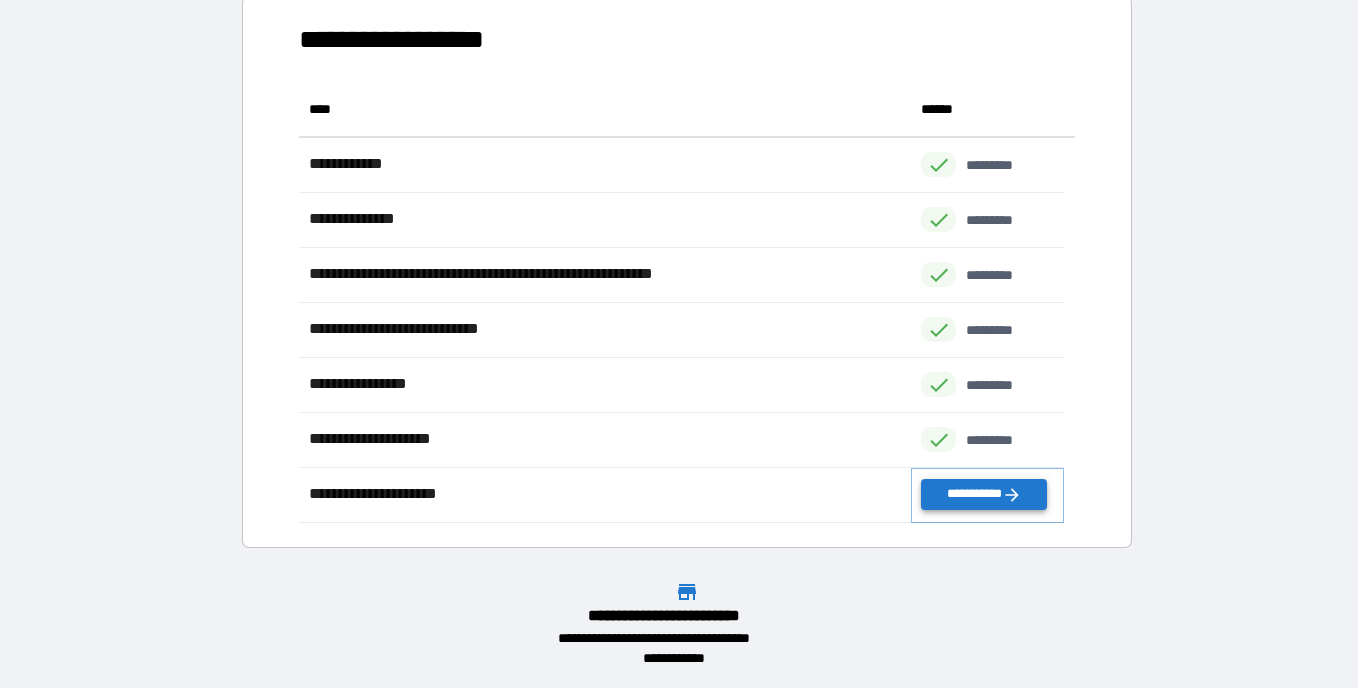 click on "**********" at bounding box center [983, 494] 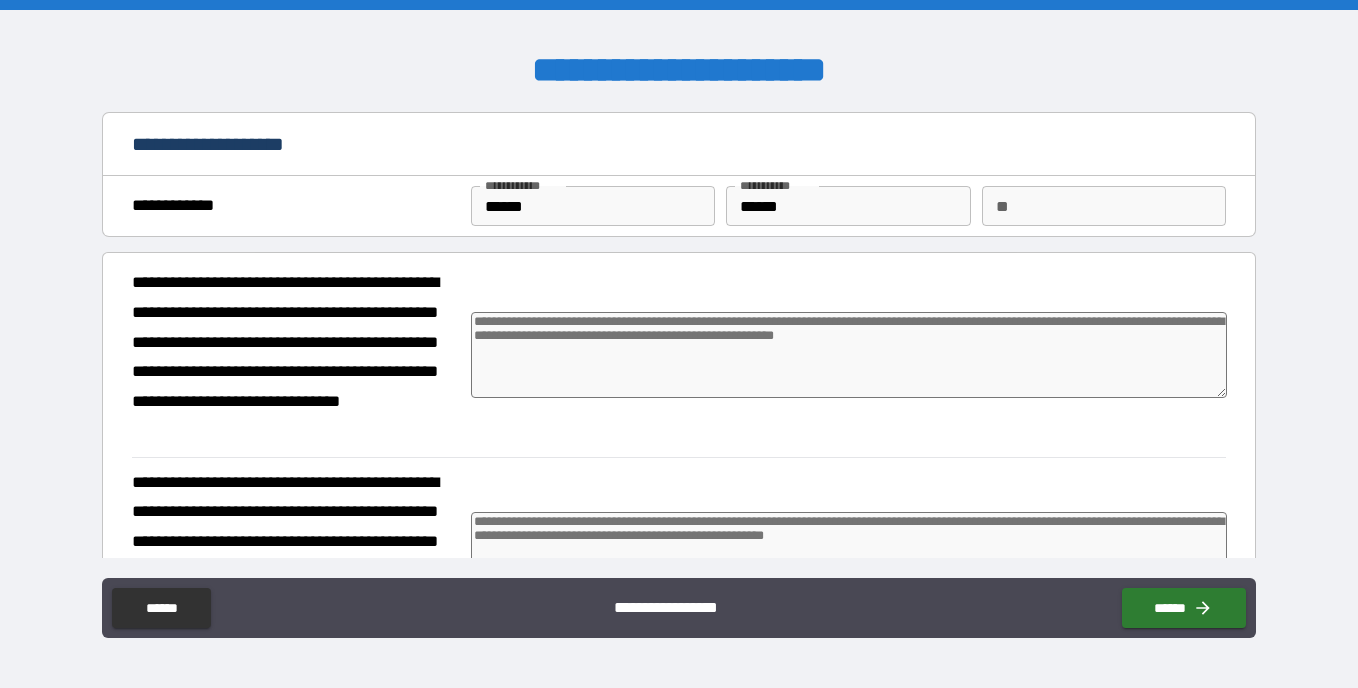 click at bounding box center [849, 355] 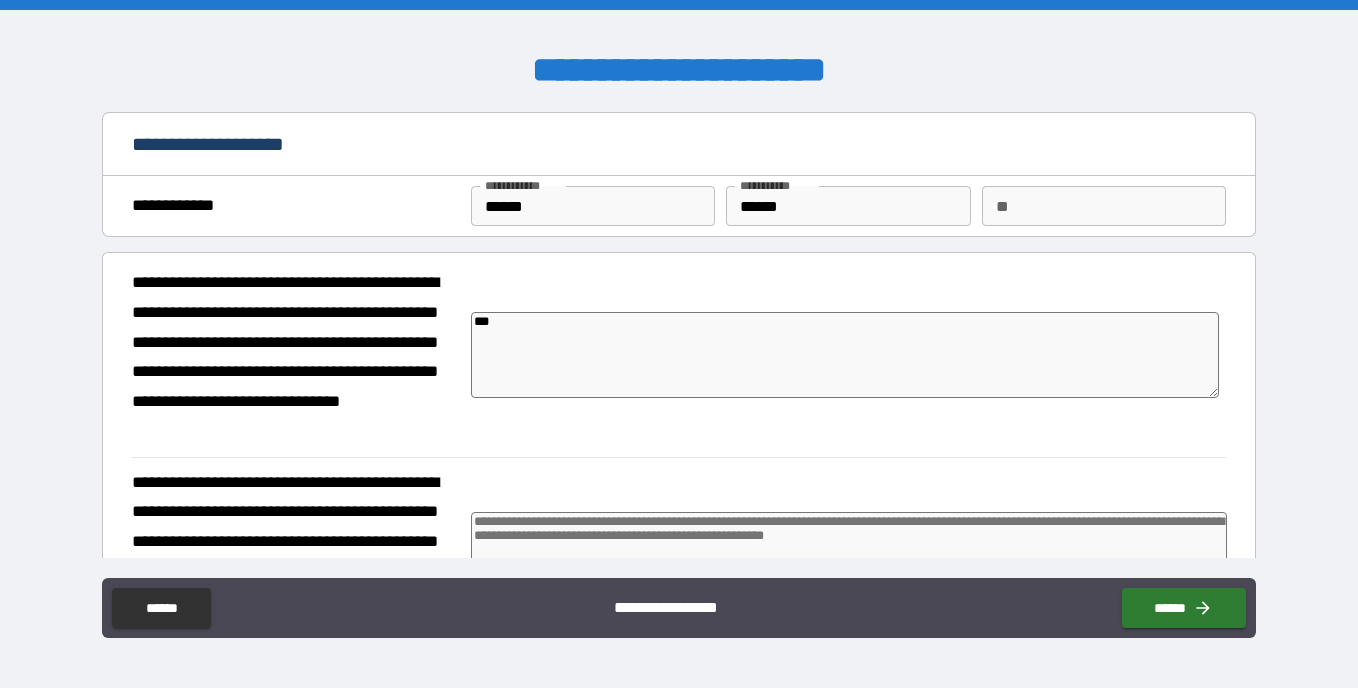drag, startPoint x: 1256, startPoint y: 281, endPoint x: 1255, endPoint y: 356, distance: 75.00667 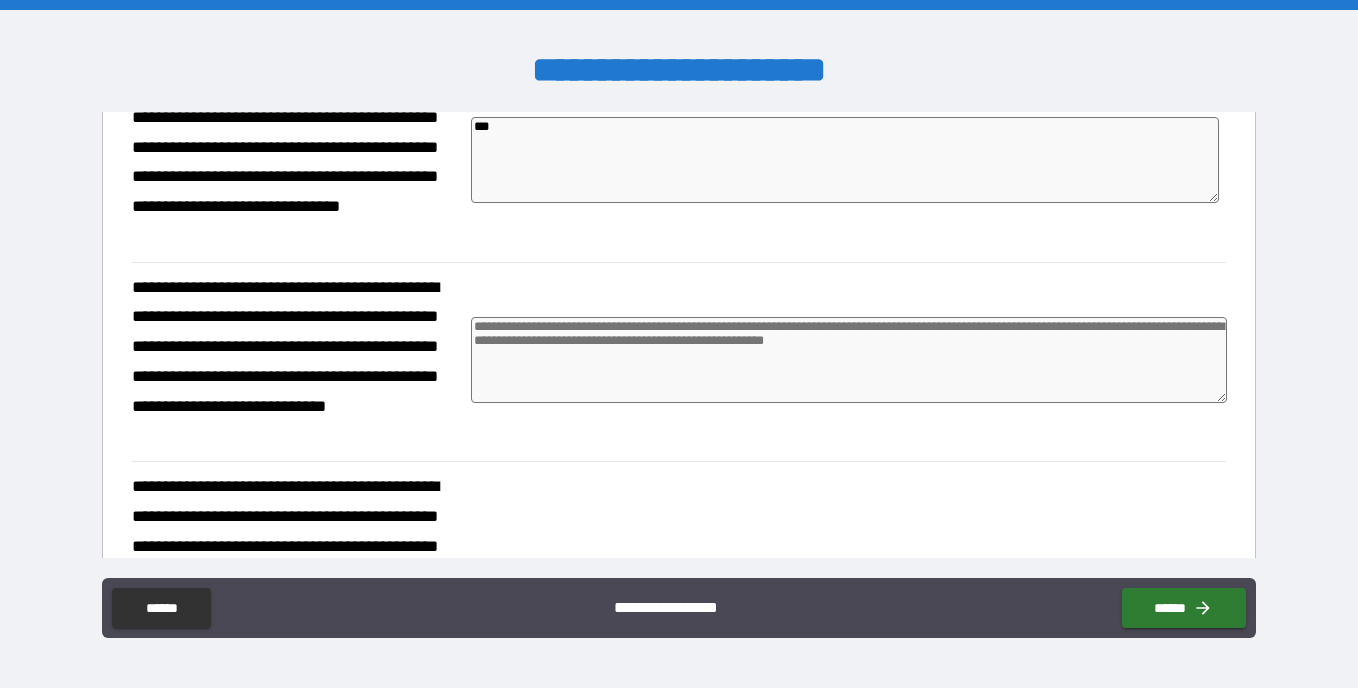 scroll, scrollTop: 252, scrollLeft: 0, axis: vertical 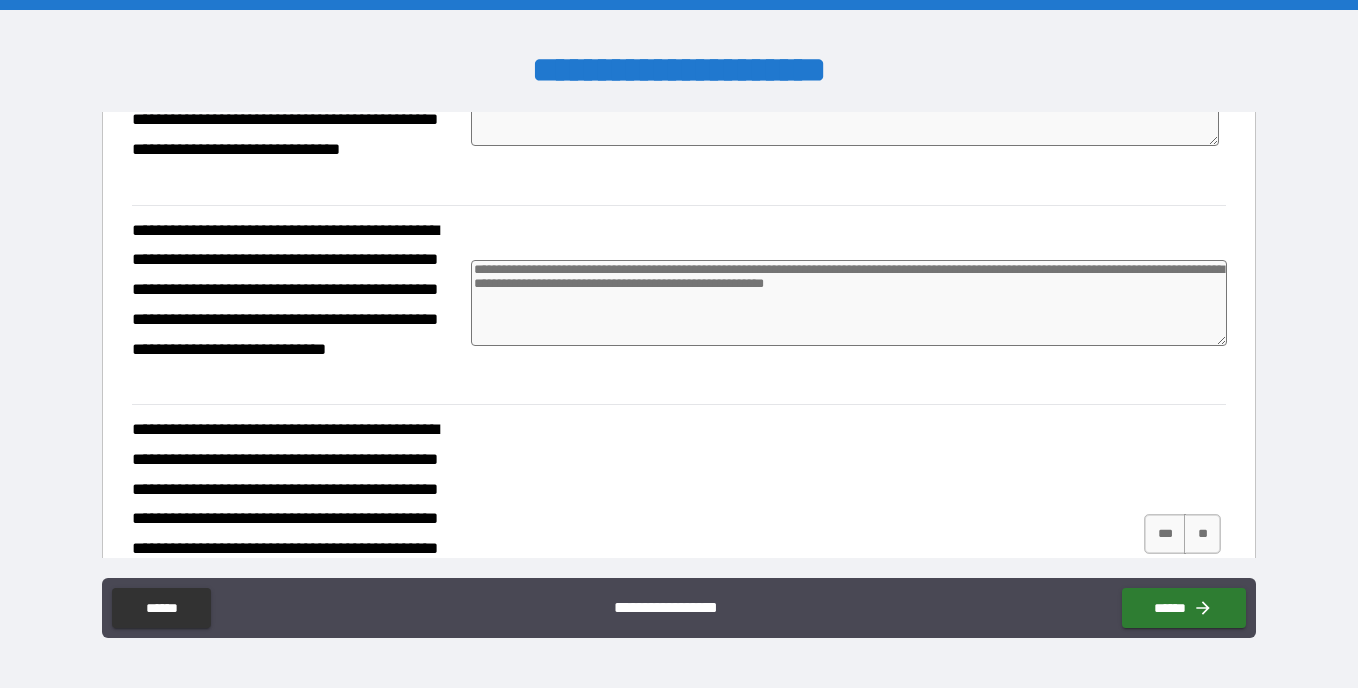click at bounding box center [849, 303] 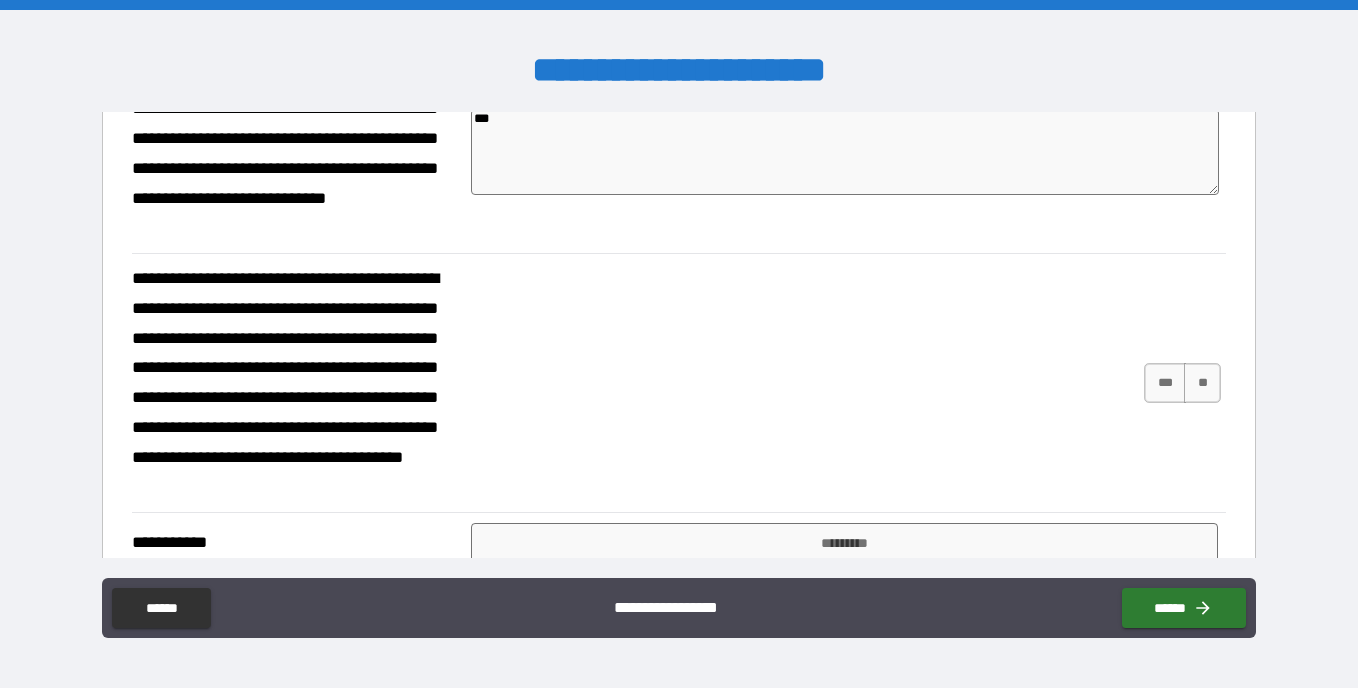 scroll, scrollTop: 439, scrollLeft: 0, axis: vertical 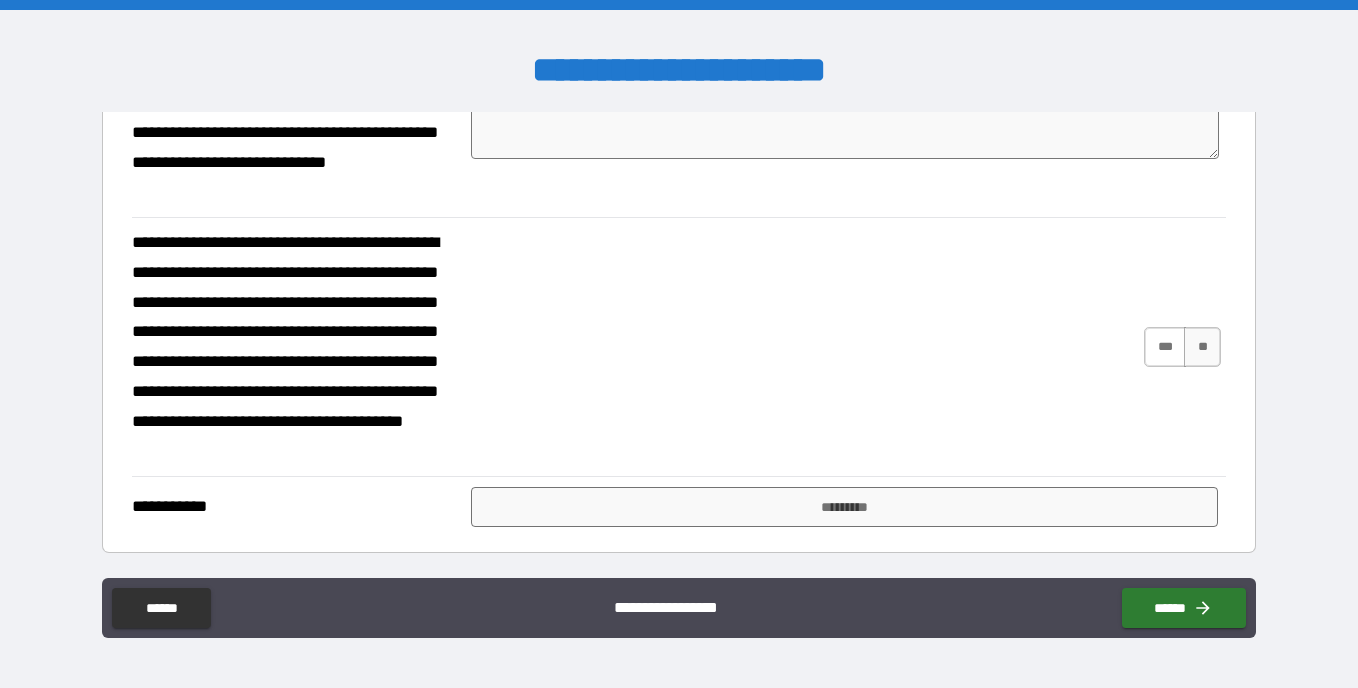 click on "***" at bounding box center [1165, 347] 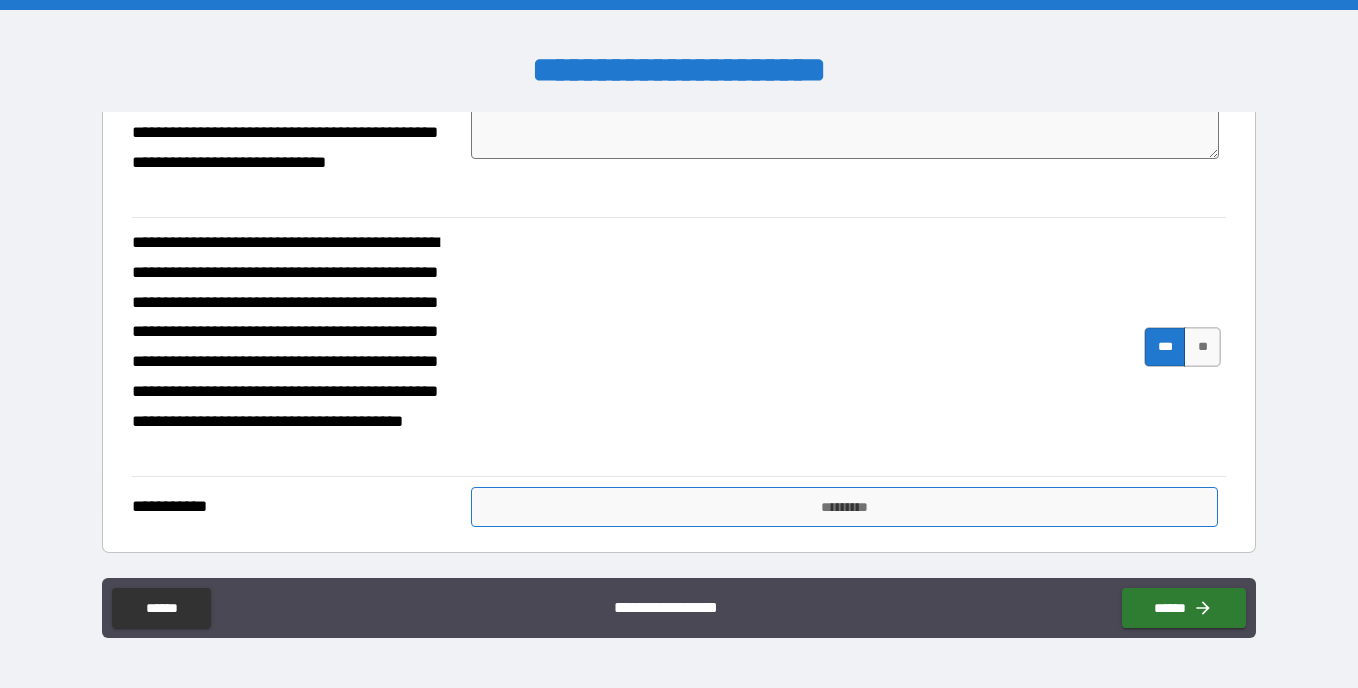 click on "*********" at bounding box center [844, 507] 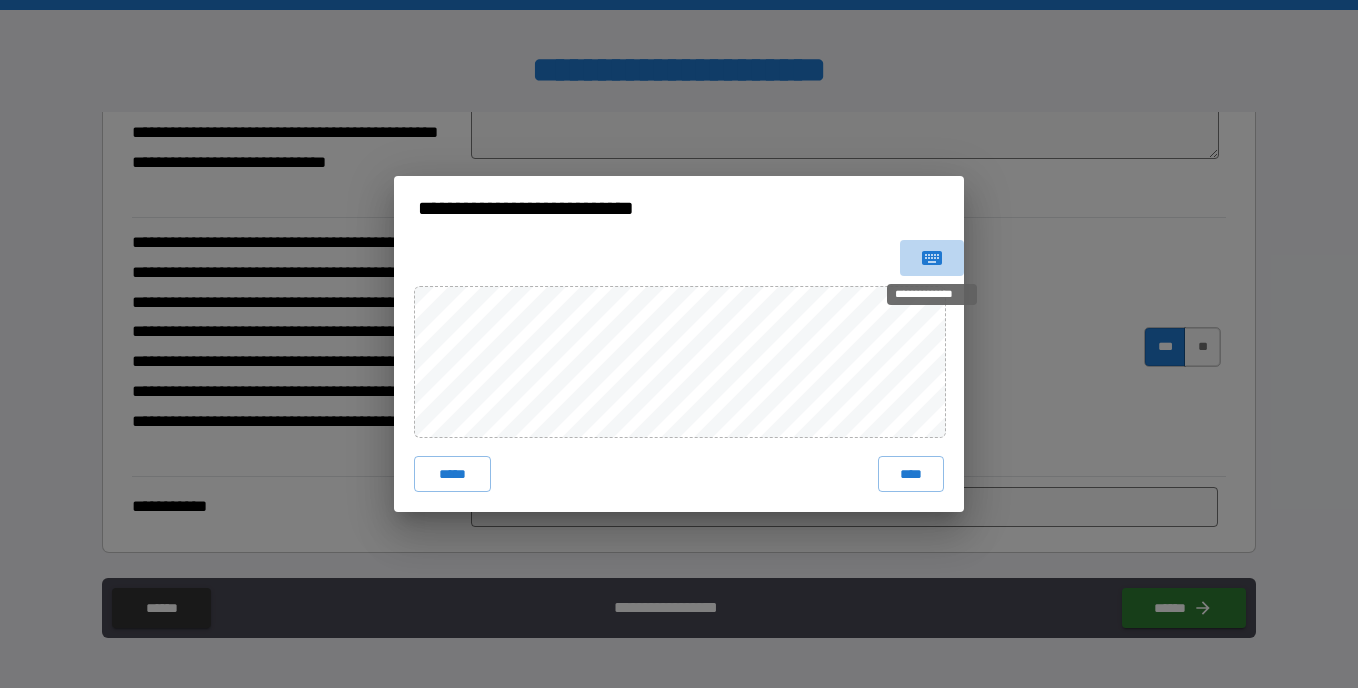 click 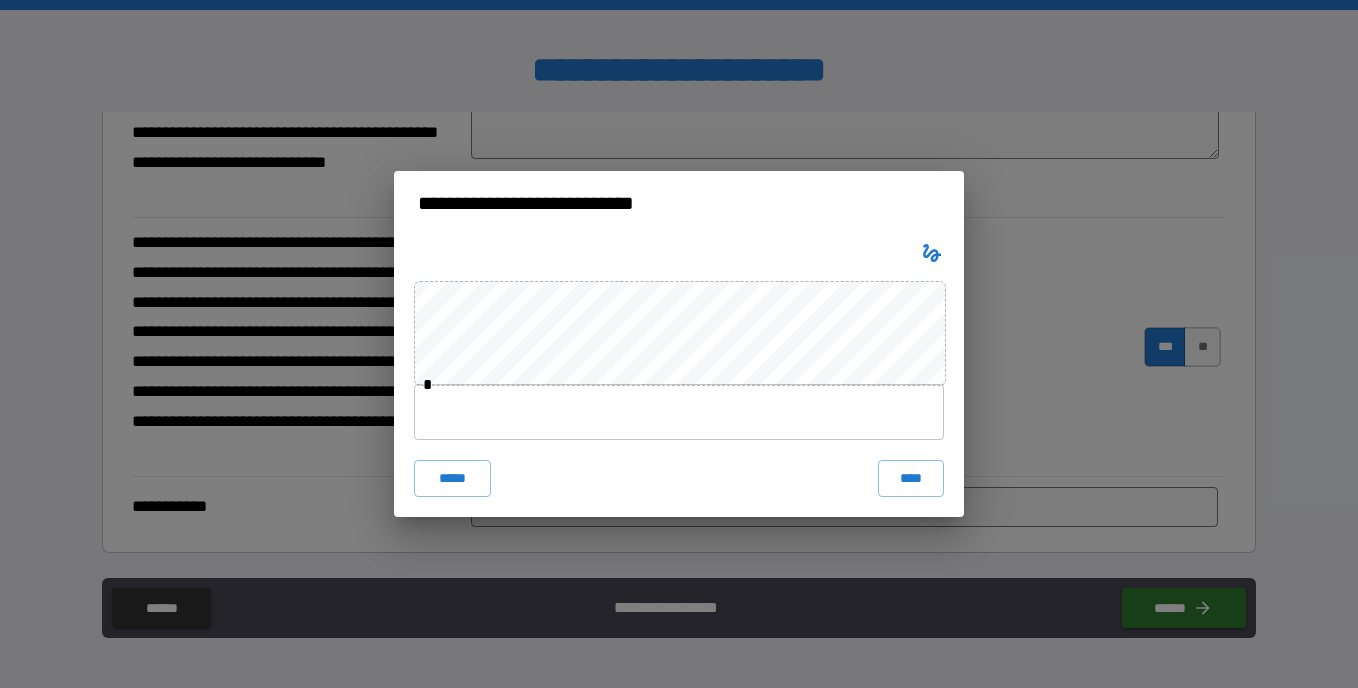 click at bounding box center (679, 412) 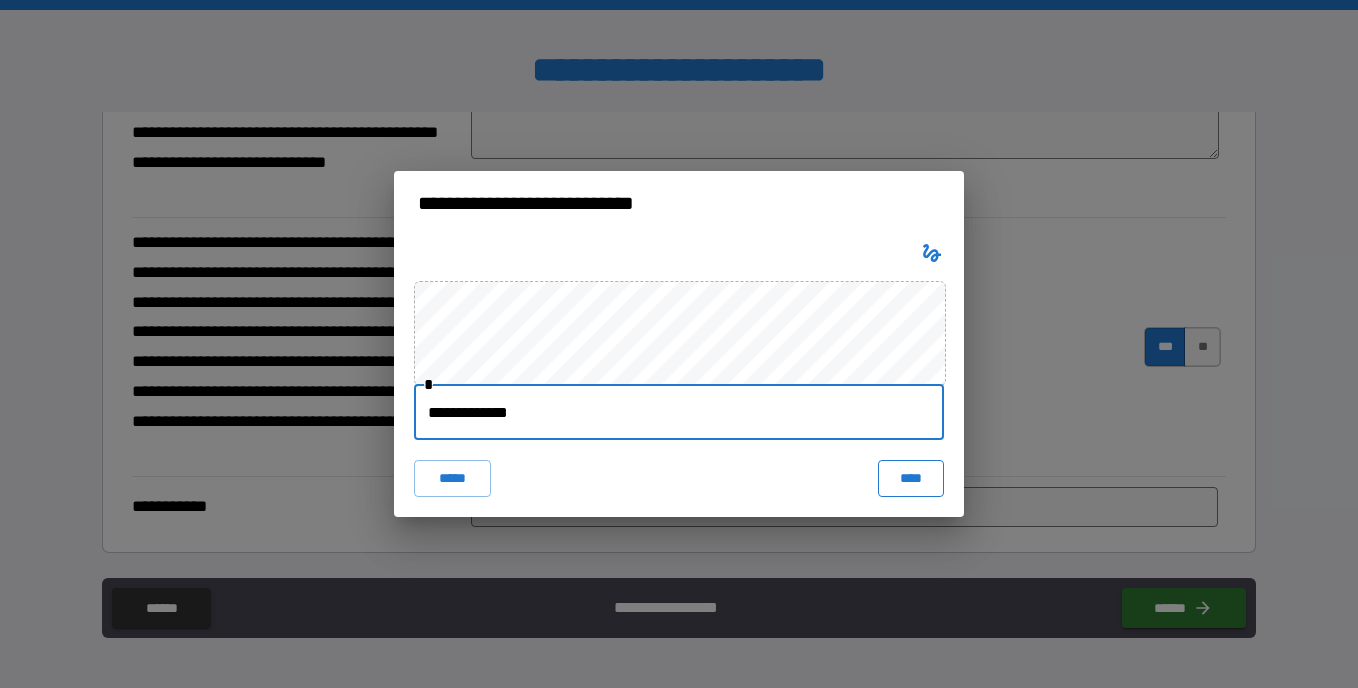 click on "****" at bounding box center [911, 478] 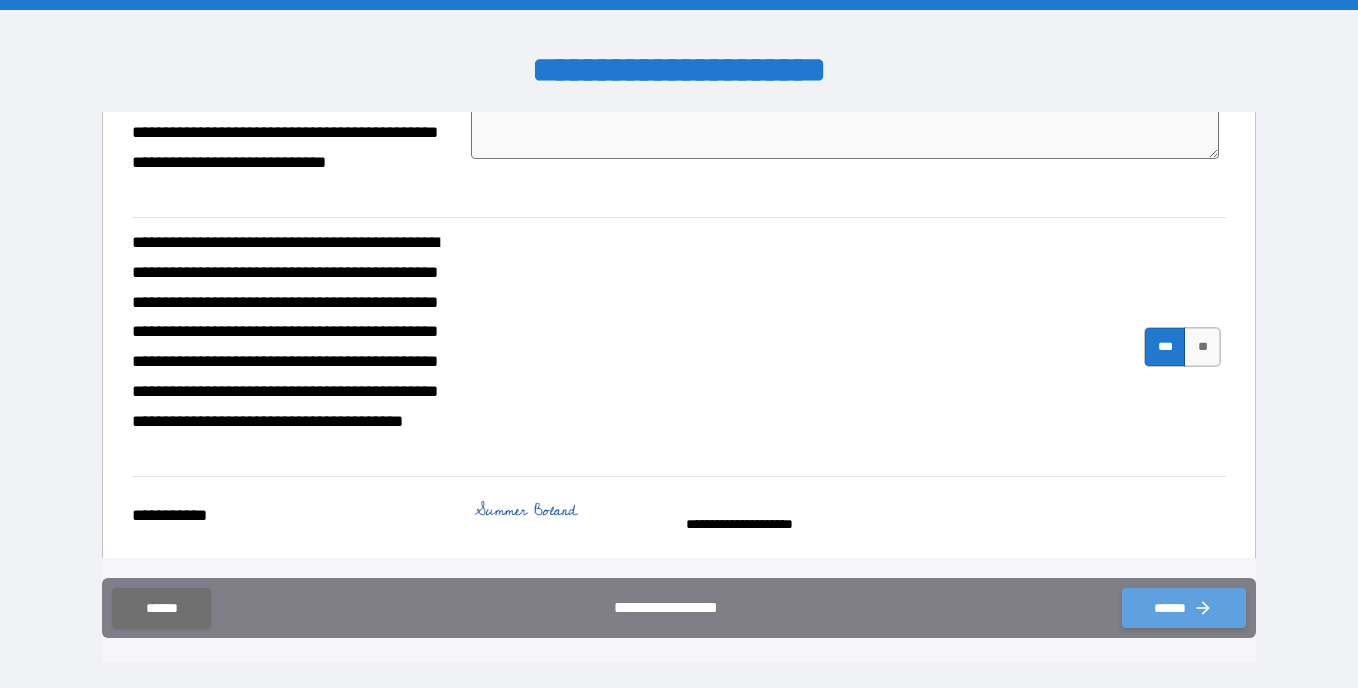 click on "******" at bounding box center [1184, 608] 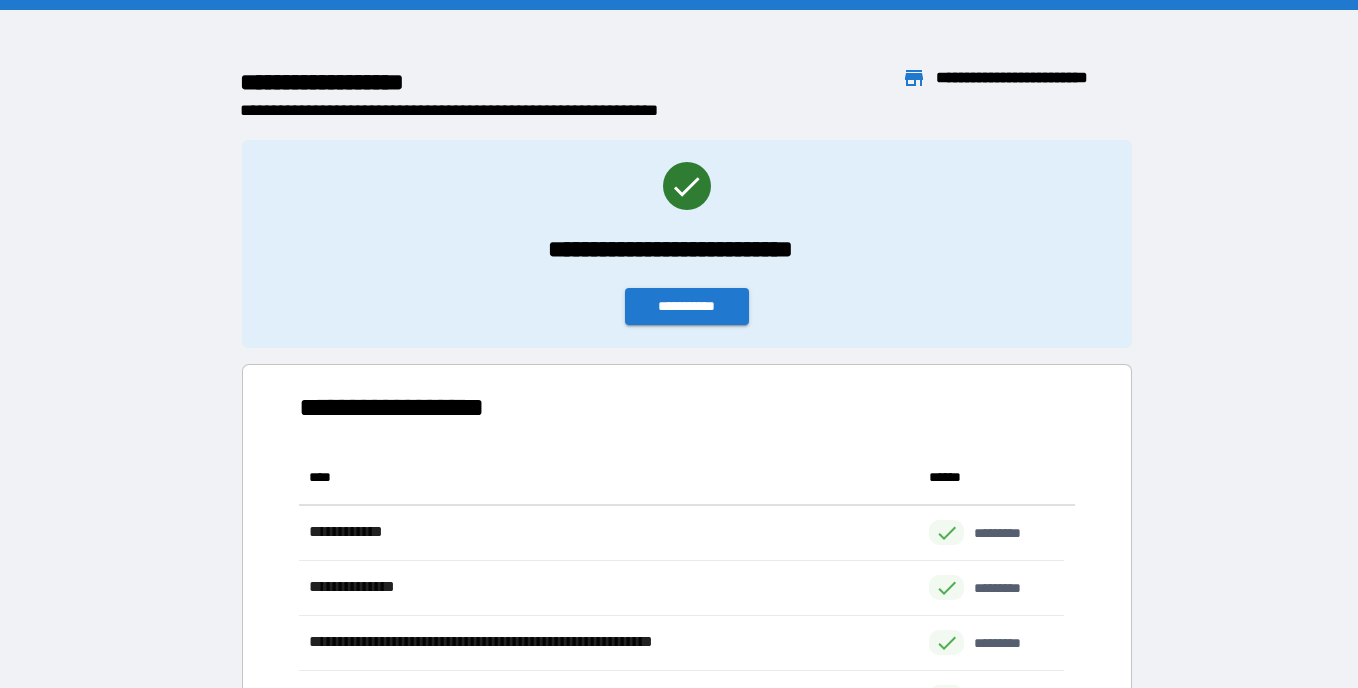 scroll, scrollTop: 16, scrollLeft: 16, axis: both 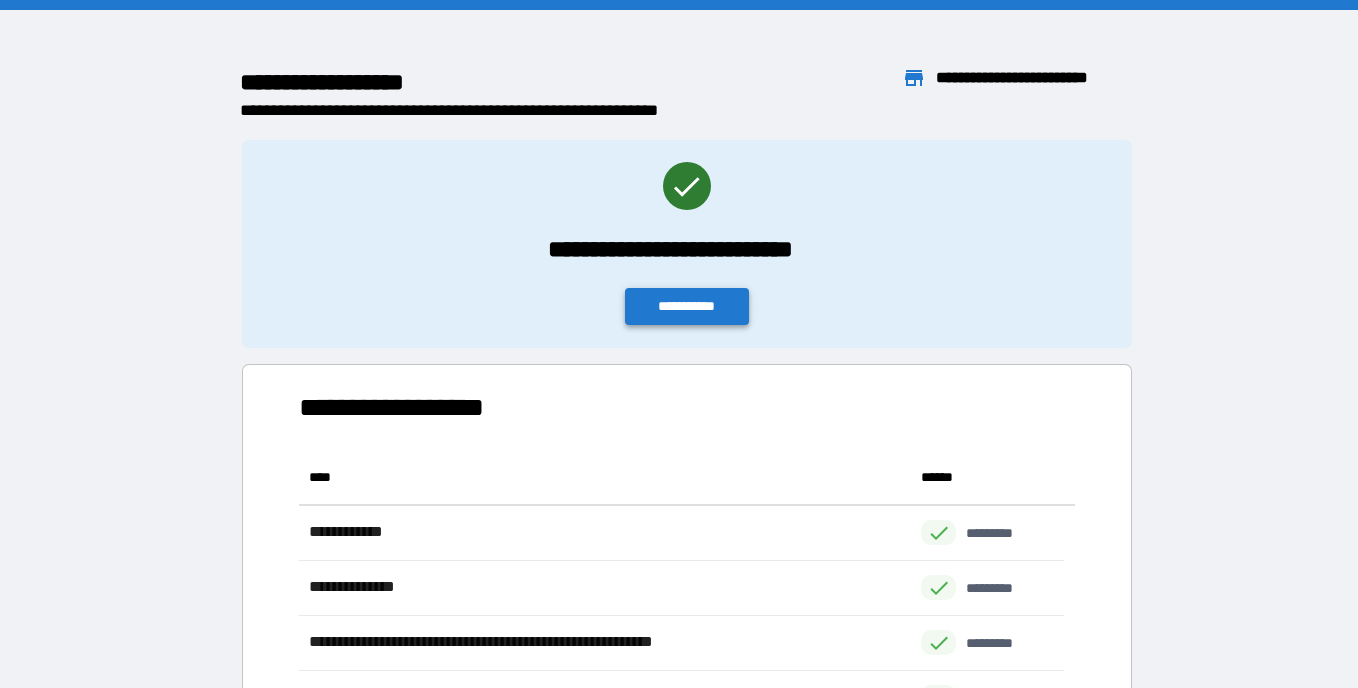 click on "**********" at bounding box center (687, 306) 